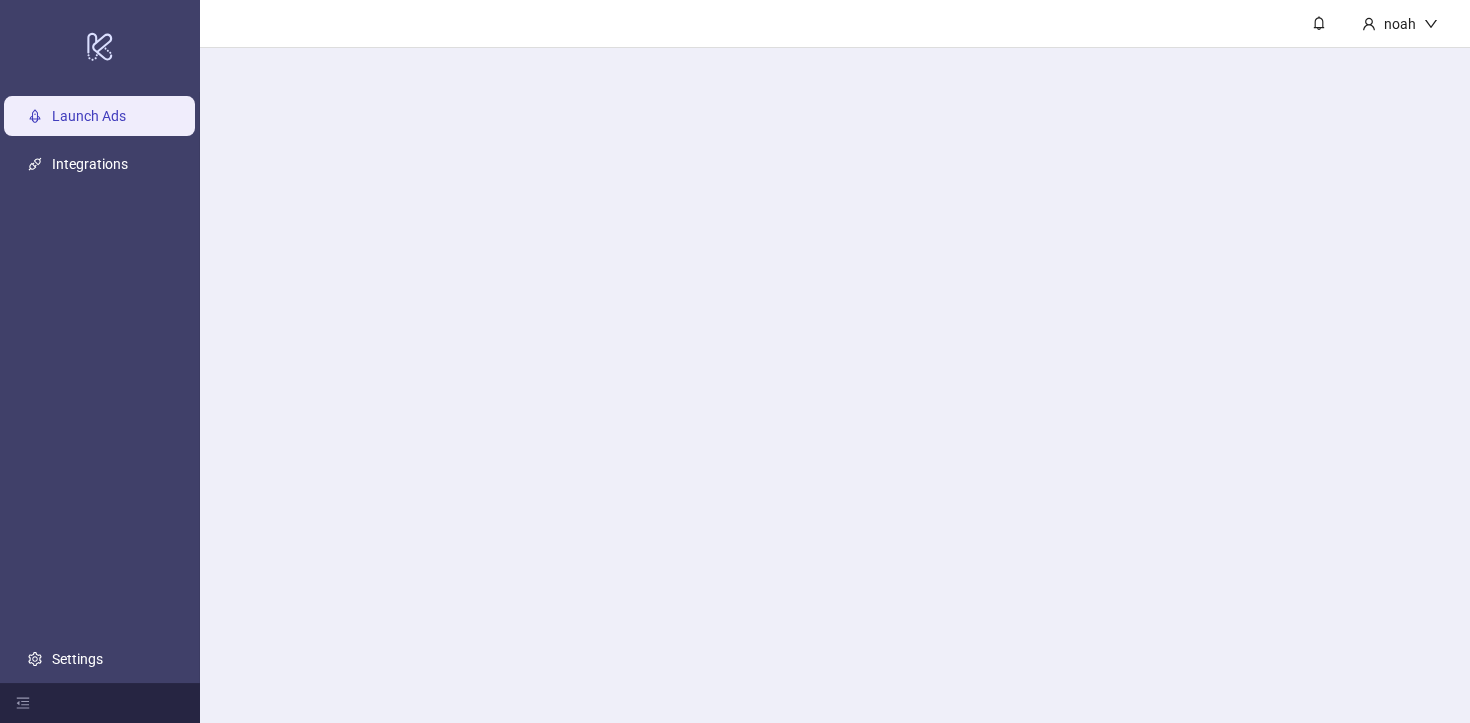 scroll, scrollTop: 0, scrollLeft: 0, axis: both 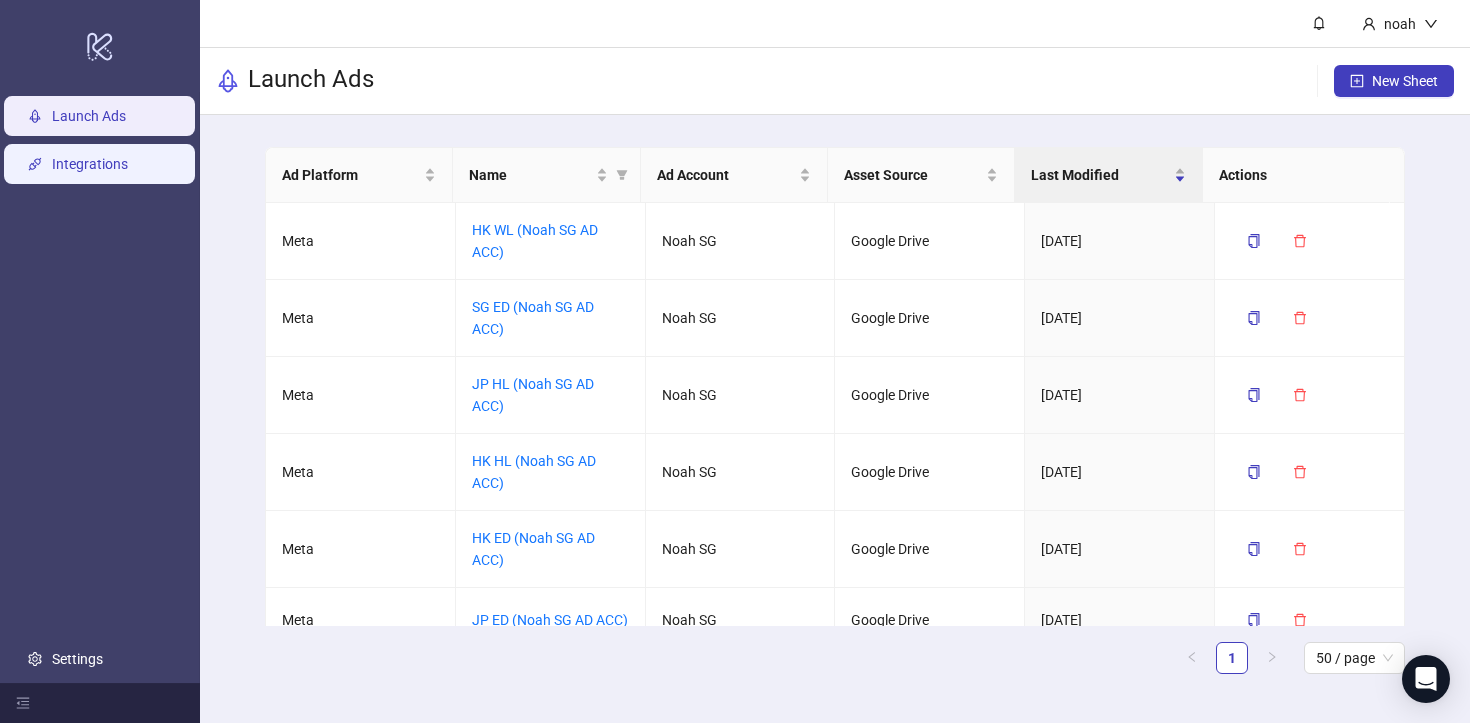 click on "Integrations" at bounding box center (90, 164) 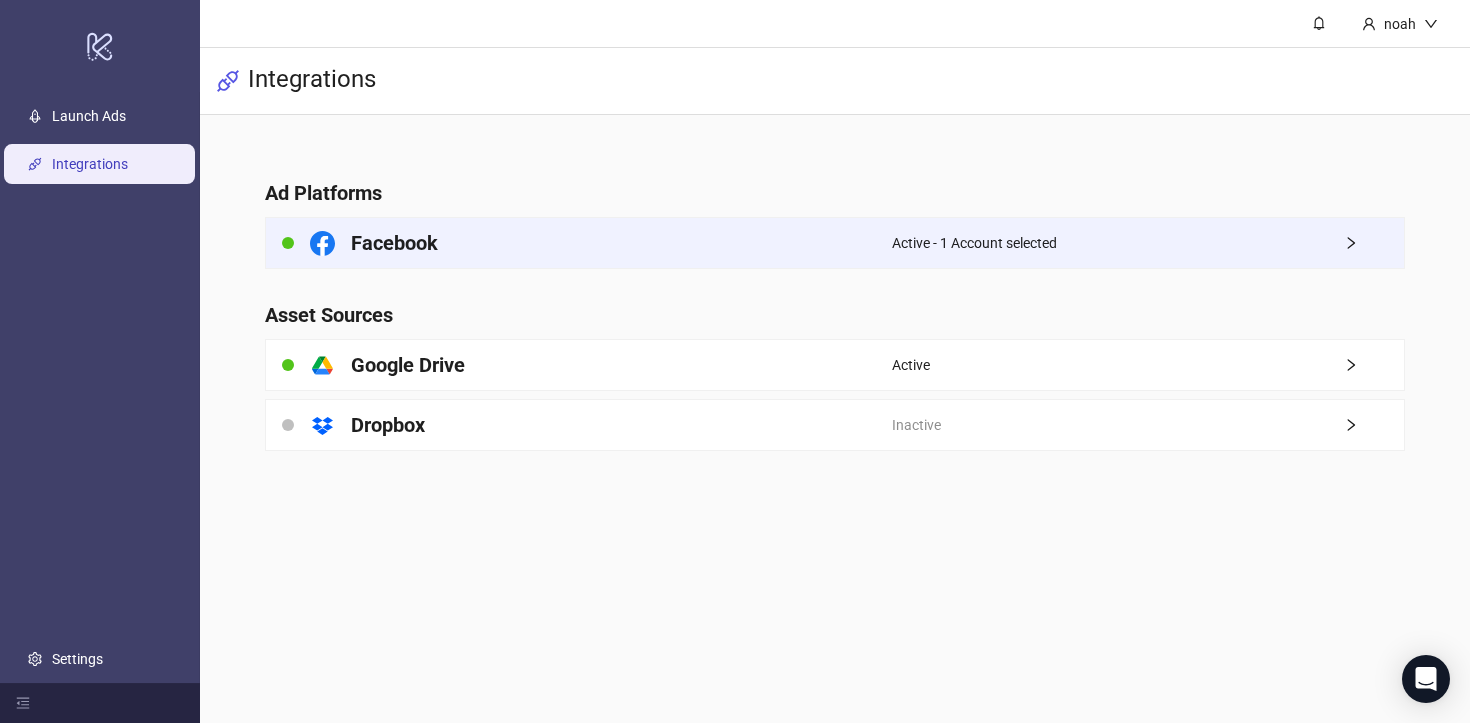 click on "Facebook" at bounding box center [579, 243] 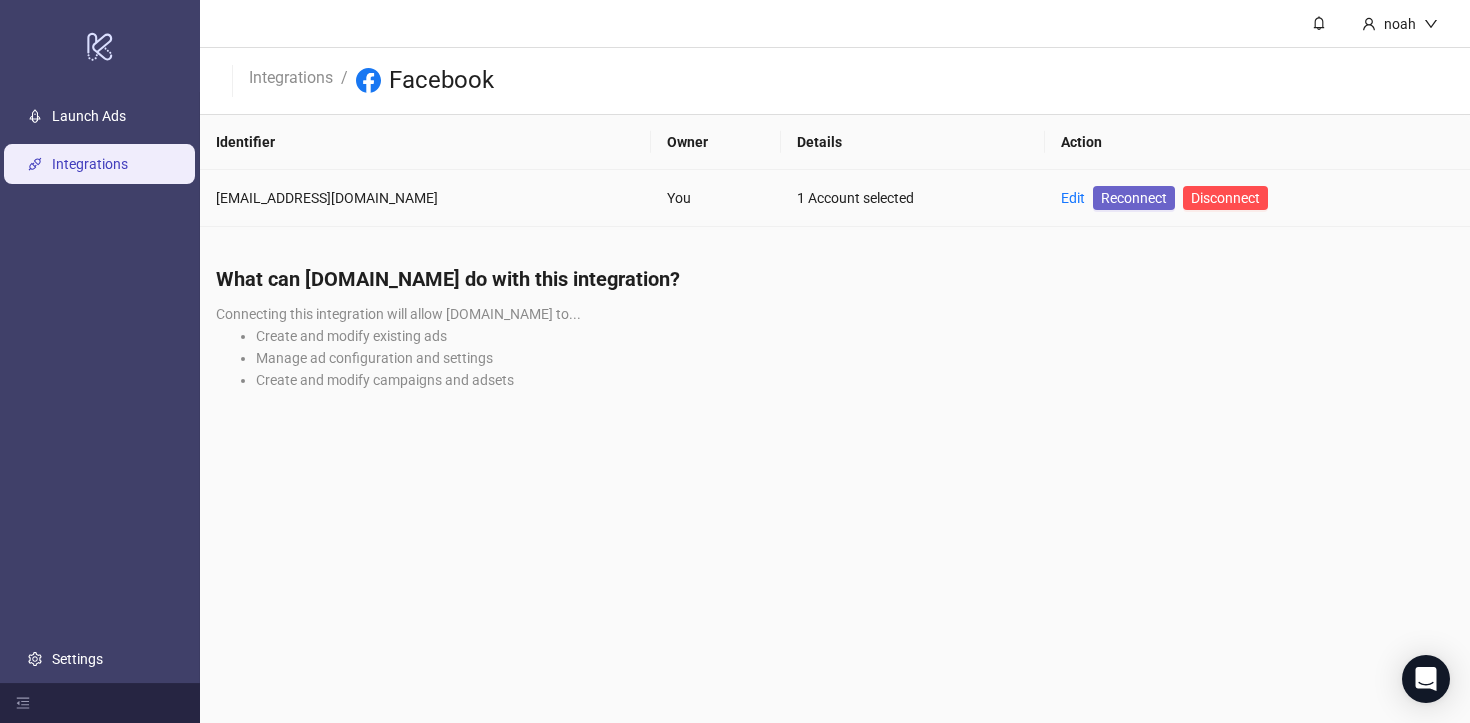 click on "Reconnect" at bounding box center (1134, 198) 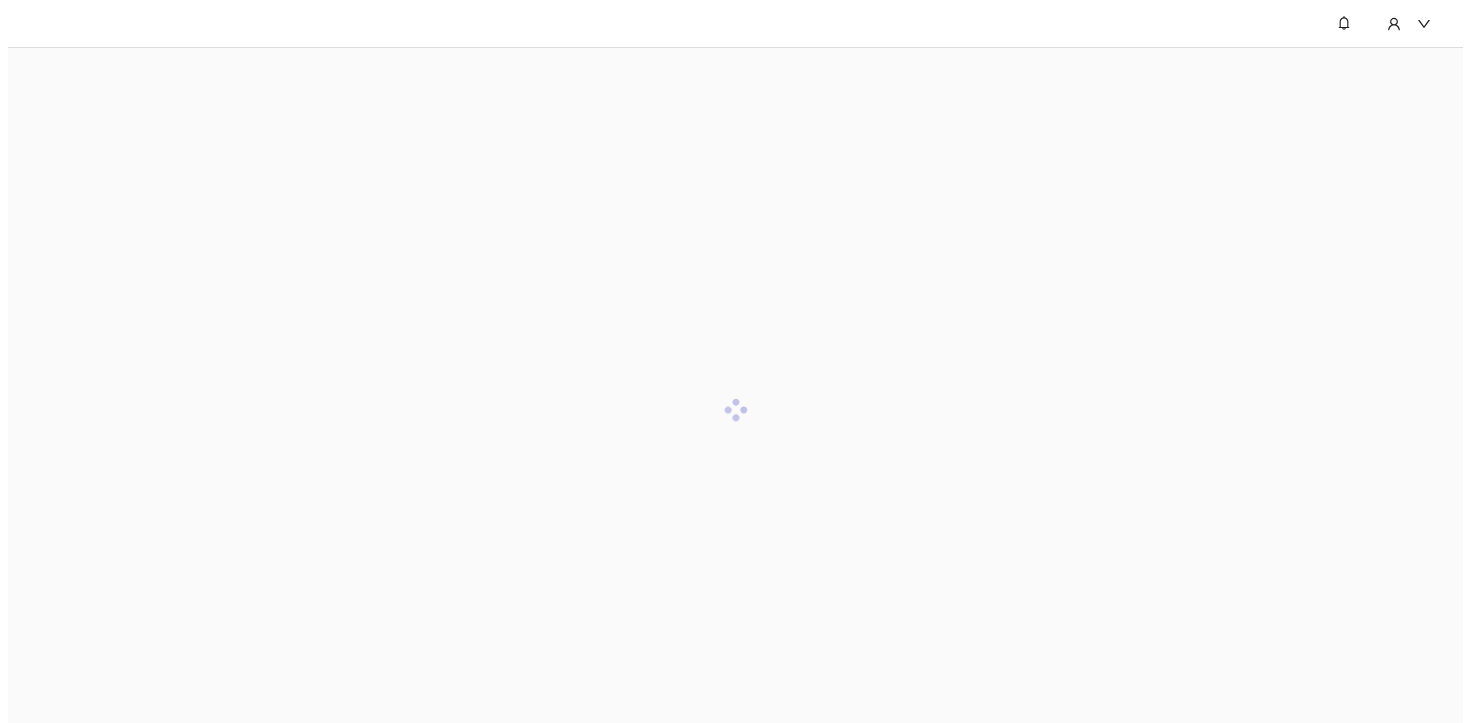 scroll, scrollTop: 0, scrollLeft: 0, axis: both 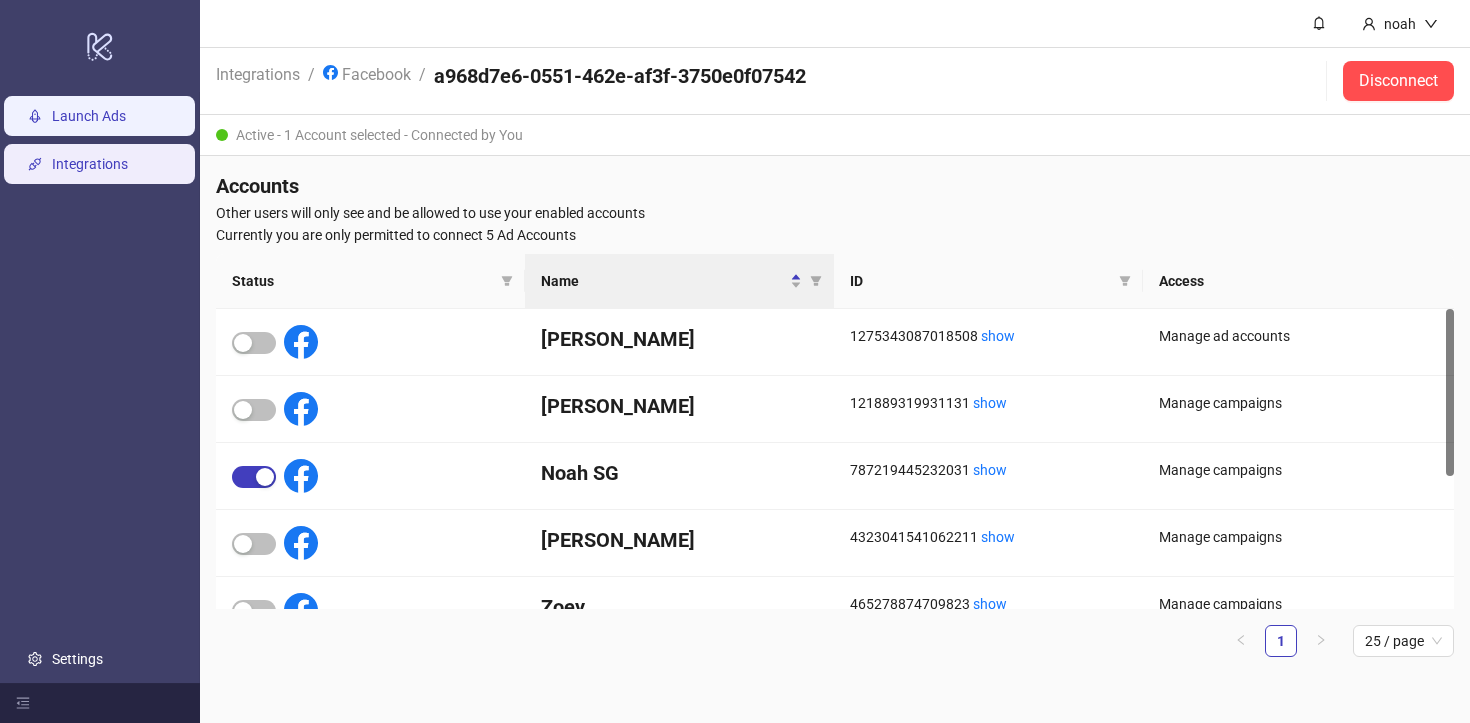 click on "Launch Ads" at bounding box center [89, 116] 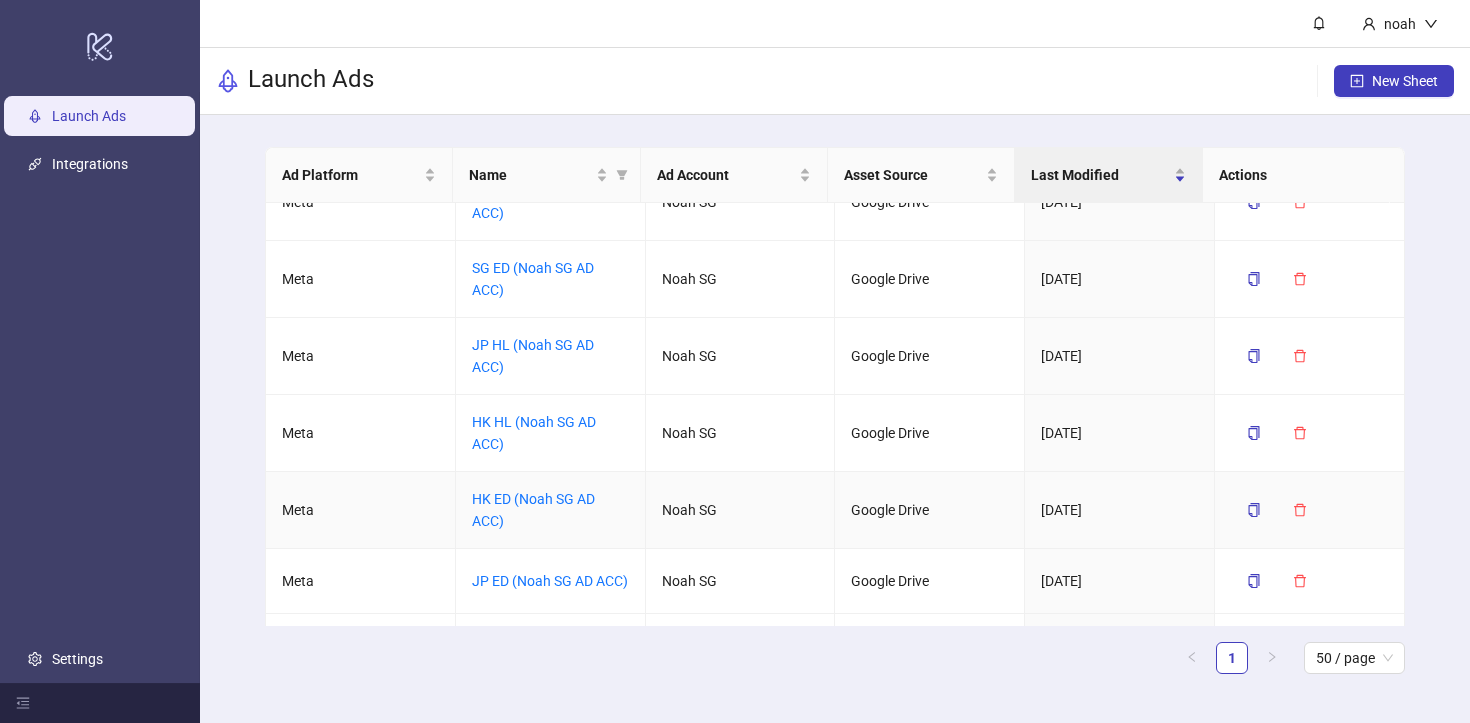 scroll, scrollTop: 0, scrollLeft: 0, axis: both 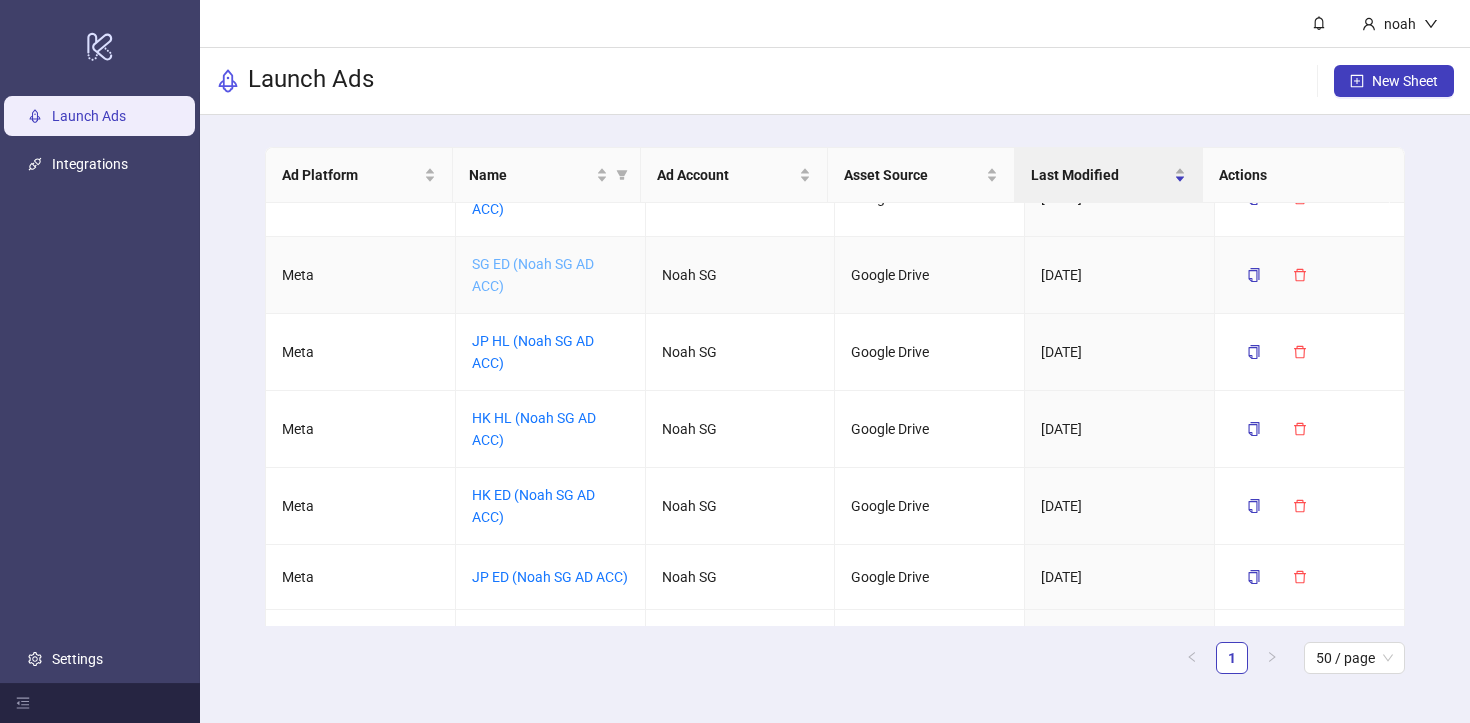 click on "SG ED (Noah SG AD ACC)" at bounding box center [533, 275] 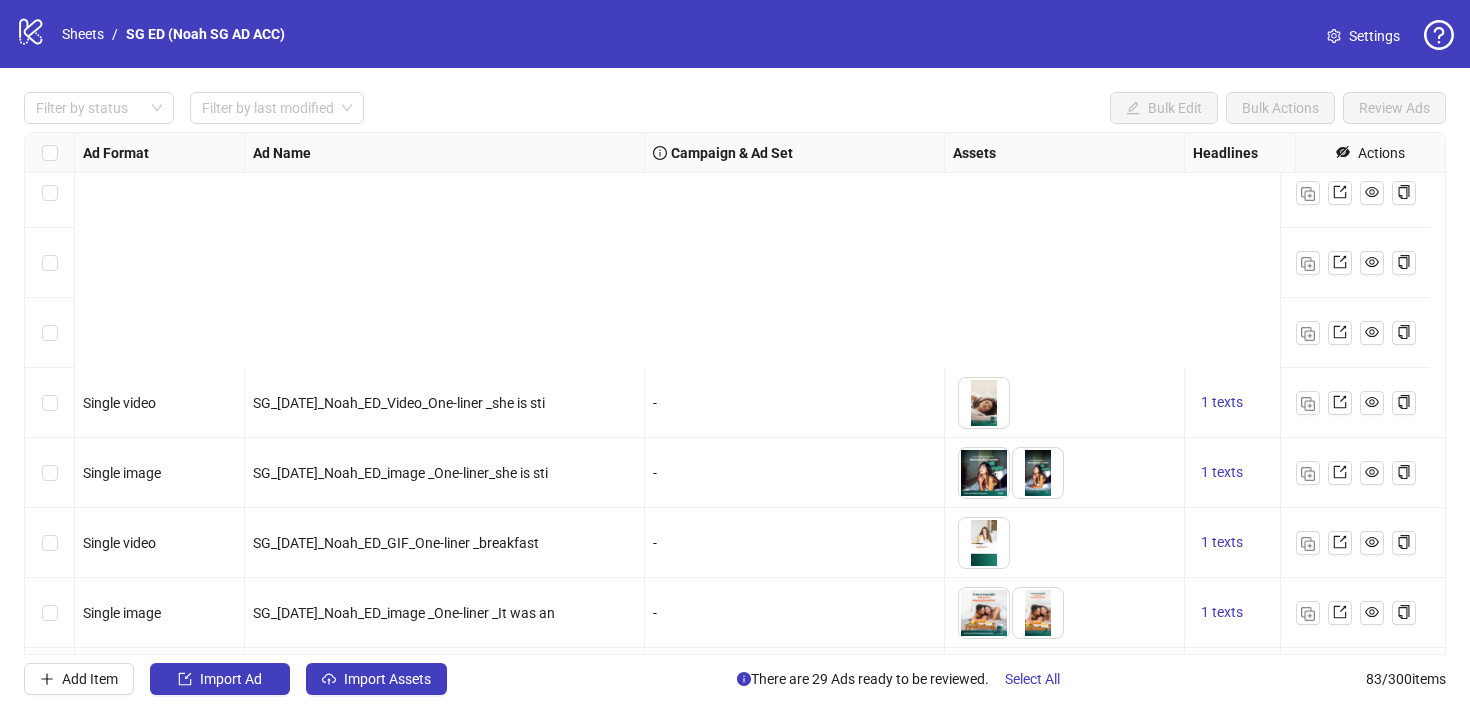 scroll, scrollTop: 5344, scrollLeft: 0, axis: vertical 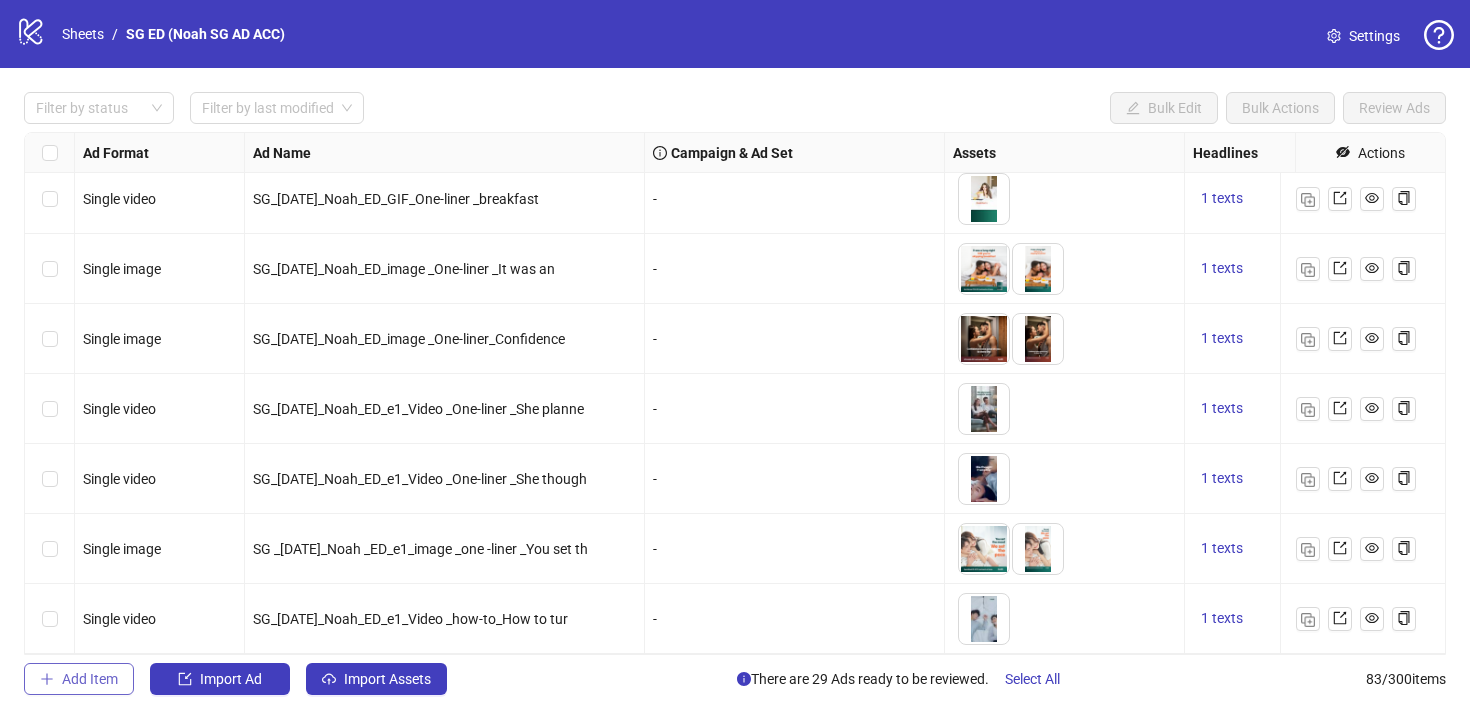 click on "Add Item" at bounding box center [79, 679] 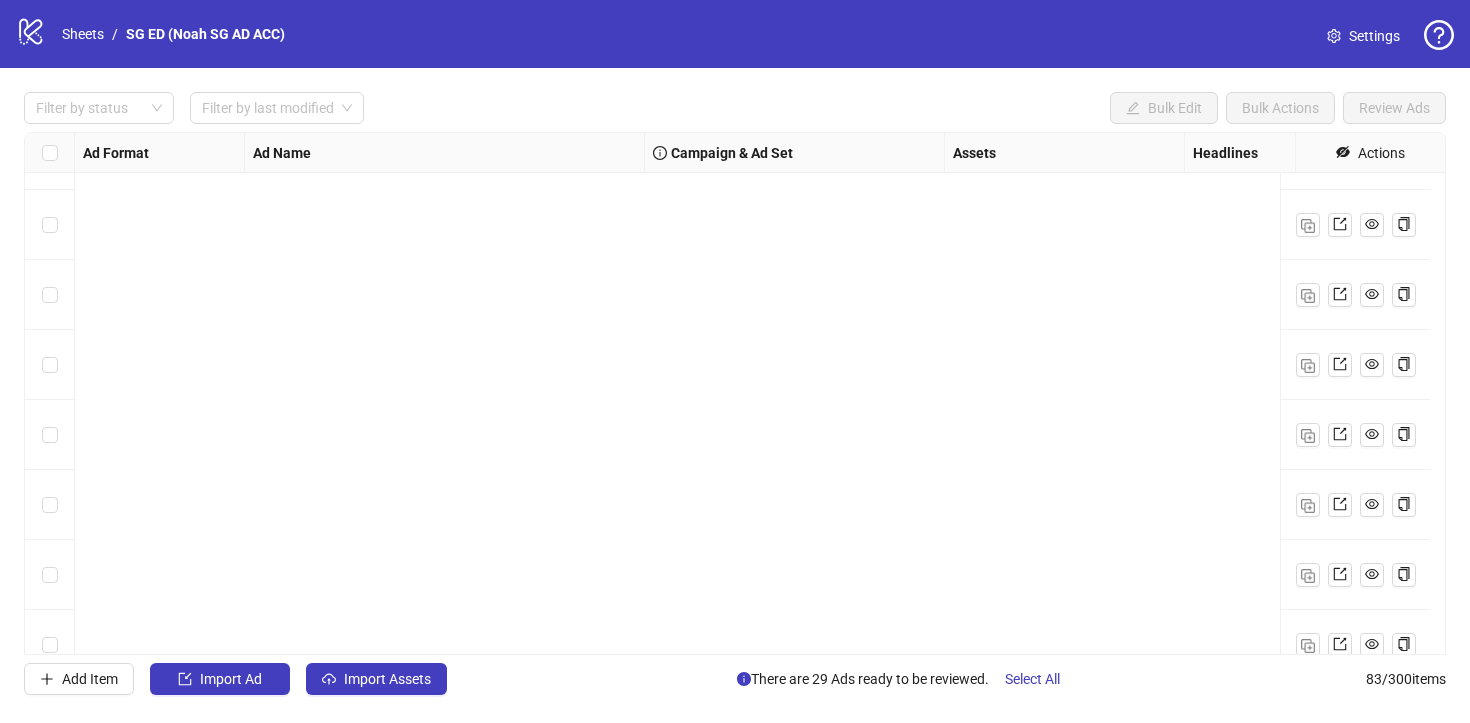 scroll, scrollTop: 5344, scrollLeft: 0, axis: vertical 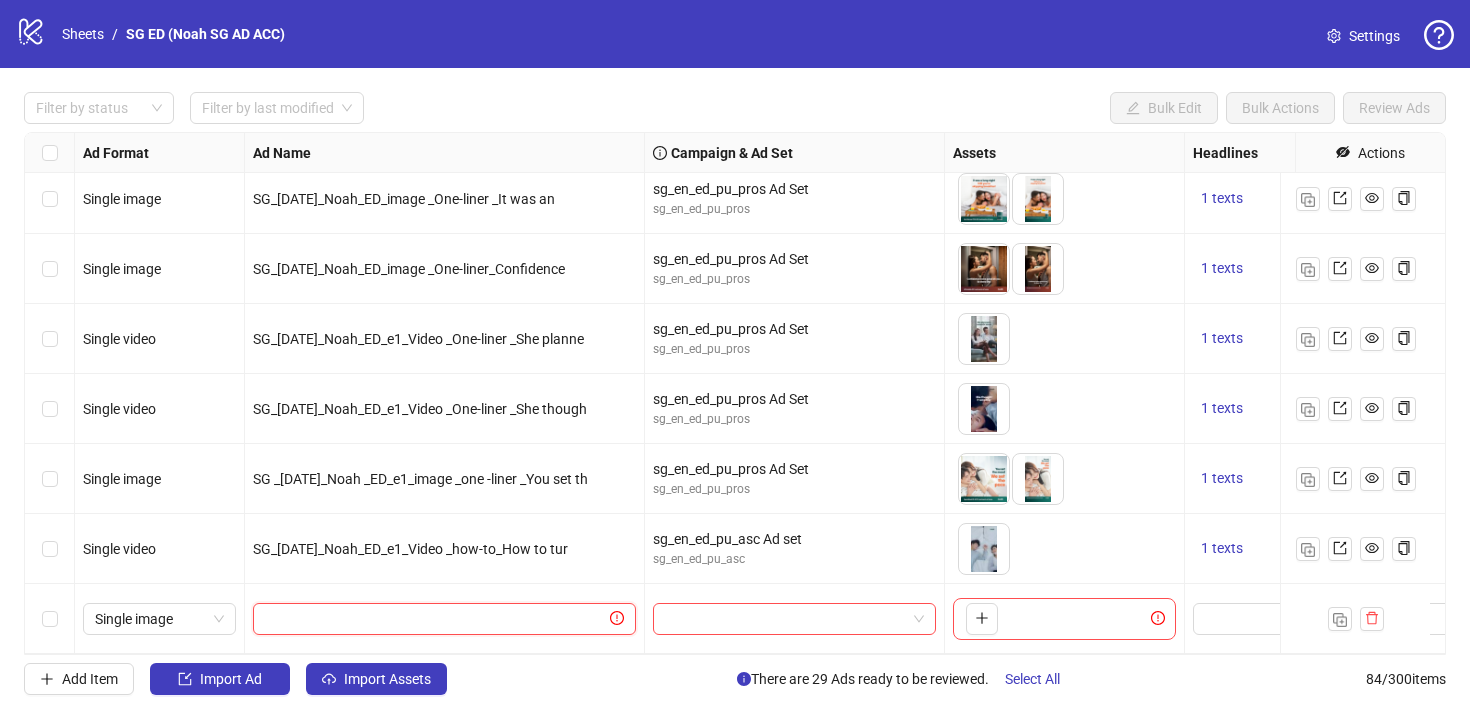 click at bounding box center [435, 619] 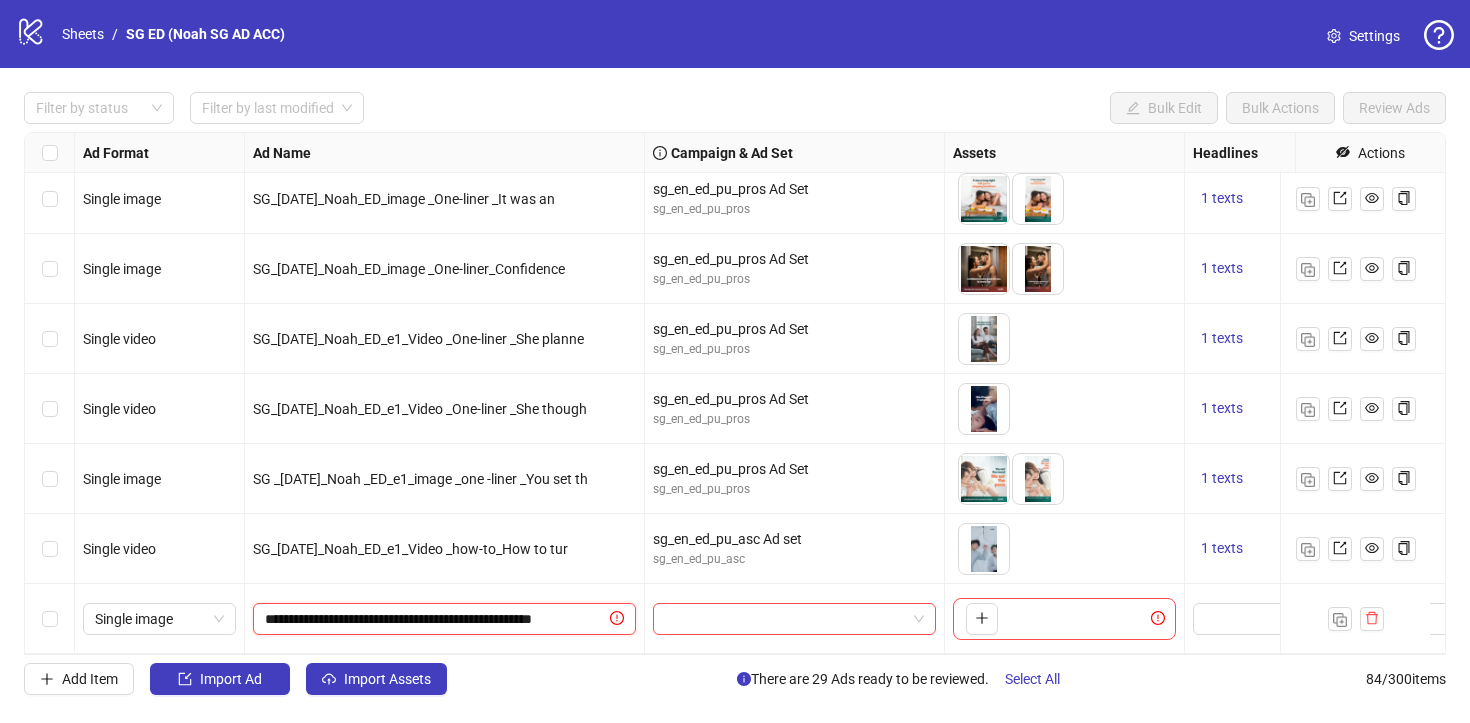 scroll, scrollTop: 0, scrollLeft: 10, axis: horizontal 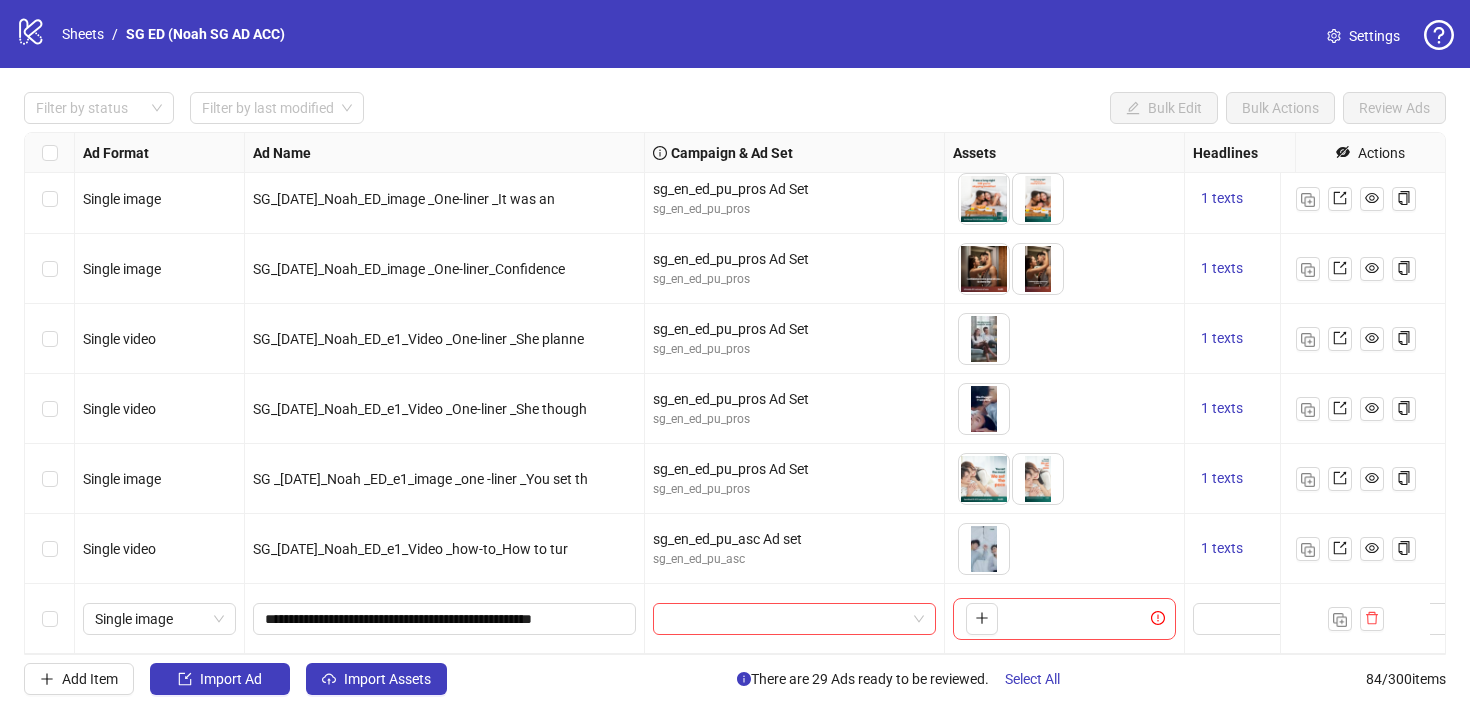 click on "SG_[DATE]_Noah_ED_e1_Video _how-to_How to tur" at bounding box center [410, 549] 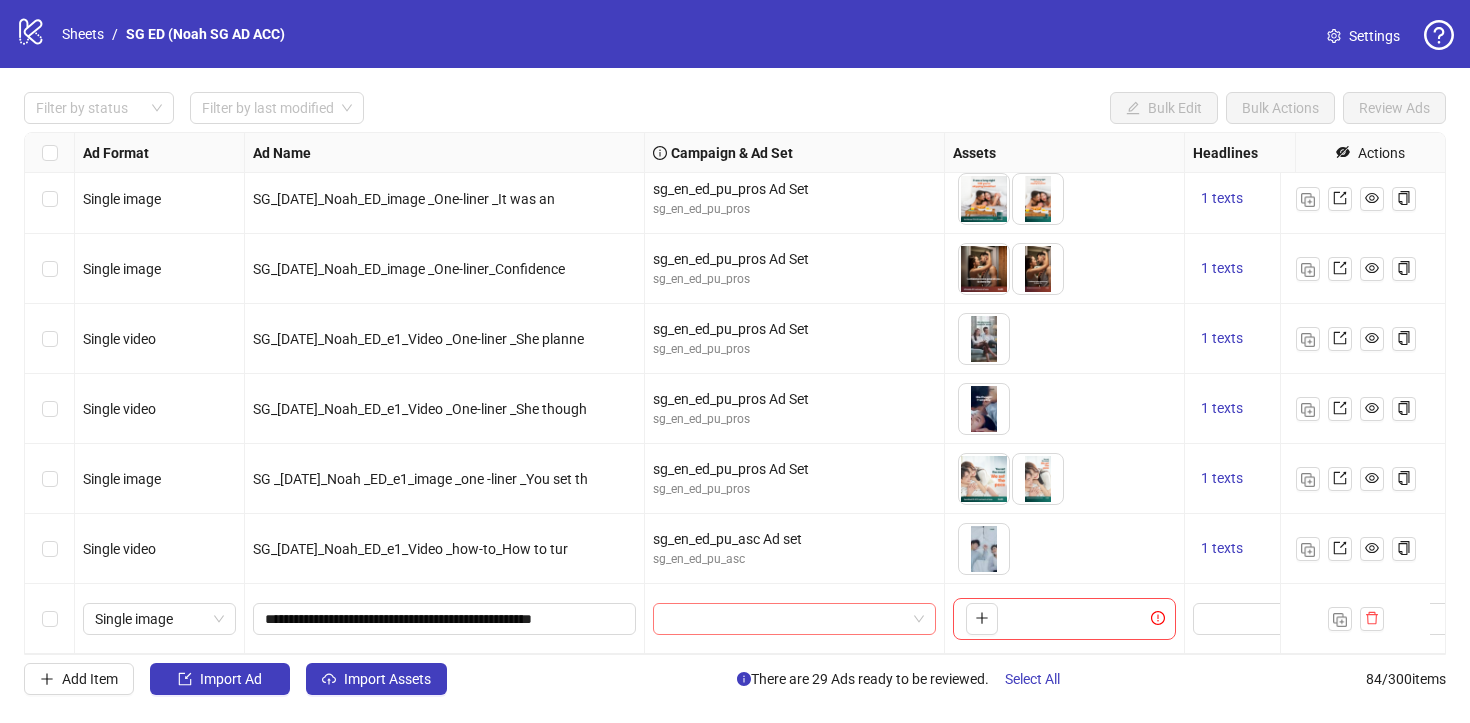 click at bounding box center [785, 619] 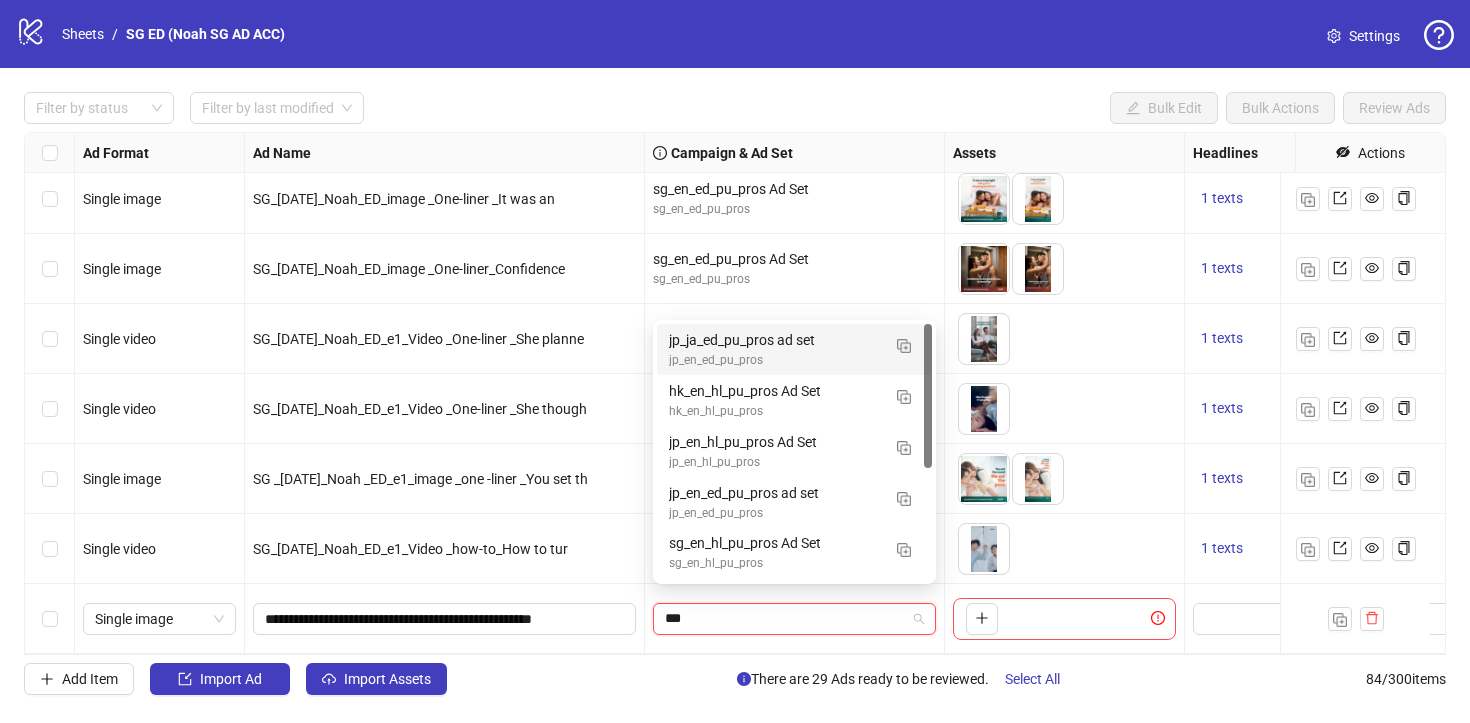 type on "****" 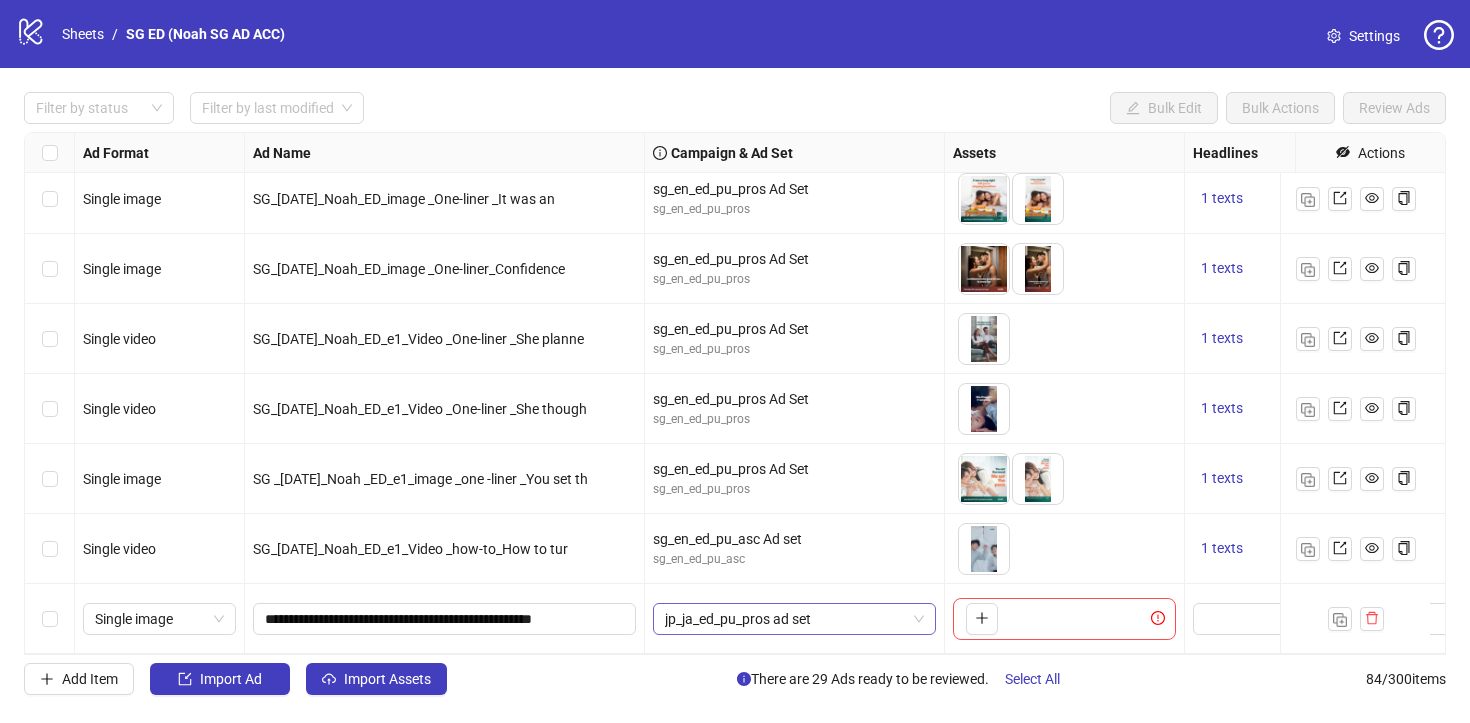 click on "jp_ja_ed_pu_pros ad set" at bounding box center (794, 619) 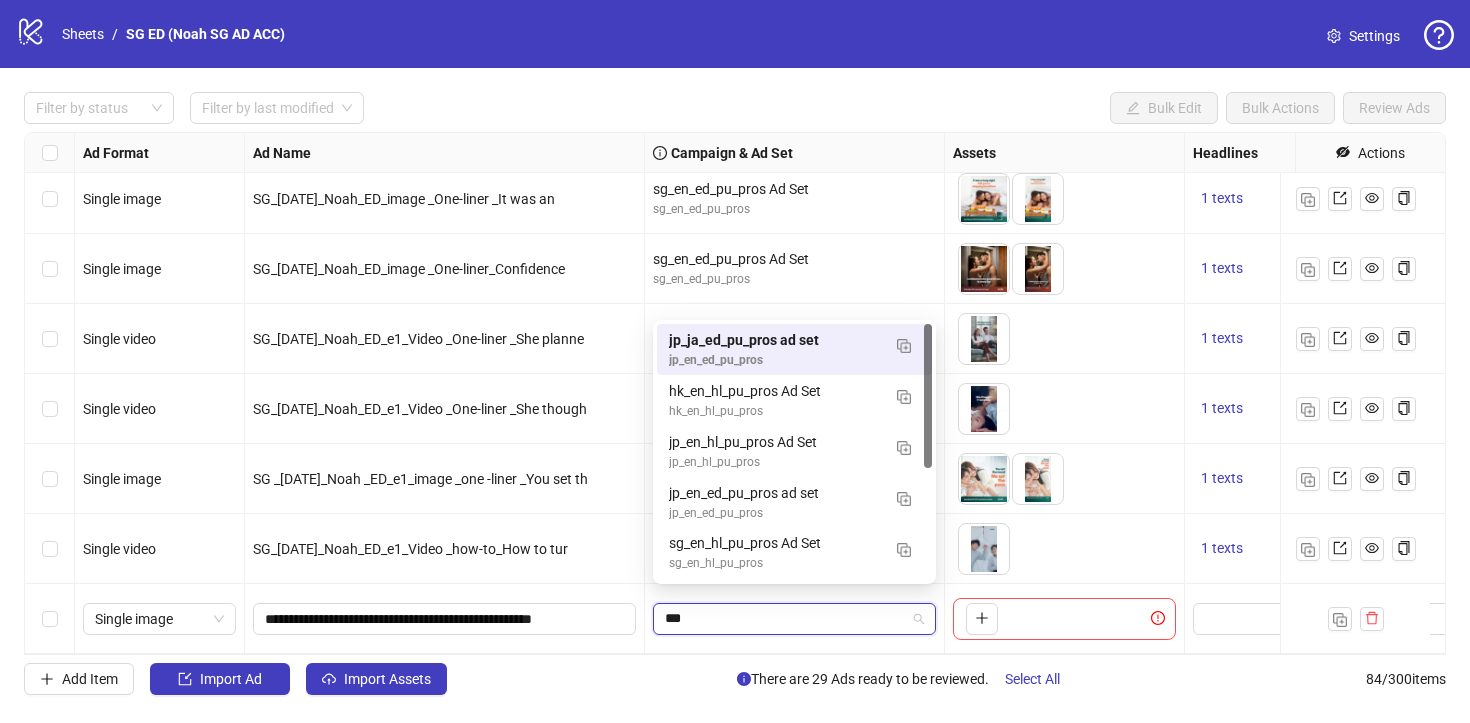 type on "****" 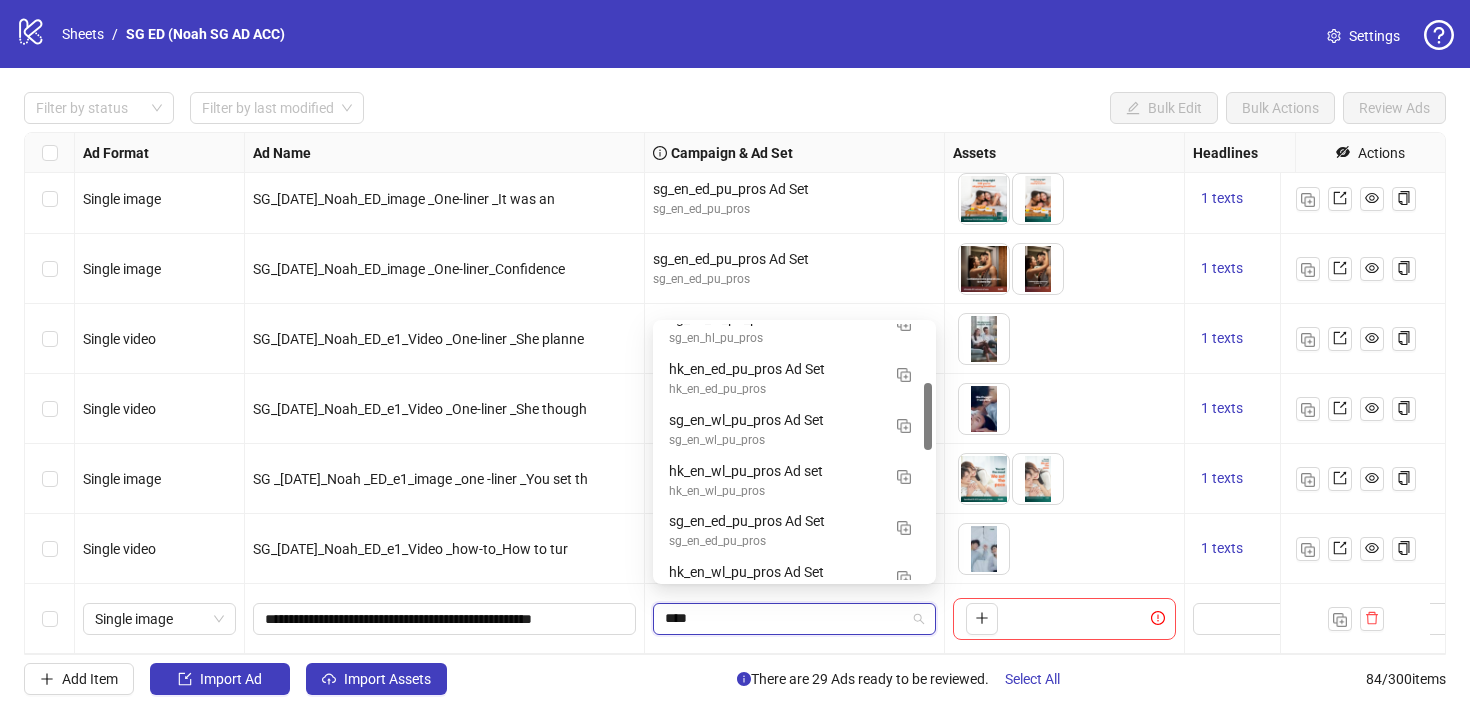 scroll, scrollTop: 244, scrollLeft: 0, axis: vertical 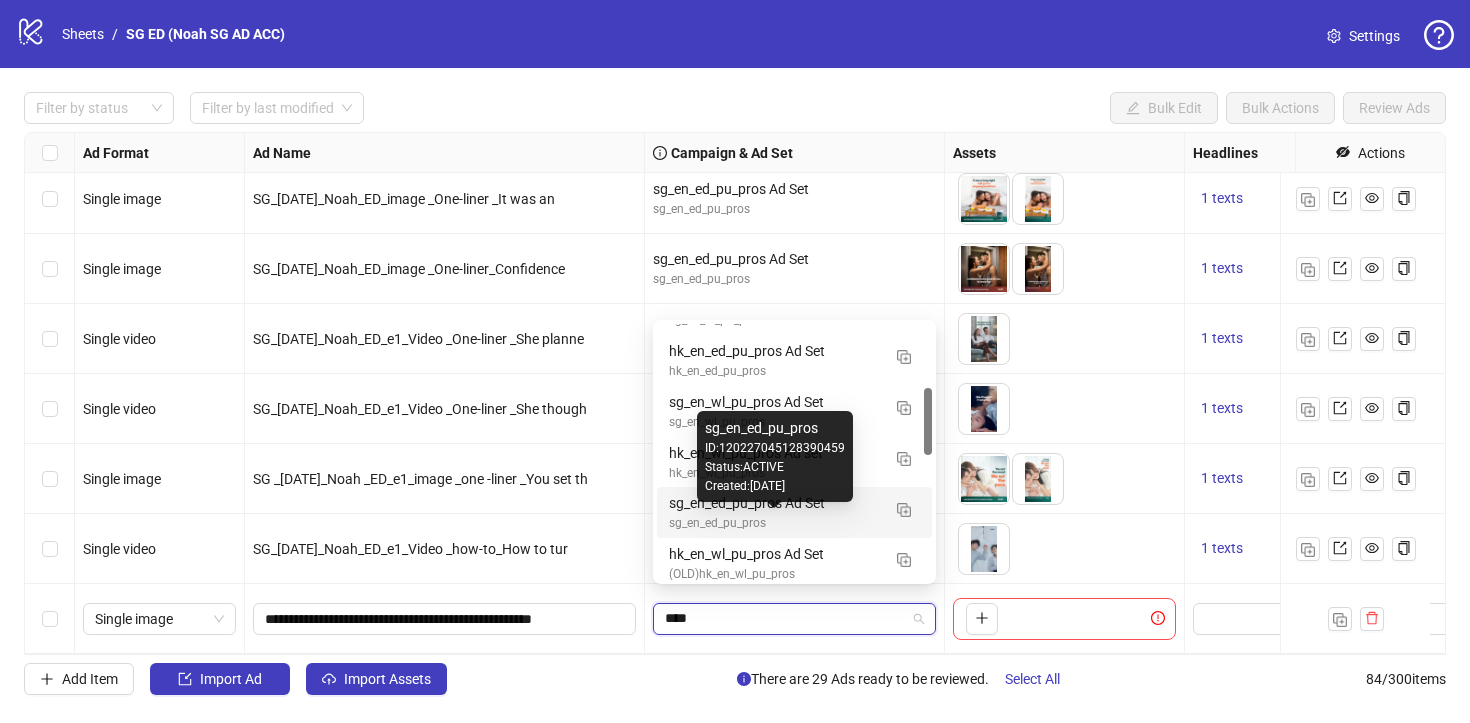 click on "sg_en_ed_pu_pros" at bounding box center (774, 523) 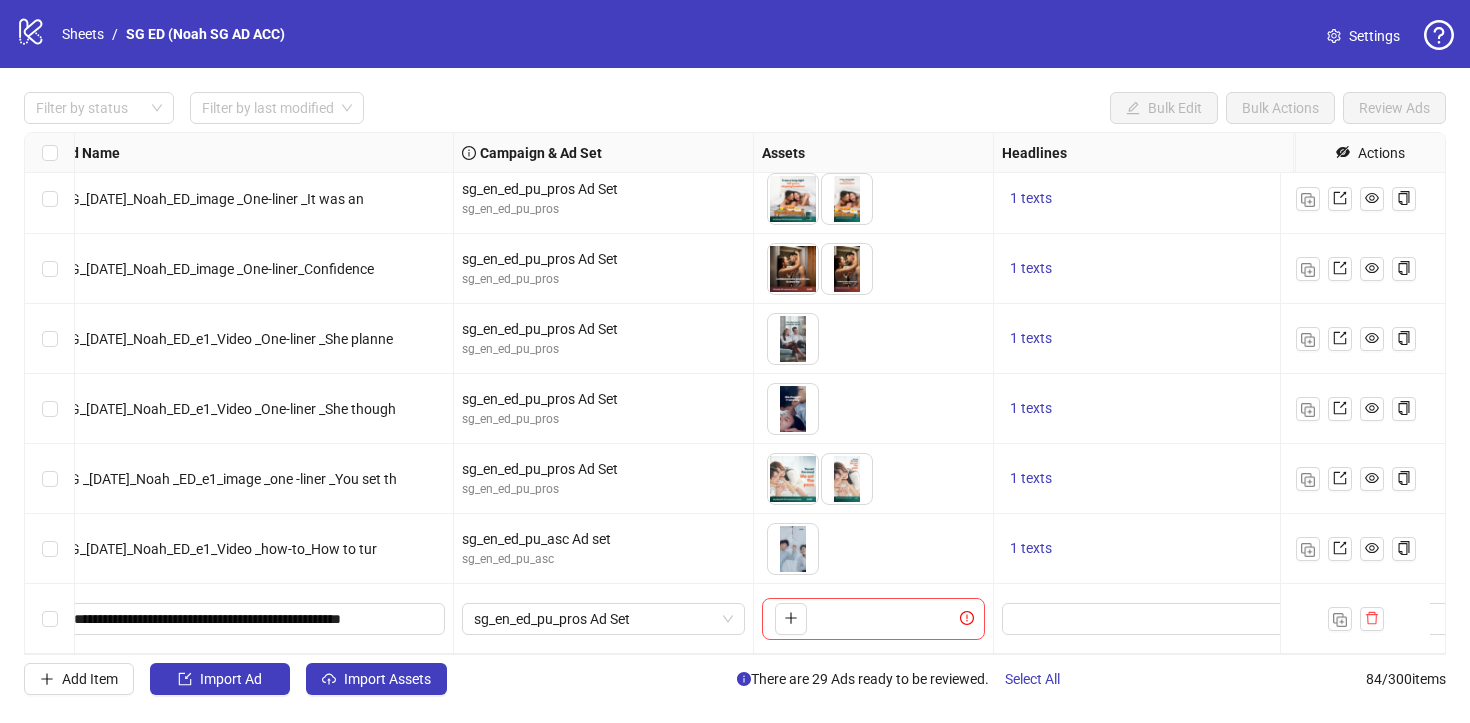scroll, scrollTop: 5414, scrollLeft: 203, axis: both 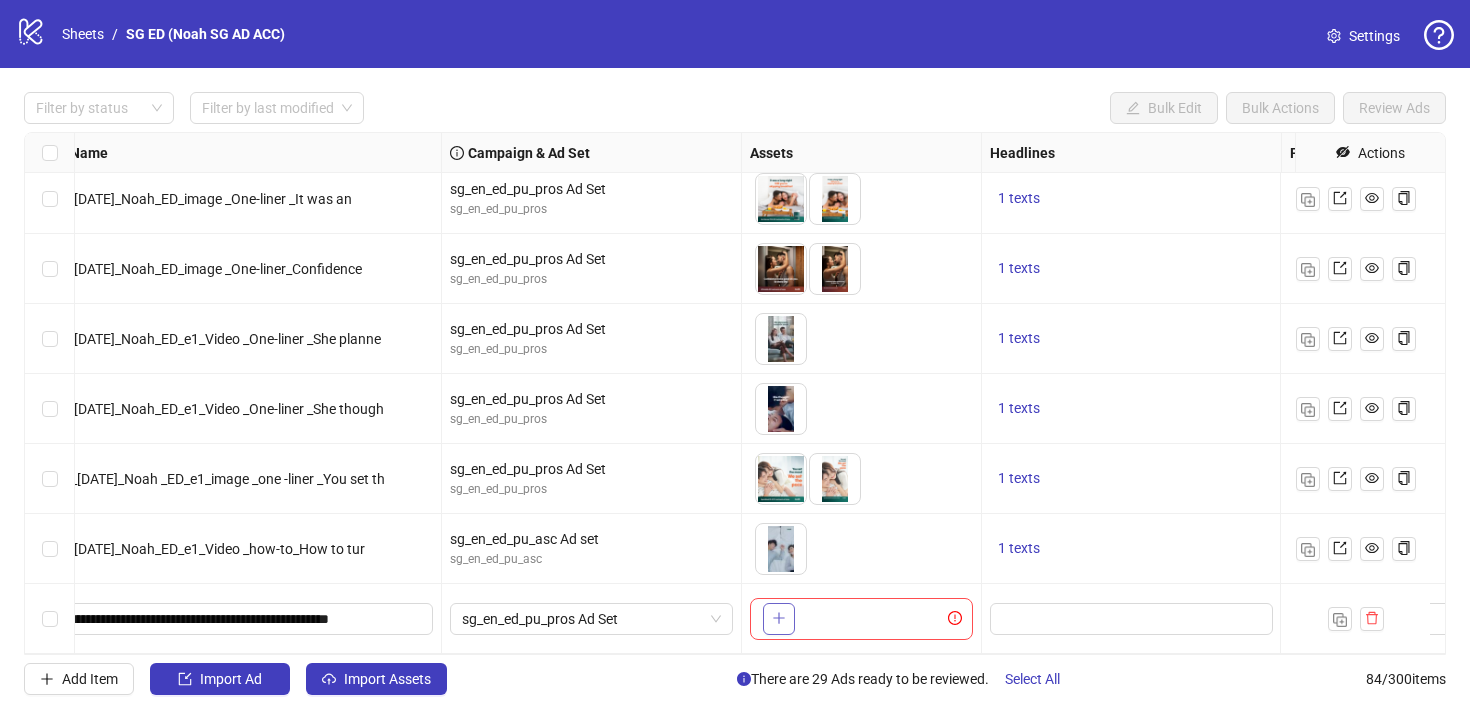 click 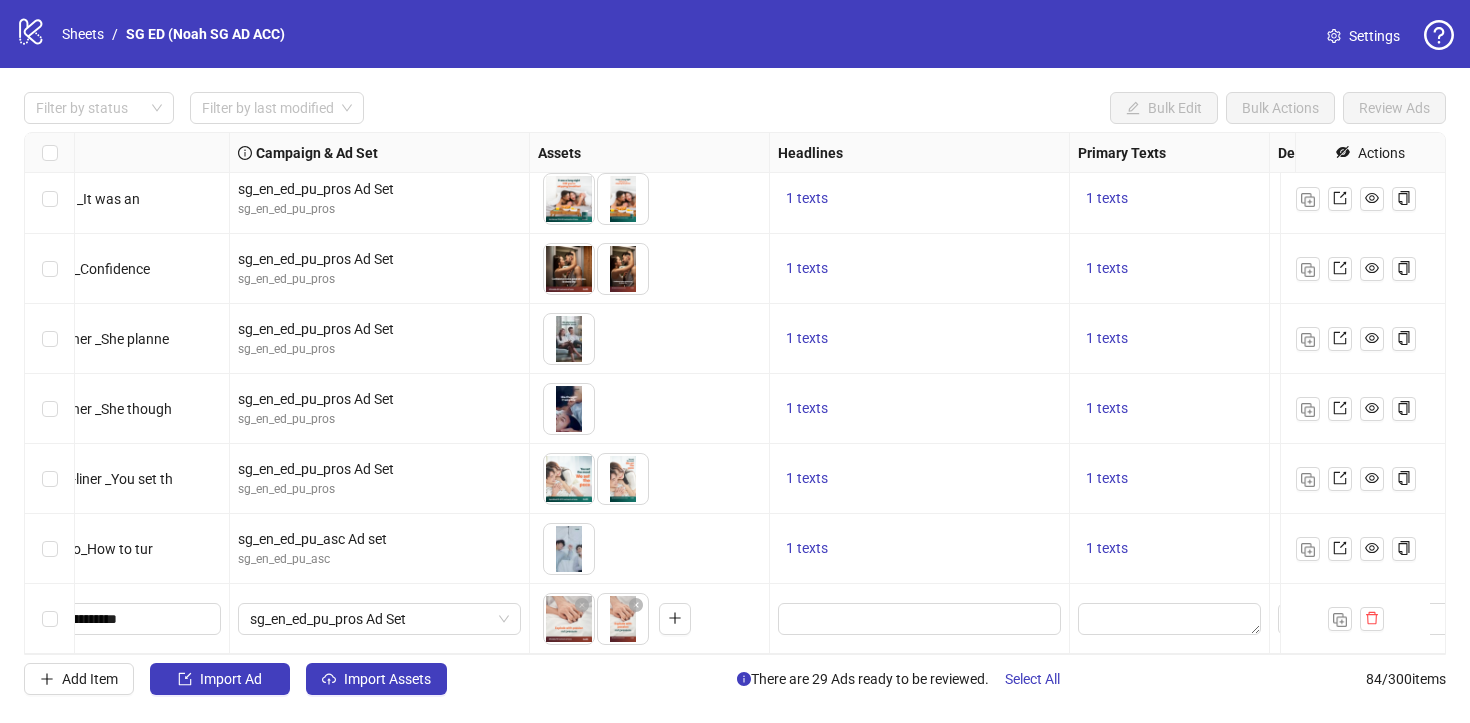 scroll, scrollTop: 5414, scrollLeft: 482, axis: both 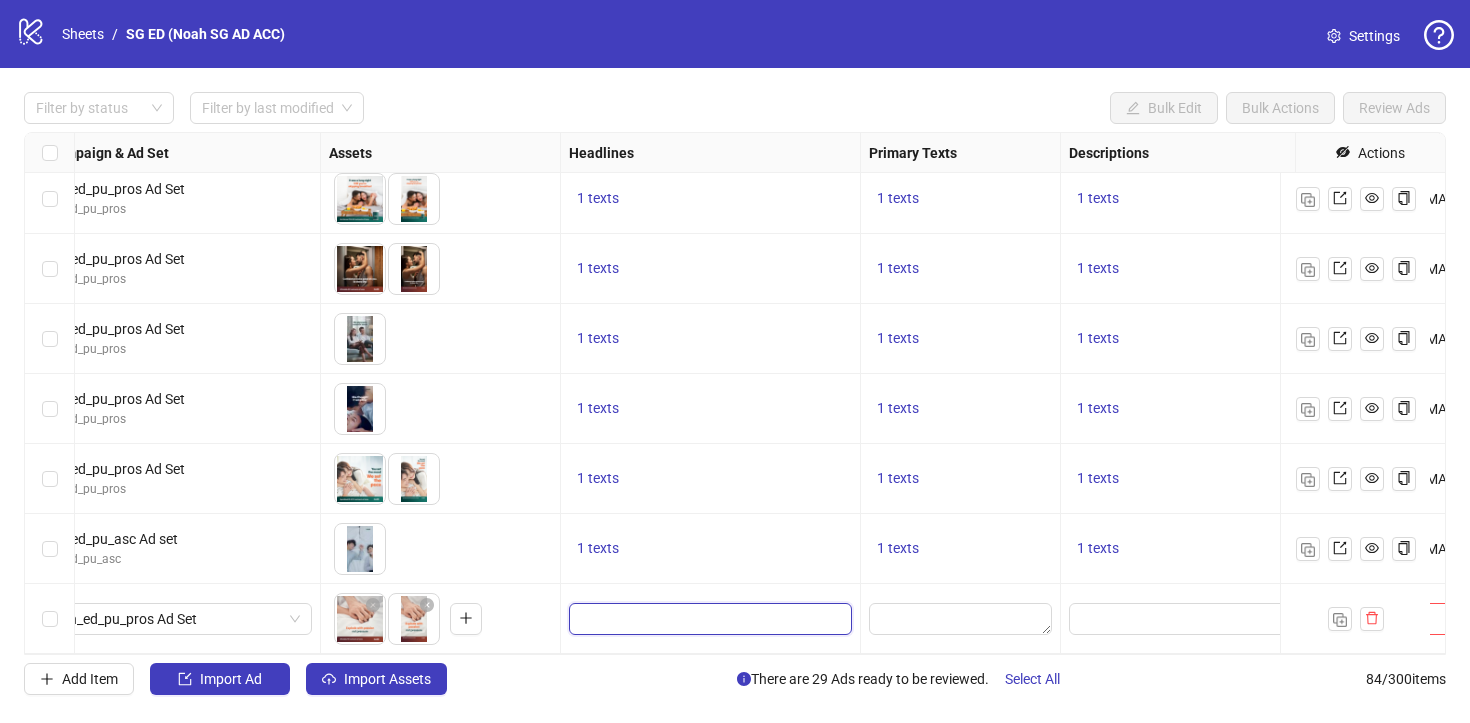 drag, startPoint x: 643, startPoint y: 602, endPoint x: 631, endPoint y: 593, distance: 15 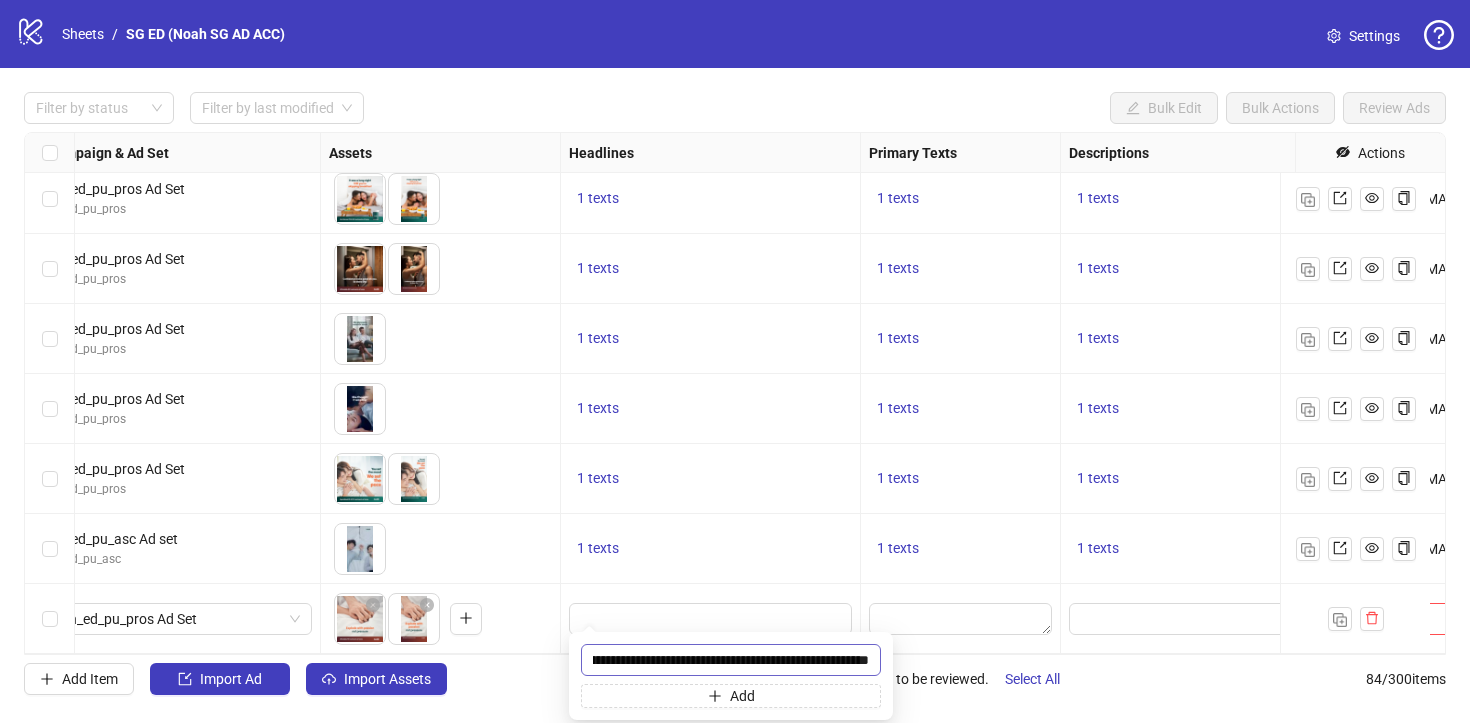 scroll, scrollTop: 0, scrollLeft: 0, axis: both 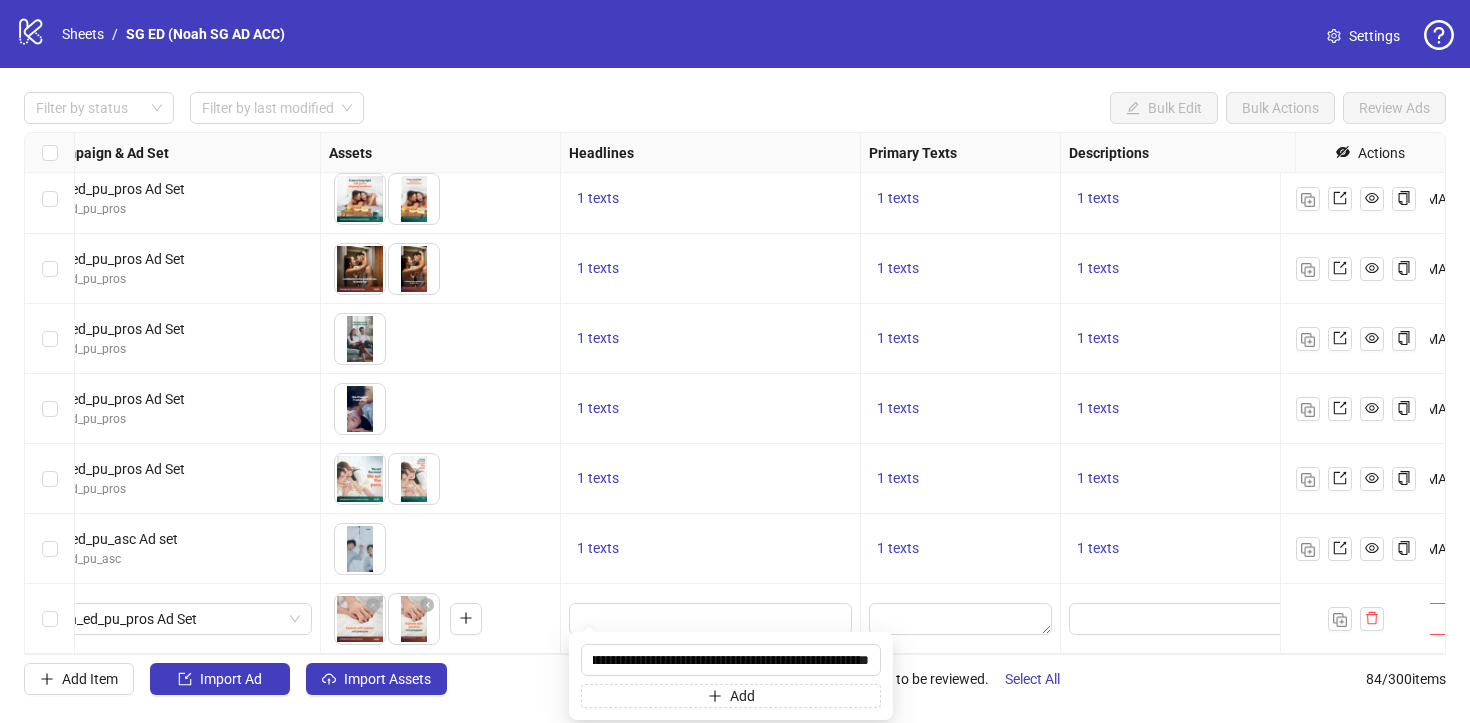 drag, startPoint x: 849, startPoint y: 657, endPoint x: 881, endPoint y: 663, distance: 32.55764 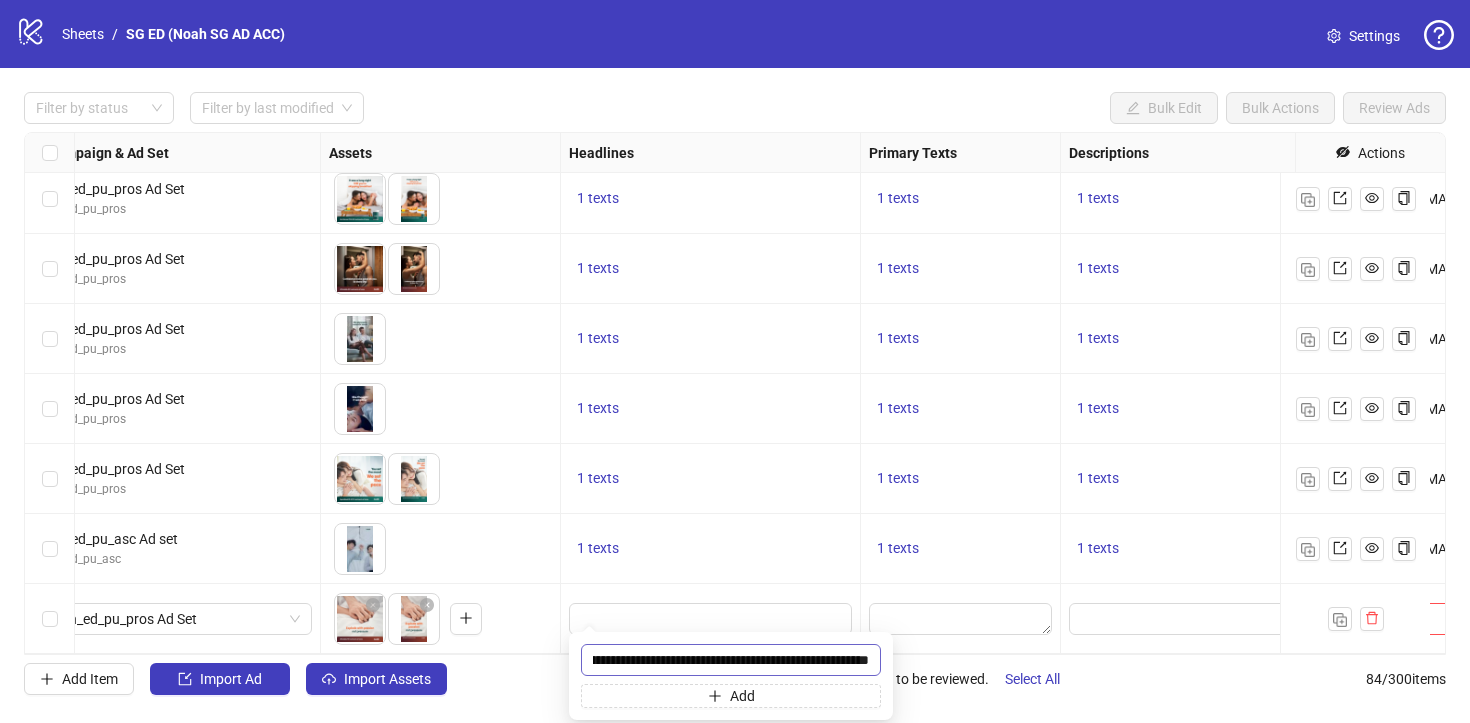 click on "**********" at bounding box center (731, 660) 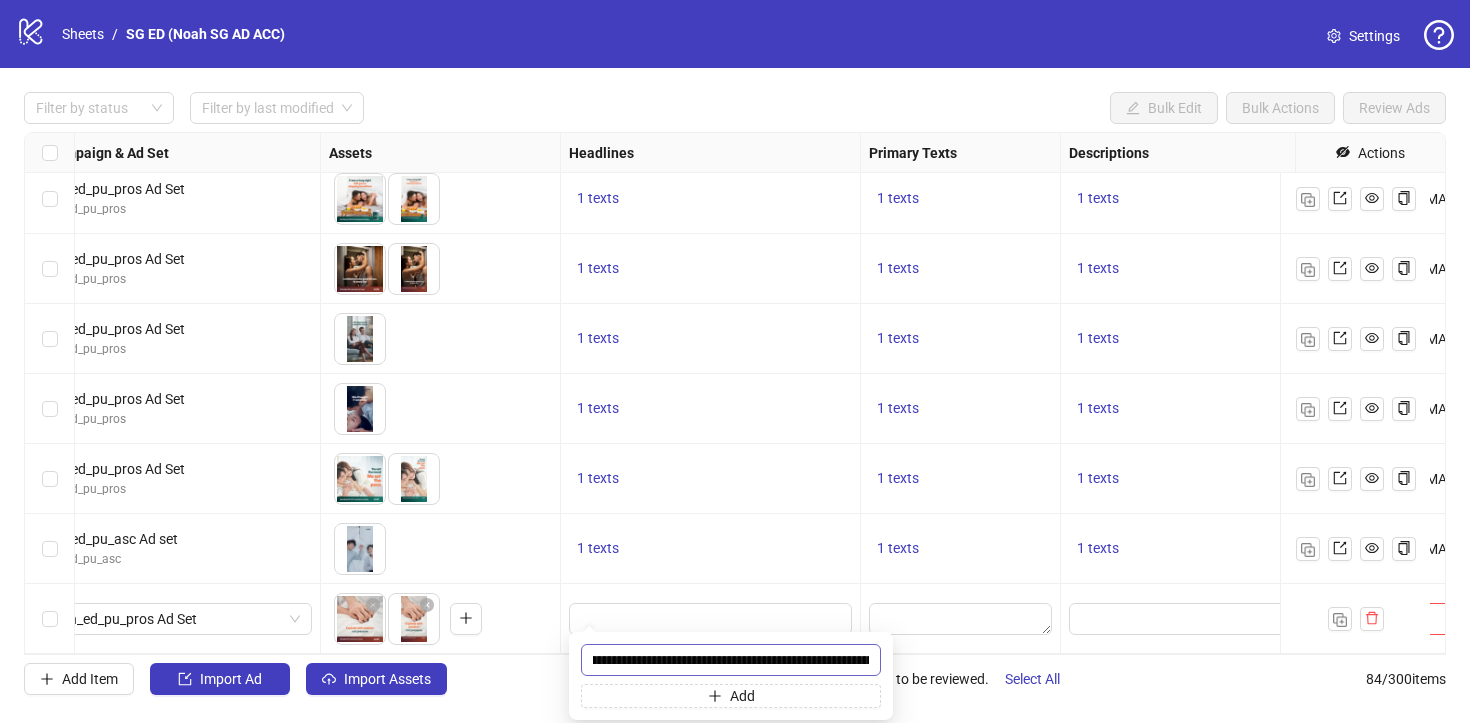scroll, scrollTop: 0, scrollLeft: 582, axis: horizontal 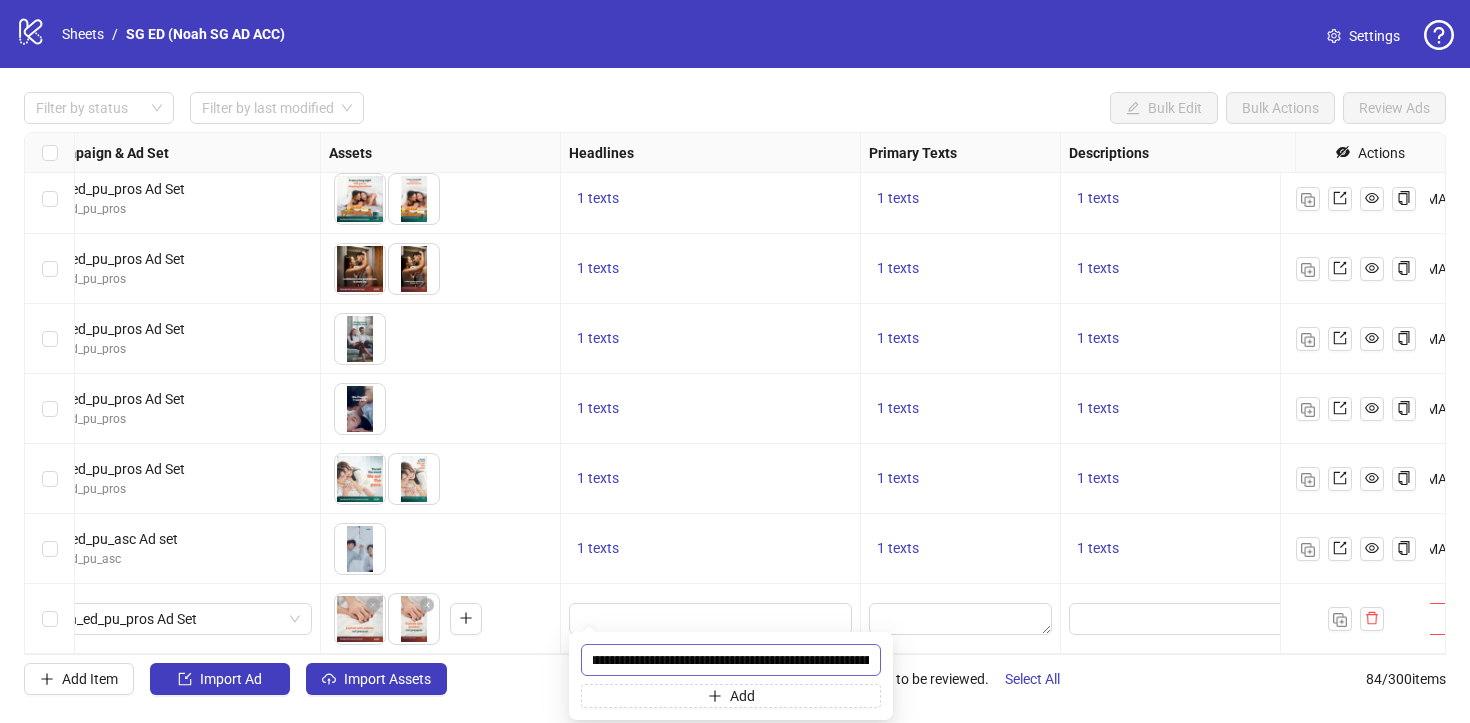 click on "**********" at bounding box center (731, 660) 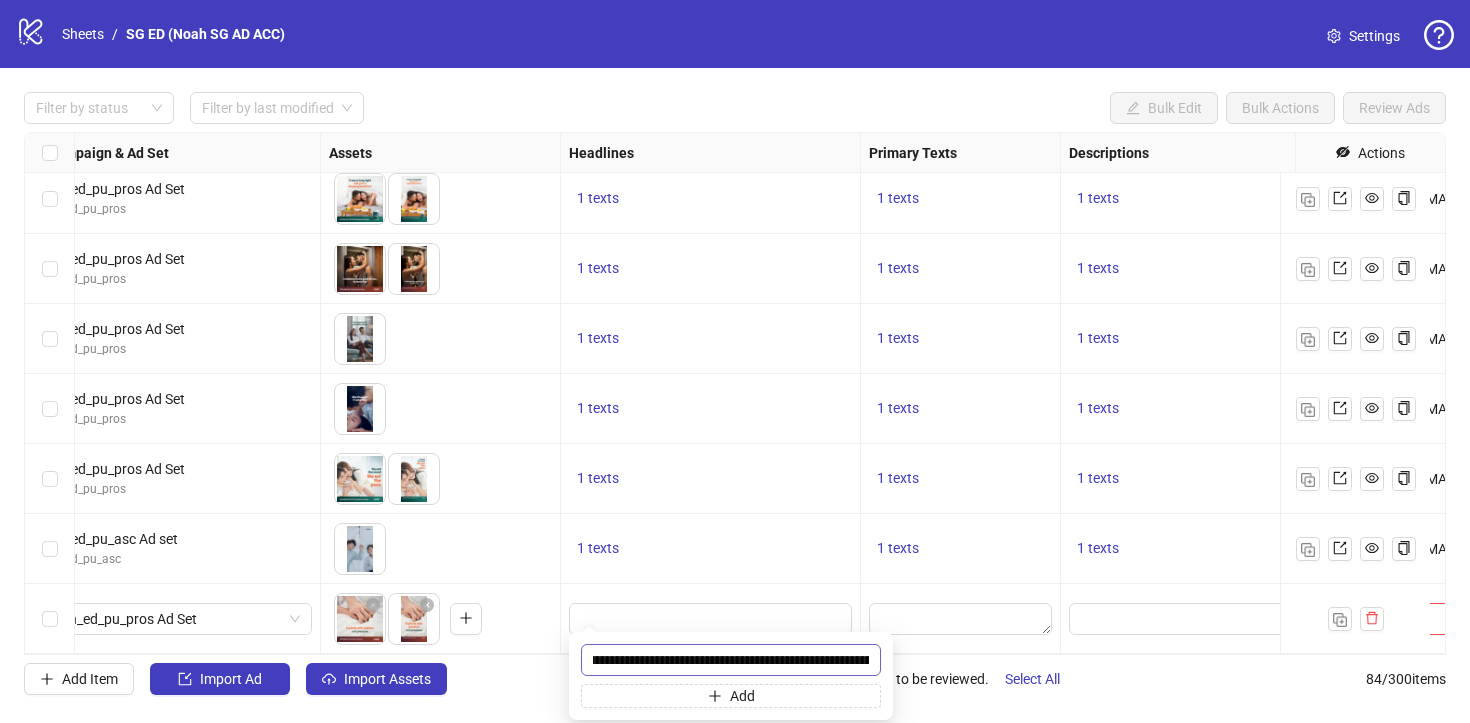 click on "**********" at bounding box center [731, 660] 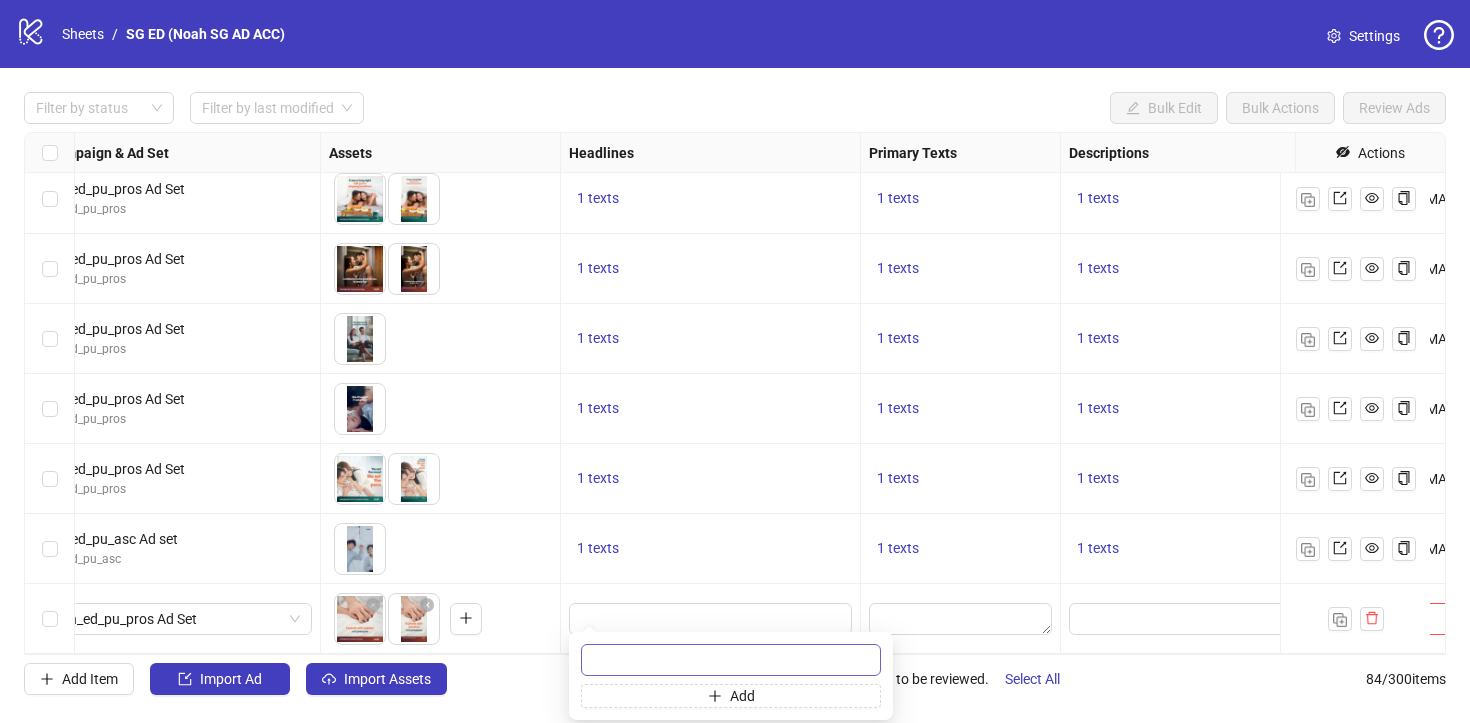 scroll, scrollTop: 0, scrollLeft: 0, axis: both 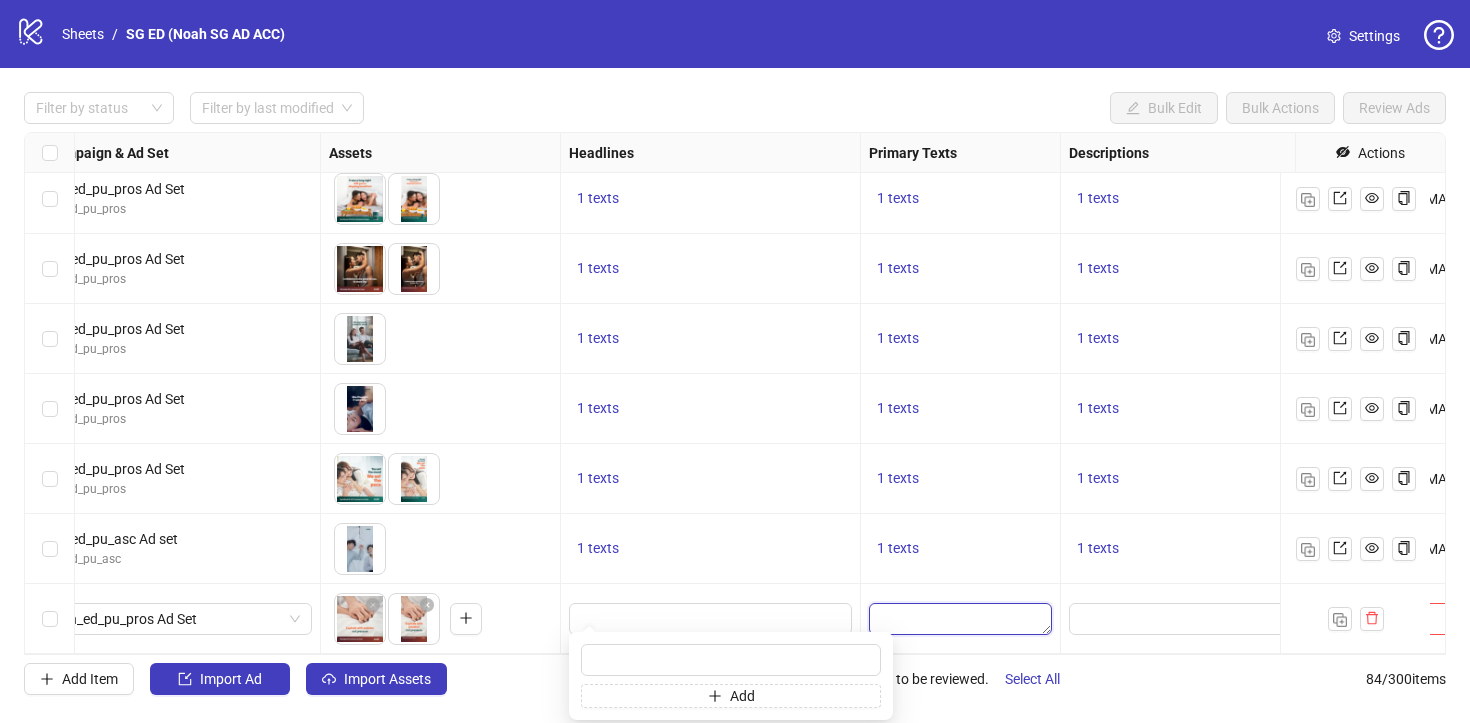click at bounding box center [960, 619] 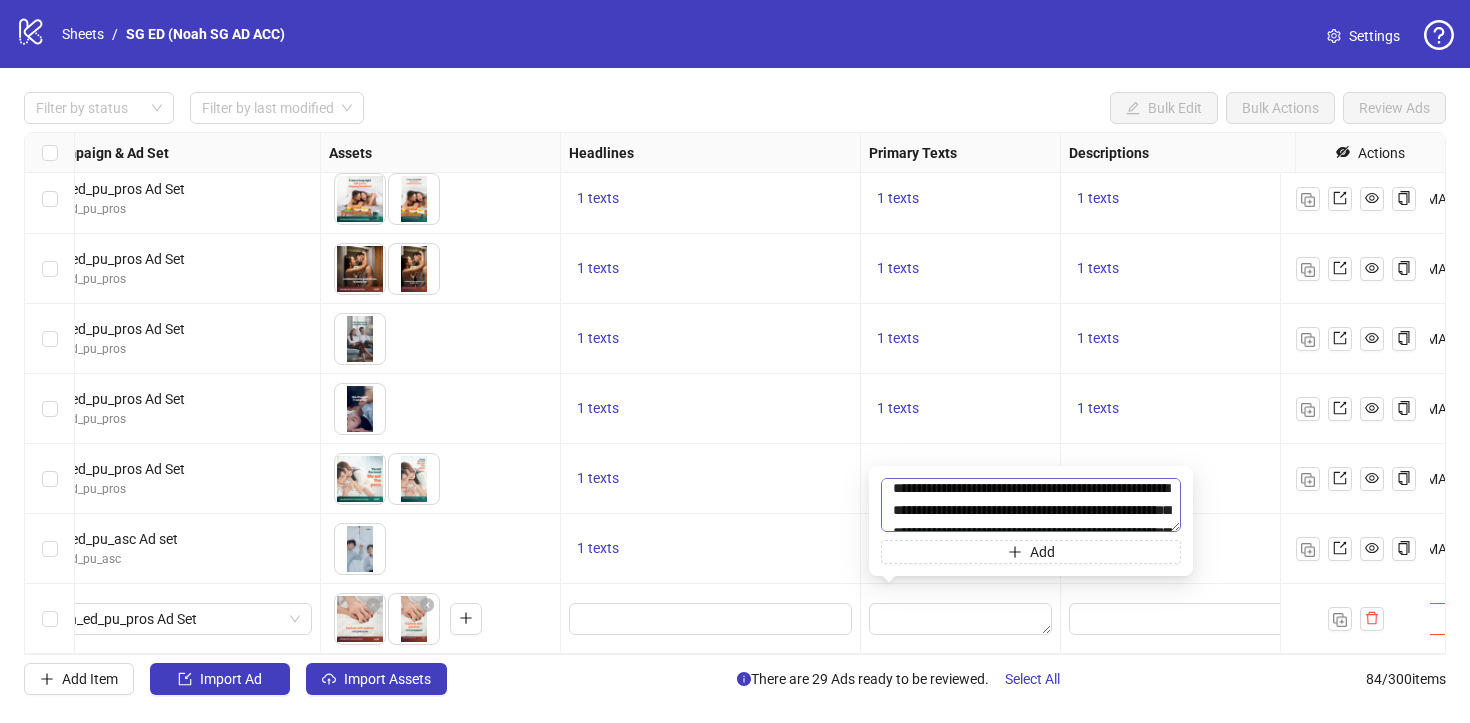 scroll, scrollTop: 0, scrollLeft: 0, axis: both 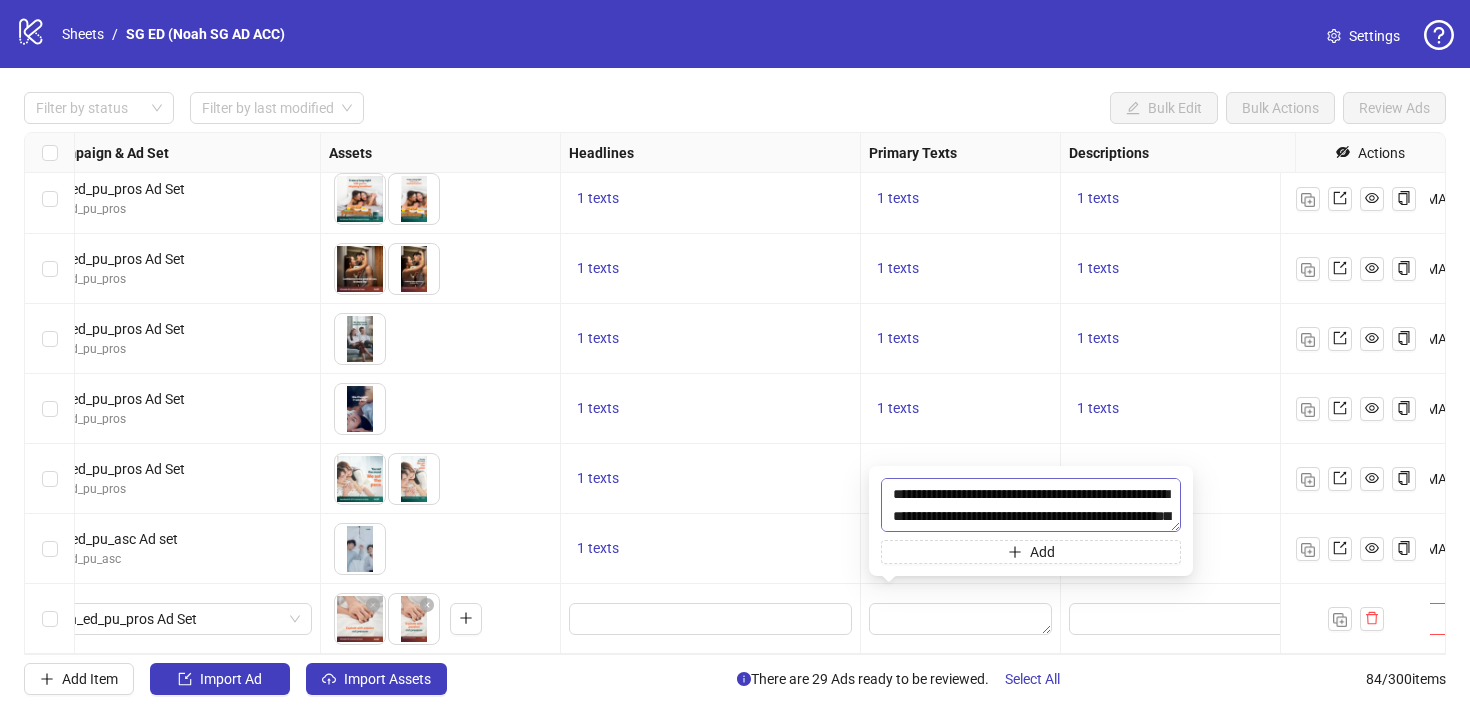click on "**********" at bounding box center [1031, 505] 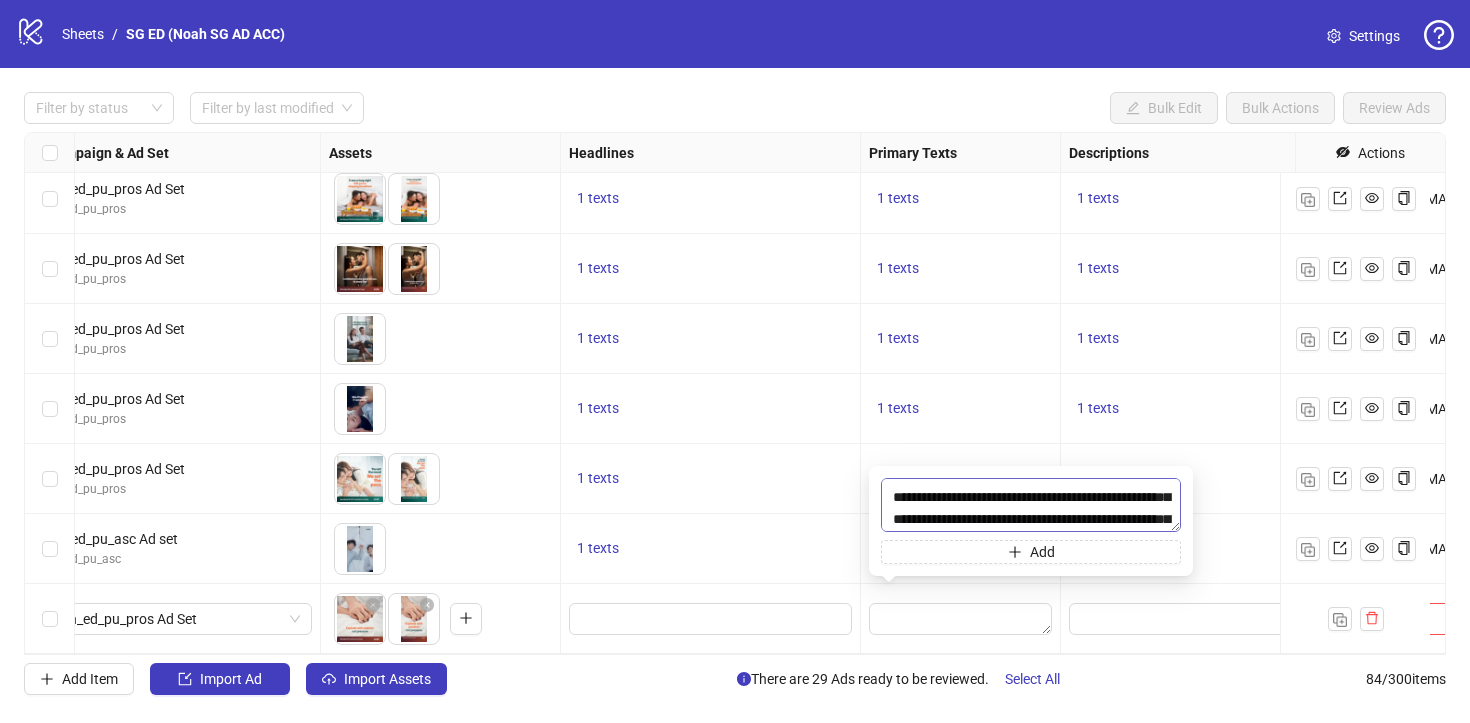 scroll, scrollTop: 20, scrollLeft: 0, axis: vertical 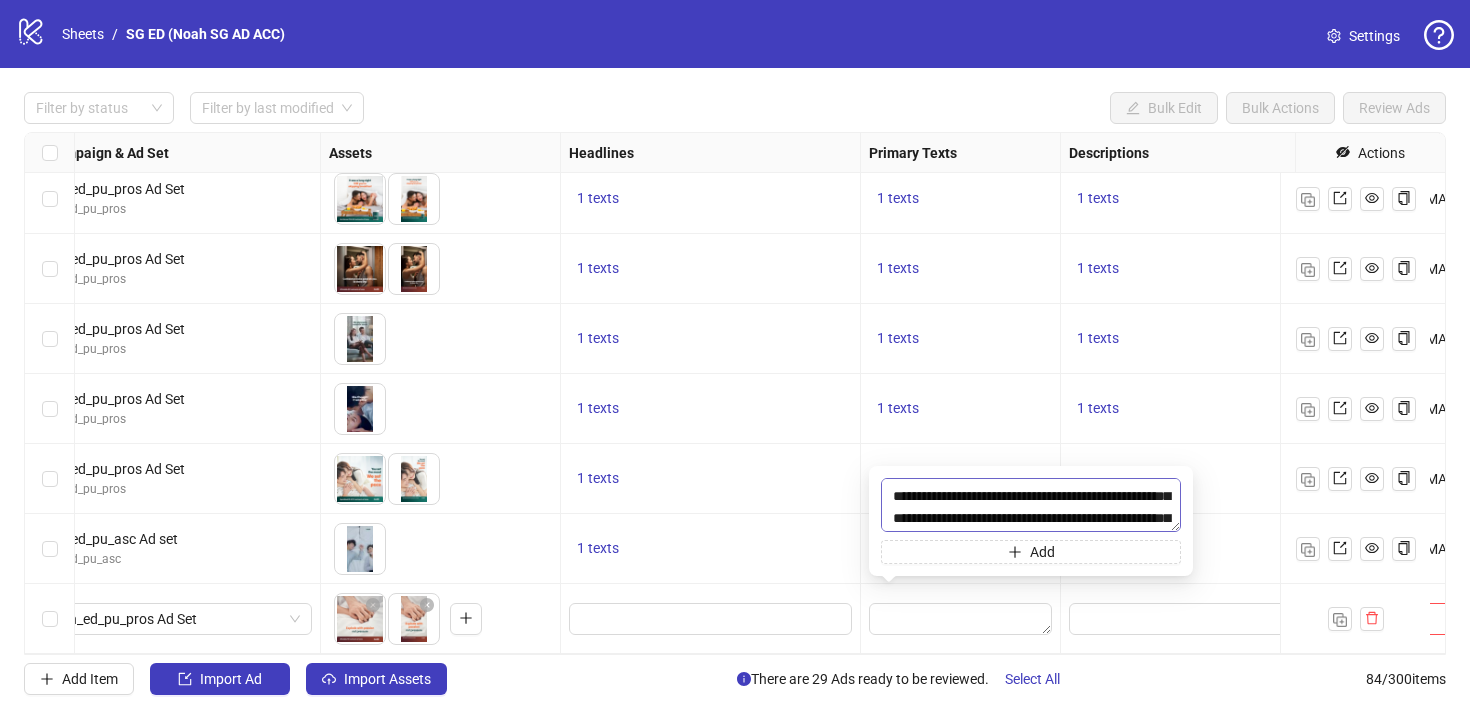 click on "**********" at bounding box center [1031, 505] 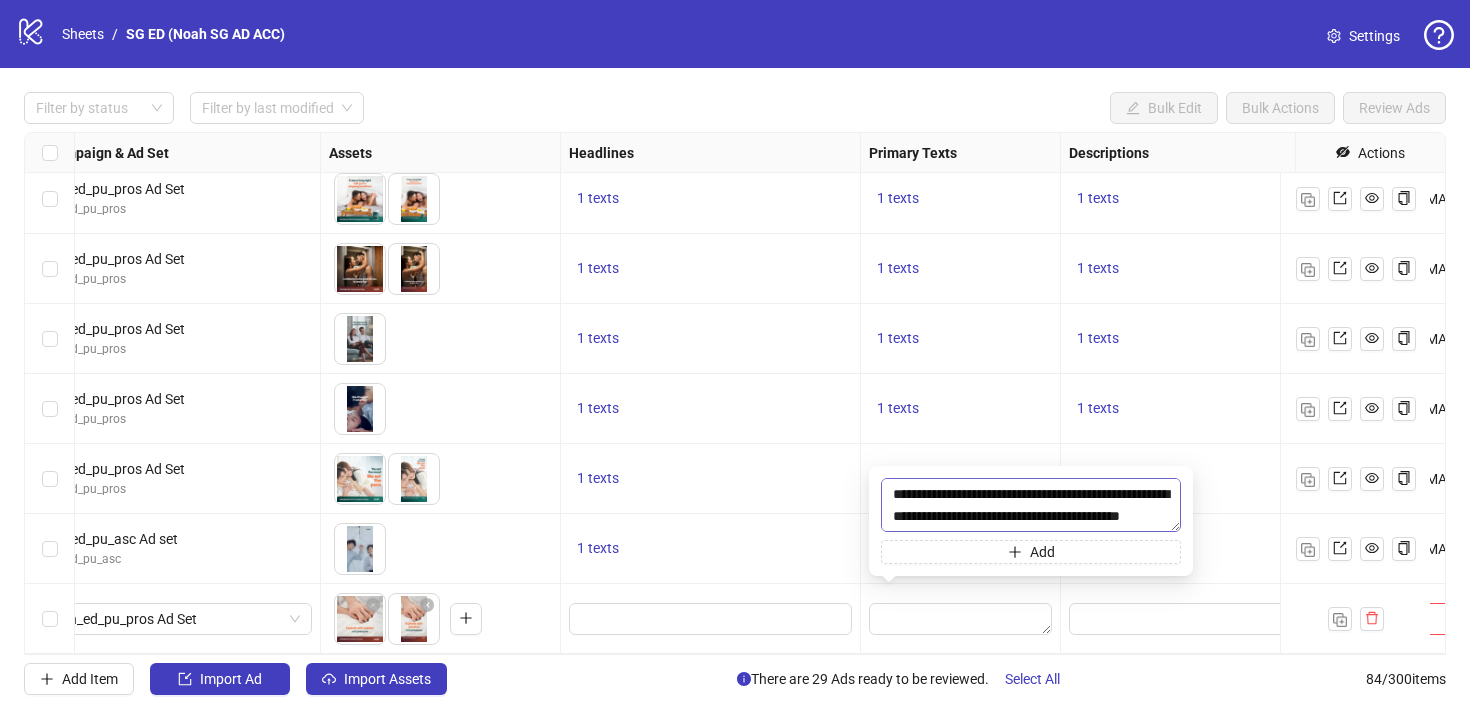 scroll, scrollTop: 27, scrollLeft: 0, axis: vertical 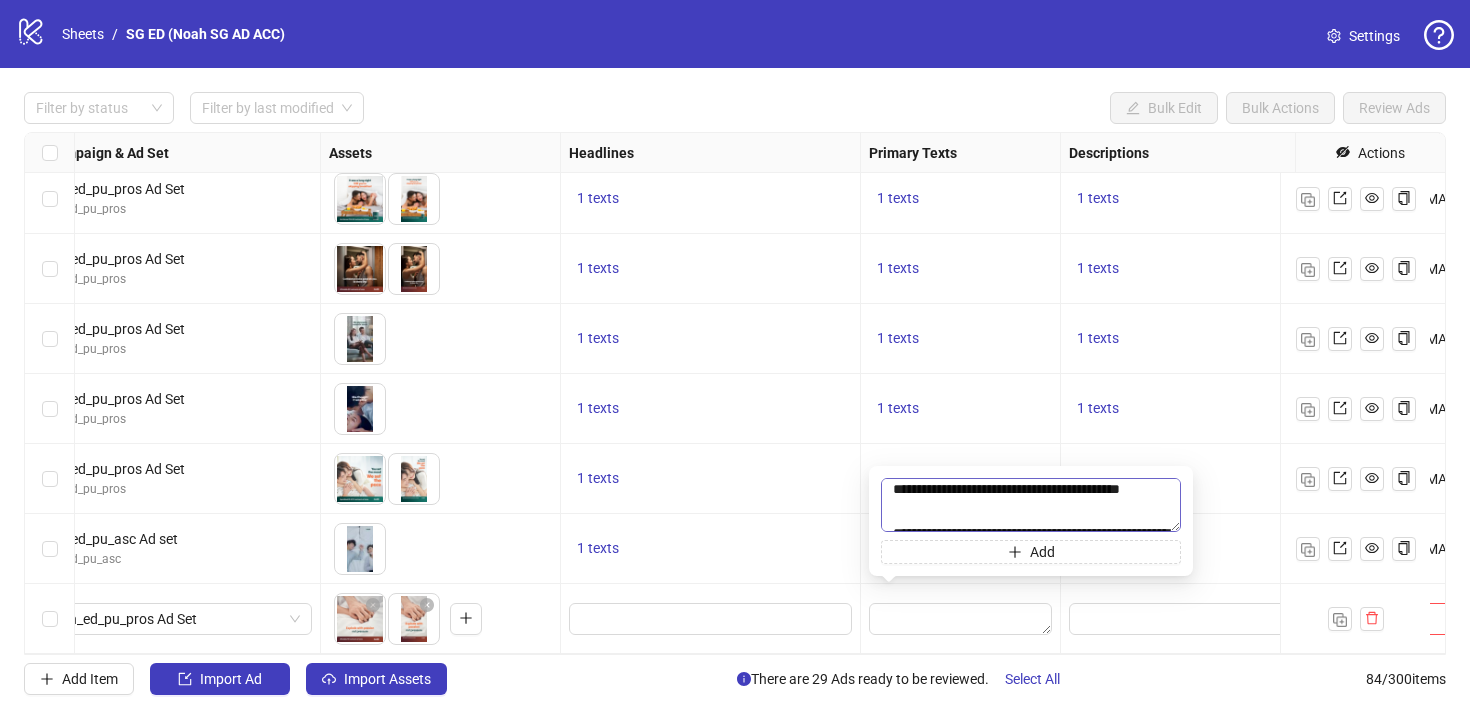 click on "**********" at bounding box center [1031, 505] 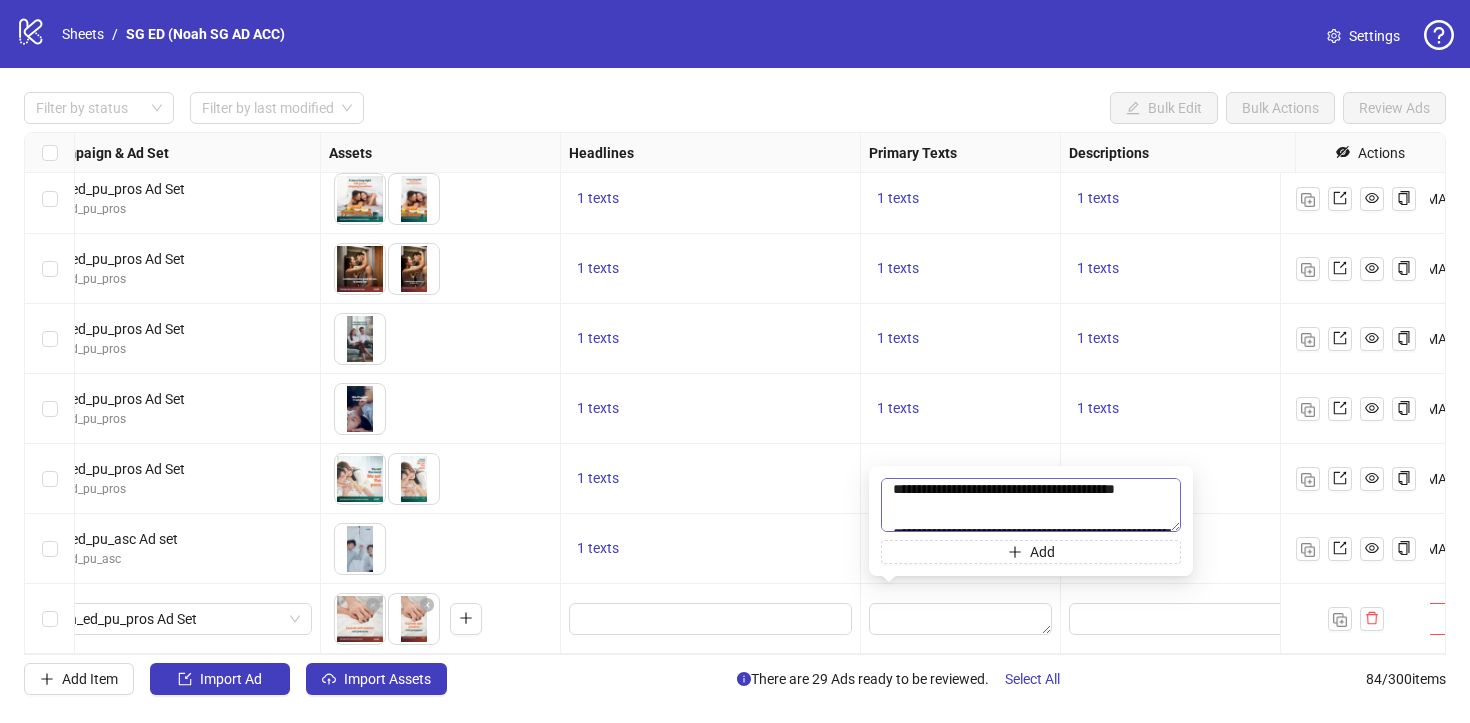 type on "**********" 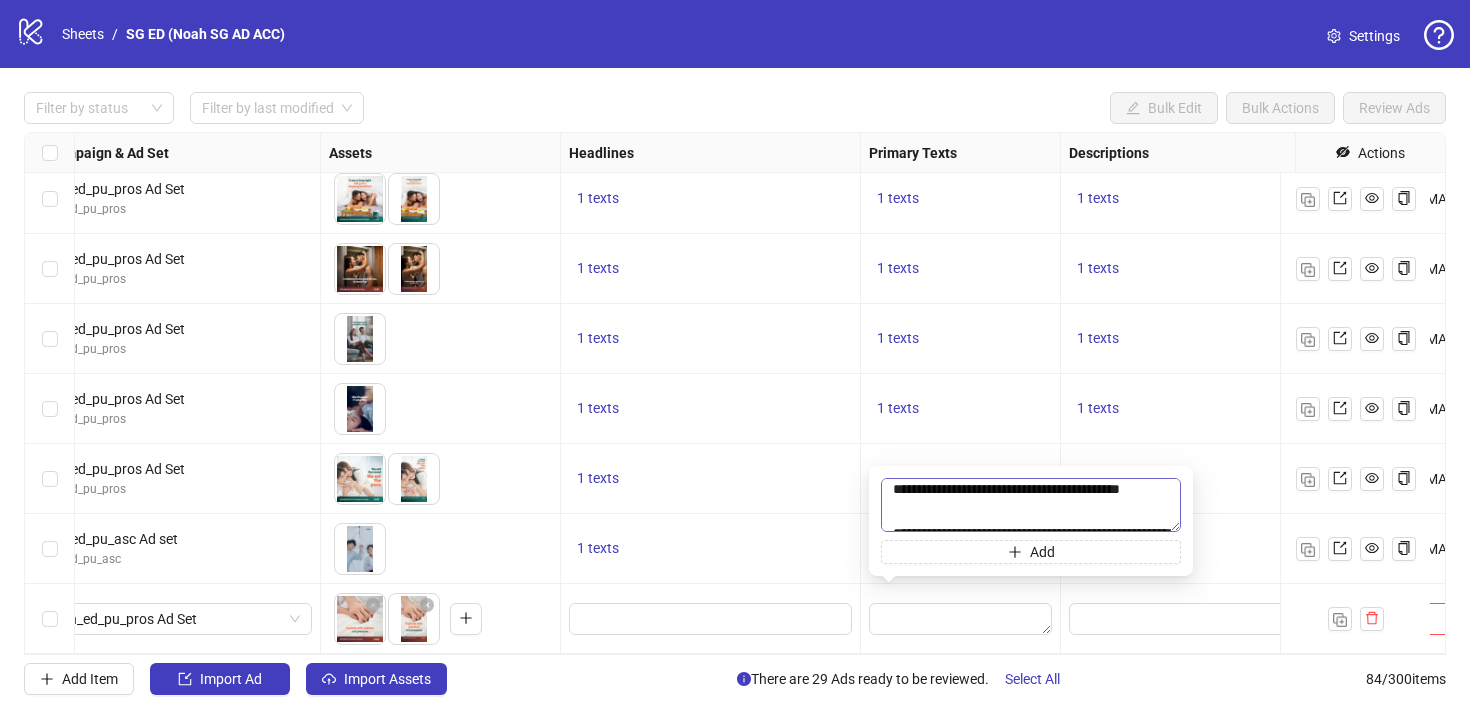 scroll, scrollTop: 0, scrollLeft: 0, axis: both 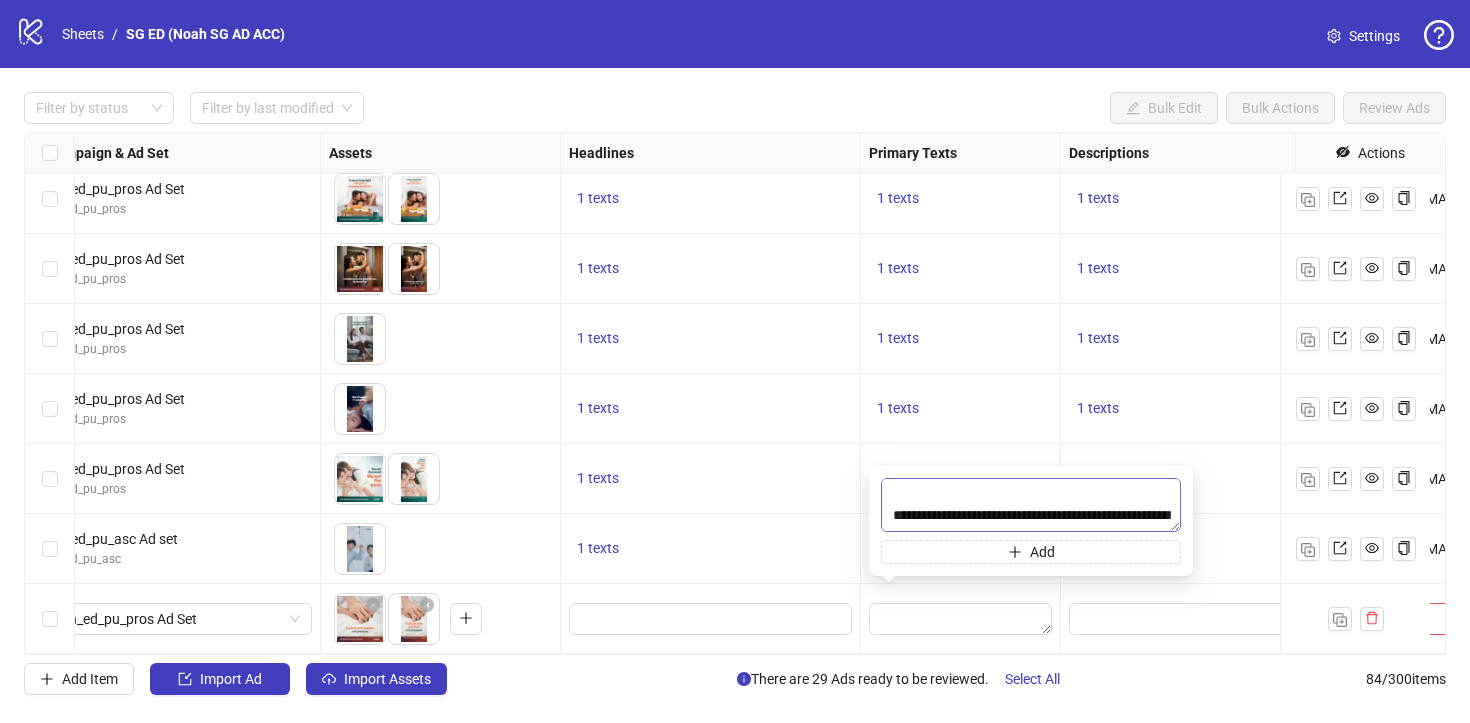 click on "**********" at bounding box center (1031, 505) 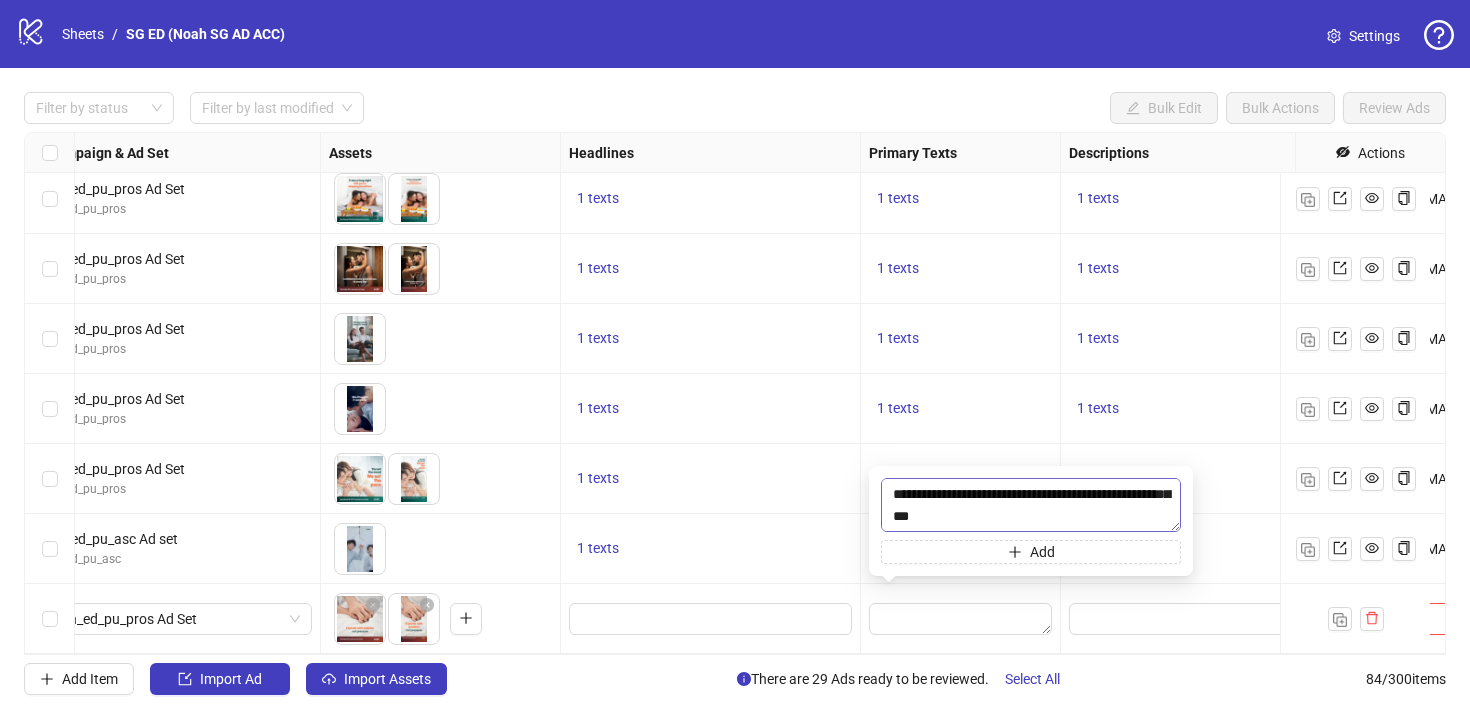 scroll, scrollTop: 176, scrollLeft: 0, axis: vertical 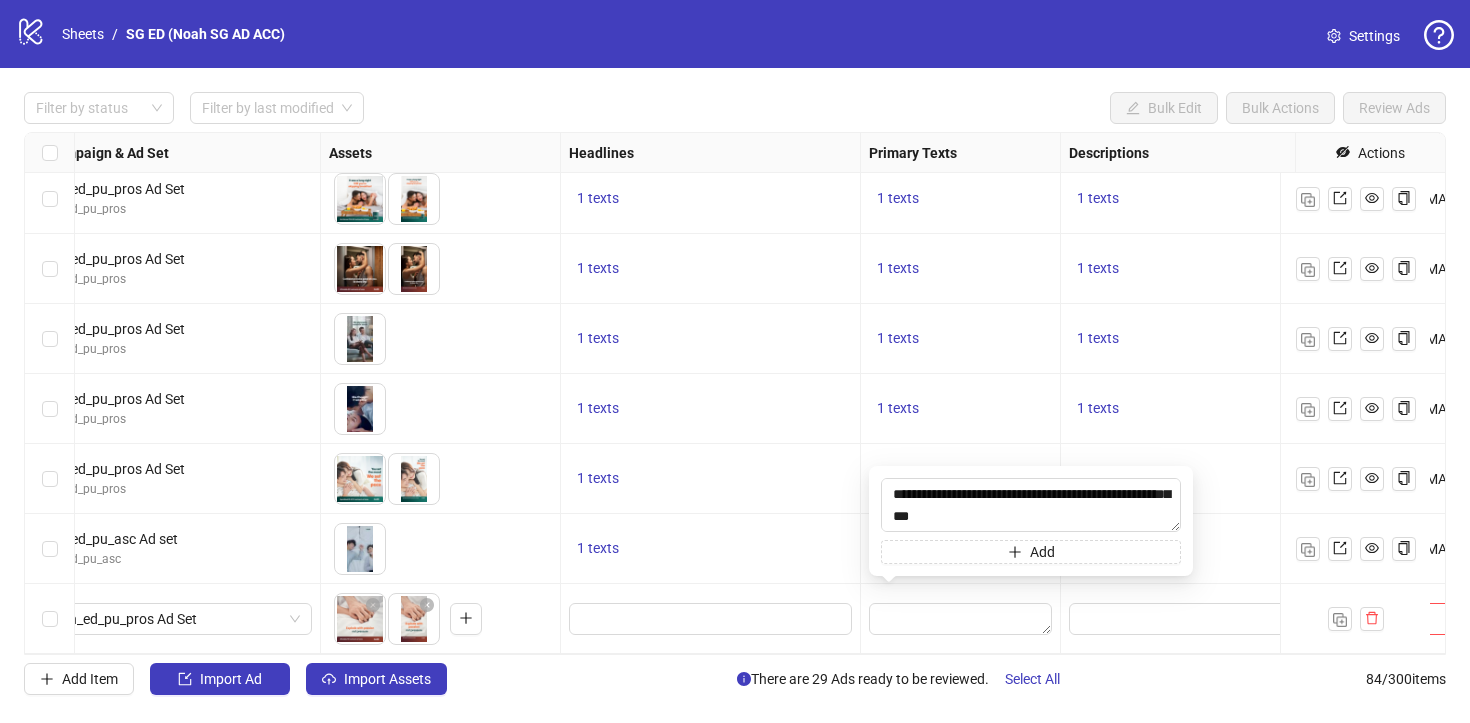 click on "1 texts" at bounding box center [711, 549] 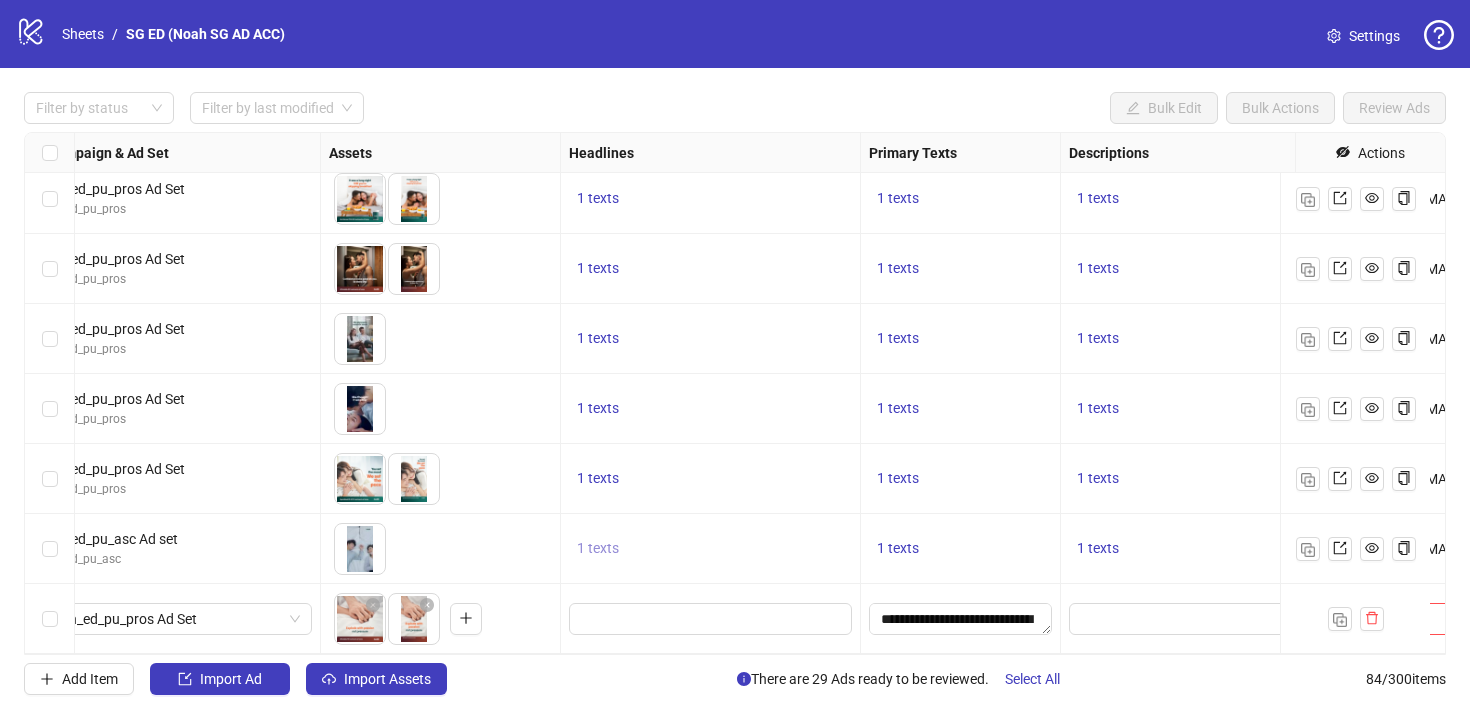 click on "1 texts" at bounding box center [598, 548] 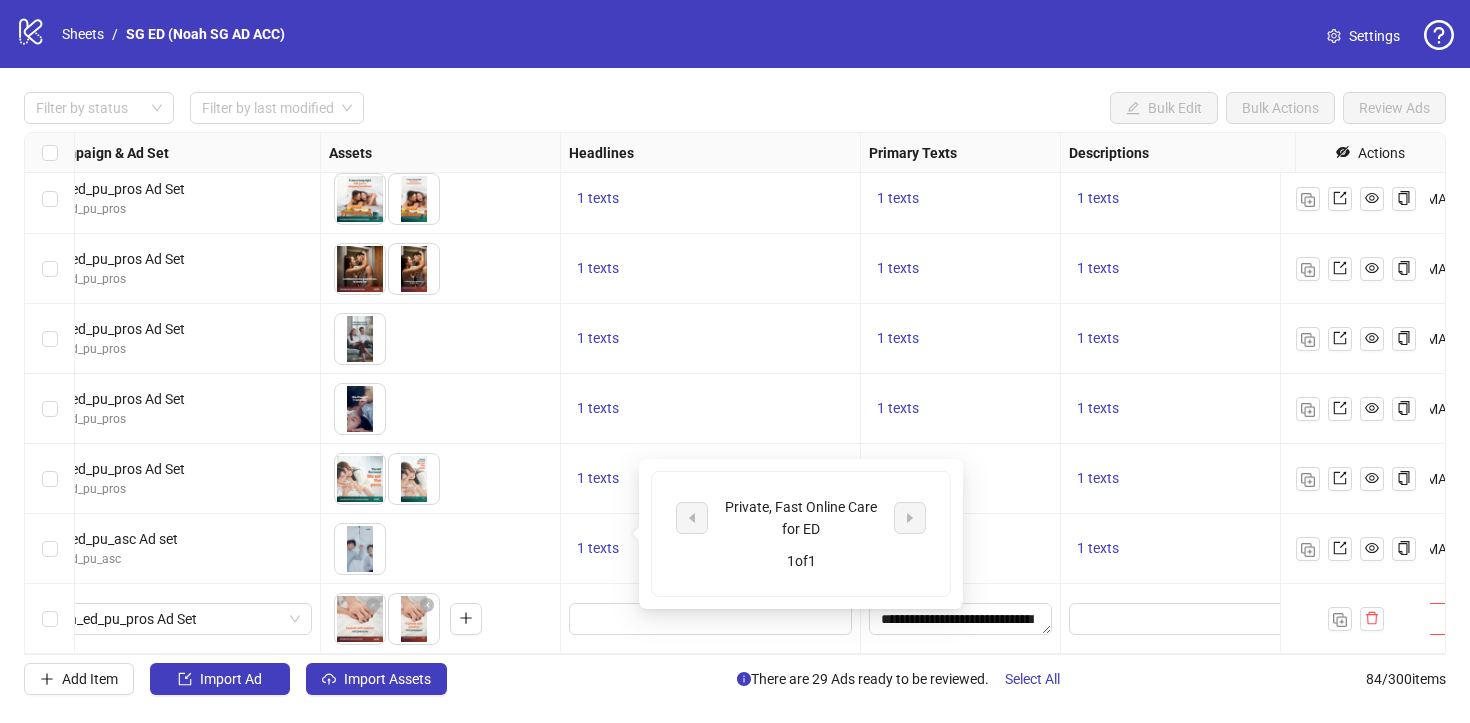 click on "1 texts" at bounding box center [711, 479] 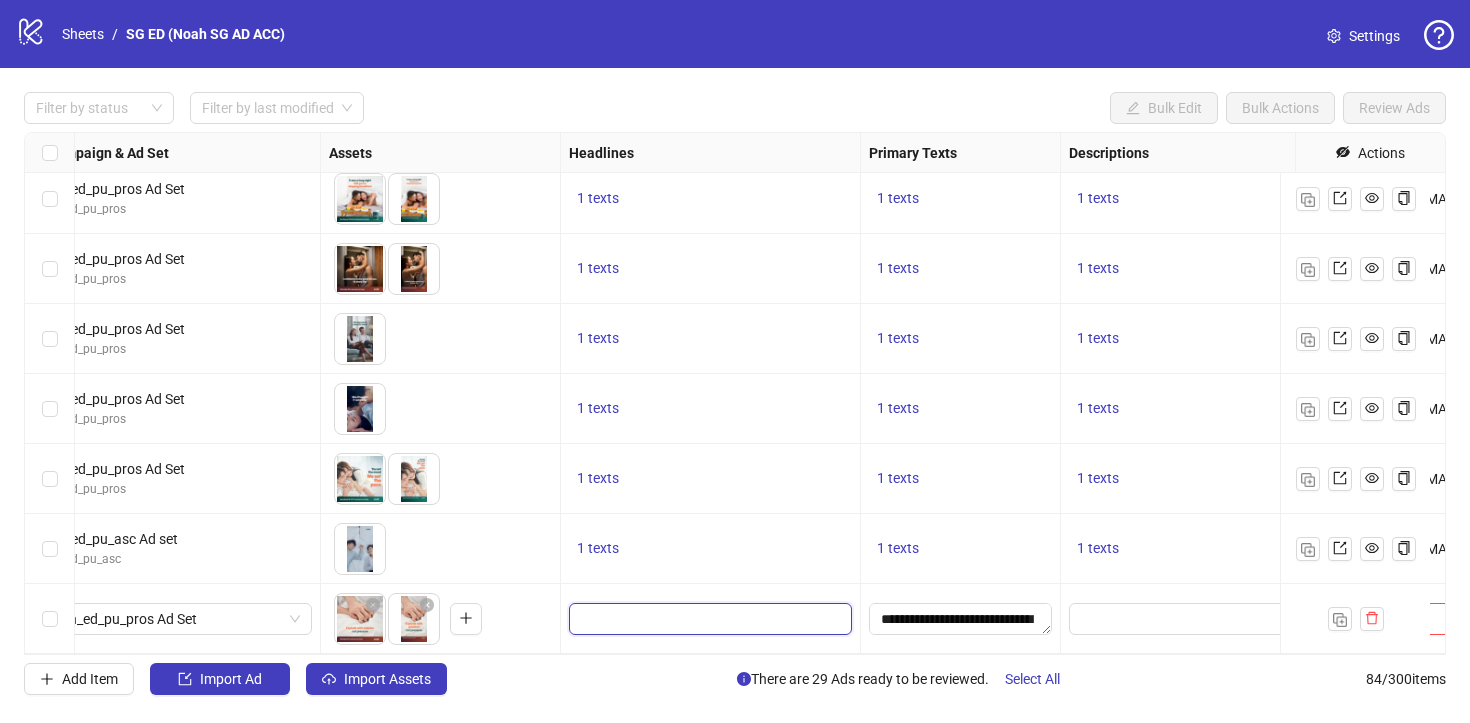 click at bounding box center (708, 619) 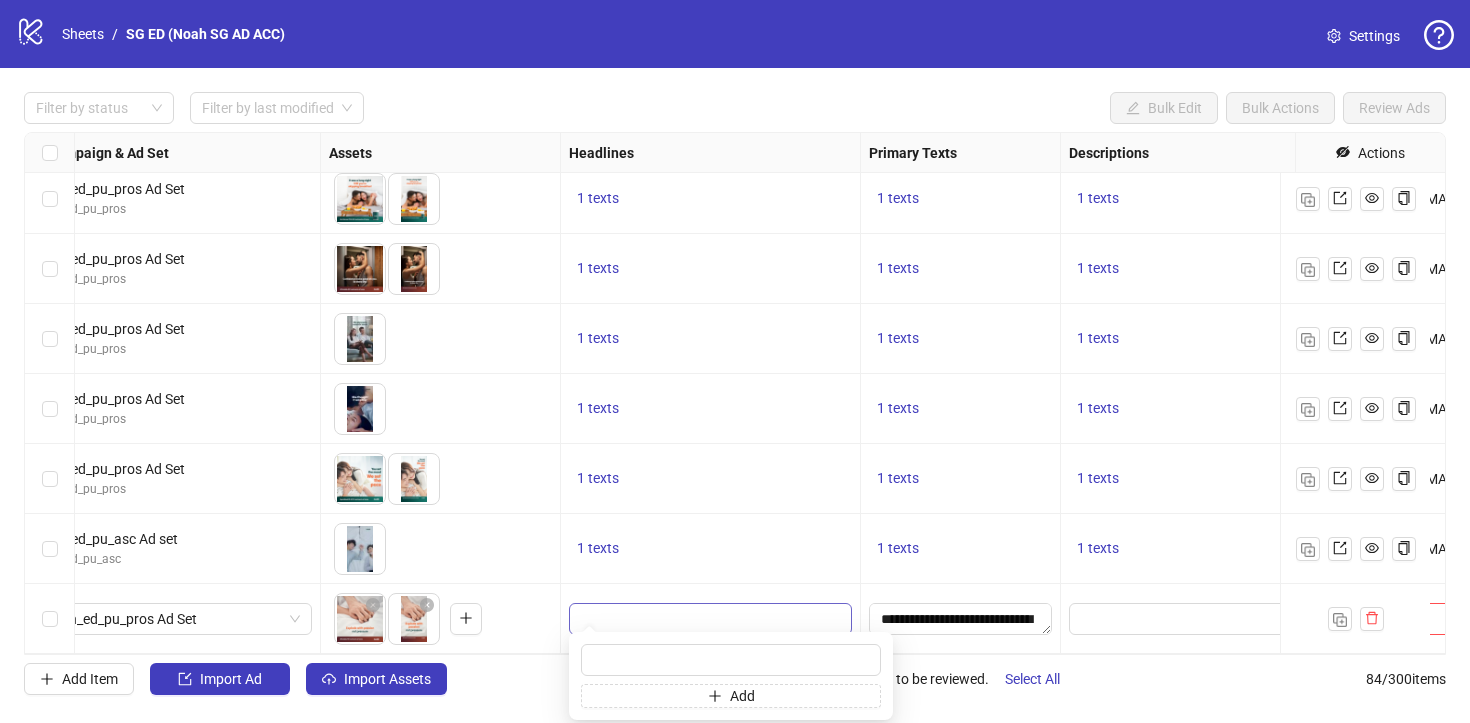 type on "**********" 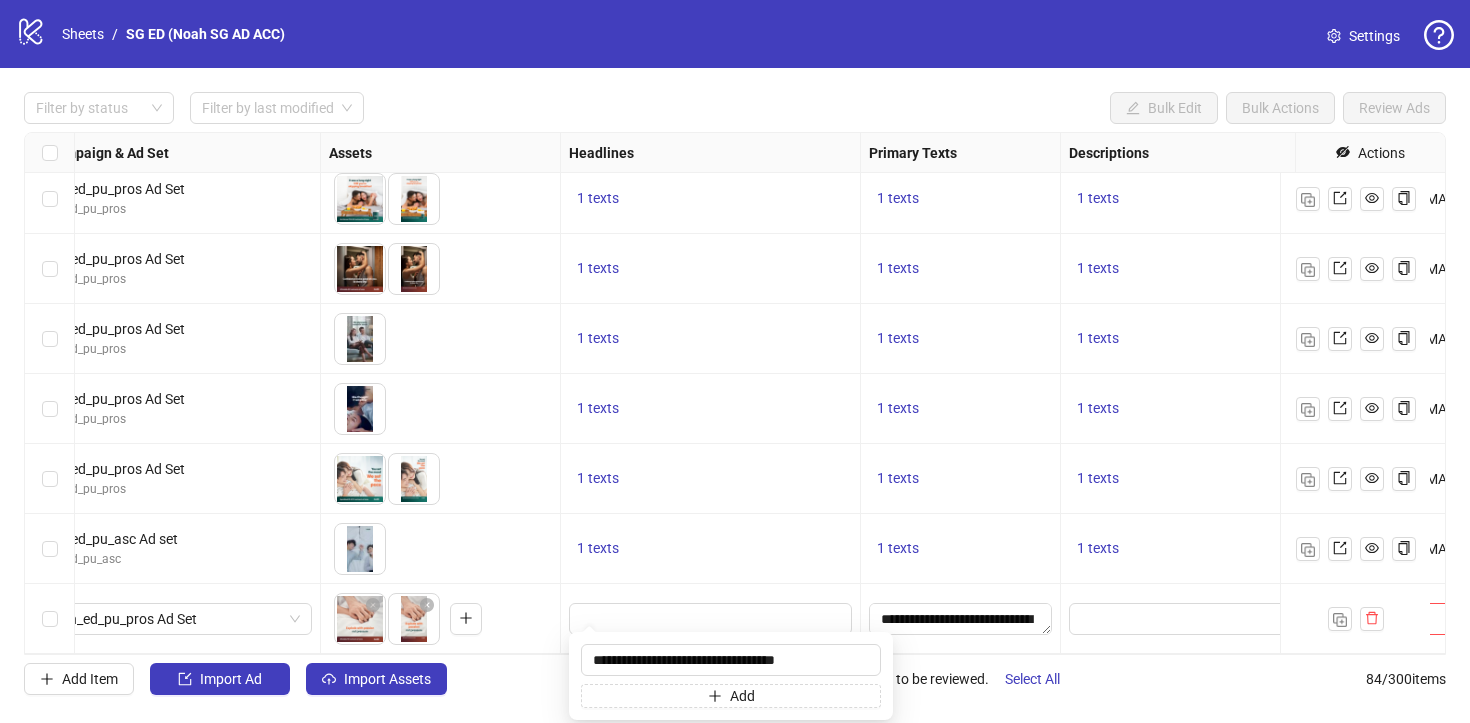 click on "1 texts" at bounding box center (710, 549) 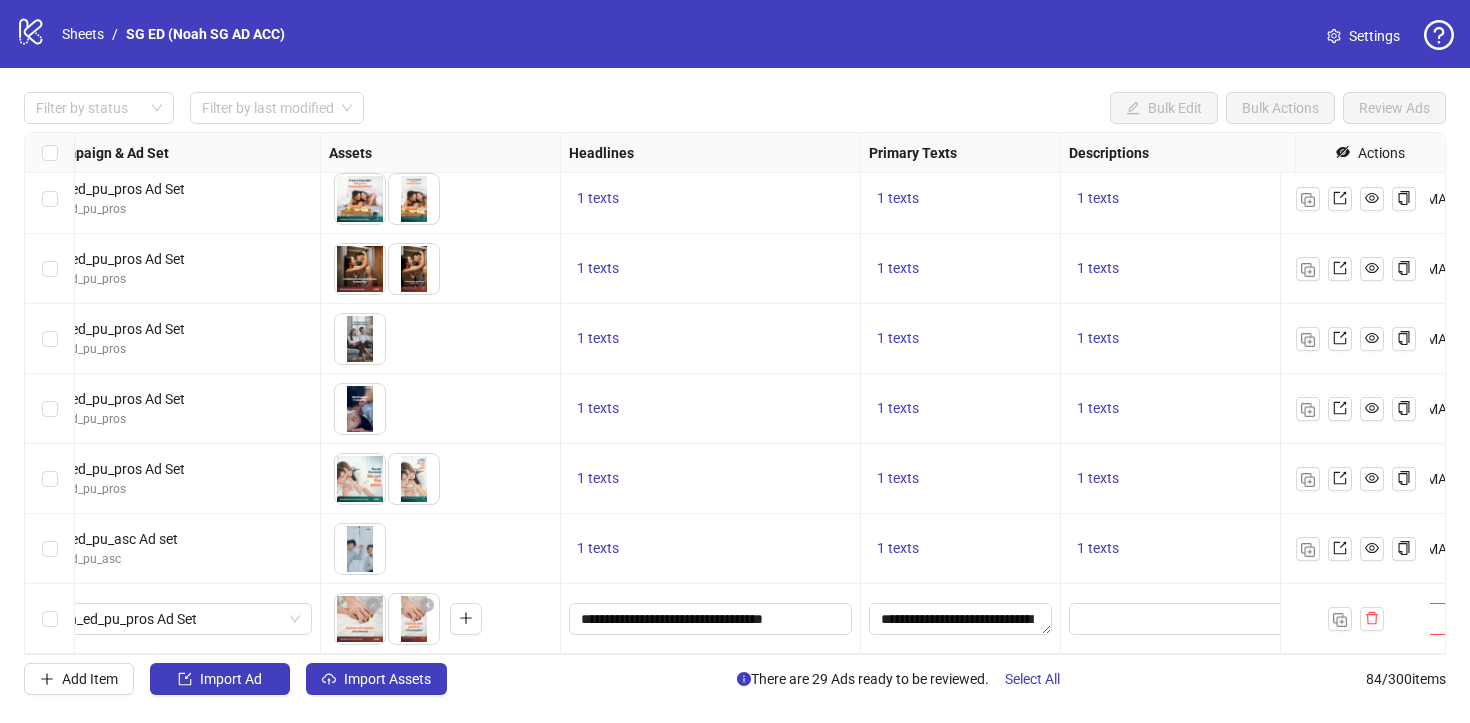 click at bounding box center [1211, 619] 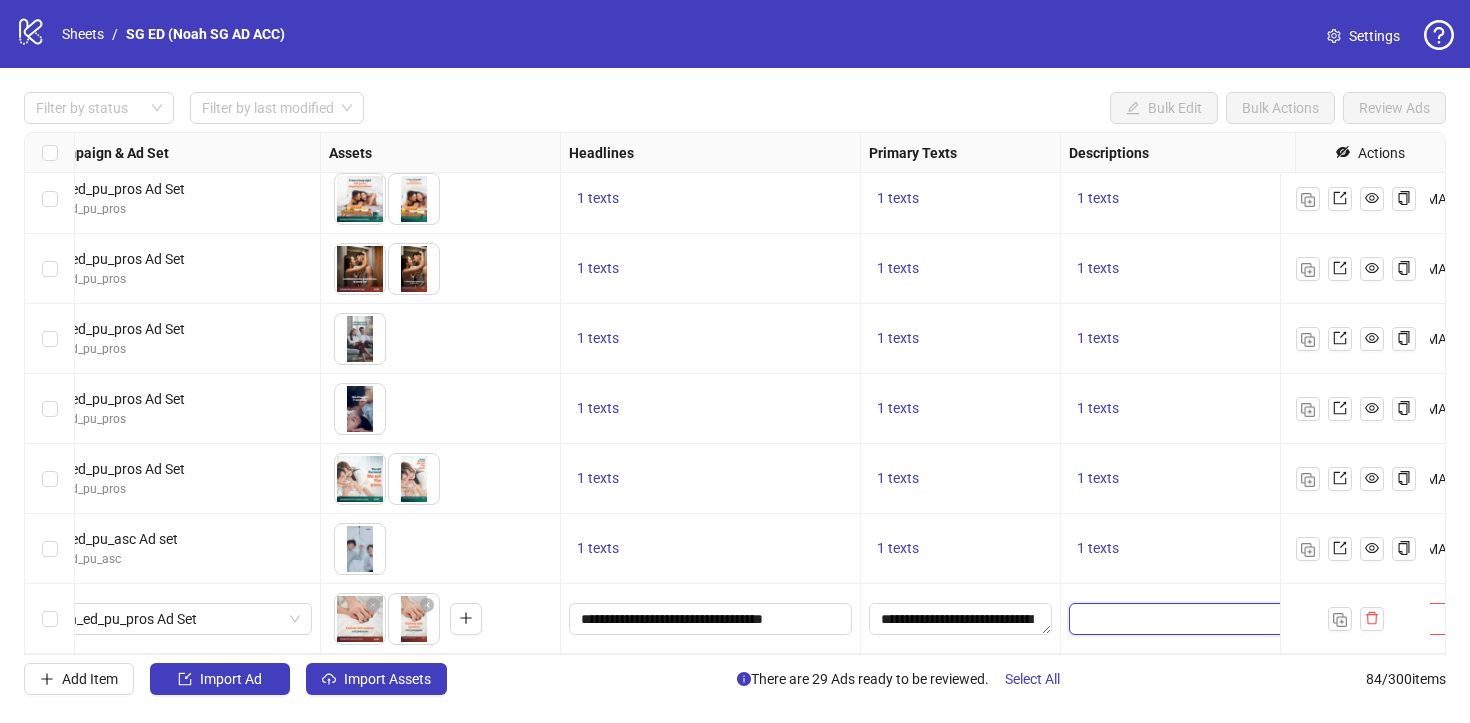 click at bounding box center (1210, 619) 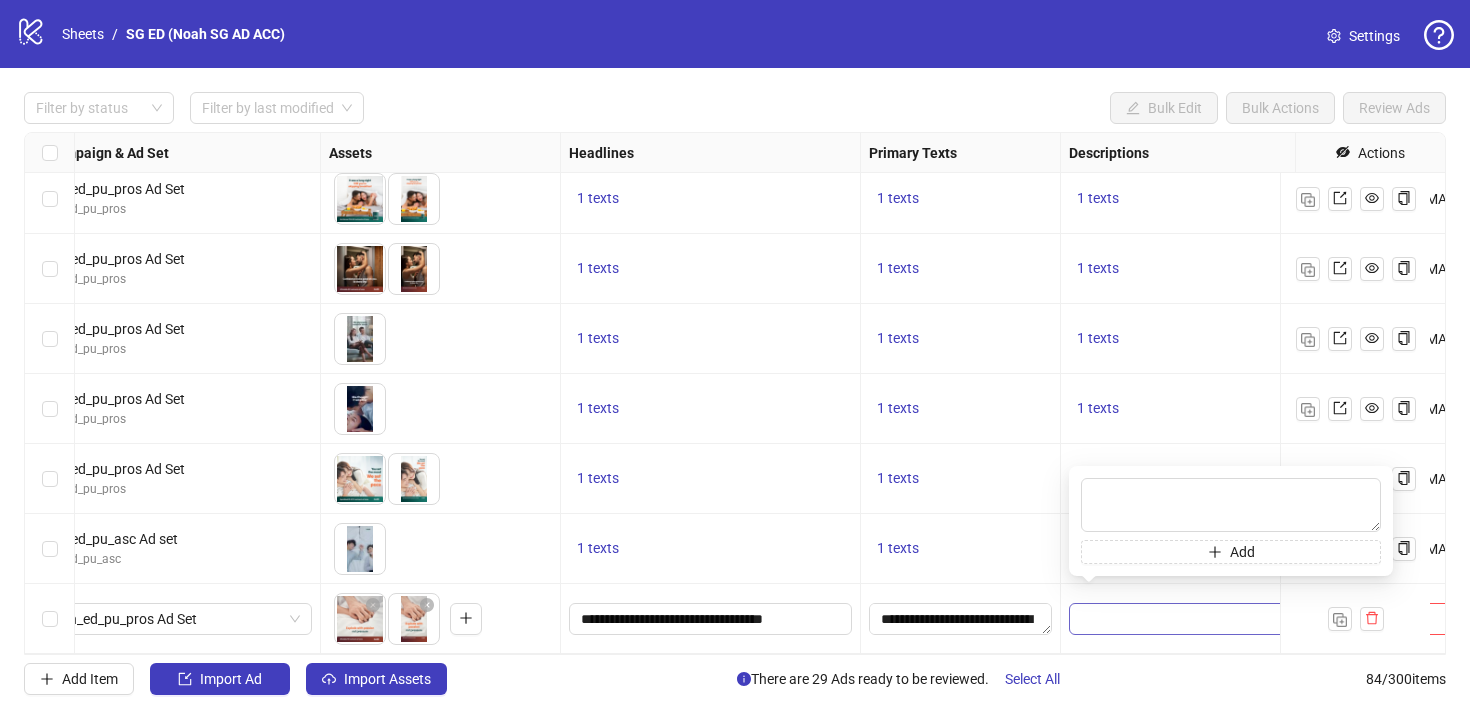 type on "**********" 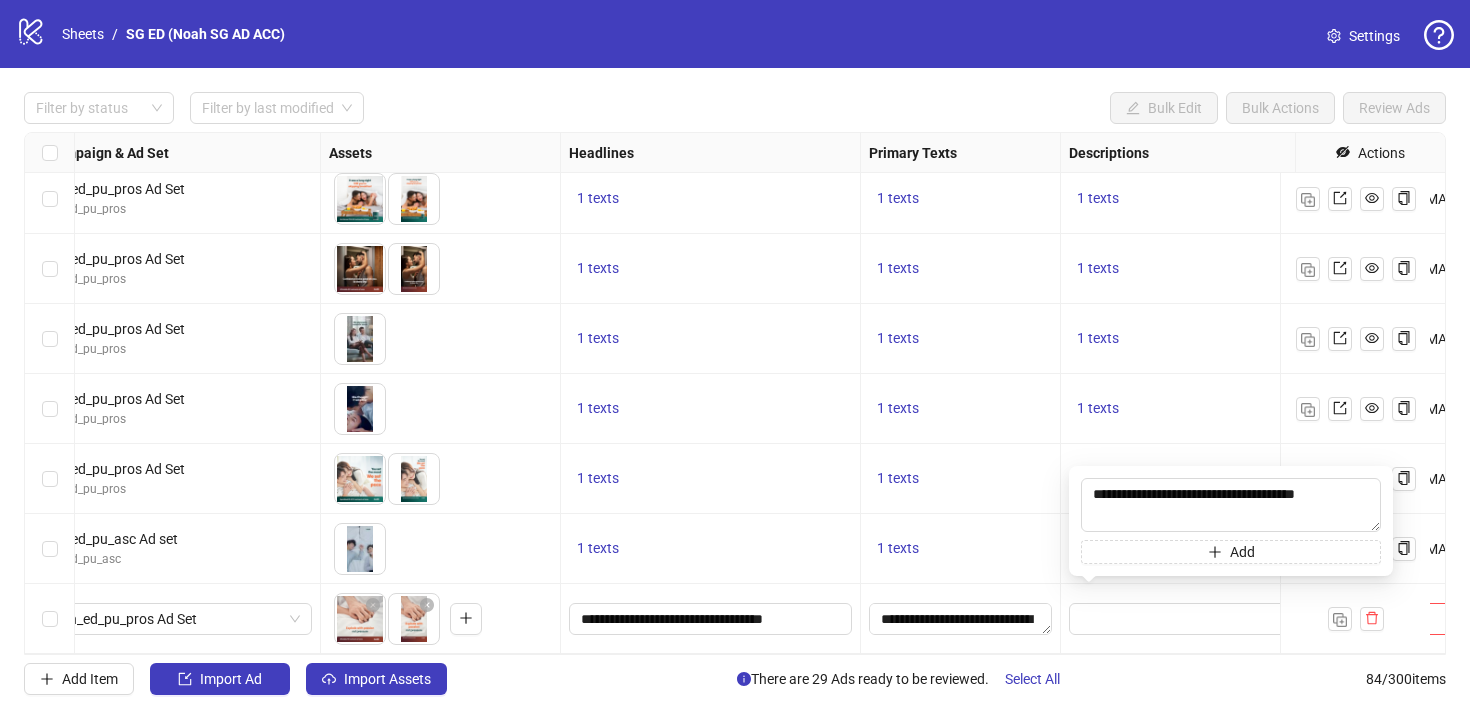 click on "1 texts" at bounding box center (961, 479) 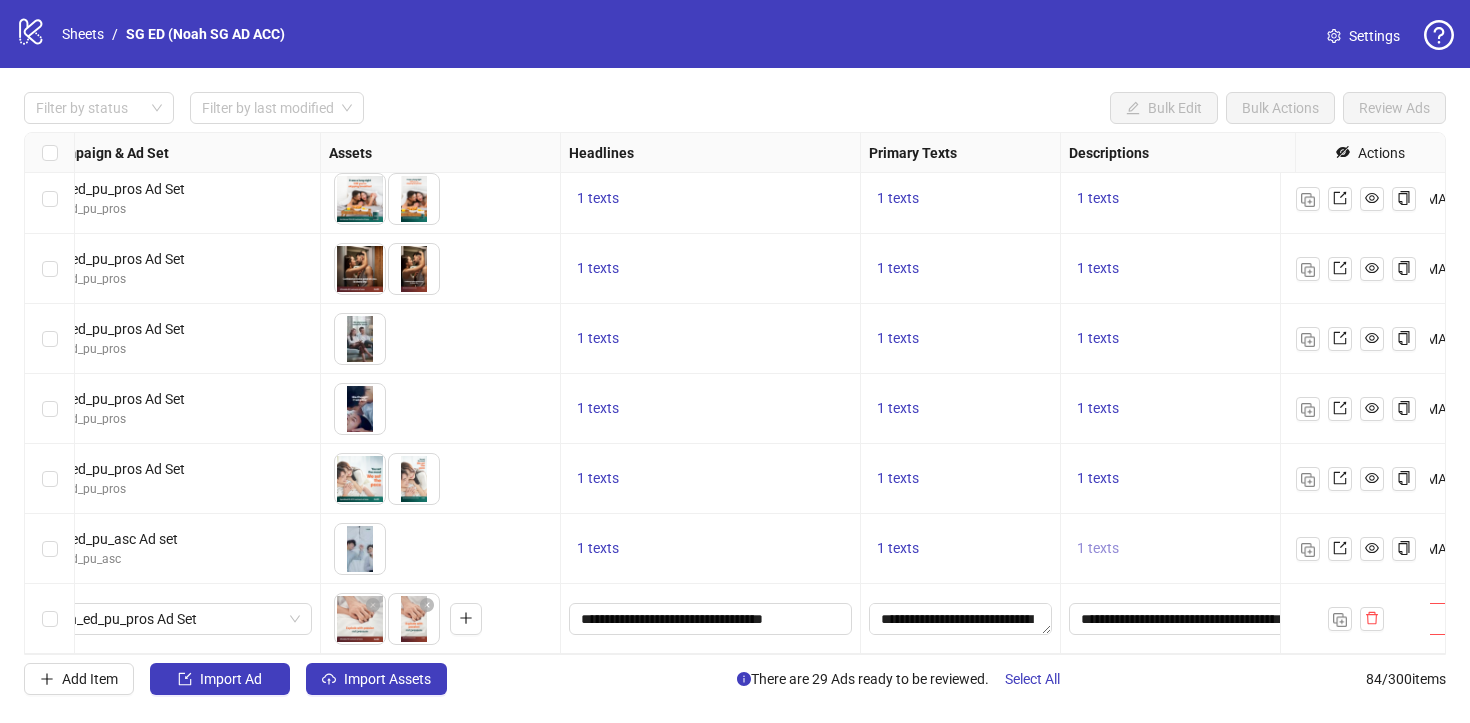 click on "1 texts" at bounding box center [1098, 548] 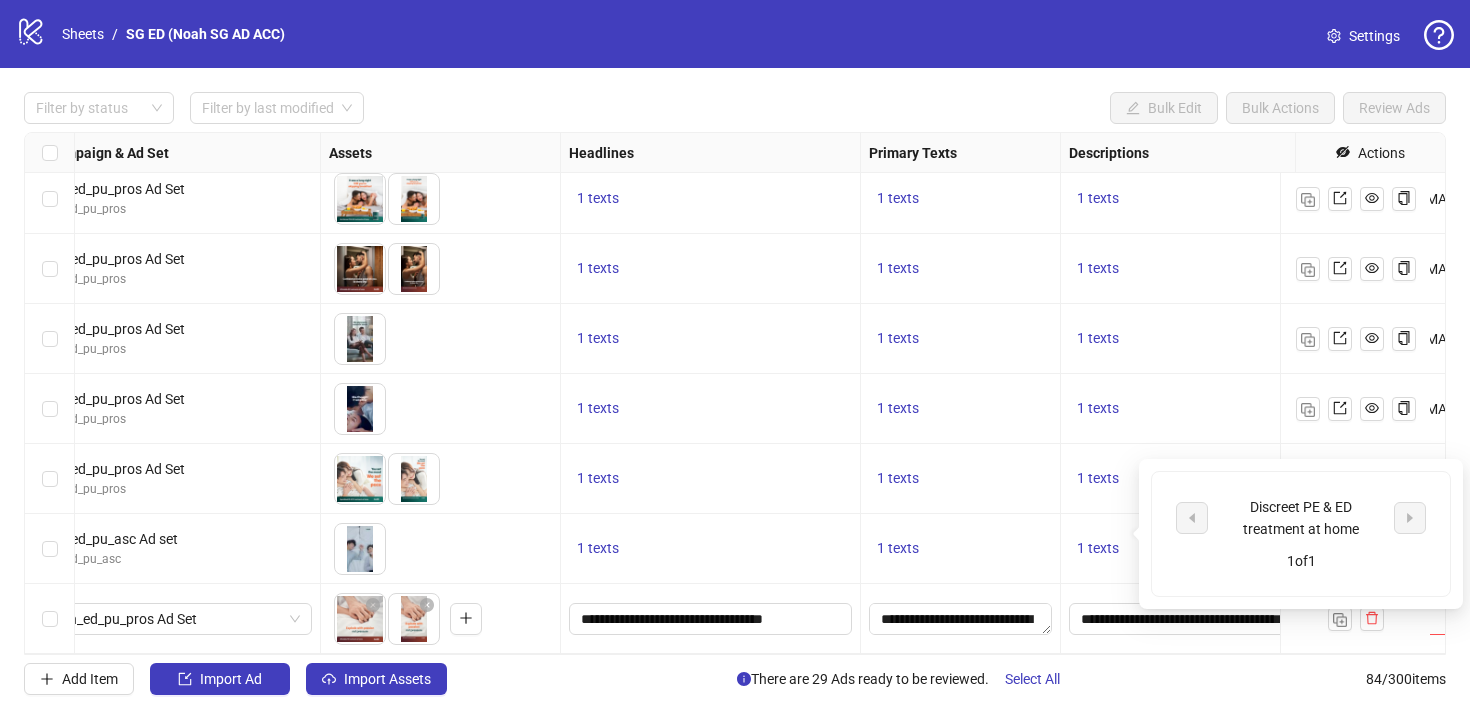 click on "1 texts" at bounding box center [960, 549] 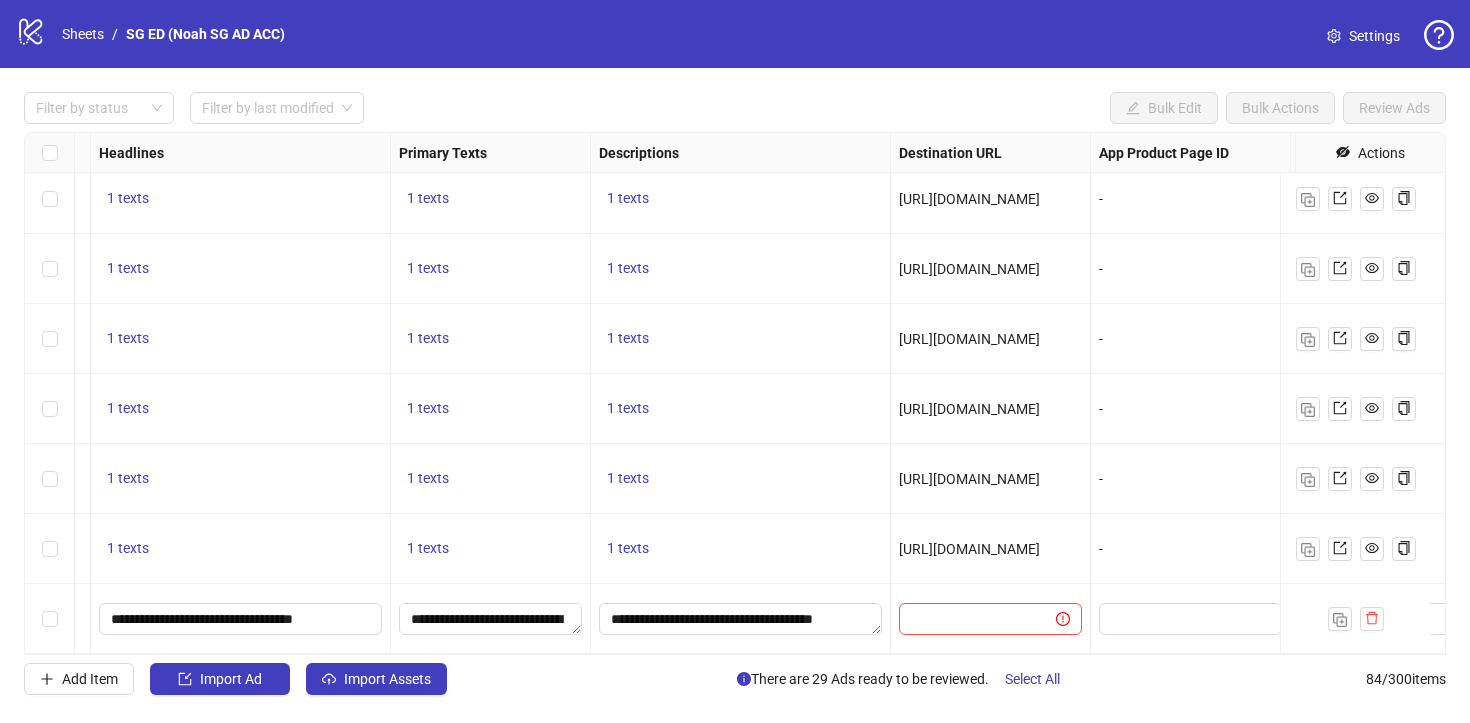 scroll, scrollTop: 5414, scrollLeft: 1095, axis: both 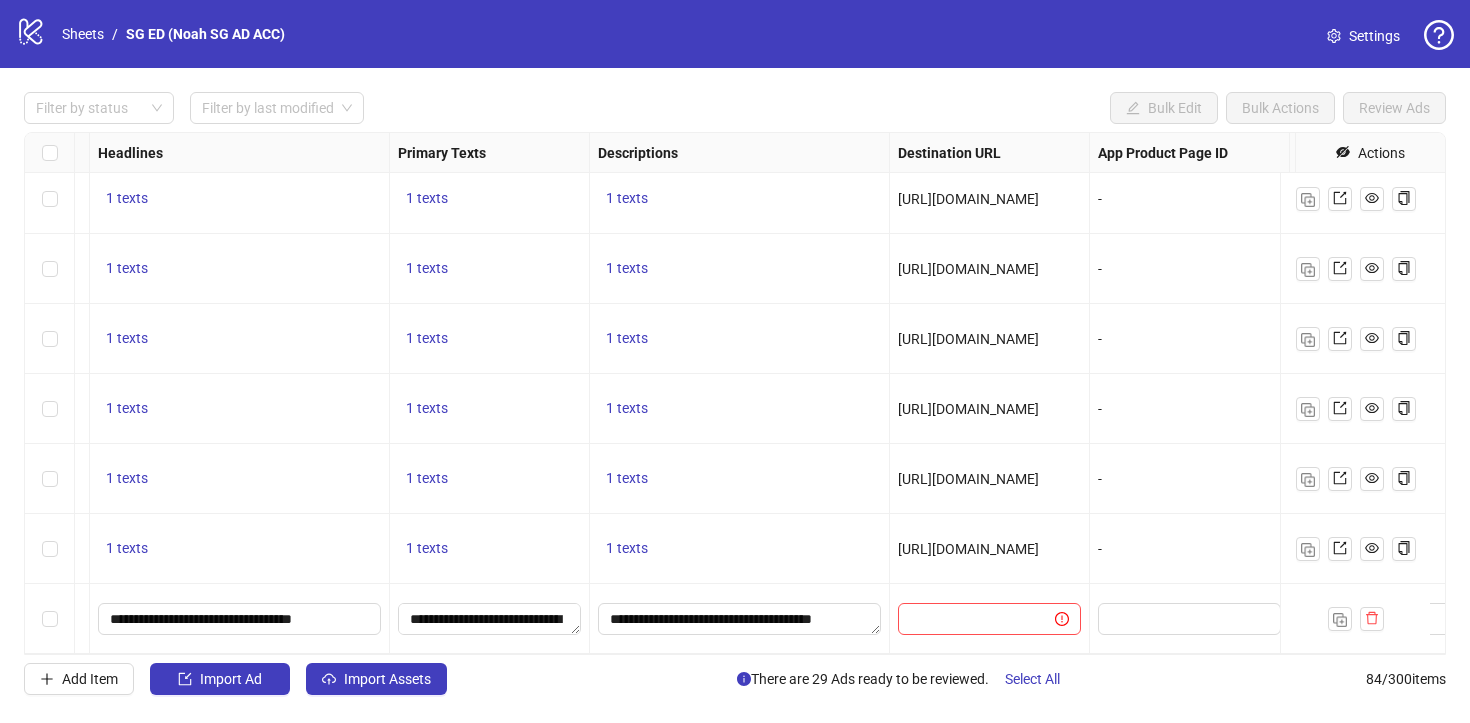 click on "[URL][DOMAIN_NAME]" at bounding box center (968, 549) 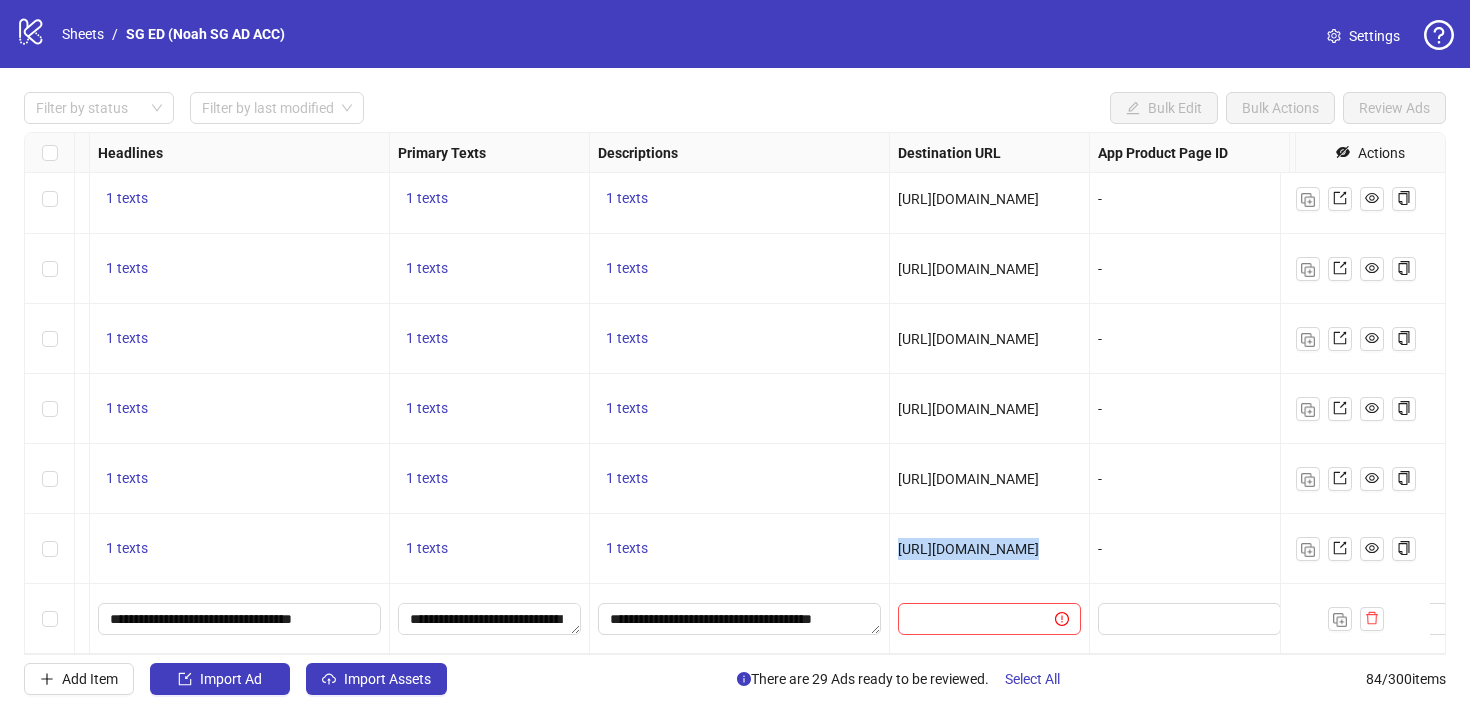 copy on "[URL][DOMAIN_NAME]" 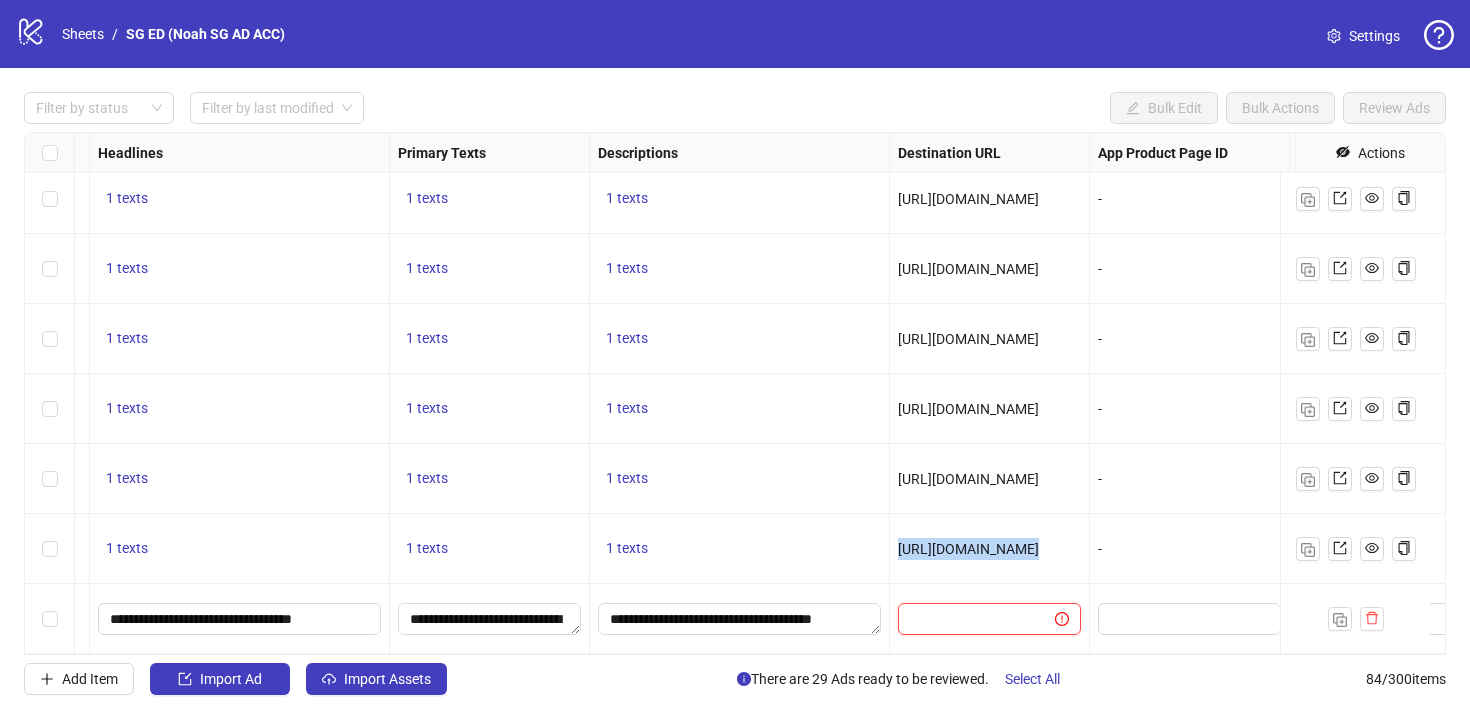 click at bounding box center (968, 619) 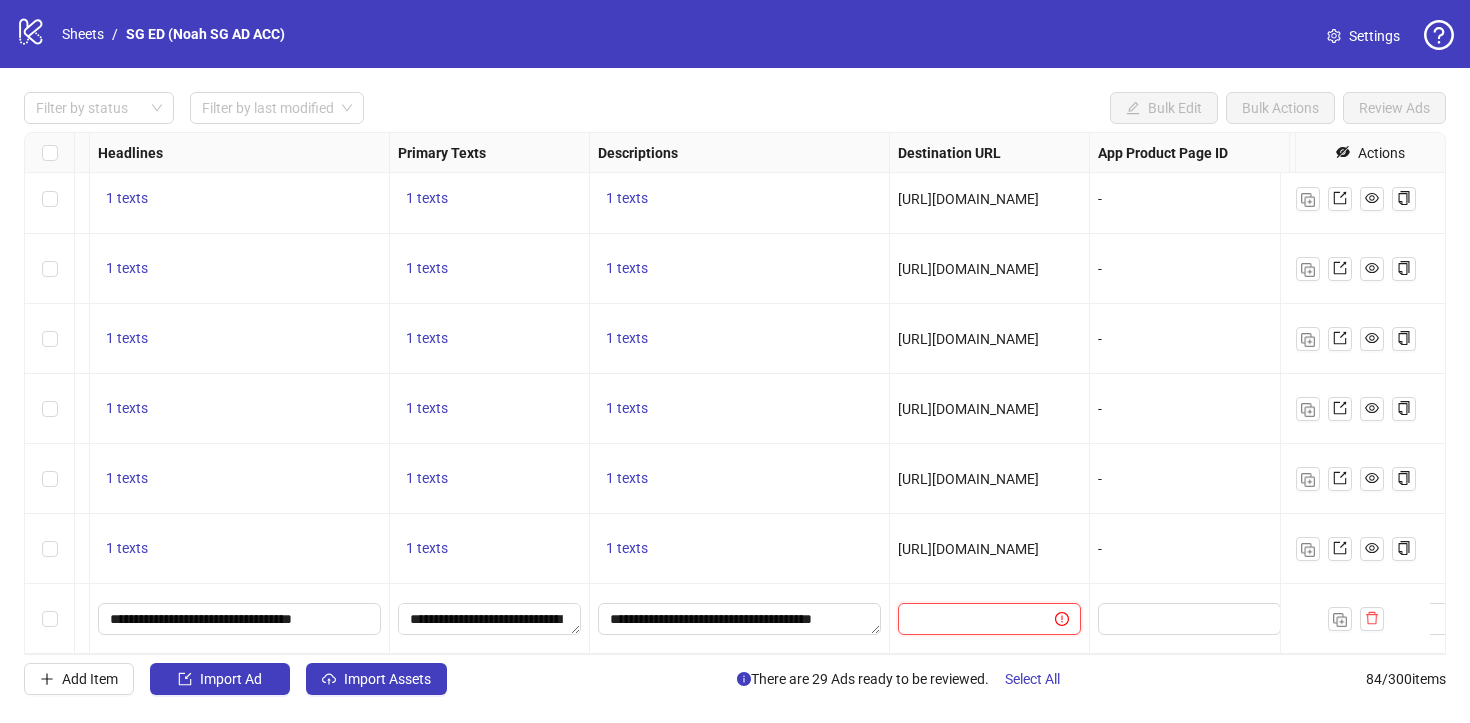 paste on "**********" 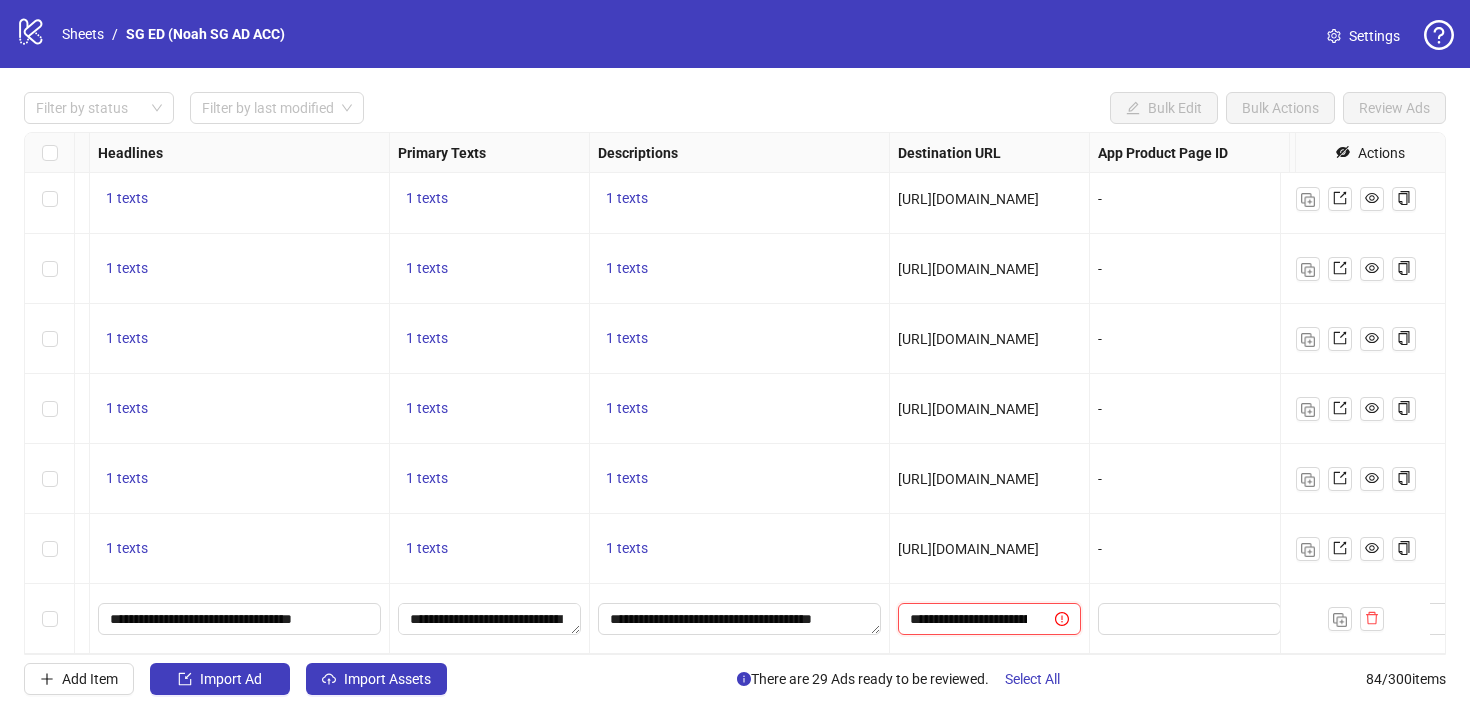 scroll, scrollTop: 0, scrollLeft: 94, axis: horizontal 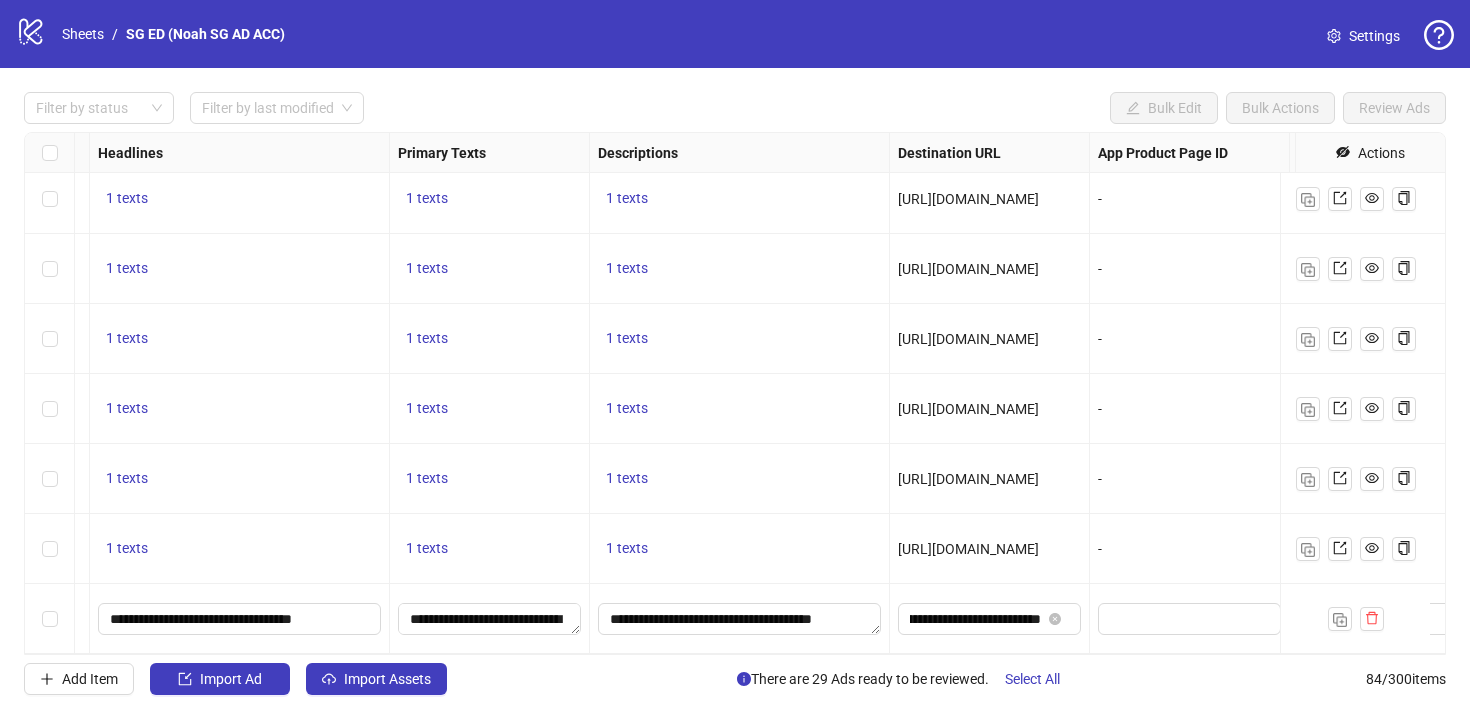 click on "[URL][DOMAIN_NAME]" at bounding box center (990, 549) 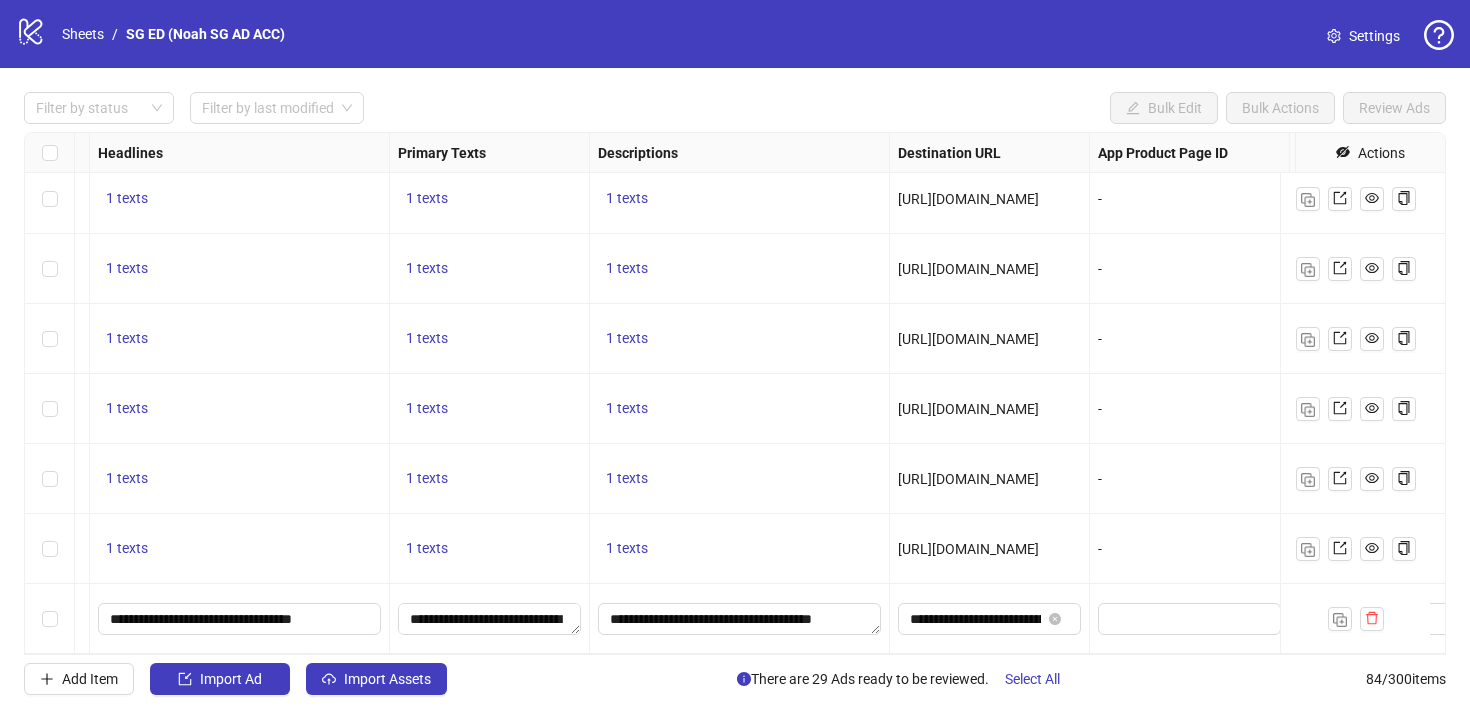 scroll, scrollTop: 5414, scrollLeft: 1705, axis: both 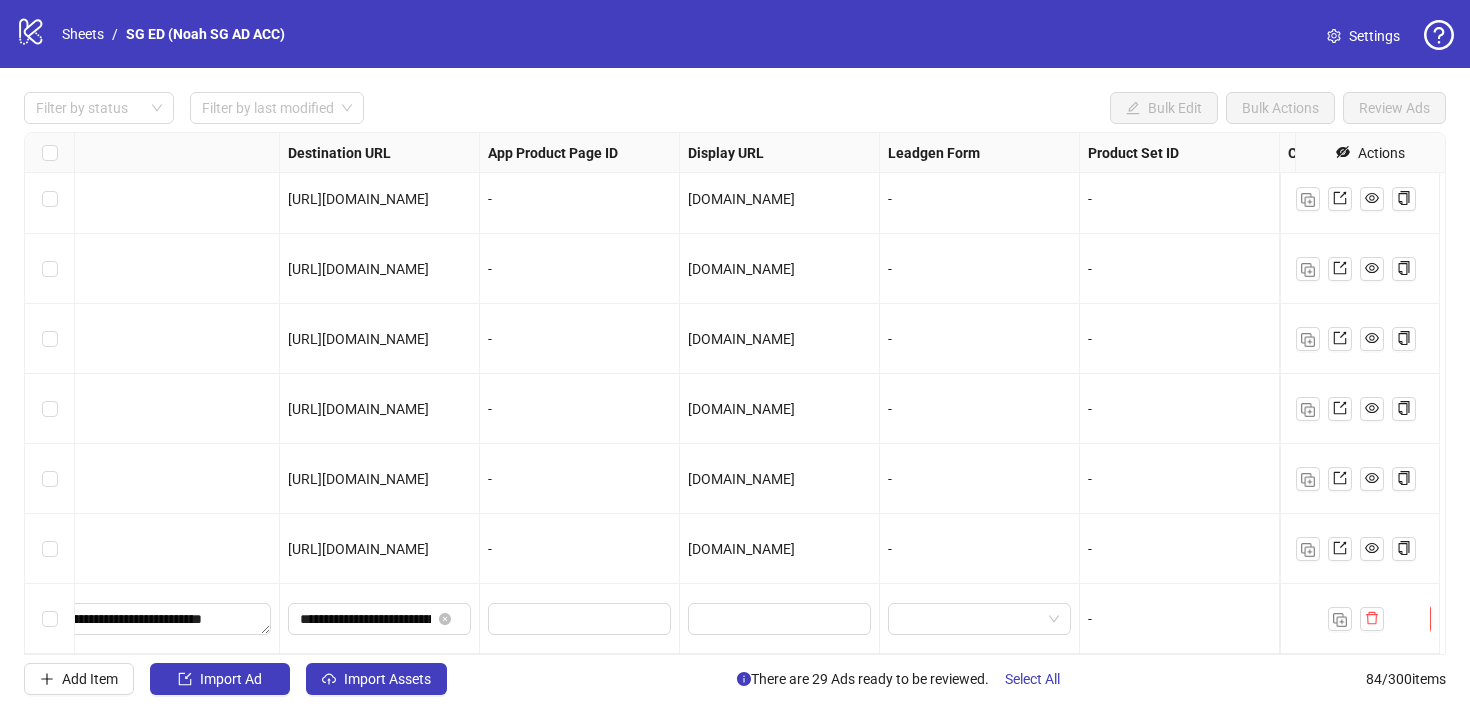 click on "[DOMAIN_NAME]" at bounding box center (741, 549) 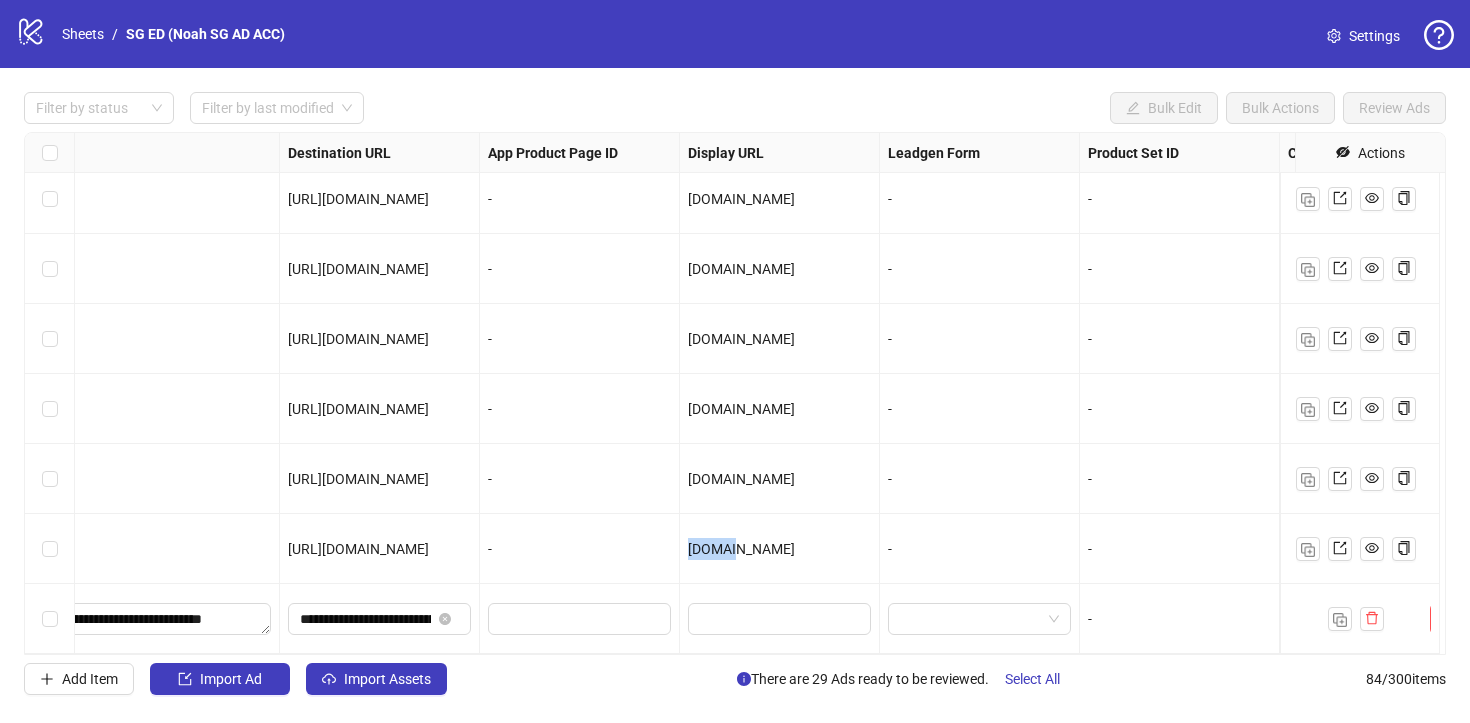 click on "[DOMAIN_NAME]" at bounding box center (741, 549) 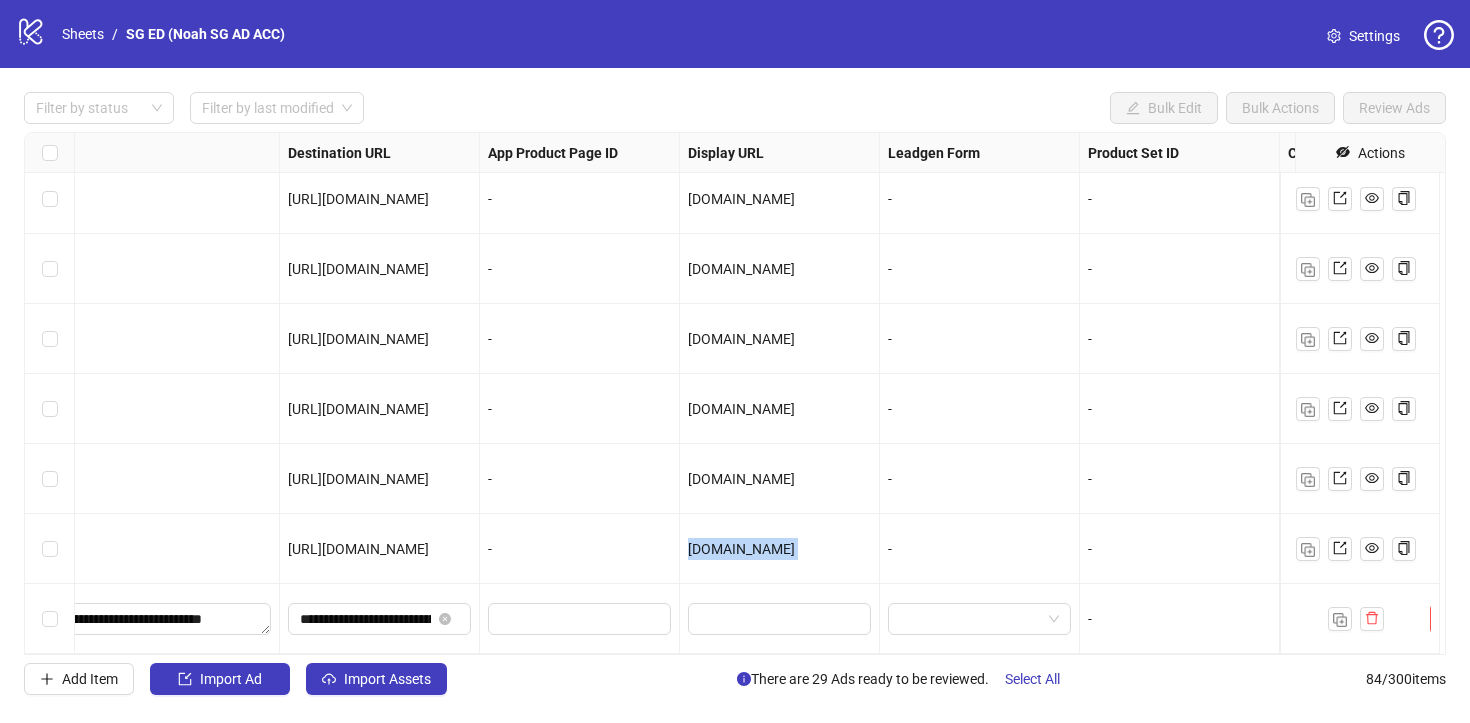 copy on "[DOMAIN_NAME]" 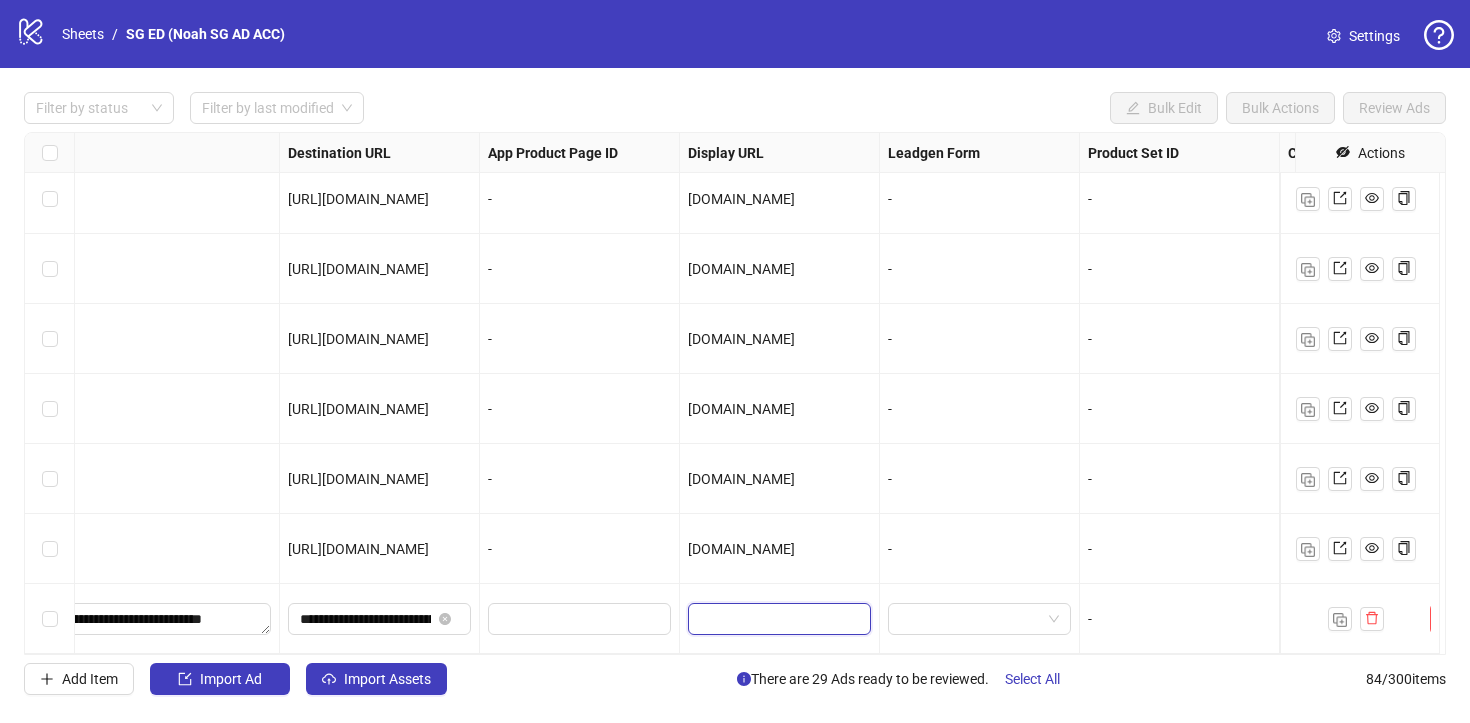 click at bounding box center [777, 619] 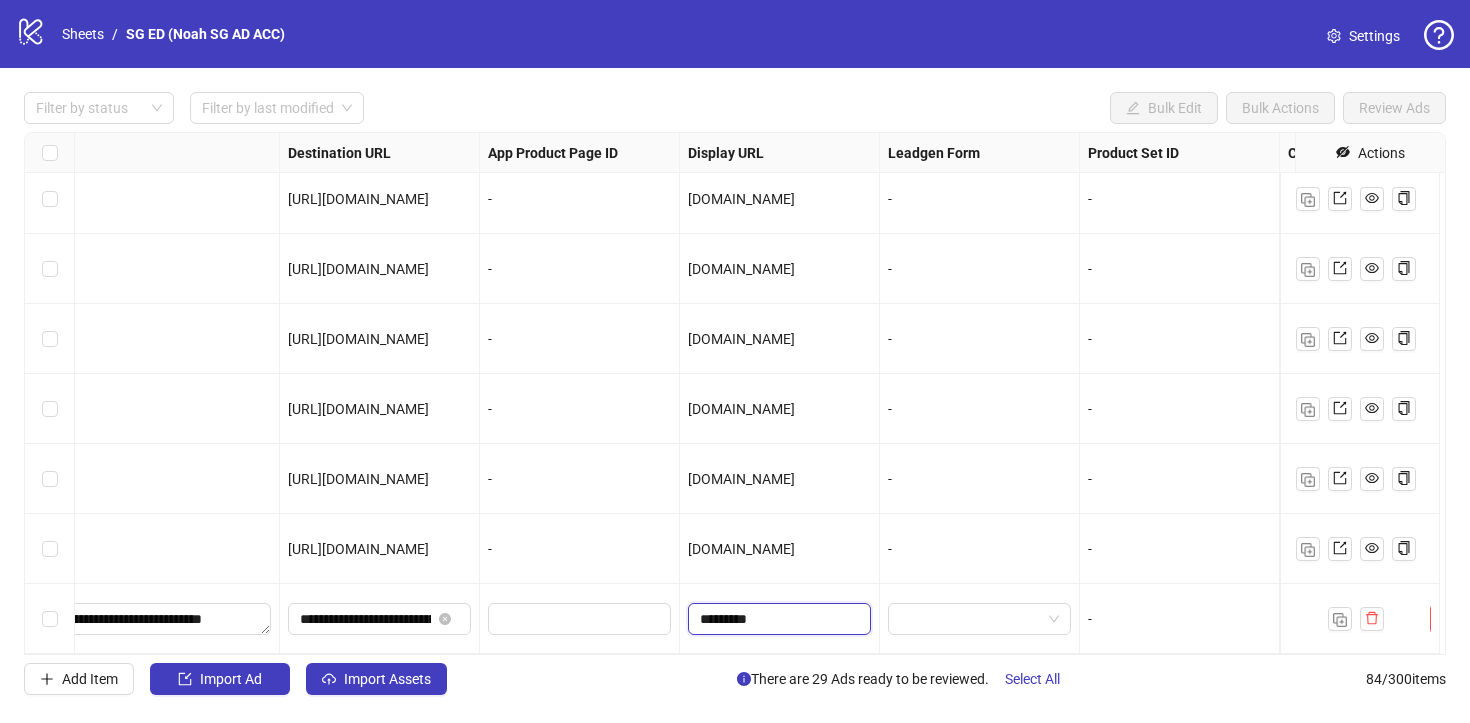 scroll, scrollTop: 5414, scrollLeft: 1865, axis: both 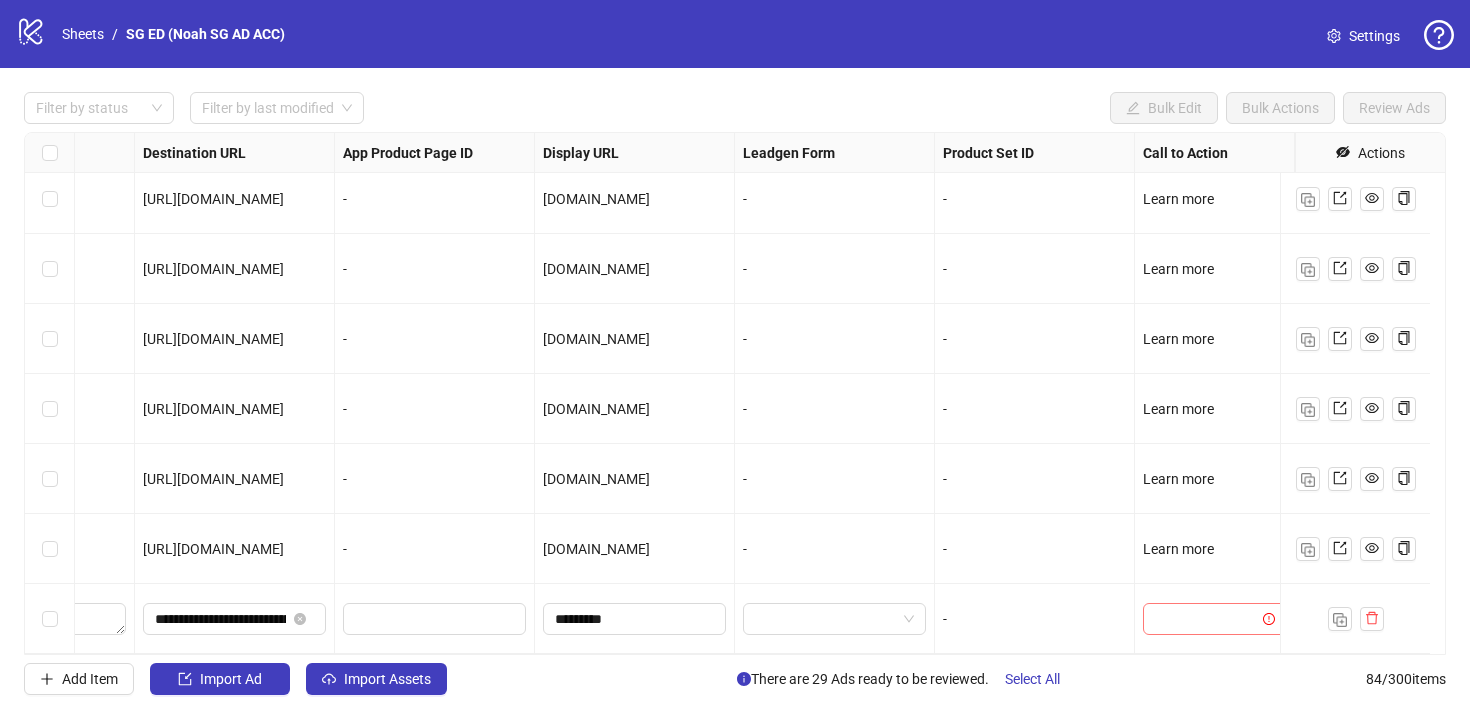 click at bounding box center (1205, 619) 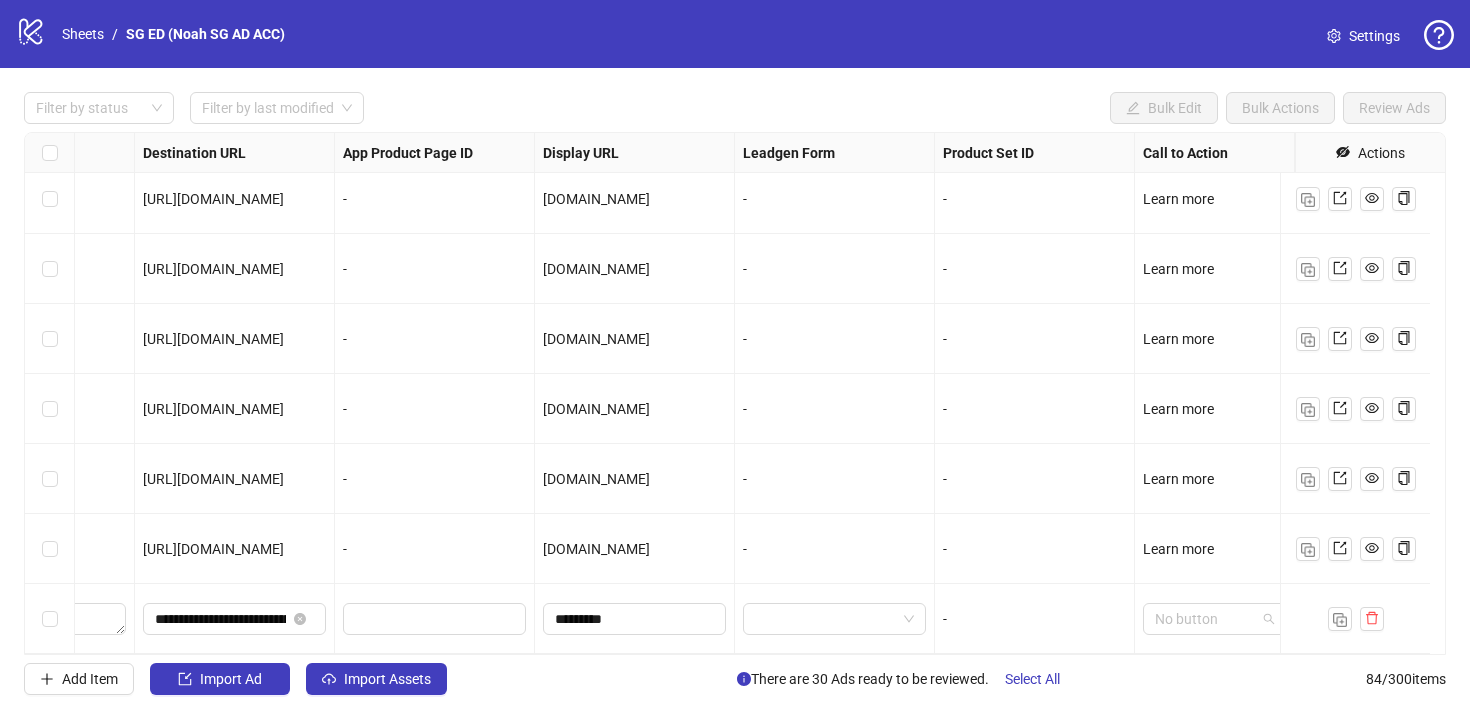 click on "No button" at bounding box center [1214, 619] 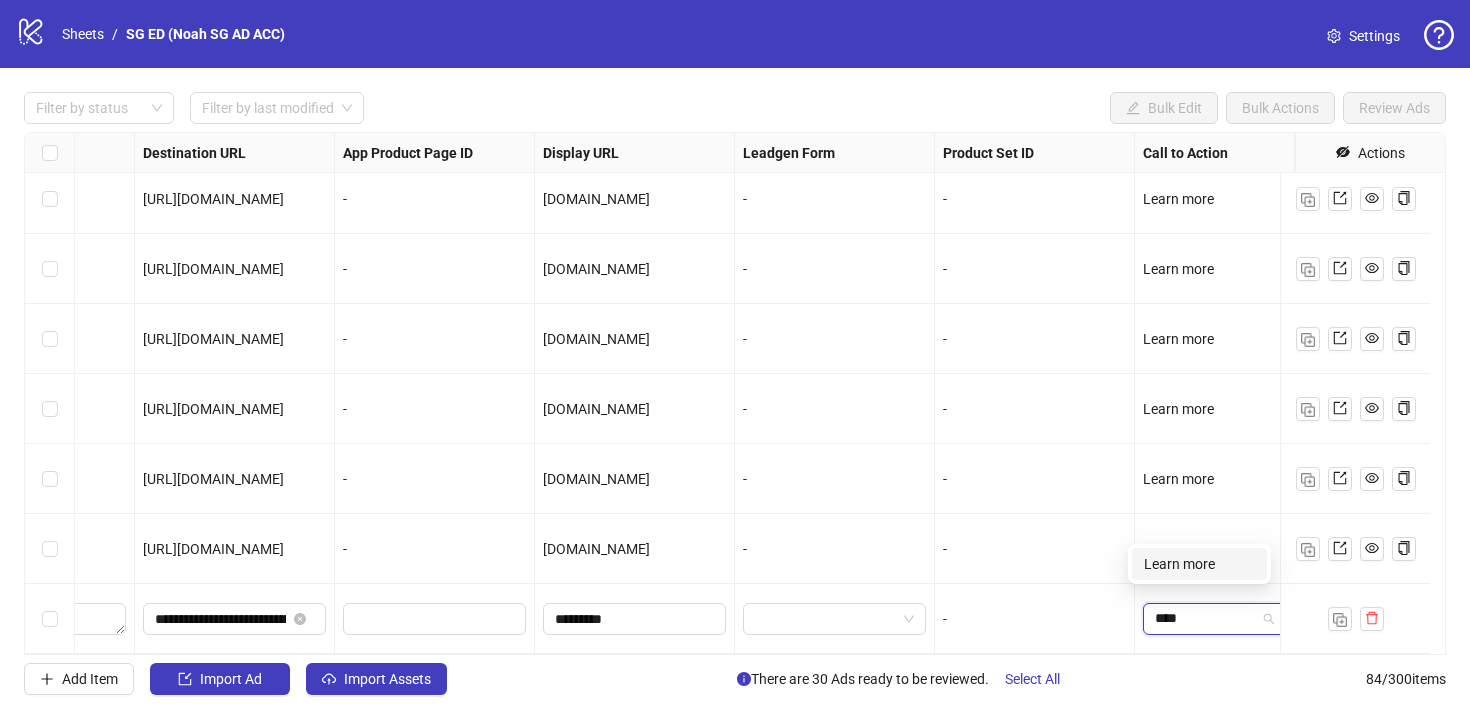 type on "*****" 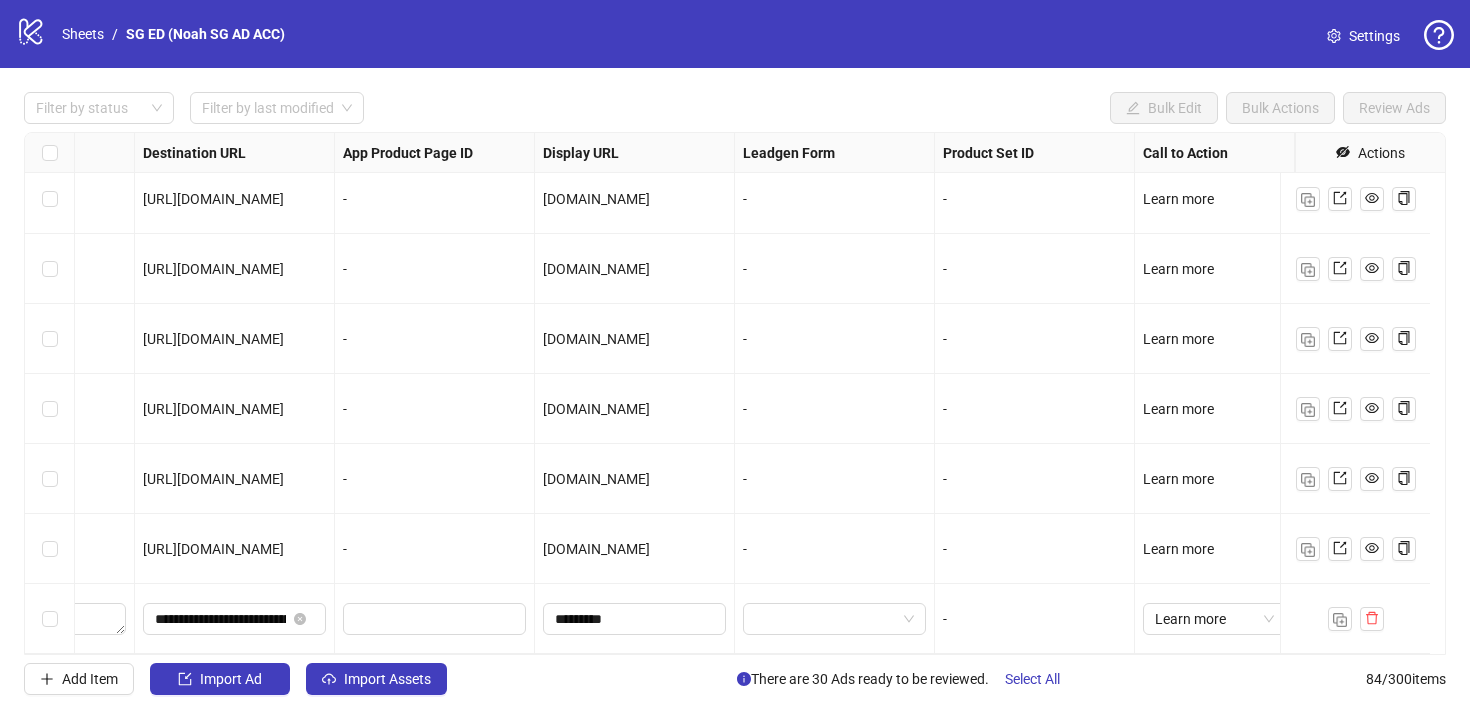 click on "-" at bounding box center (1034, 549) 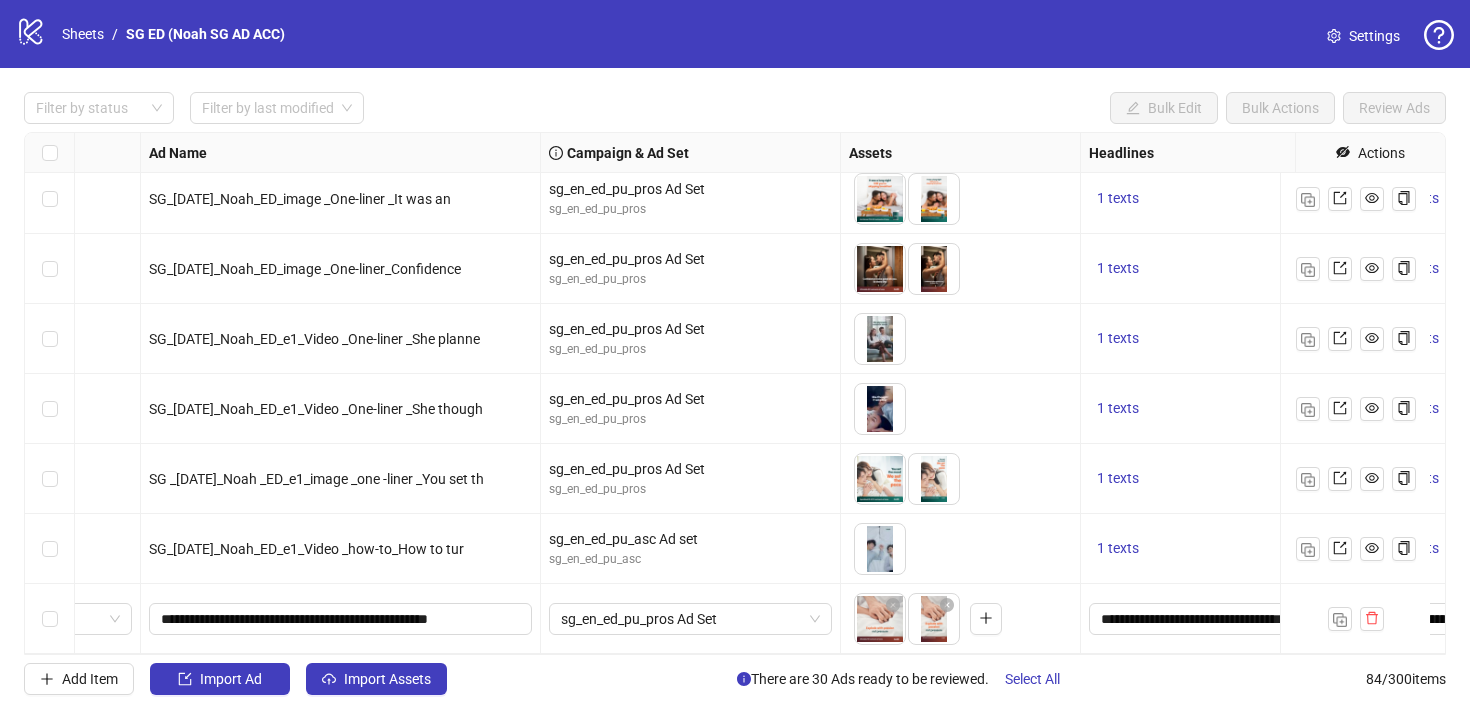 scroll, scrollTop: 5414, scrollLeft: 0, axis: vertical 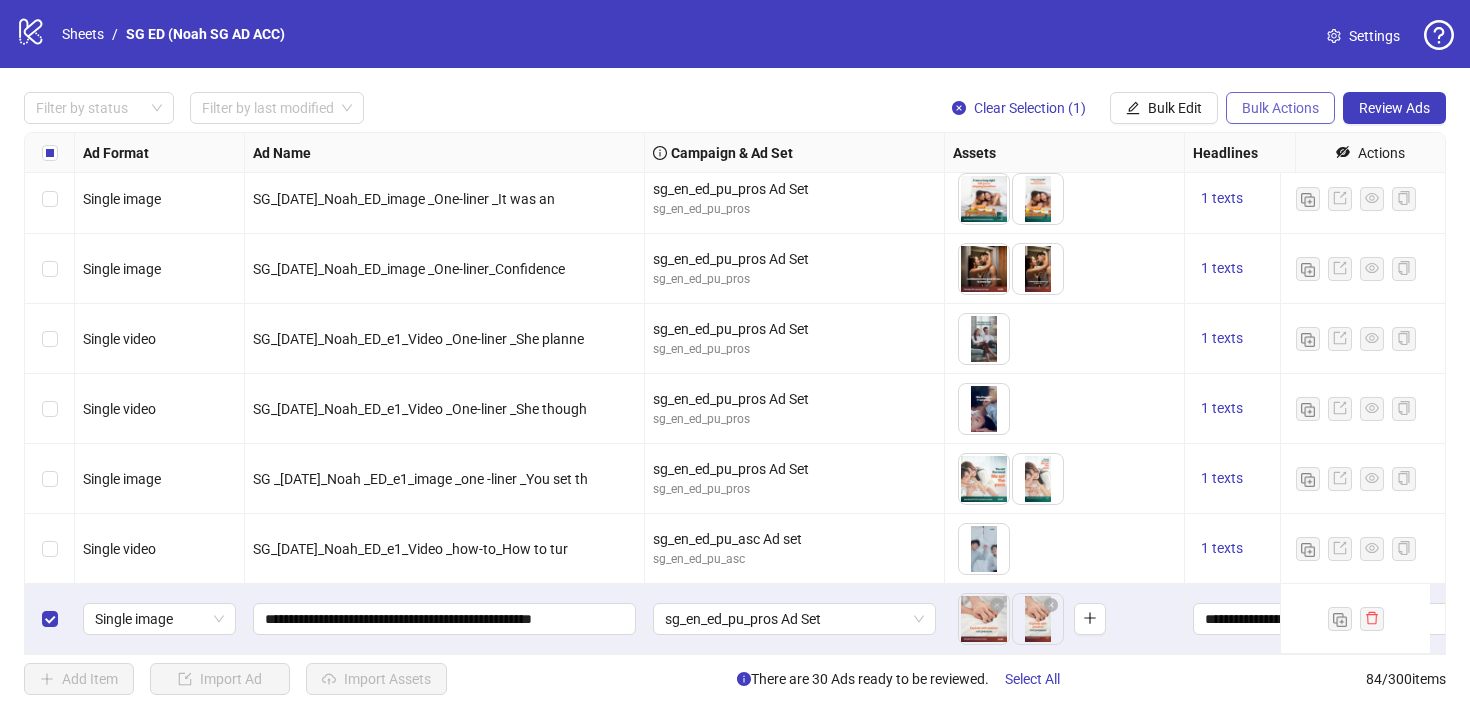 click on "Bulk Actions" at bounding box center [1280, 108] 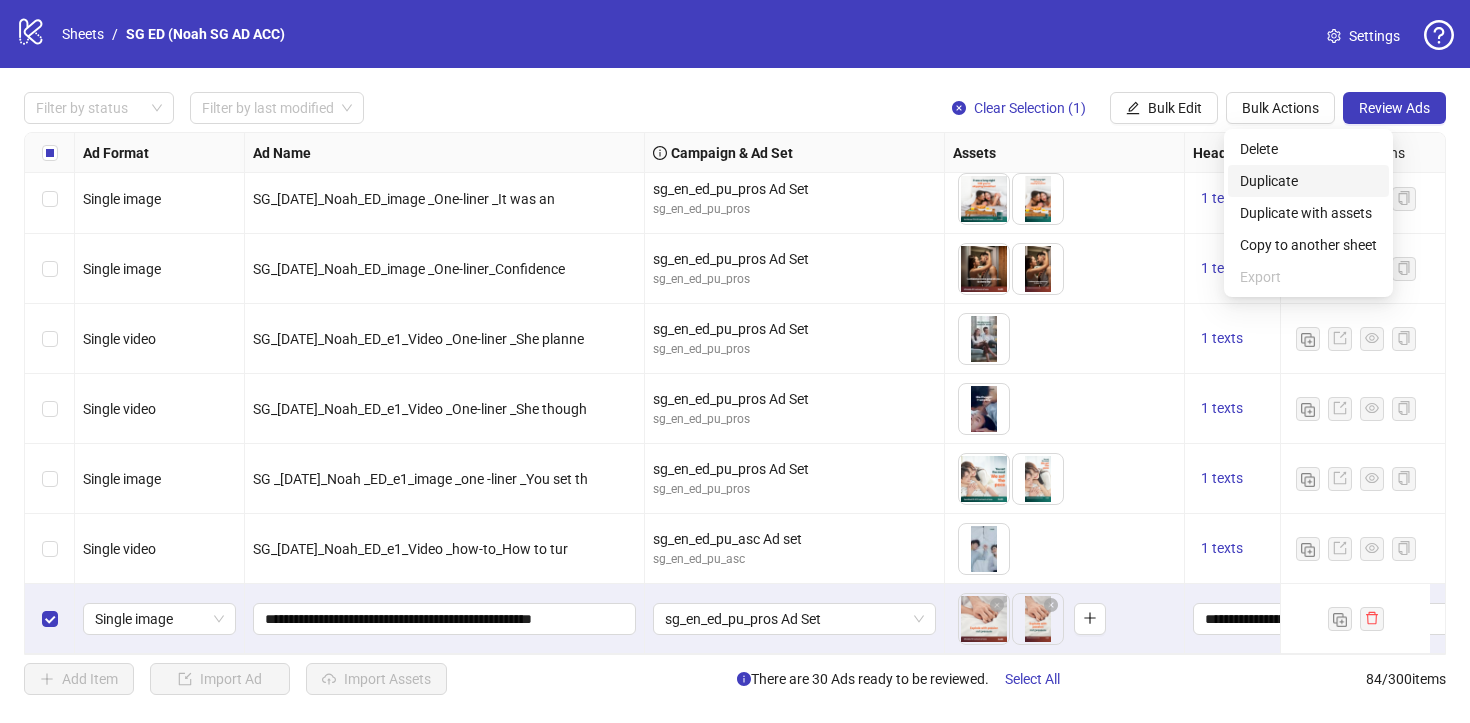 click on "Duplicate" at bounding box center (1308, 181) 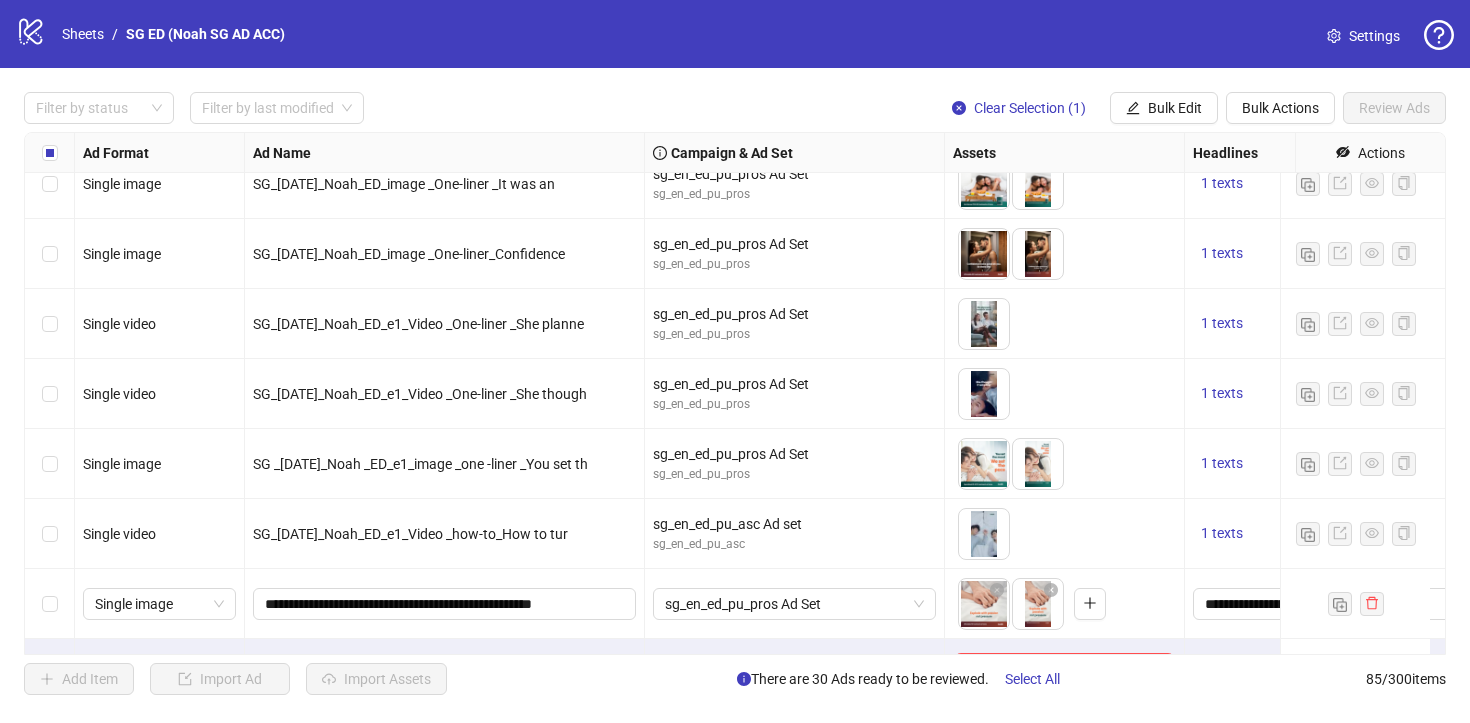 scroll, scrollTop: 5484, scrollLeft: 0, axis: vertical 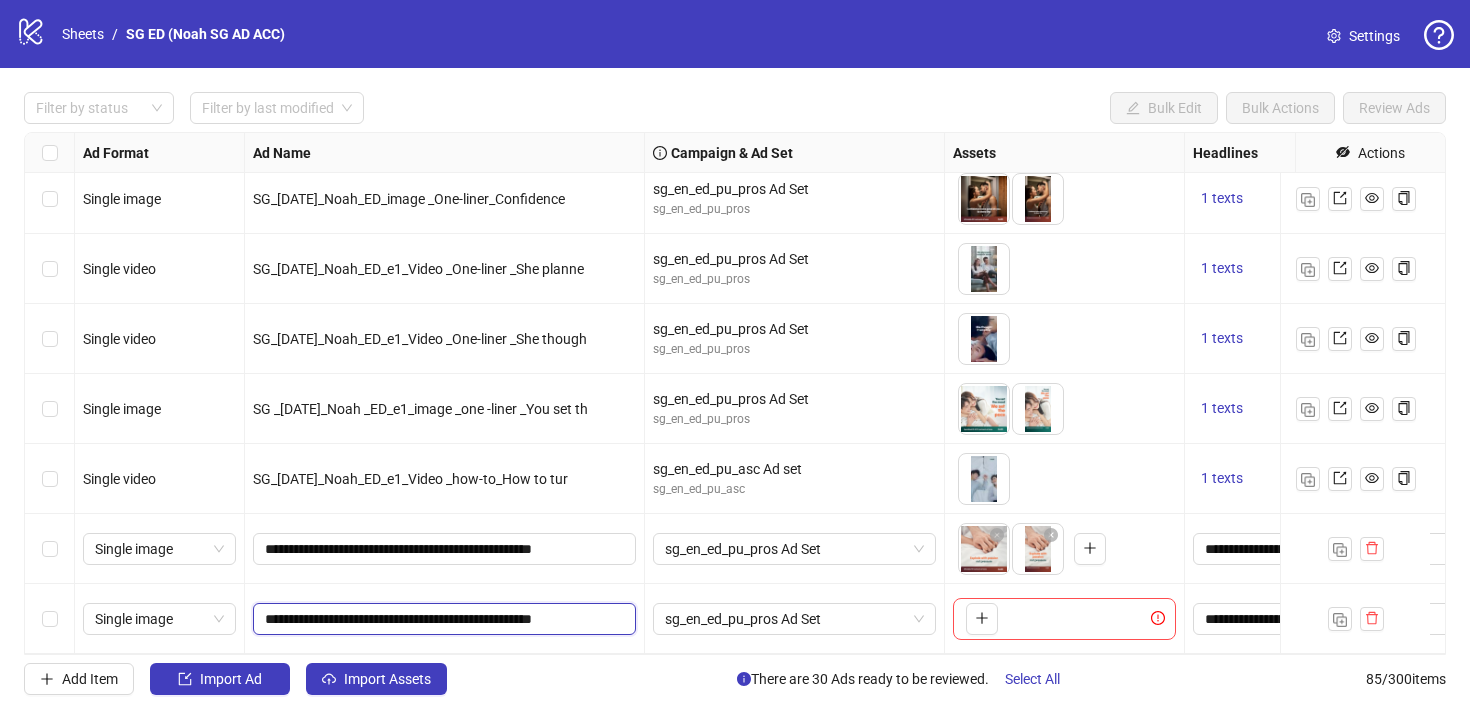 click on "**********" at bounding box center [442, 619] 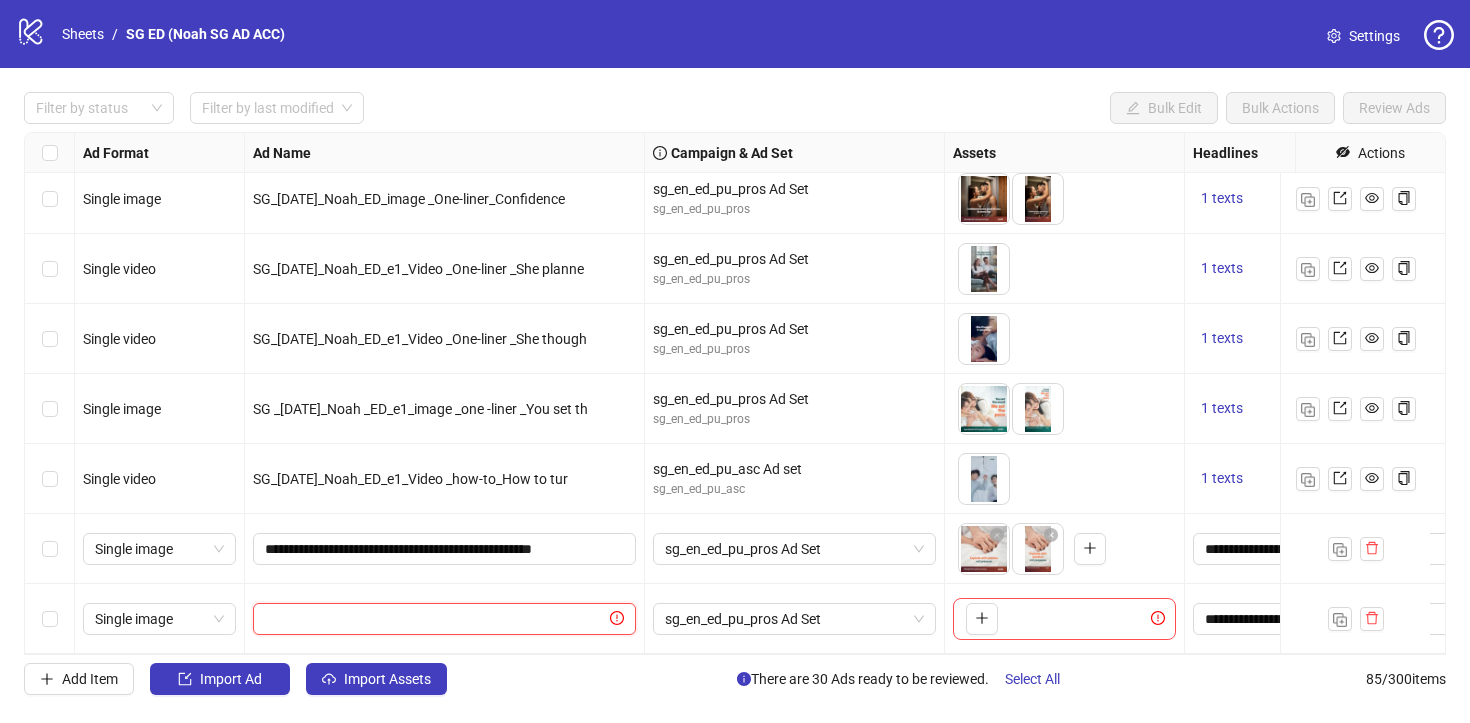 paste on "**********" 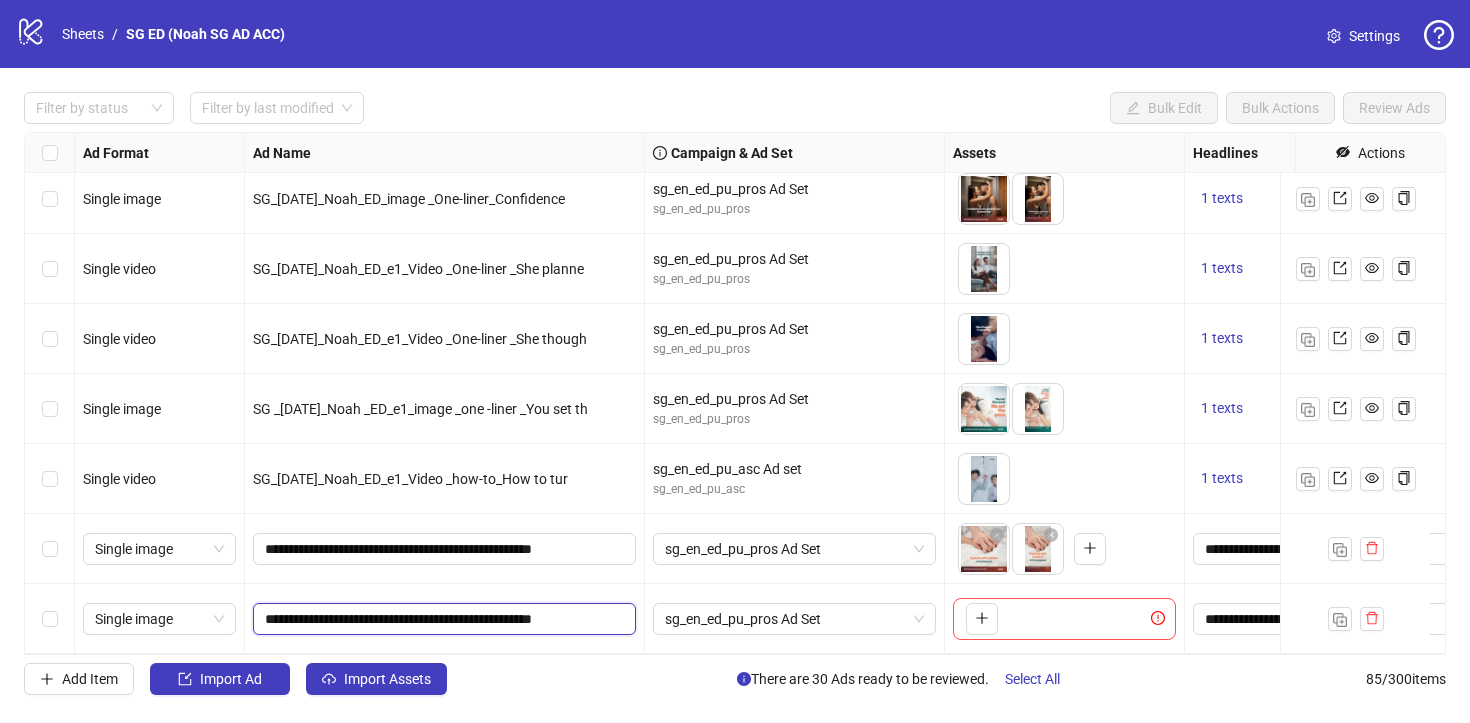 scroll, scrollTop: 0, scrollLeft: 4, axis: horizontal 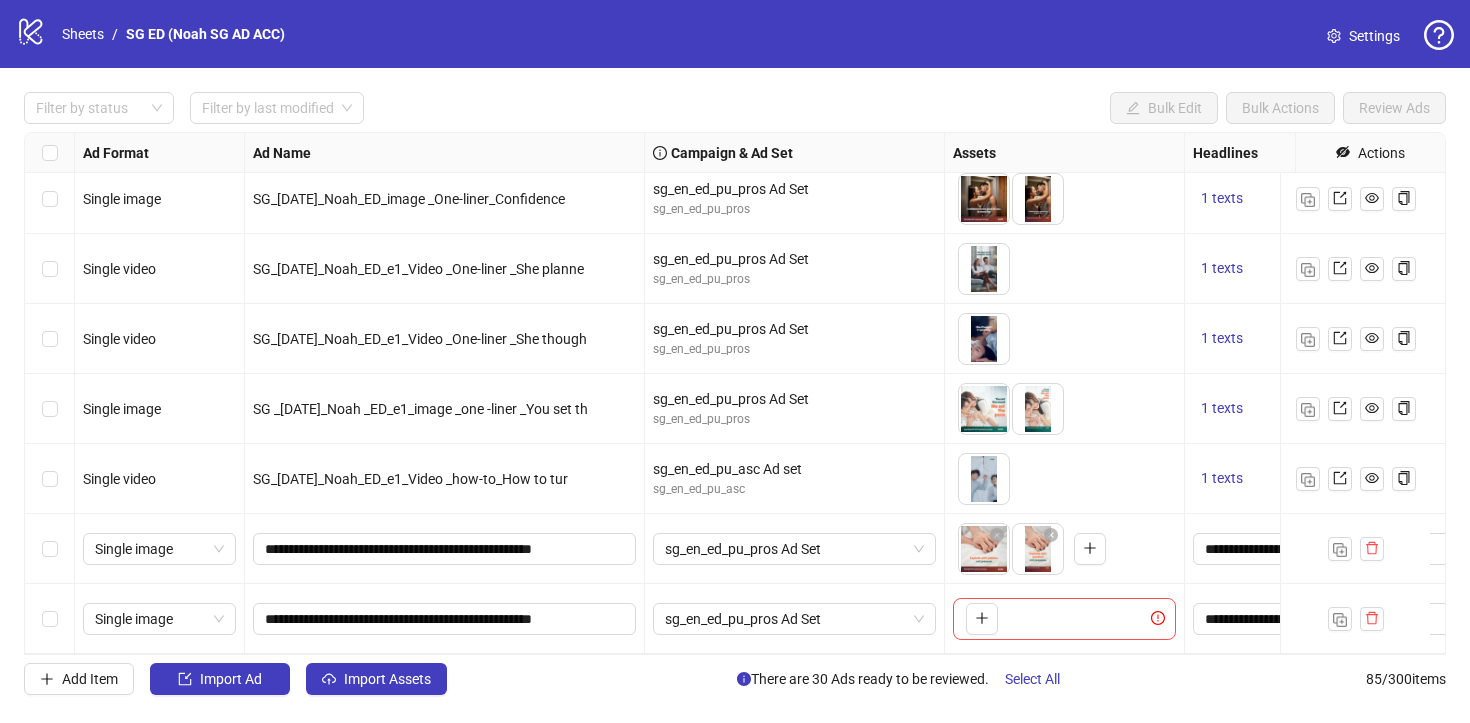 click on "**********" at bounding box center (445, 619) 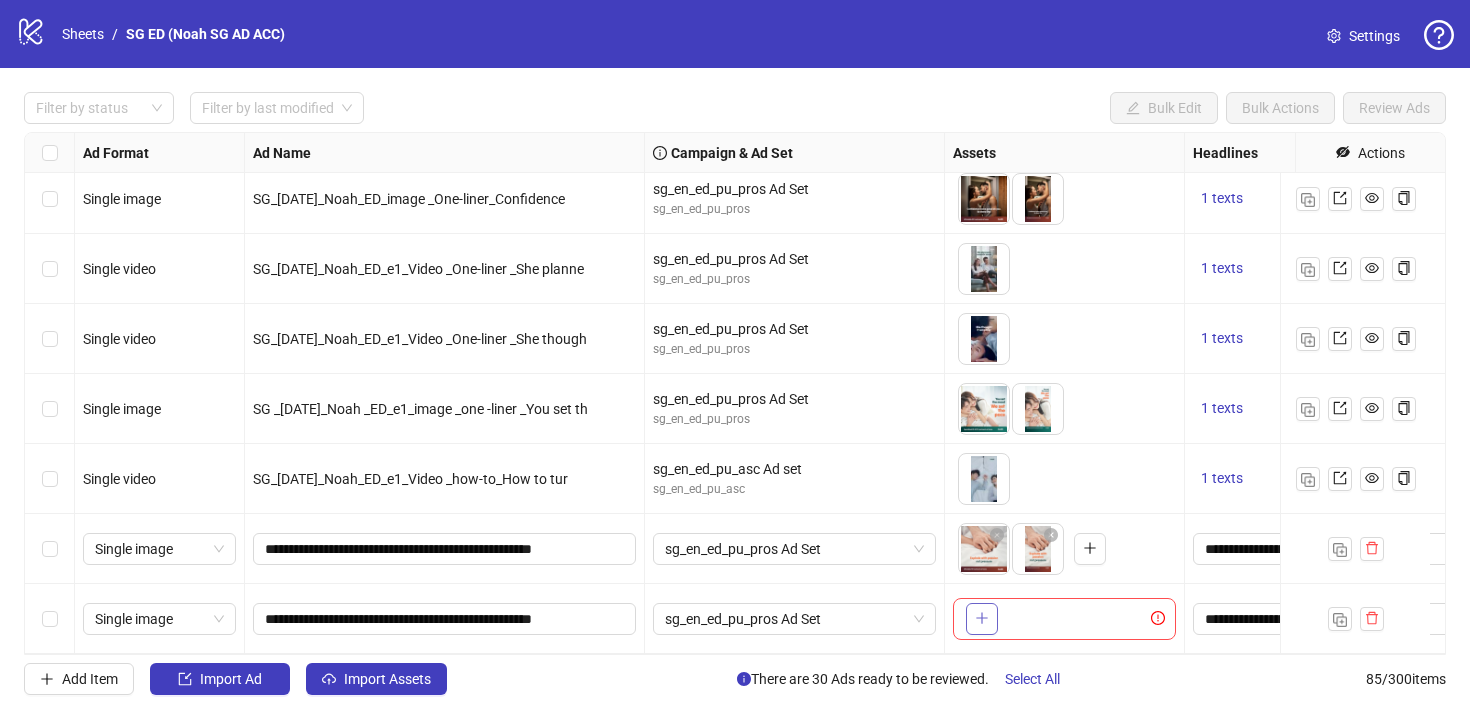 click 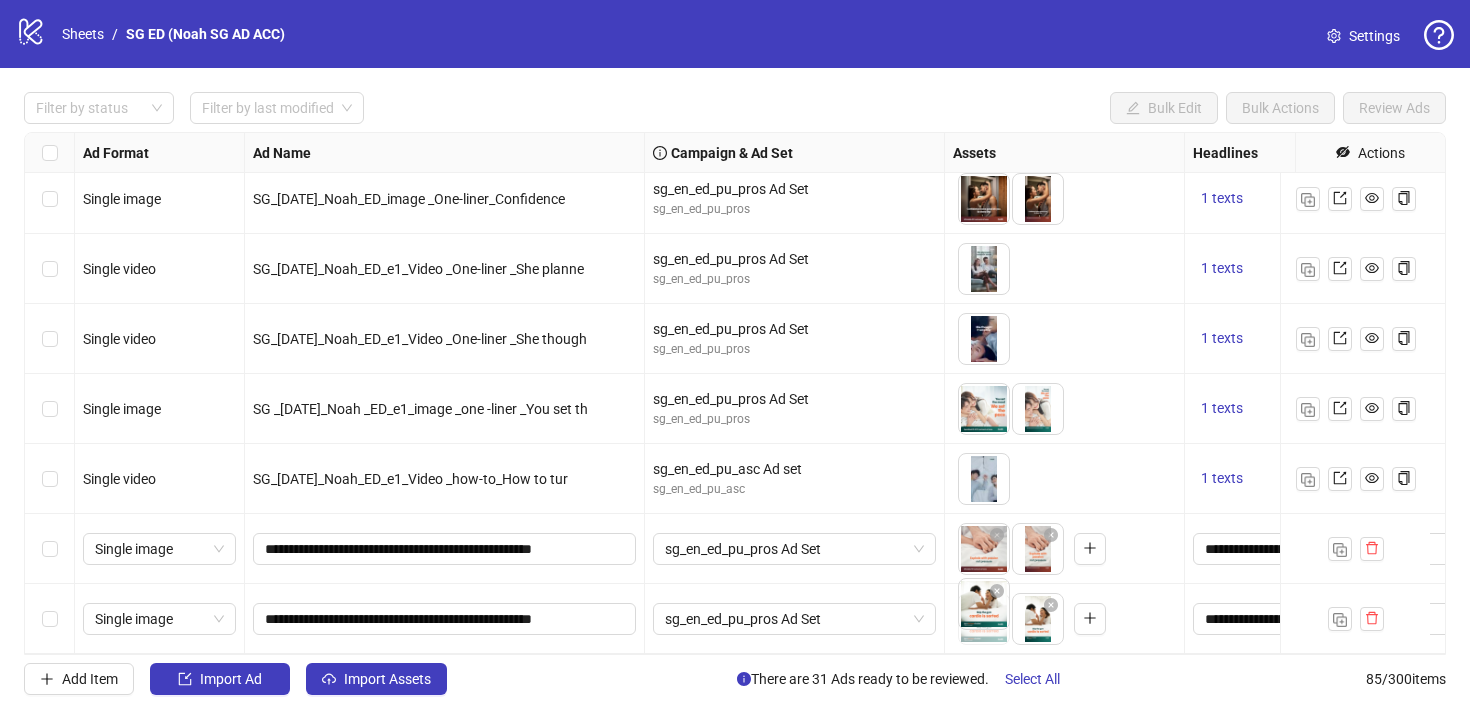 drag, startPoint x: 1028, startPoint y: 620, endPoint x: 991, endPoint y: 618, distance: 37.054016 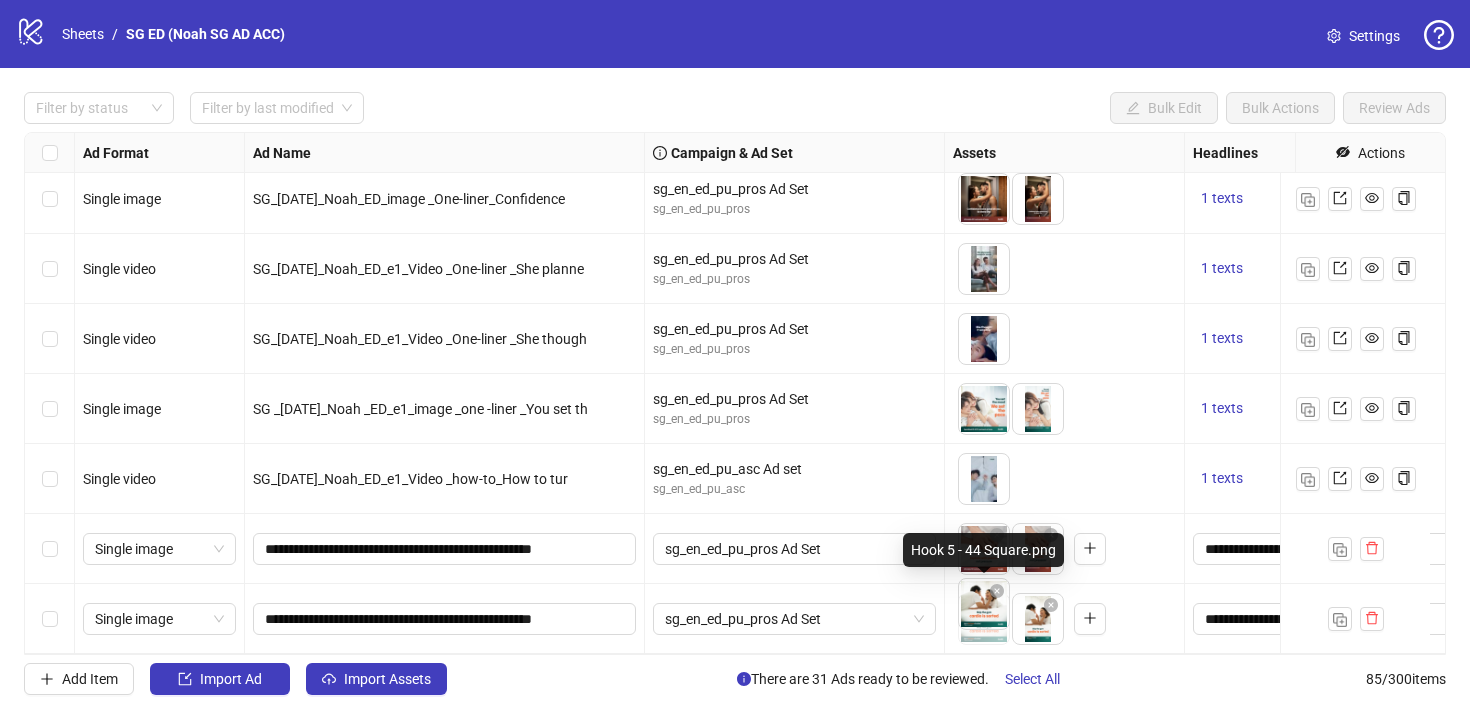 click on "logo/logo-mobile Sheets / SG ED (Noah SG AD ACC) Settings   Filter by status Filter by last modified Bulk Edit Bulk Actions Review Ads Ad Format Ad Name Campaign & Ad Set Assets Headlines Primary Texts Descriptions Destination URL App Product Page ID Display URL Leadgen Form Product Set ID Call to Action Actions Single video SG_[DATE]_Noah_ED_GIF_One-liner _breakfast  sg_en_ed_pu_pros Ad Set sg_en_ed_pu_pros
To pick up a draggable item, press the space bar.
While dragging, use the arrow keys to move the item.
Press space again to drop the item in its new position, or press escape to cancel.
1 texts 1 texts Single image SG_[DATE]_Noah_ED_image _One-liner _It was an  sg_en_ed_pu_pros Ad Set sg_en_ed_pu_pros
To pick up a draggable item, press the space bar.
While dragging, use the arrow keys to move the item.
Press space again to drop the item in its new position, or press escape to cancel.
1 texts 1 texts Single image SG_[DATE]_Noah_ED_image _One-liner_Confidence 85" at bounding box center [735, 361] 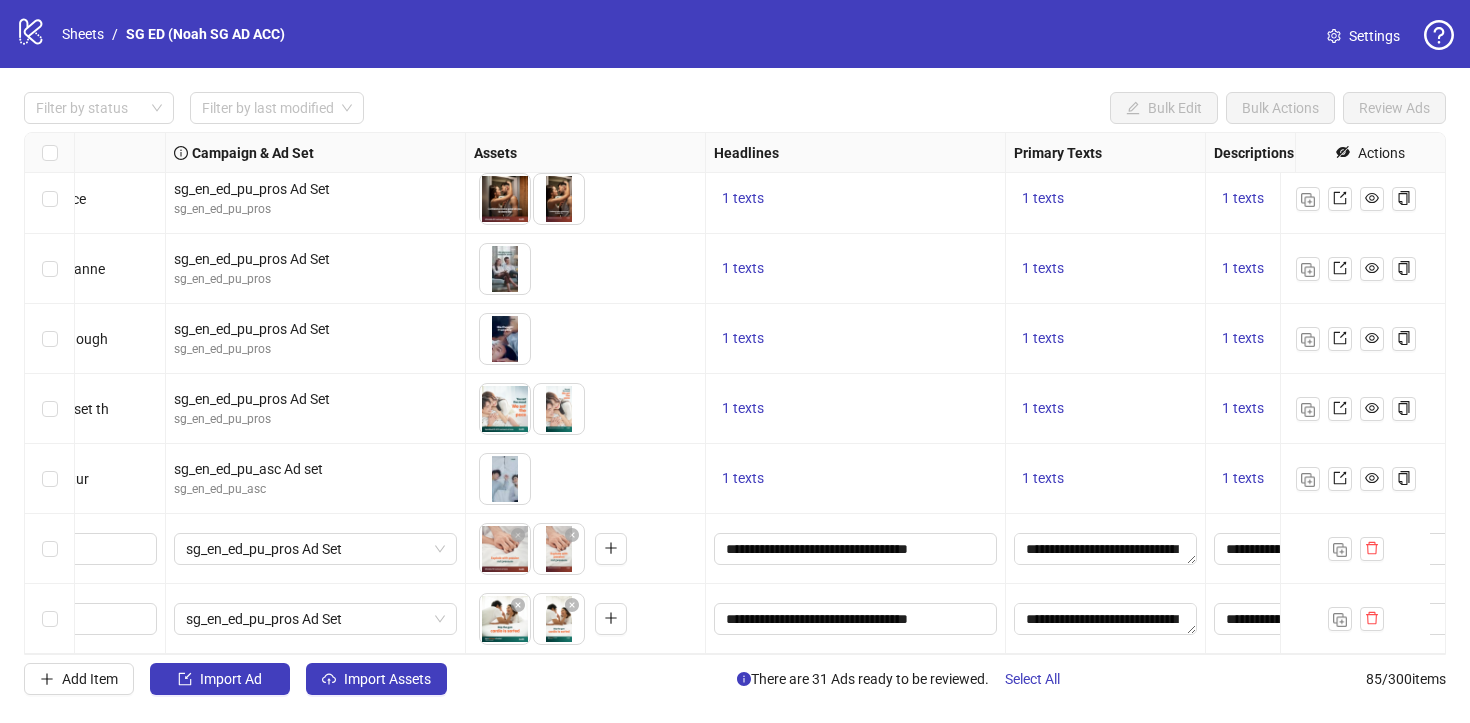 scroll, scrollTop: 5484, scrollLeft: 568, axis: both 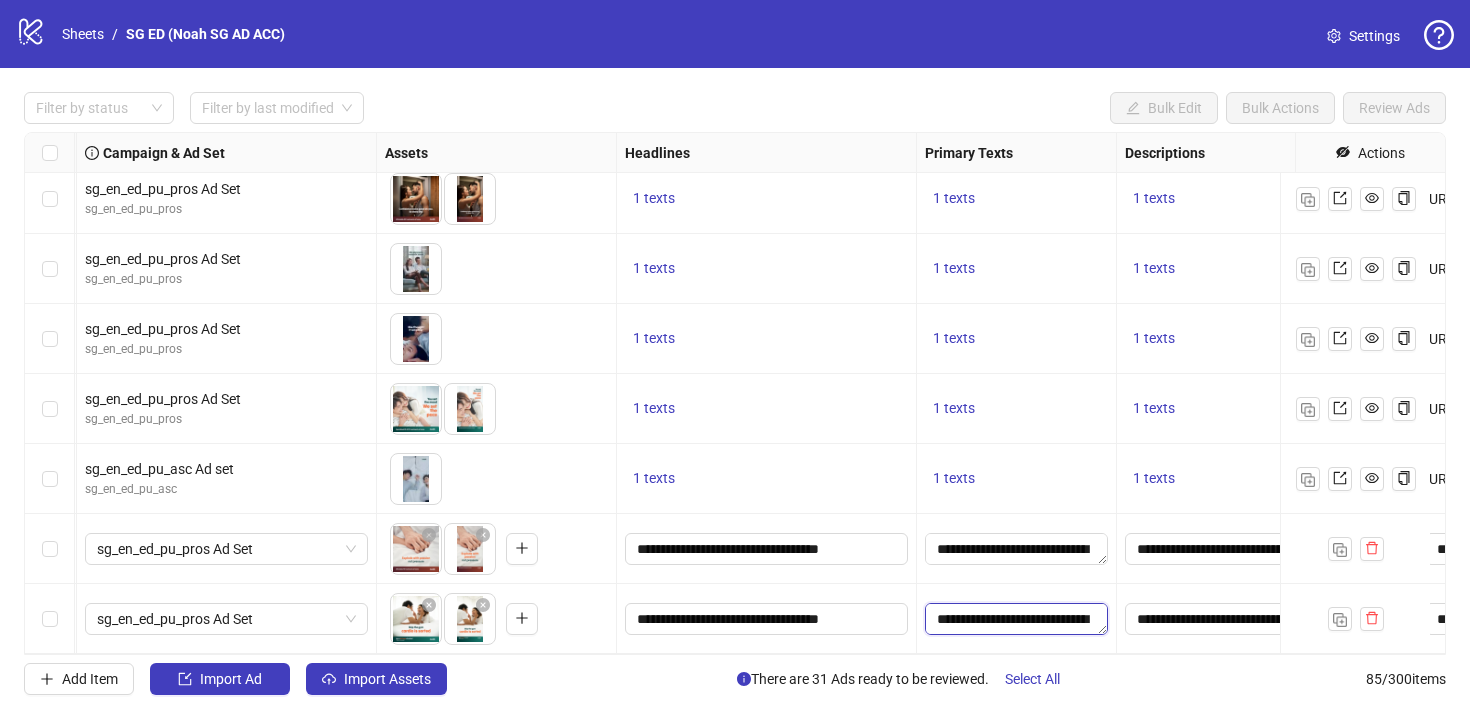 click on "**********" at bounding box center [1016, 619] 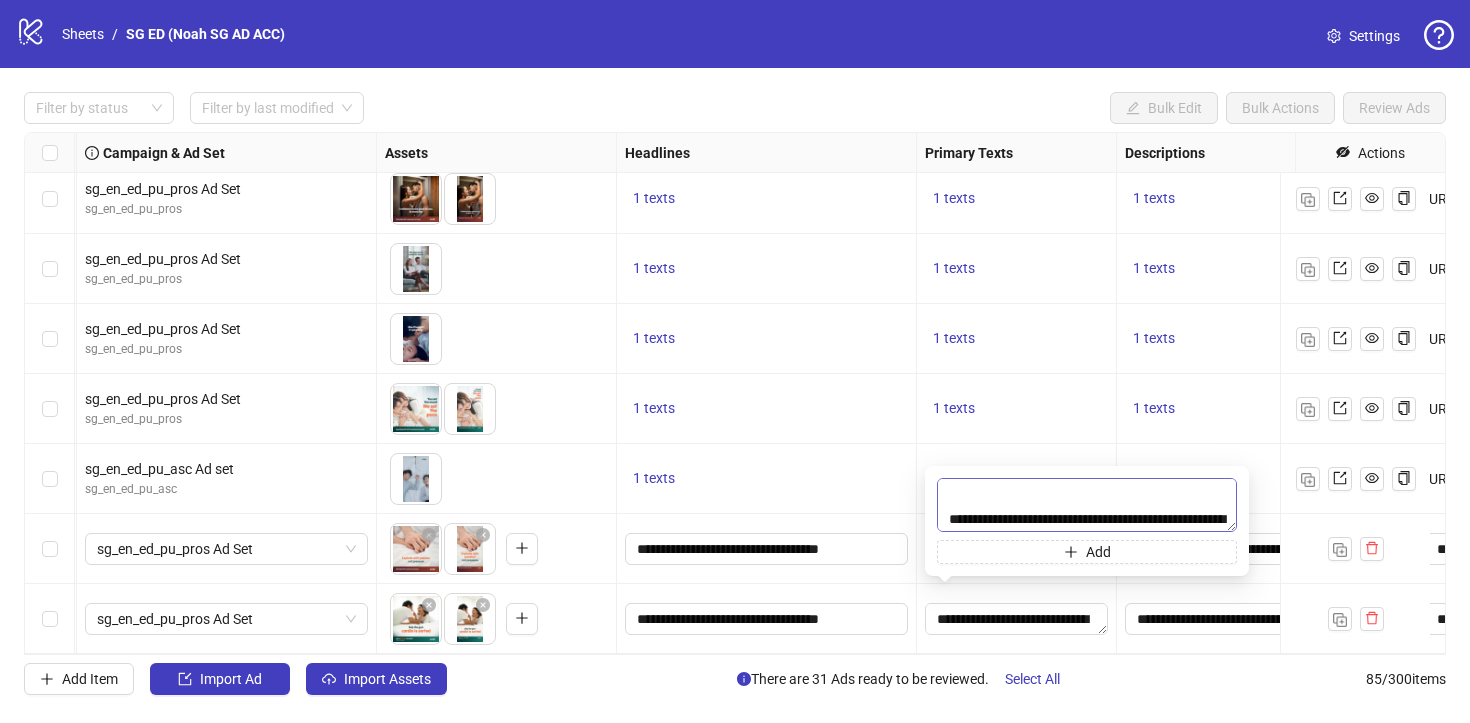 scroll, scrollTop: 43, scrollLeft: 0, axis: vertical 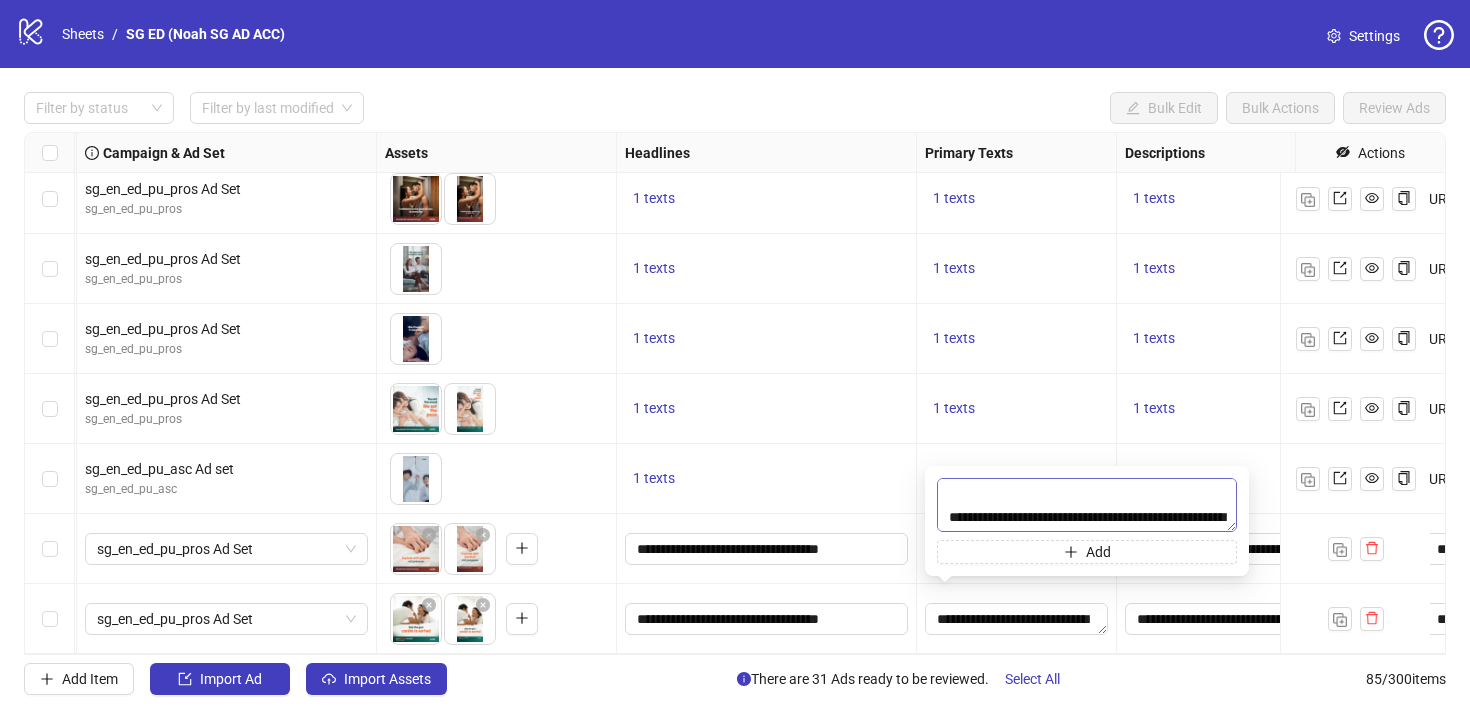 drag, startPoint x: 949, startPoint y: 494, endPoint x: 1159, endPoint y: 501, distance: 210.11664 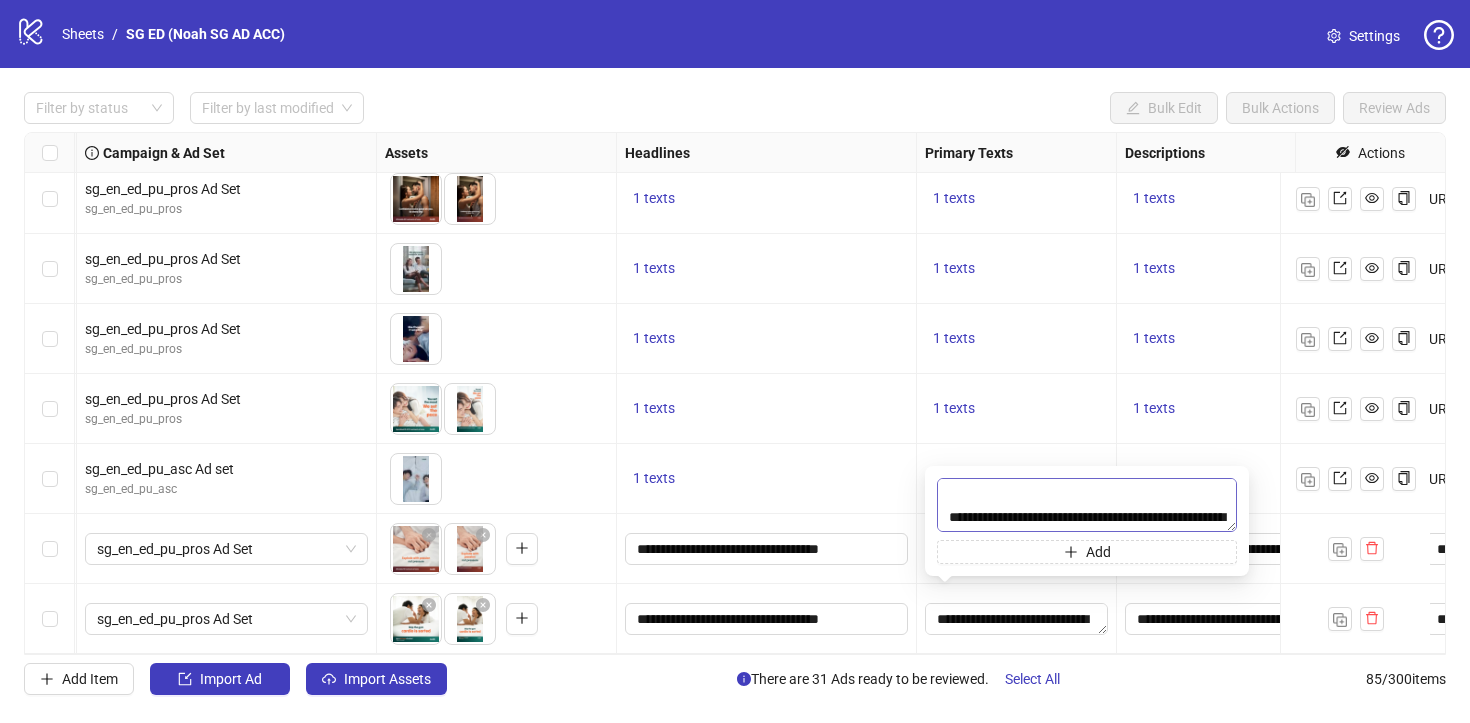scroll, scrollTop: 59, scrollLeft: 0, axis: vertical 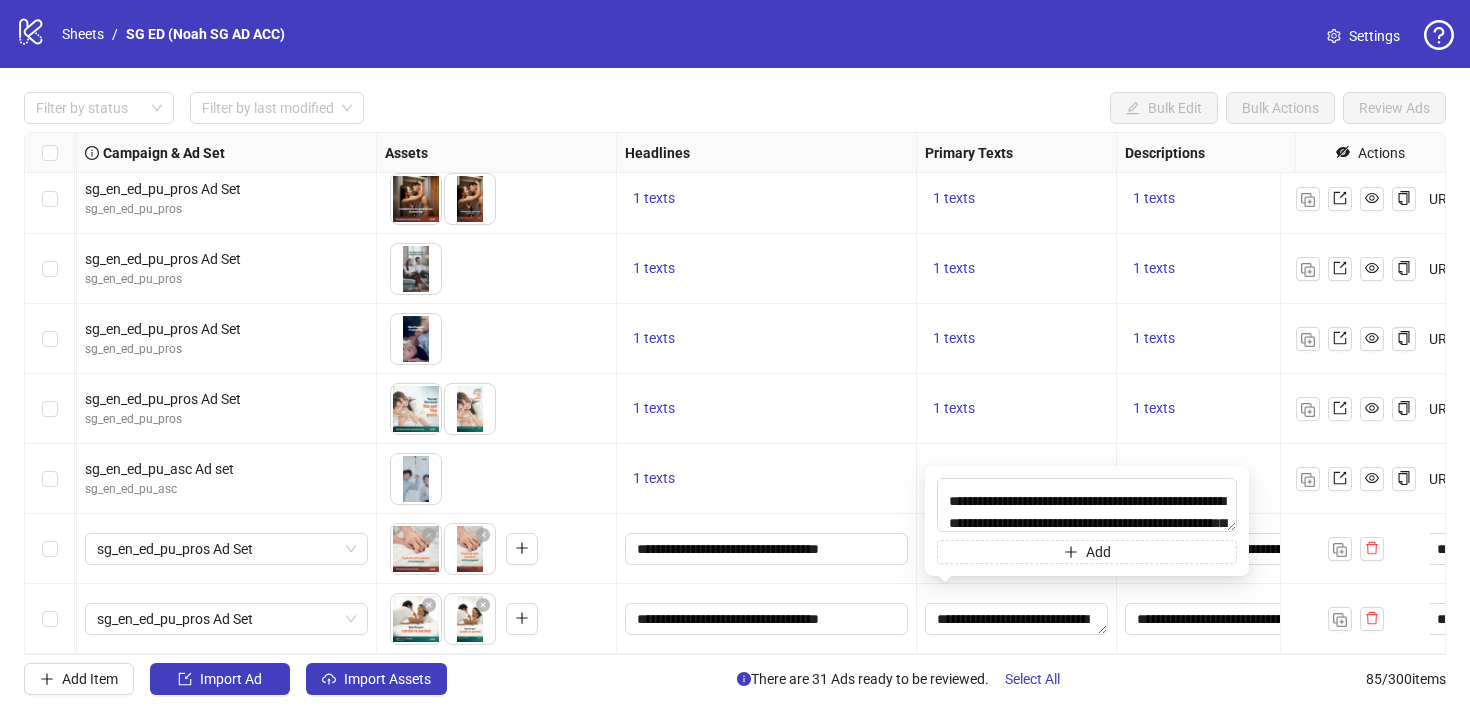 click on "1 texts" at bounding box center [767, 479] 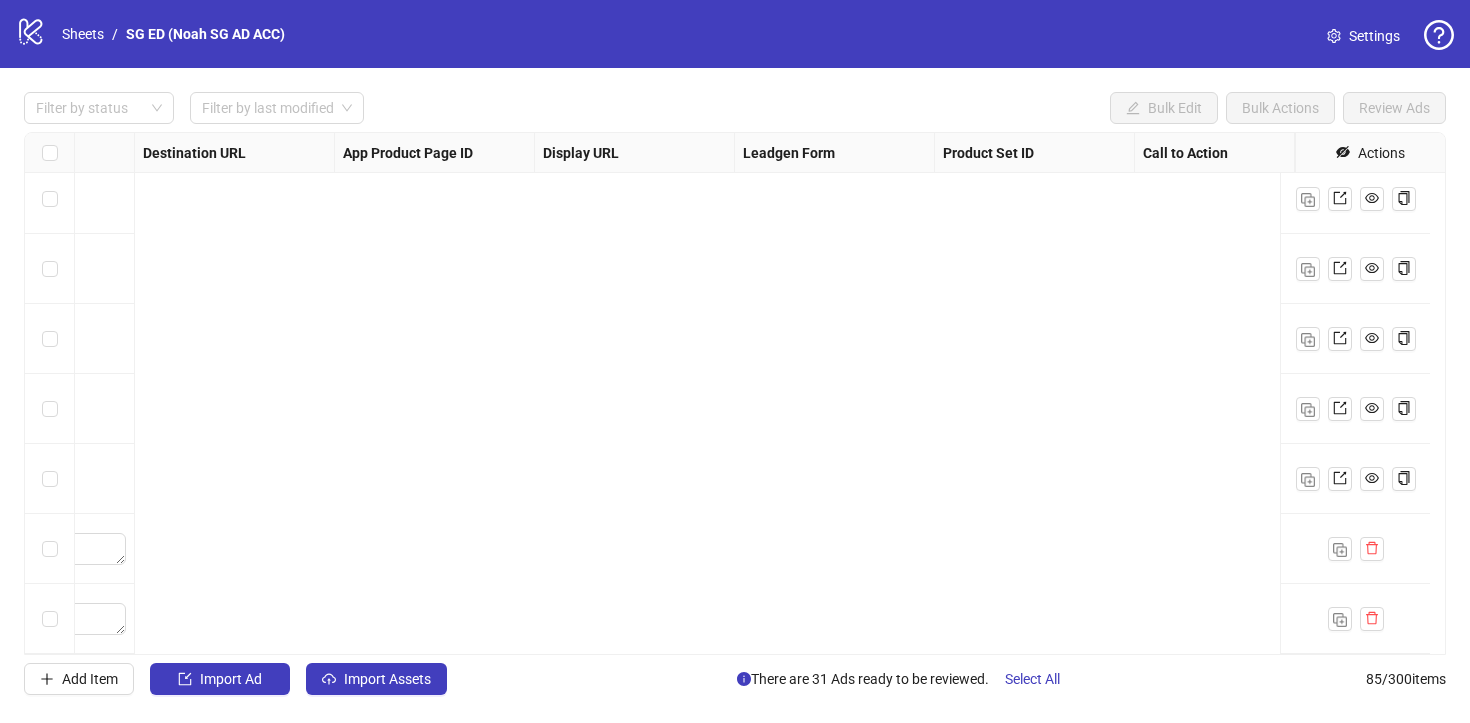 scroll, scrollTop: 5484, scrollLeft: 0, axis: vertical 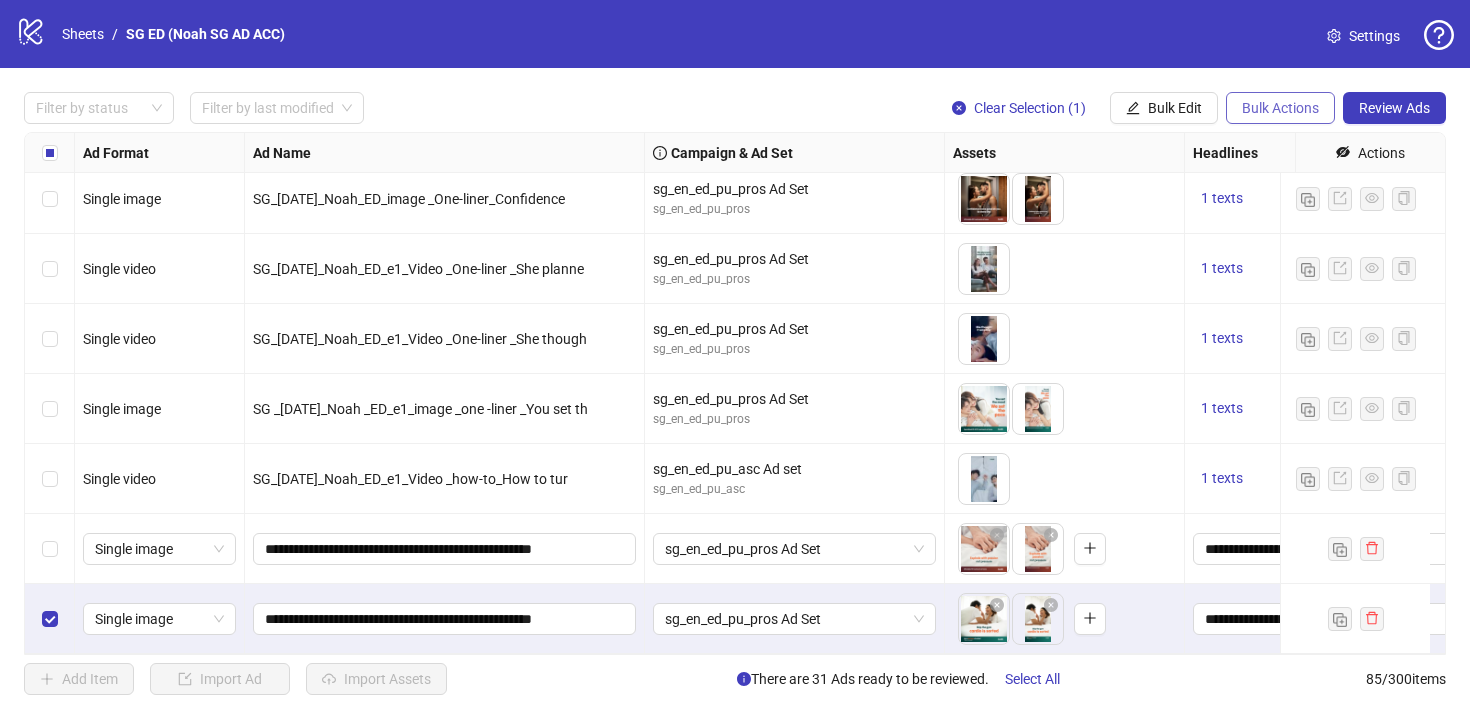 click on "Bulk Actions" at bounding box center [1280, 108] 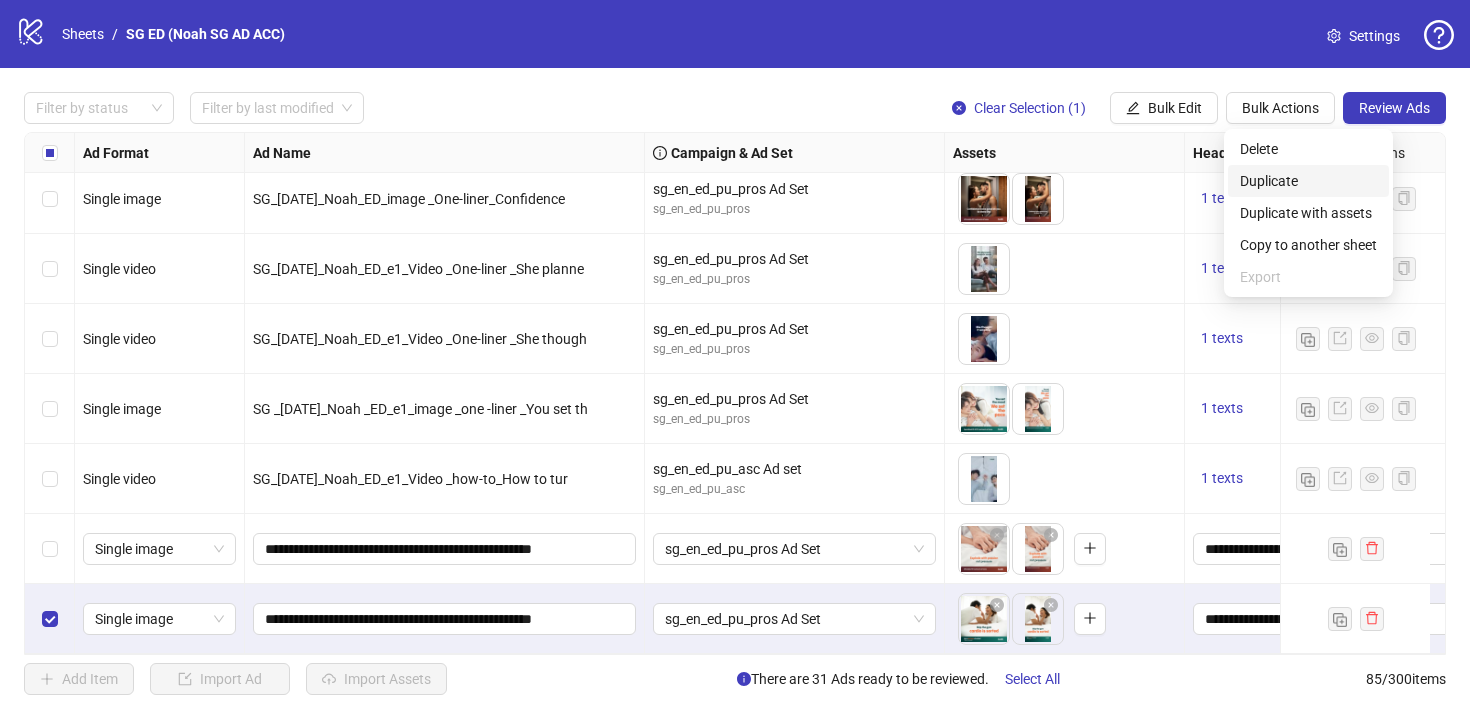 click on "Duplicate" at bounding box center [1308, 181] 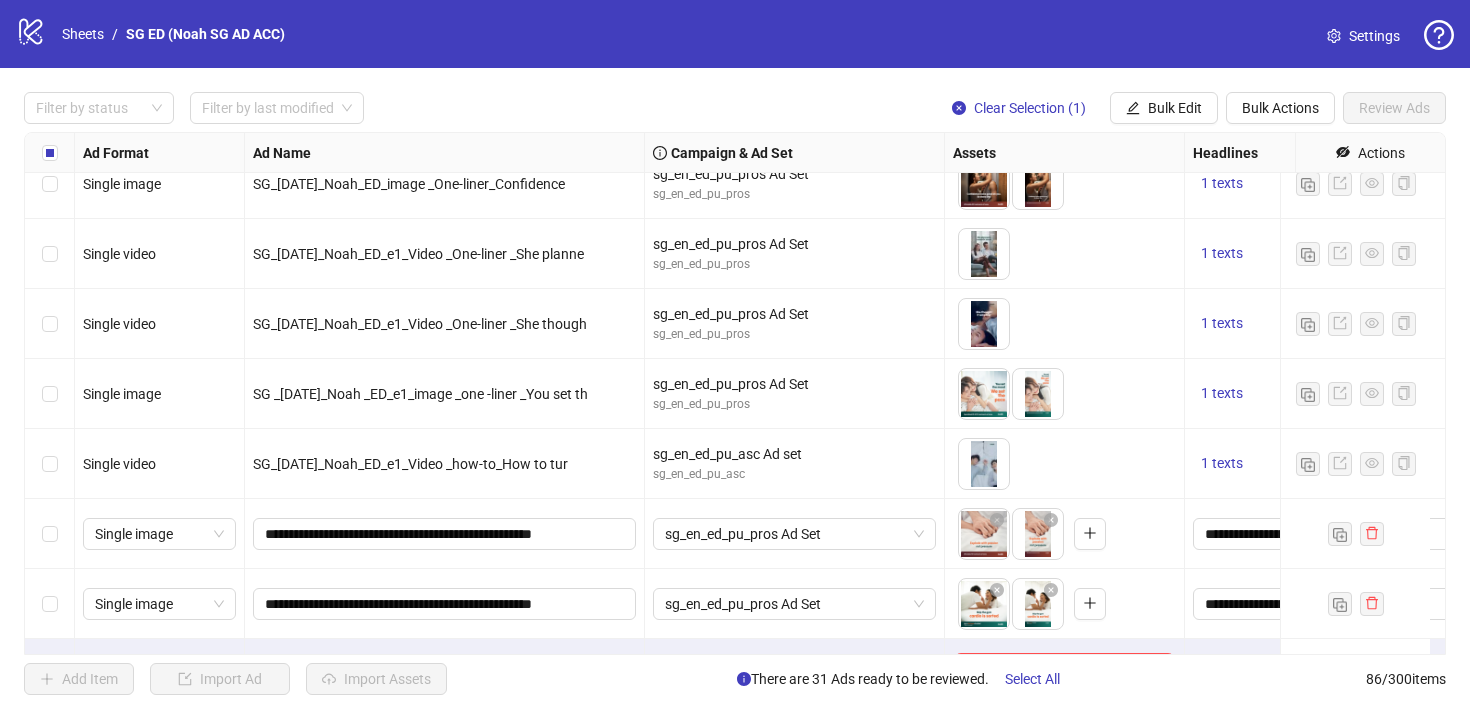 scroll, scrollTop: 5554, scrollLeft: 0, axis: vertical 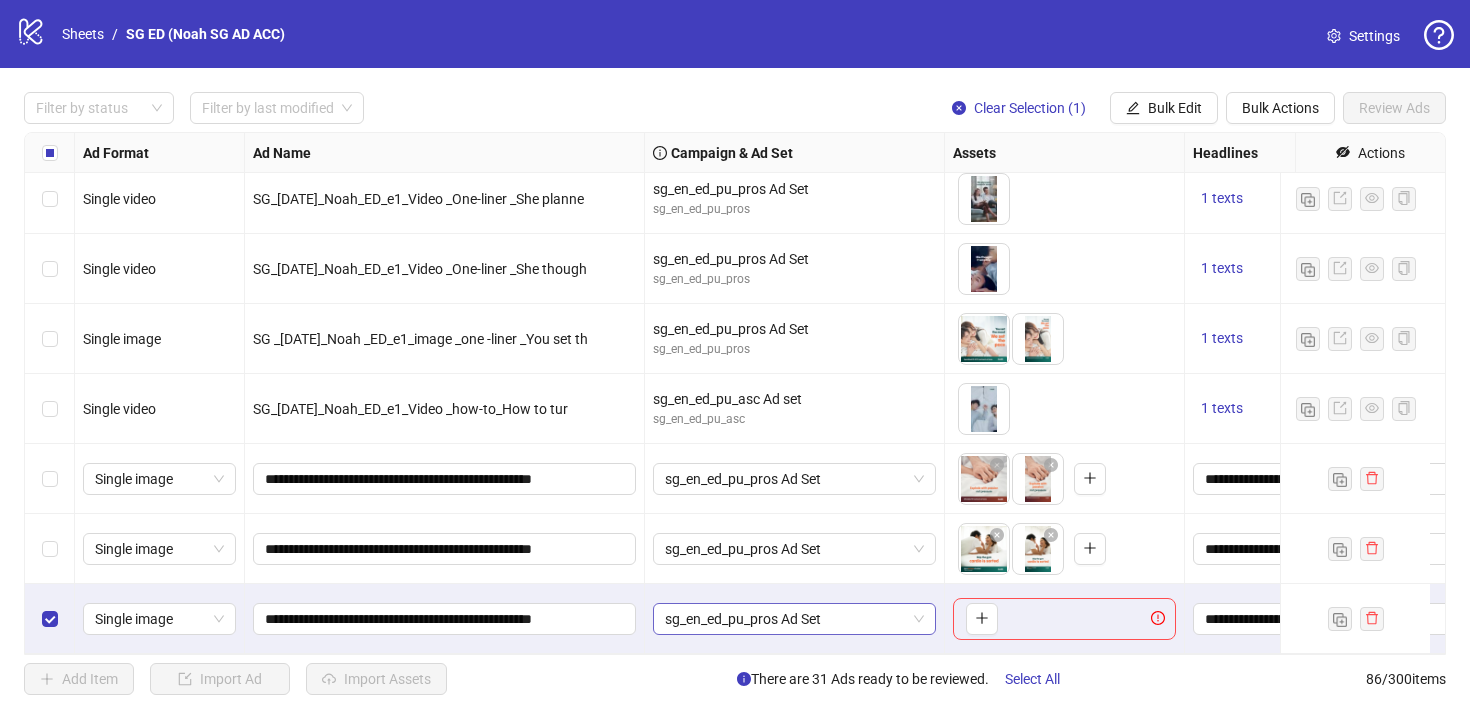 click on "sg_en_ed_pu_pros Ad Set" at bounding box center [794, 619] 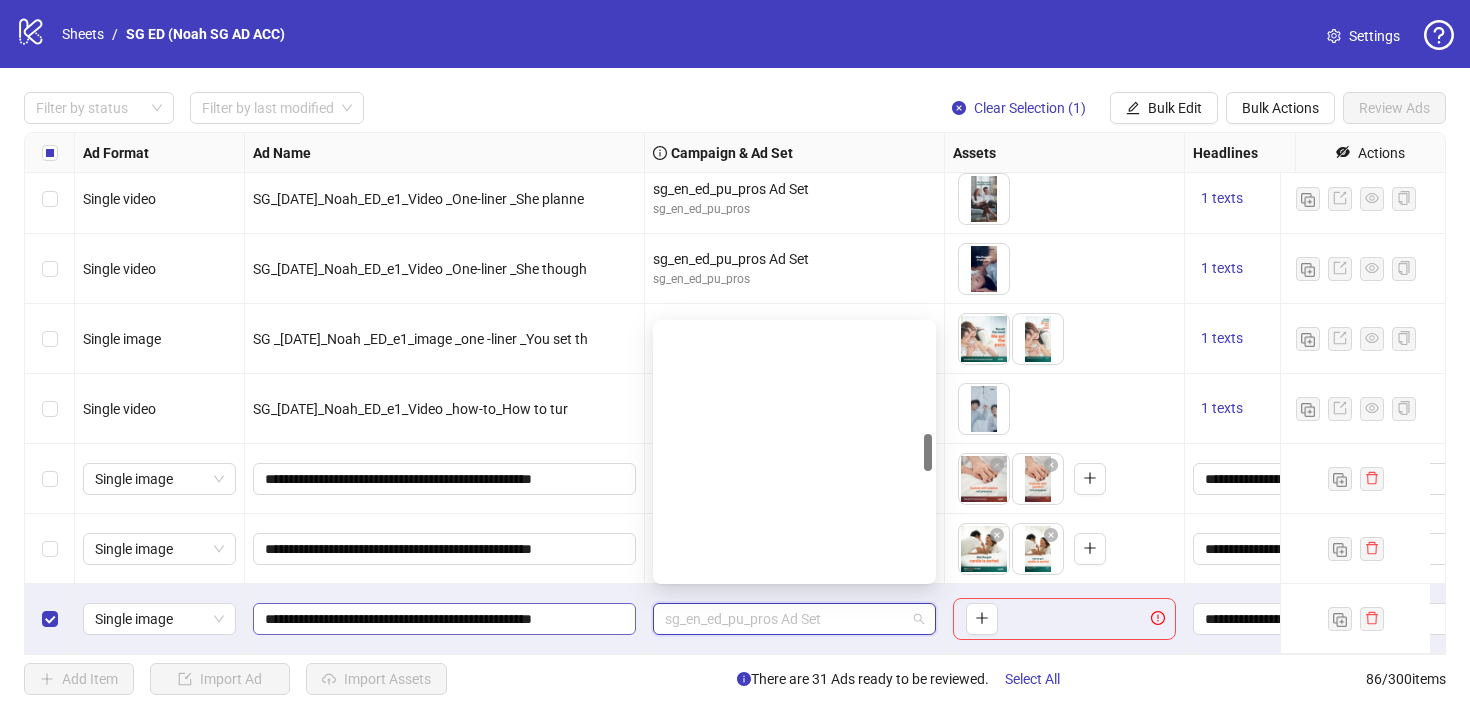 scroll, scrollTop: 745, scrollLeft: 0, axis: vertical 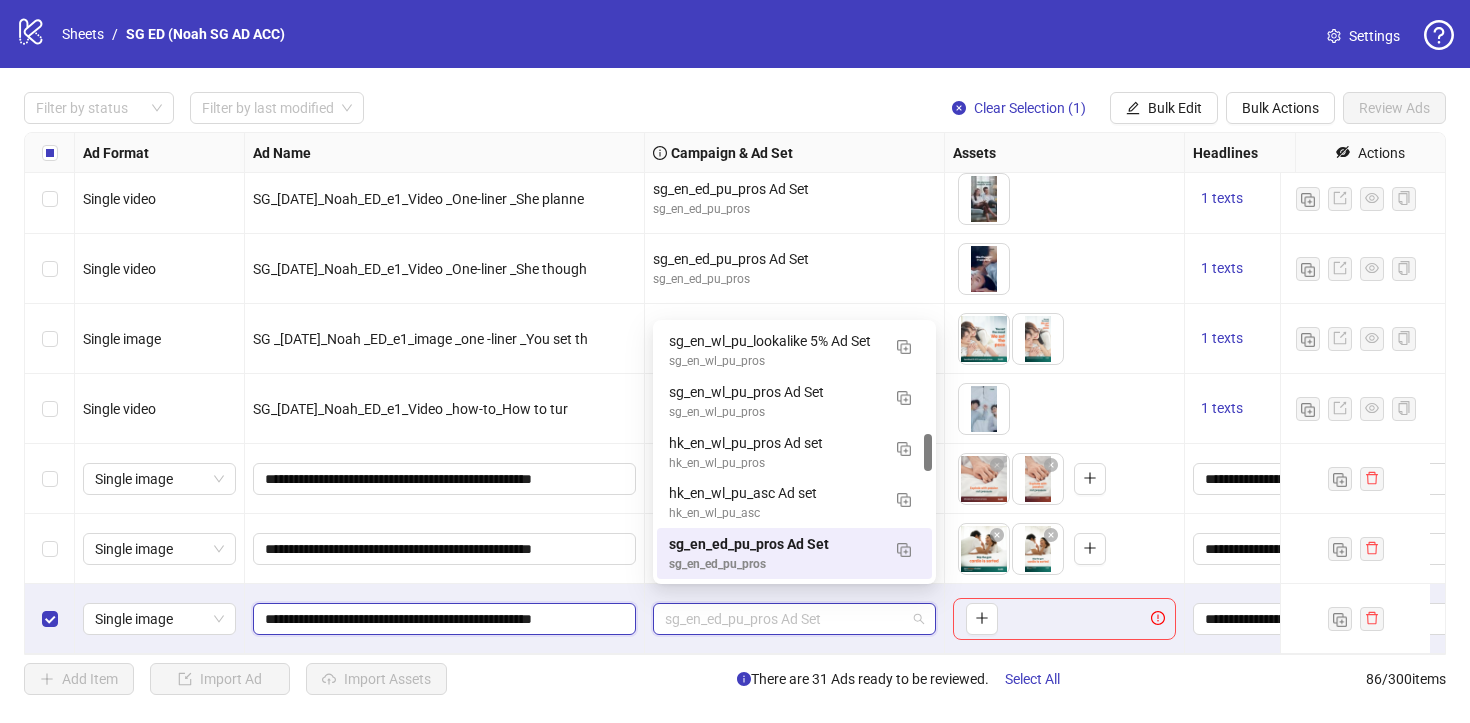 click on "**********" at bounding box center [442, 619] 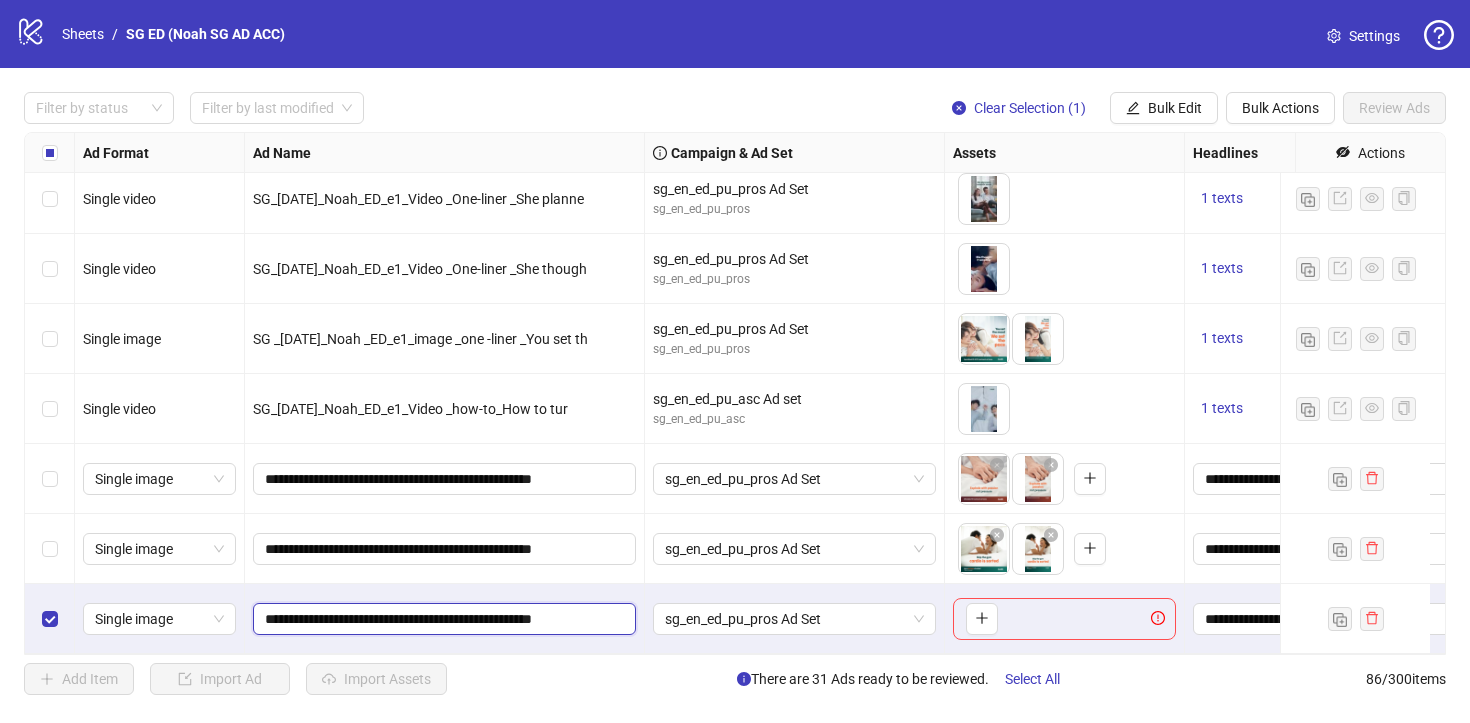 click on "**********" at bounding box center [442, 619] 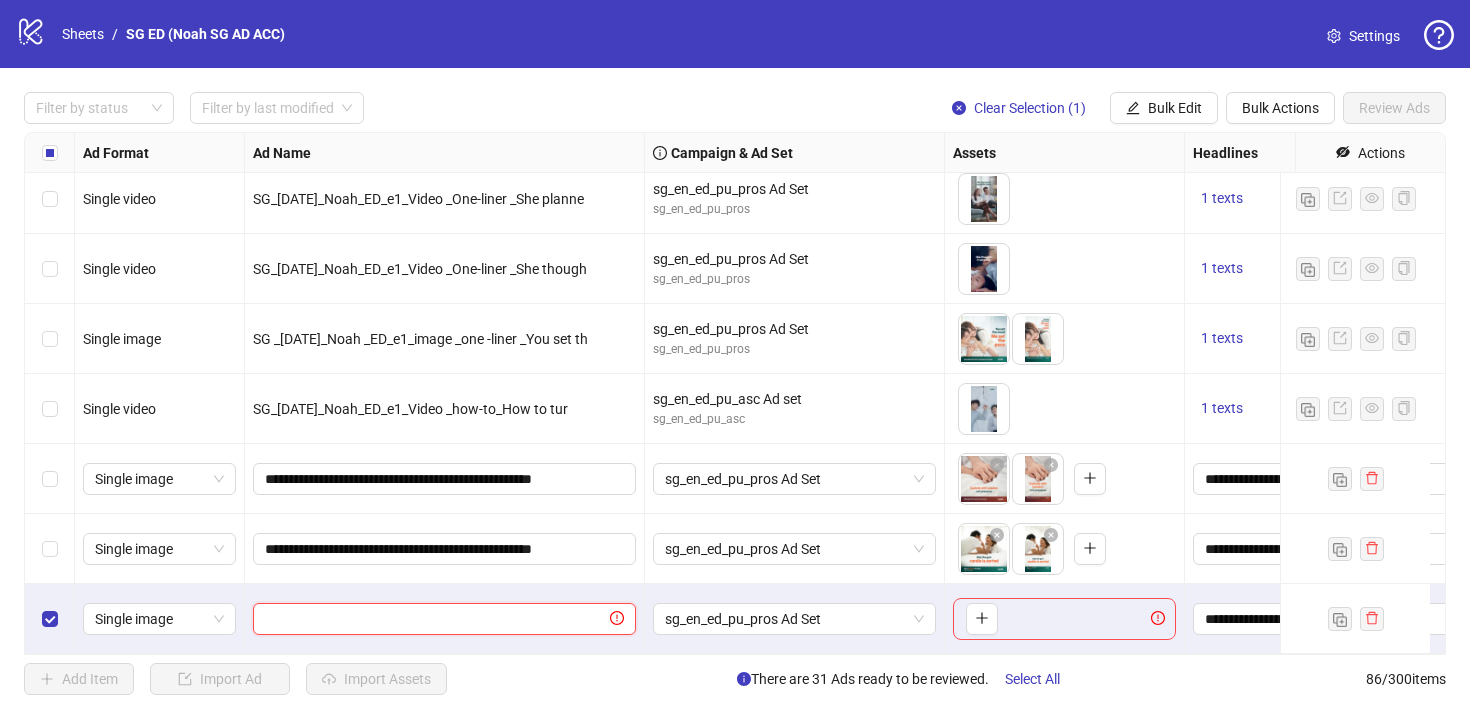 paste on "**********" 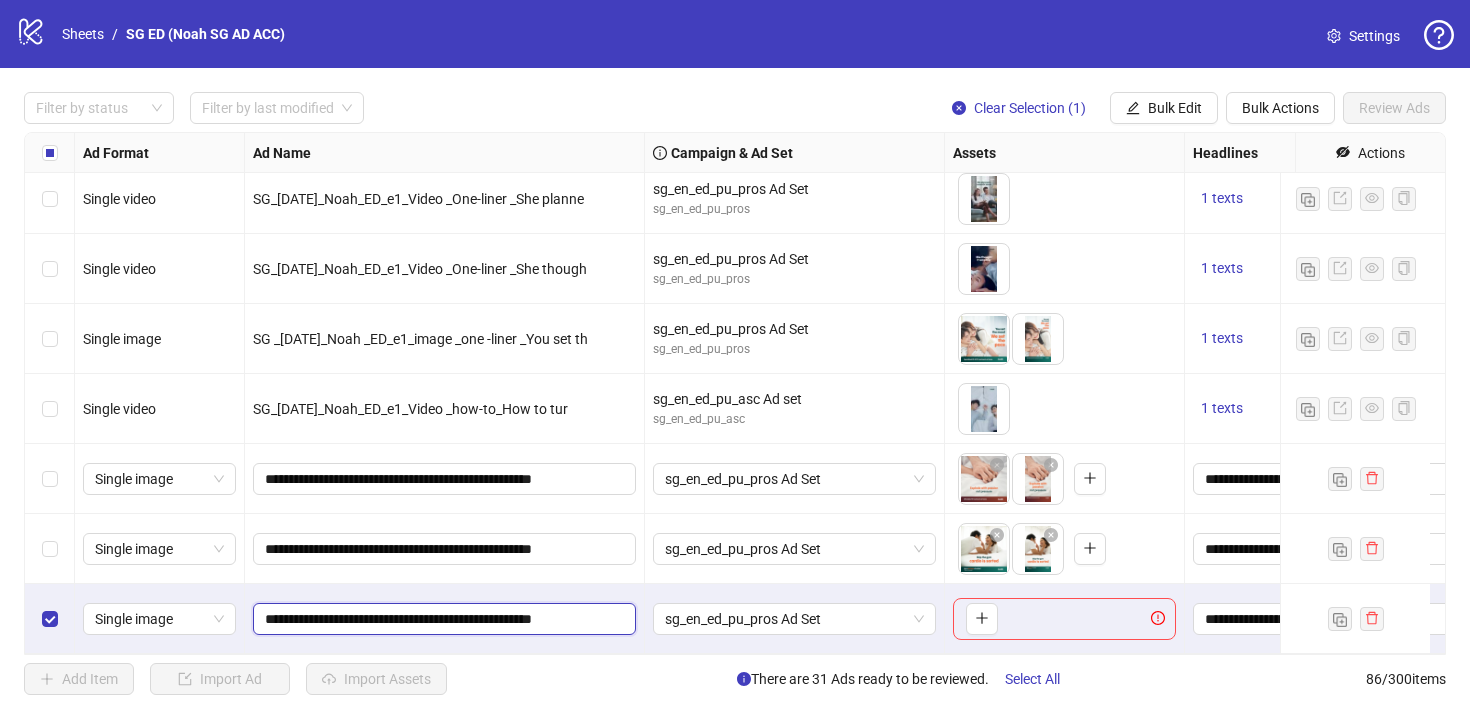 scroll, scrollTop: 0, scrollLeft: 9, axis: horizontal 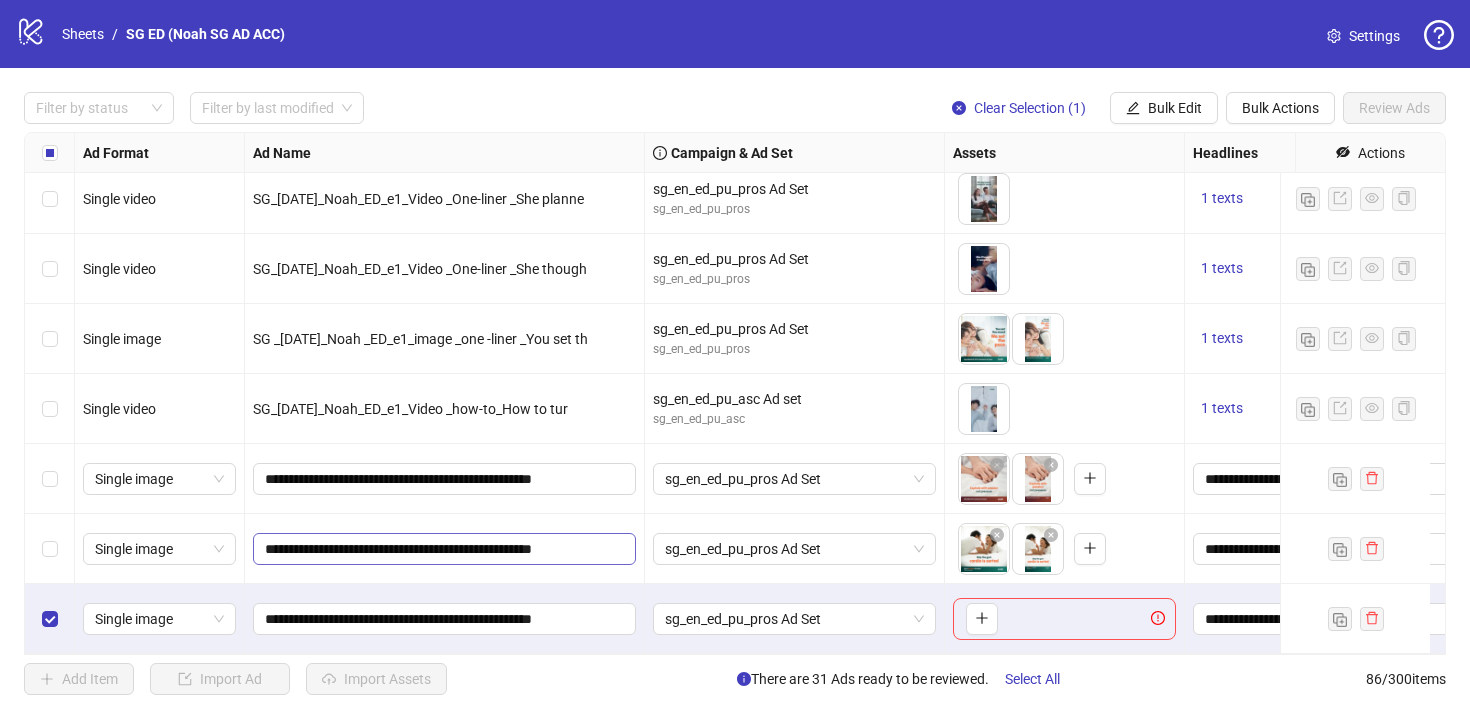 click on "**********" at bounding box center [444, 549] 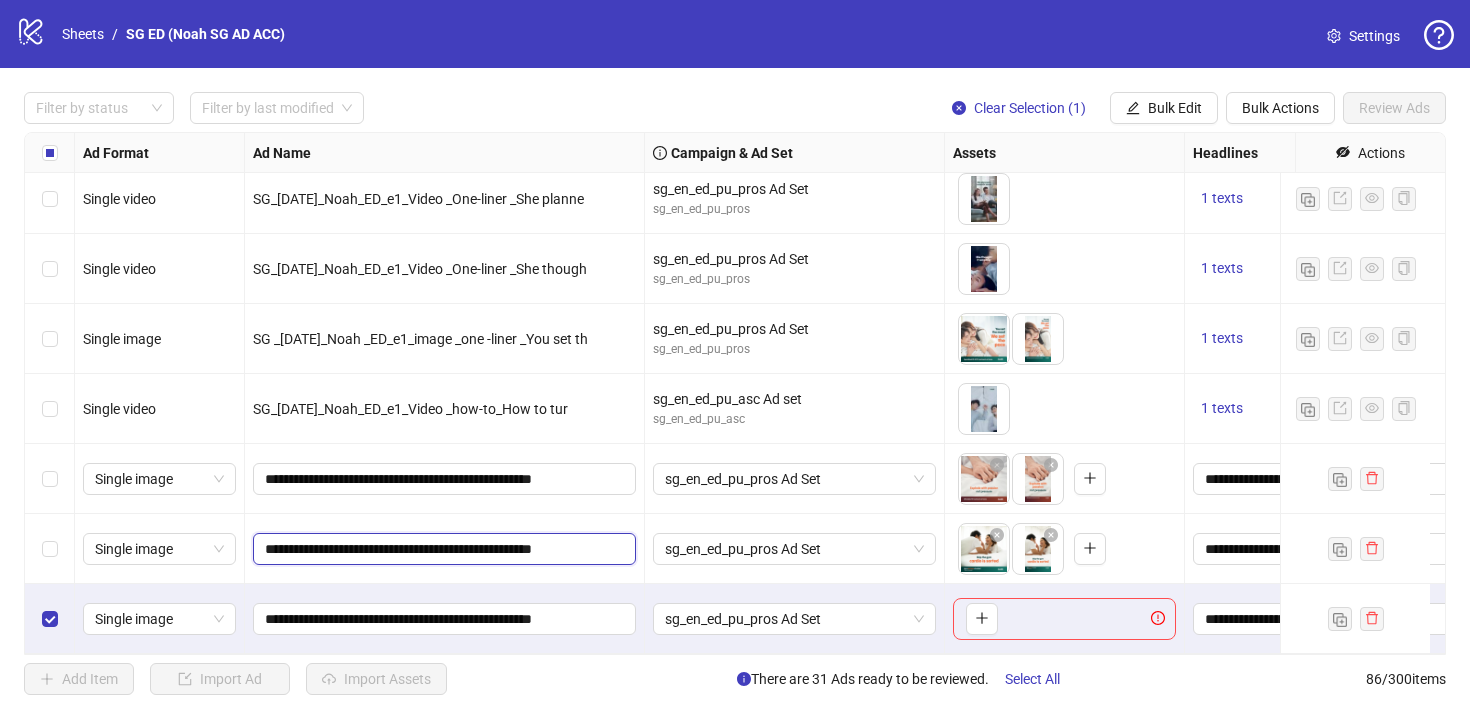 scroll, scrollTop: 0, scrollLeft: 4, axis: horizontal 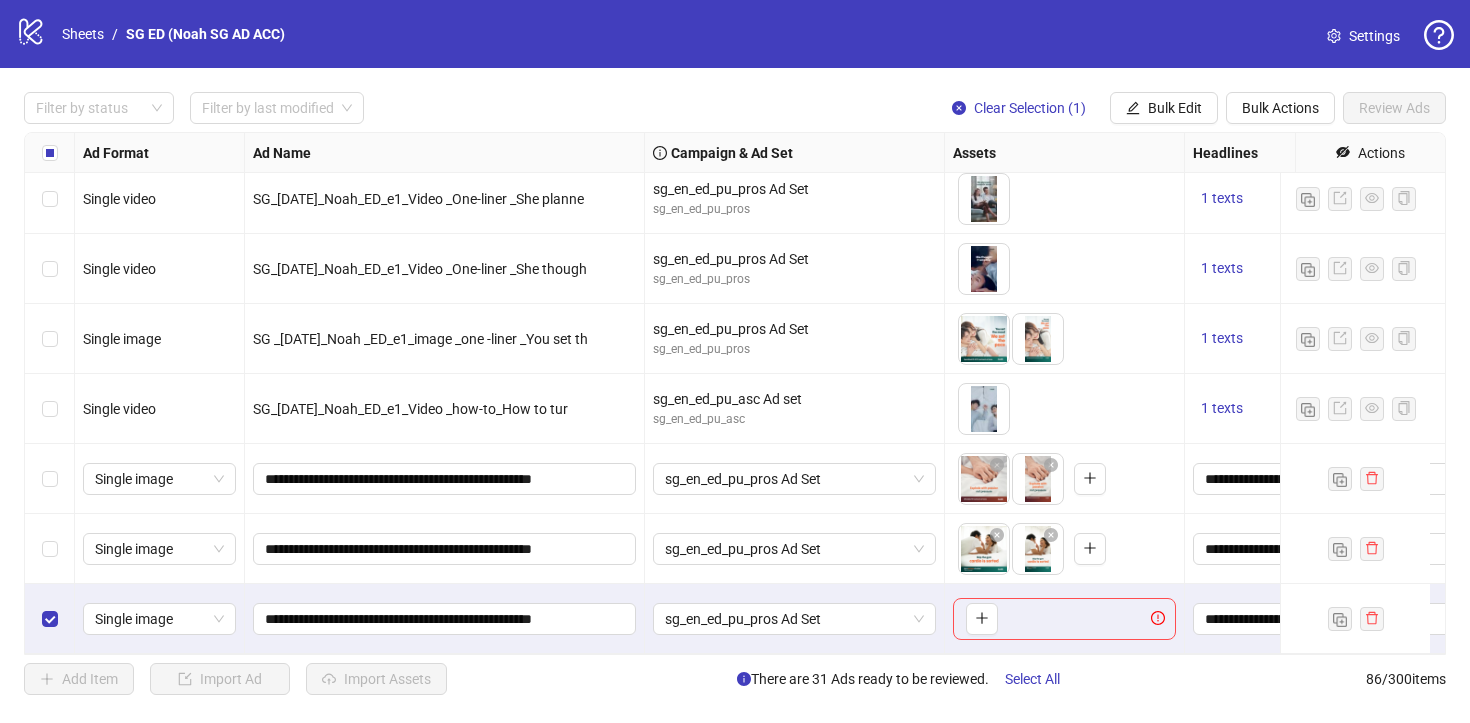 click on "Ad Format Ad Name Campaign & Ad Set Assets Headlines Primary Texts Descriptions Destination URL App Product Page ID Display URL Leadgen Form Product Set ID Call to Action Actions Single image SG_[DATE]_Noah_ED_image _One-liner _It was an  sg_en_ed_pu_pros Ad Set sg_en_ed_pu_pros
To pick up a draggable item, press the space bar.
While dragging, use the arrow keys to move the item.
Press space again to drop the item in its new position, or press escape to cancel.
1 texts 1 texts Single image SG_[DATE]_Noah_ED_image _One-liner_Confidence sg_en_ed_pu_pros Ad Set sg_en_ed_pu_pros
To pick up a draggable item, press the space bar.
While dragging, use the arrow keys to move the item.
Press space again to drop the item in its new position, or press escape to cancel.
1 texts 1 texts Single video SG_[DATE]_Noah_ED_e1_Video _One-liner _She planne sg_en_ed_pu_pros Ad Set sg_en_ed_pu_pros 1 texts 1 texts Single video SG_[DATE]_Noah_ED_e1_Video _One-liner _She though 1 texts" at bounding box center (735, 393) 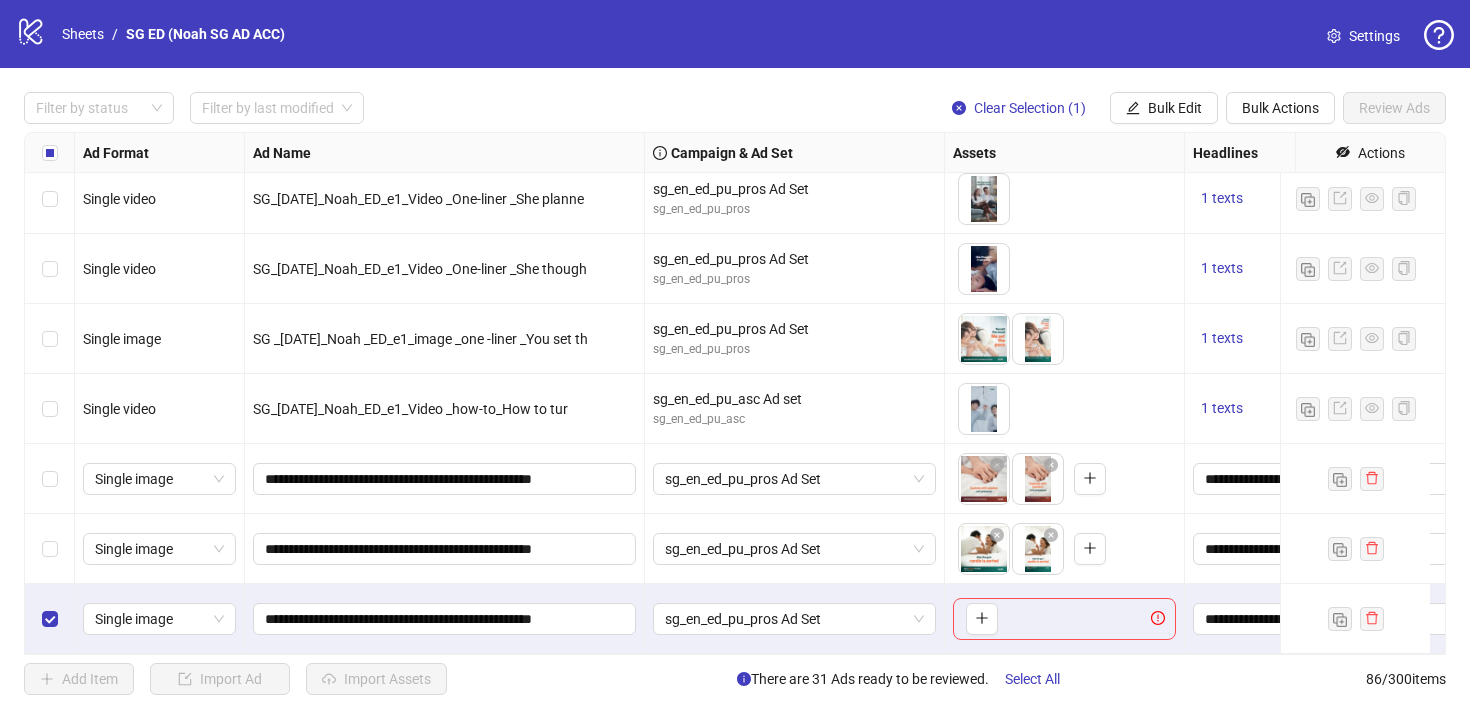 scroll, scrollTop: 0, scrollLeft: 0, axis: both 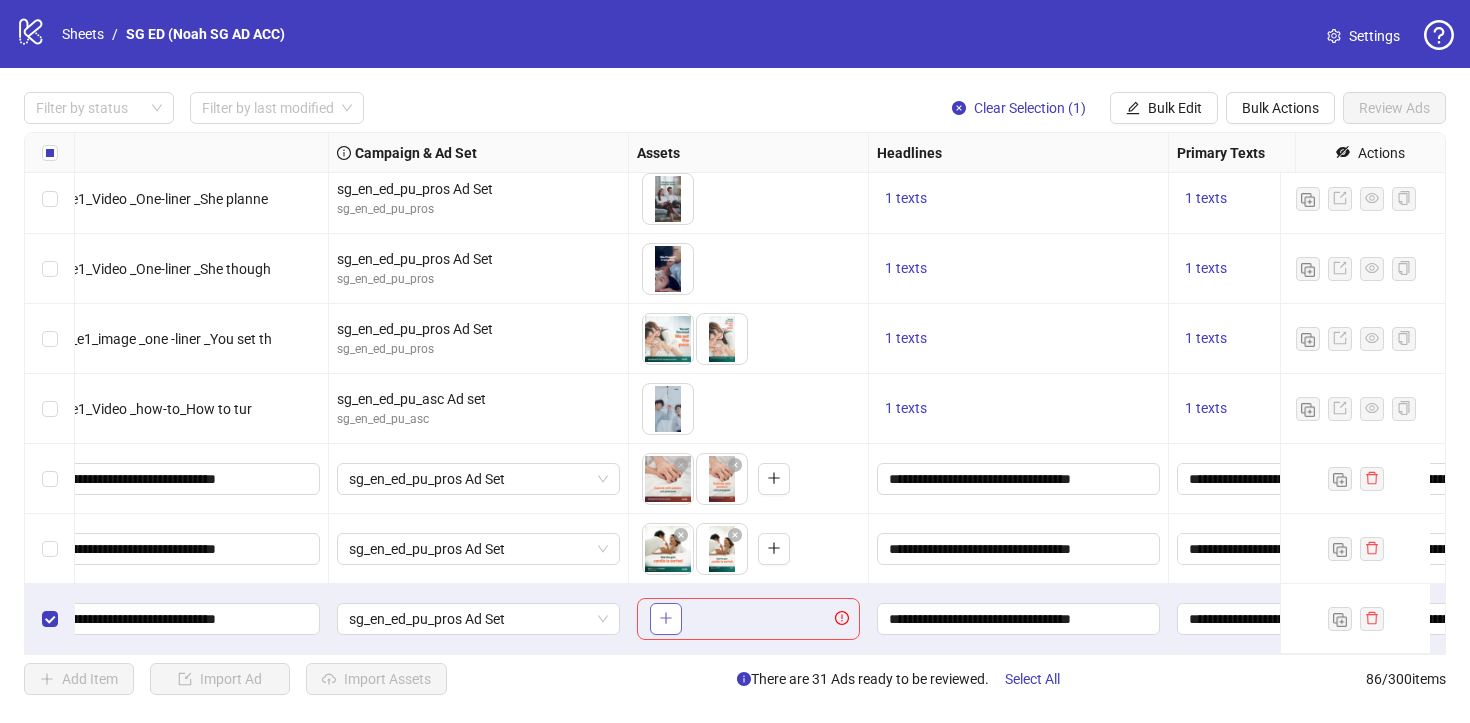 click 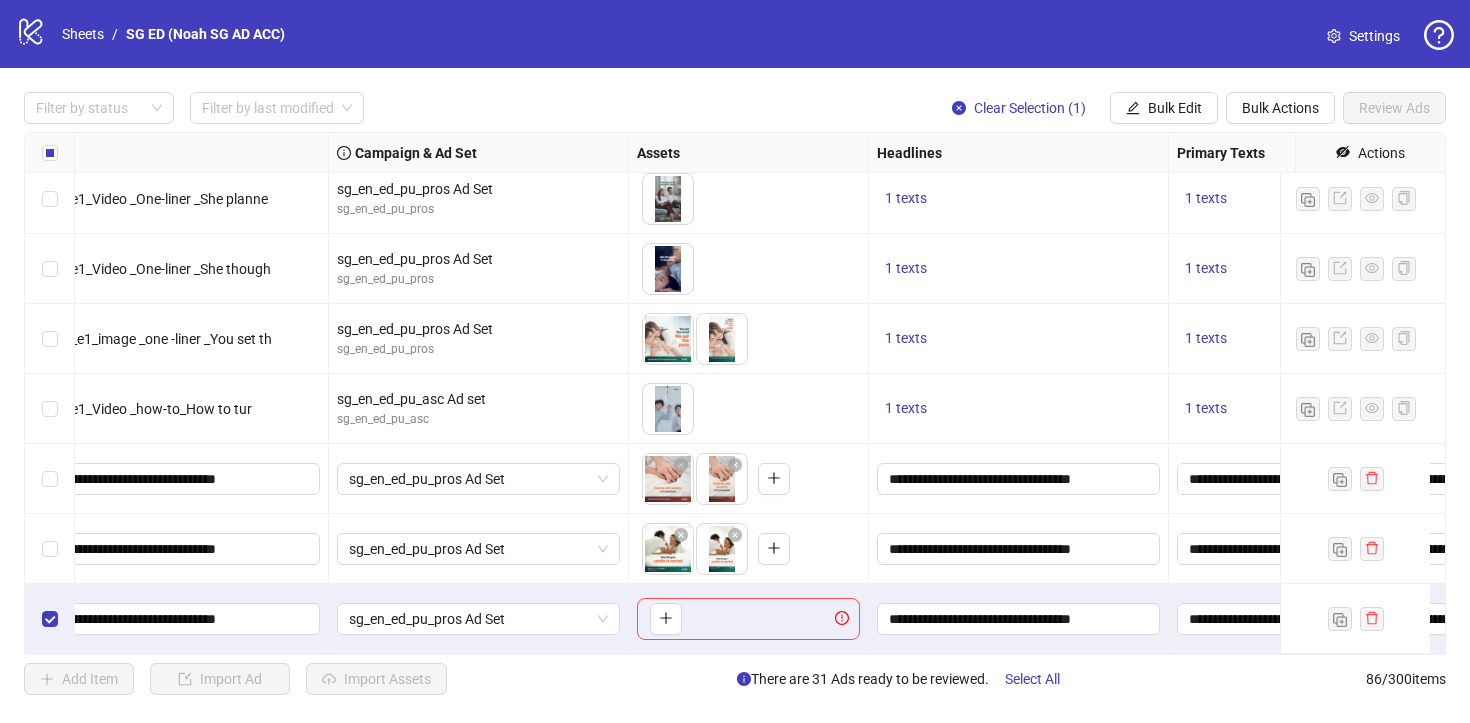 drag, startPoint x: 344, startPoint y: 655, endPoint x: 327, endPoint y: 650, distance: 17.720045 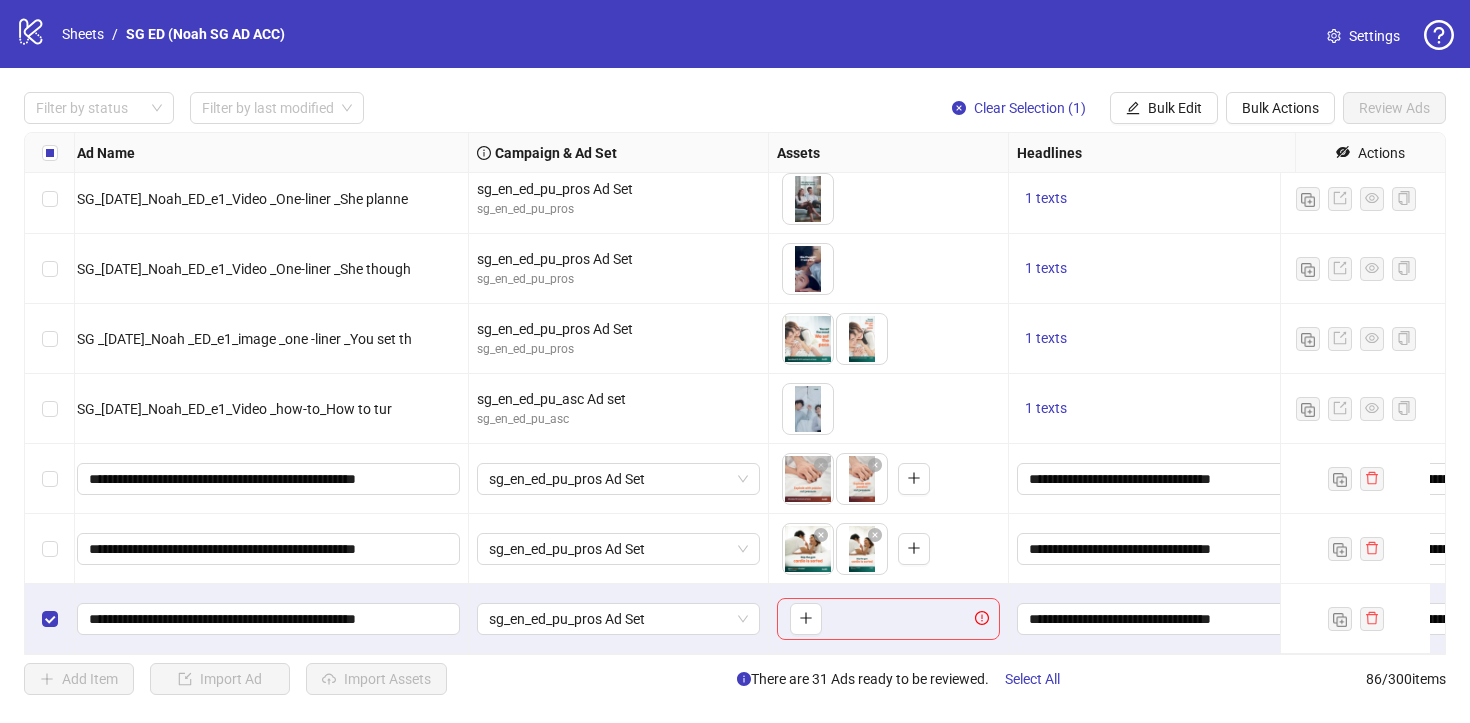 scroll, scrollTop: 5554, scrollLeft: 33, axis: both 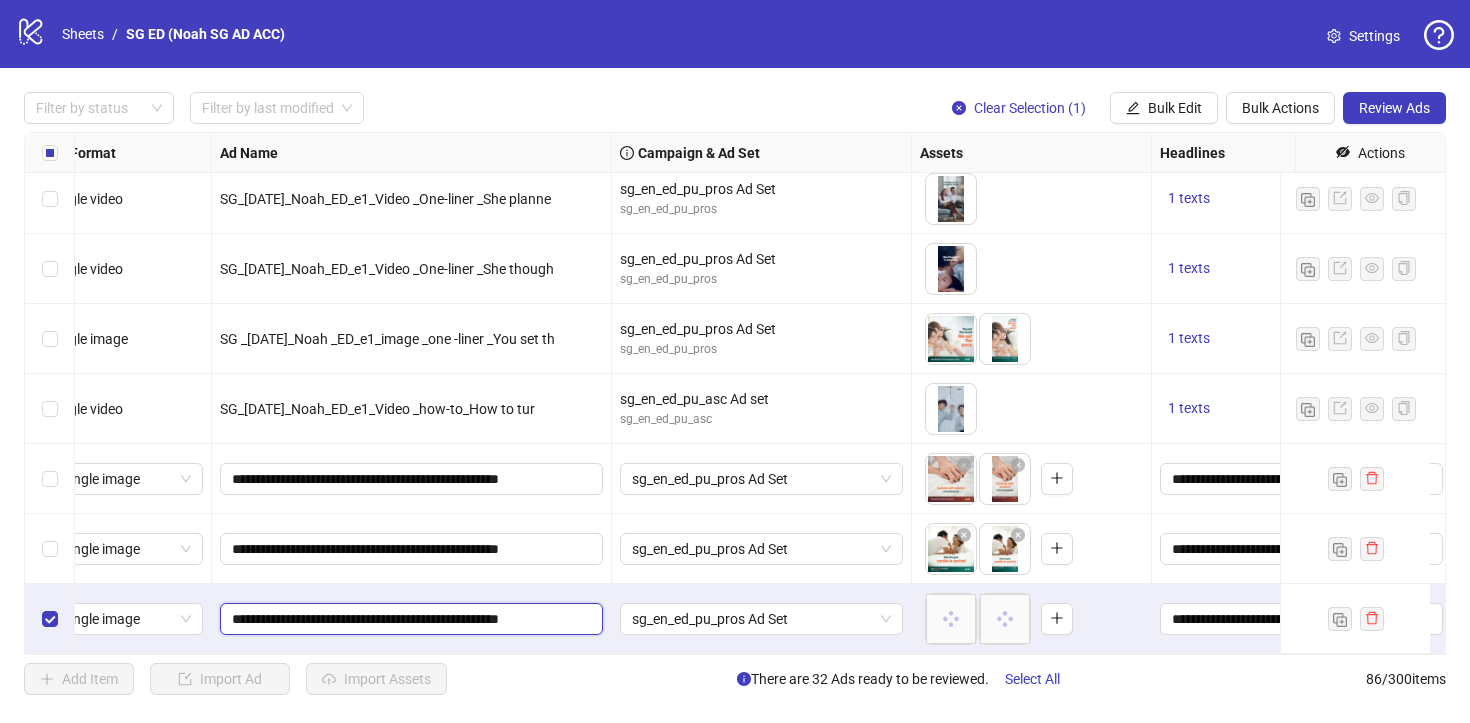 click on "**********" at bounding box center [409, 619] 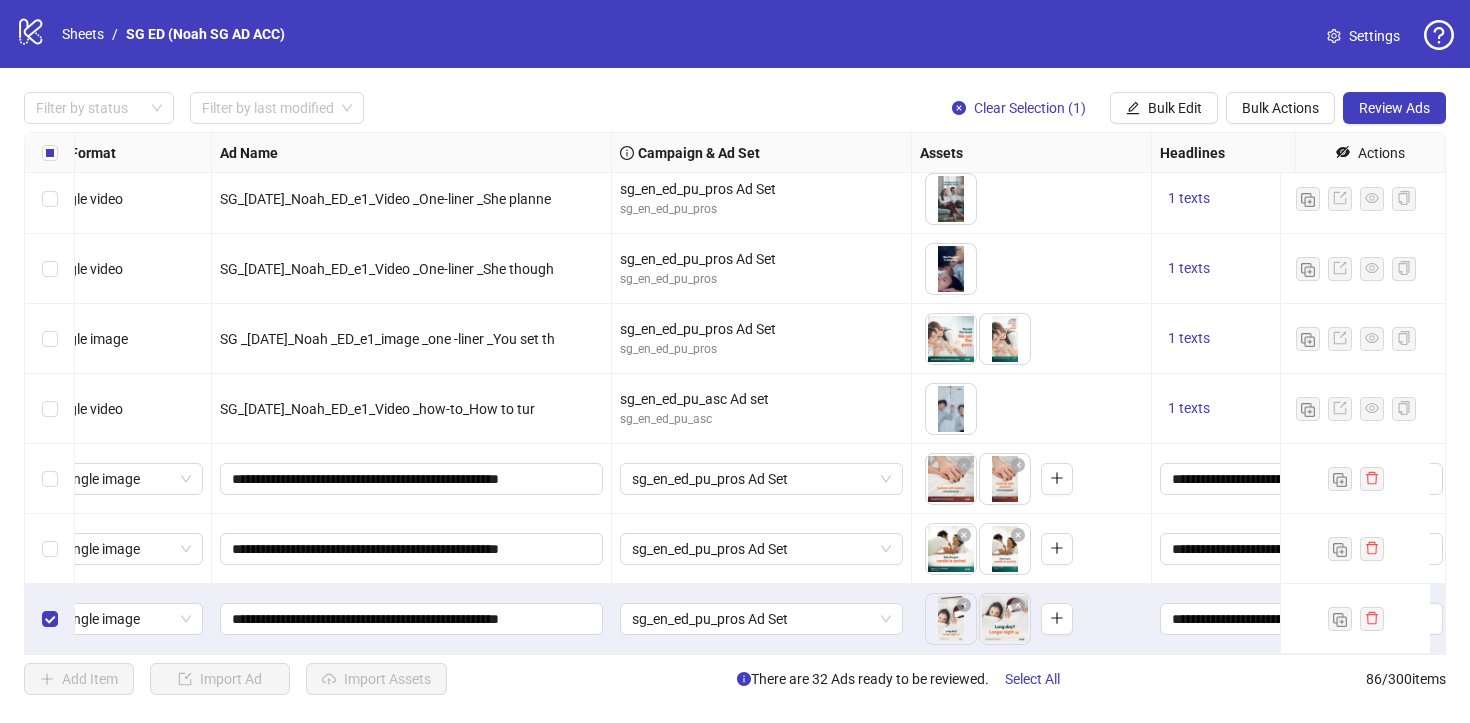 click on "**********" at bounding box center (412, 619) 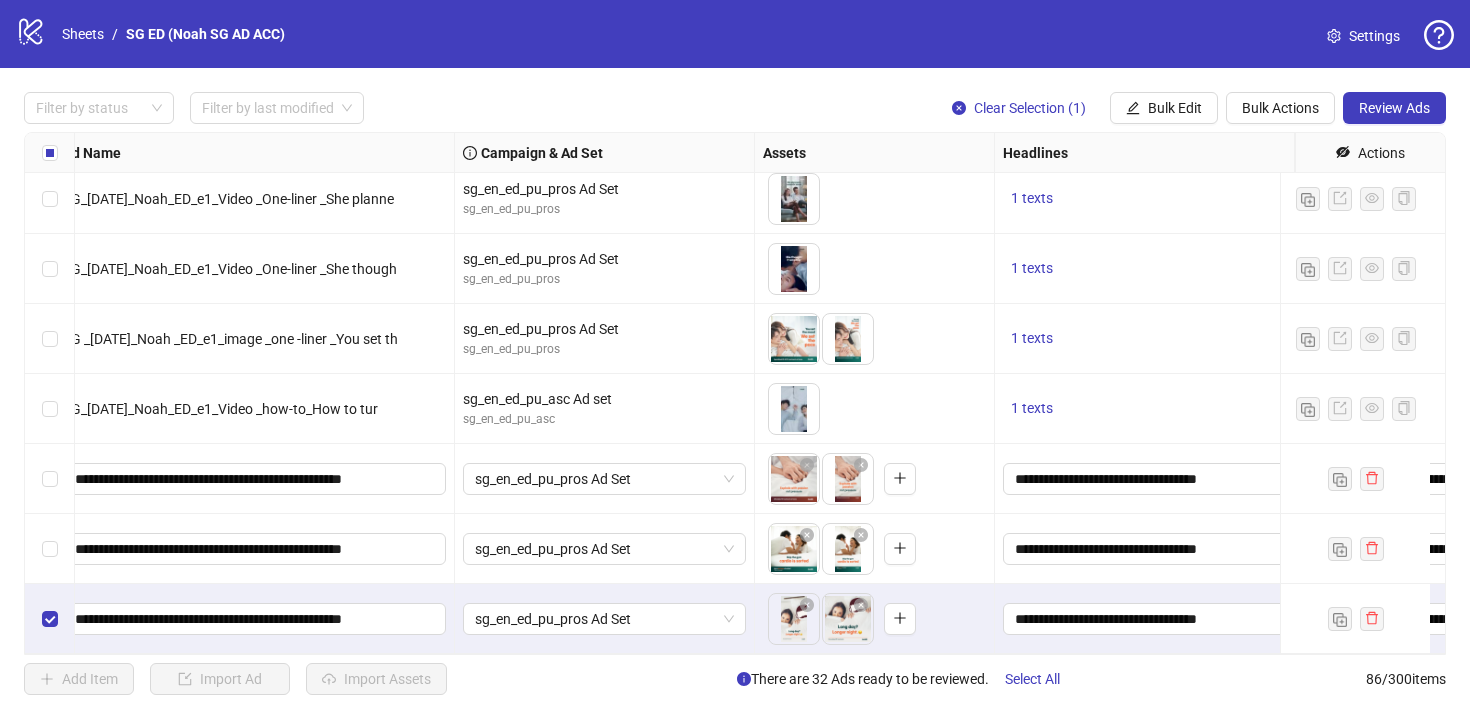 scroll, scrollTop: 5554, scrollLeft: 184, axis: both 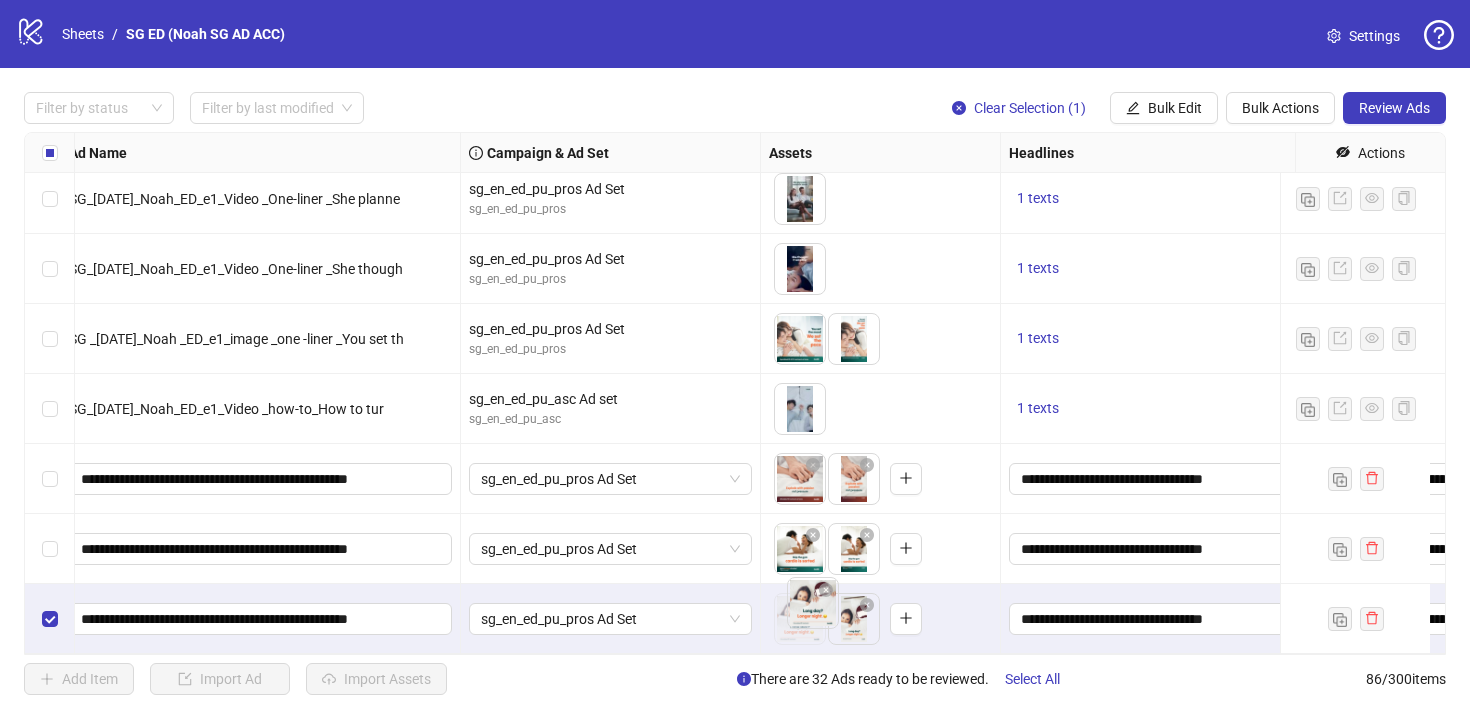 drag, startPoint x: 846, startPoint y: 624, endPoint x: 803, endPoint y: 624, distance: 43 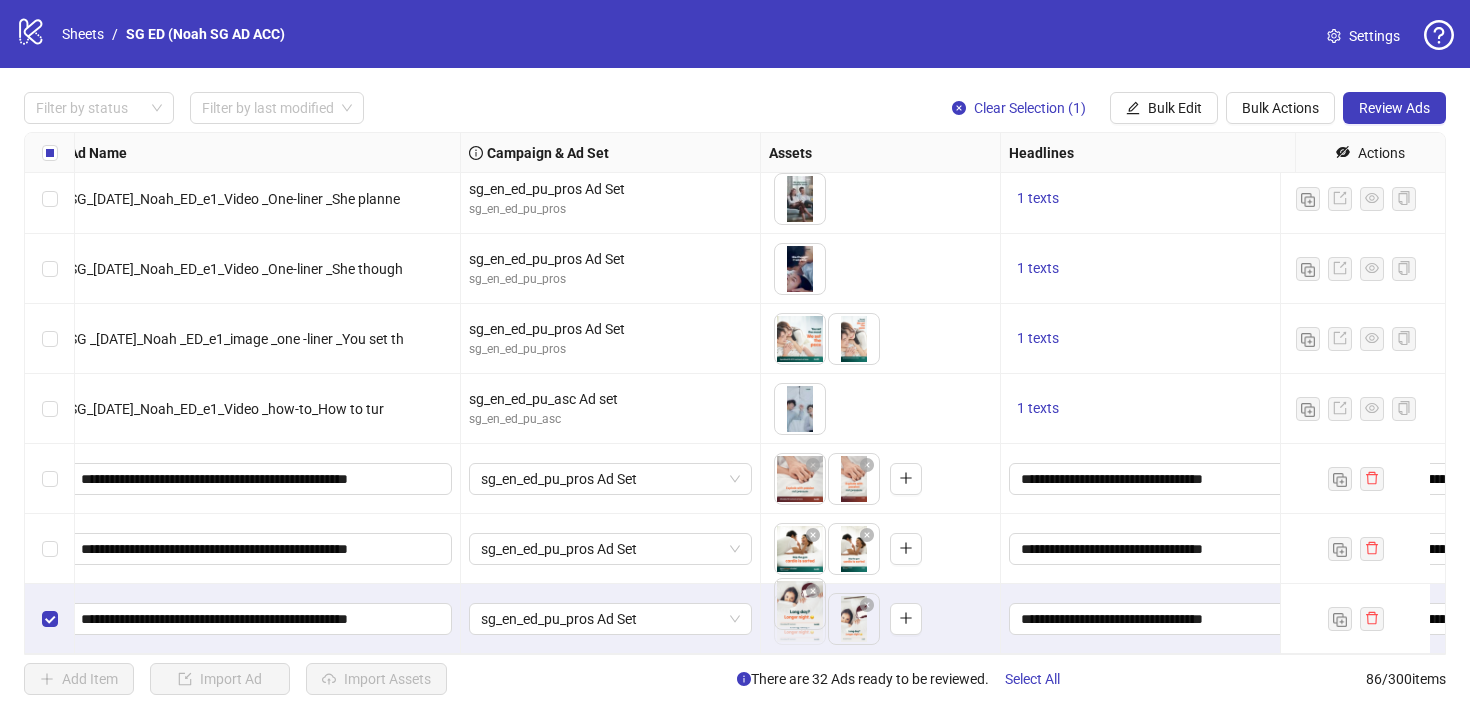 click on "logo/logo-mobile Sheets / SG ED (Noah SG AD ACC) Settings   Filter by status Filter by last modified Clear Selection (1) Bulk Edit Bulk Actions Review Ads Ad Format Ad Name Campaign & Ad Set Assets Headlines Primary Texts Descriptions Destination URL App Product Page ID Display URL Leadgen Form Product Set ID Call to Action Actions Single image SG_[DATE]_Noah_ED_image _One-liner _It was an  sg_en_ed_pu_pros Ad Set sg_en_ed_pu_pros
To pick up a draggable item, press the space bar.
While dragging, use the arrow keys to move the item.
Press space again to drop the item in its new position, or press escape to cancel.
1 texts 1 texts 1 texts Single image SG_[DATE]_Noah_ED_image _One-liner_Confidence sg_en_ed_pu_pros Ad Set sg_en_ed_pu_pros
To pick up a draggable item, press the space bar.
While dragging, use the arrow keys to move the item.
Press space again to drop the item in its new position, or press escape to cancel.
1 texts 1 texts 1 texts Single video 1 texts 1 texts" at bounding box center (735, 361) 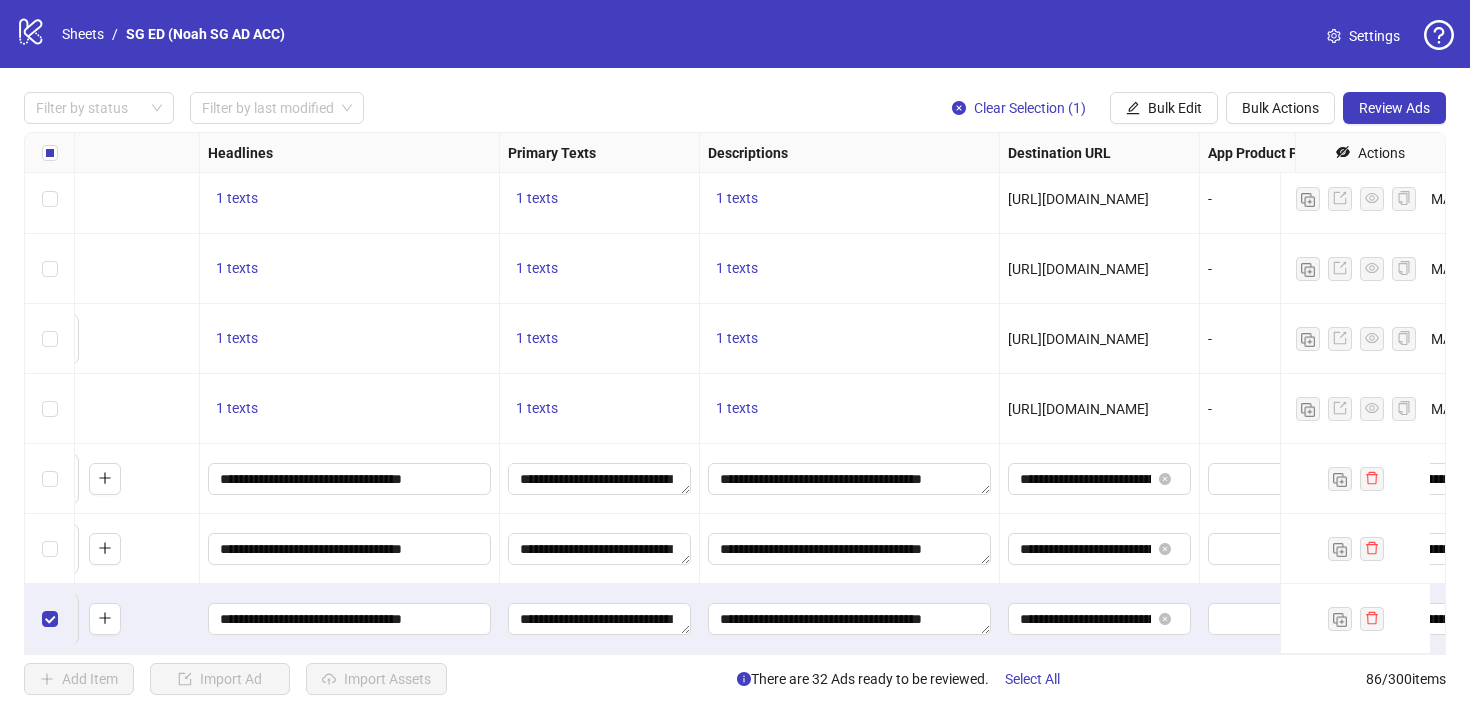 scroll, scrollTop: 5554, scrollLeft: 984, axis: both 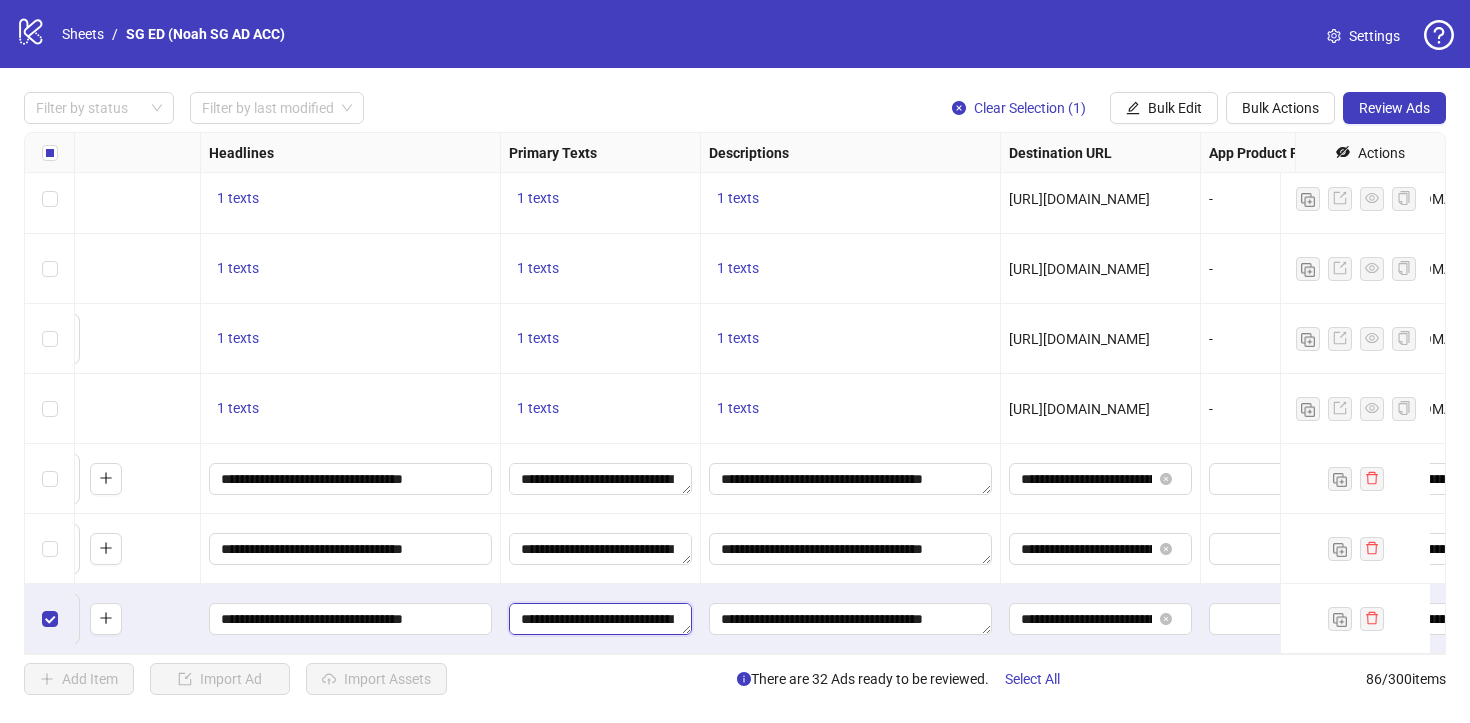 click on "**********" at bounding box center (600, 619) 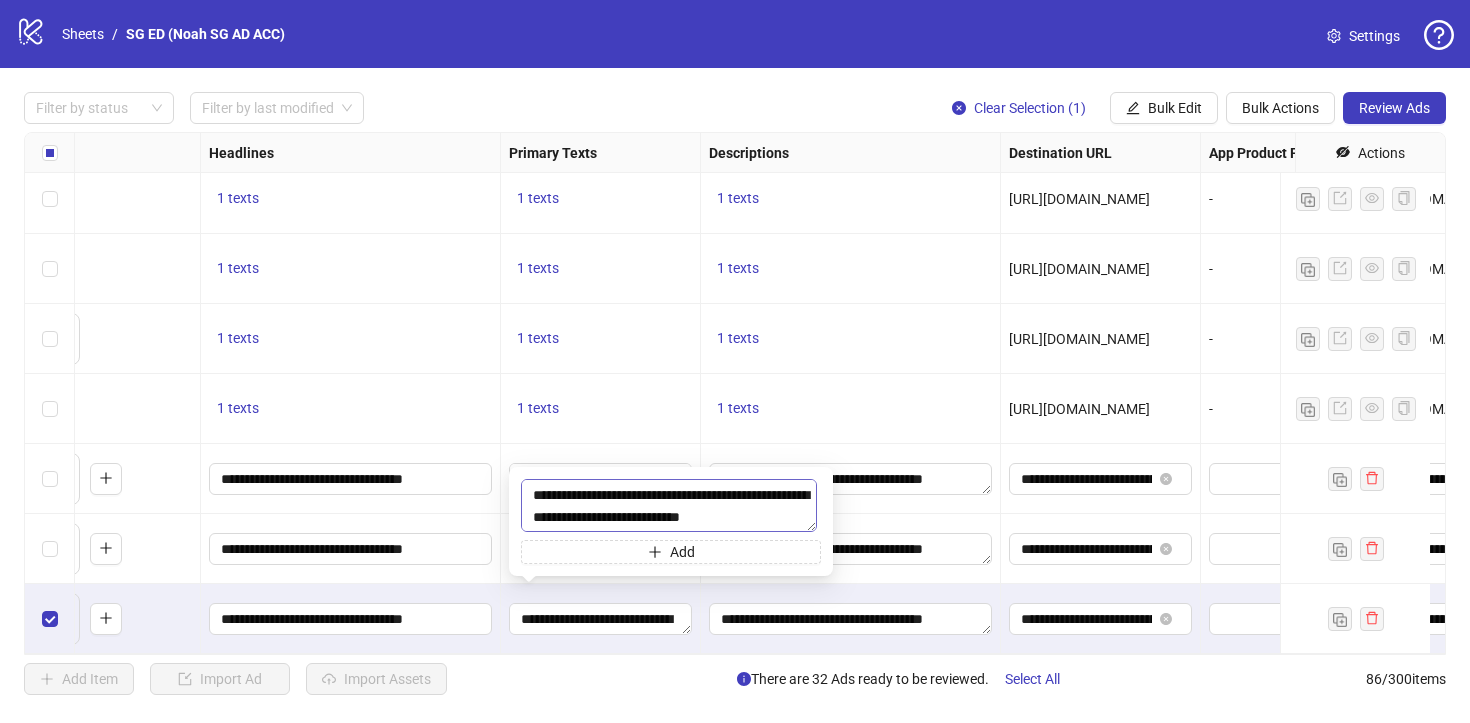 scroll, scrollTop: 12, scrollLeft: 0, axis: vertical 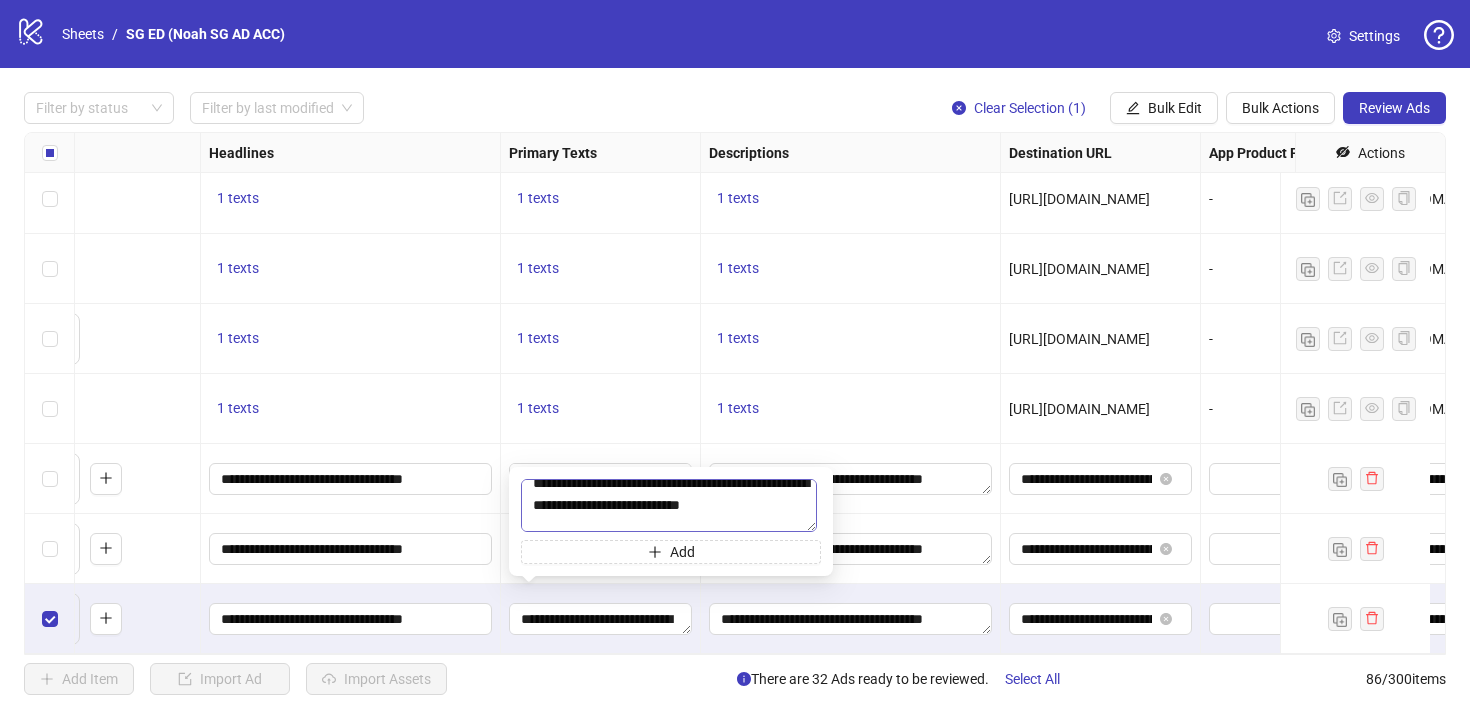 drag, startPoint x: 532, startPoint y: 494, endPoint x: 748, endPoint y: 519, distance: 217.44194 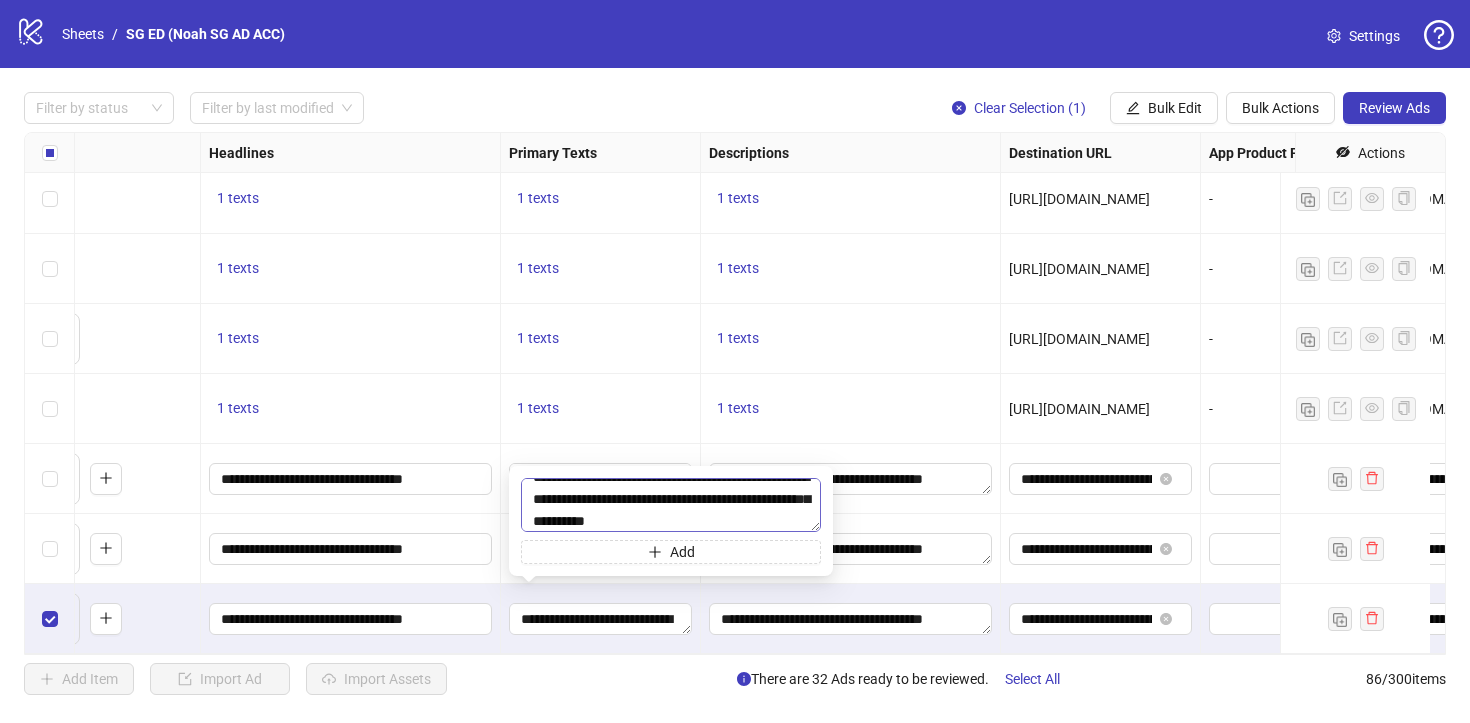 scroll, scrollTop: 0, scrollLeft: 0, axis: both 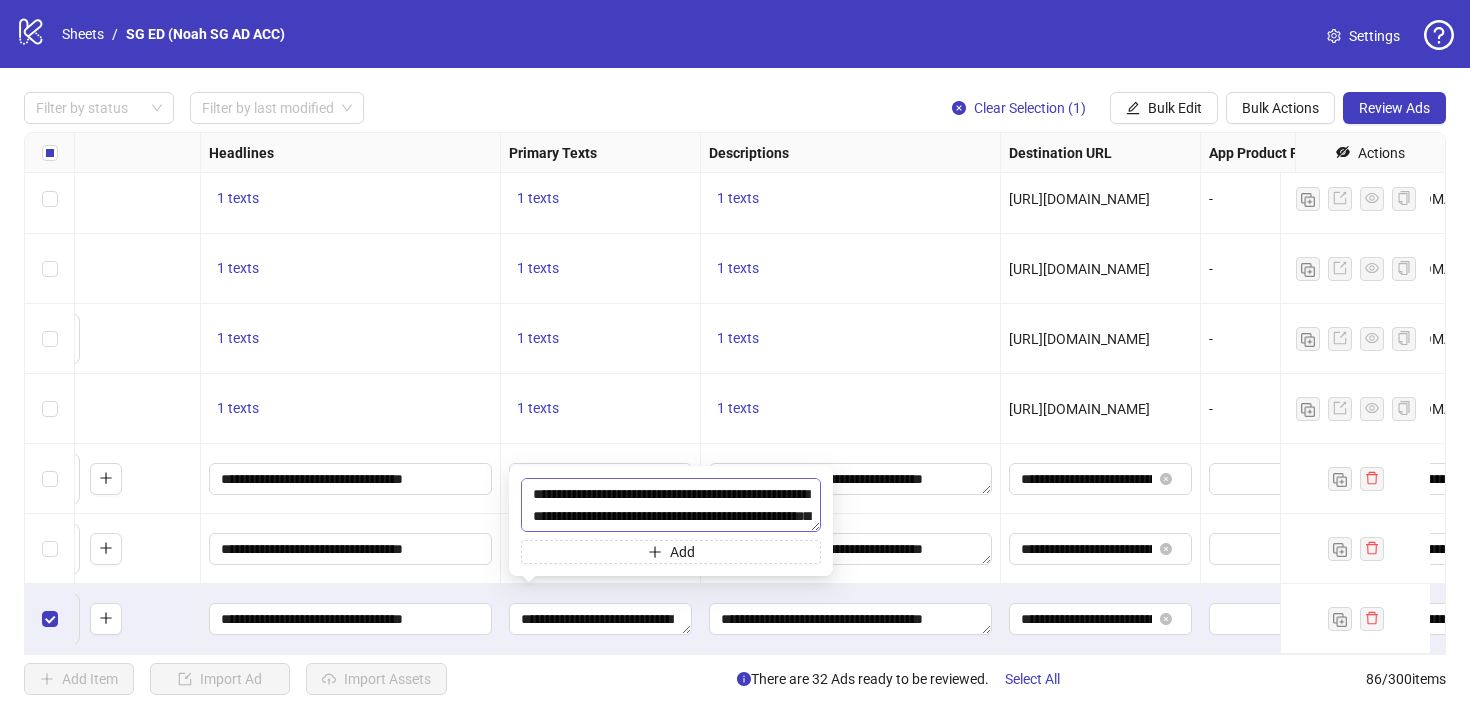 click on "**********" at bounding box center [671, 505] 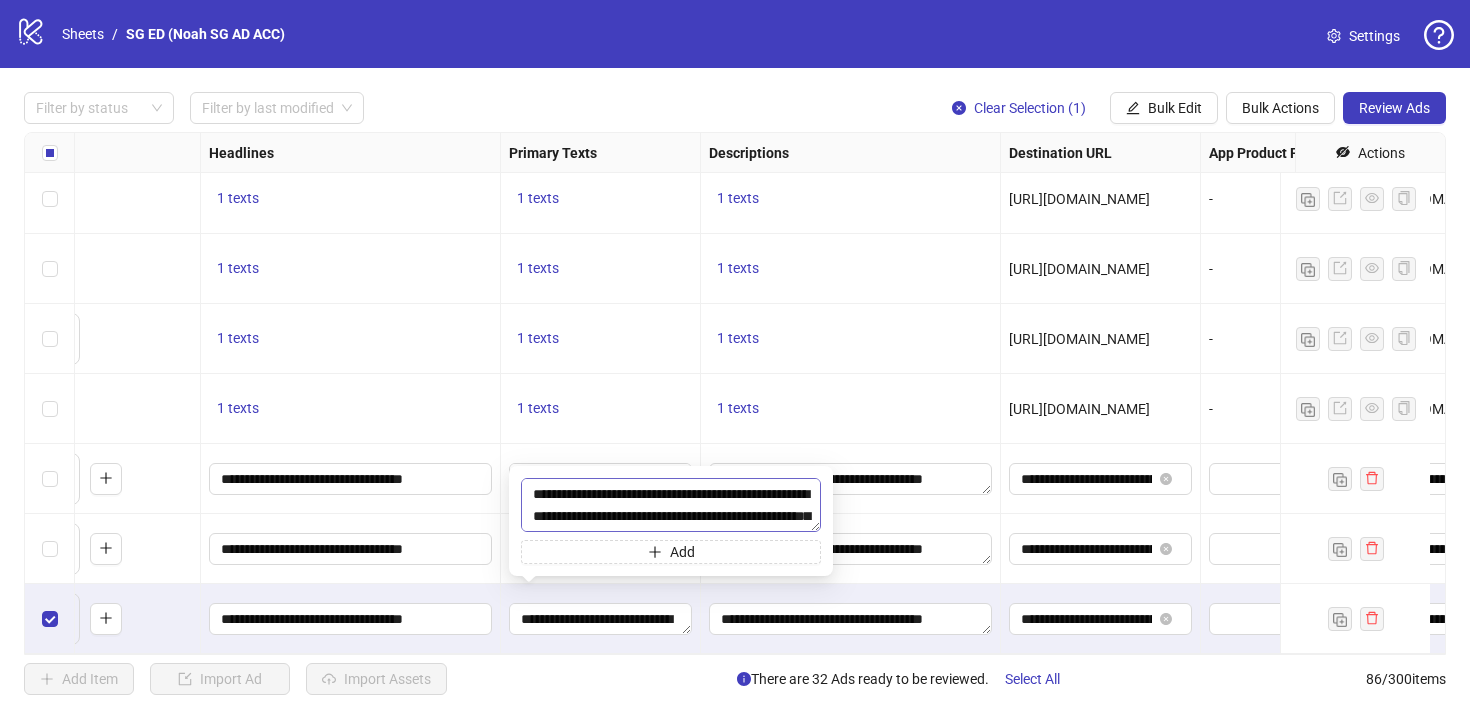 type on "**********" 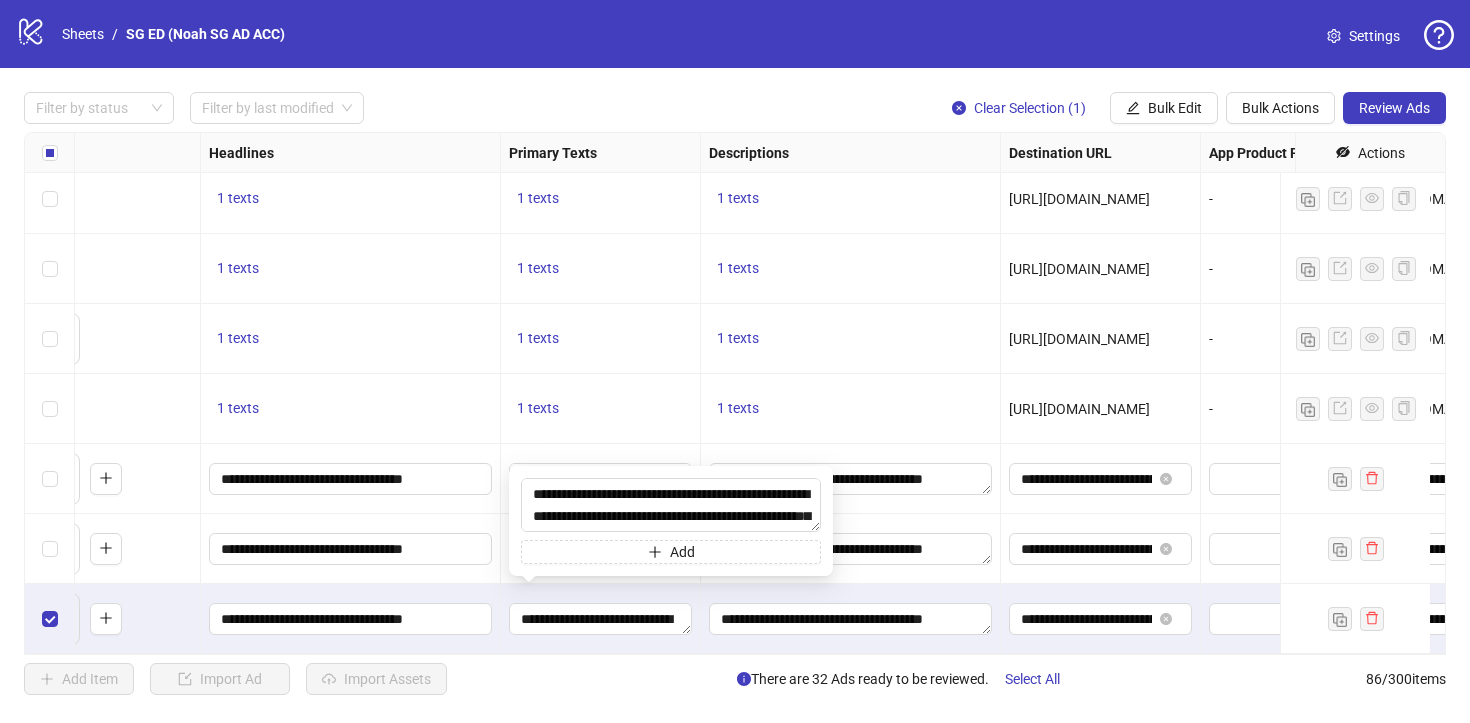 click on "**********" at bounding box center (851, 549) 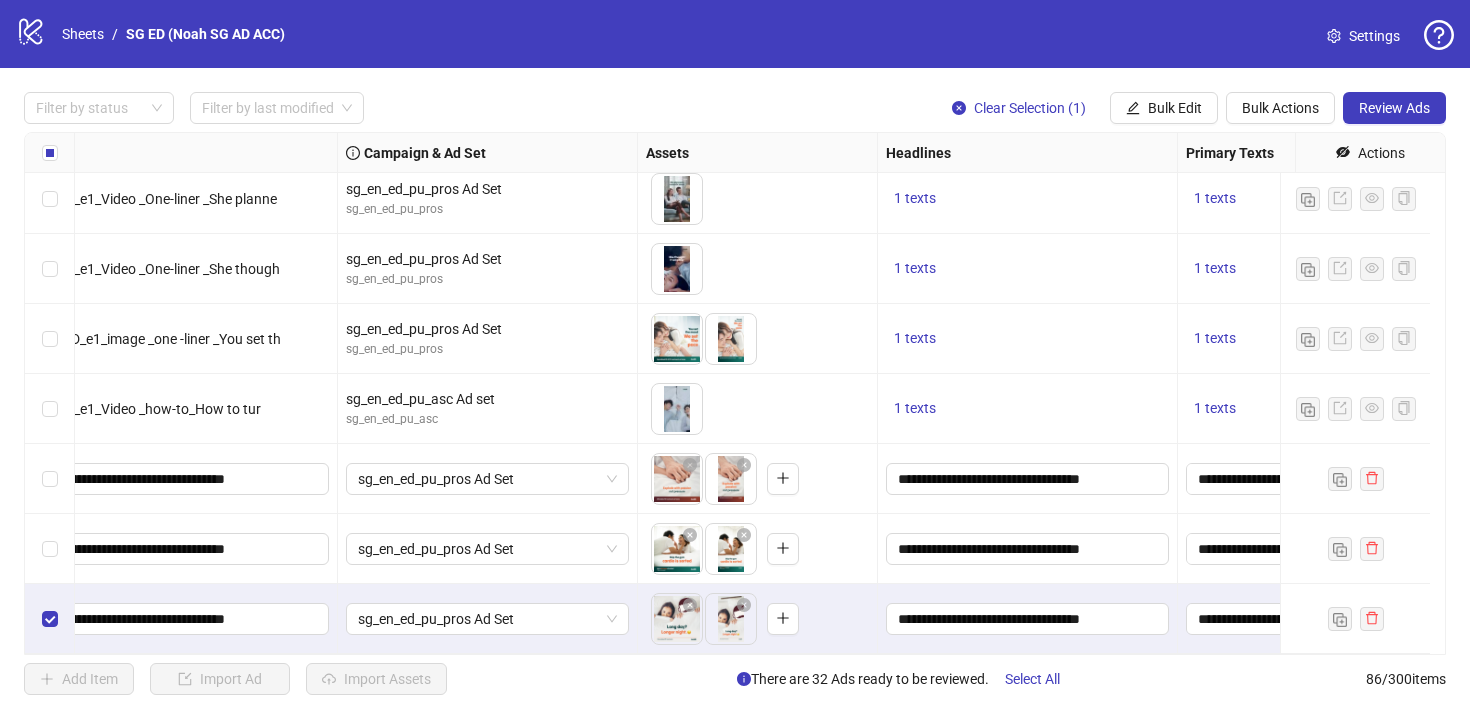 scroll, scrollTop: 5554, scrollLeft: 0, axis: vertical 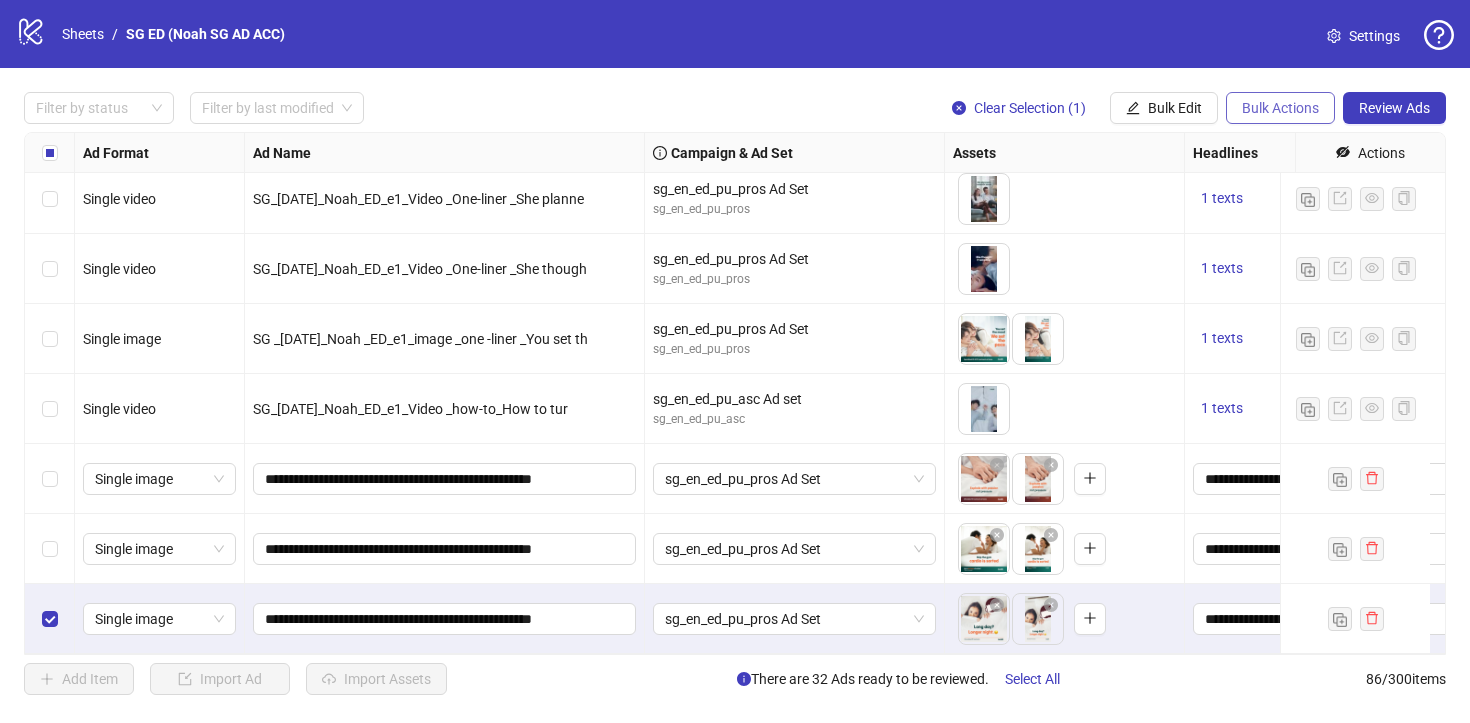 click on "Bulk Actions" at bounding box center [1280, 108] 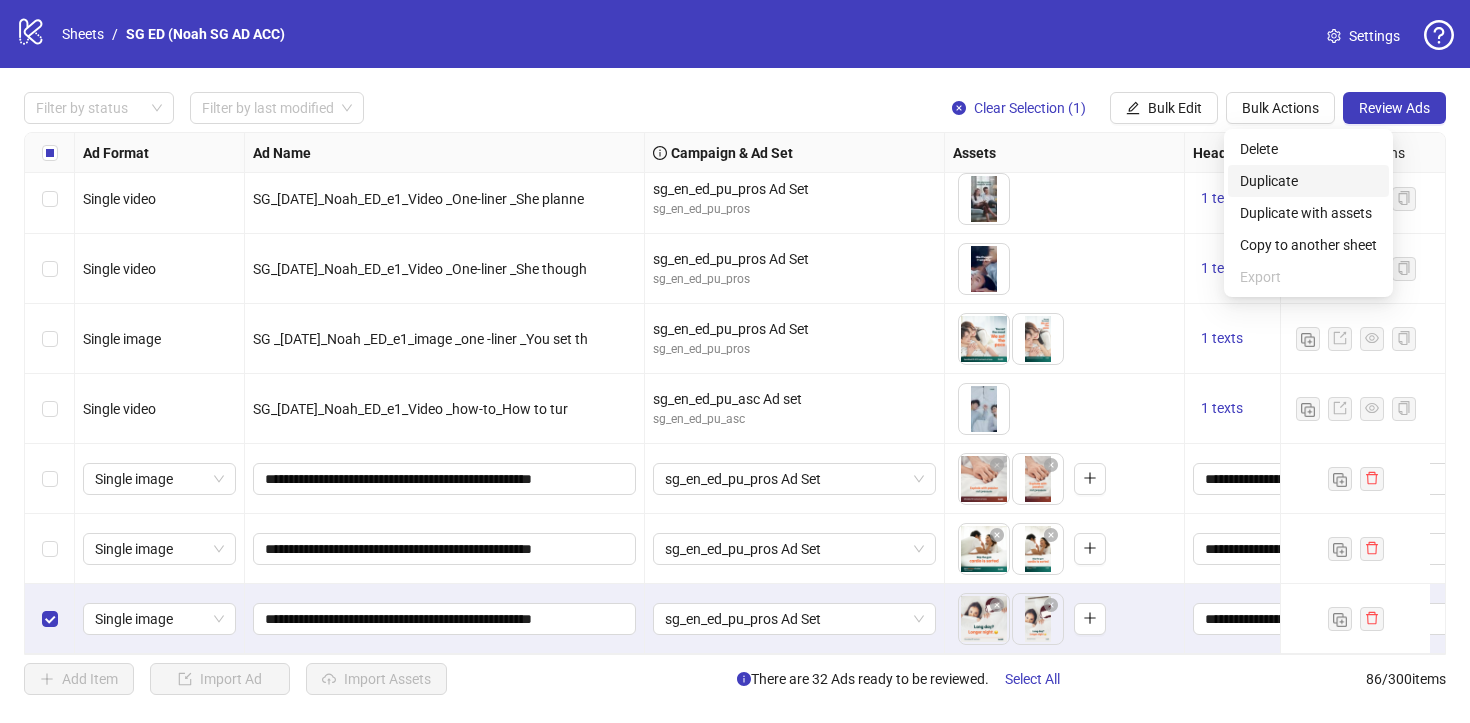 click on "Duplicate" at bounding box center [1308, 181] 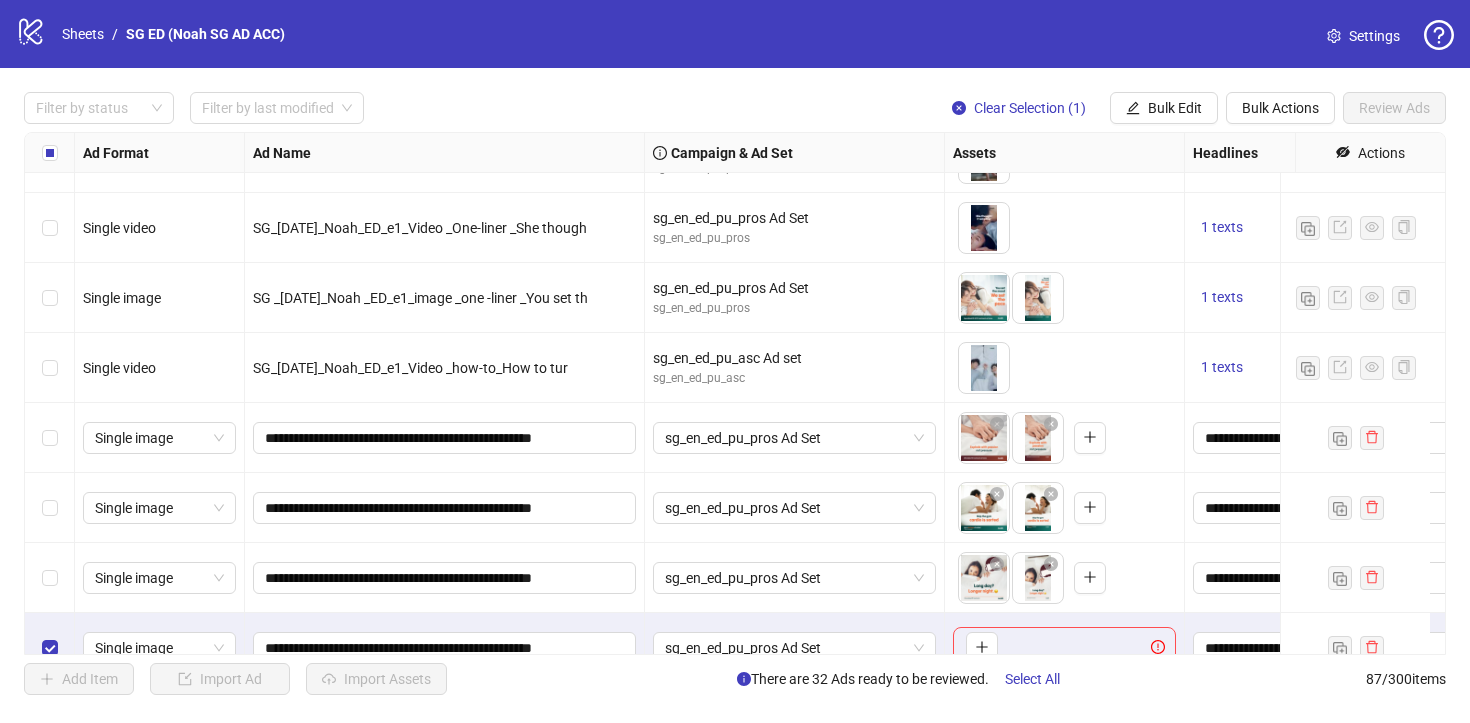 scroll, scrollTop: 5624, scrollLeft: 0, axis: vertical 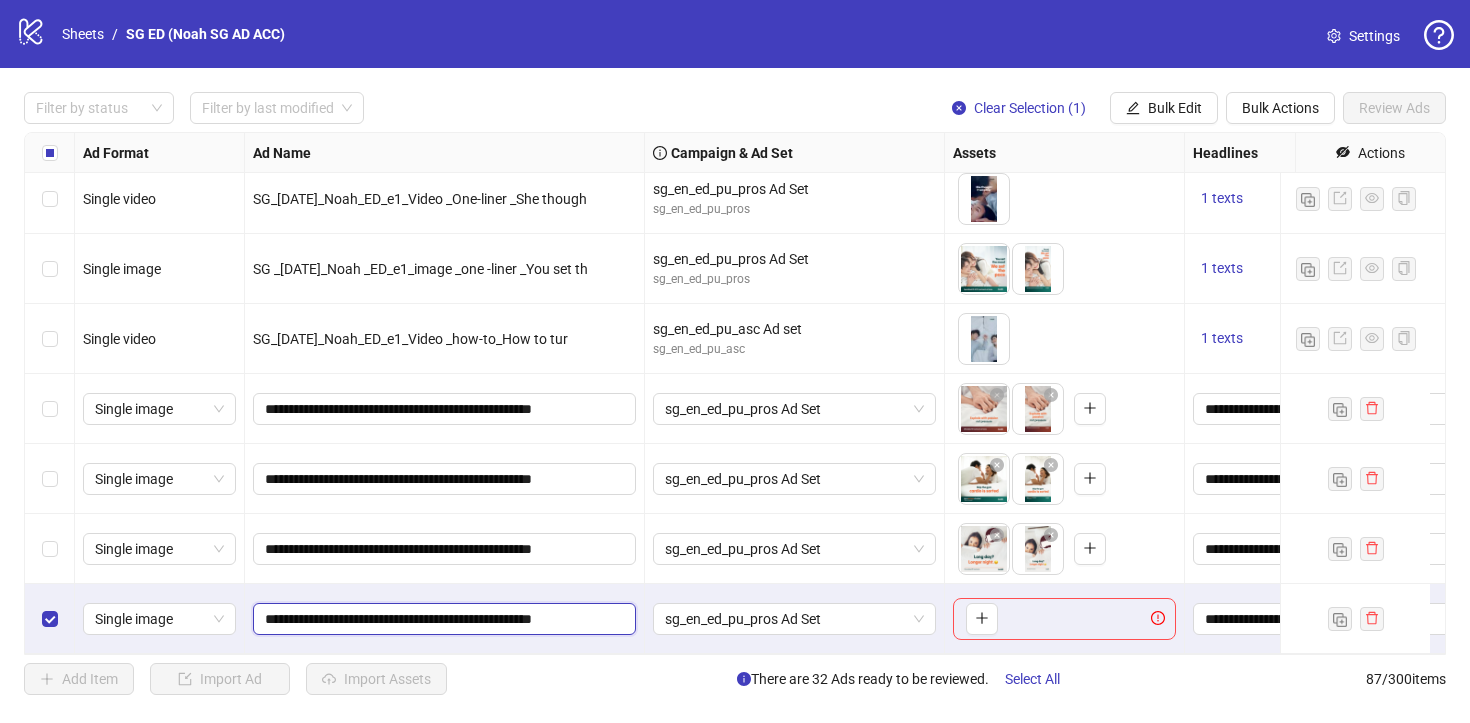 click on "**********" at bounding box center (442, 619) 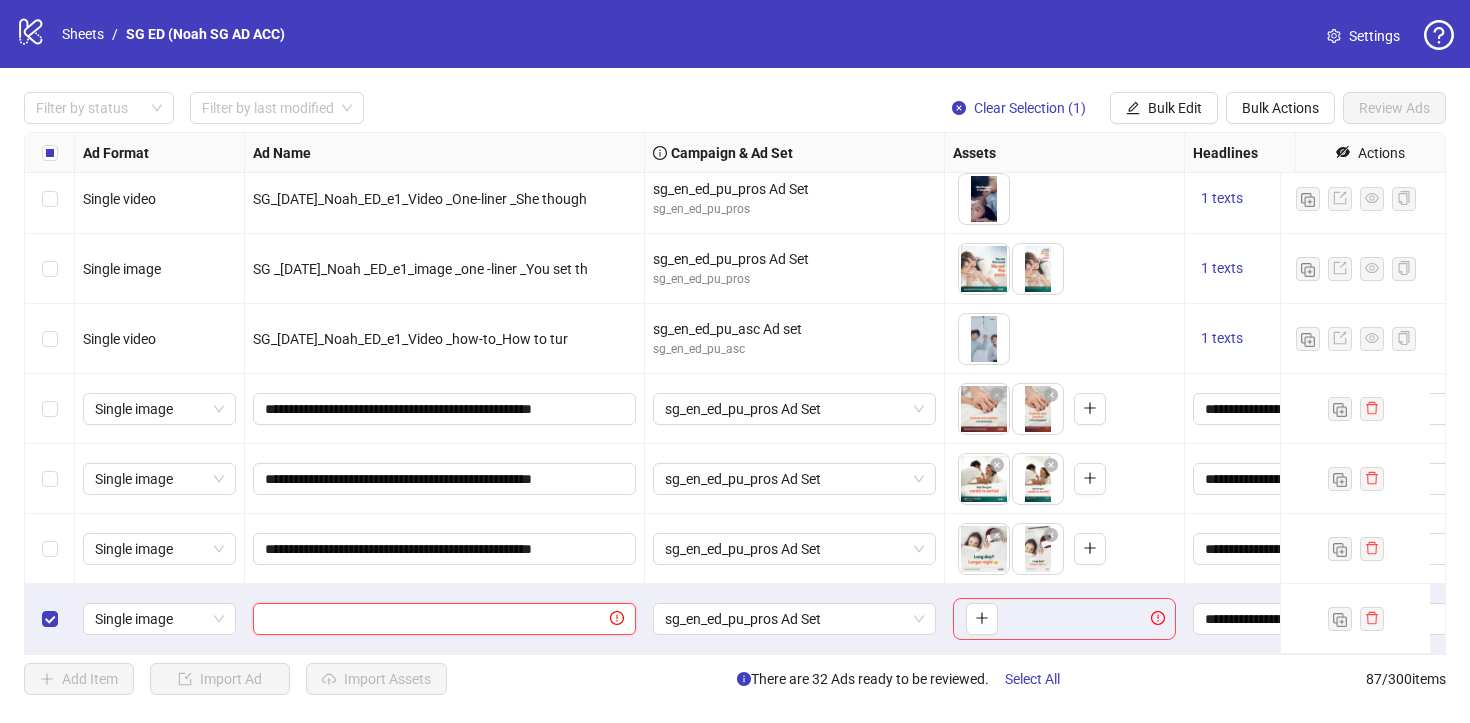 paste on "**********" 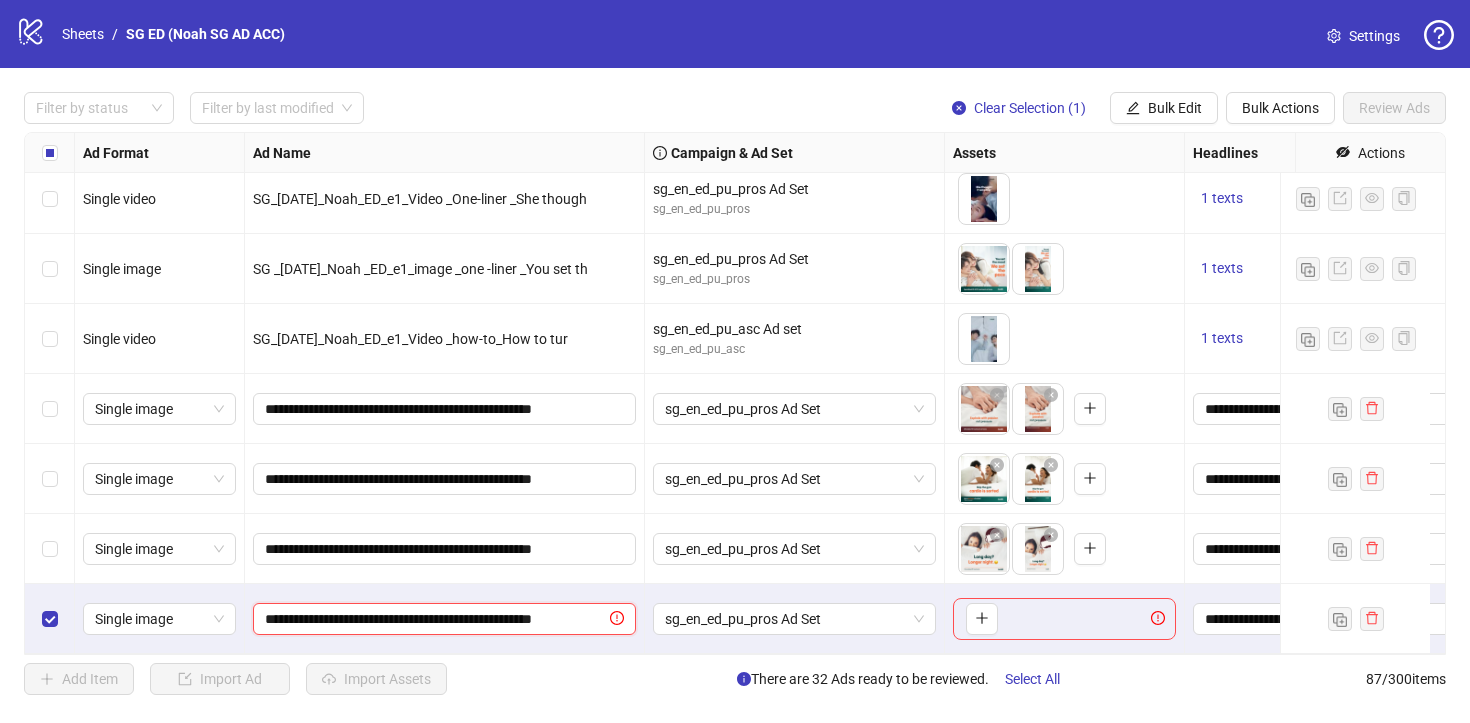 scroll, scrollTop: 0, scrollLeft: 10, axis: horizontal 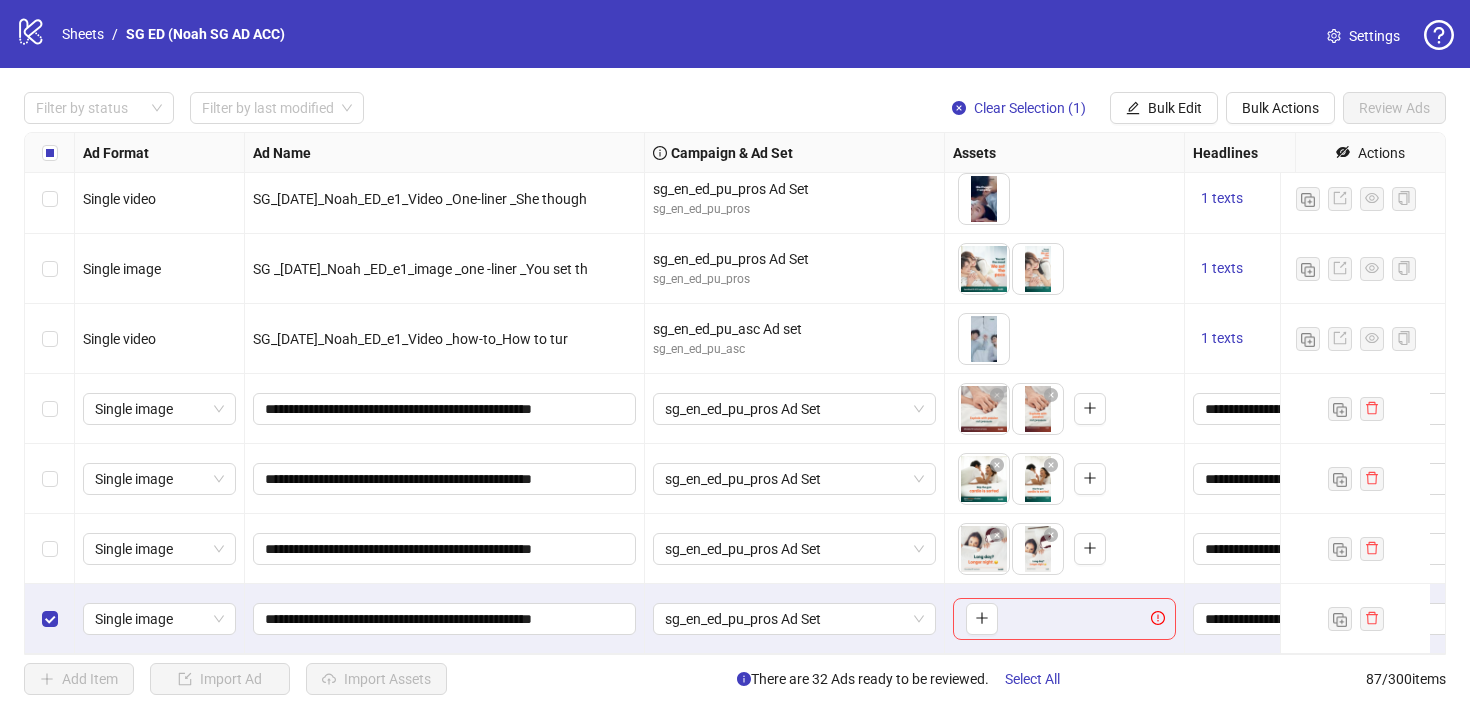 click on "**********" at bounding box center (445, 619) 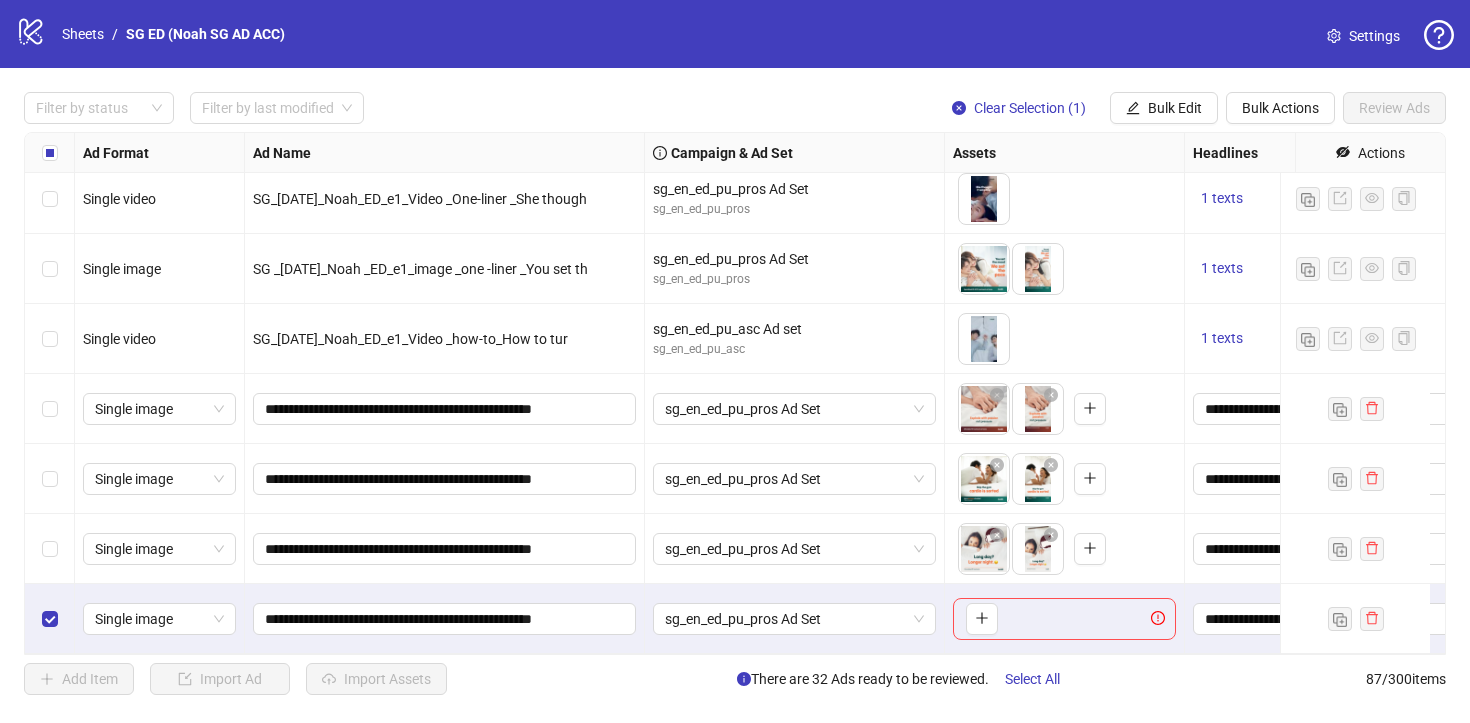 click on "To pick up a draggable item, press the space bar.
While dragging, use the arrow keys to move the item.
Press space again to drop the item in its new position, or press escape to cancel." at bounding box center [1064, 619] 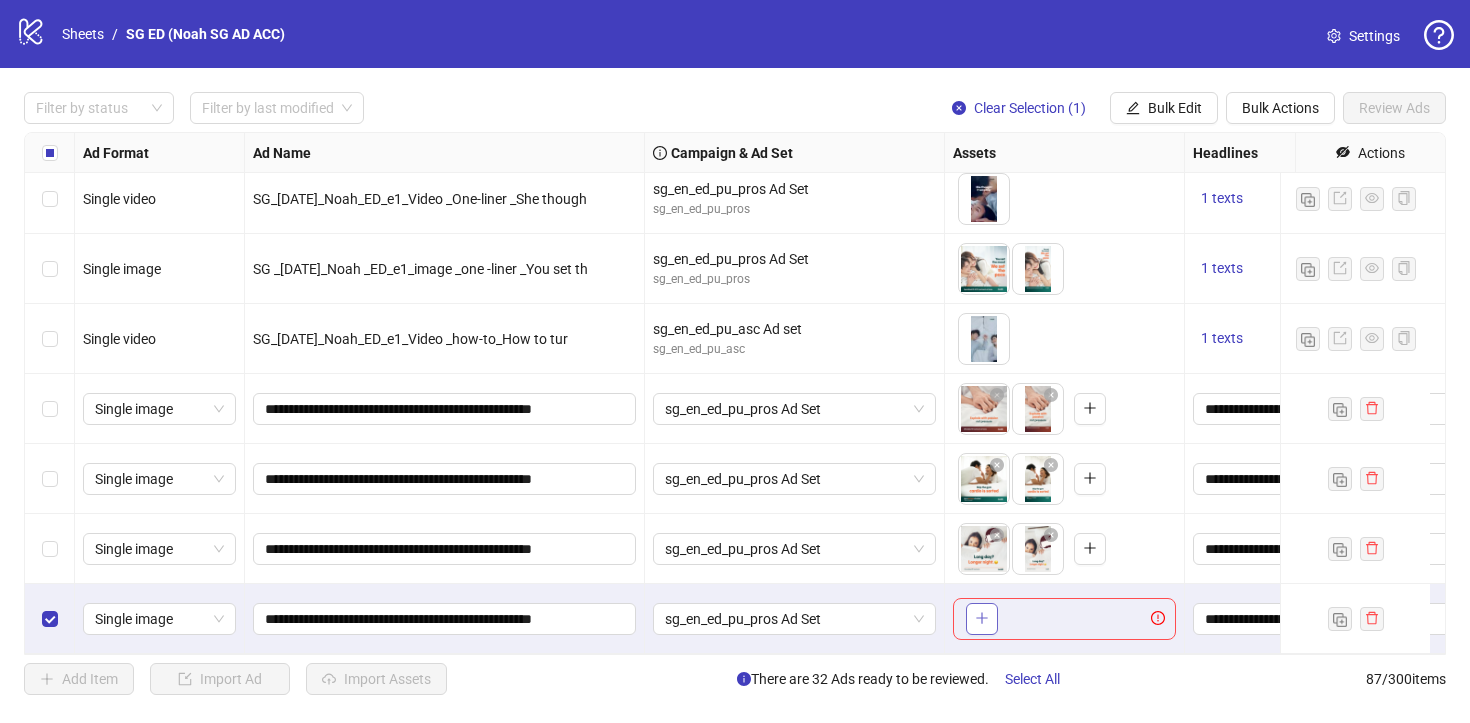 click at bounding box center (982, 618) 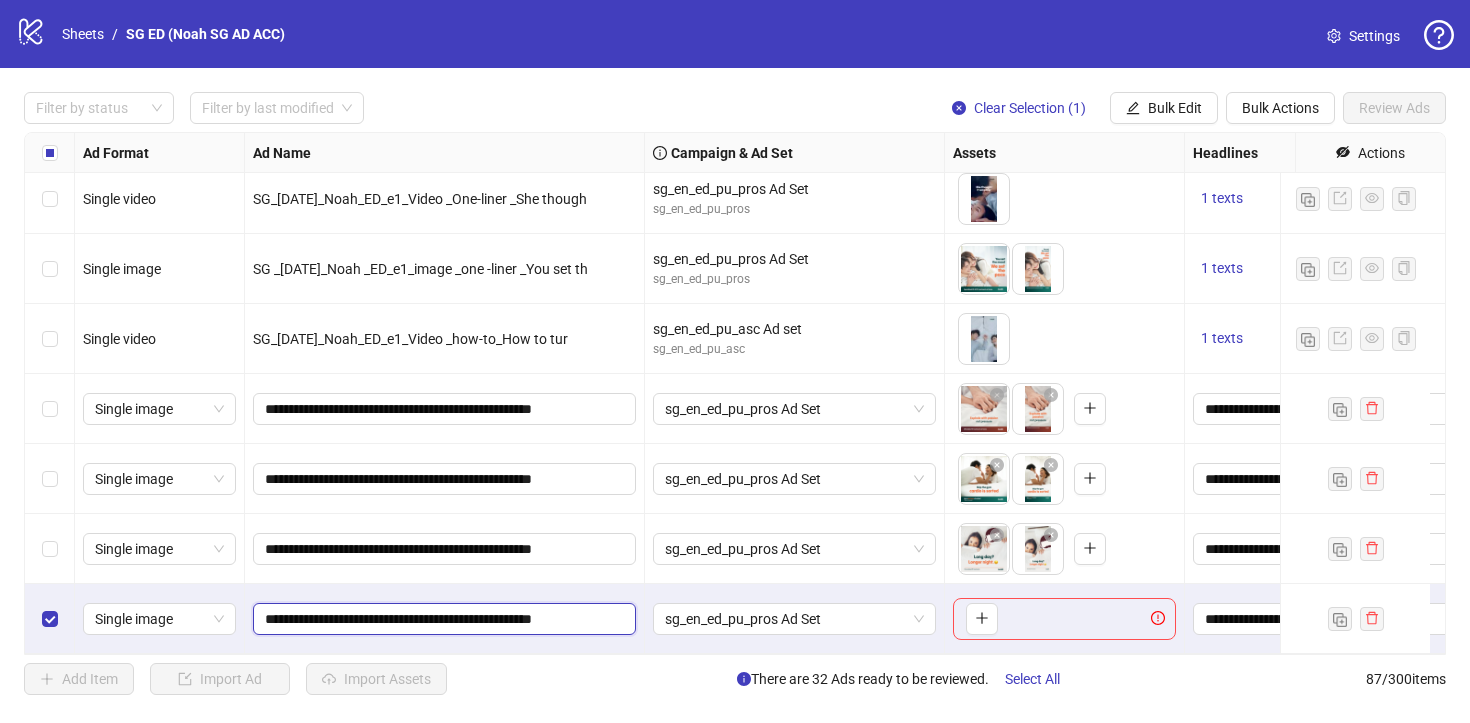 click on "**********" at bounding box center (442, 619) 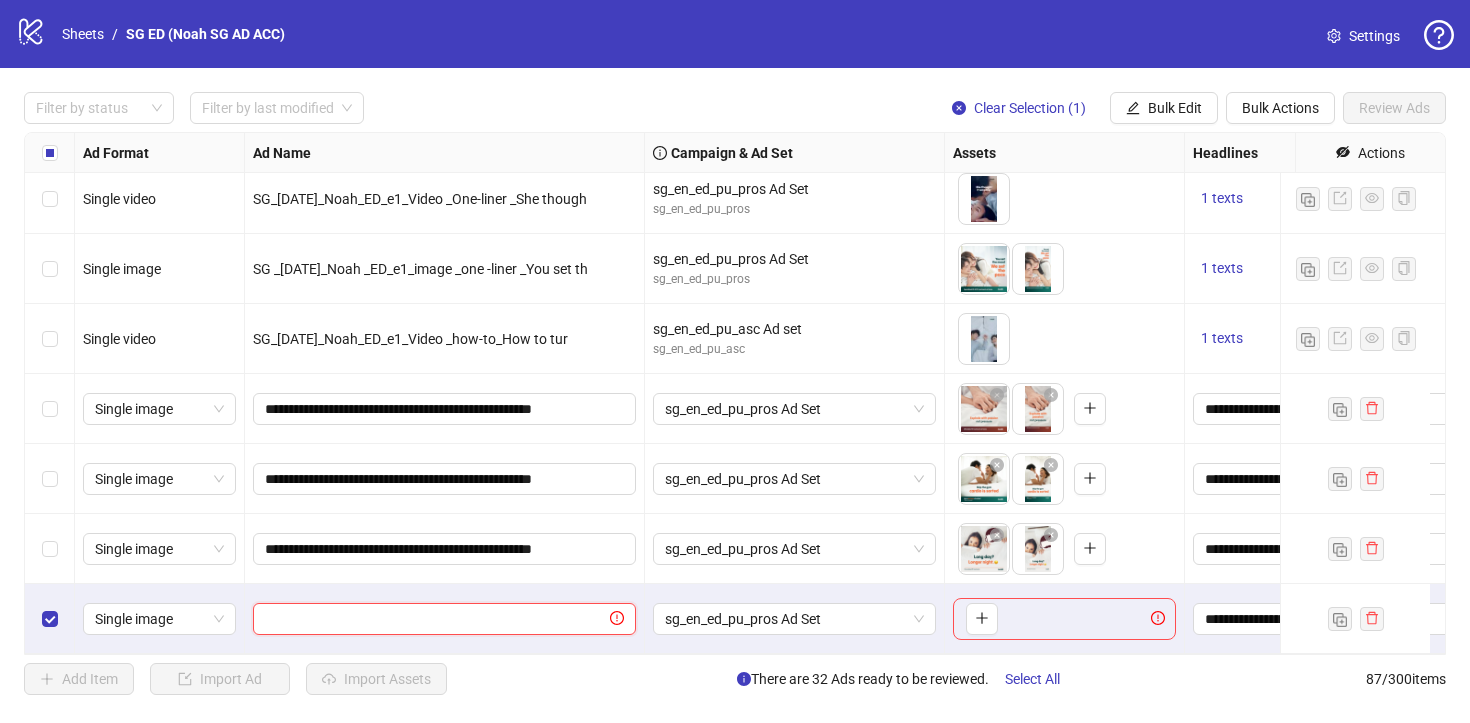 paste on "**********" 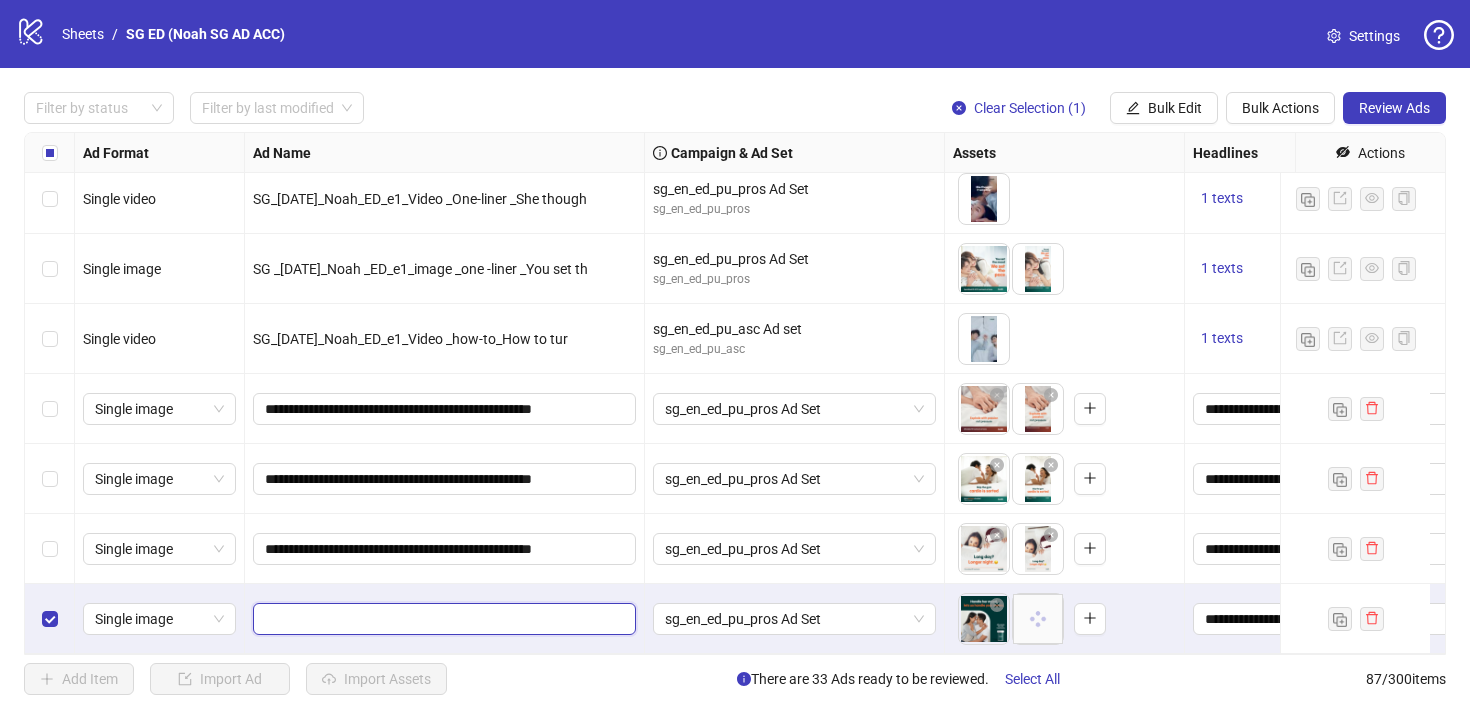 scroll, scrollTop: 0, scrollLeft: 0, axis: both 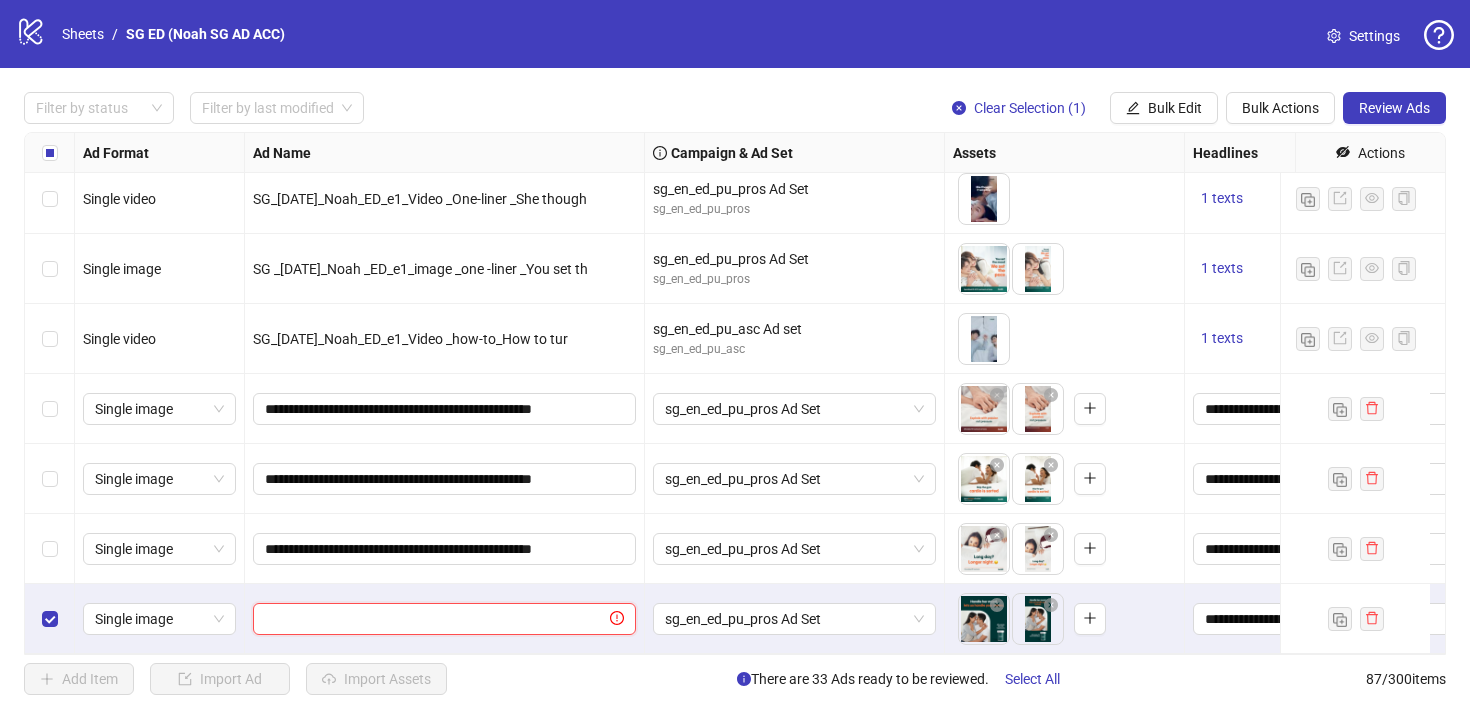 type on "**********" 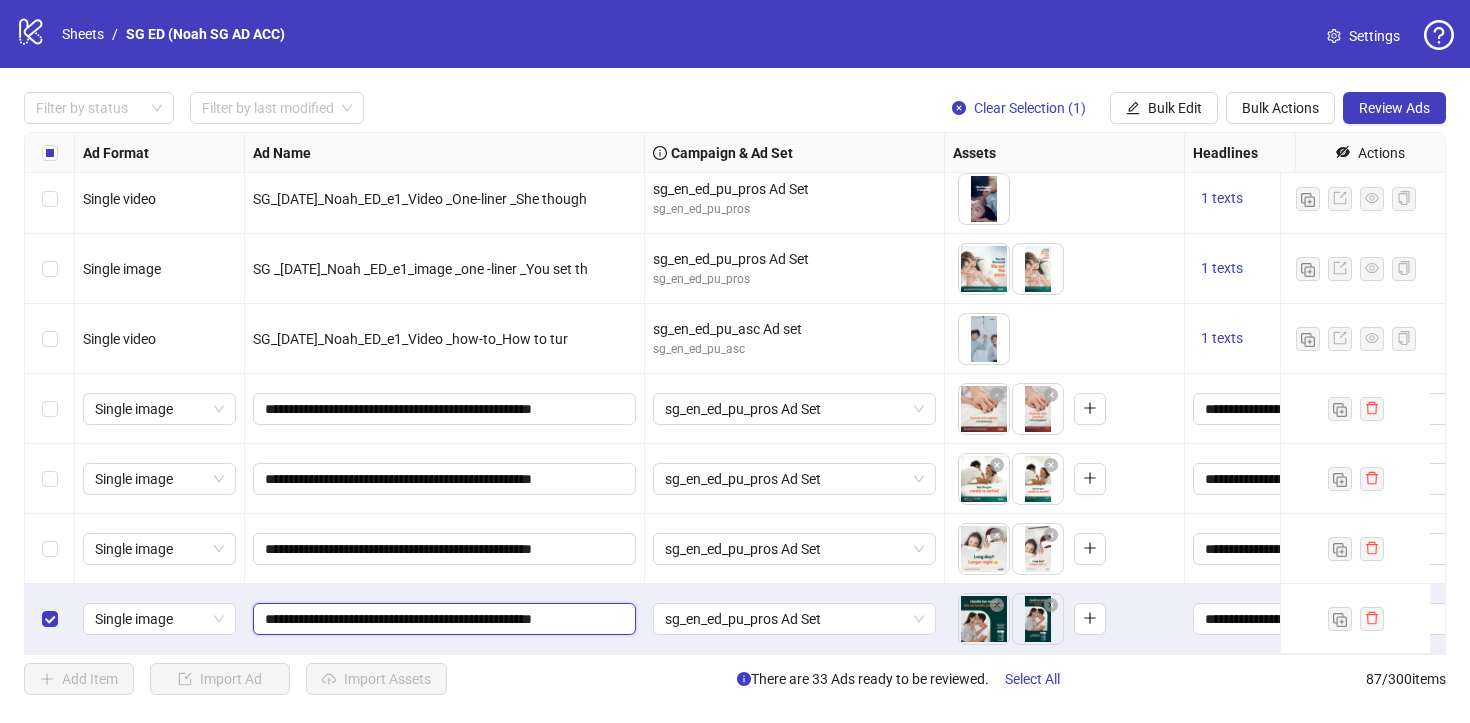 click on "**********" at bounding box center (442, 619) 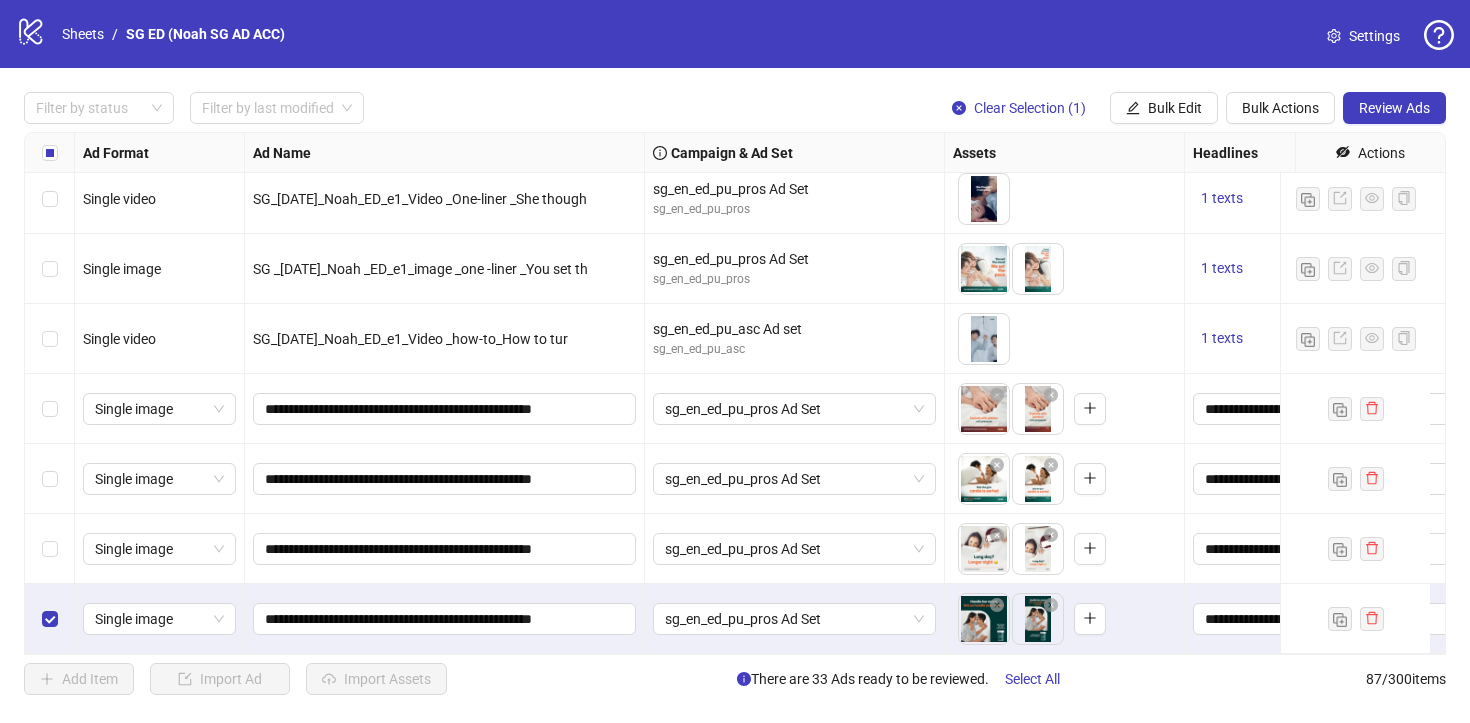 click on "Filter by status Filter by last modified Clear Selection (1) Bulk Edit Bulk Actions Review Ads Ad Format Ad Name Campaign & Ad Set Assets Headlines Primary Texts Descriptions Destination URL App Product Page ID Display URL Leadgen Form Product Set ID Call to Action Actions Single image SG_[DATE]_Noah_ED_image _One-liner_Confidence sg_en_ed_pu_pros Ad Set sg_en_ed_pu_pros
To pick up a draggable item, press the space bar.
While dragging, use the arrow keys to move the item.
Press space again to drop the item in its new position, or press escape to cancel.
1 texts 1 texts Single video SG_[DATE]_Noah_ED_e1_Video _One-liner _She planne sg_en_ed_pu_pros Ad Set sg_en_ed_pu_pros
To pick up a draggable item, press the space bar.
While dragging, use the arrow keys to move the item.
Press space again to drop the item in its new position, or press escape to cancel.
1 texts 1 texts Single video SG_[DATE]_Noah_ED_e1_Video _One-liner _She though sg_en_ed_pu_pros Ad Set 1 texts" at bounding box center [735, 393] 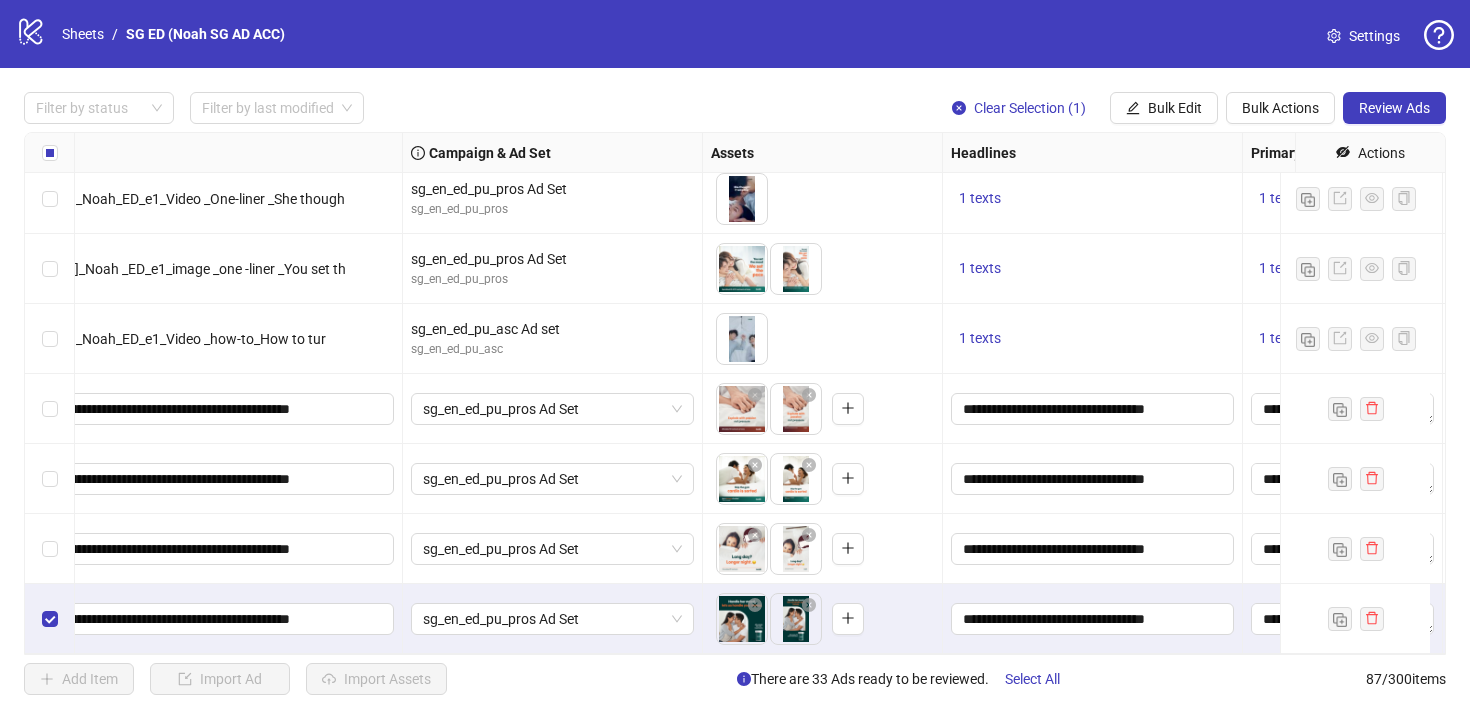 scroll, scrollTop: 5624, scrollLeft: 243, axis: both 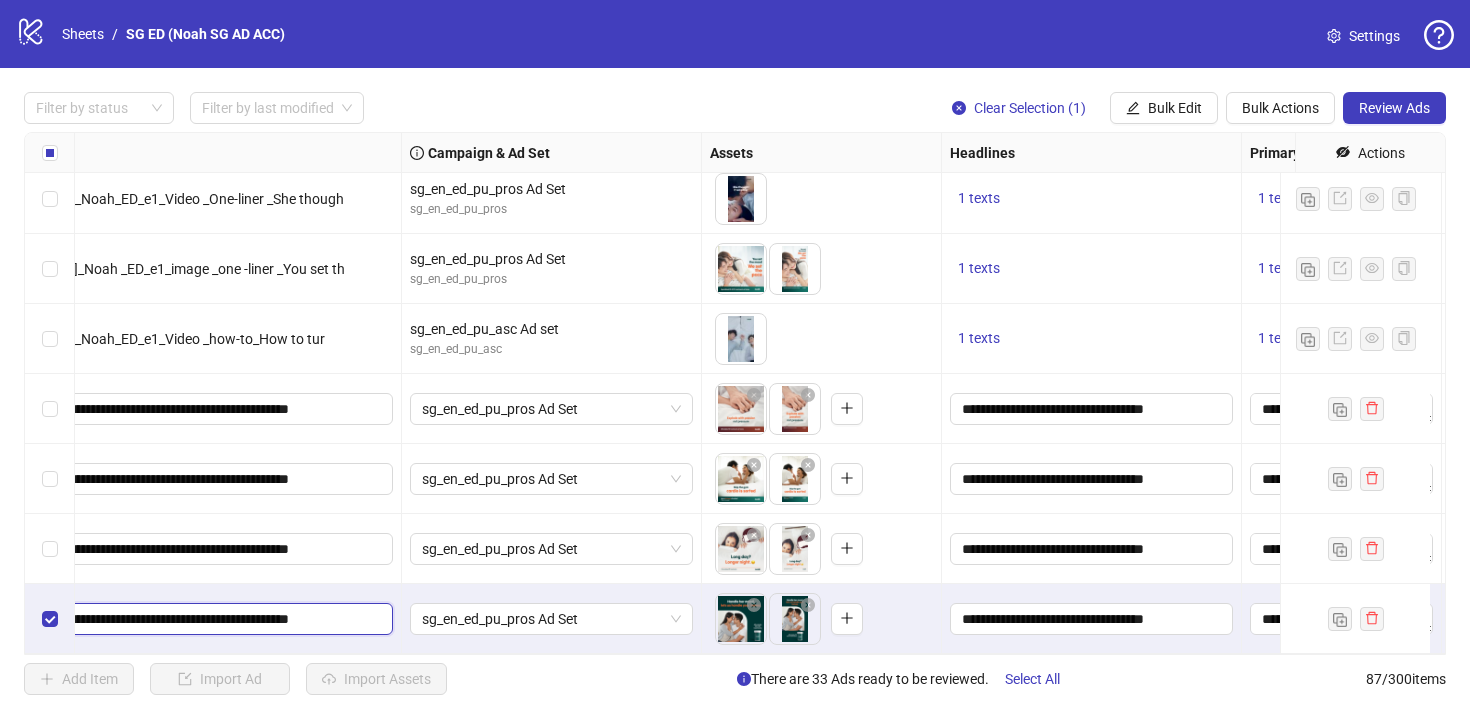 drag, startPoint x: 315, startPoint y: 608, endPoint x: 413, endPoint y: 621, distance: 98.85848 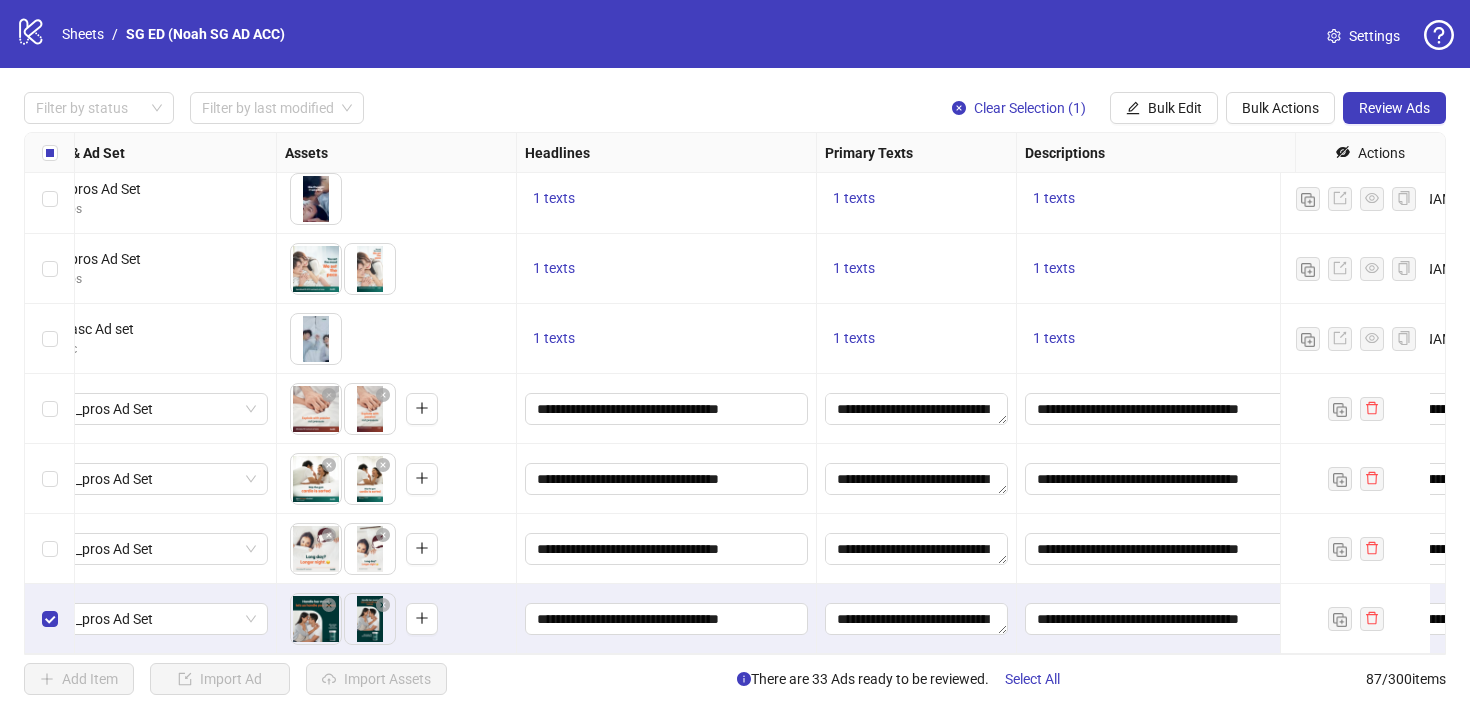 scroll, scrollTop: 5624, scrollLeft: 839, axis: both 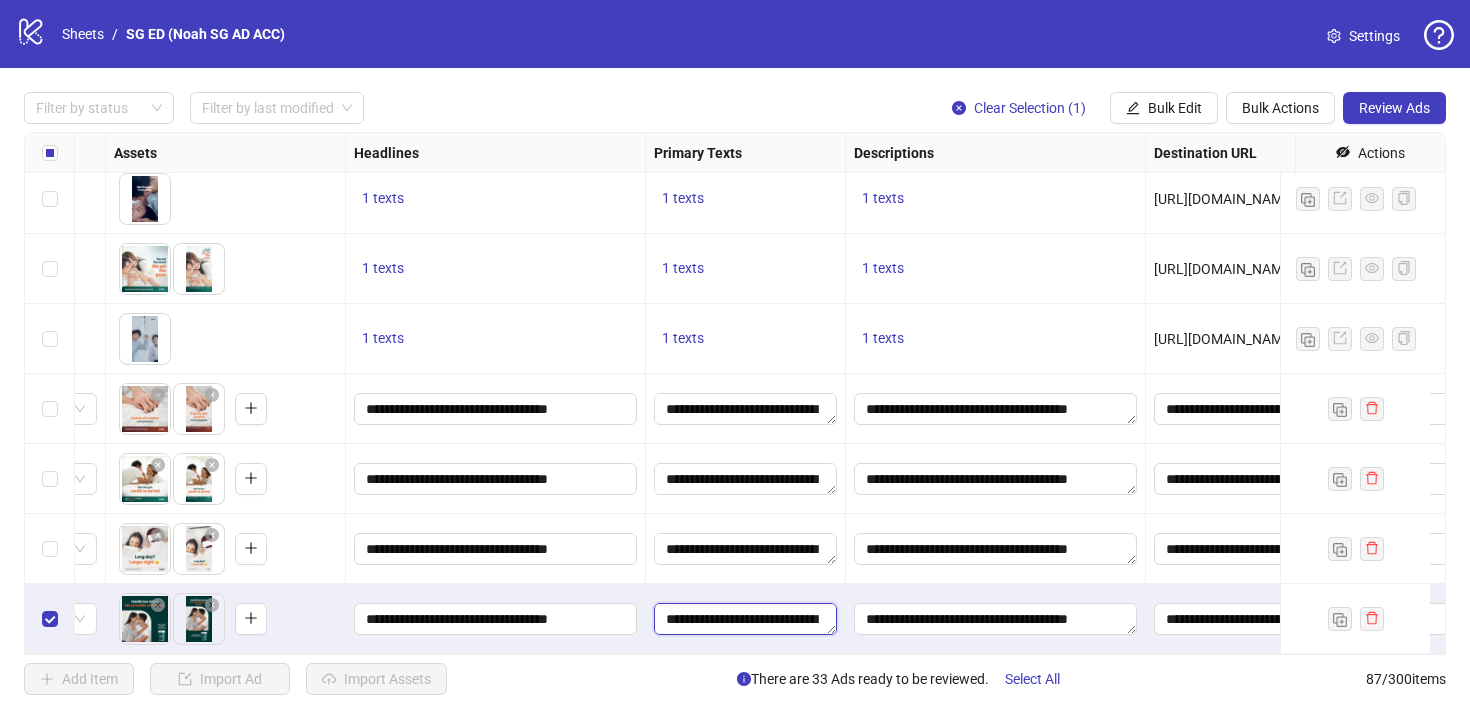 click on "**********" at bounding box center [745, 619] 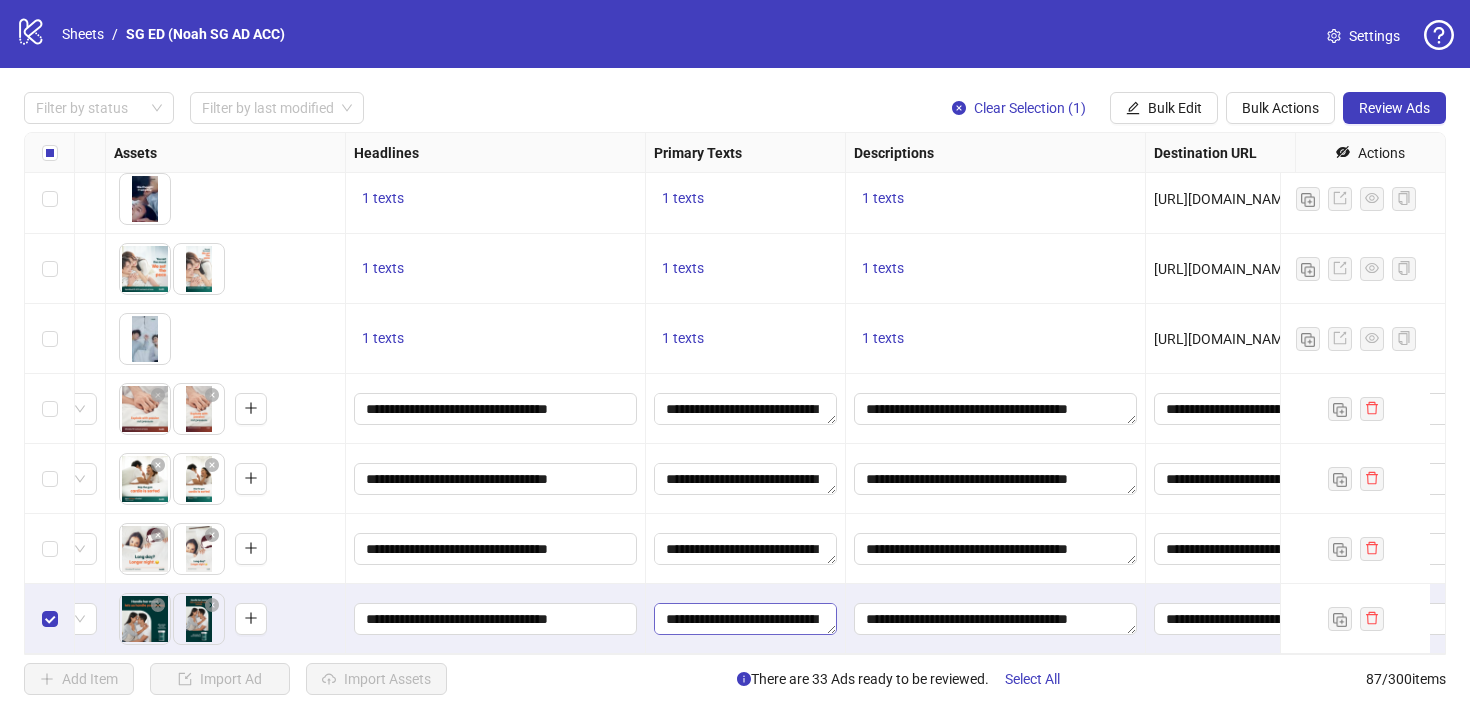 scroll, scrollTop: 0, scrollLeft: 0, axis: both 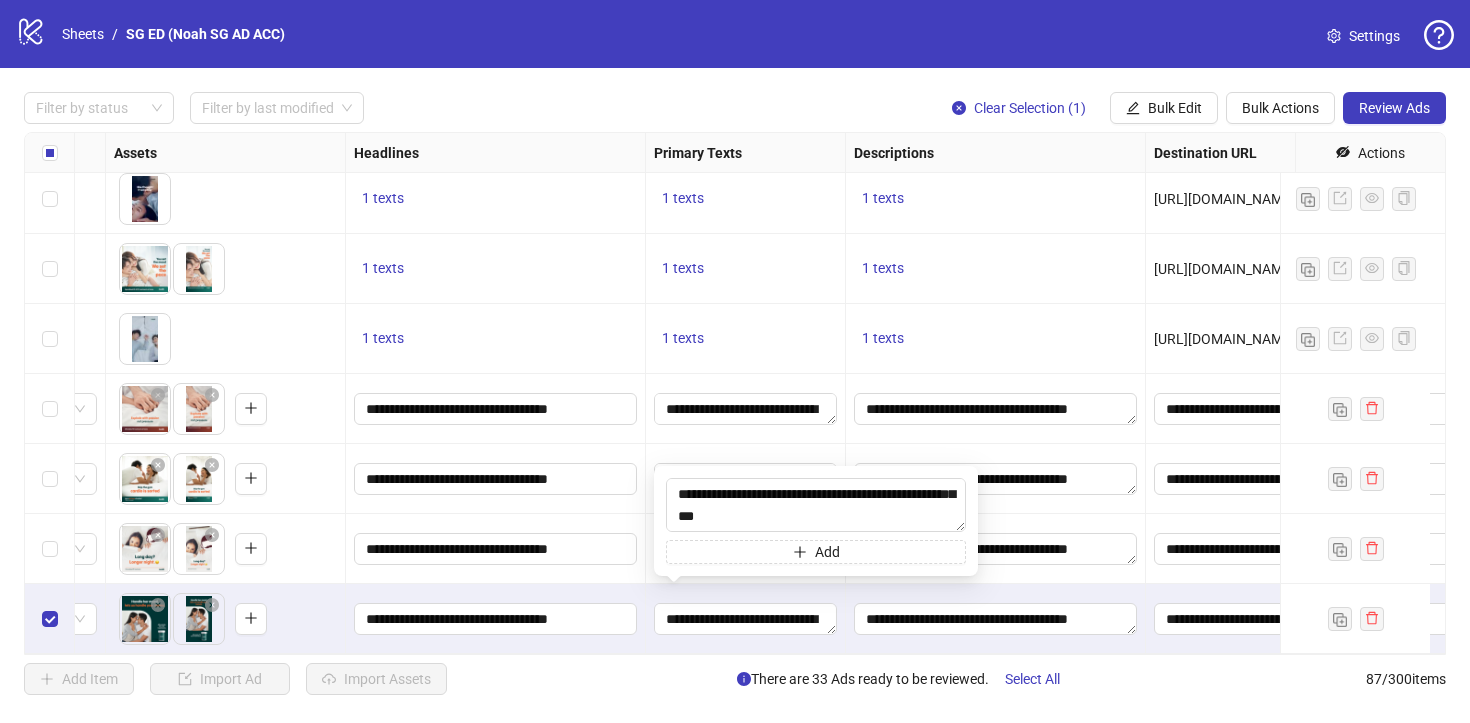 drag, startPoint x: 674, startPoint y: 492, endPoint x: 922, endPoint y: 476, distance: 248.5156 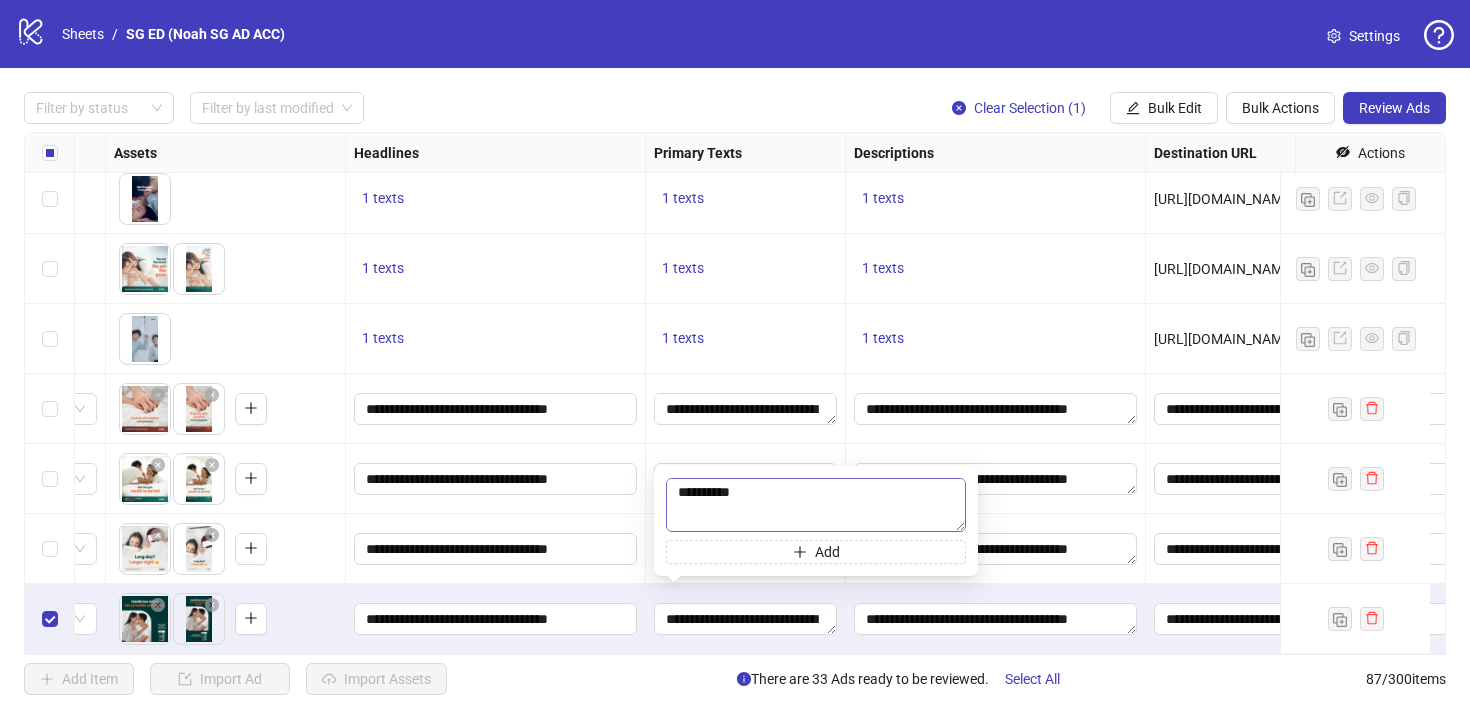 scroll, scrollTop: 40, scrollLeft: 0, axis: vertical 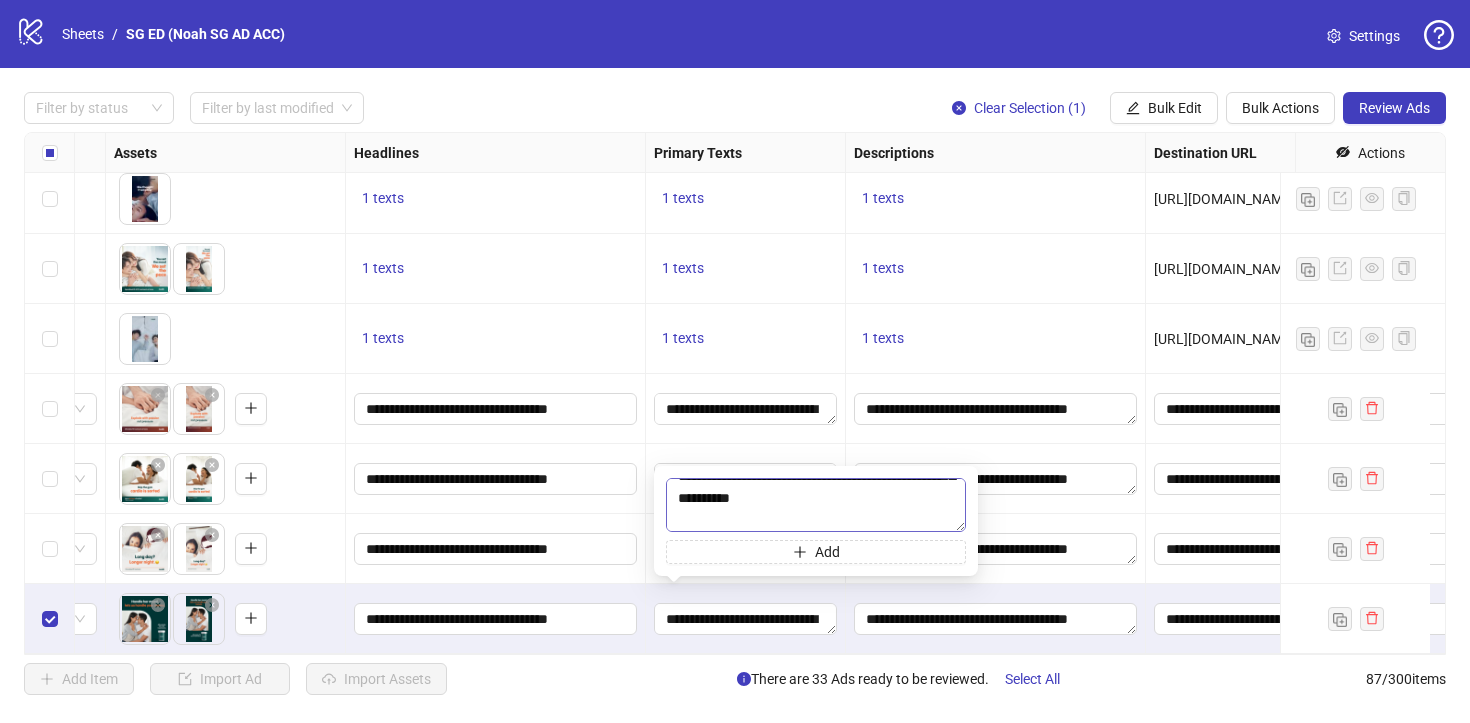 click on "**********" at bounding box center (816, 505) 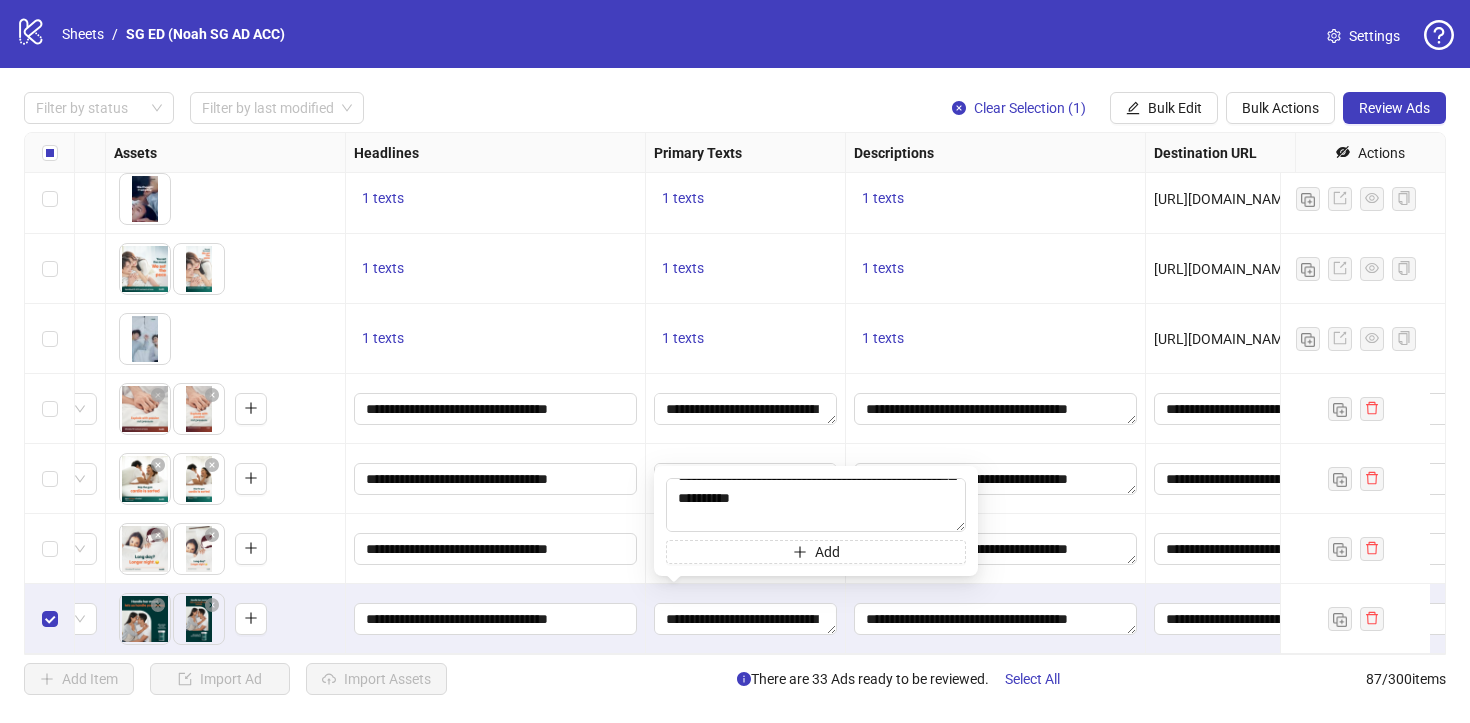 scroll, scrollTop: 0, scrollLeft: 0, axis: both 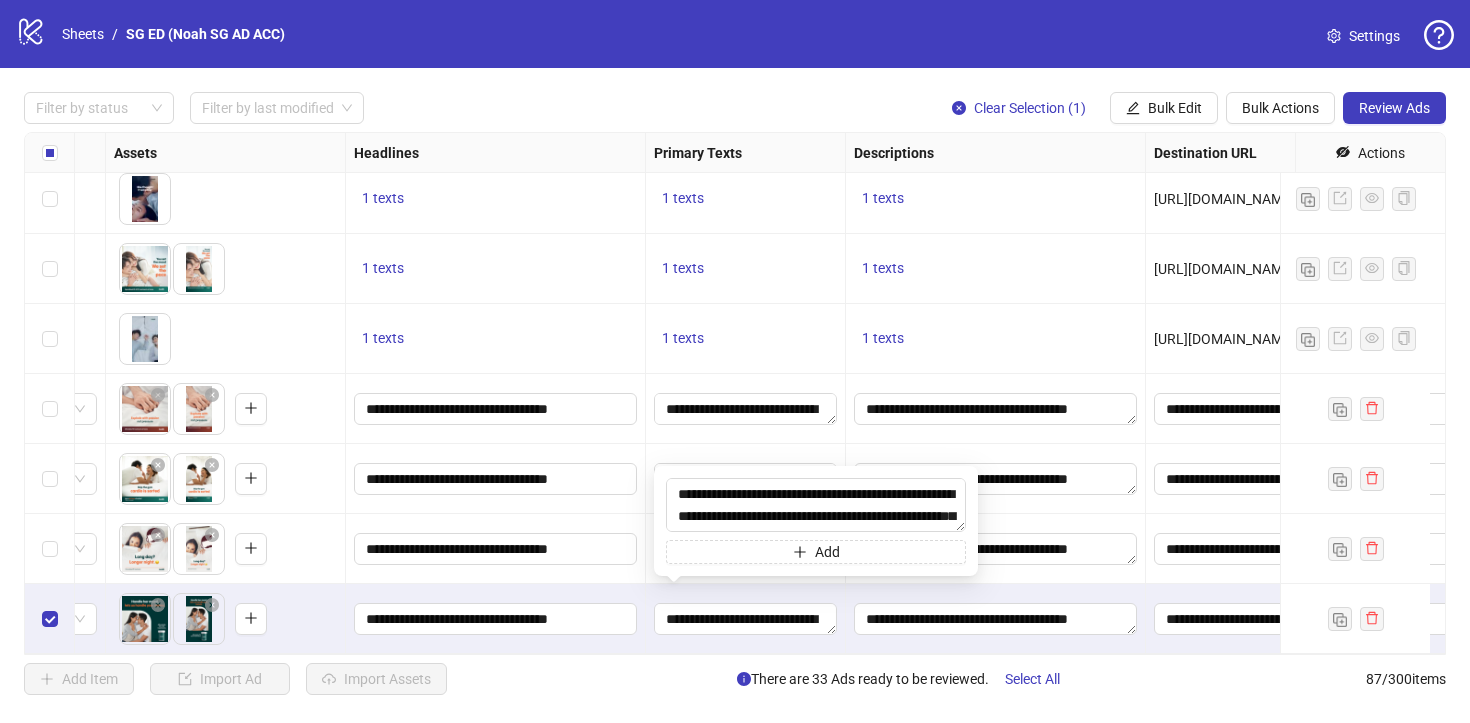 drag, startPoint x: 930, startPoint y: 500, endPoint x: 879, endPoint y: 441, distance: 77.987175 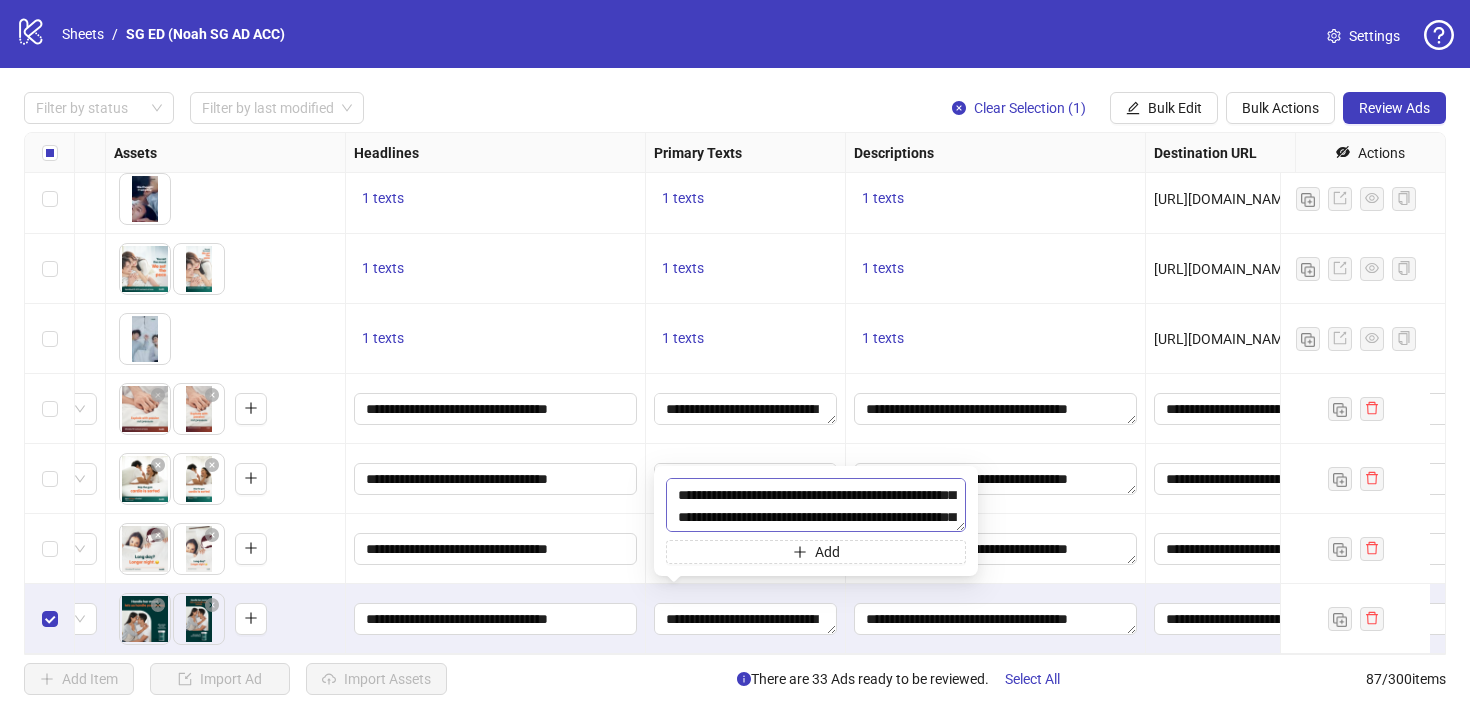 scroll, scrollTop: 72, scrollLeft: 0, axis: vertical 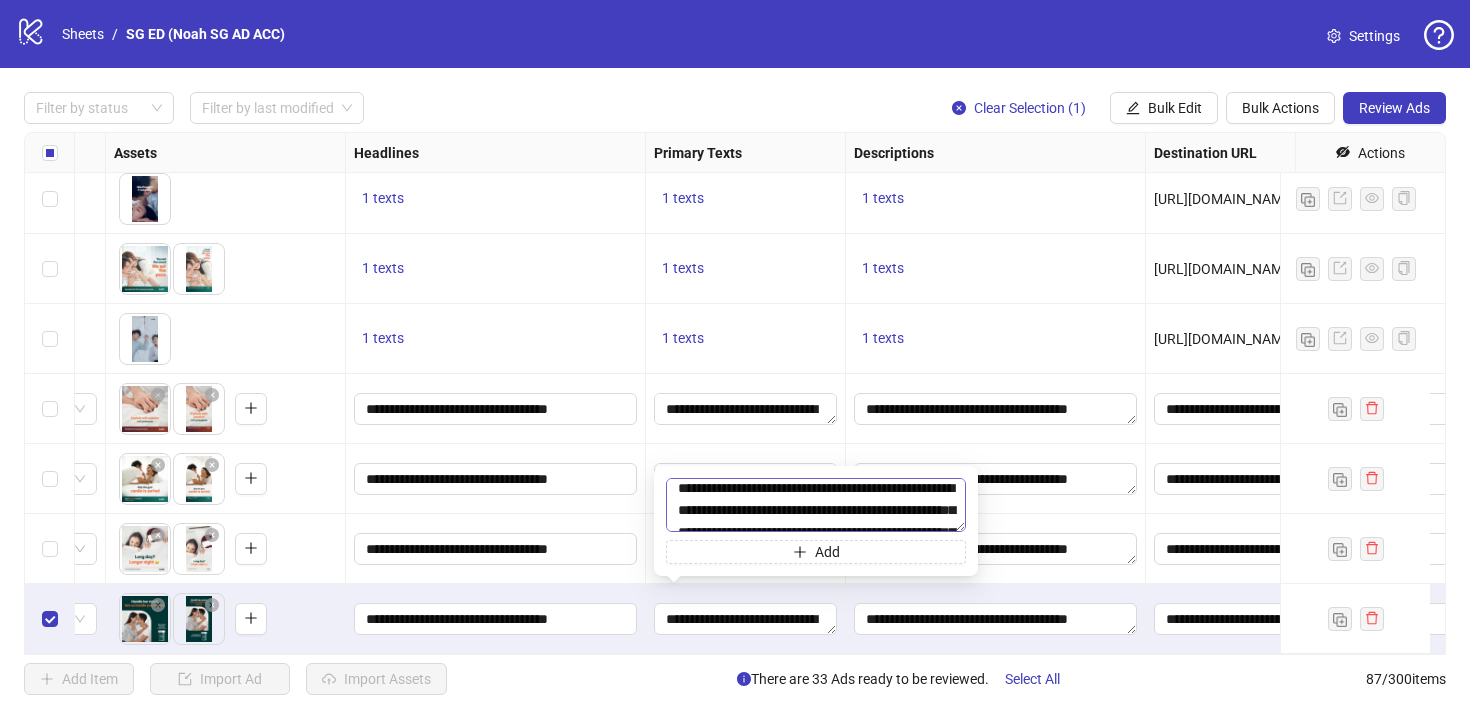 click on "**********" at bounding box center (816, 505) 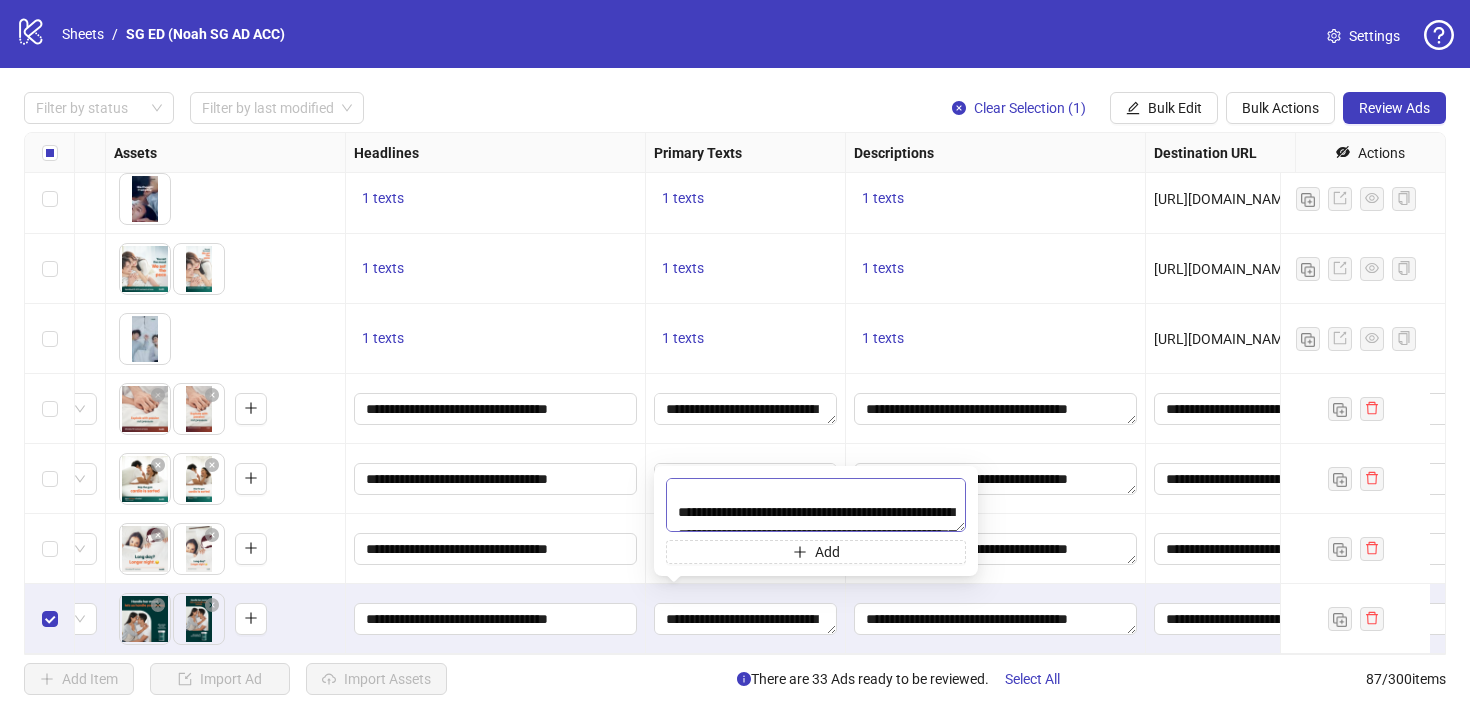 scroll, scrollTop: 47, scrollLeft: 0, axis: vertical 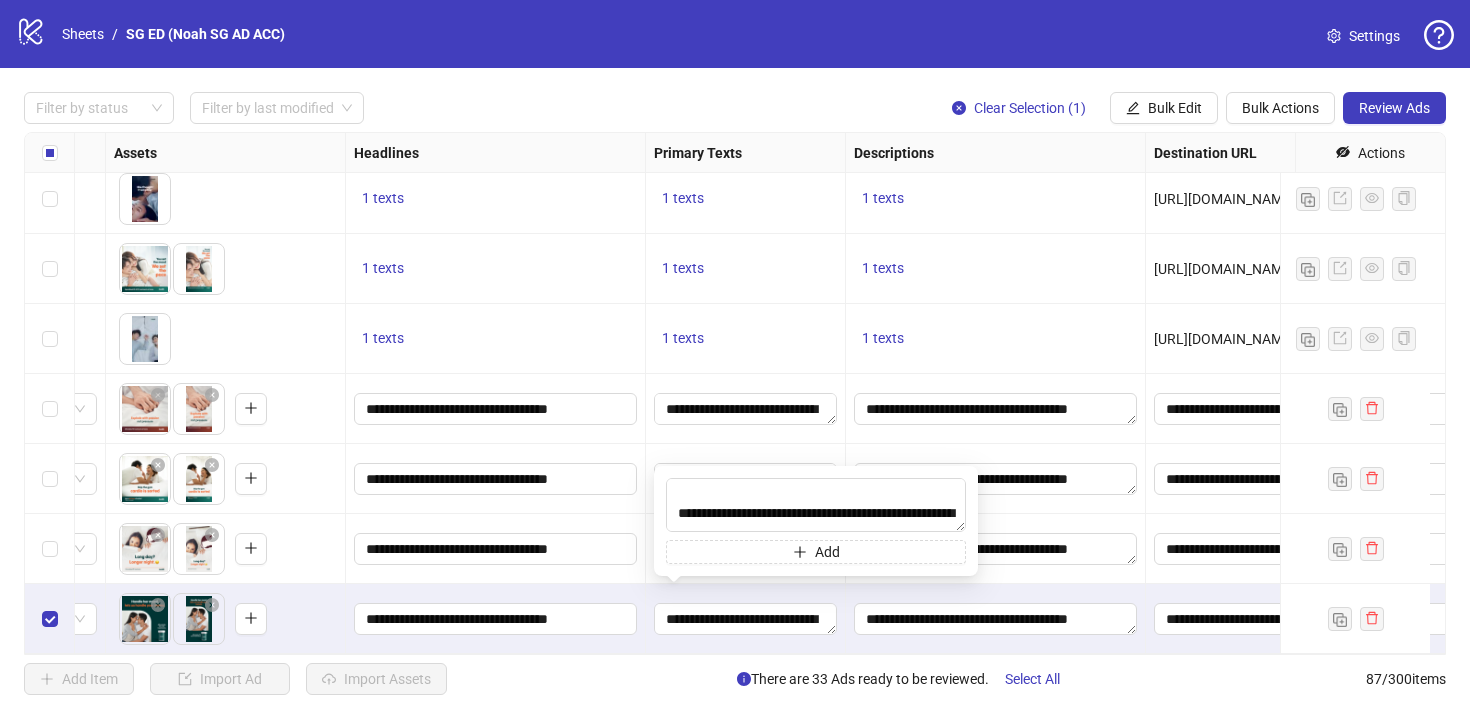 click on "**********" at bounding box center [746, 619] 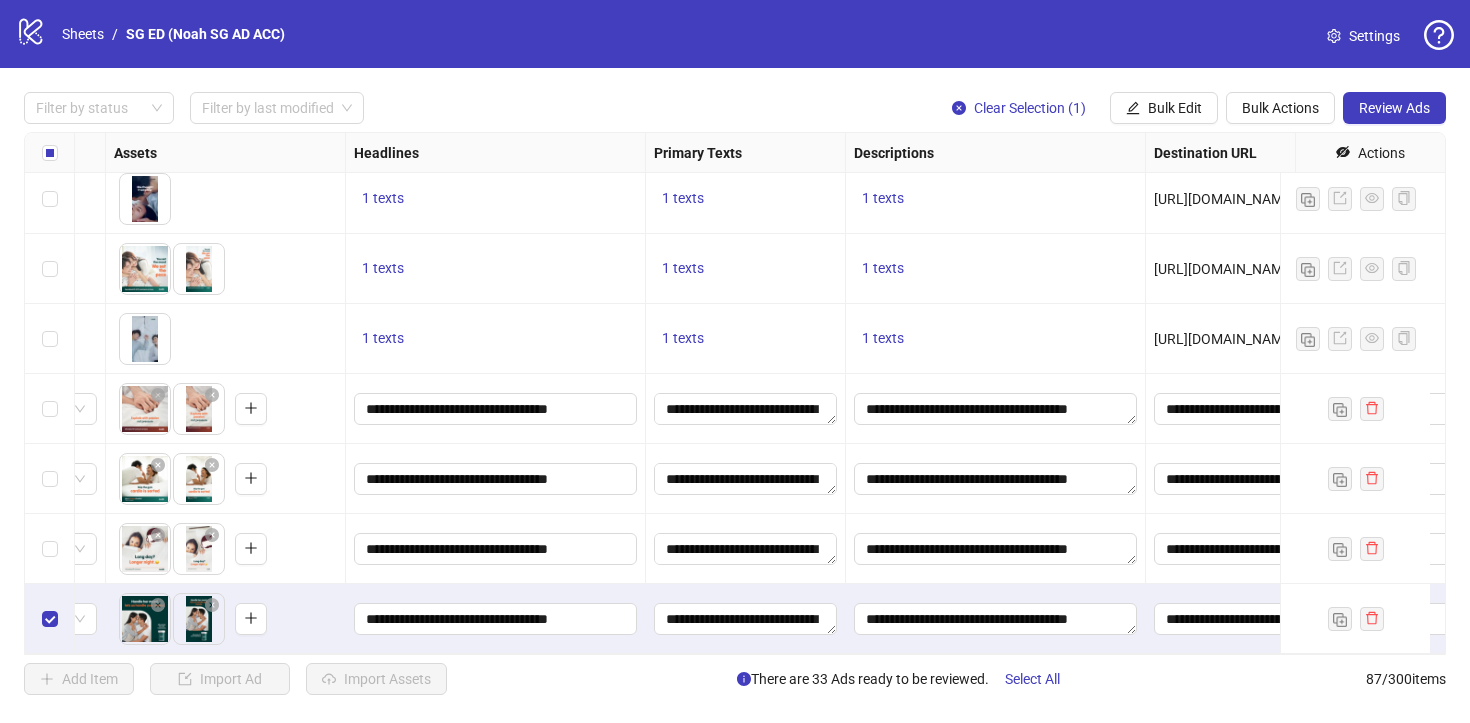 drag, startPoint x: 759, startPoint y: 657, endPoint x: 816, endPoint y: 650, distance: 57.428215 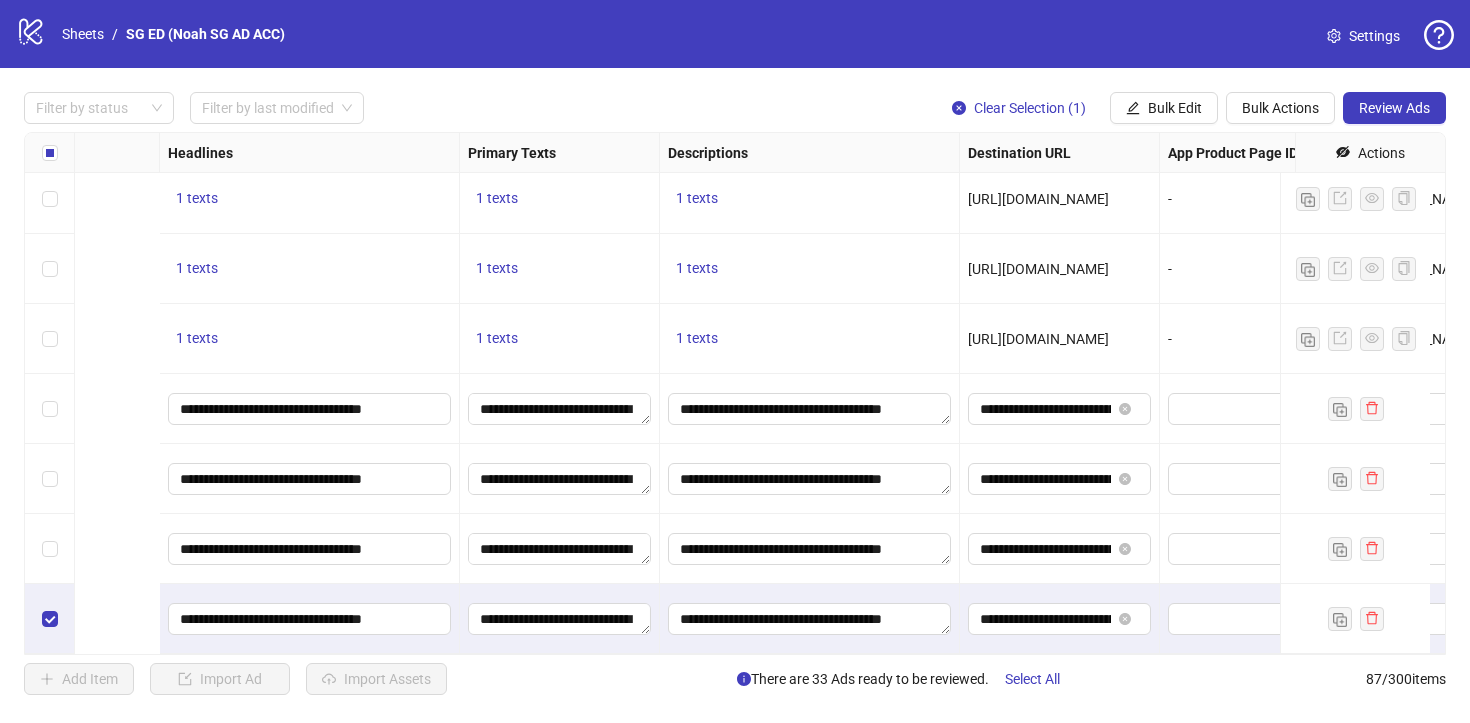 scroll, scrollTop: 5624, scrollLeft: 1600, axis: both 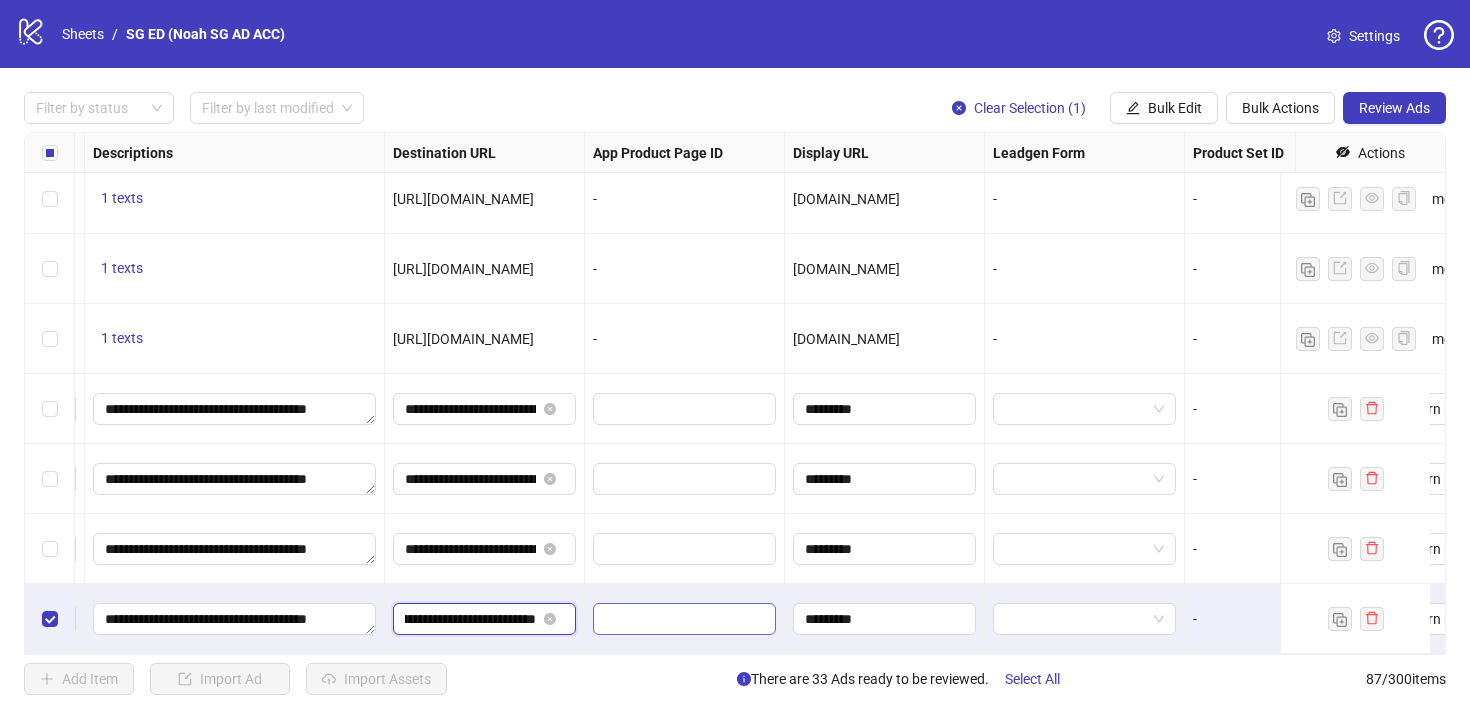 drag, startPoint x: 511, startPoint y: 604, endPoint x: 606, endPoint y: 613, distance: 95.42536 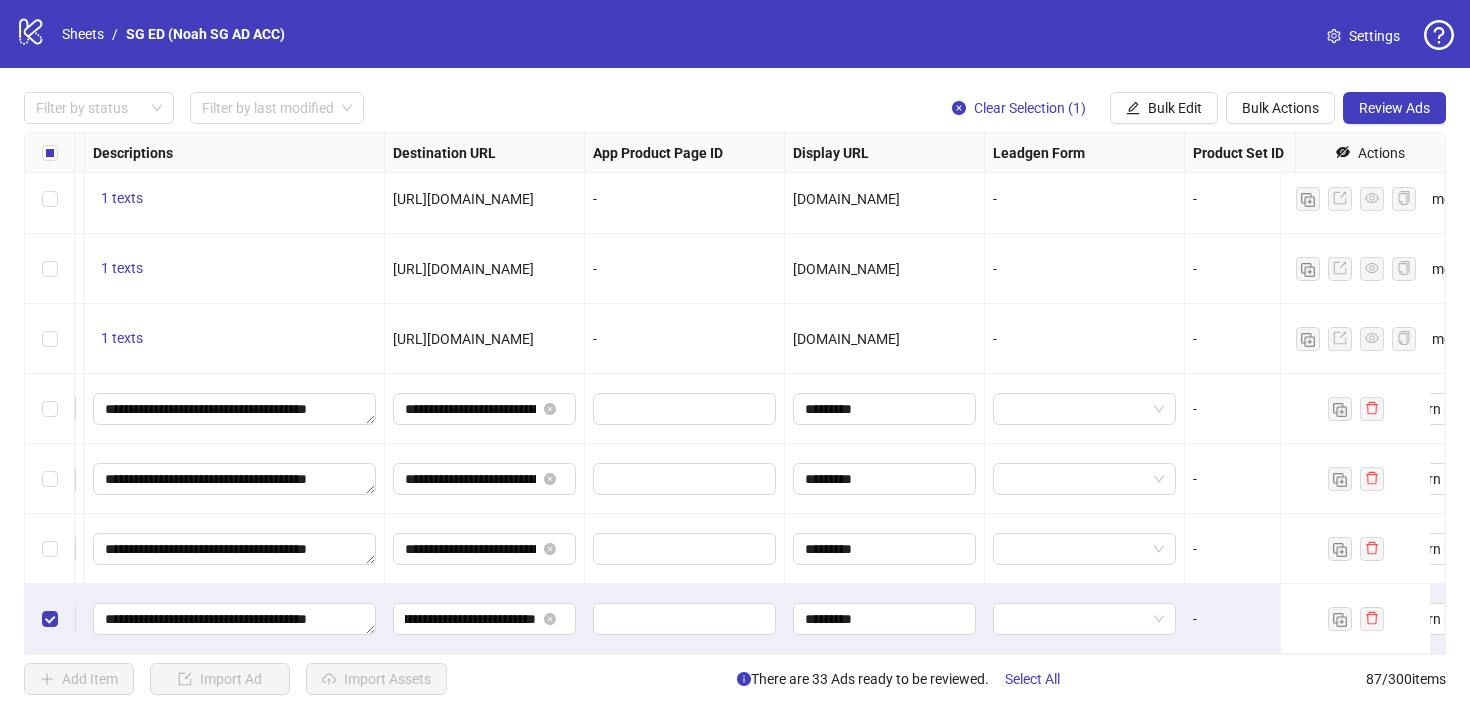 click at bounding box center (685, 619) 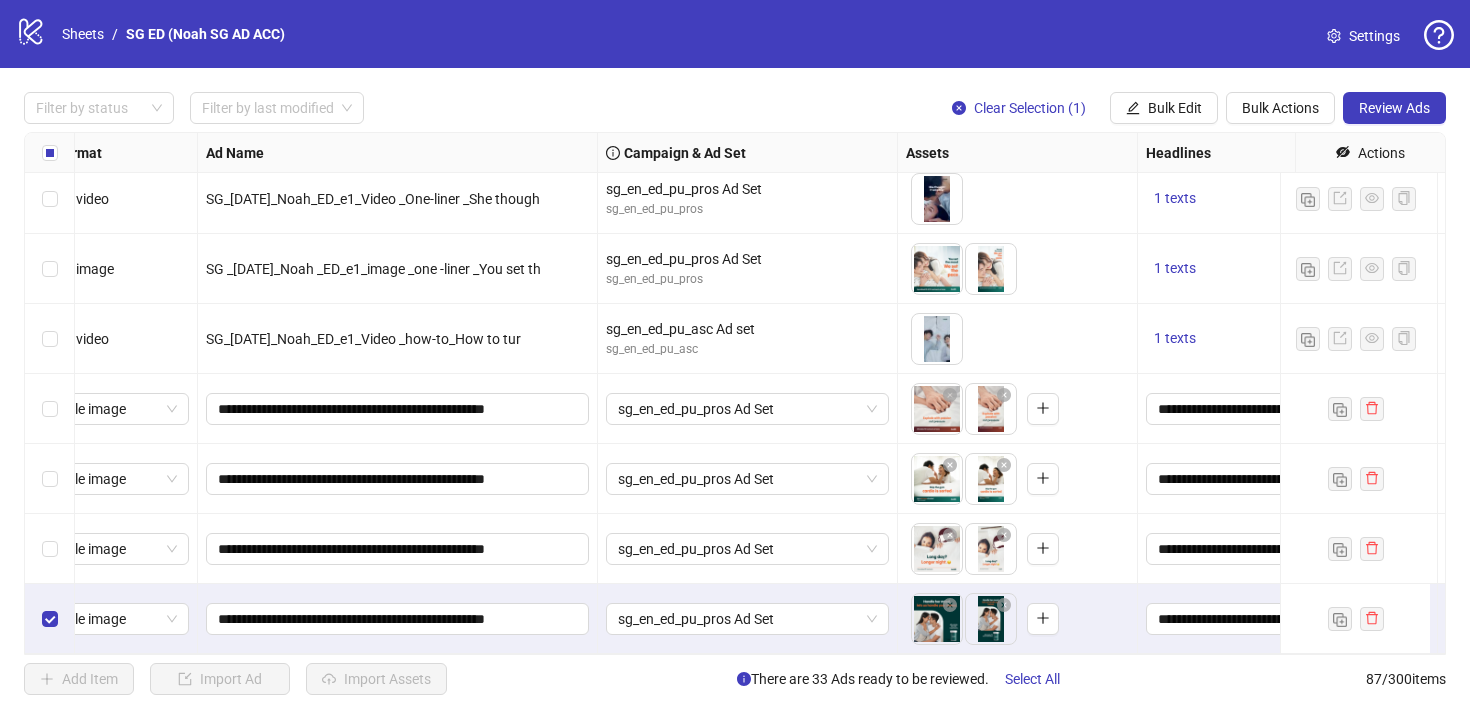 scroll, scrollTop: 5624, scrollLeft: 0, axis: vertical 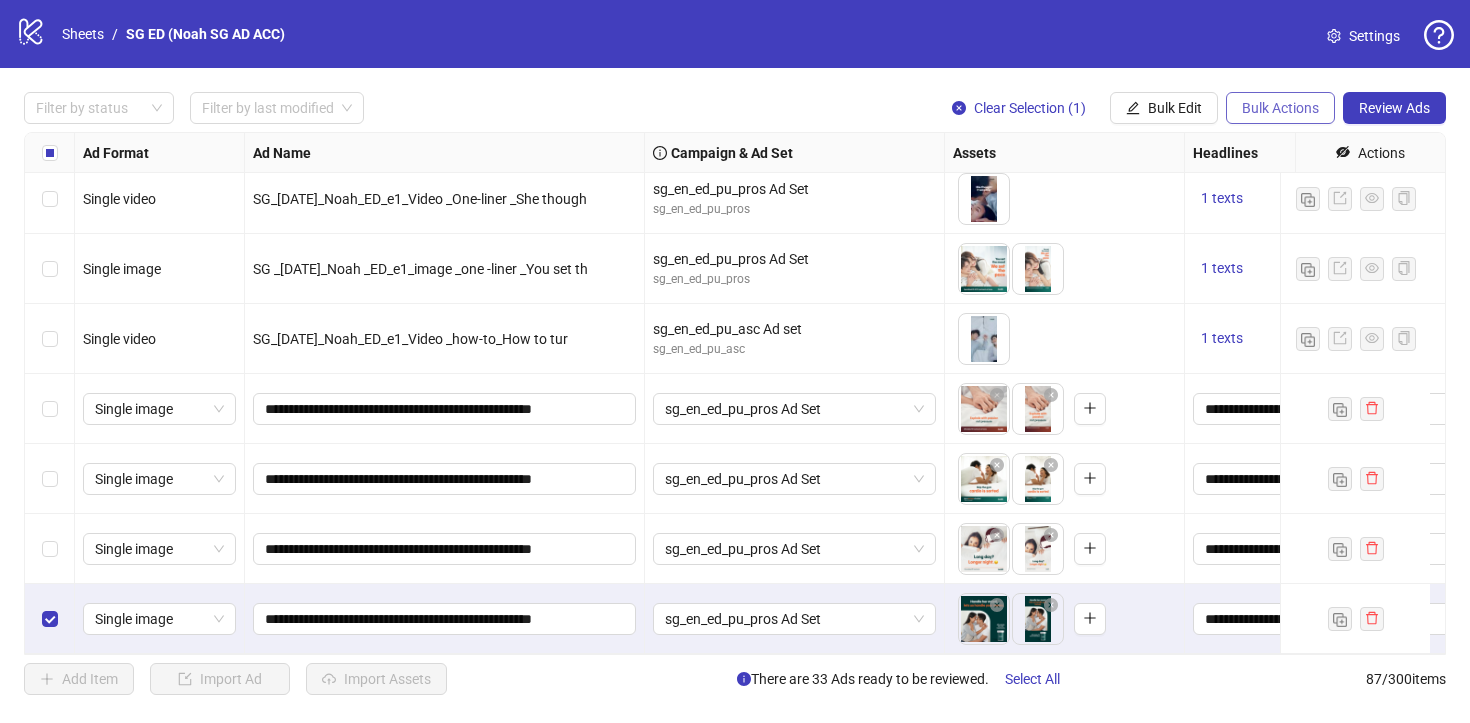 click on "Bulk Actions" at bounding box center [1280, 108] 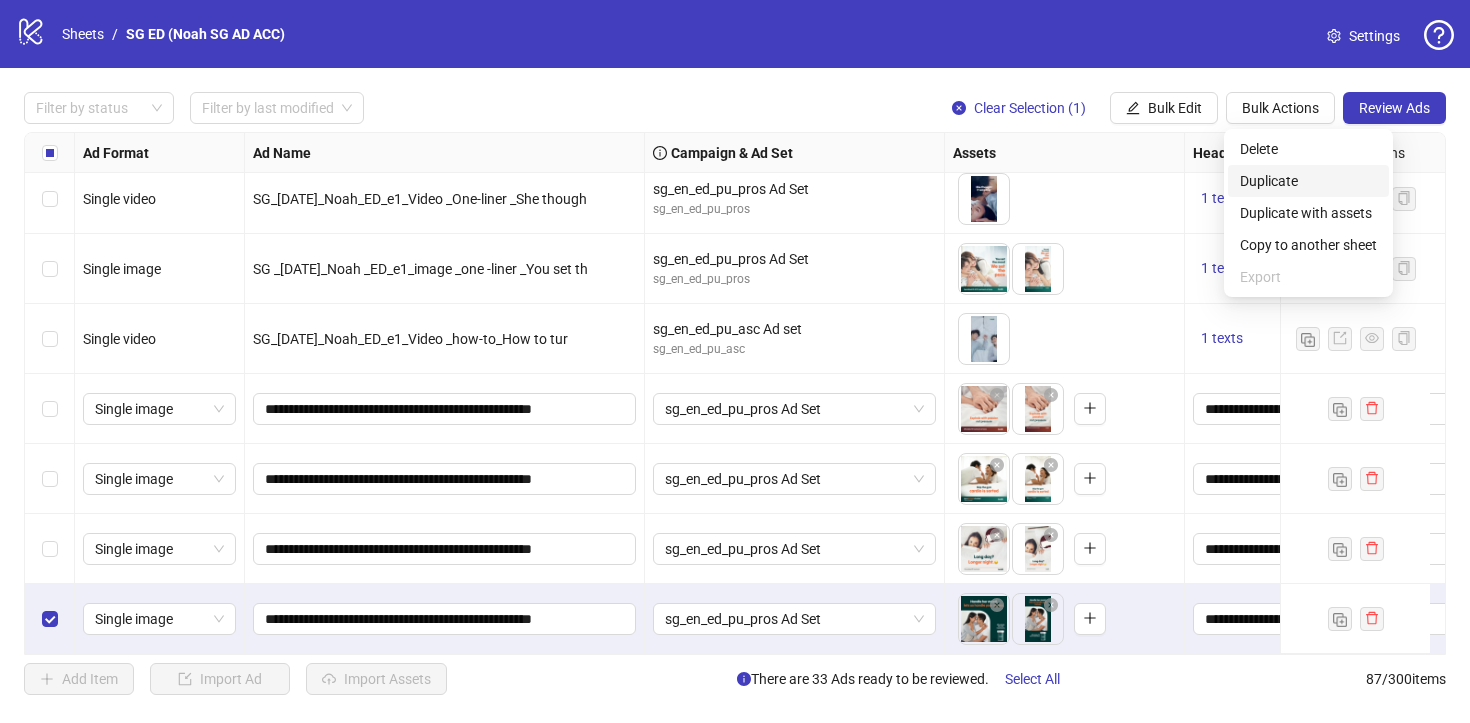 click on "Duplicate" at bounding box center [1308, 181] 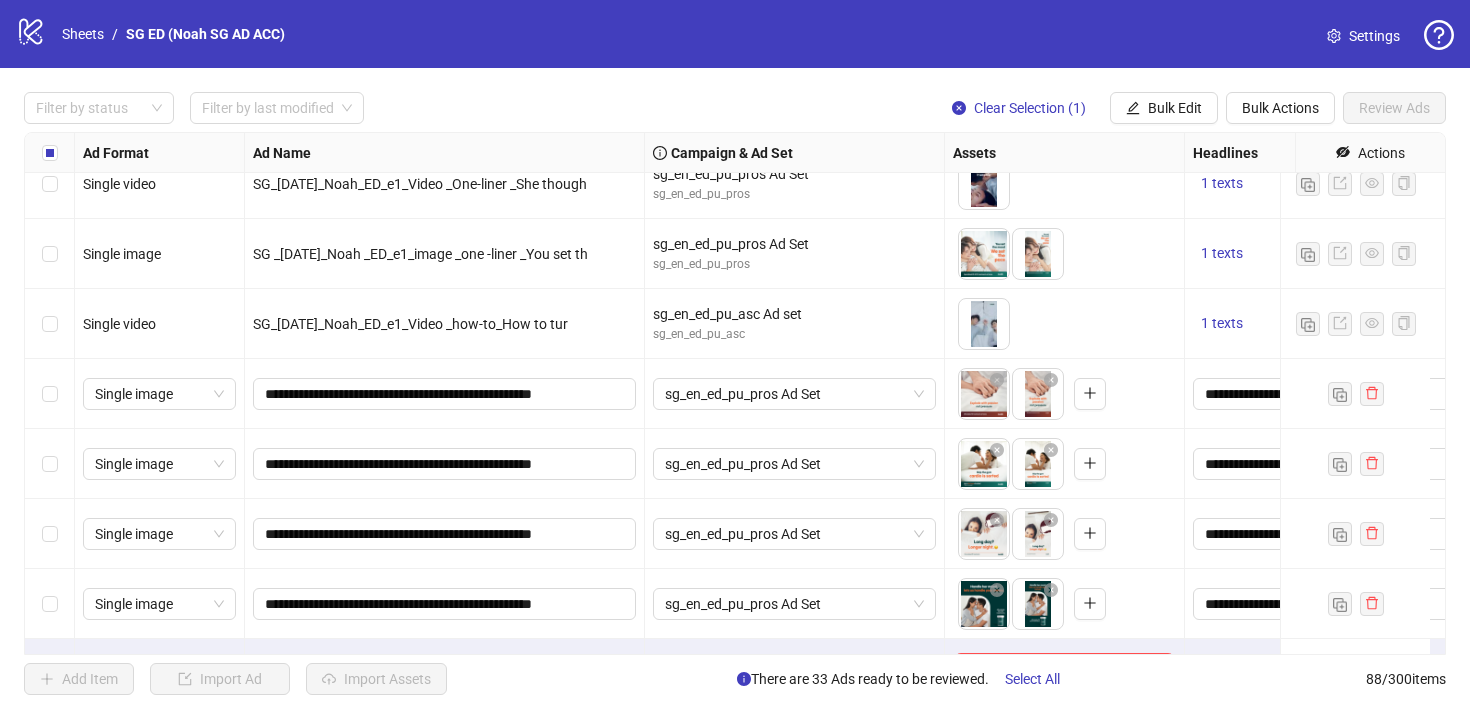 scroll, scrollTop: 5694, scrollLeft: 0, axis: vertical 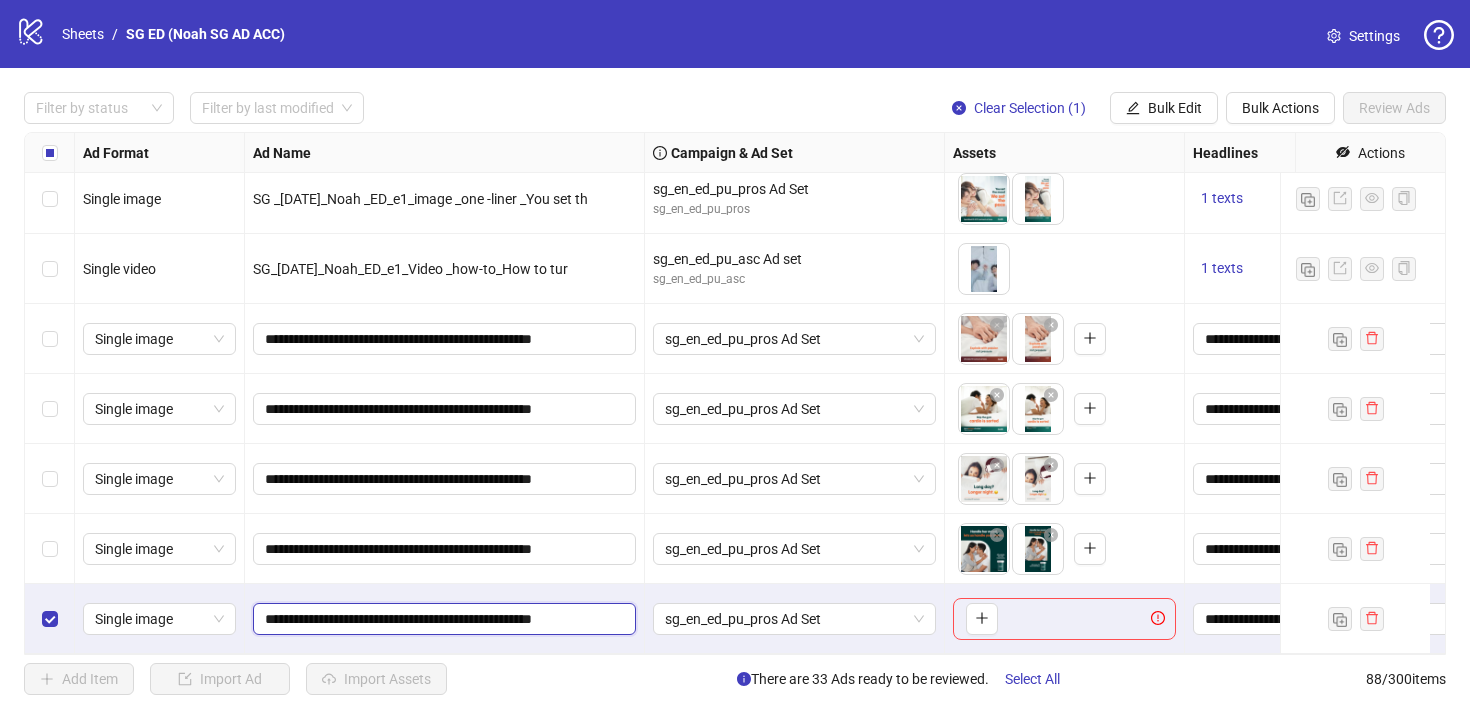 click on "**********" at bounding box center [442, 619] 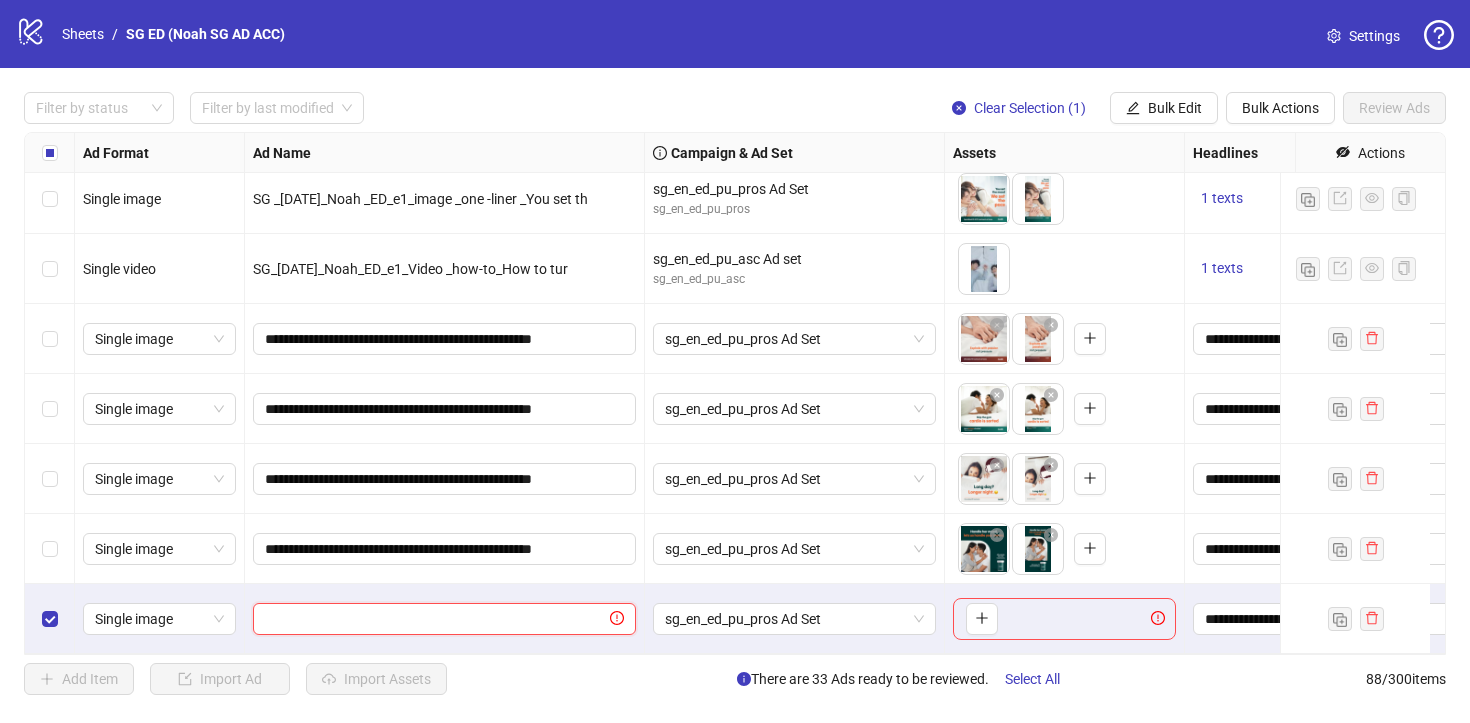 paste on "**********" 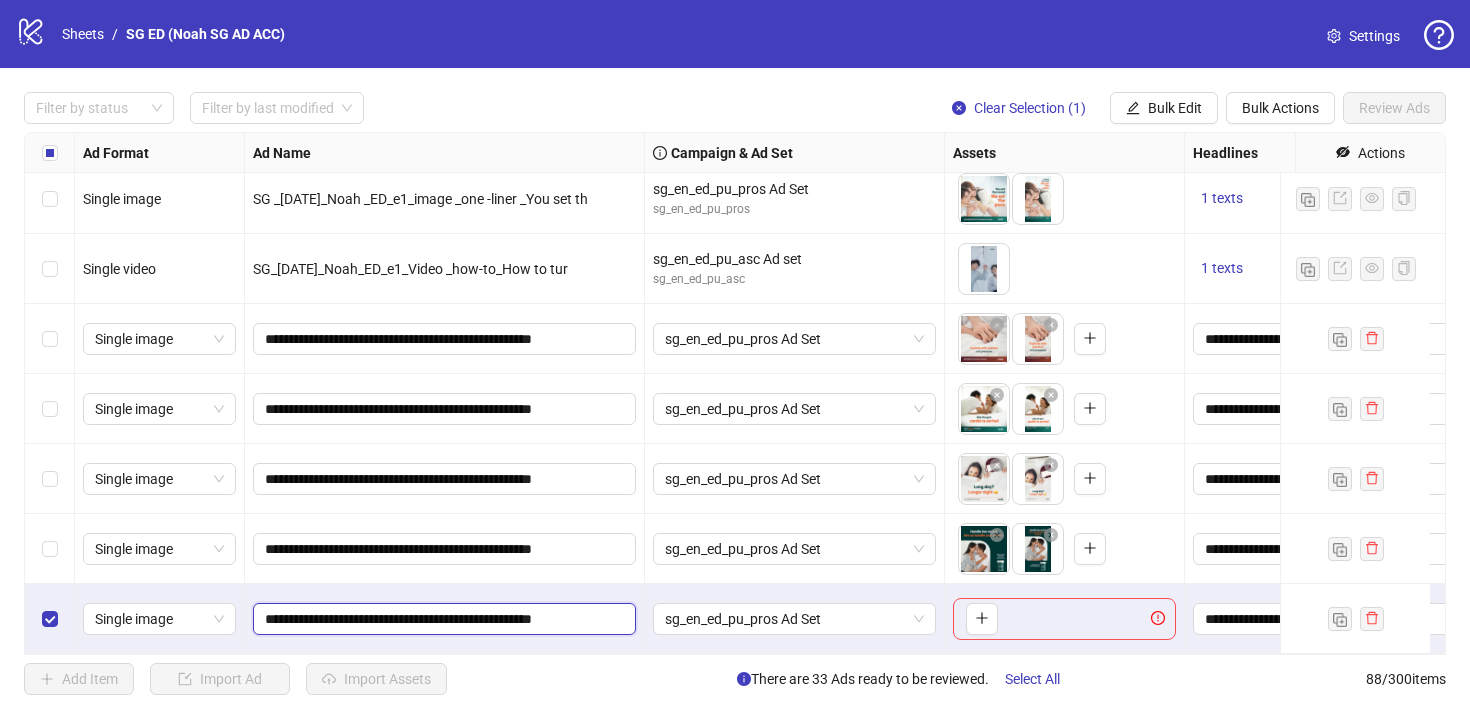 scroll, scrollTop: 0, scrollLeft: 9, axis: horizontal 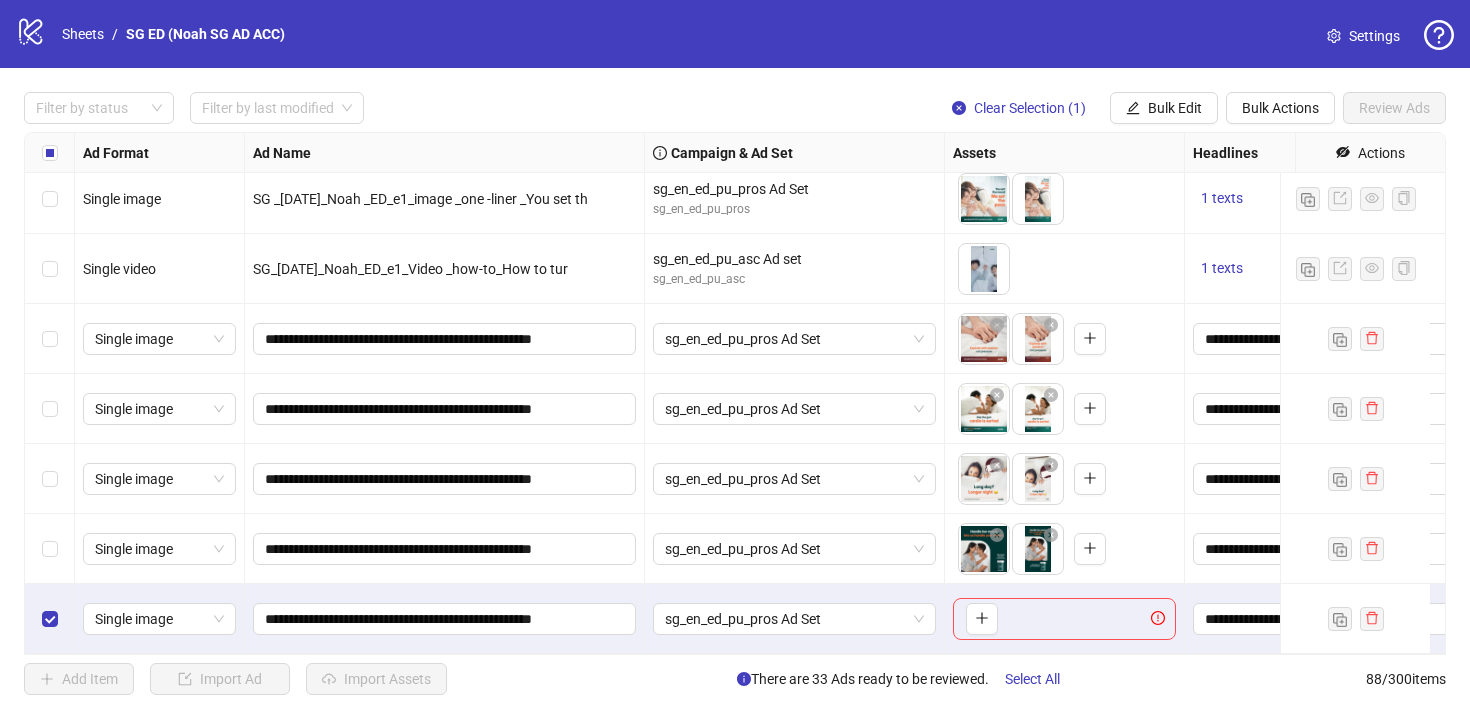 click on "**********" at bounding box center [445, 619] 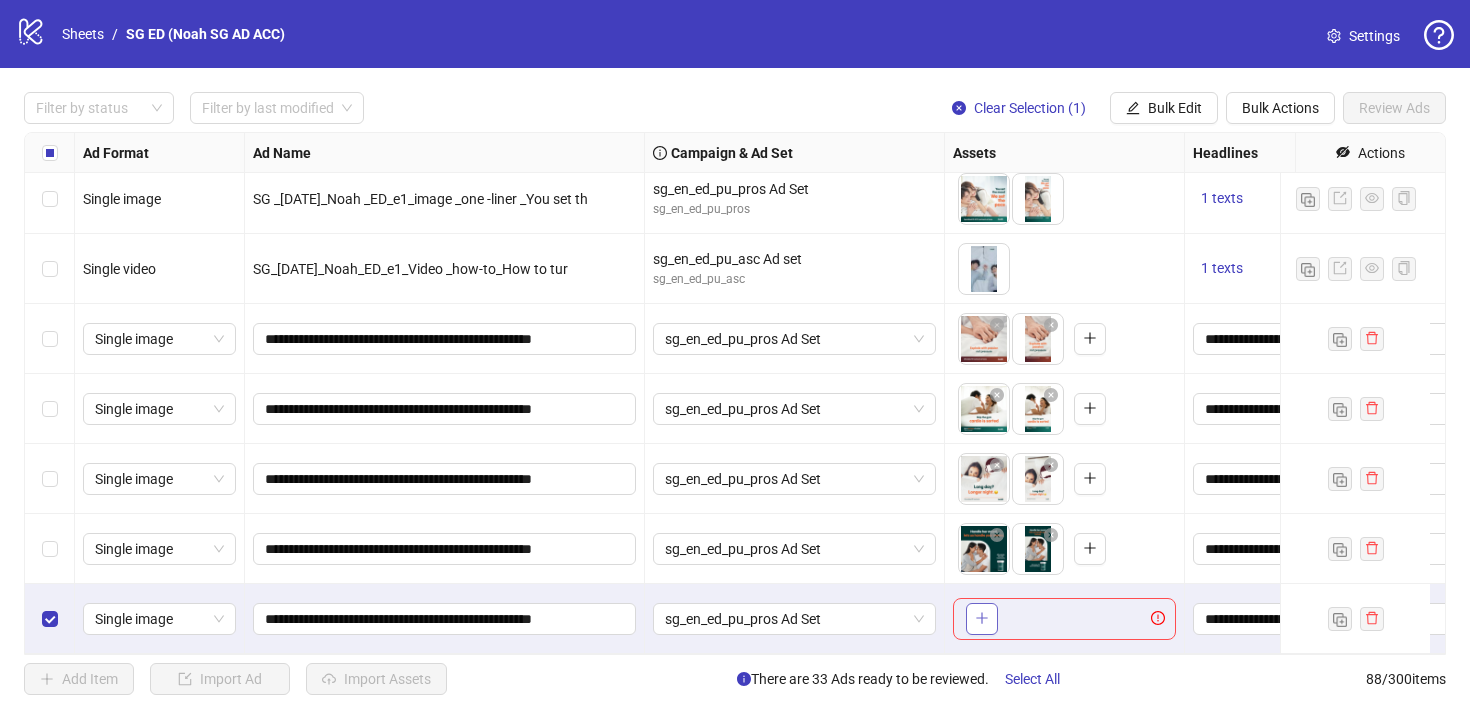 click at bounding box center (982, 619) 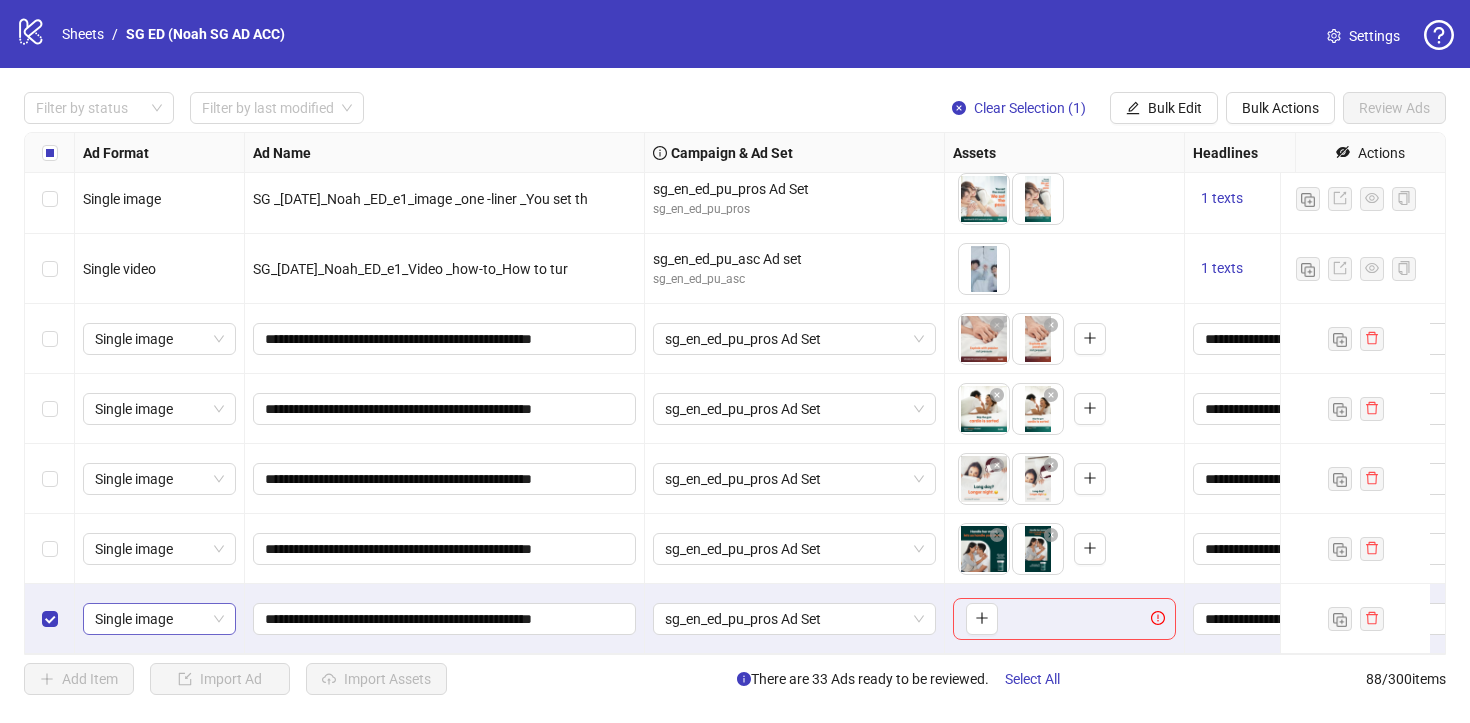 click on "Single image" at bounding box center [159, 619] 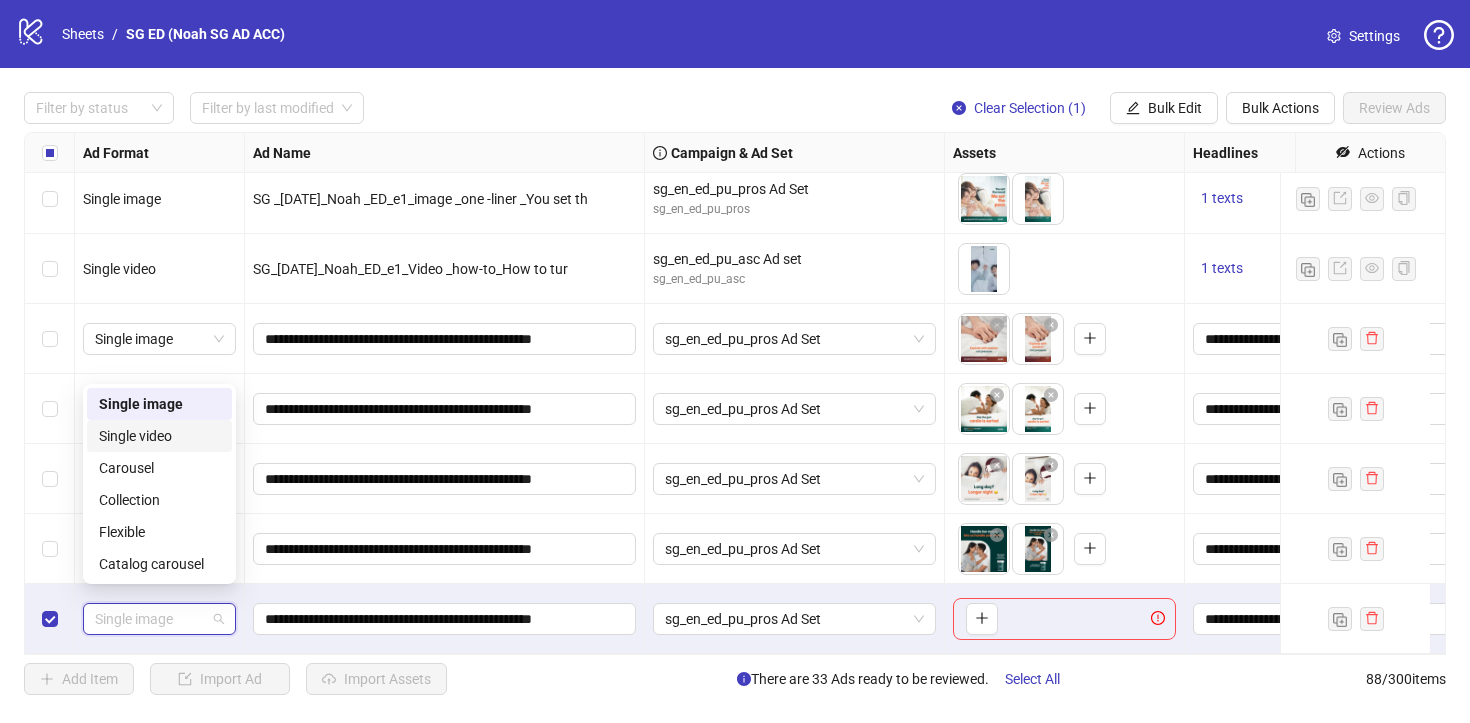 click on "Single video" at bounding box center [159, 436] 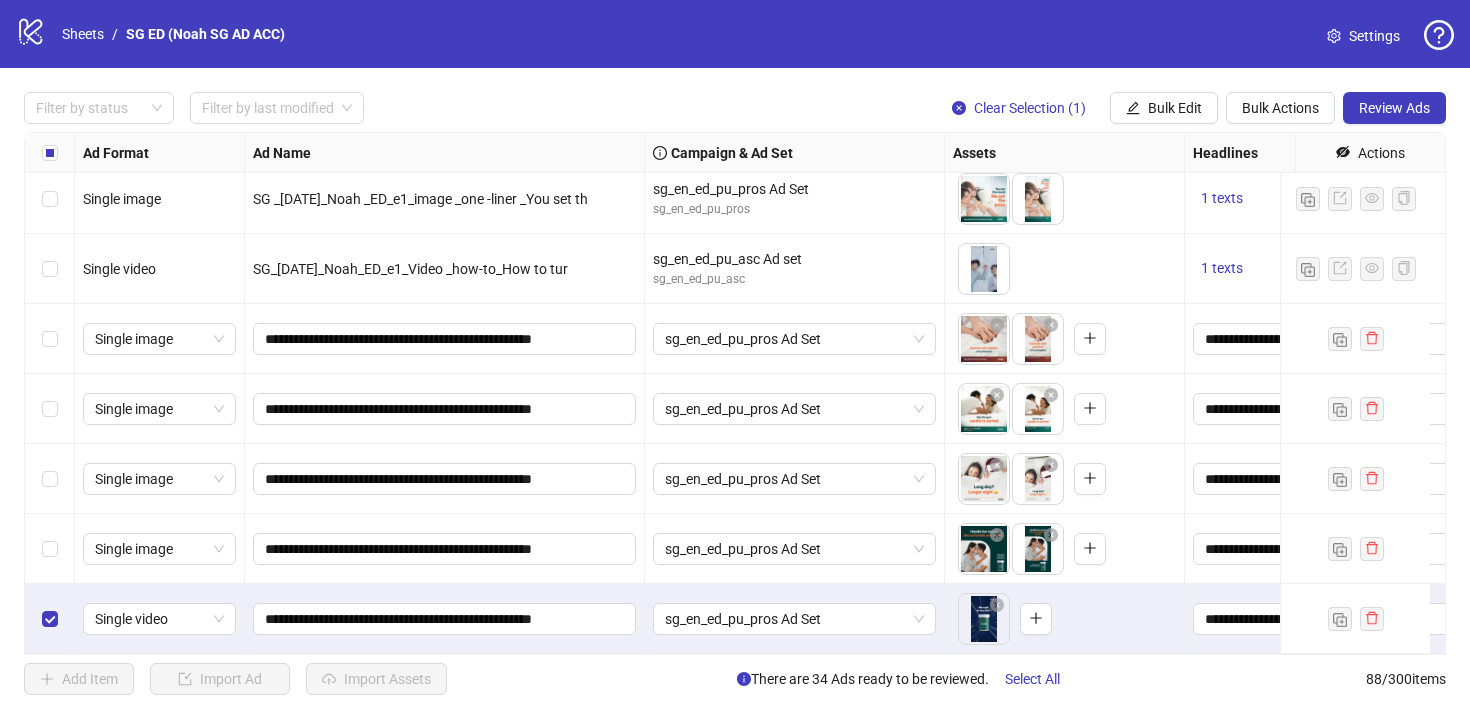 scroll, scrollTop: 5694, scrollLeft: 244, axis: both 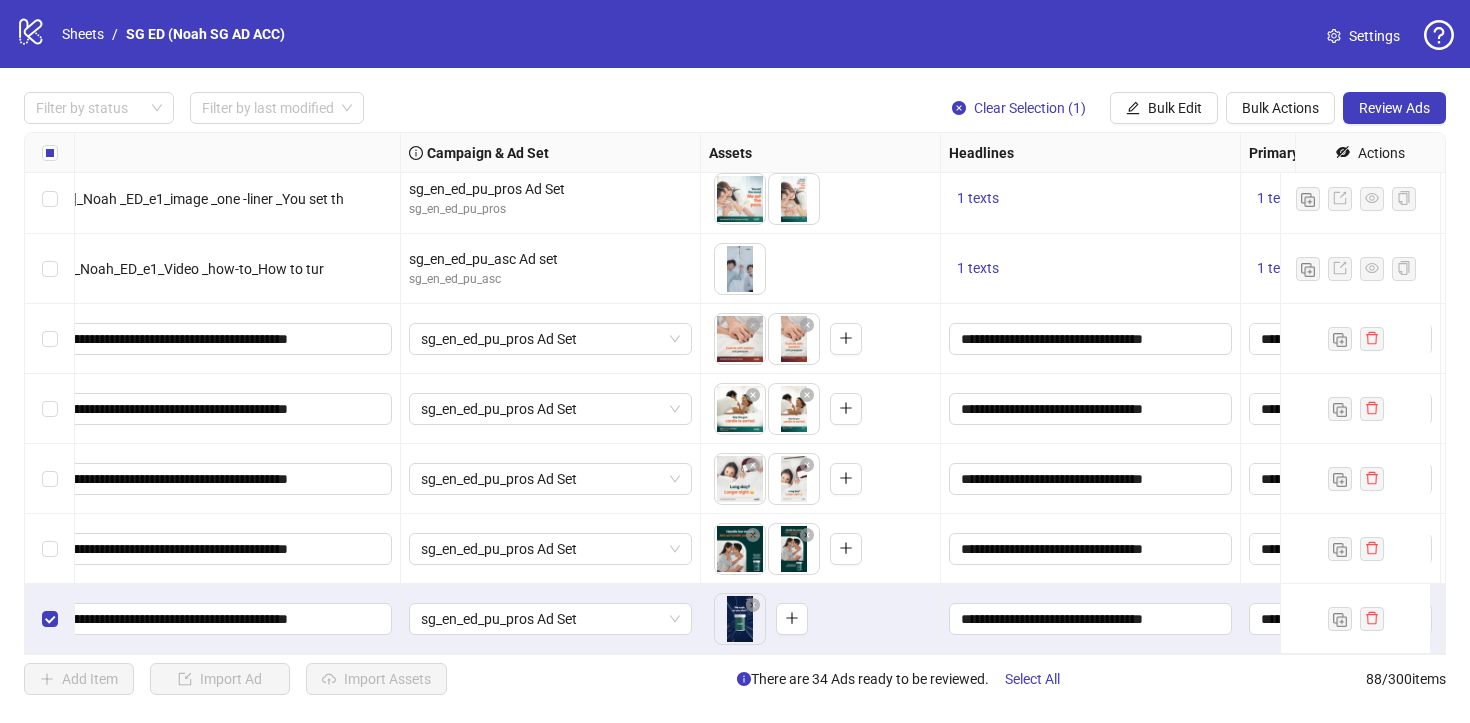 click on "Ad Format Ad Name Campaign & Ad Set Assets Headlines Primary Texts Descriptions Destination URL App Product Page ID Display URL Leadgen Form Product Set ID Call to Action Actions Single video SG_[DATE]_Noah_ED_e1_Video _One-liner _She planne sg_en_ed_pu_pros Ad Set sg_en_ed_pu_pros
To pick up a draggable item, press the space bar.
While dragging, use the arrow keys to move the item.
Press space again to drop the item in its new position, or press escape to cancel.
1 texts 1 texts 1 texts [URL][DOMAIN_NAME] Single video SG_[DATE]_Noah_ED_e1_Video _One-liner _She though sg_en_ed_pu_pros Ad Set sg_en_ed_pu_pros
To pick up a draggable item, press the space bar.
While dragging, use the arrow keys to move the item.
Press space again to drop the item in its new position, or press escape to cancel.
1 texts 1 texts 1 texts [URL][DOMAIN_NAME] Single image SG _[DATE]_Noah _ED_e1_image _one -liner _You set th sg_en_ed_pu_pros Ad Set 1 texts" at bounding box center [735, 393] 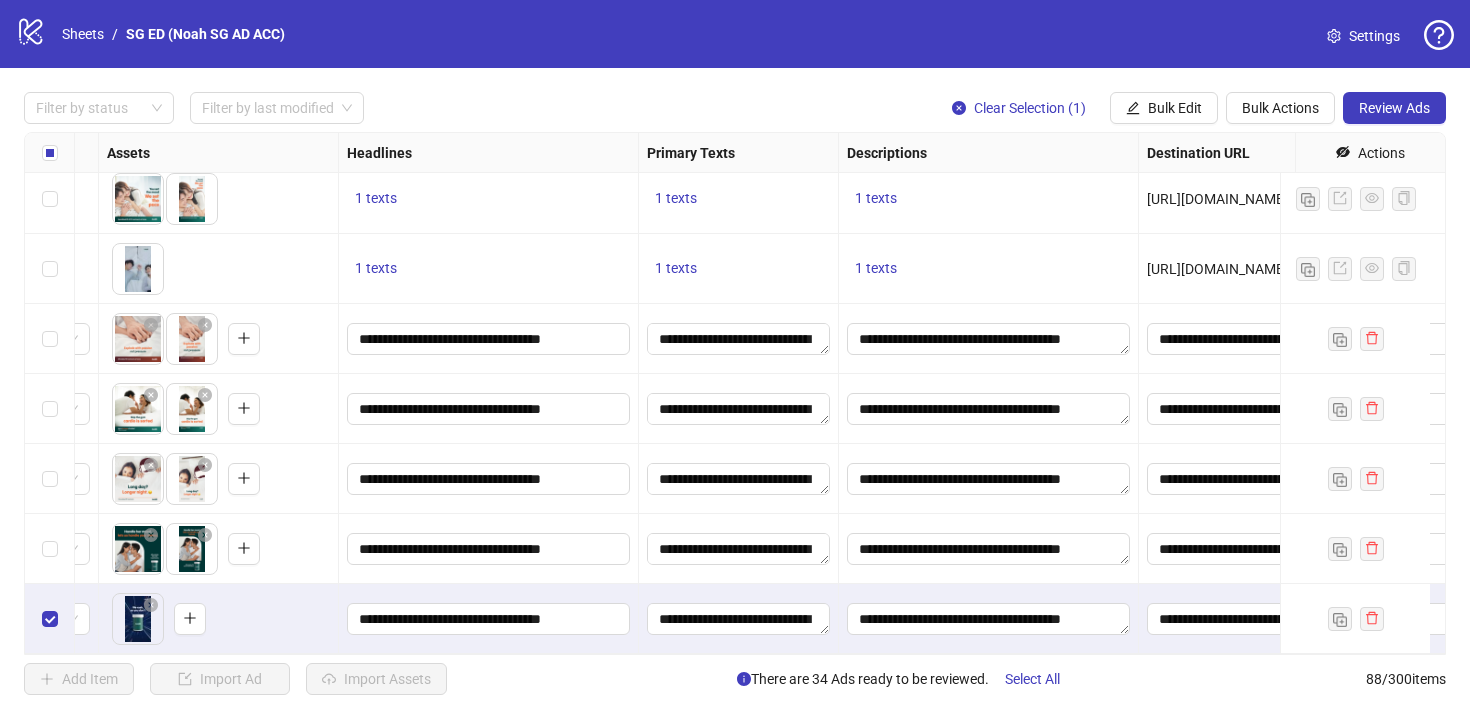 scroll, scrollTop: 5694, scrollLeft: 853, axis: both 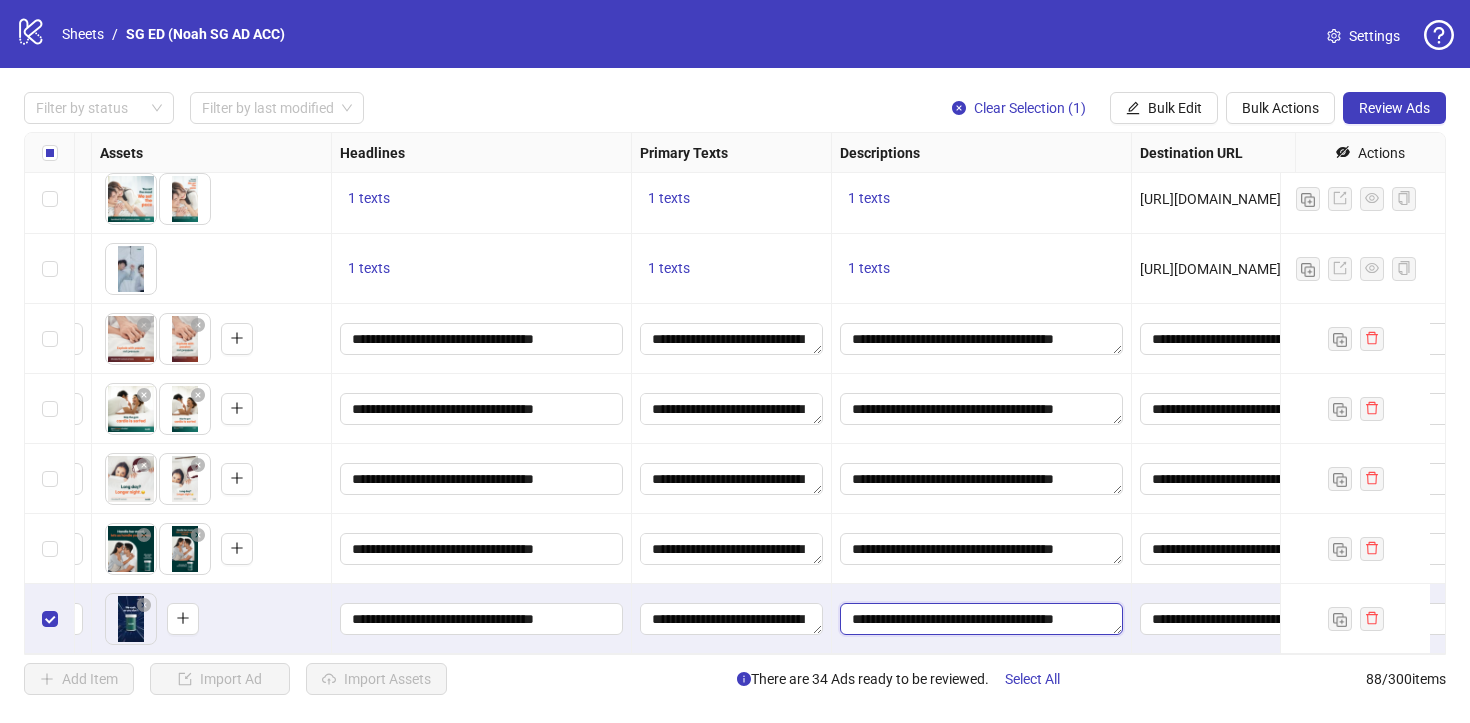 click on "**********" at bounding box center [981, 619] 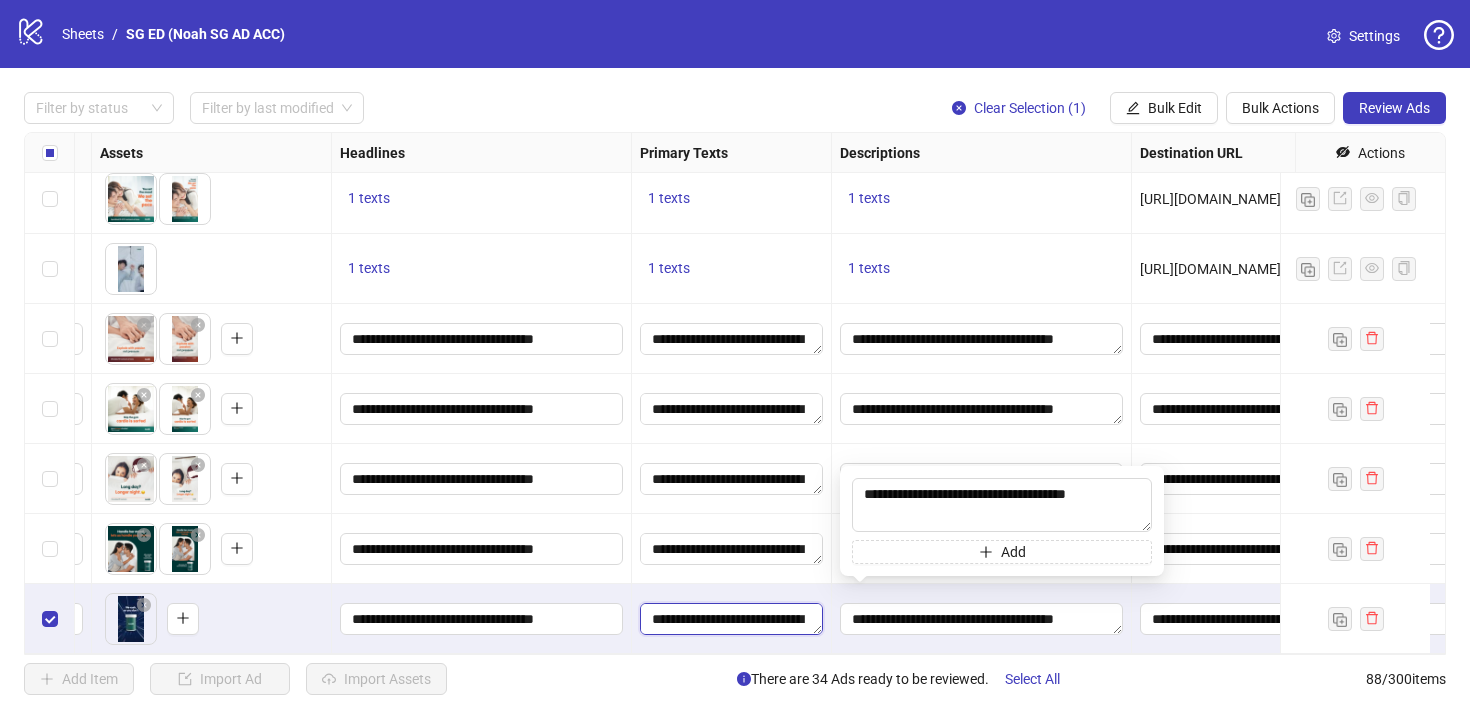 click on "**********" at bounding box center (731, 619) 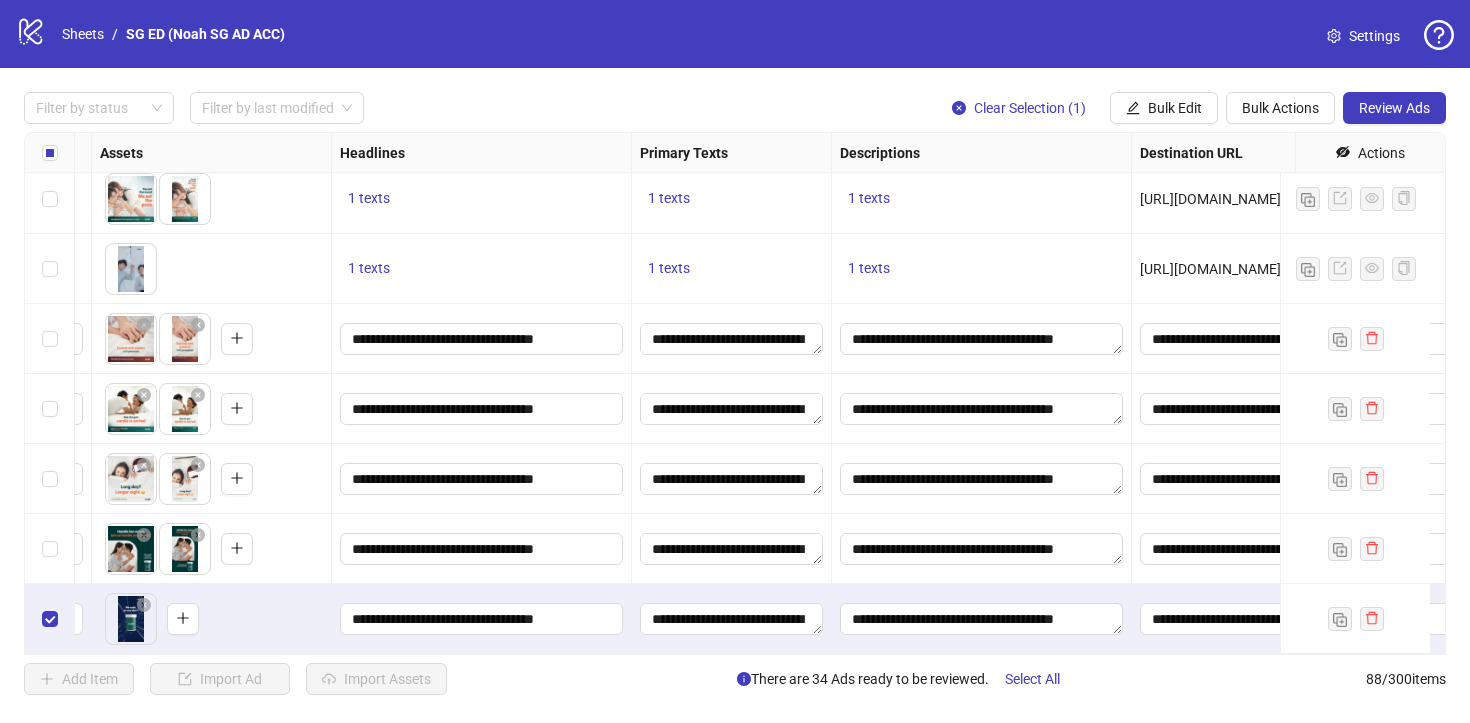 scroll, scrollTop: 176, scrollLeft: 0, axis: vertical 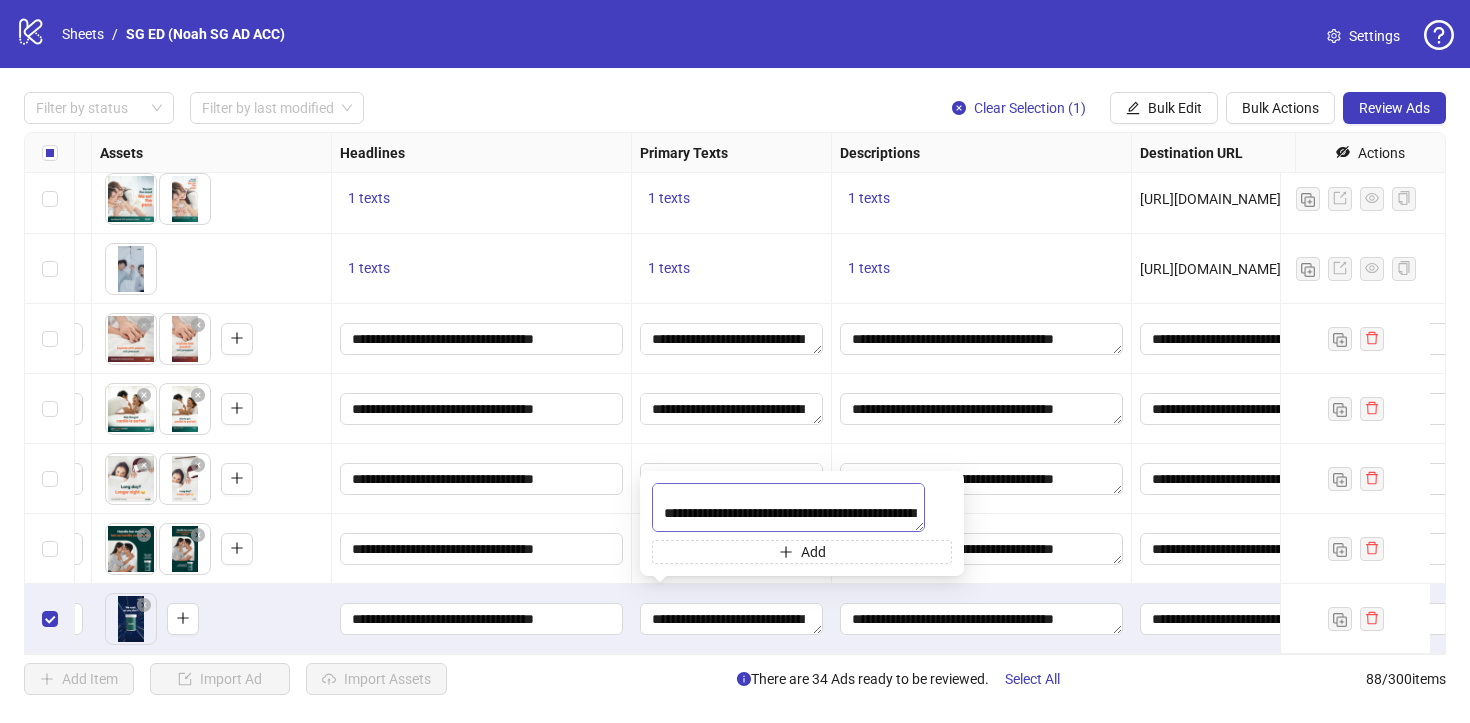 drag, startPoint x: 805, startPoint y: 513, endPoint x: 776, endPoint y: 480, distance: 43.931767 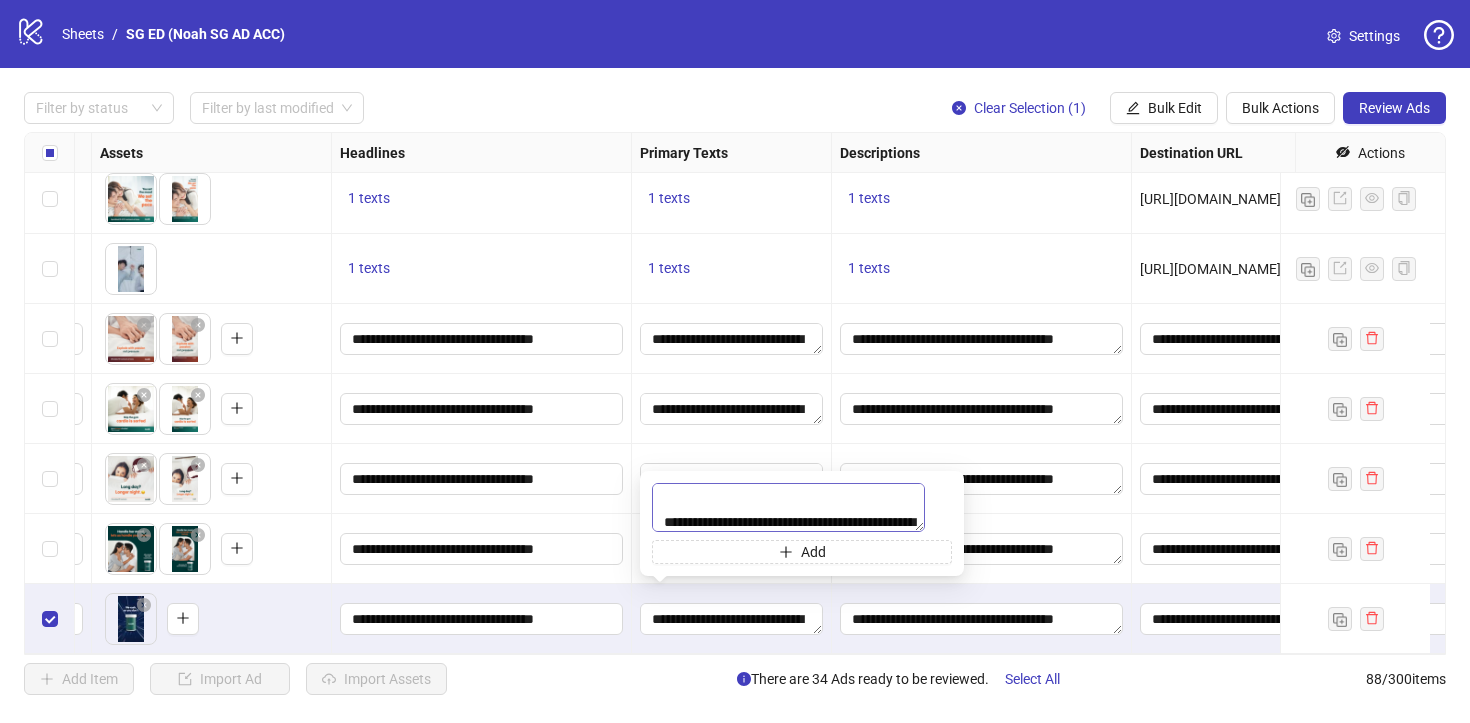 click on "**********" at bounding box center [788, 507] 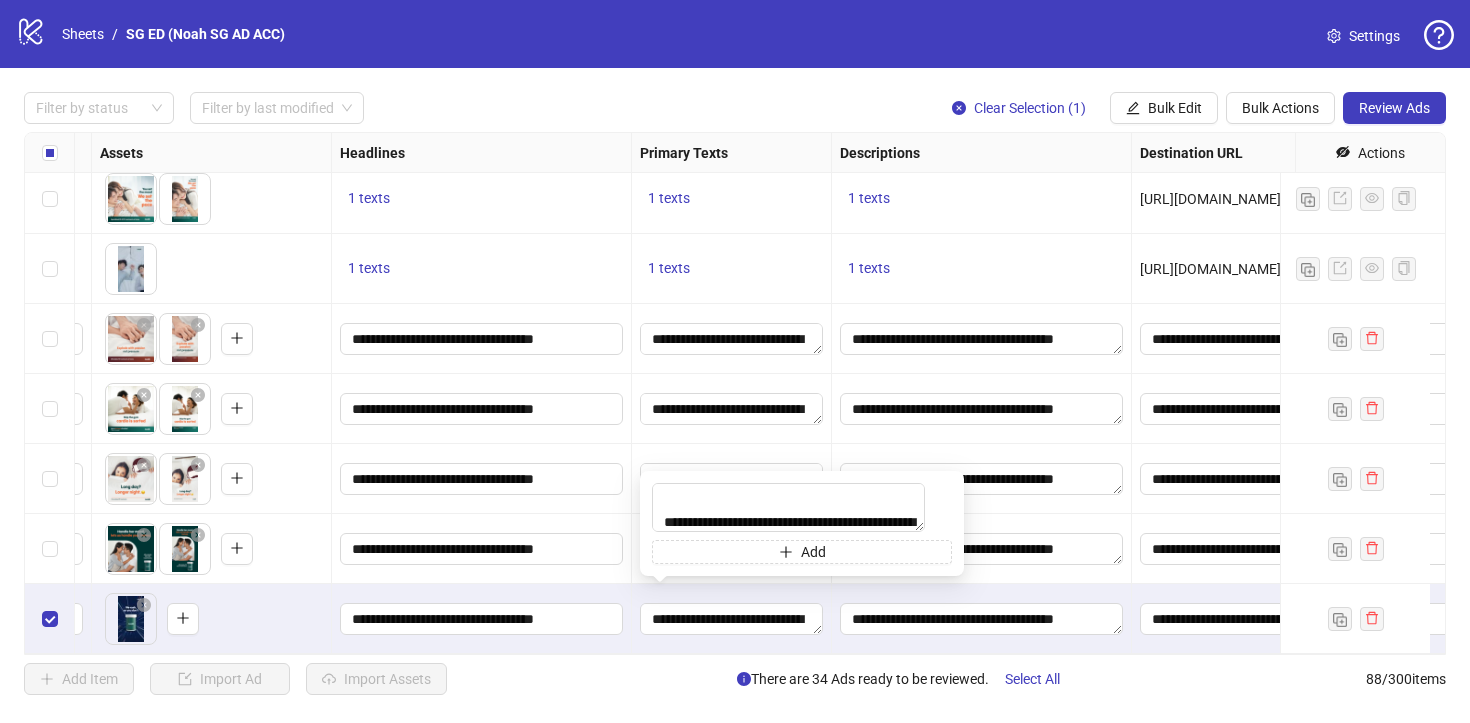 scroll, scrollTop: 0, scrollLeft: 0, axis: both 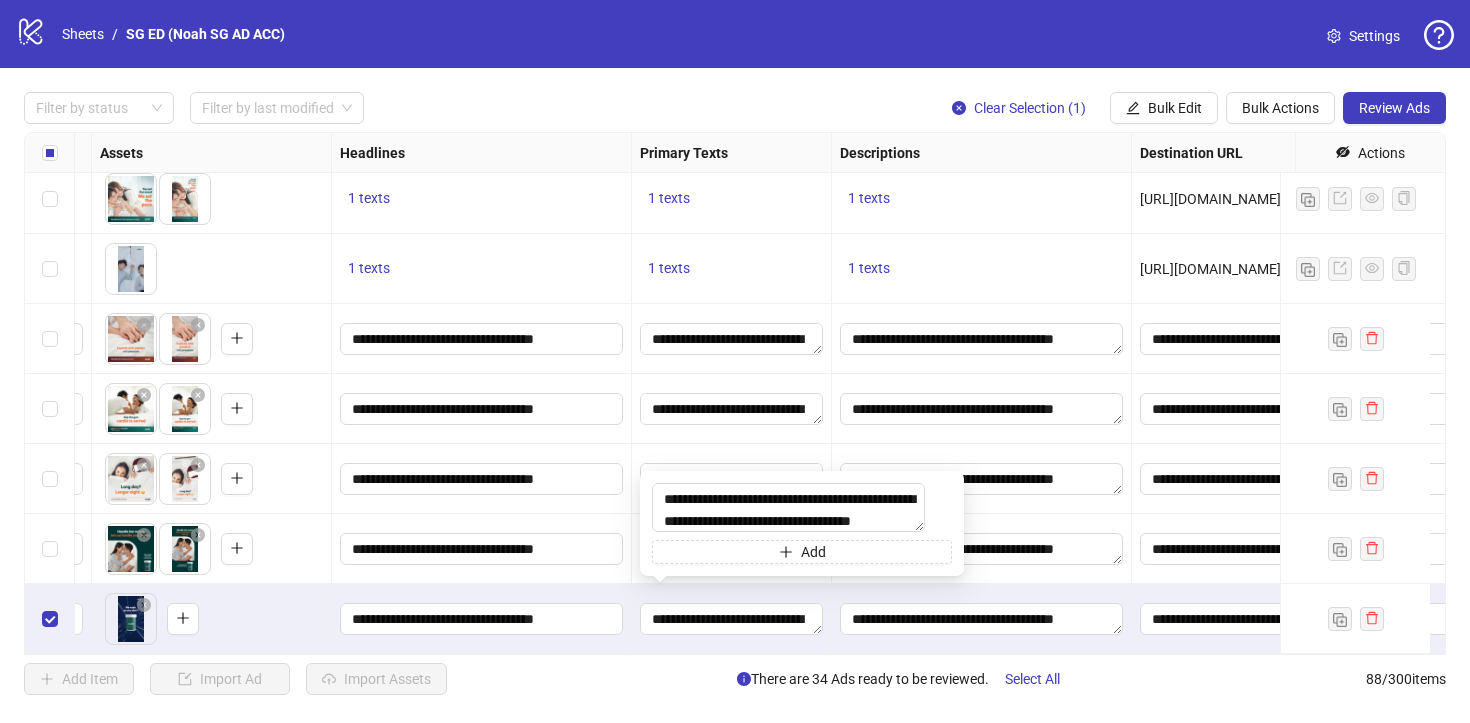 drag, startPoint x: 760, startPoint y: 497, endPoint x: 631, endPoint y: 445, distance: 139.0863 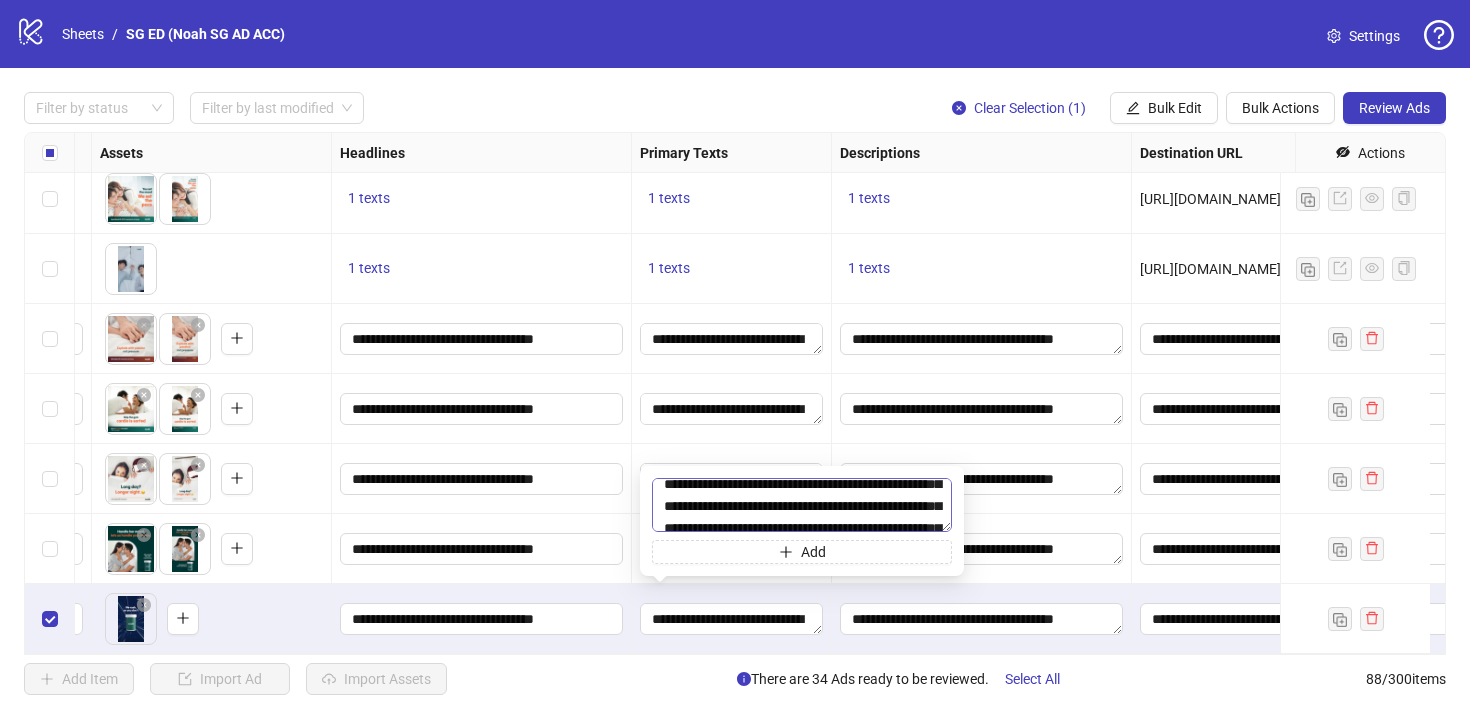 scroll, scrollTop: 0, scrollLeft: 0, axis: both 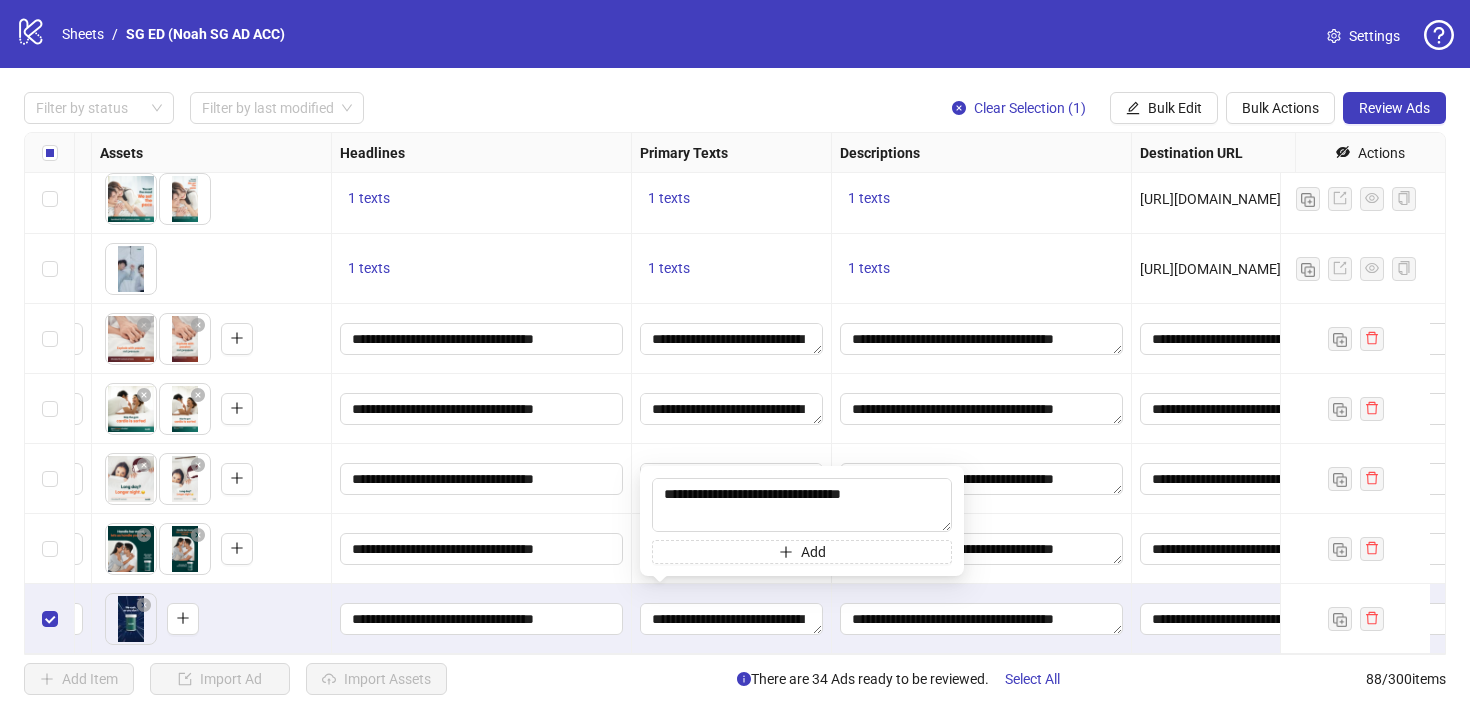 click on "**********" at bounding box center (982, 549) 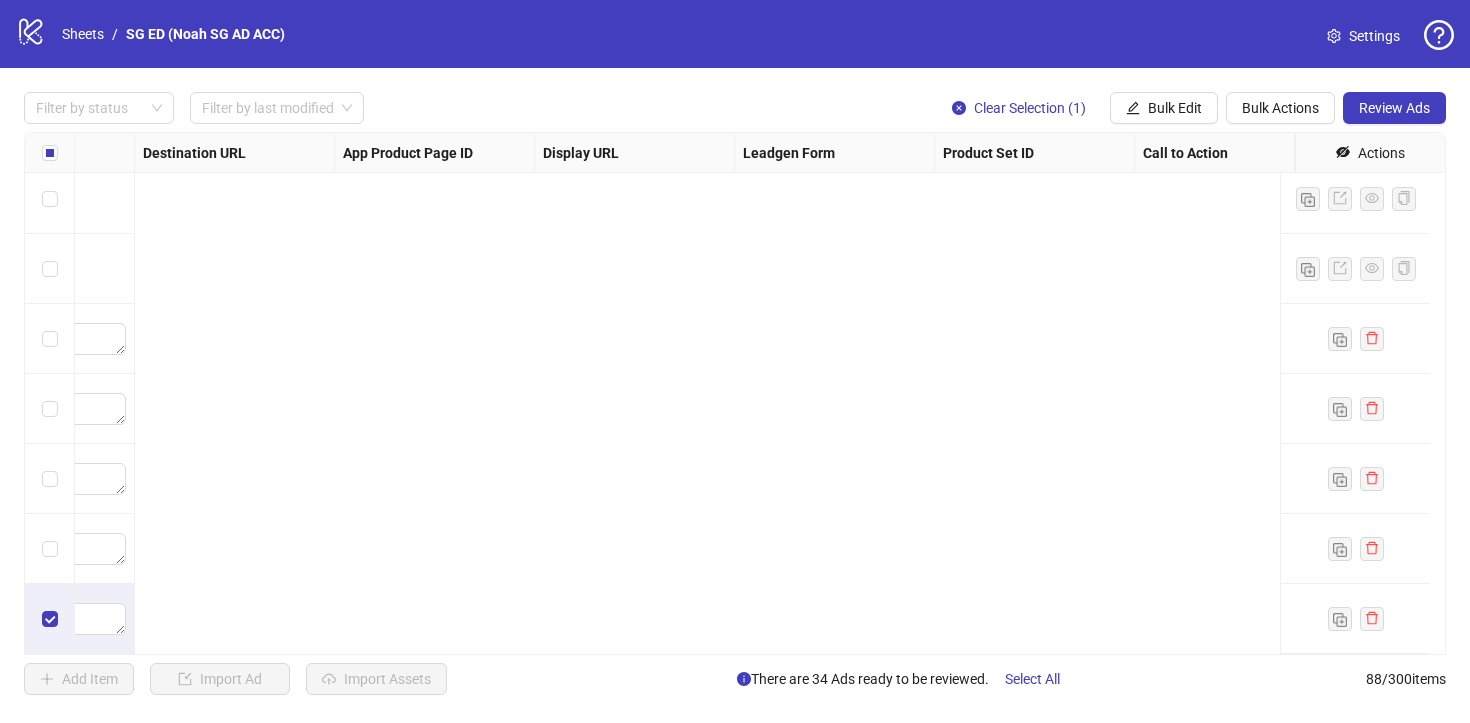scroll, scrollTop: 5694, scrollLeft: 0, axis: vertical 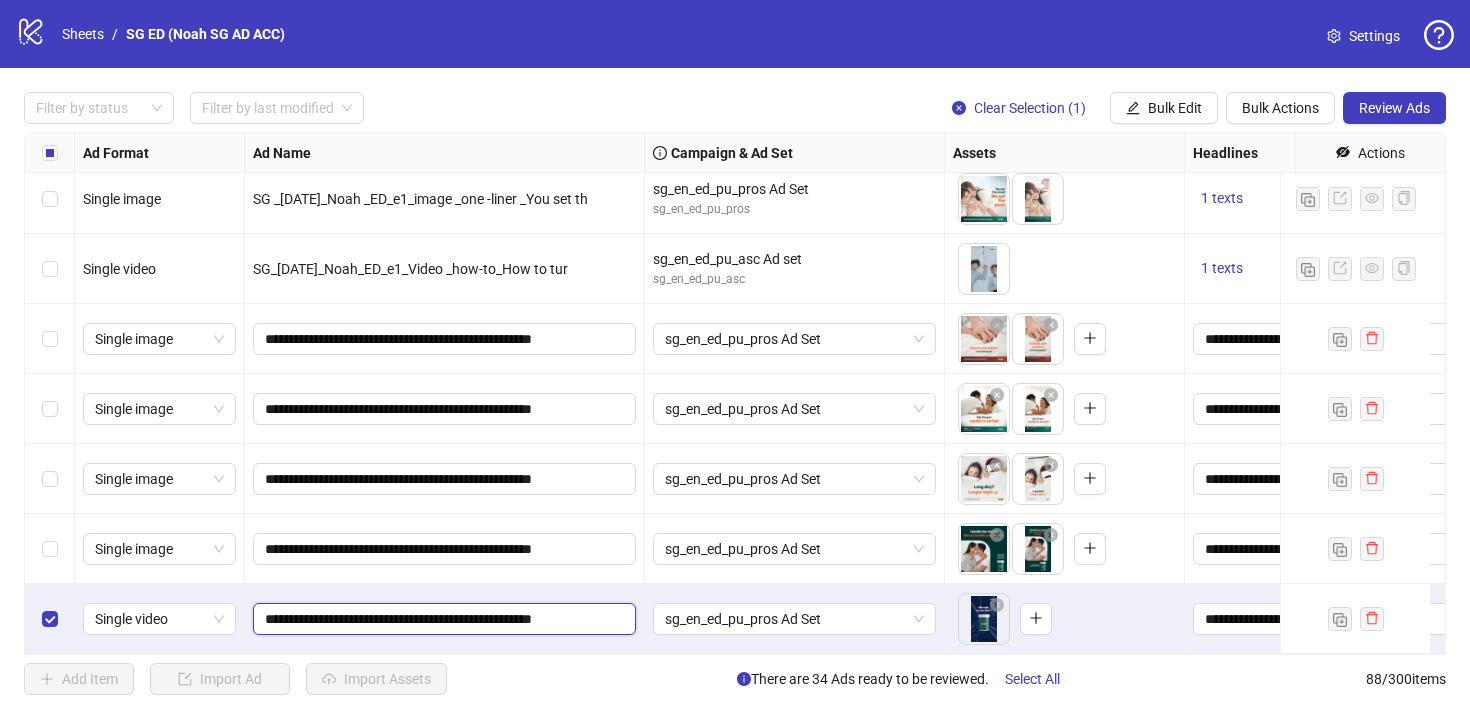 click on "**********" at bounding box center [442, 619] 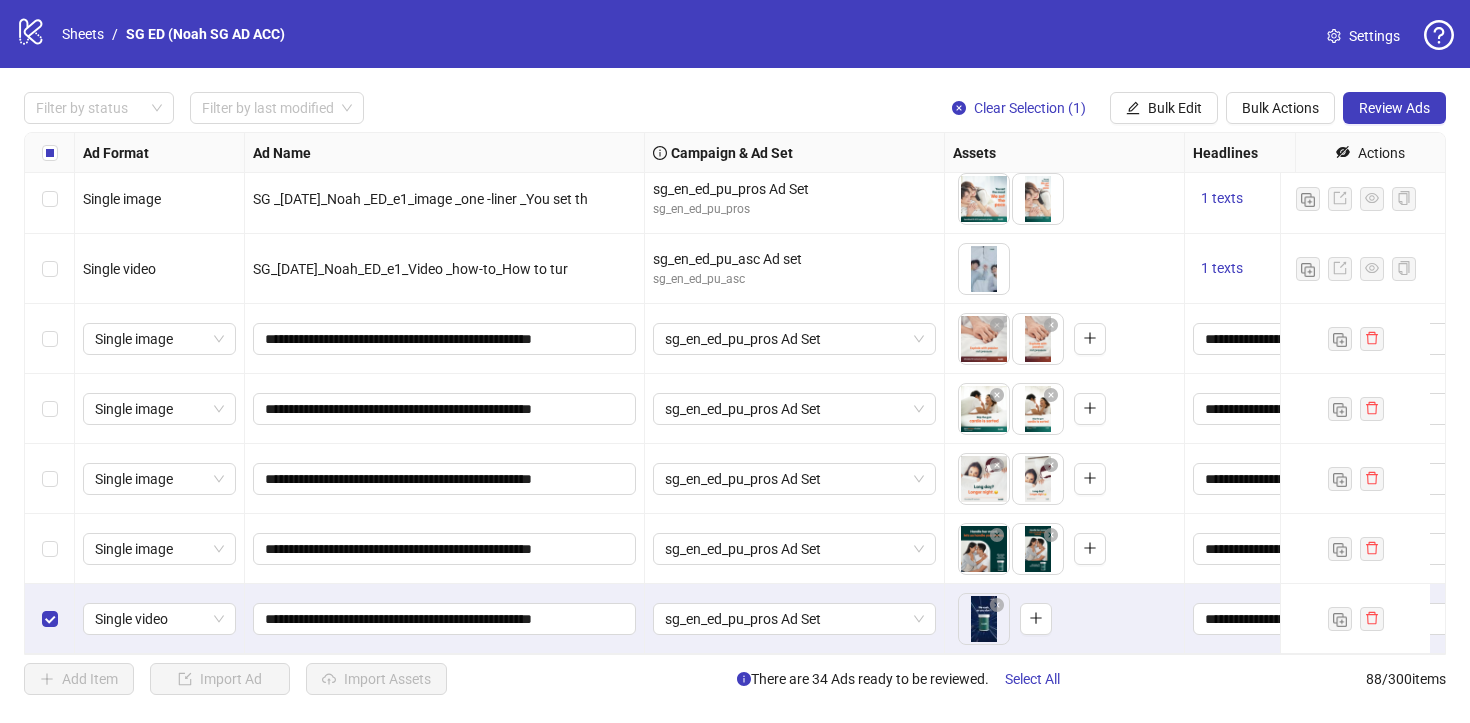 click on "**********" at bounding box center (445, 549) 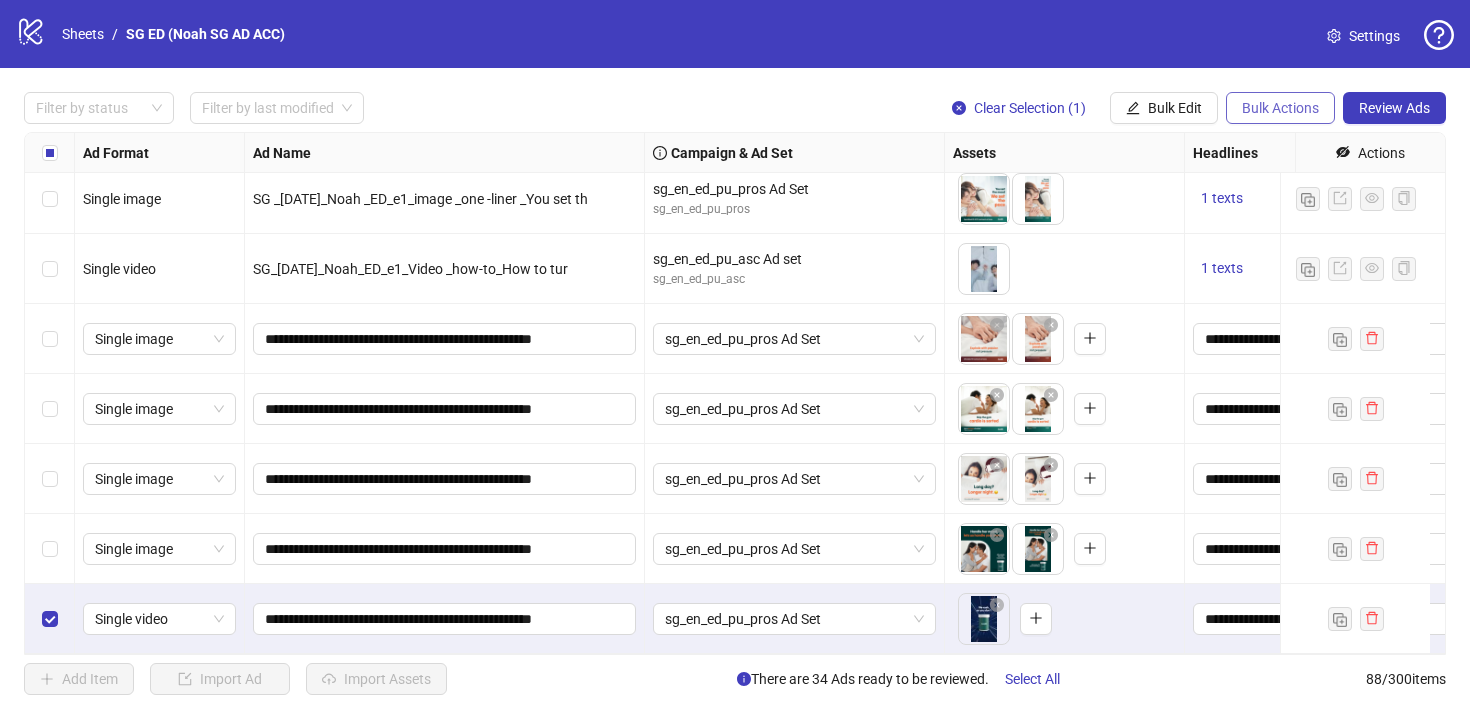 click on "Bulk Actions" at bounding box center (1280, 108) 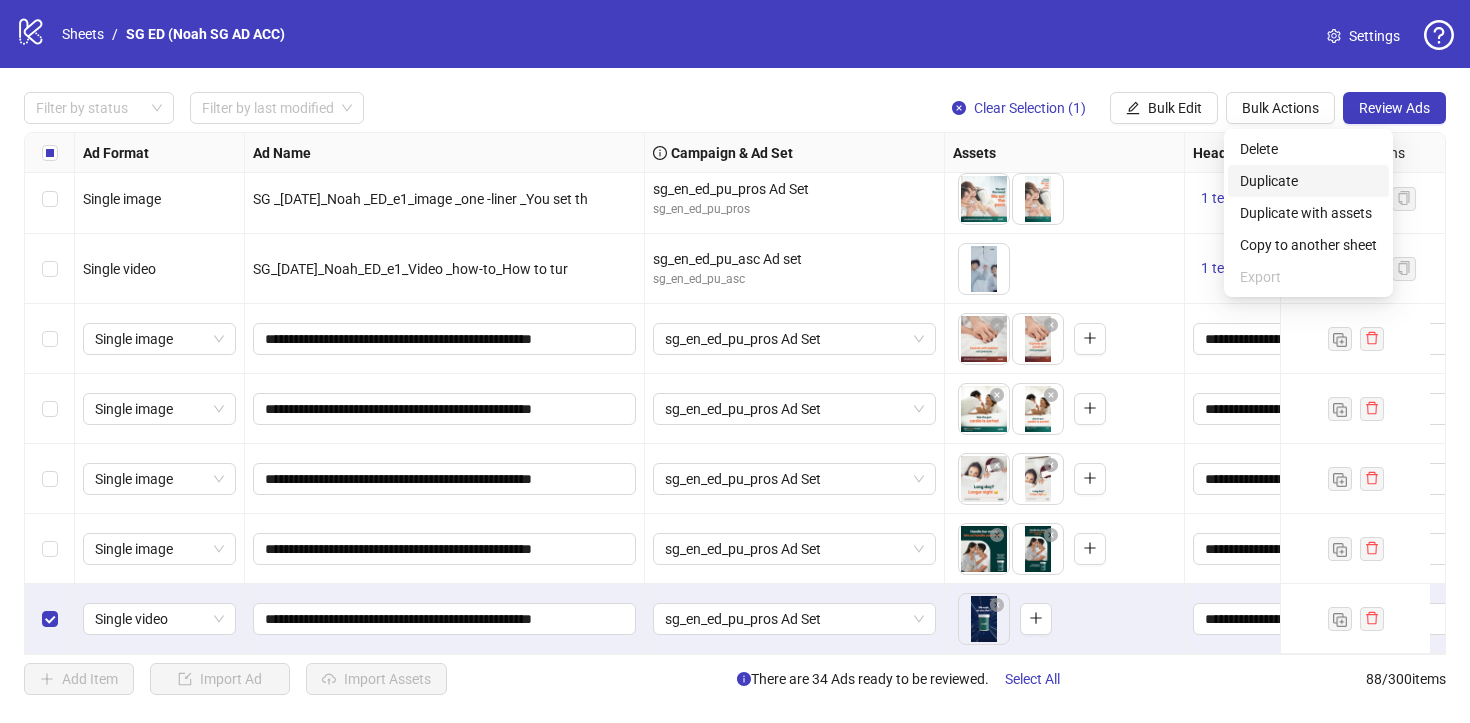 click on "Duplicate" at bounding box center (1308, 181) 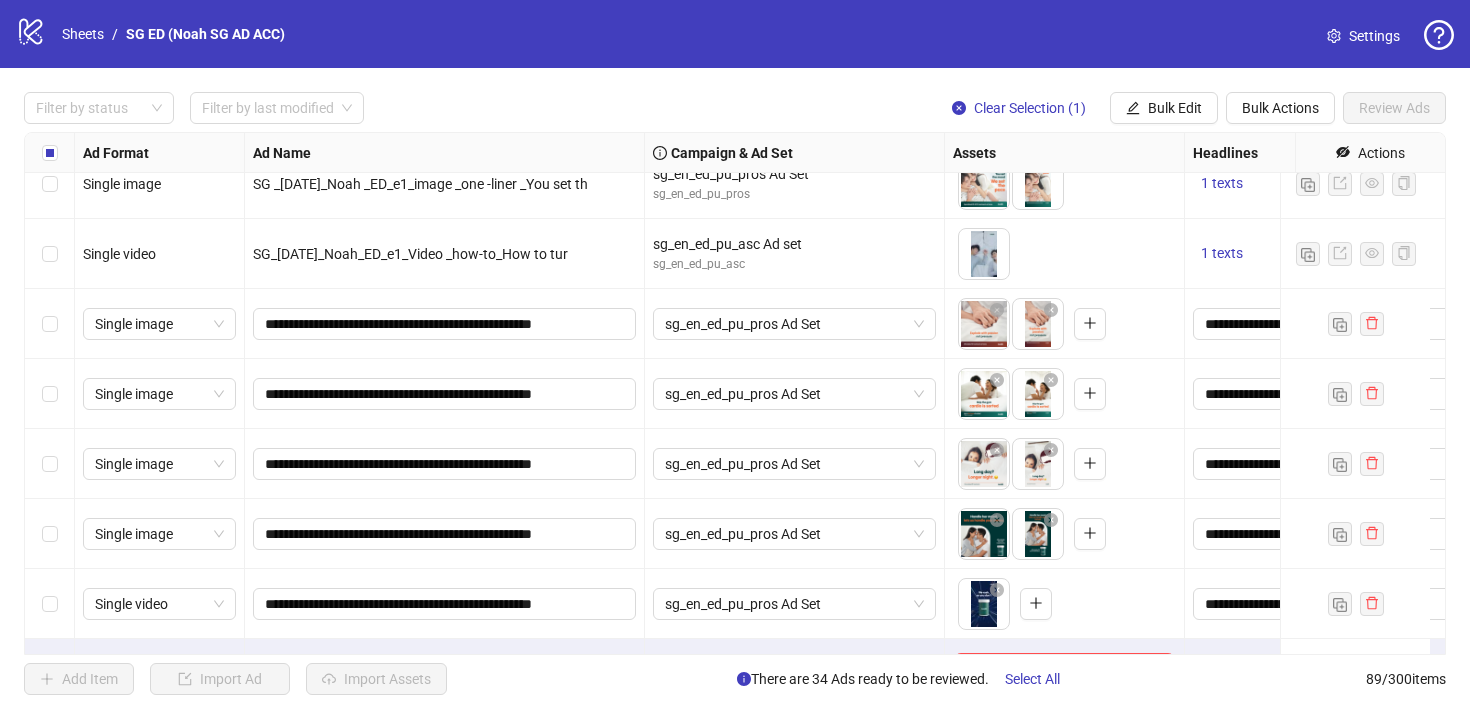 scroll, scrollTop: 5764, scrollLeft: 0, axis: vertical 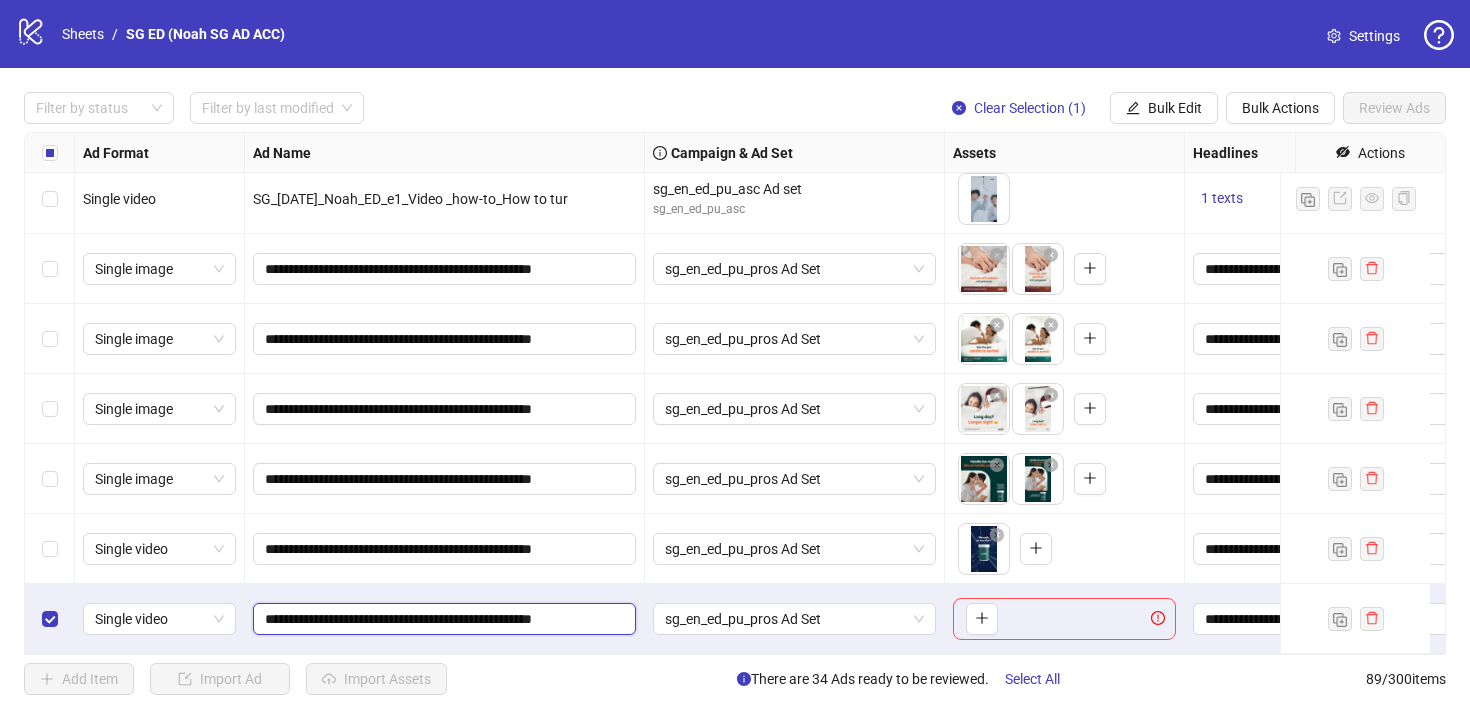 click on "**********" at bounding box center (442, 619) 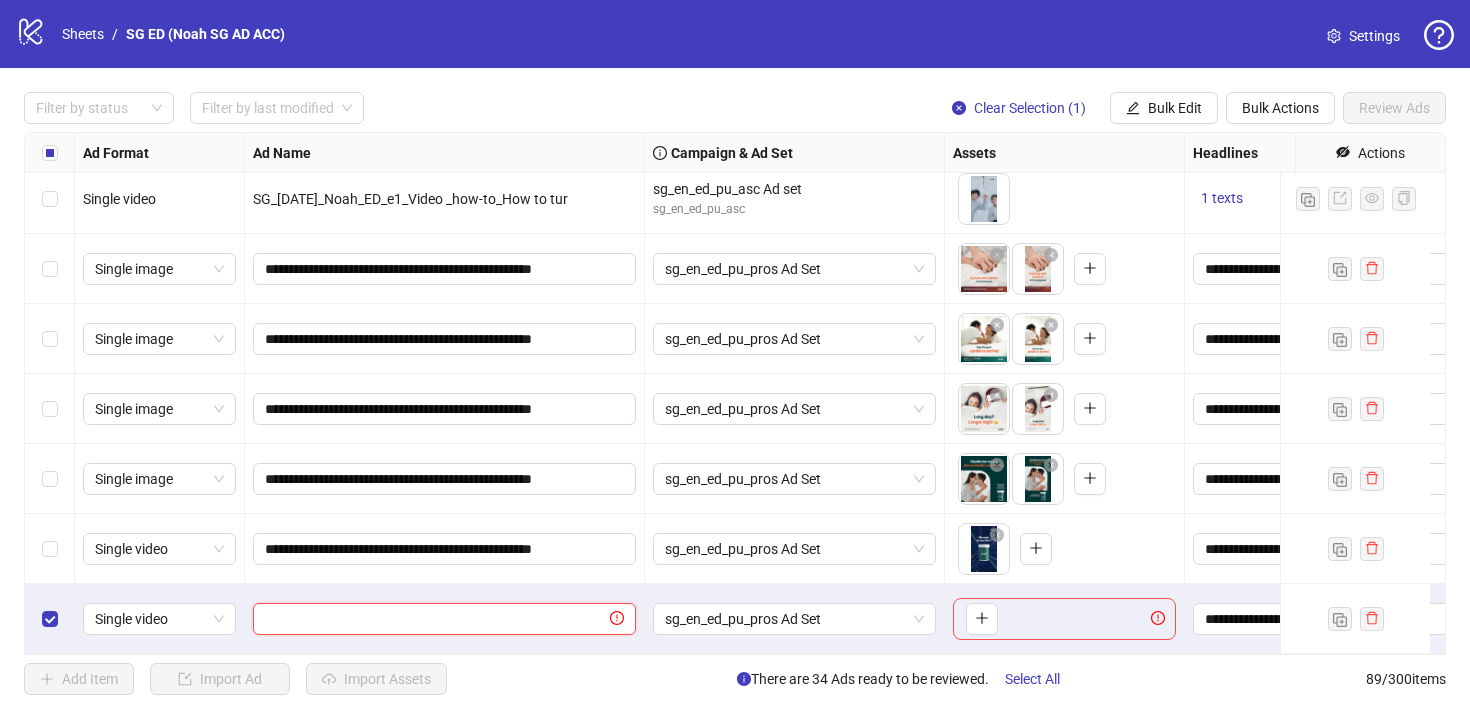paste on "**********" 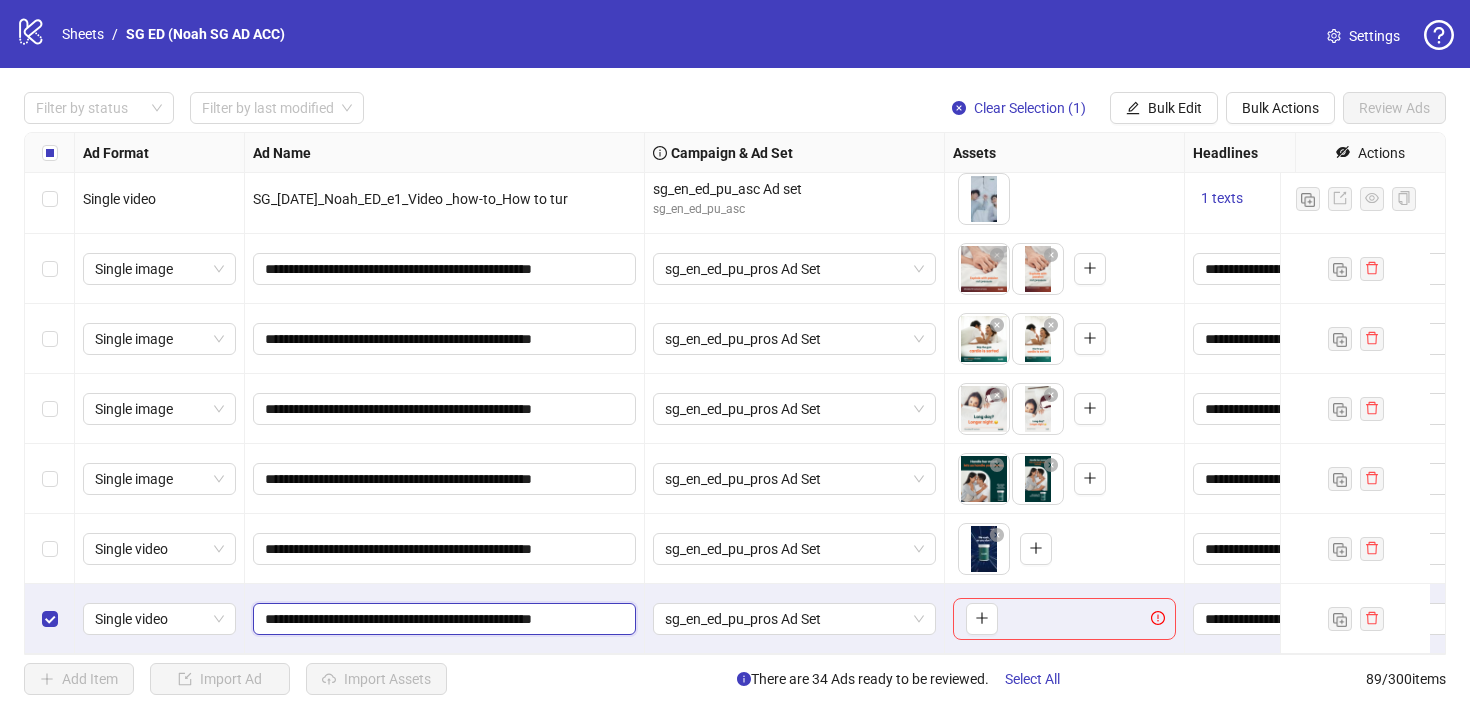 scroll, scrollTop: 0, scrollLeft: 0, axis: both 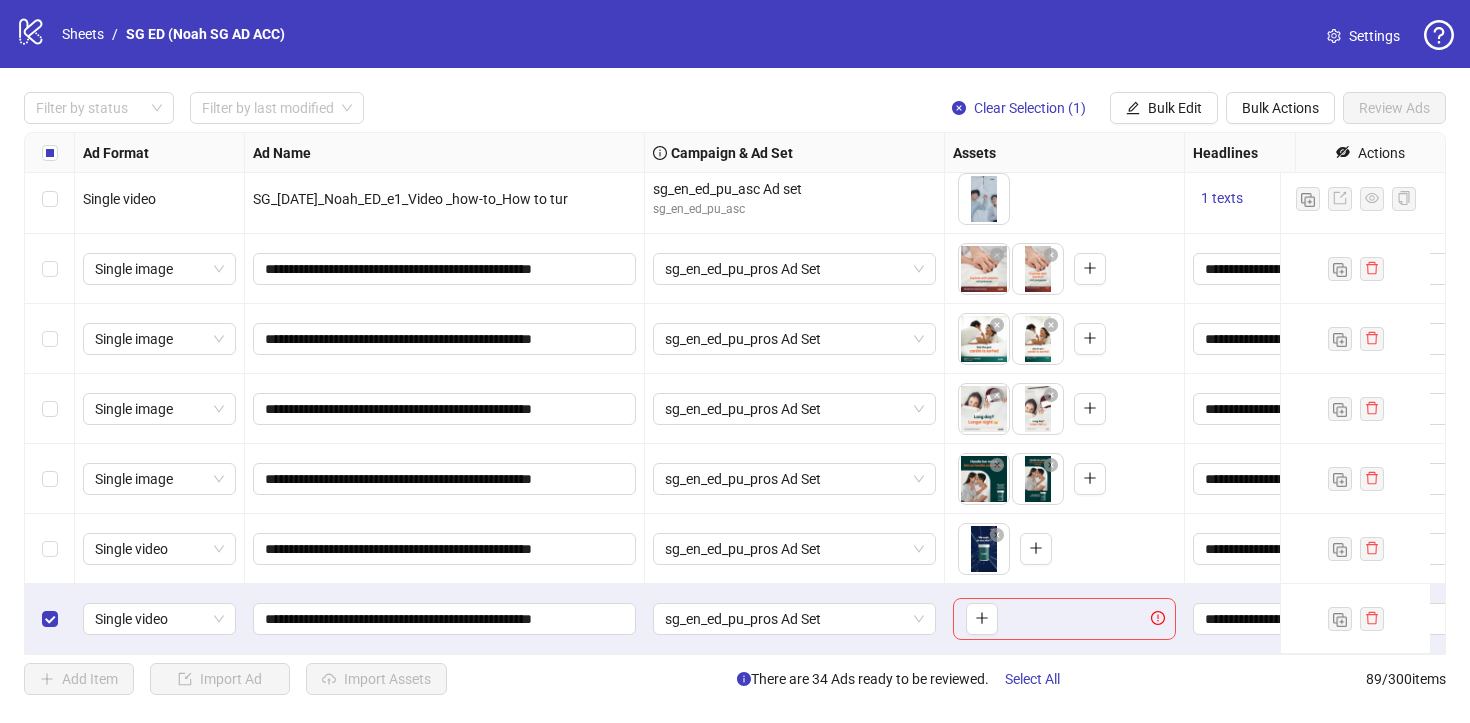 click on "**********" at bounding box center (445, 619) 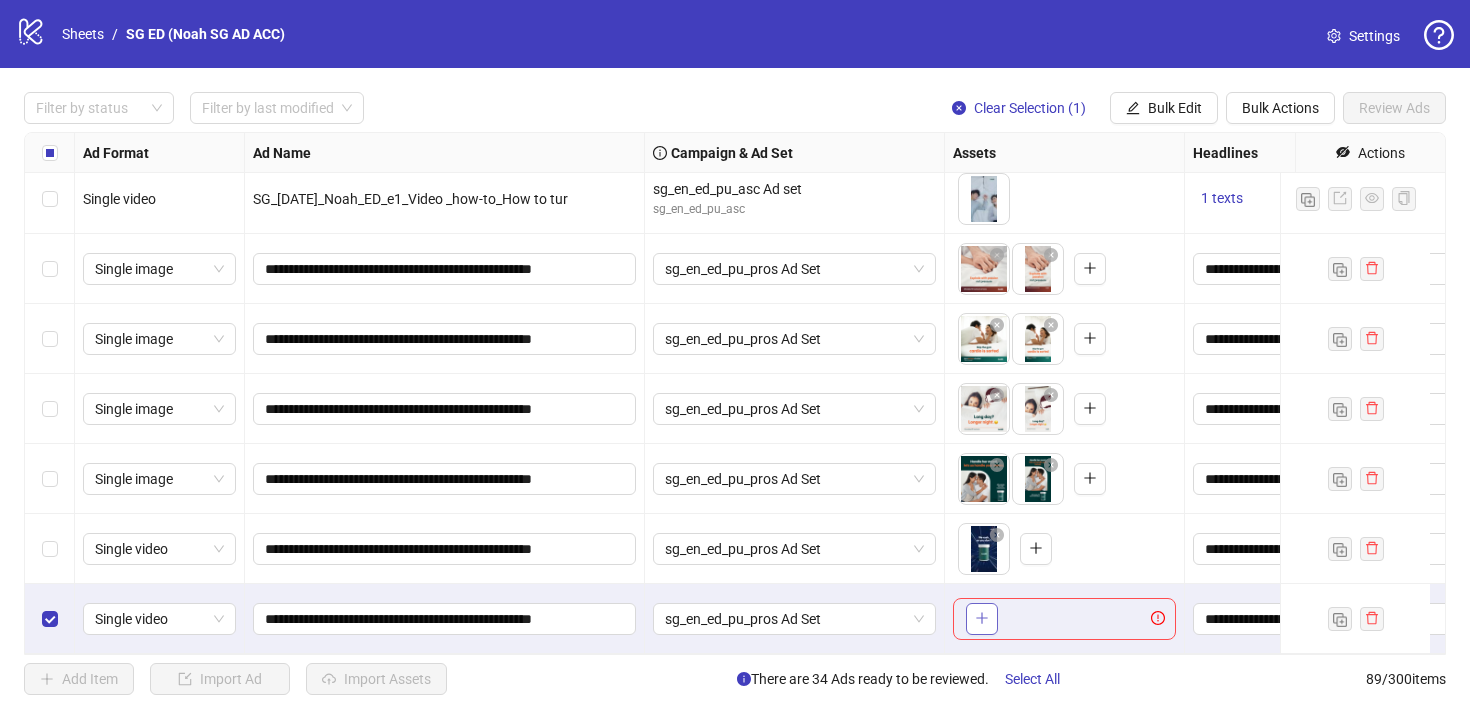 click at bounding box center (982, 619) 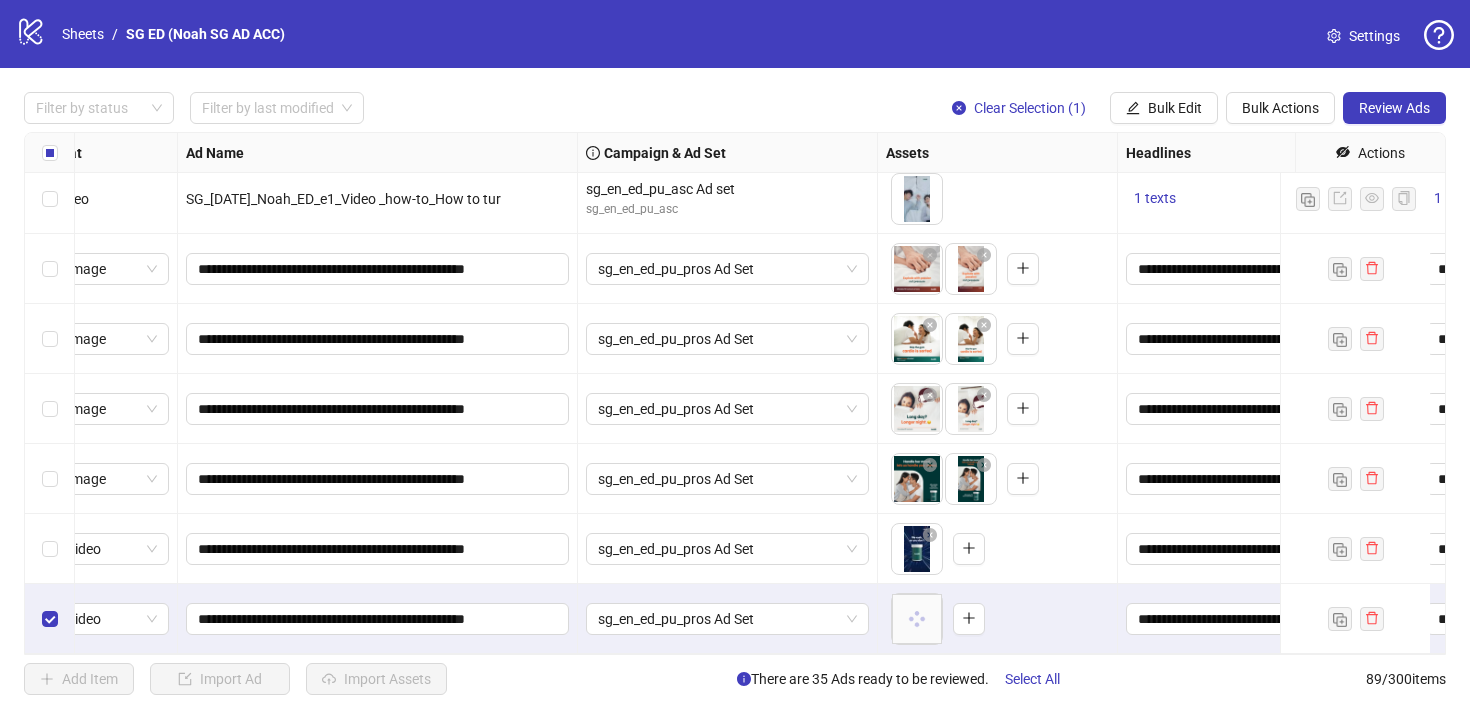 scroll, scrollTop: 5764, scrollLeft: 330, axis: both 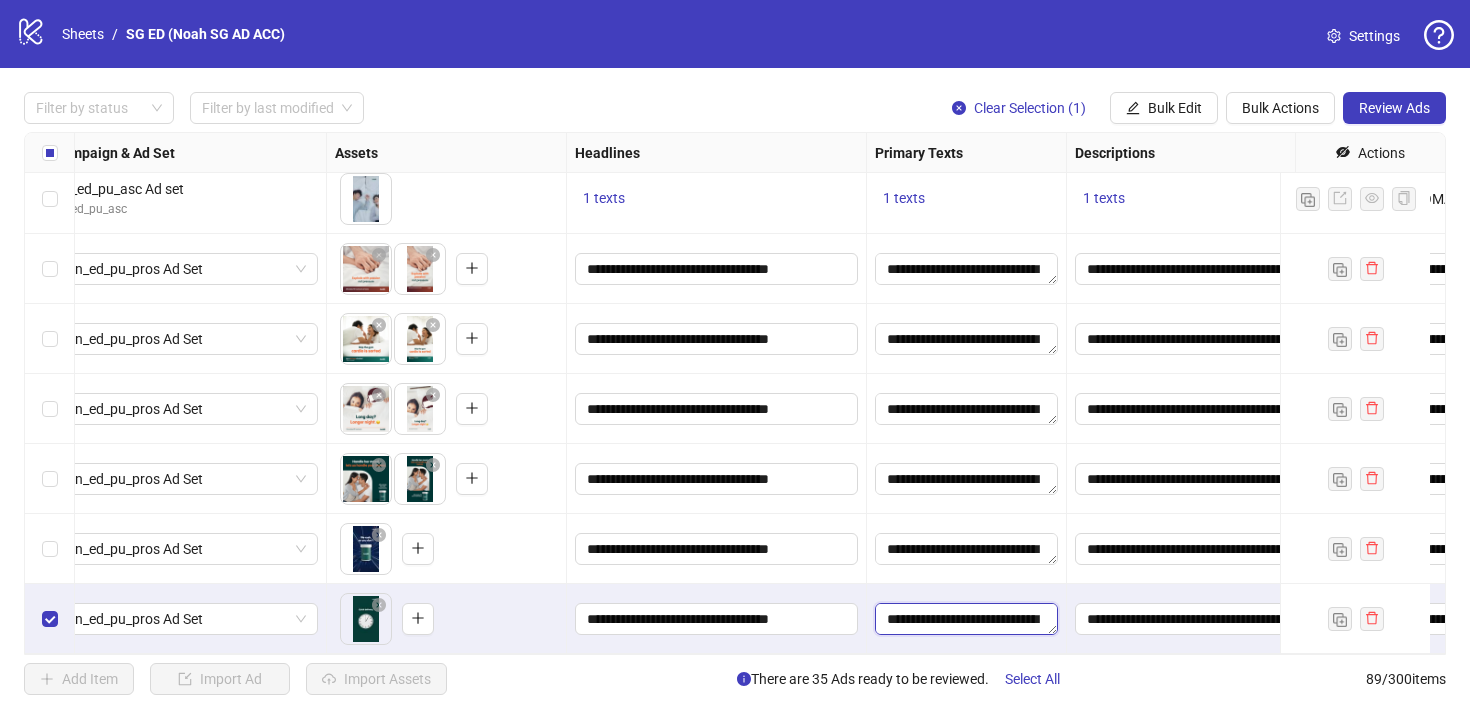 click on "**********" at bounding box center [966, 619] 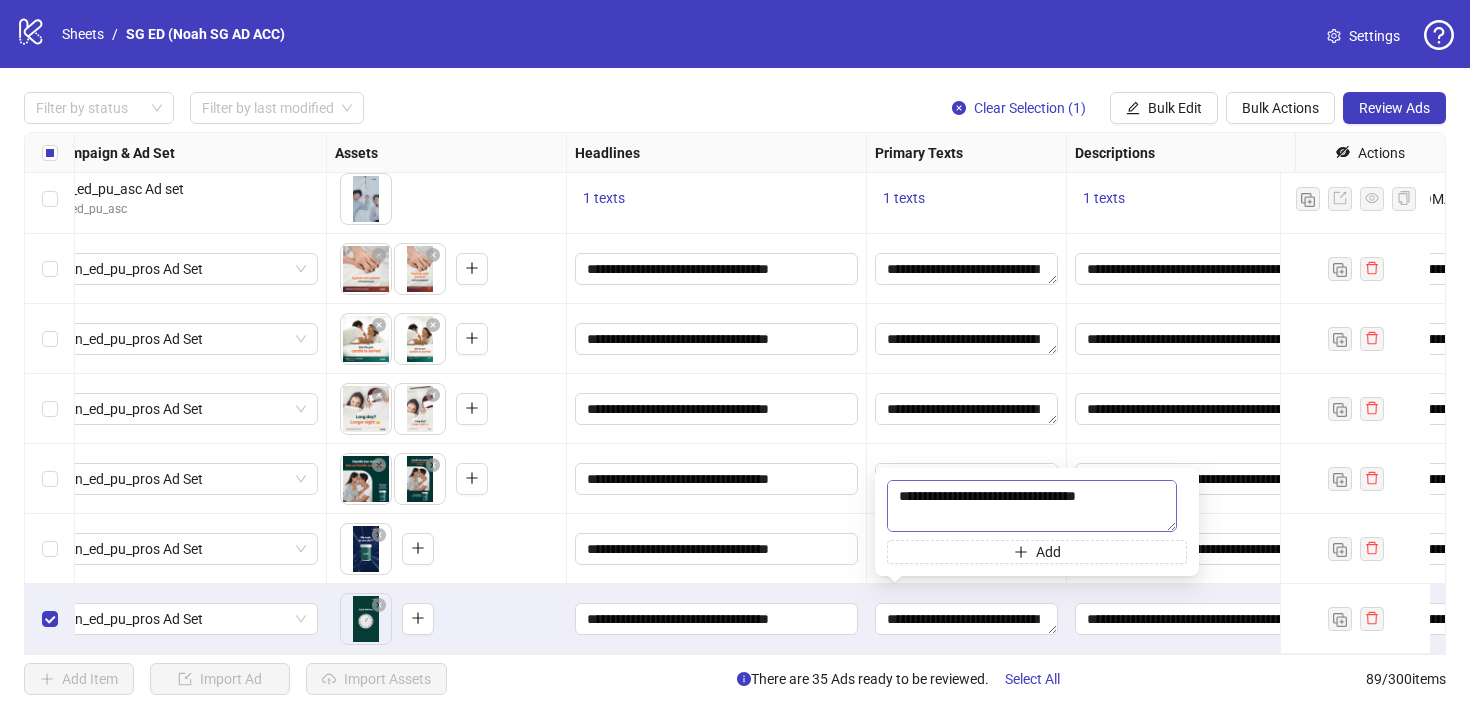 click on "**********" at bounding box center [1032, 506] 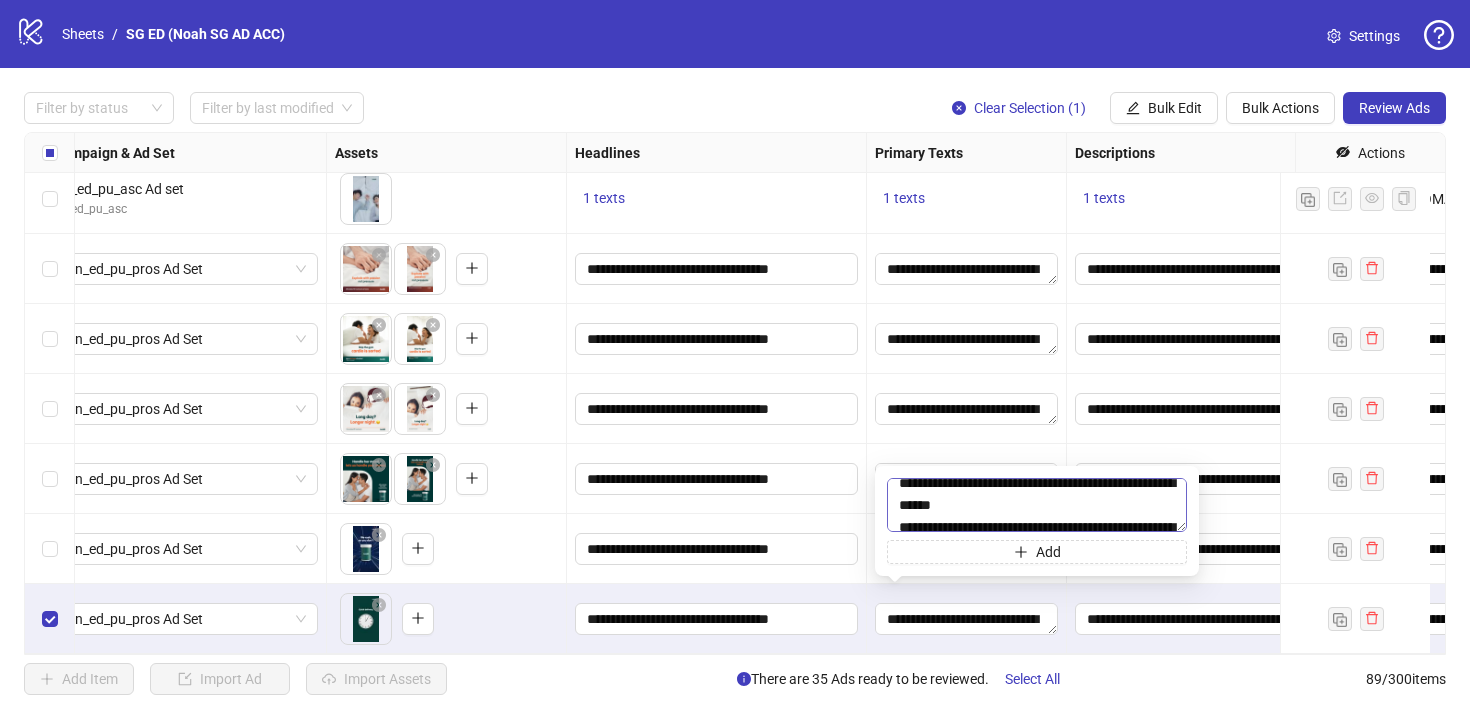 type on "**********" 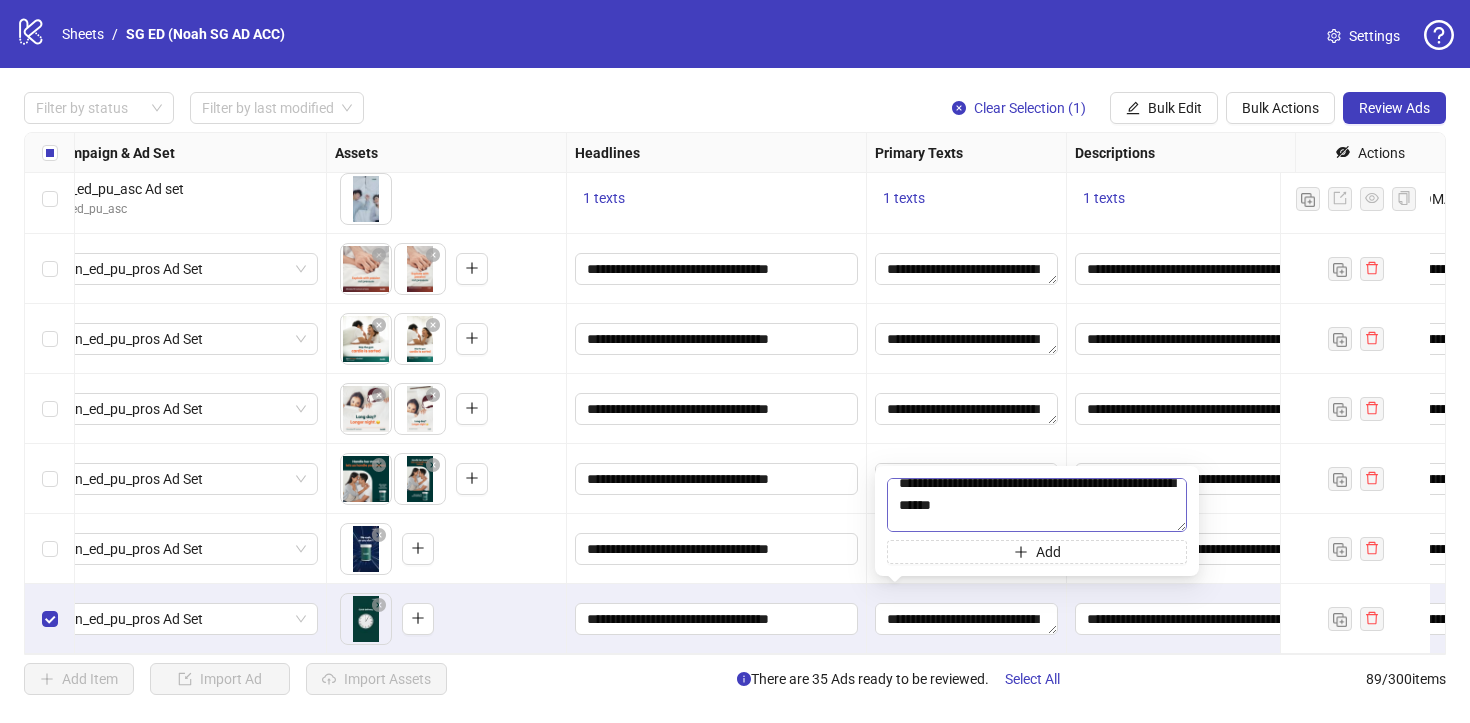 scroll, scrollTop: 33, scrollLeft: 0, axis: vertical 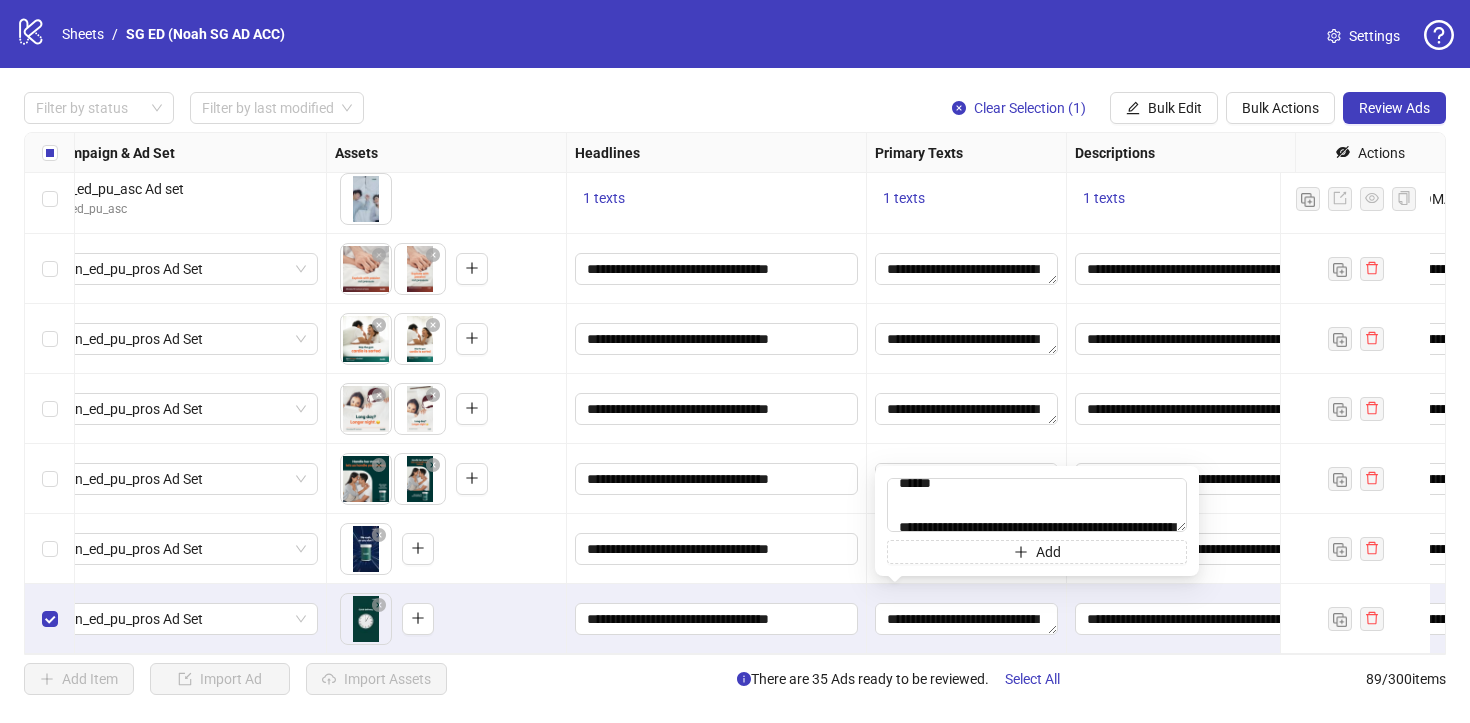 click on "**********" at bounding box center [717, 619] 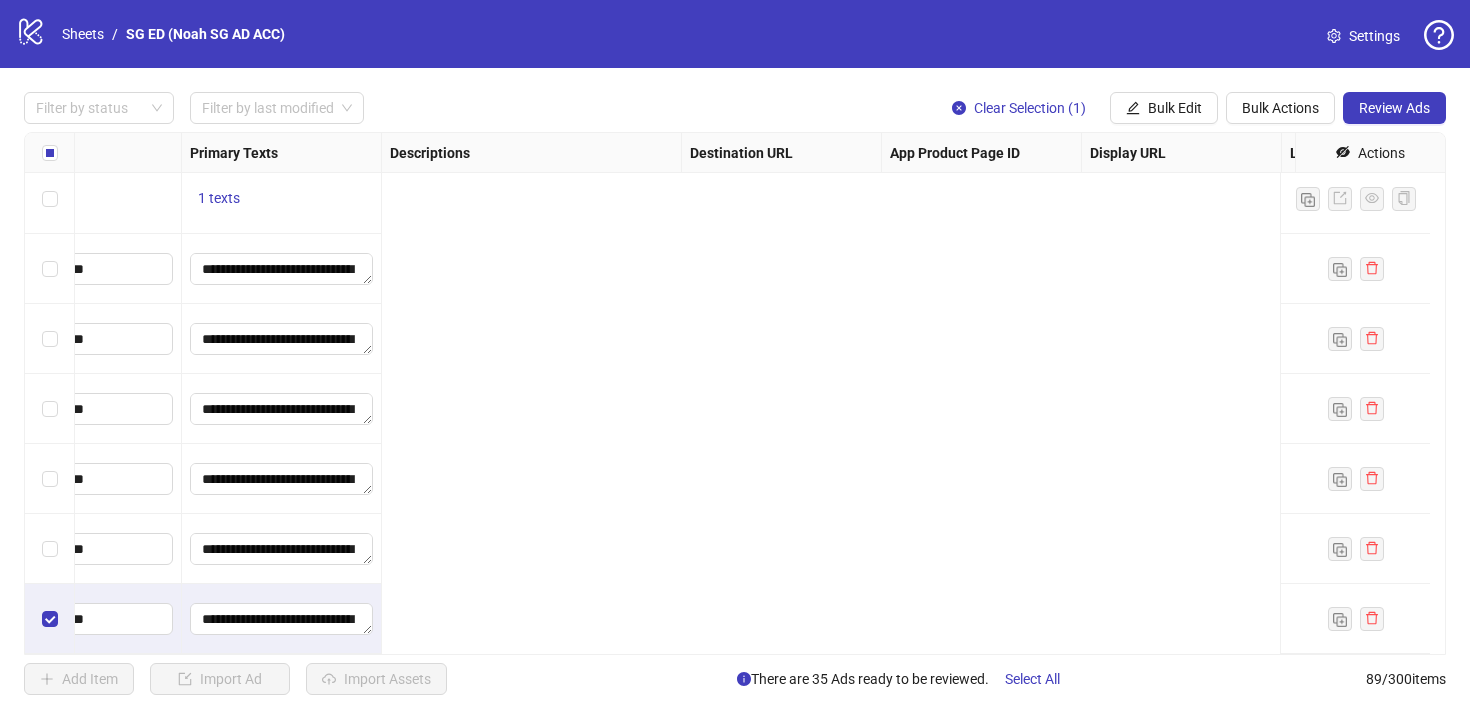 scroll, scrollTop: 5764, scrollLeft: 0, axis: vertical 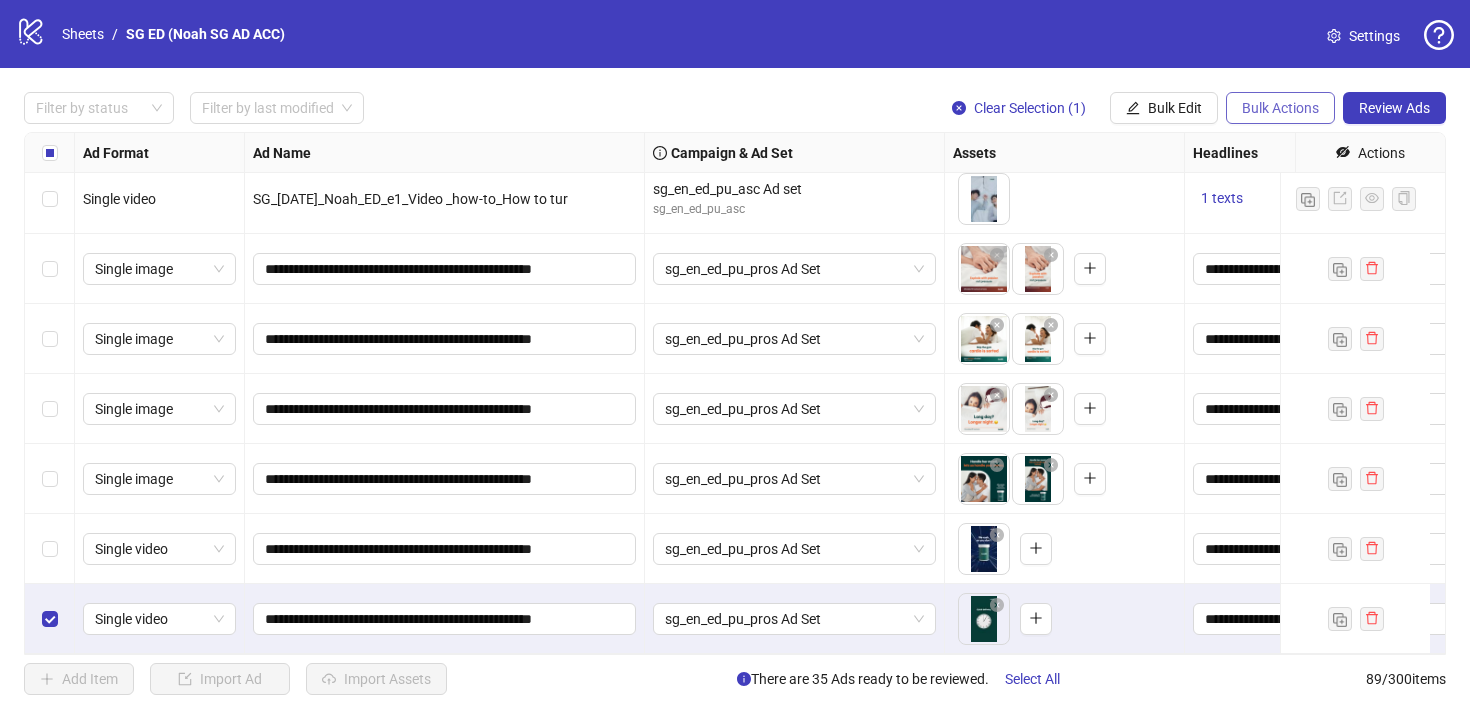 click on "Bulk Actions" at bounding box center (1280, 108) 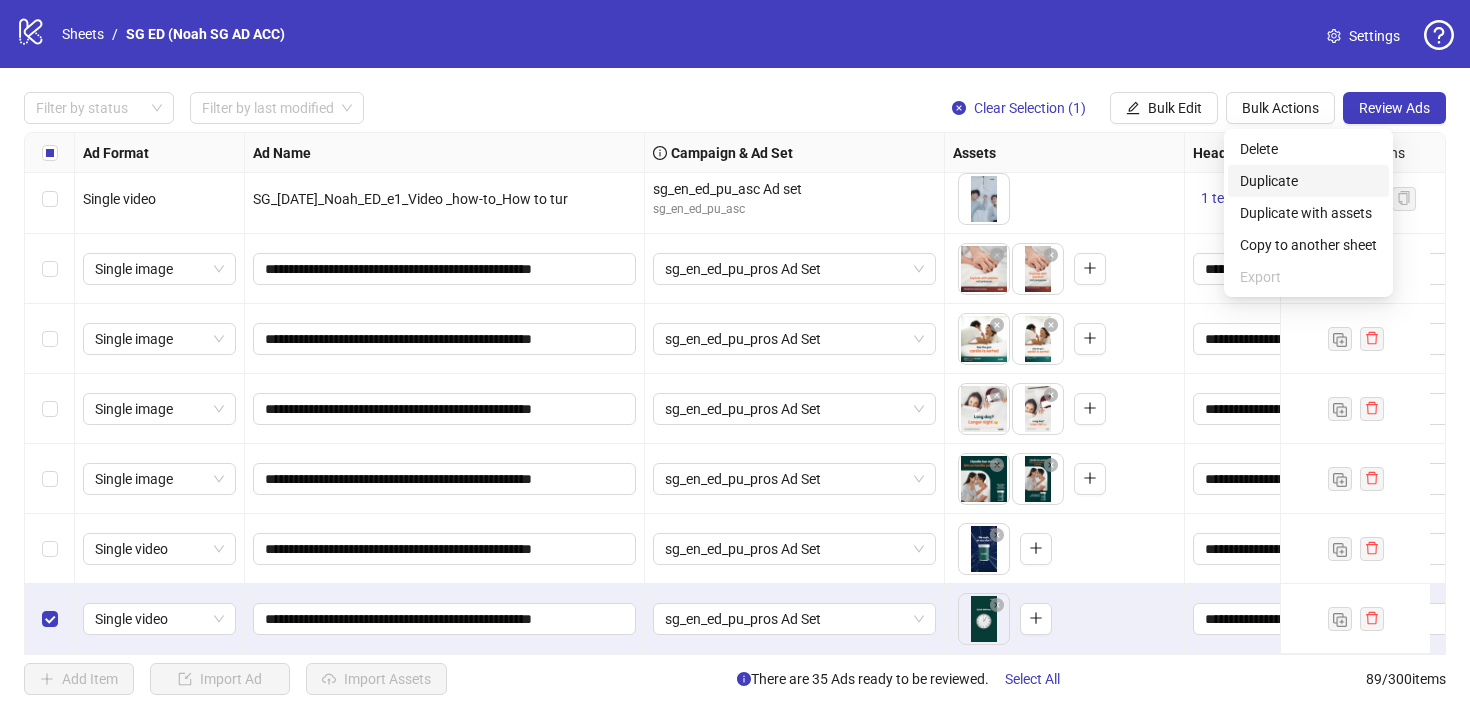 click on "Duplicate" at bounding box center (1308, 181) 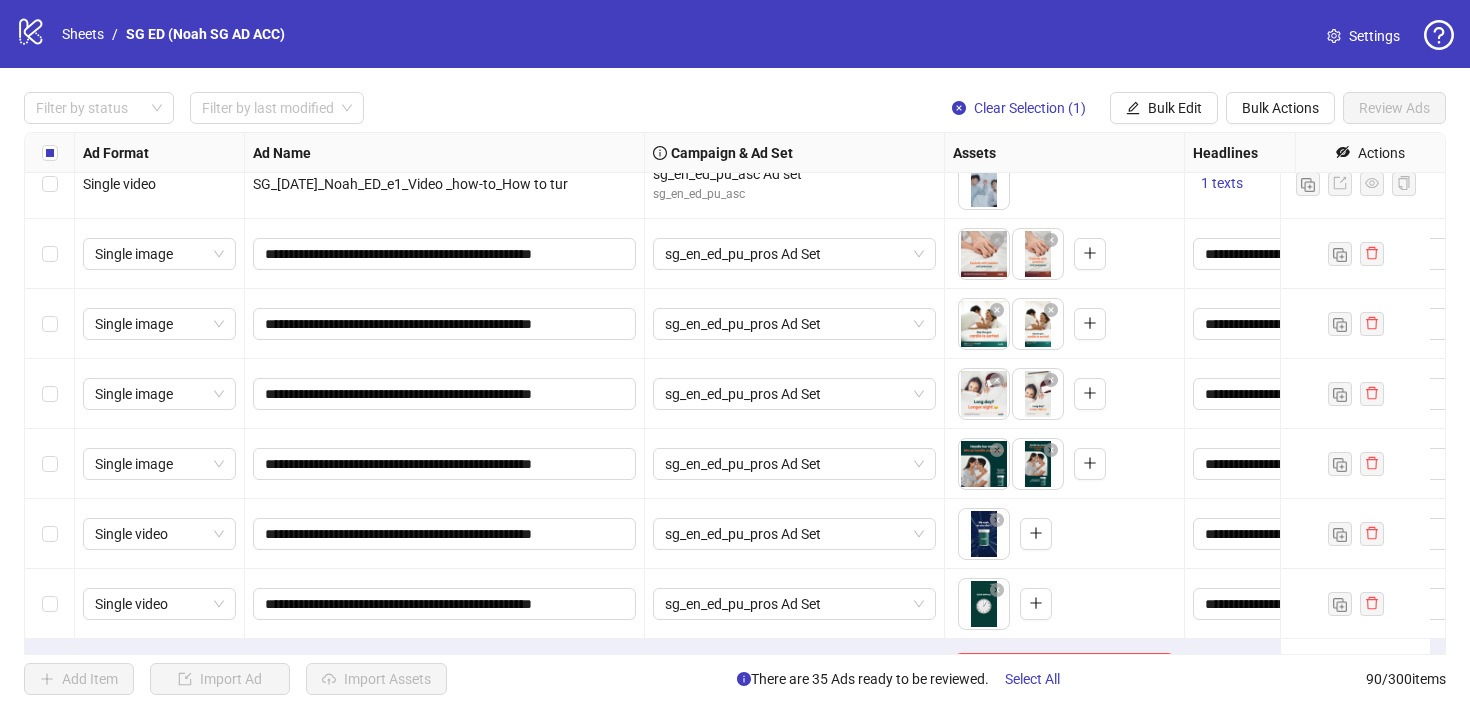 scroll, scrollTop: 5834, scrollLeft: 0, axis: vertical 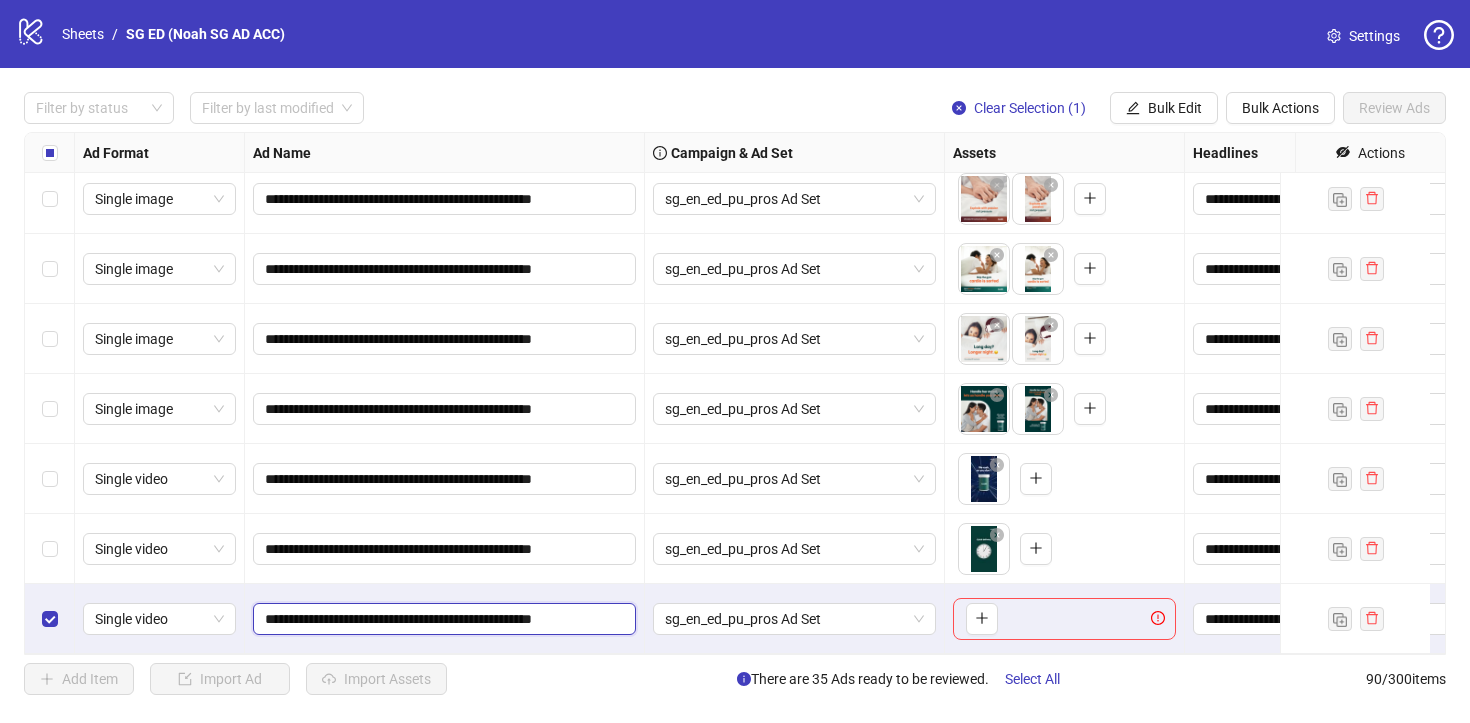click on "**********" at bounding box center [442, 619] 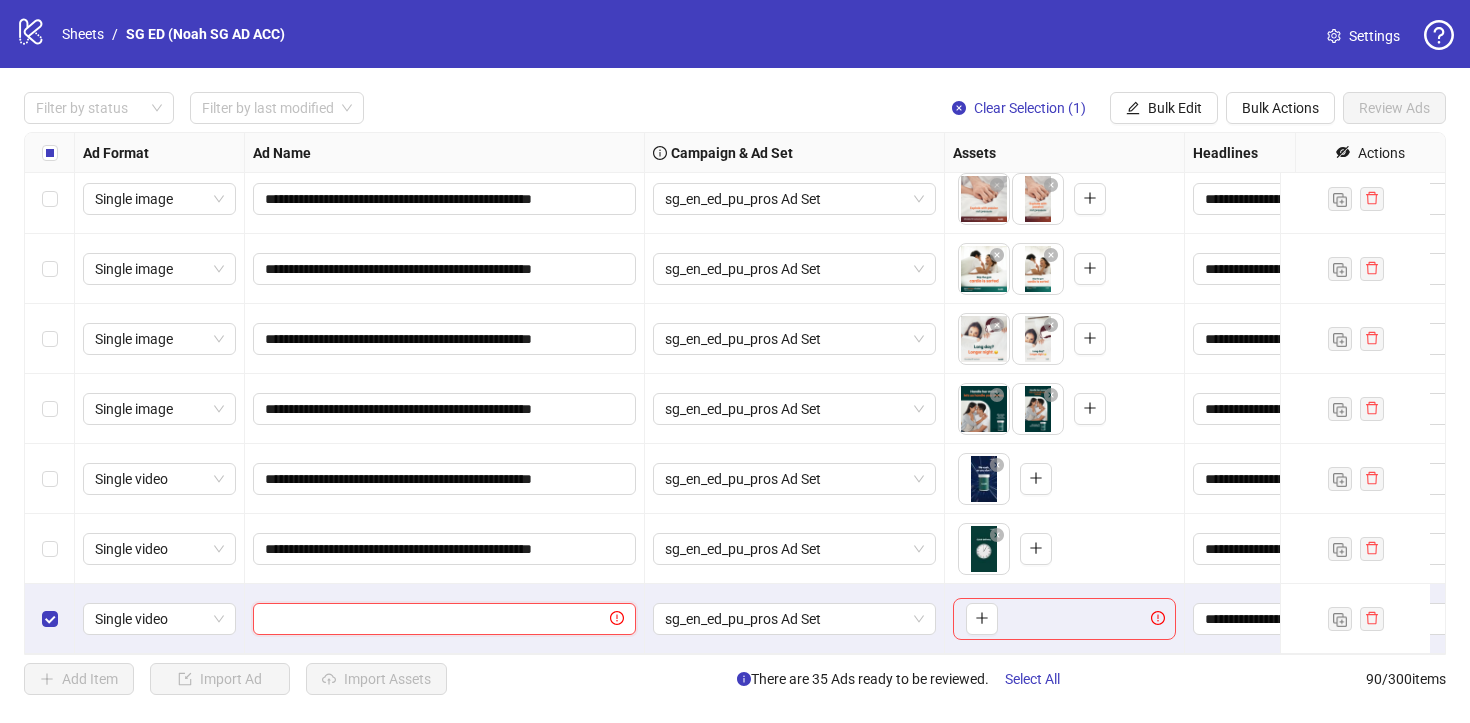 paste on "**********" 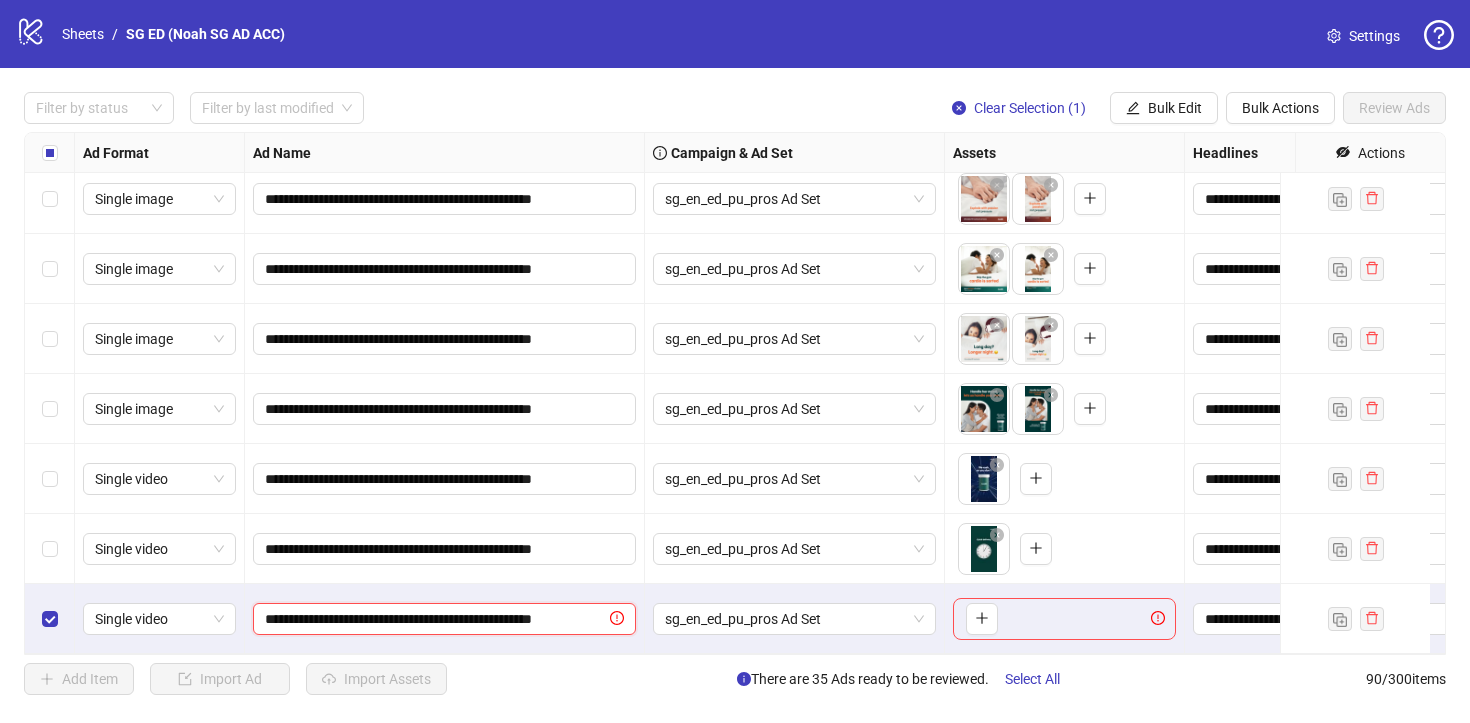 scroll, scrollTop: 0, scrollLeft: 3, axis: horizontal 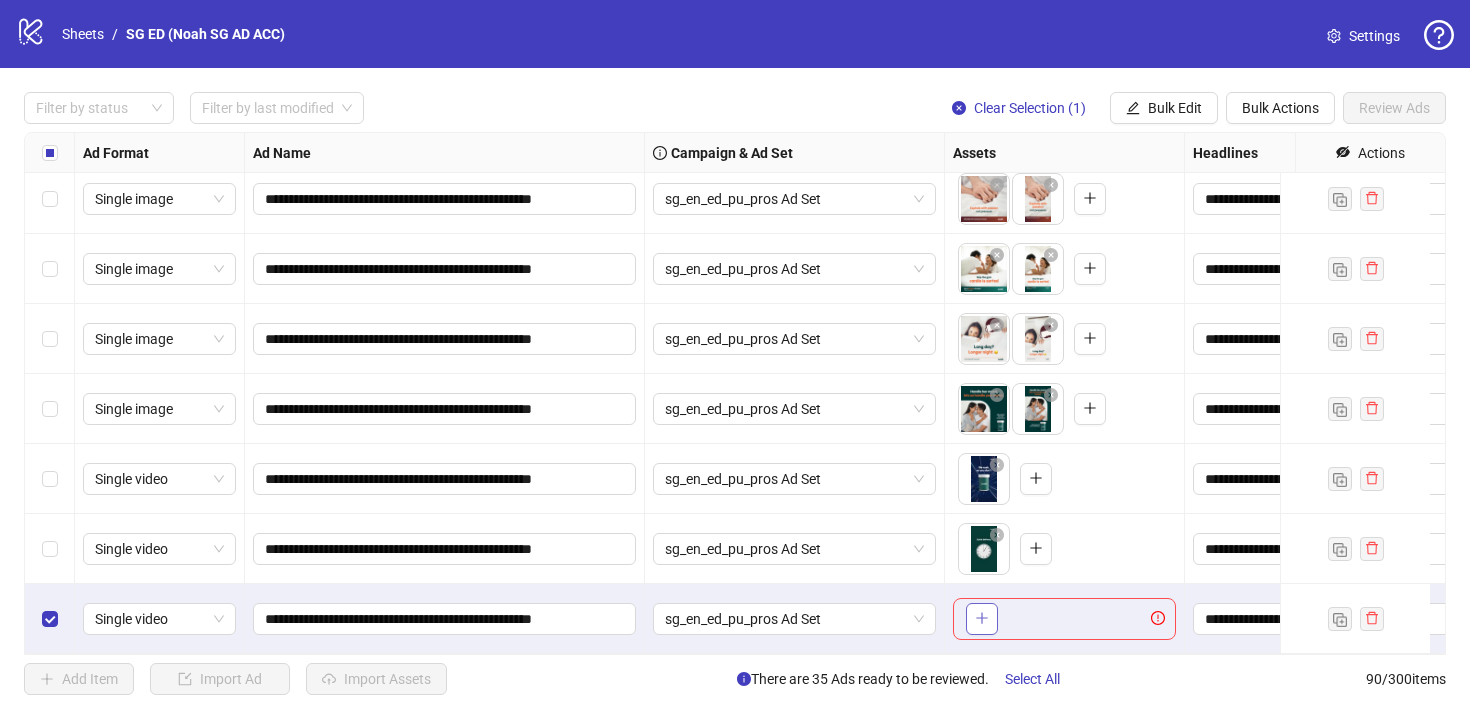 click 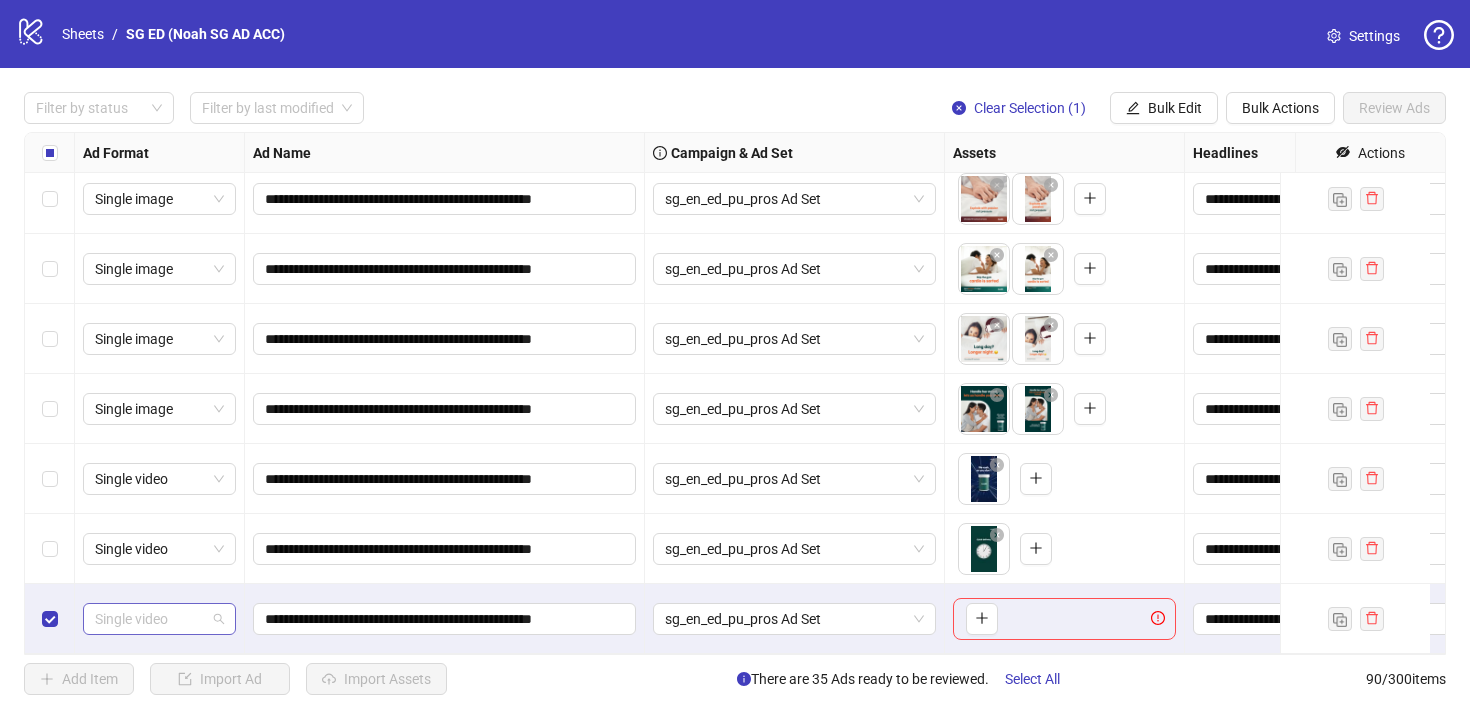 click on "Single video" at bounding box center (159, 619) 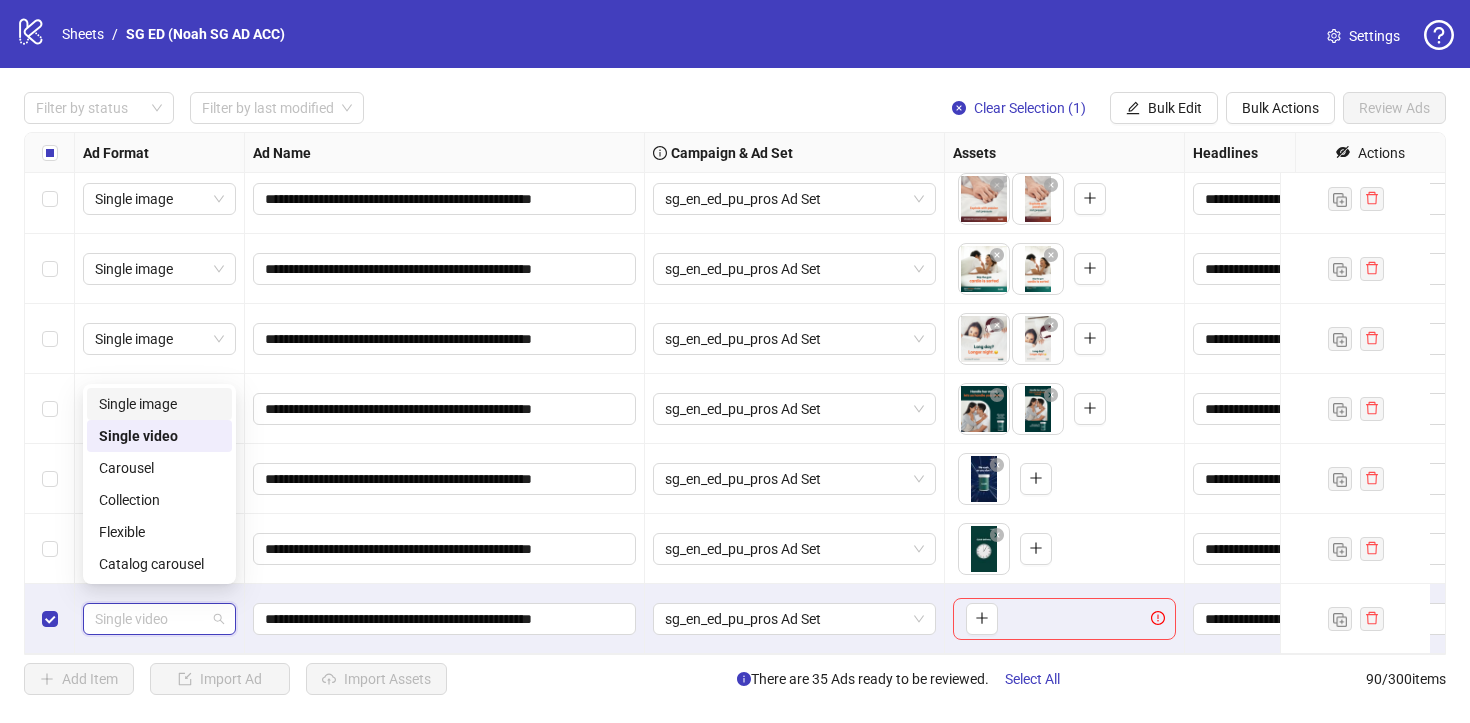 click on "Single image" at bounding box center [159, 404] 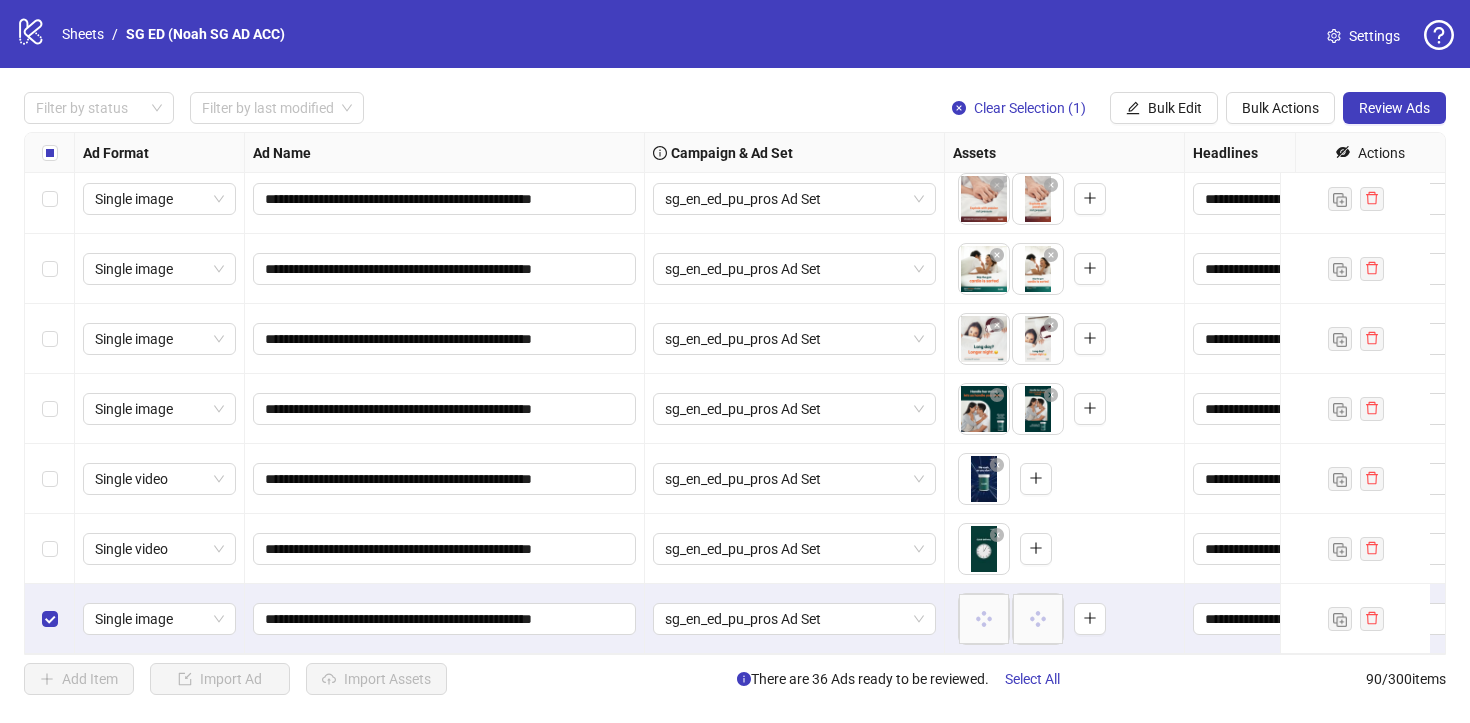 click on "**********" at bounding box center (445, 409) 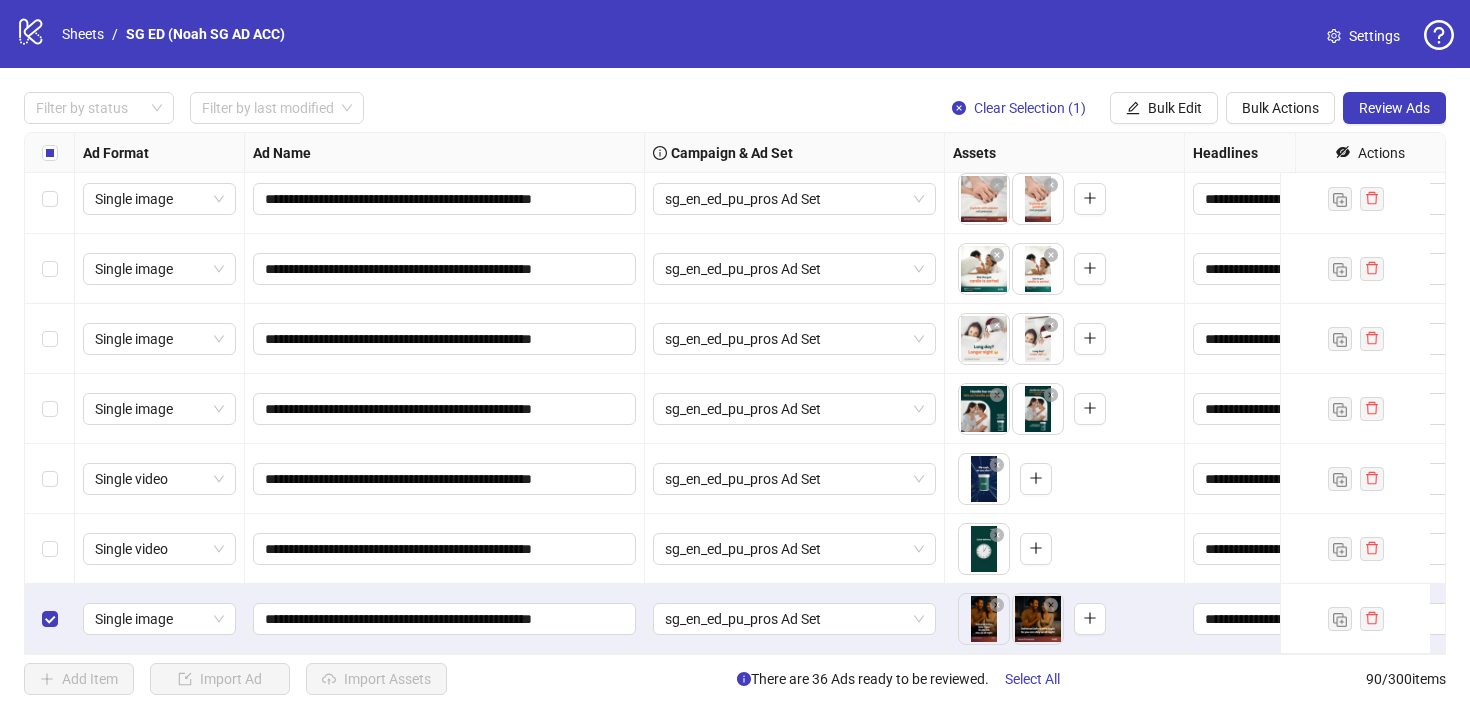 drag, startPoint x: 353, startPoint y: 634, endPoint x: 390, endPoint y: 634, distance: 37 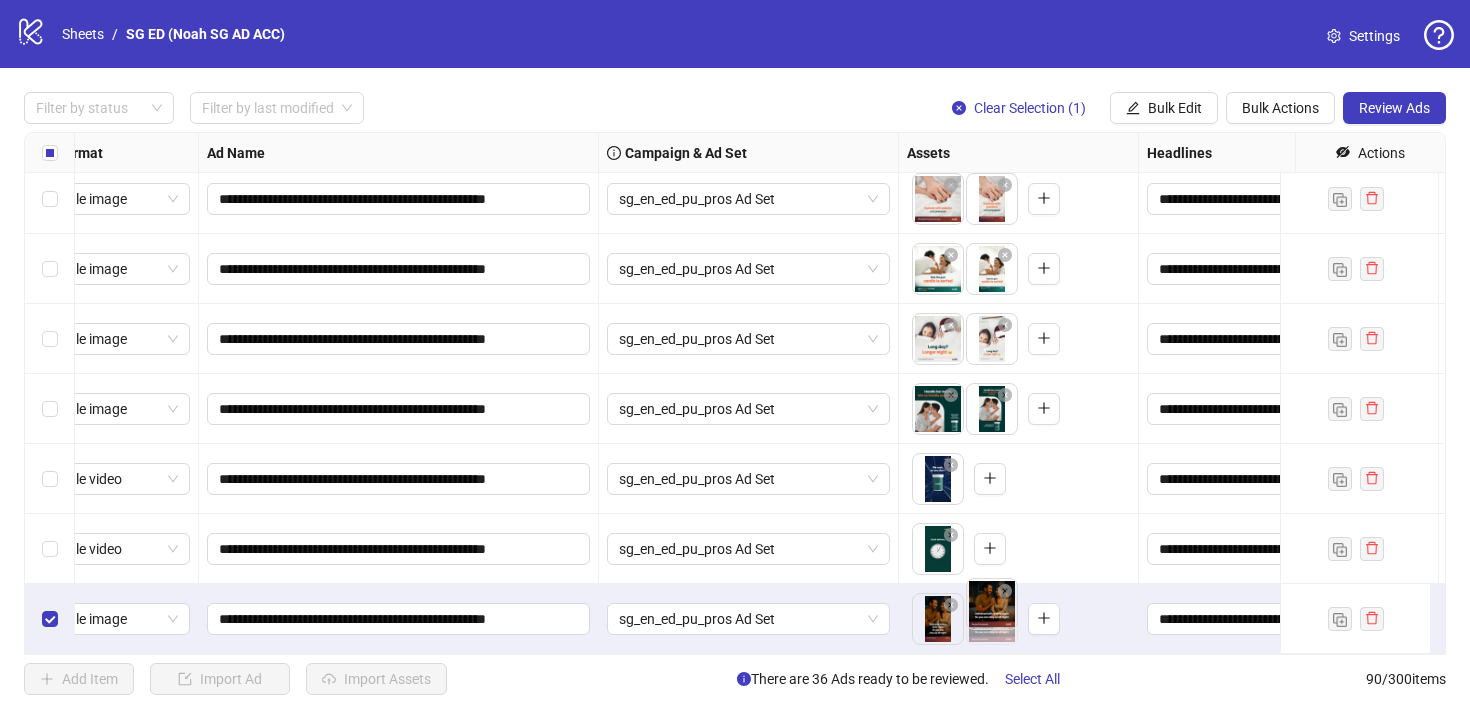 click on "logo/logo-mobile Sheets / SG ED (Noah SG AD ACC) Settings   Filter by status Filter by last modified Clear Selection (1) Bulk Edit Bulk Actions Review Ads Ad Format Ad Name Campaign & Ad Set Assets Headlines Primary Texts Descriptions Destination URL App Product Page ID Display URL Leadgen Form Product Set ID Call to Action Actions Single image SG _[DATE]_Noah _ED_e1_image _one -liner _You set th sg_en_ed_pu_pros Ad Set sg_en_ed_pu_pros
To pick up a draggable item, press the space bar.
While dragging, use the arrow keys to move the item.
Press space again to drop the item in its new position, or press escape to cancel.
1 texts 1 texts 1 texts Single video SG_[DATE]_Noah_ED_e1_Video _how-to_How to tur sg_en_ed_pu_asc Ad set sg_en_ed_pu_asc
To pick up a draggable item, press the space bar.
While dragging, use the arrow keys to move the item.
Press space again to drop the item in its new position, or press escape to cancel.
1 texts 1 texts 1 texts Single image Single image" at bounding box center [735, 361] 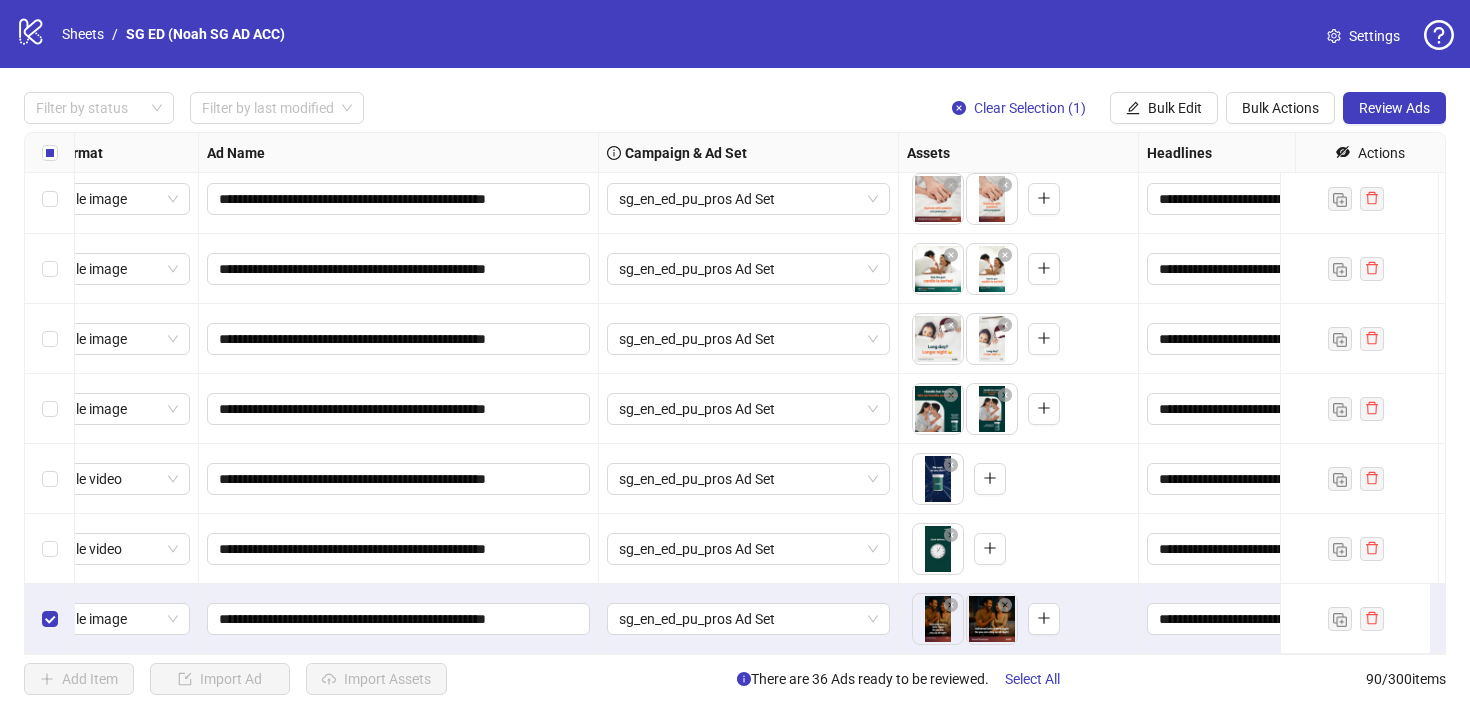 drag, startPoint x: 981, startPoint y: 622, endPoint x: 937, endPoint y: 624, distance: 44.04543 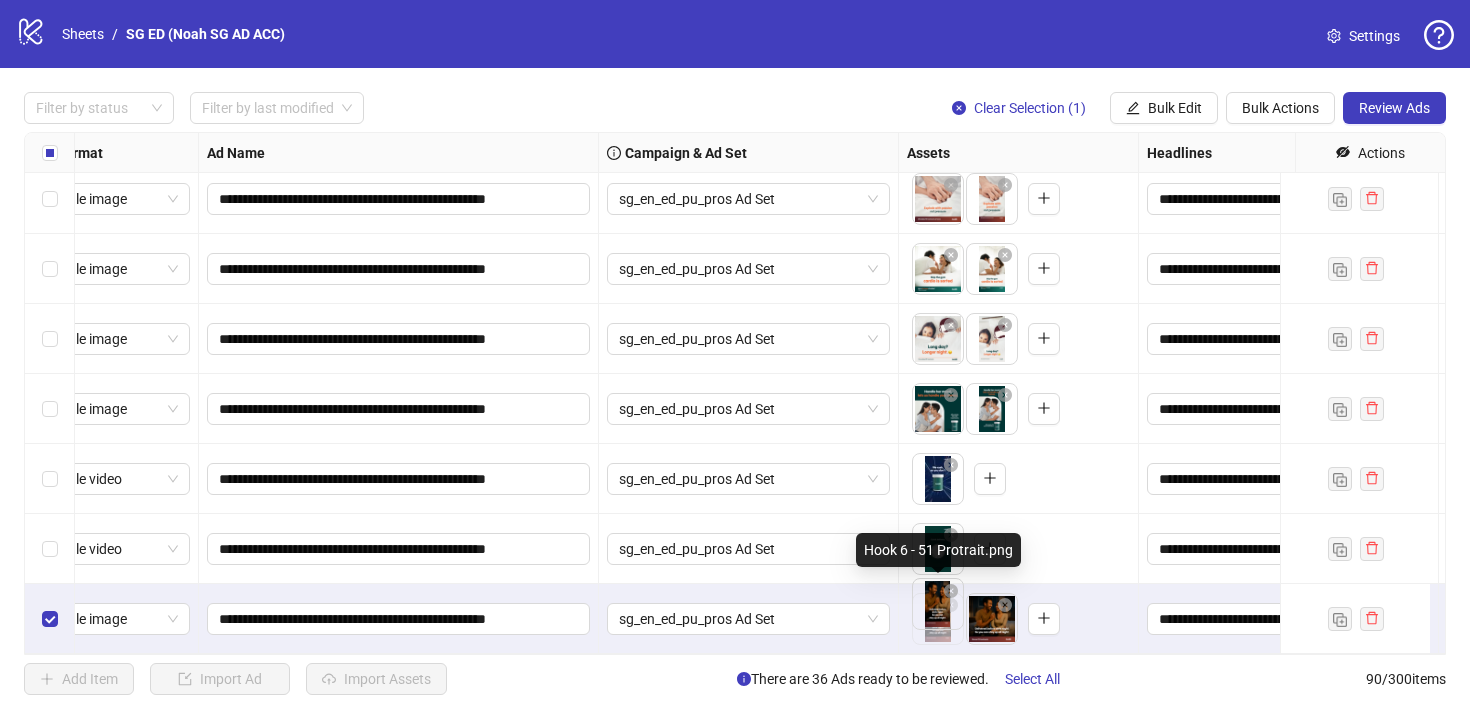 click on "logo/logo-mobile Sheets / SG ED (Noah SG AD ACC) Settings   Filter by status Filter by last modified Clear Selection (1) Bulk Edit Bulk Actions Review Ads Ad Format Ad Name Campaign & Ad Set Assets Headlines Primary Texts Descriptions Destination URL App Product Page ID Display URL Leadgen Form Product Set ID Call to Action Actions Single image SG _[DATE]_Noah _ED_e1_image _one -liner _You set th sg_en_ed_pu_pros Ad Set sg_en_ed_pu_pros
To pick up a draggable item, press the space bar.
While dragging, use the arrow keys to move the item.
Press space again to drop the item in its new position, or press escape to cancel.
1 texts 1 texts 1 texts Single video SG_[DATE]_Noah_ED_e1_Video _how-to_How to tur sg_en_ed_pu_asc Ad set sg_en_ed_pu_asc
To pick up a draggable item, press the space bar.
While dragging, use the arrow keys to move the item.
Press space again to drop the item in its new position, or press escape to cancel.
1 texts 1 texts 1 texts Single image Single image" at bounding box center (735, 361) 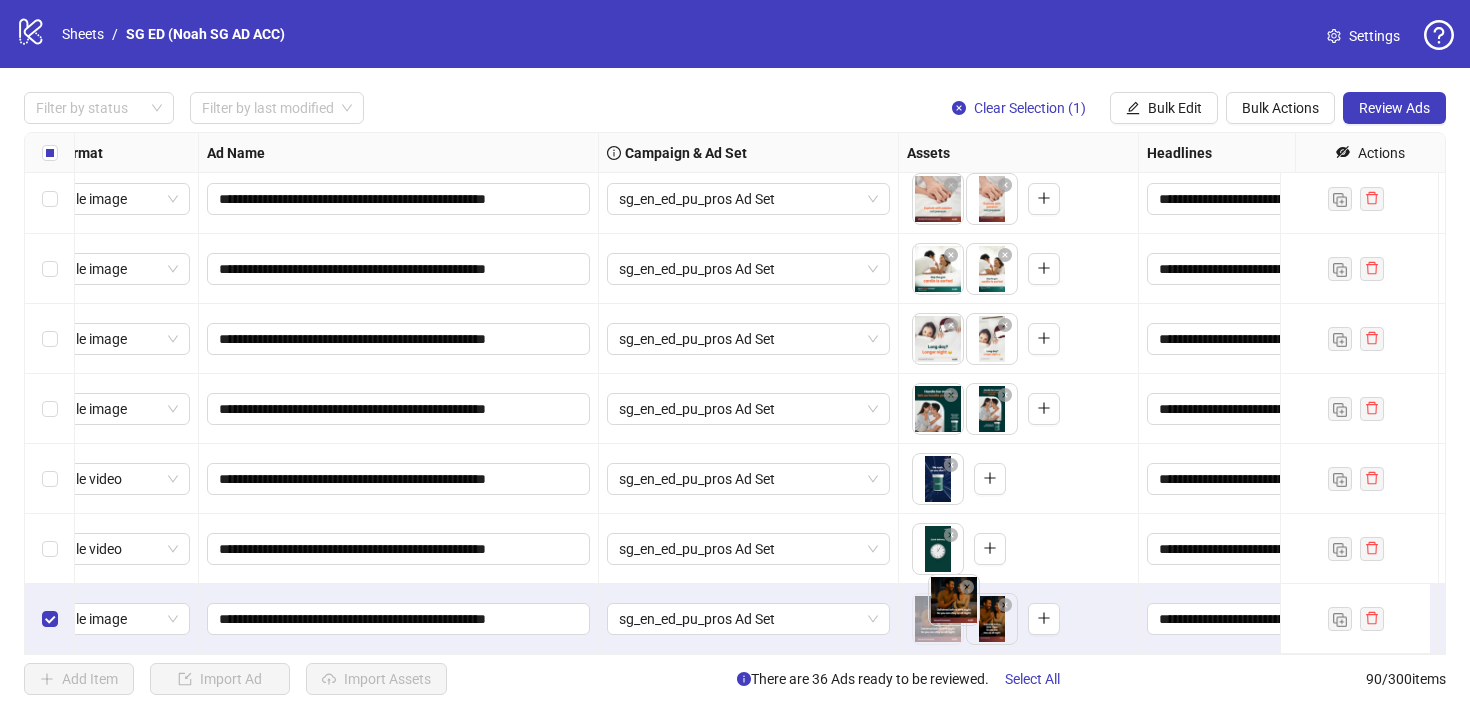 drag, startPoint x: 976, startPoint y: 624, endPoint x: 820, endPoint y: 649, distance: 157.99051 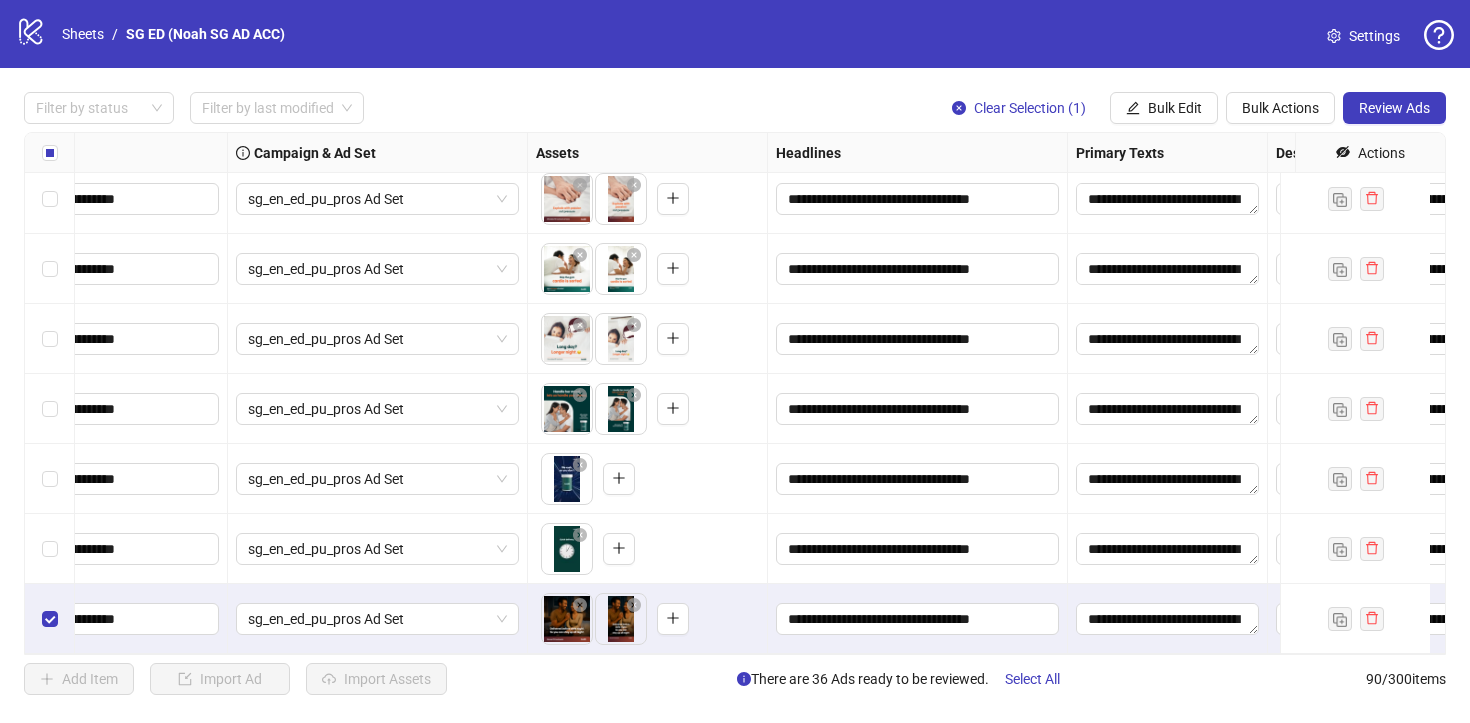 scroll, scrollTop: 5834, scrollLeft: 422, axis: both 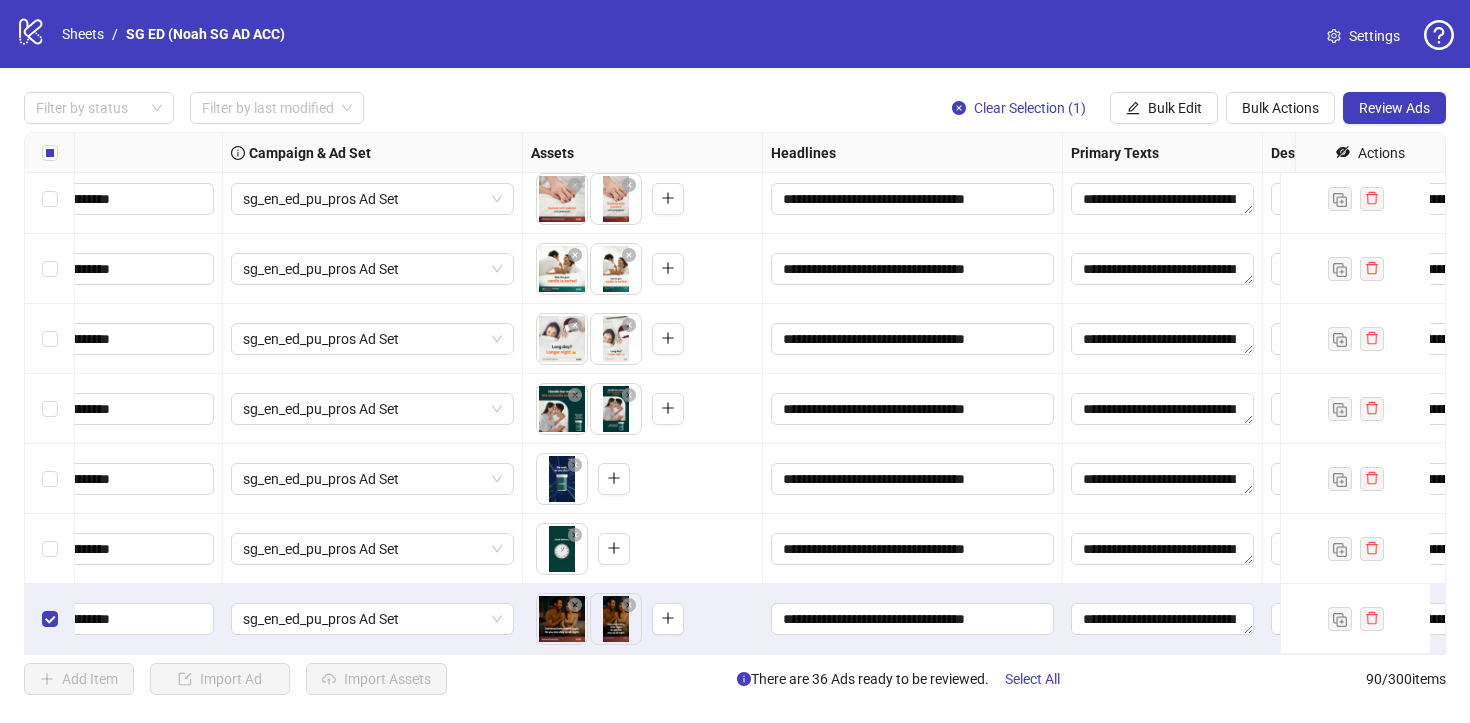 click on "To pick up a draggable item, press the space bar.
While dragging, use the arrow keys to move the item.
Press space again to drop the item in its new position, or press escape to cancel.
Draggable item ab1de305-55c7-4b2c-a54c-19a01fc4ca3d was dropped over droppable area 7b288408-ecbe-417d-aefd-028f79a02ab4" at bounding box center (642, 619) 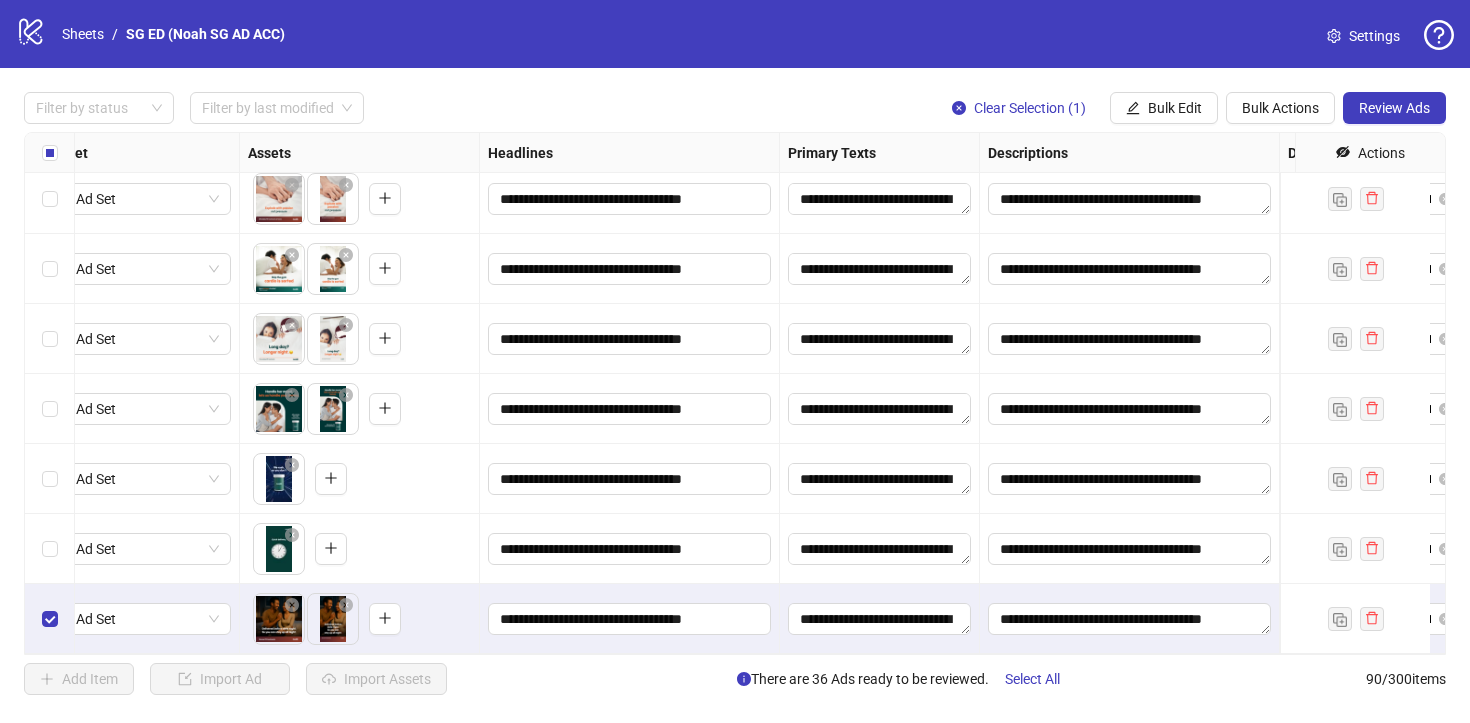 scroll, scrollTop: 5834, scrollLeft: 725, axis: both 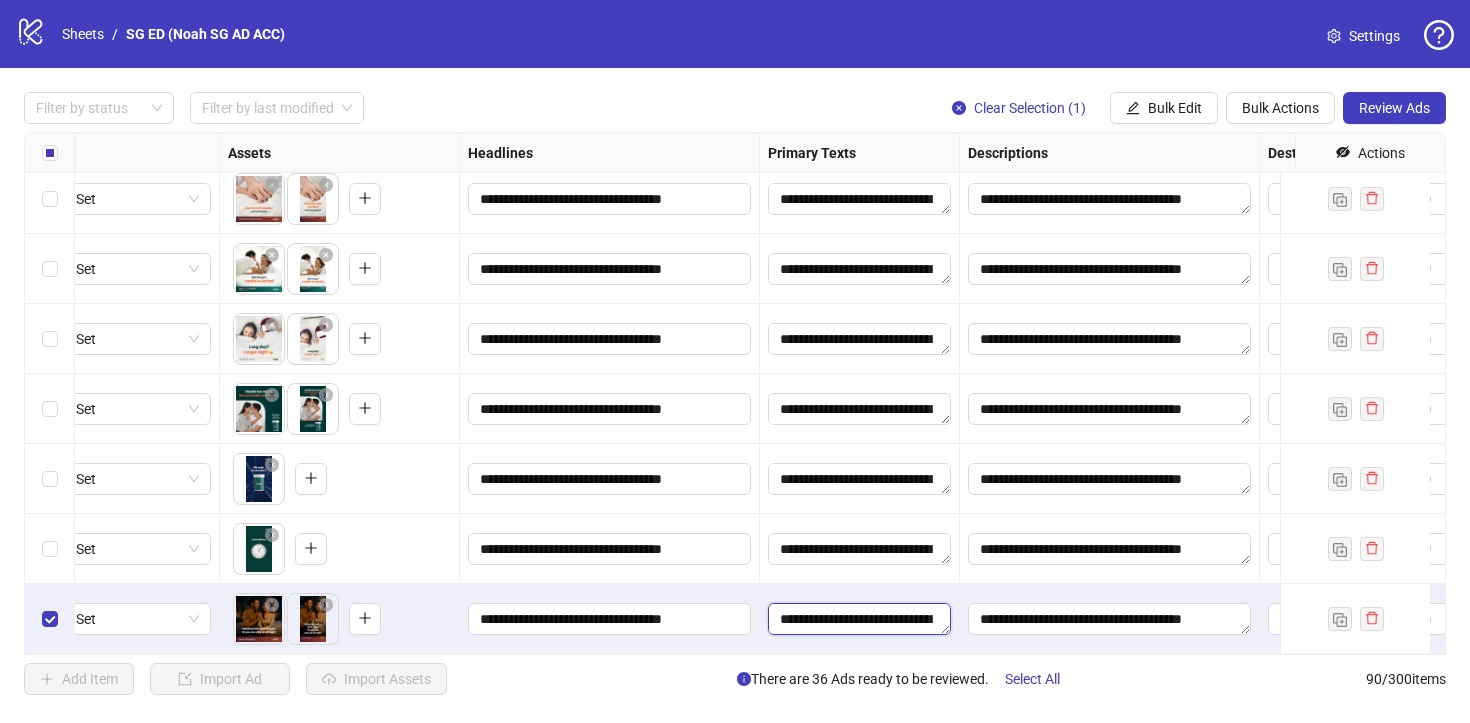 click on "**********" at bounding box center (859, 619) 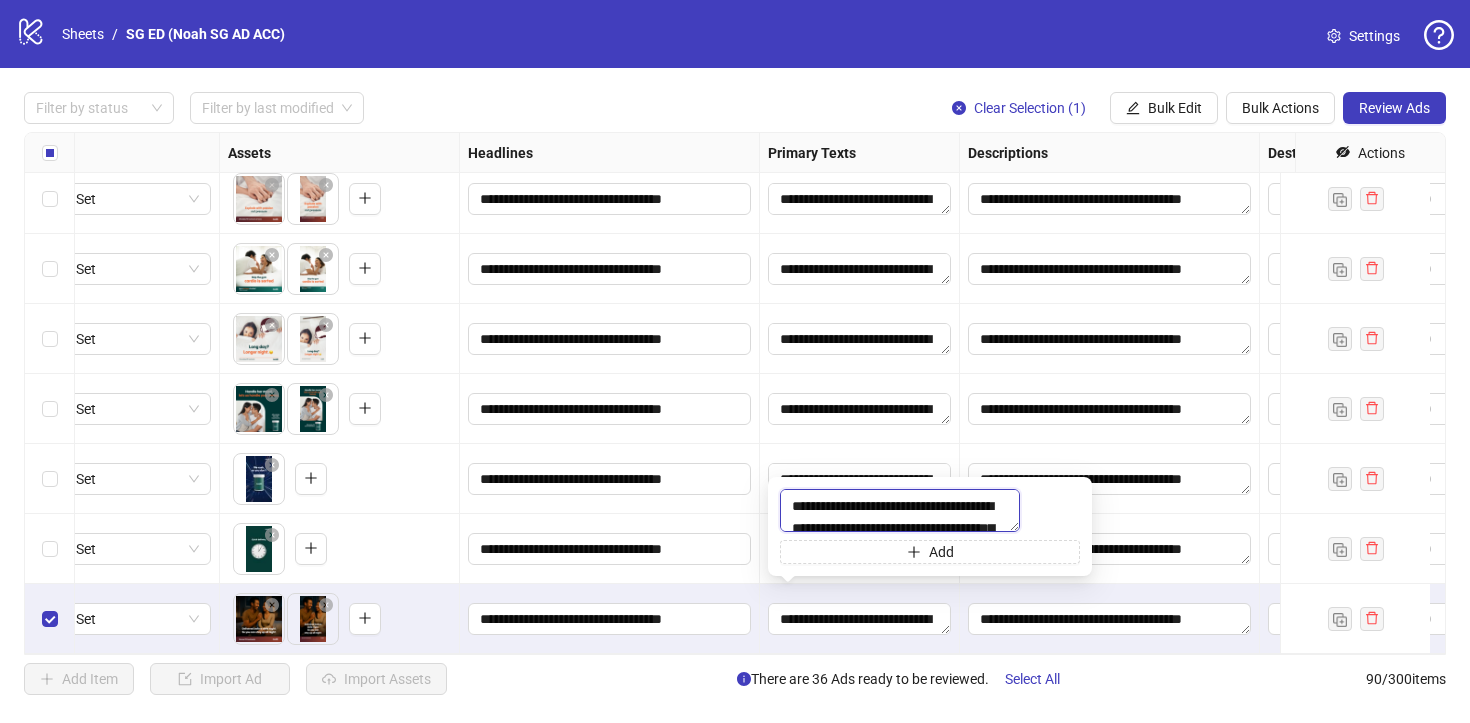 scroll, scrollTop: 32, scrollLeft: 0, axis: vertical 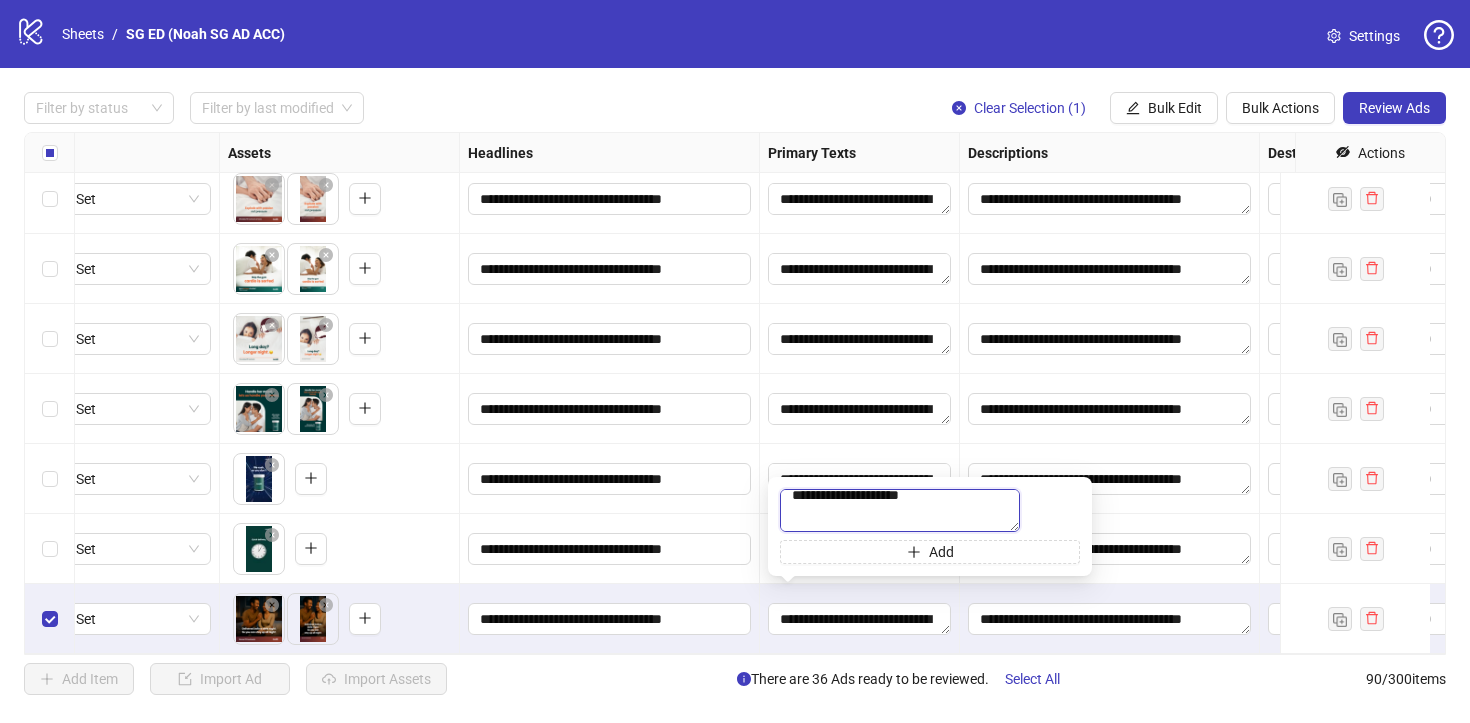 drag, startPoint x: 937, startPoint y: 492, endPoint x: 925, endPoint y: 413, distance: 79.9062 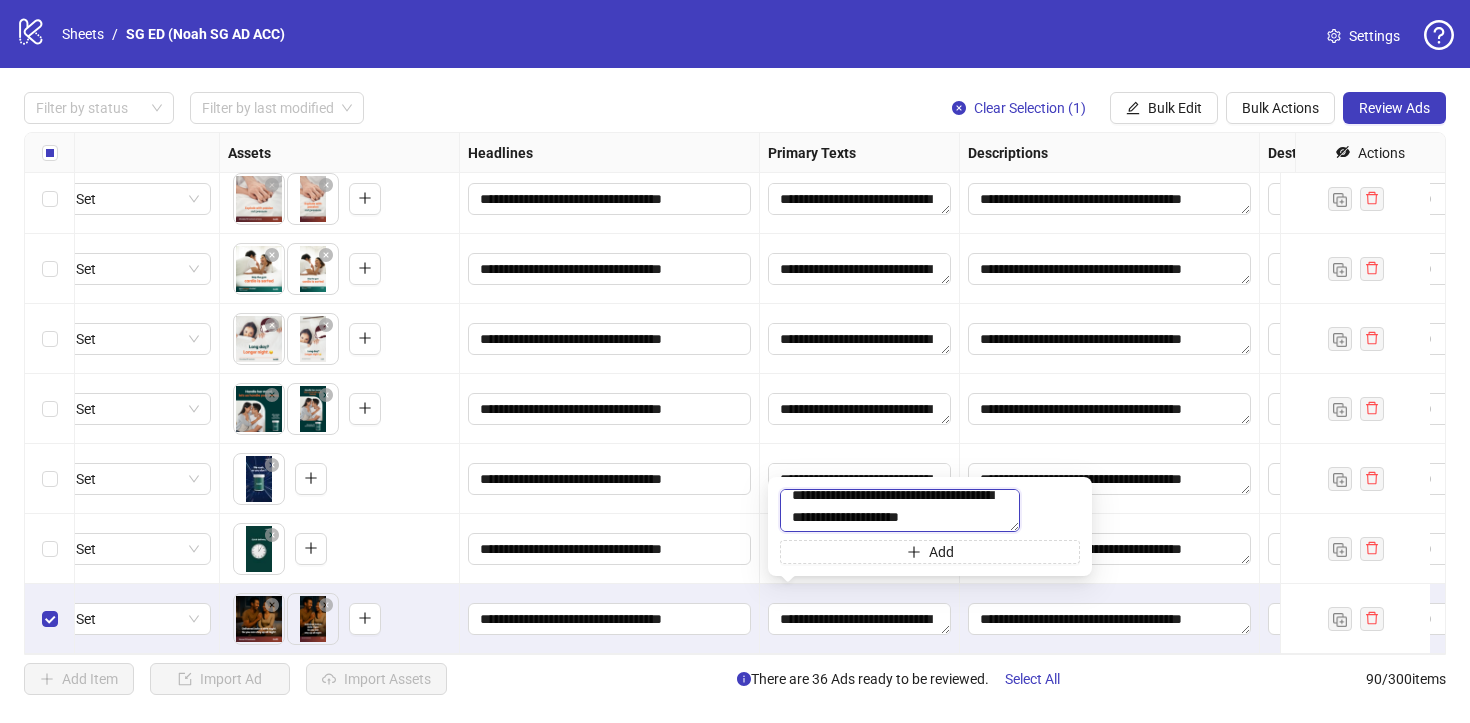 scroll, scrollTop: 0, scrollLeft: 0, axis: both 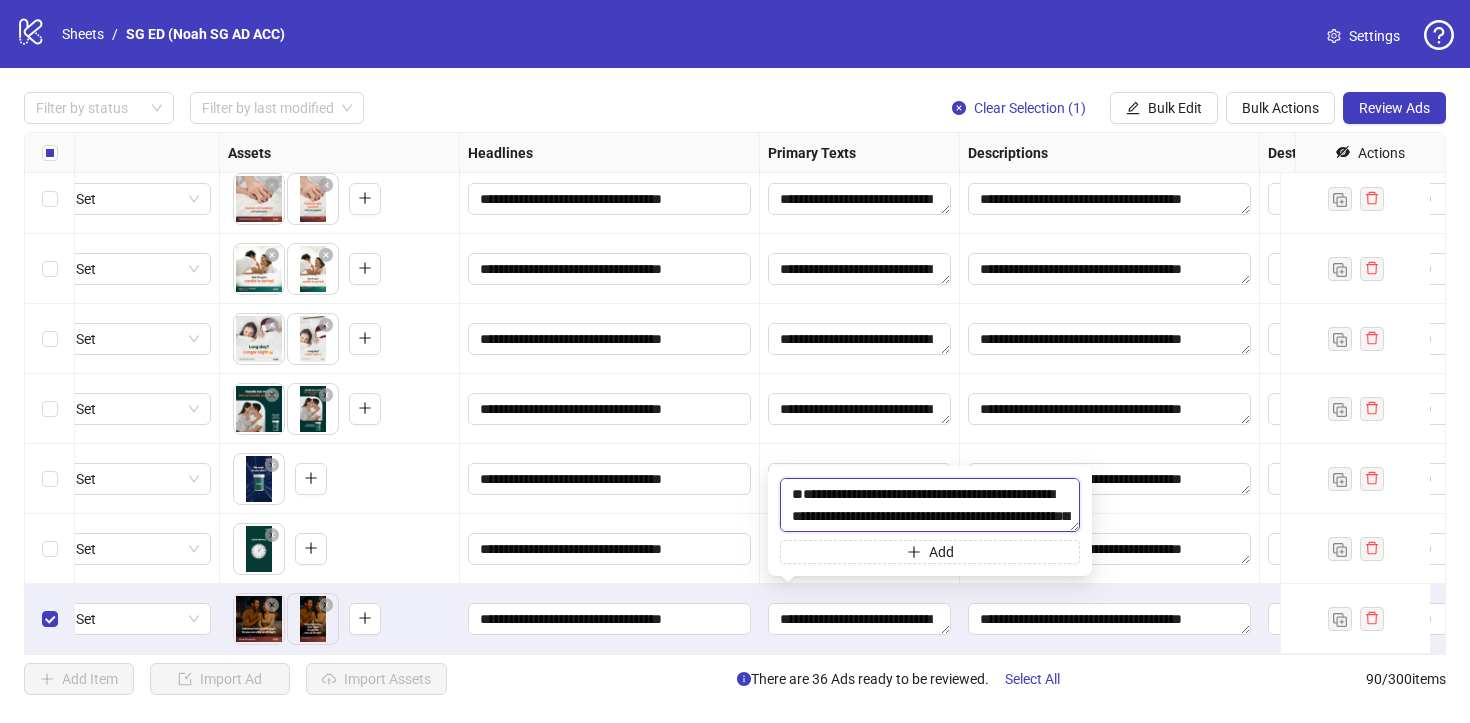 paste on "**********" 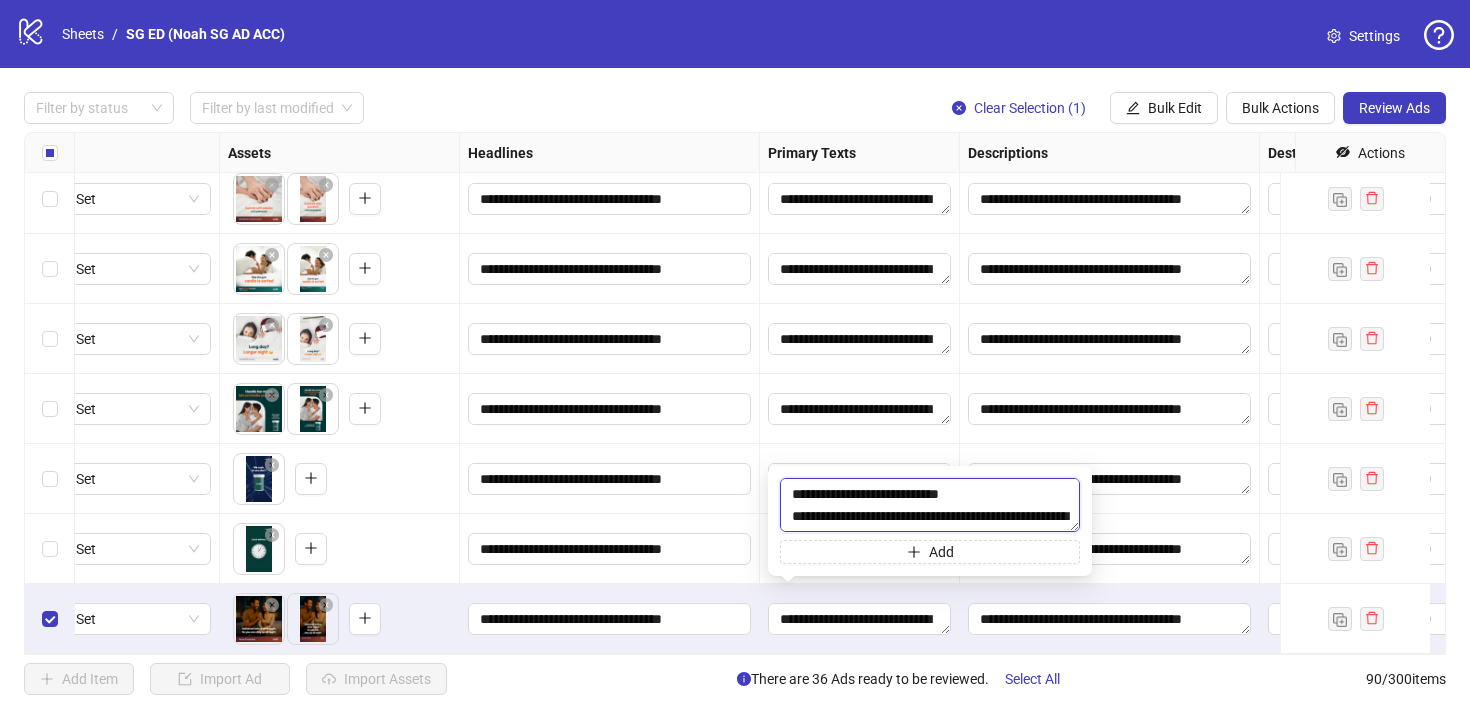 type on "**********" 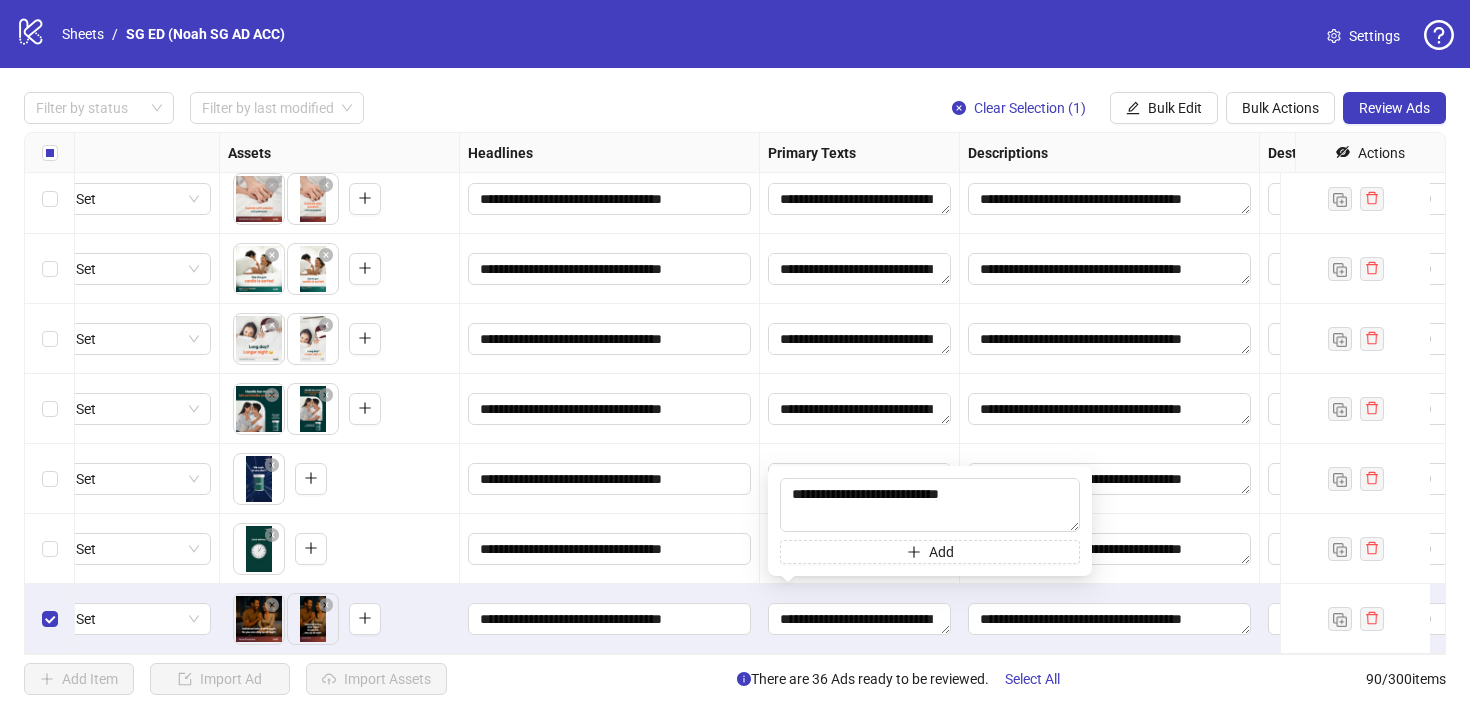 click on "**********" at bounding box center [610, 479] 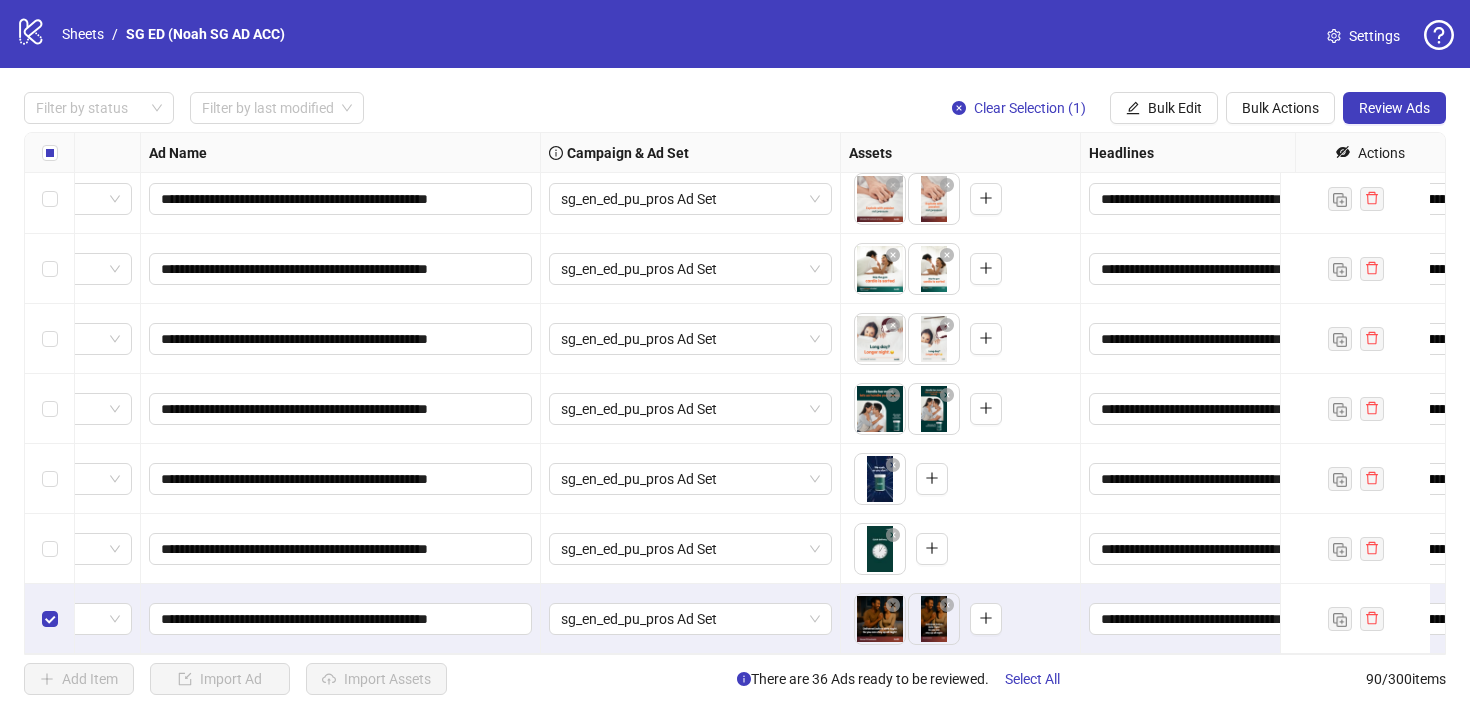 scroll, scrollTop: 5834, scrollLeft: 0, axis: vertical 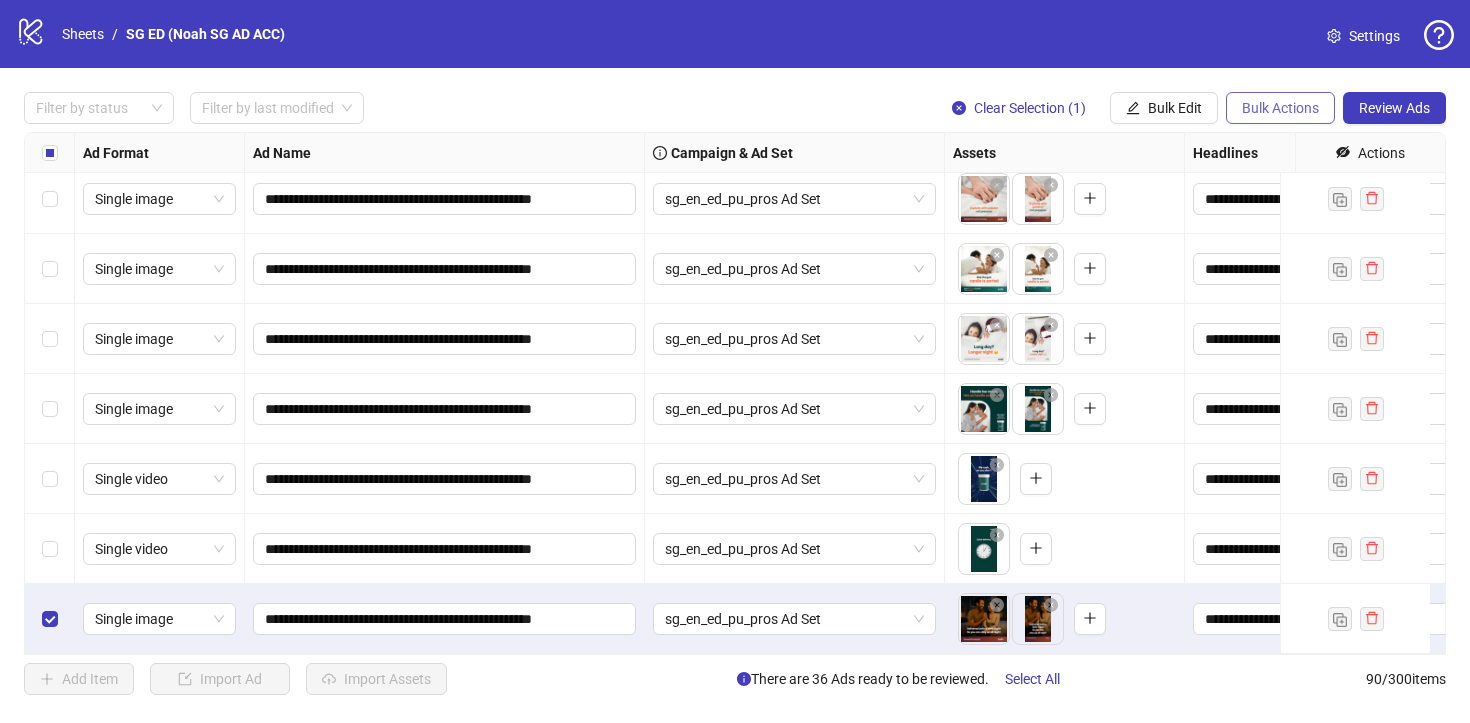 click on "Bulk Actions" at bounding box center [1280, 108] 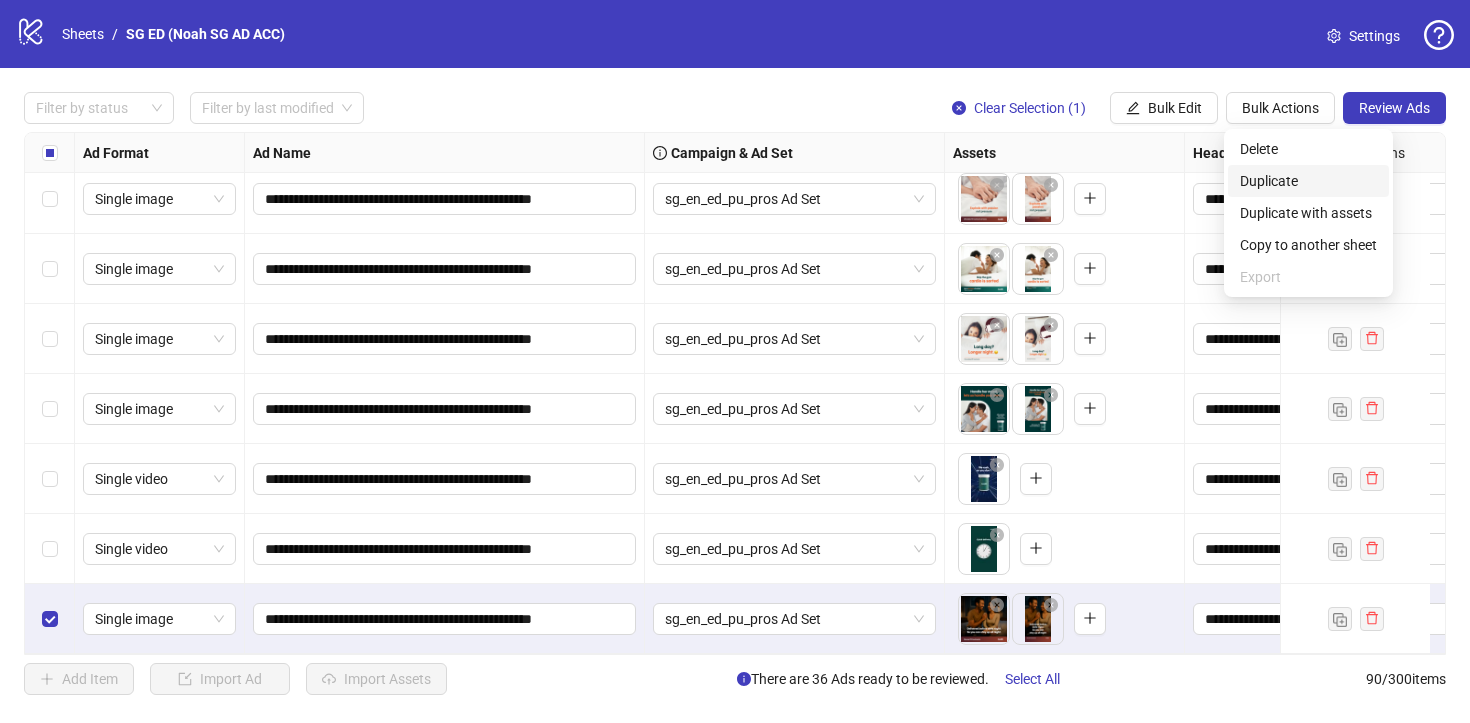 click on "Duplicate" at bounding box center [1308, 181] 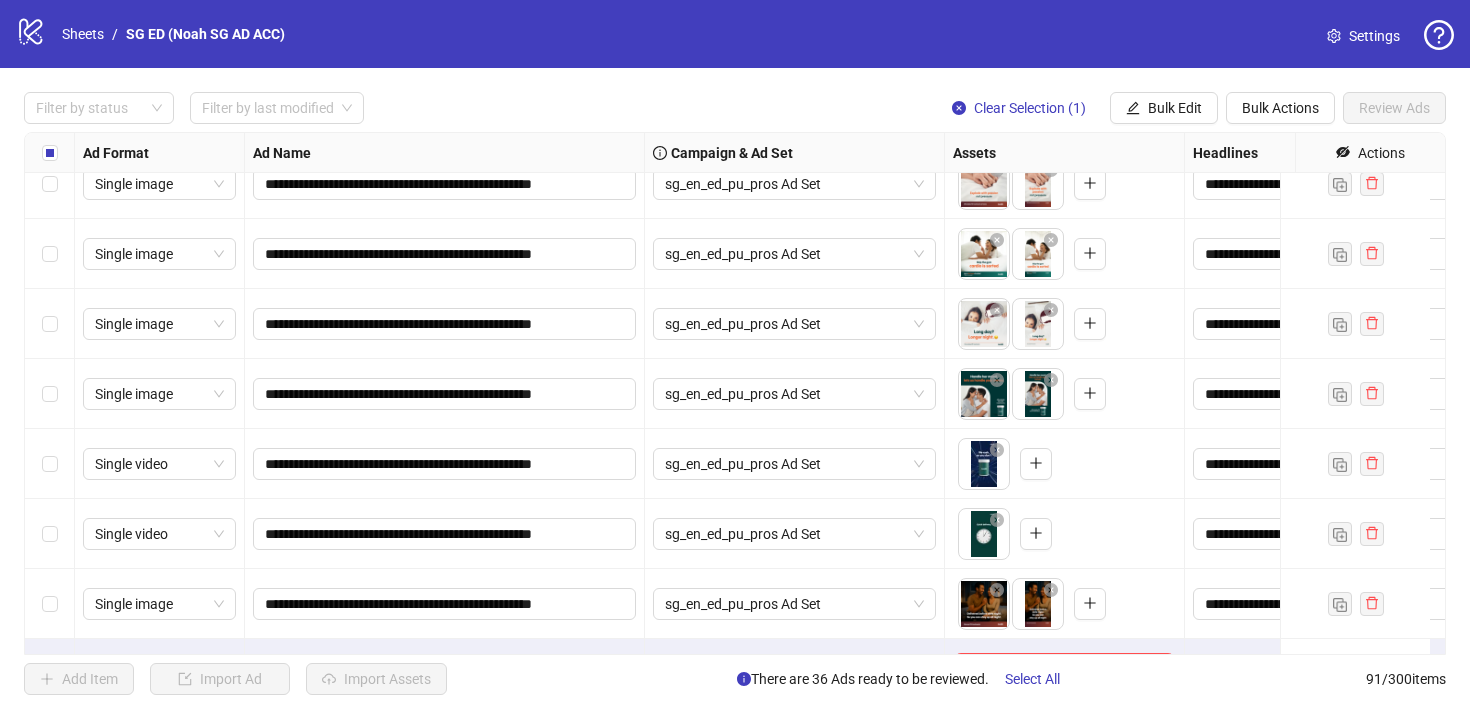 scroll, scrollTop: 5904, scrollLeft: 0, axis: vertical 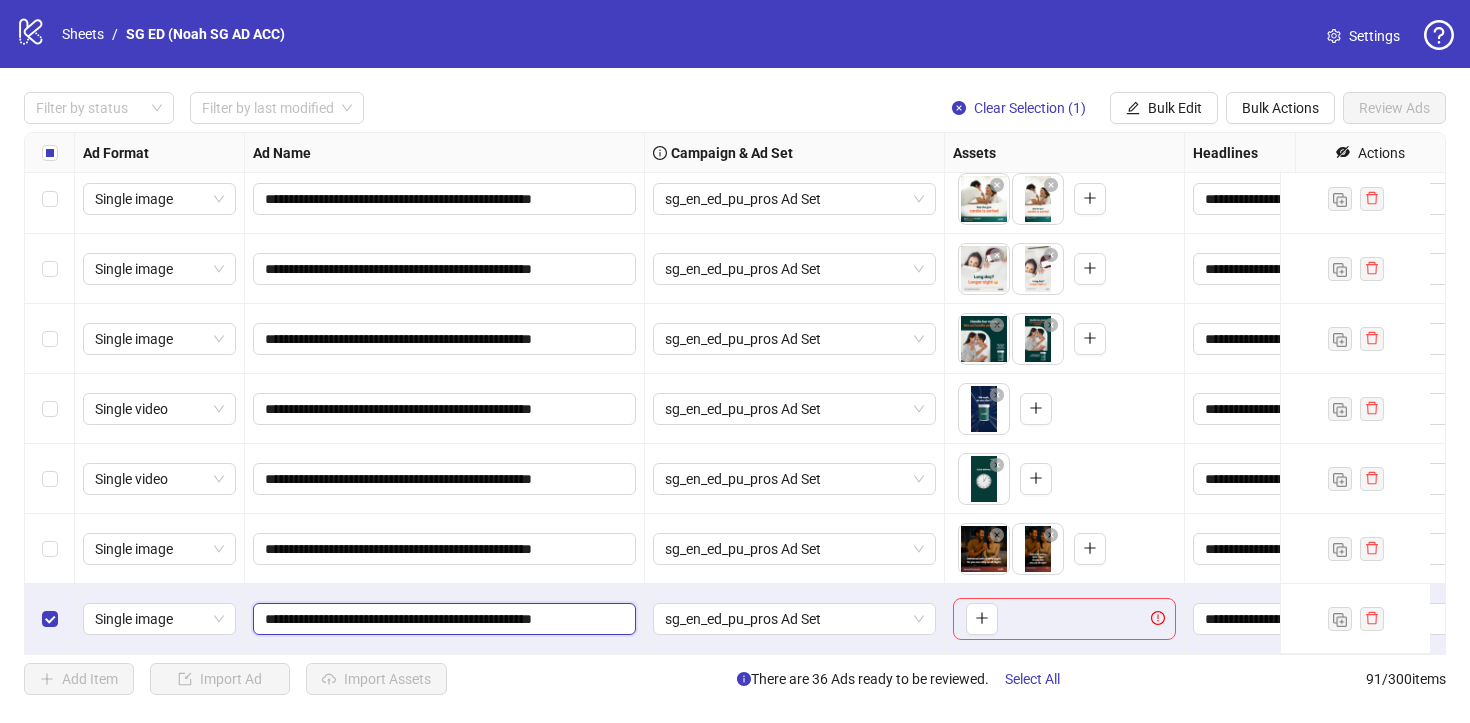 click on "**********" at bounding box center [442, 619] 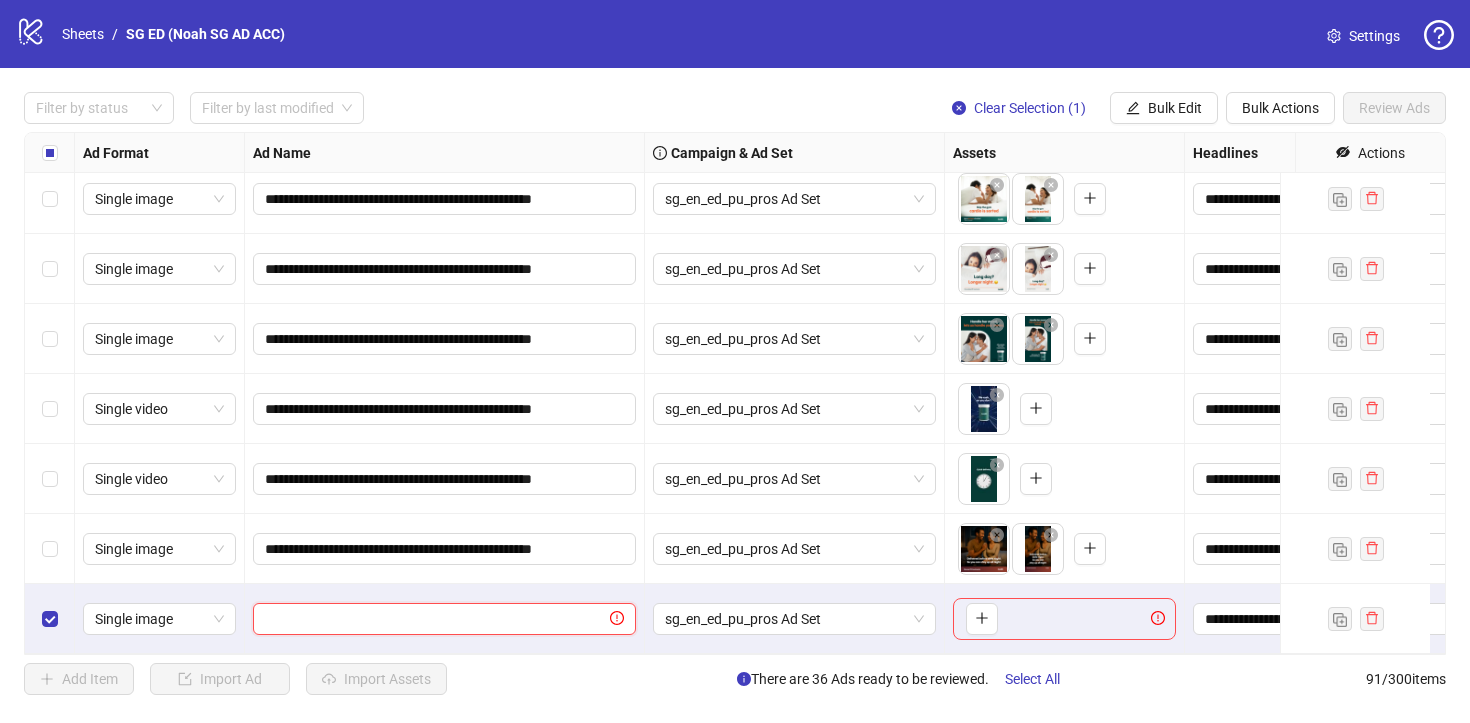 paste on "**********" 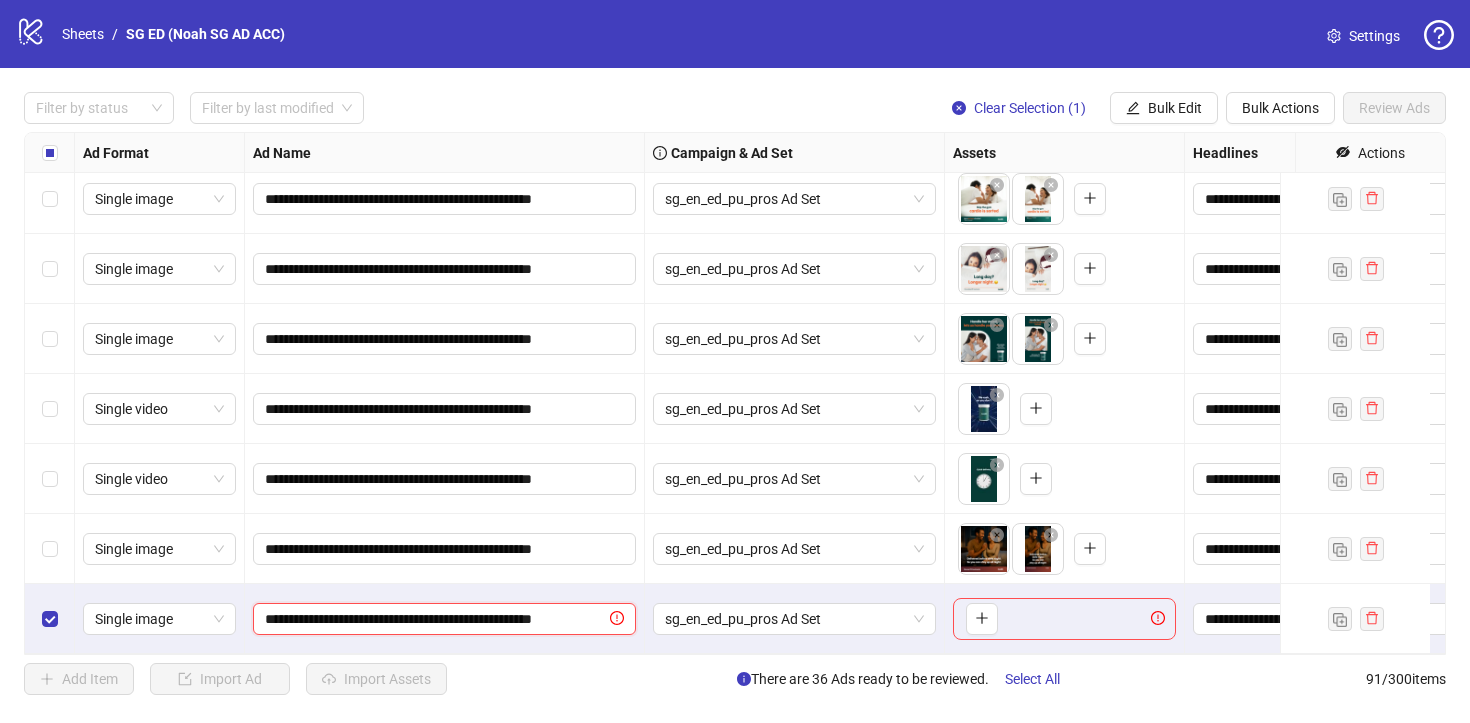 scroll, scrollTop: 0, scrollLeft: 1, axis: horizontal 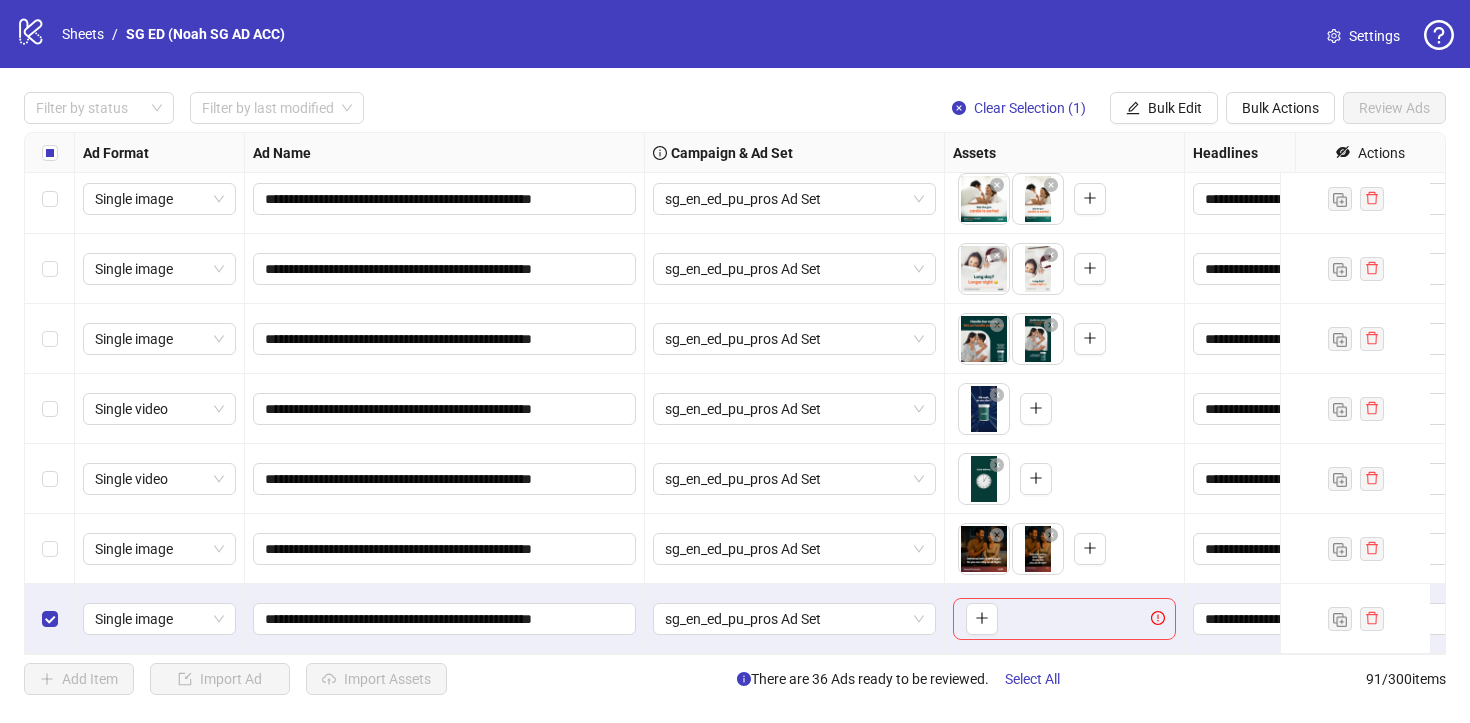 click on "**********" at bounding box center (445, 549) 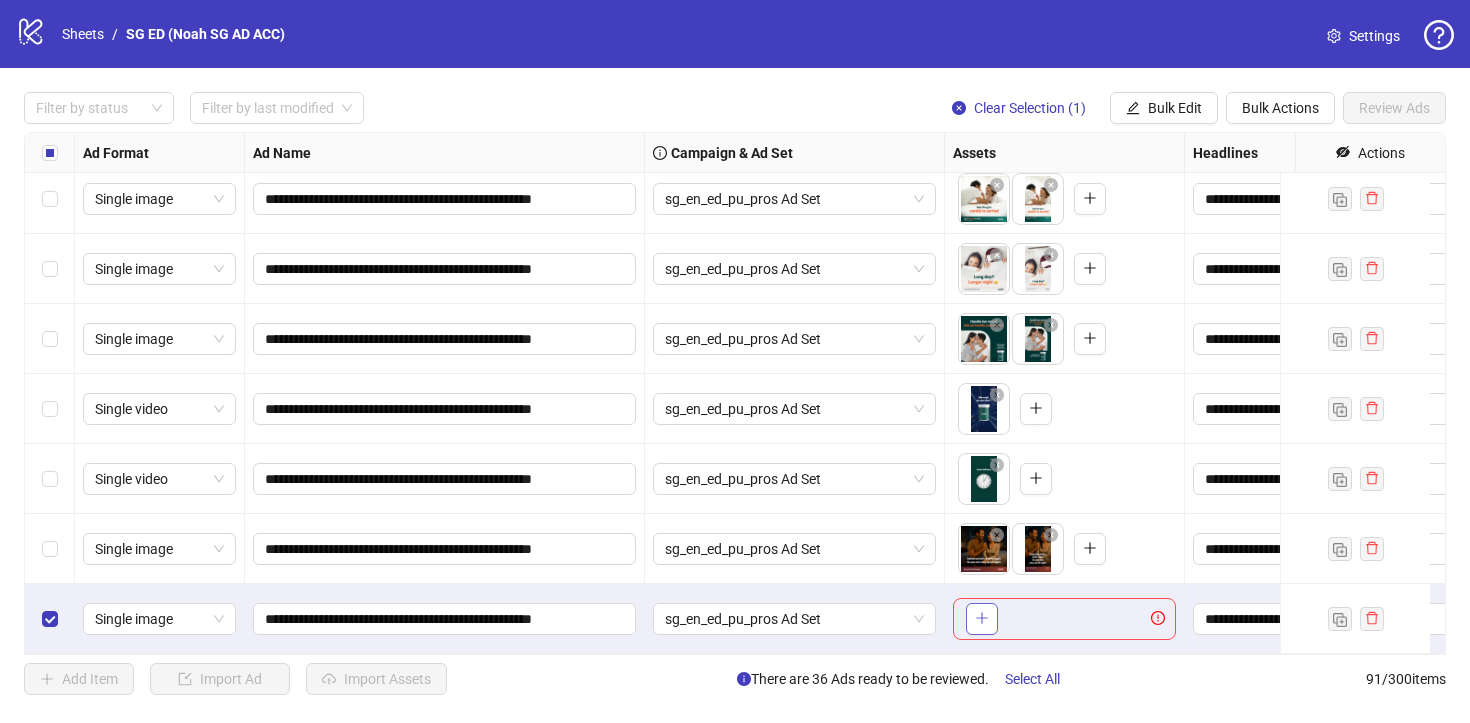 click 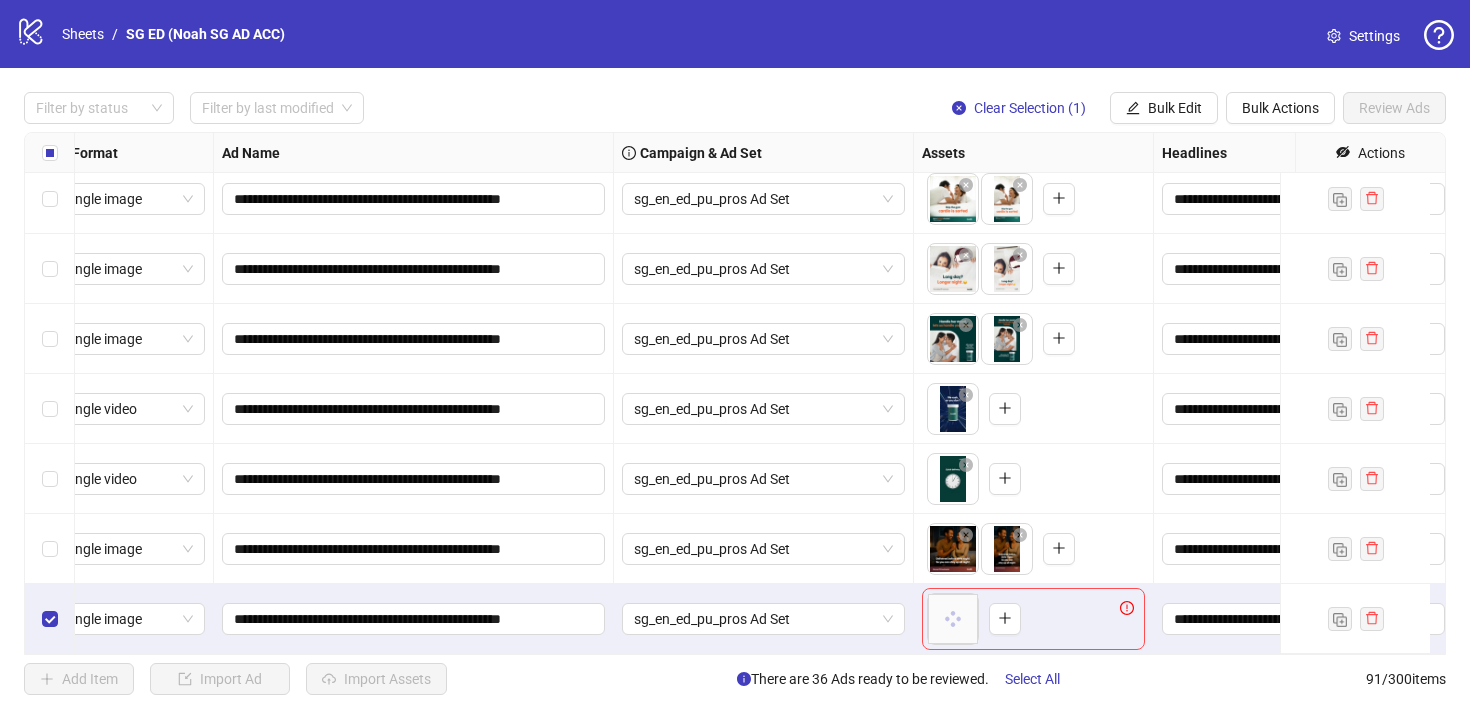 scroll, scrollTop: 5904, scrollLeft: 342, axis: both 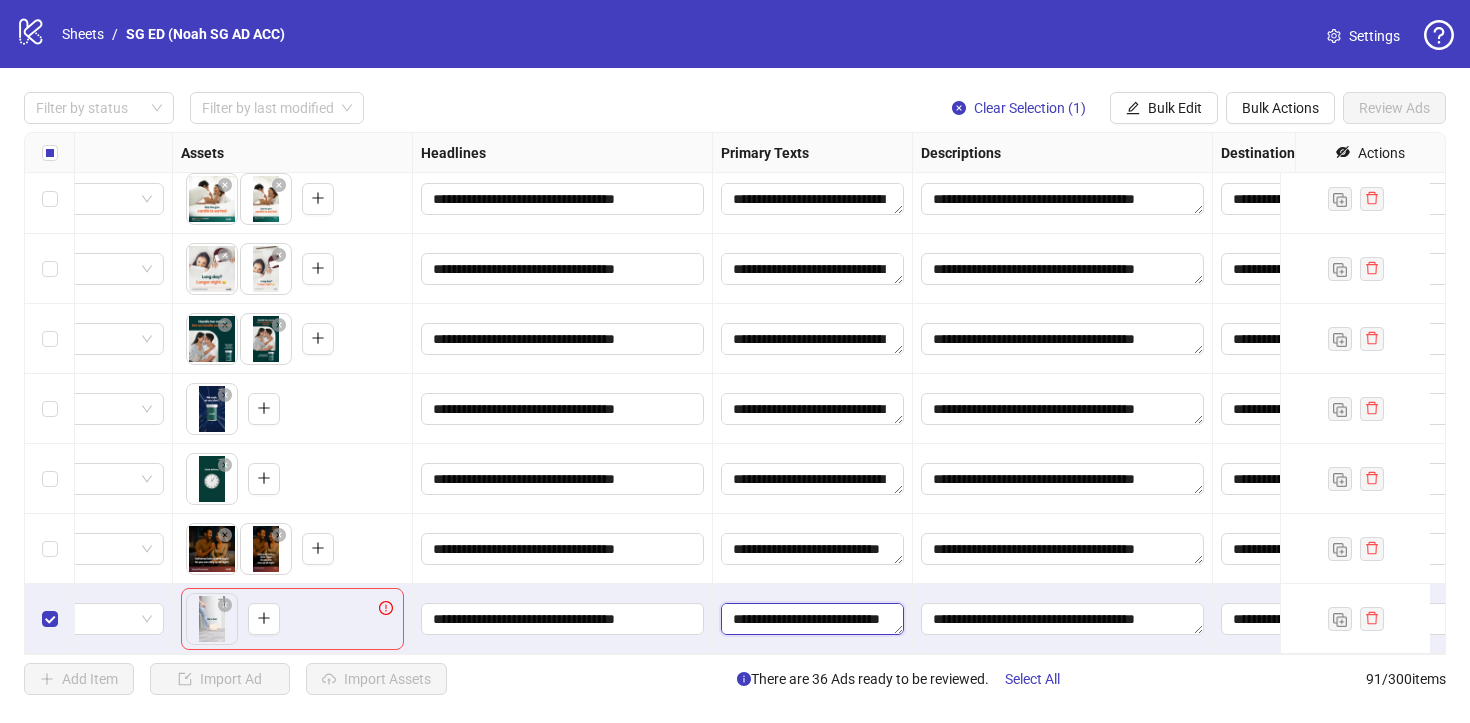 click on "**********" at bounding box center [812, 619] 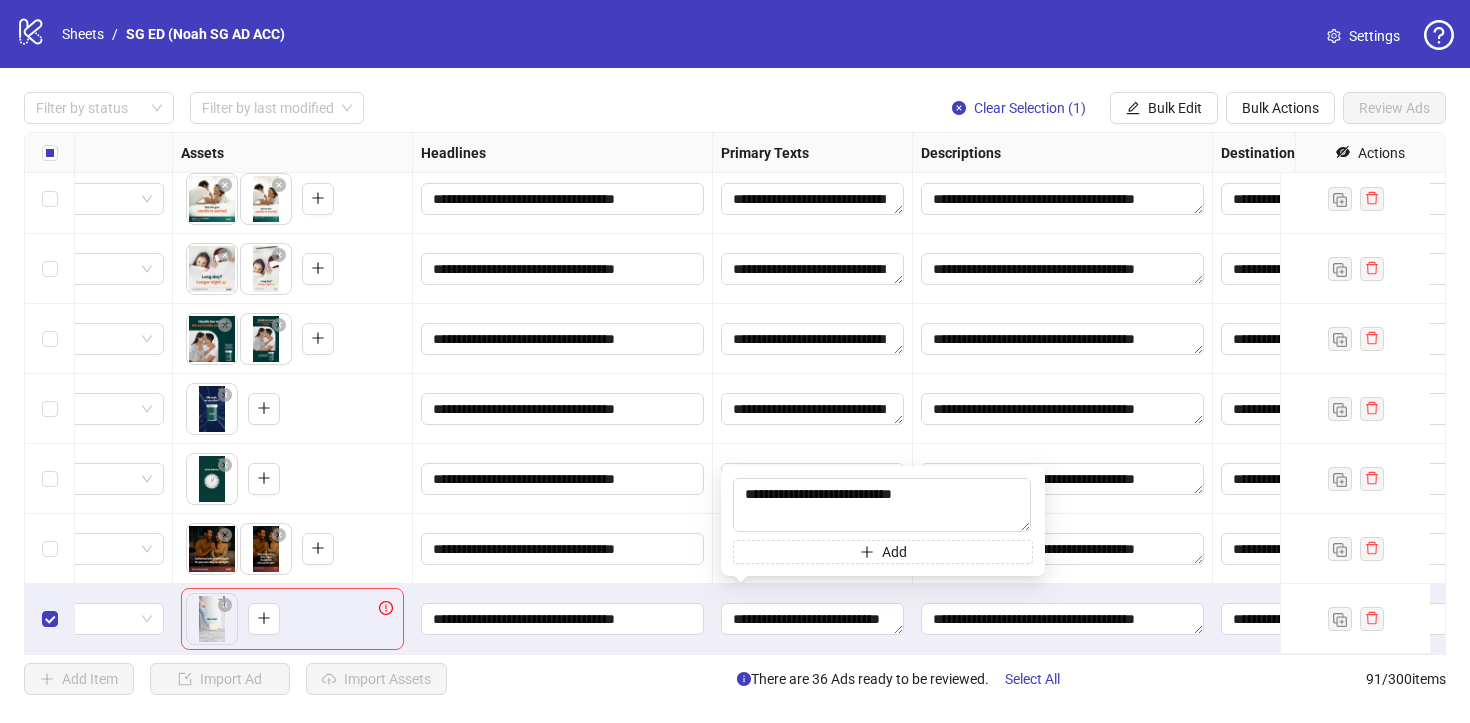 drag, startPoint x: 851, startPoint y: 487, endPoint x: 665, endPoint y: 481, distance: 186.09676 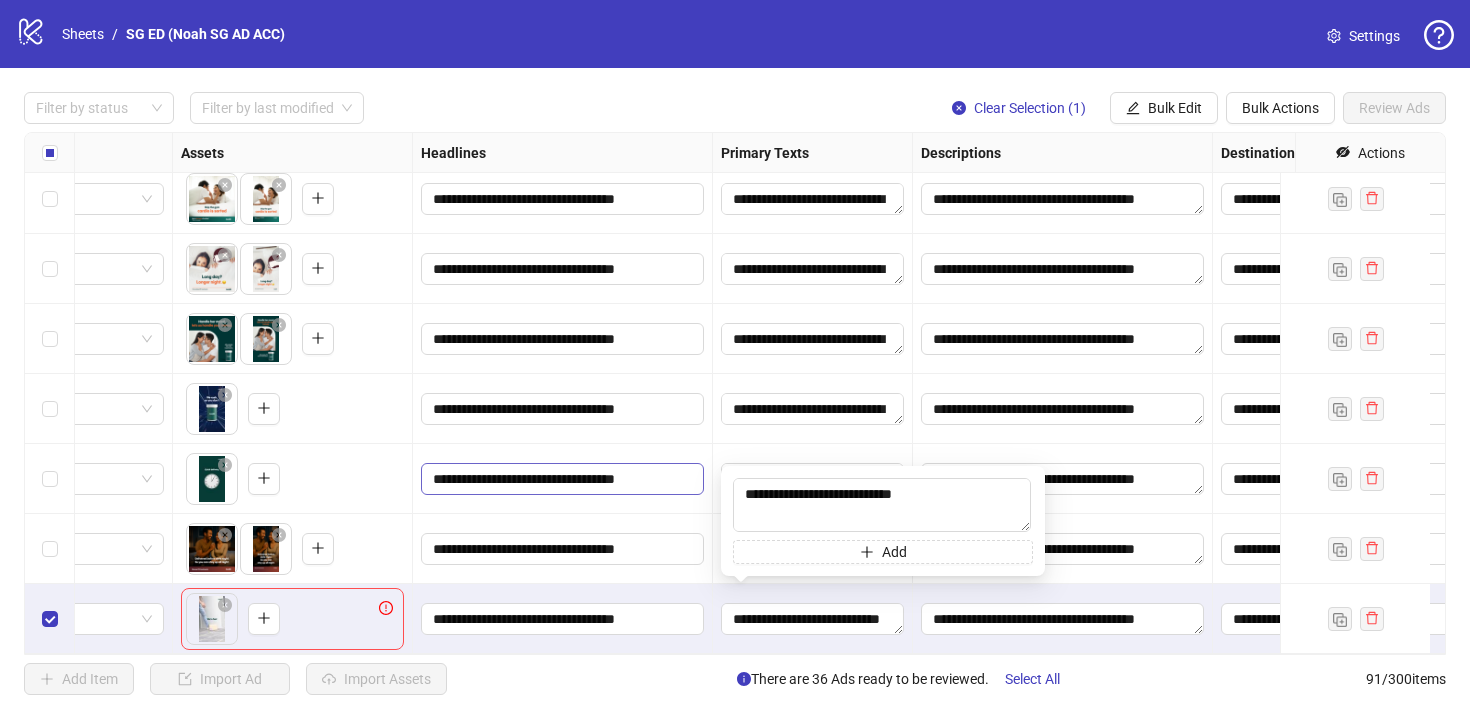 type on "**********" 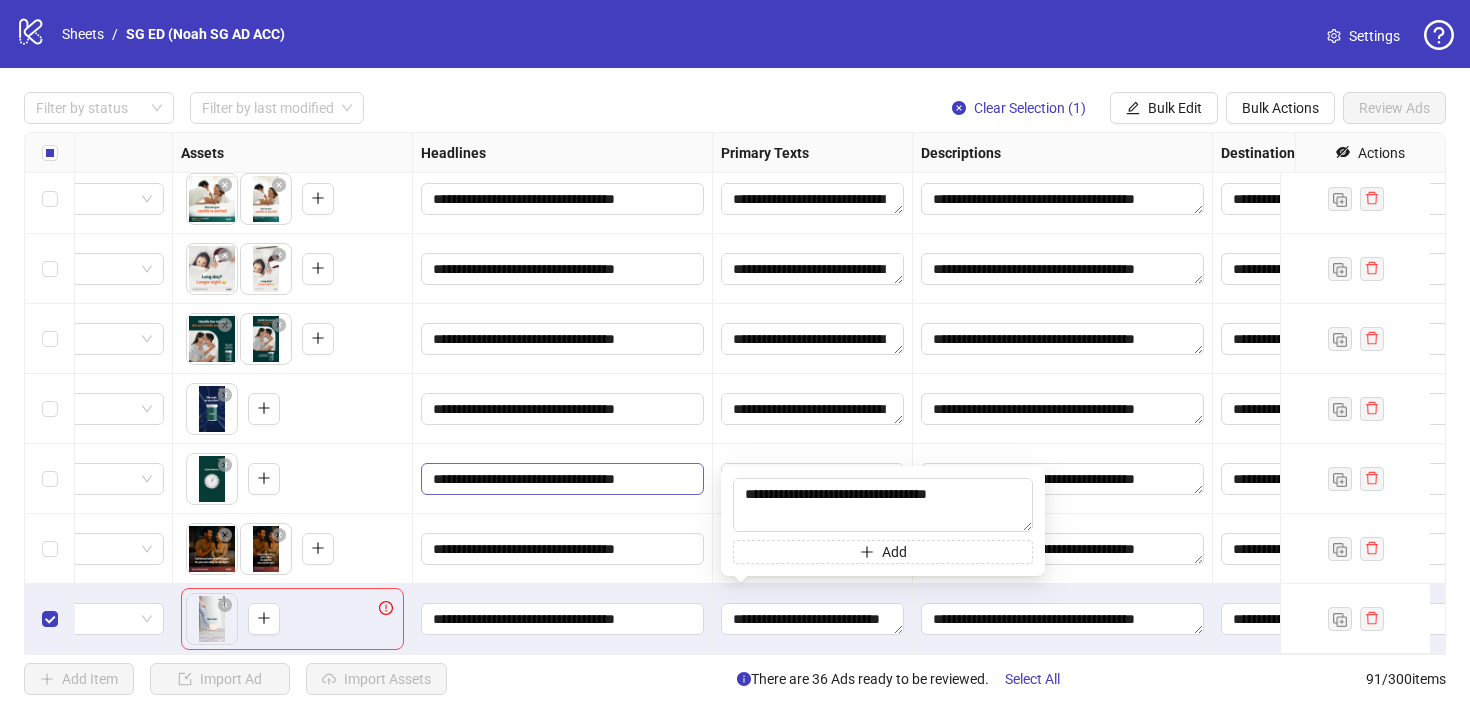 scroll, scrollTop: 15, scrollLeft: 0, axis: vertical 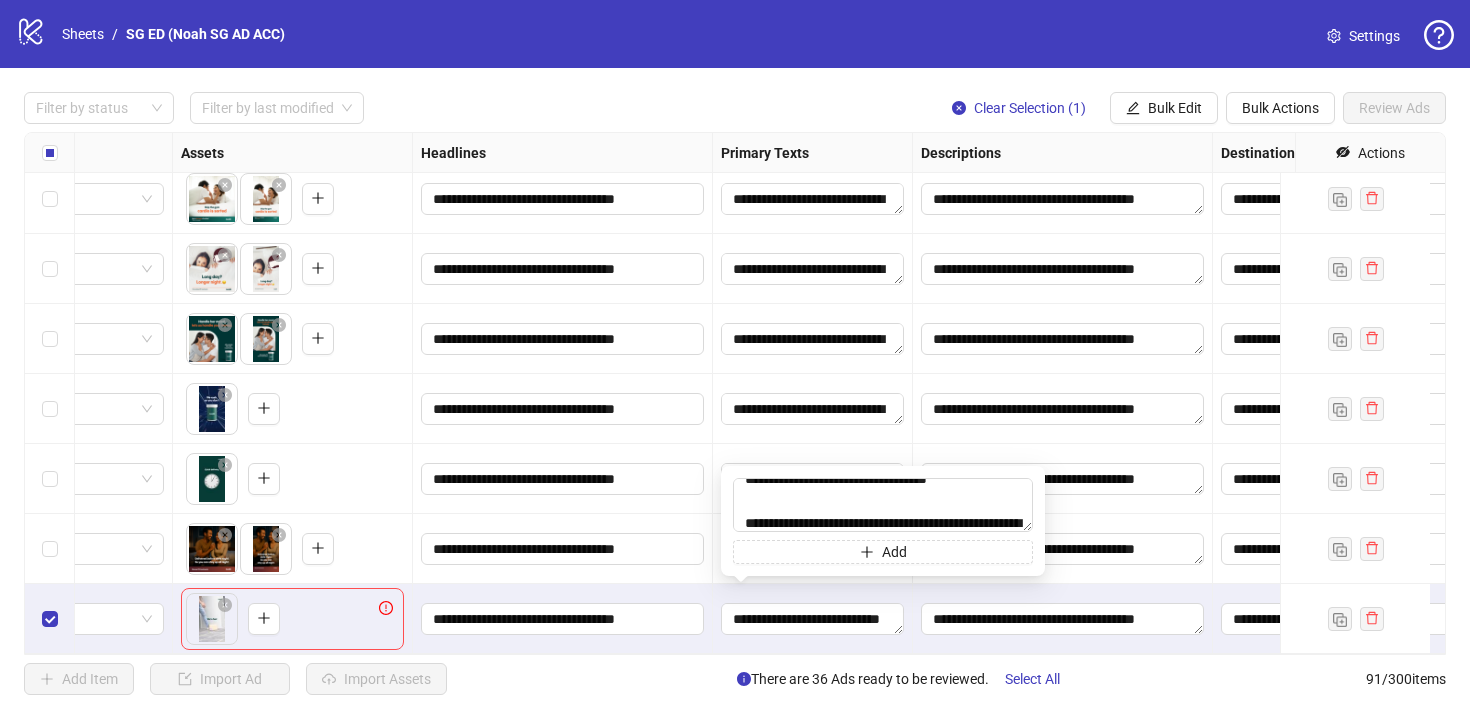 click on "**********" at bounding box center [563, 619] 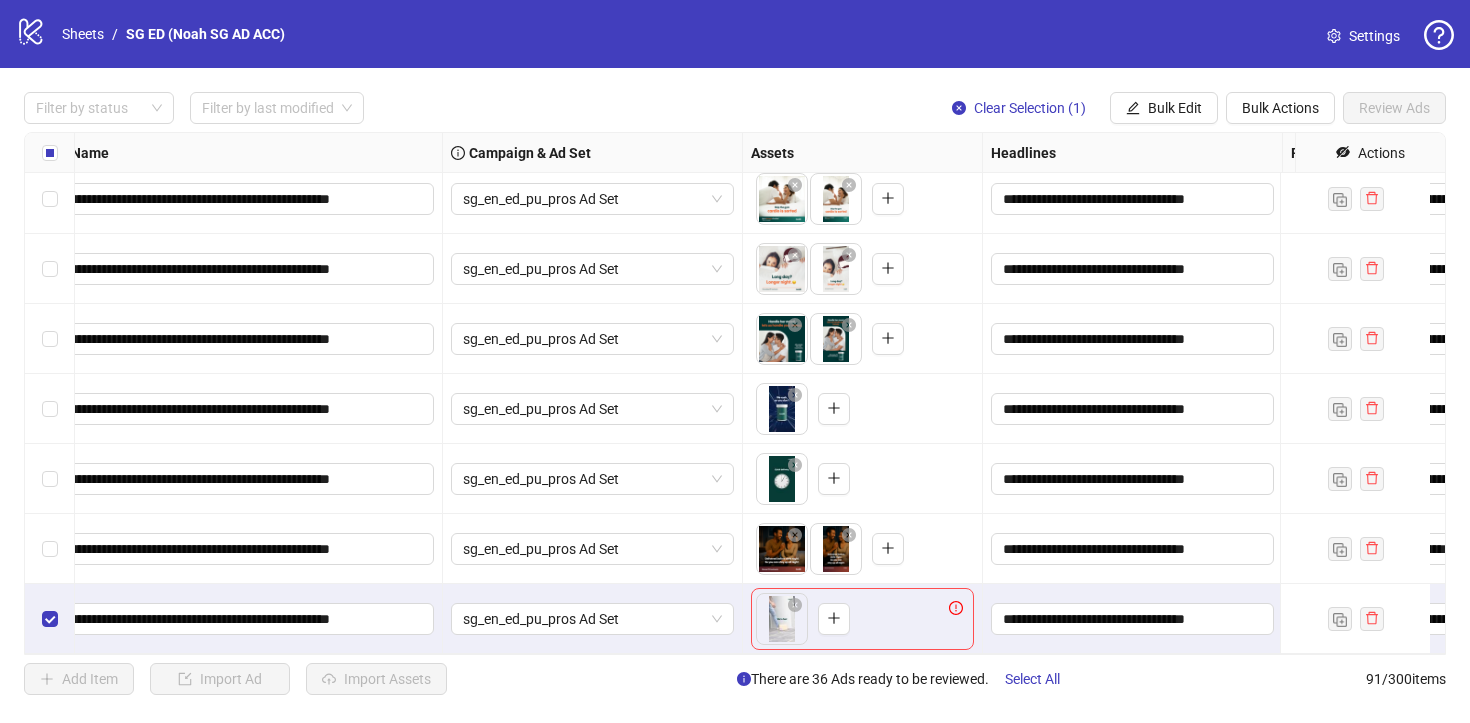 scroll, scrollTop: 5904, scrollLeft: 0, axis: vertical 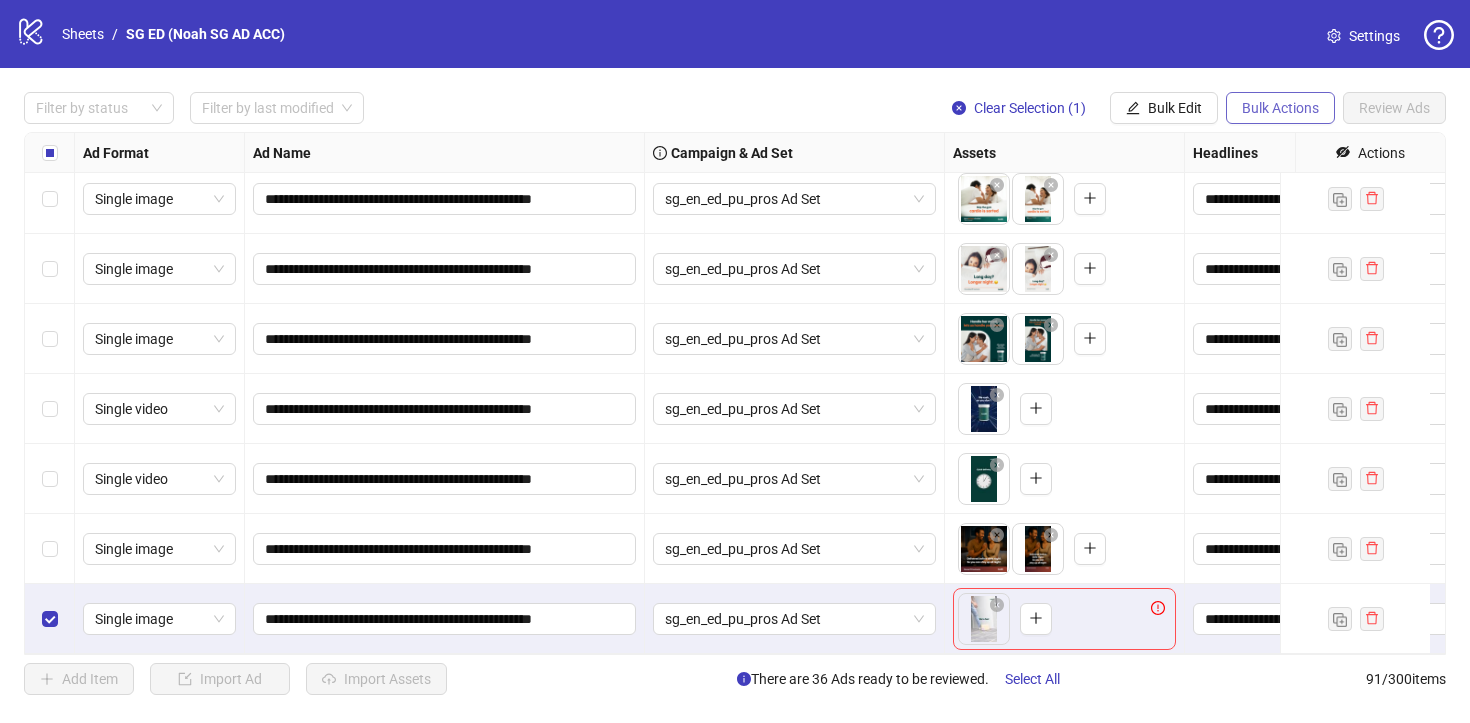 click on "Bulk Actions" at bounding box center (1280, 108) 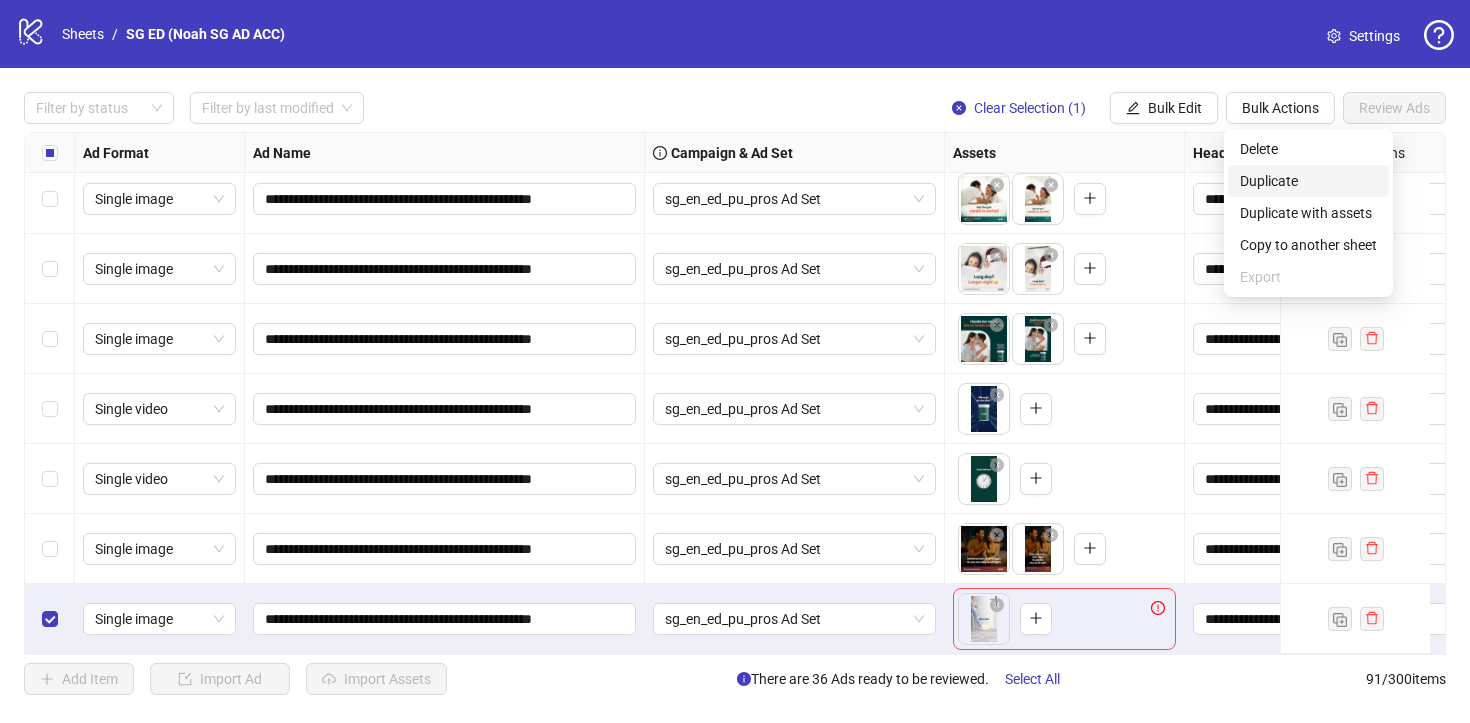 click on "Duplicate" at bounding box center [1308, 181] 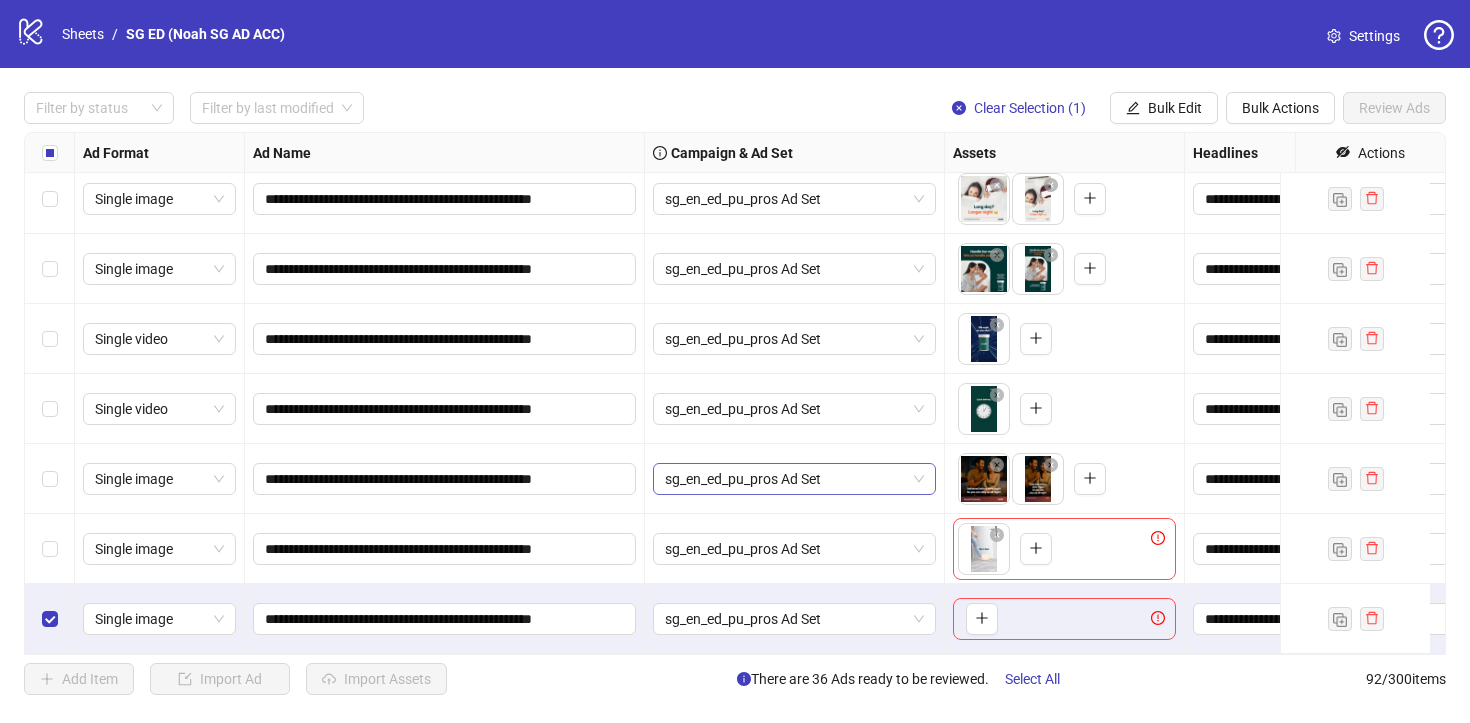 scroll, scrollTop: 5974, scrollLeft: 0, axis: vertical 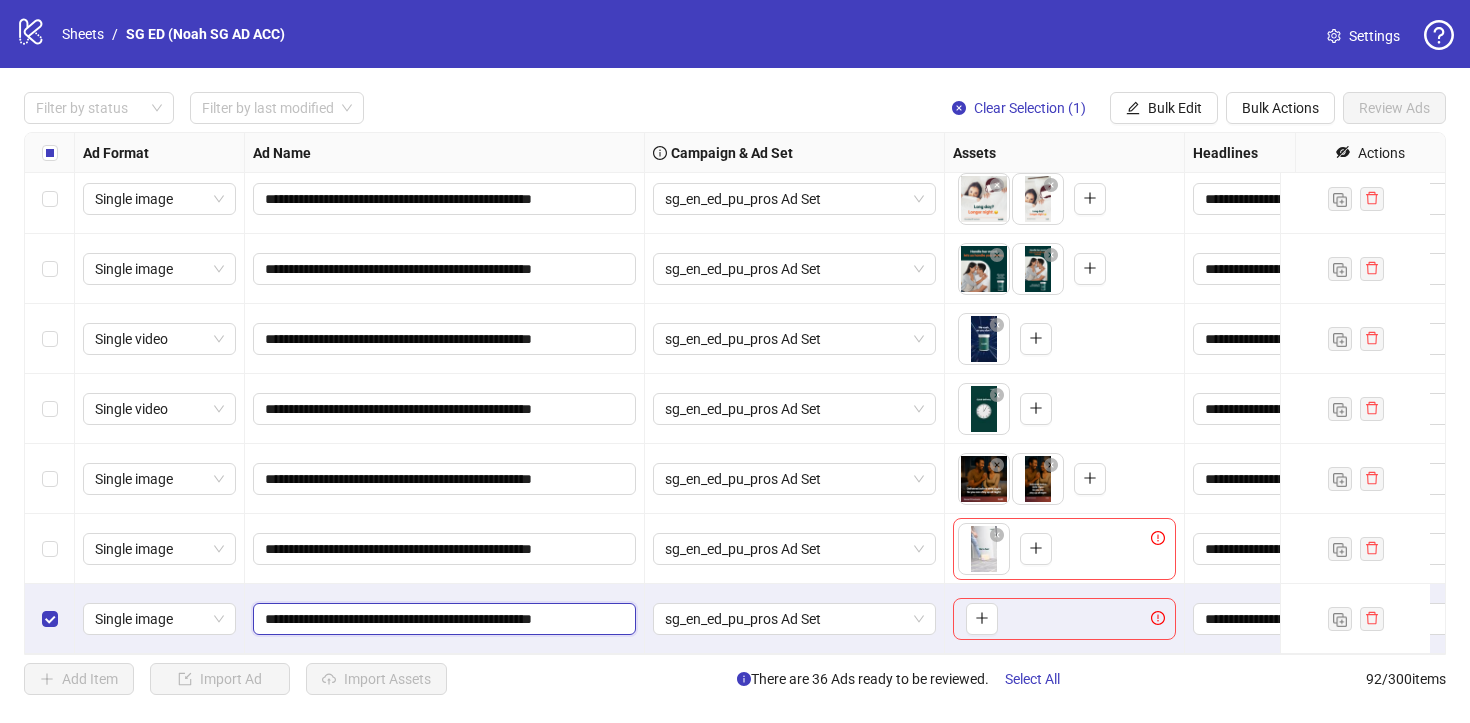 click on "**********" at bounding box center (442, 619) 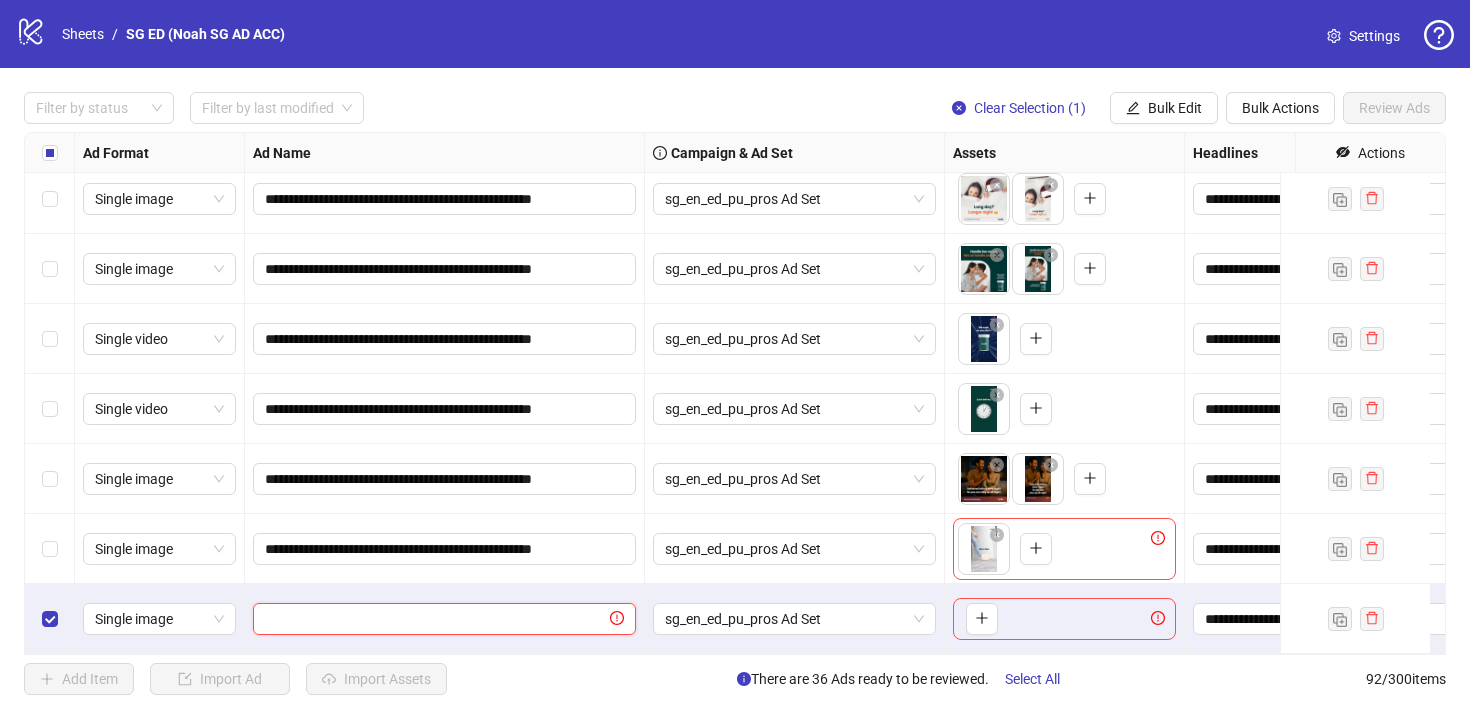 paste on "**********" 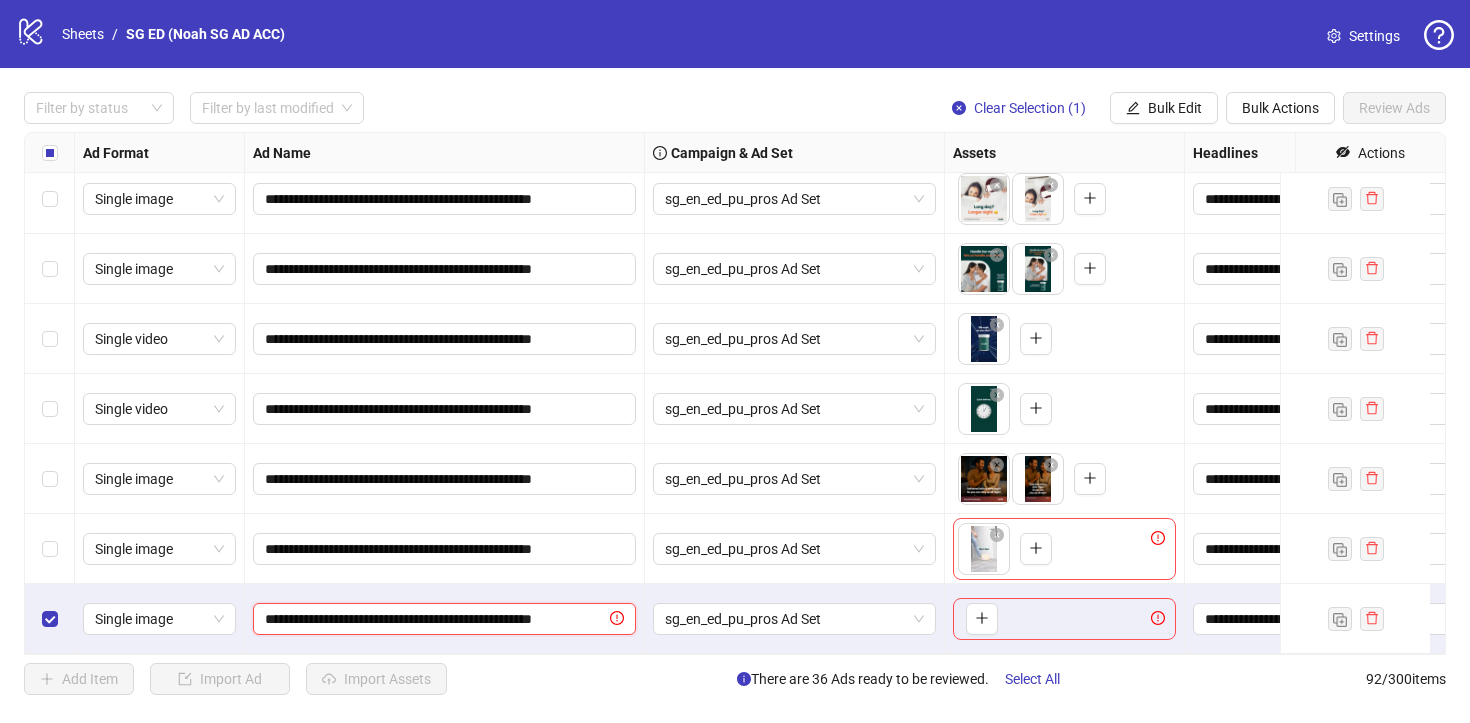 scroll, scrollTop: 0, scrollLeft: 11, axis: horizontal 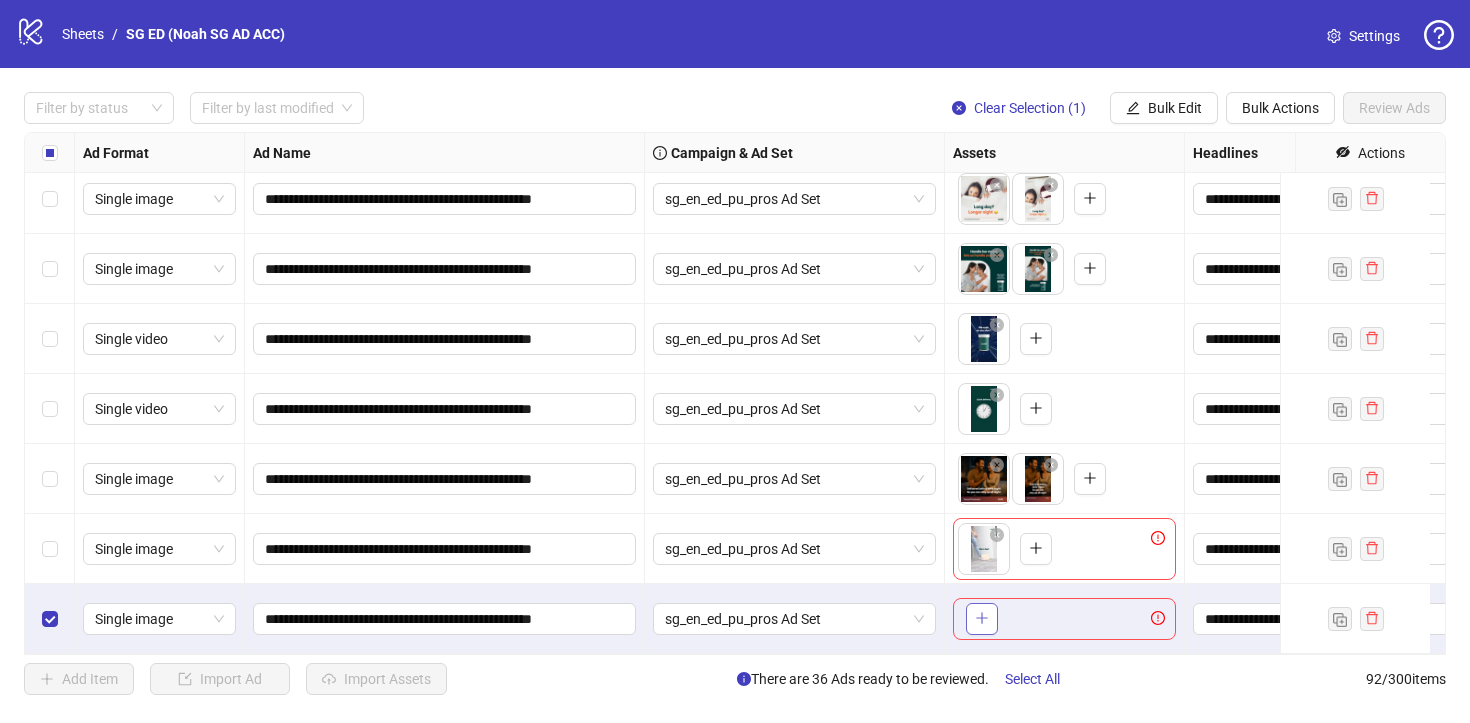 click at bounding box center (982, 619) 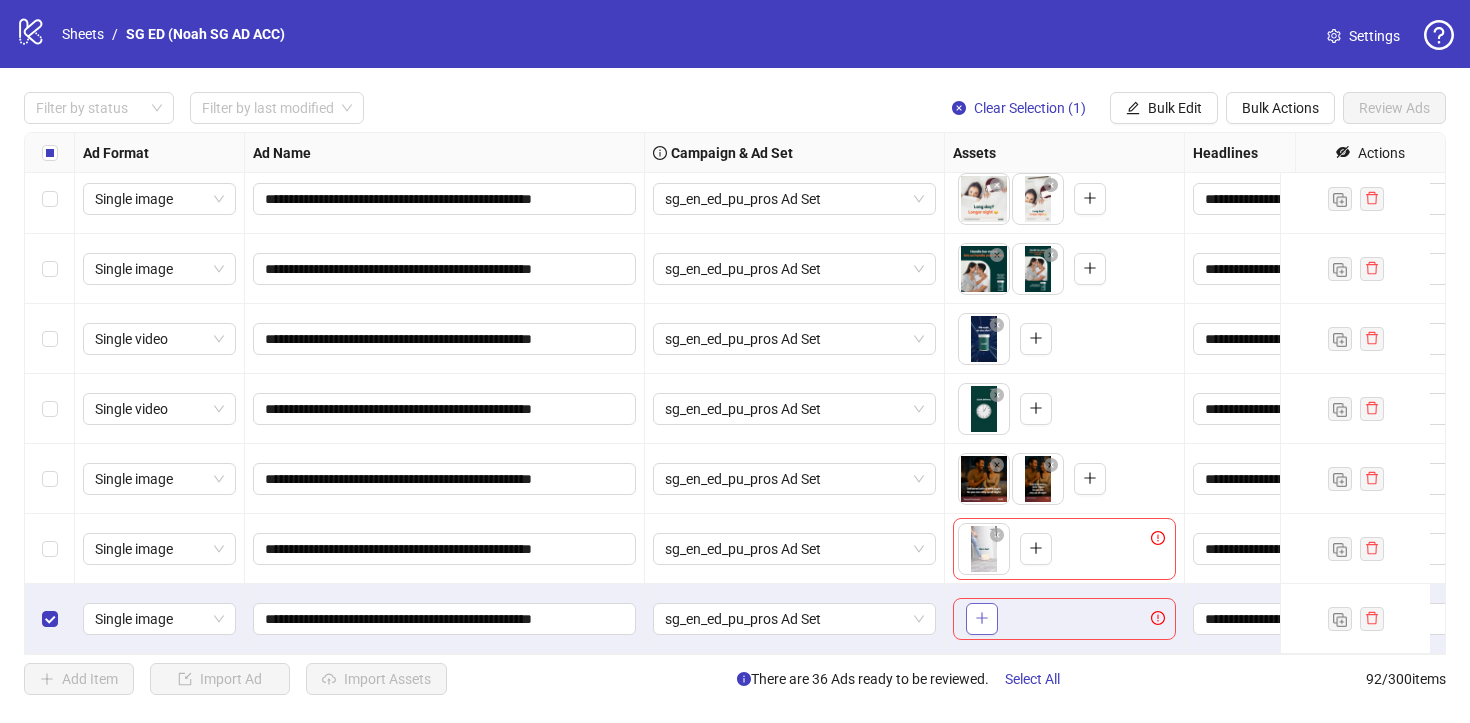 click at bounding box center [982, 618] 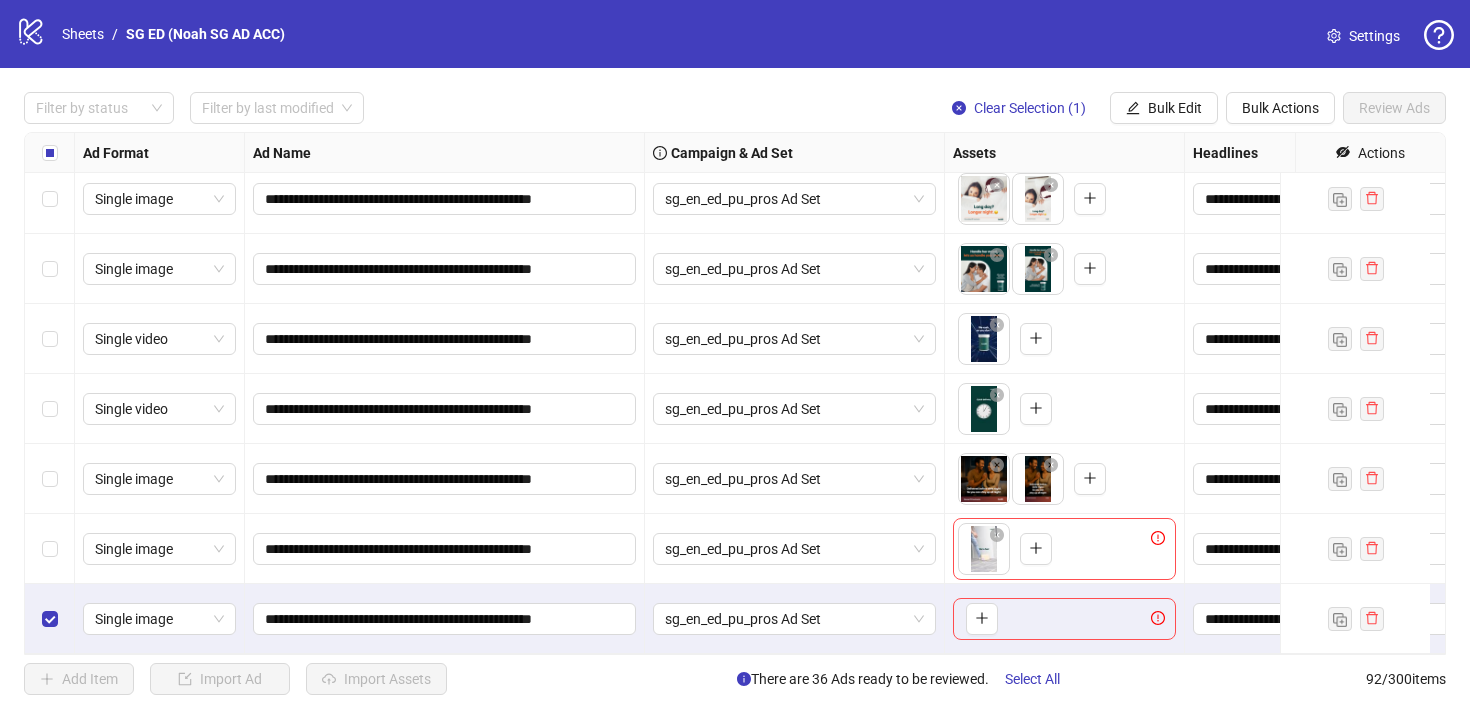 scroll, scrollTop: 5974, scrollLeft: 46, axis: both 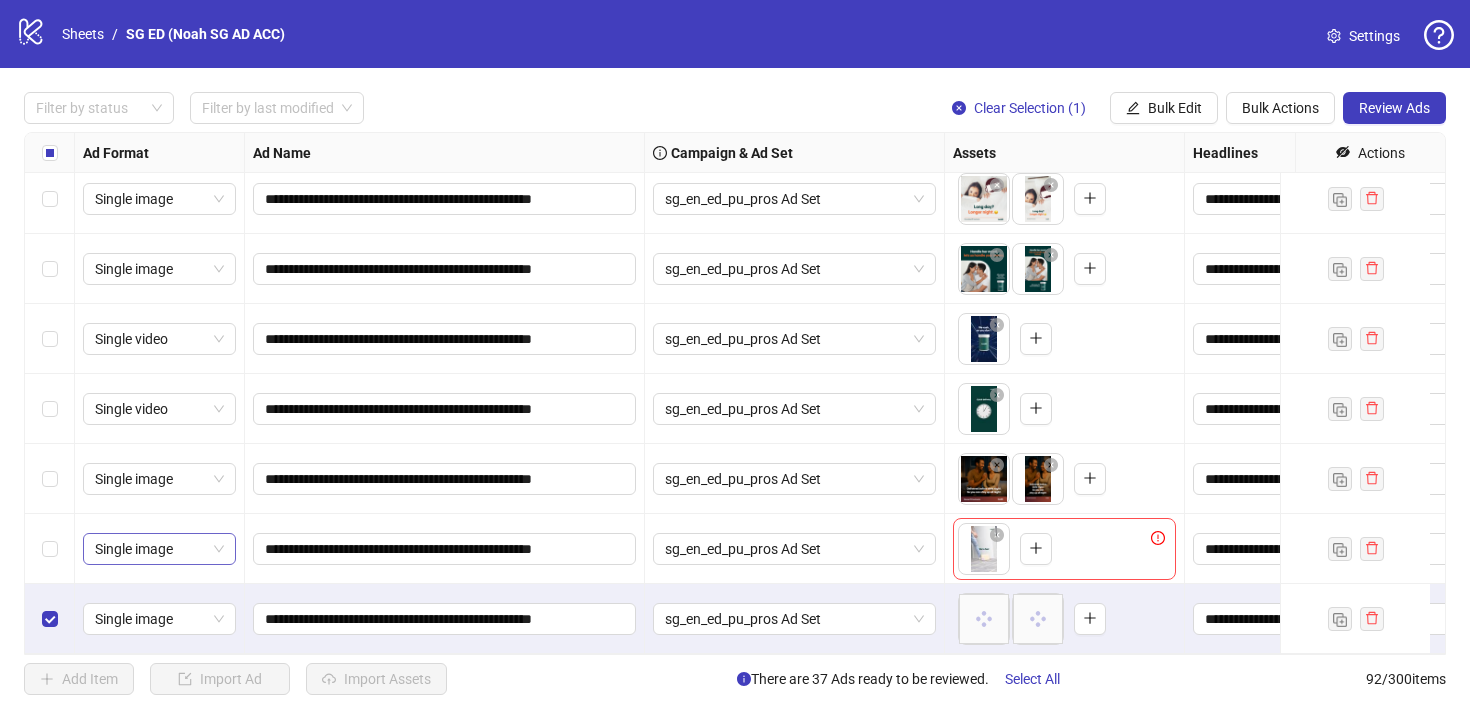 click on "Single image" at bounding box center (159, 549) 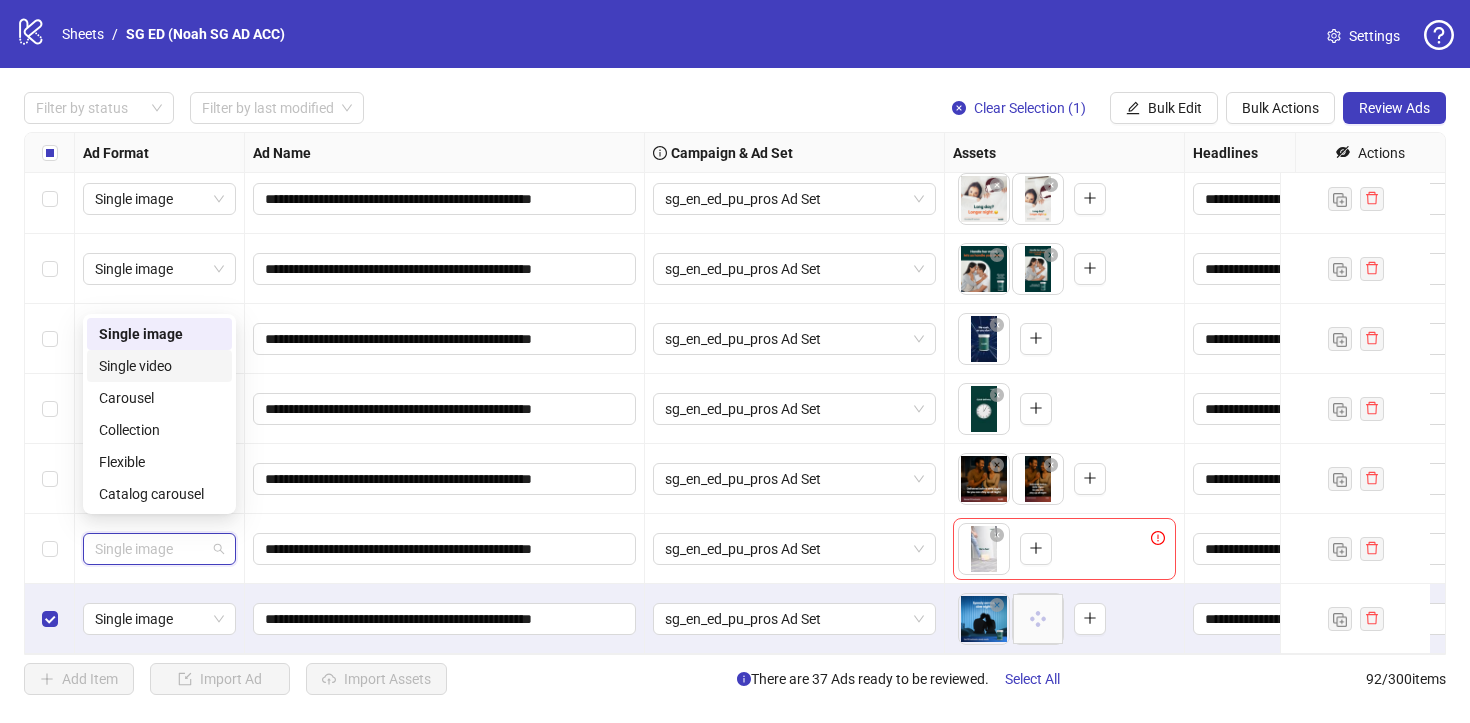 click on "Single video" at bounding box center (159, 366) 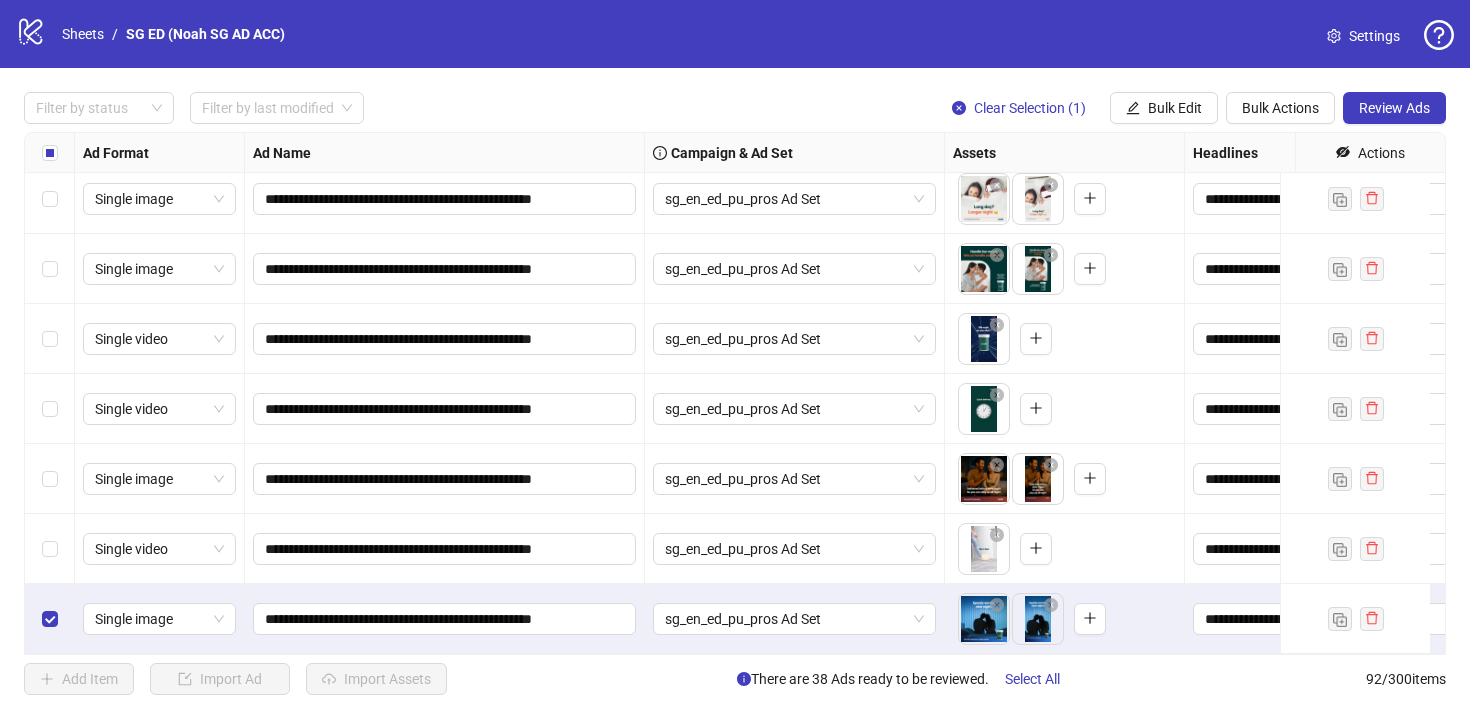 scroll, scrollTop: 5974, scrollLeft: 15, axis: both 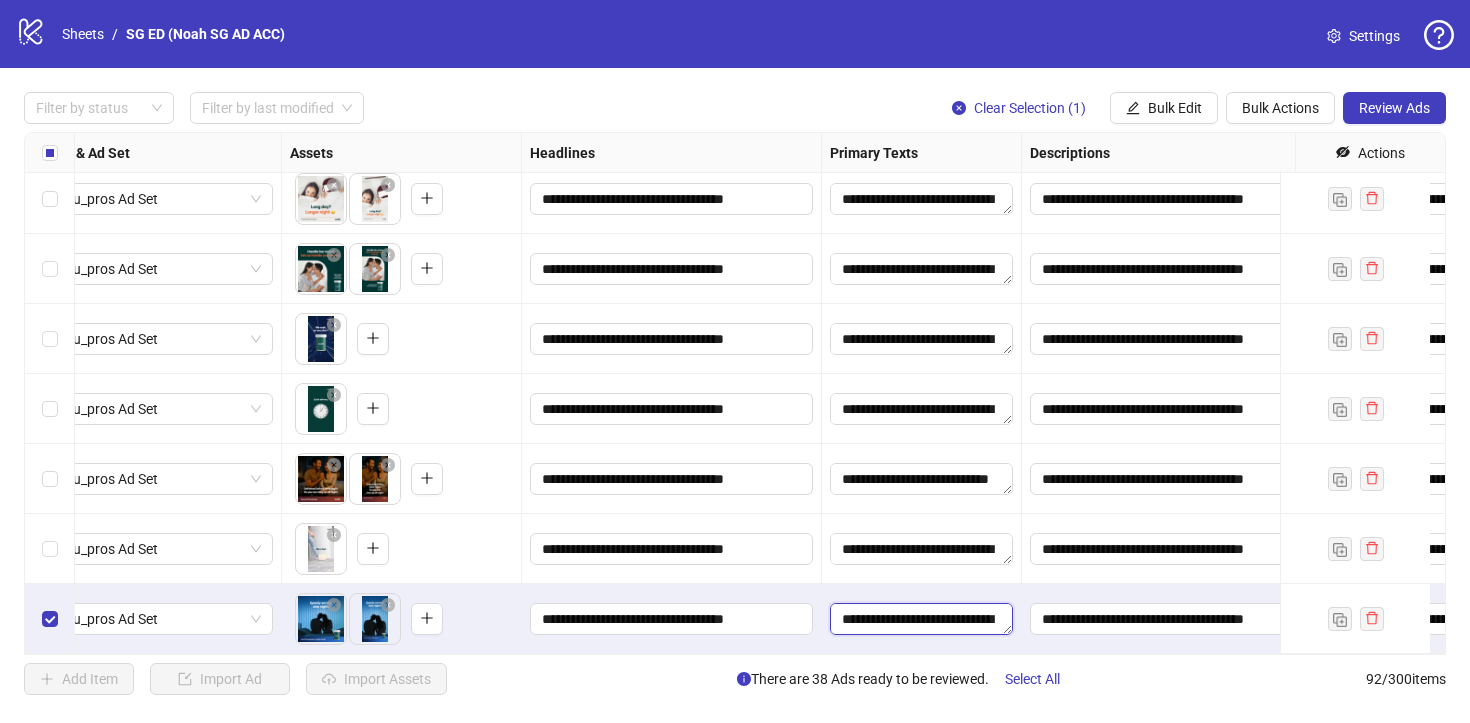 click on "**********" at bounding box center (921, 619) 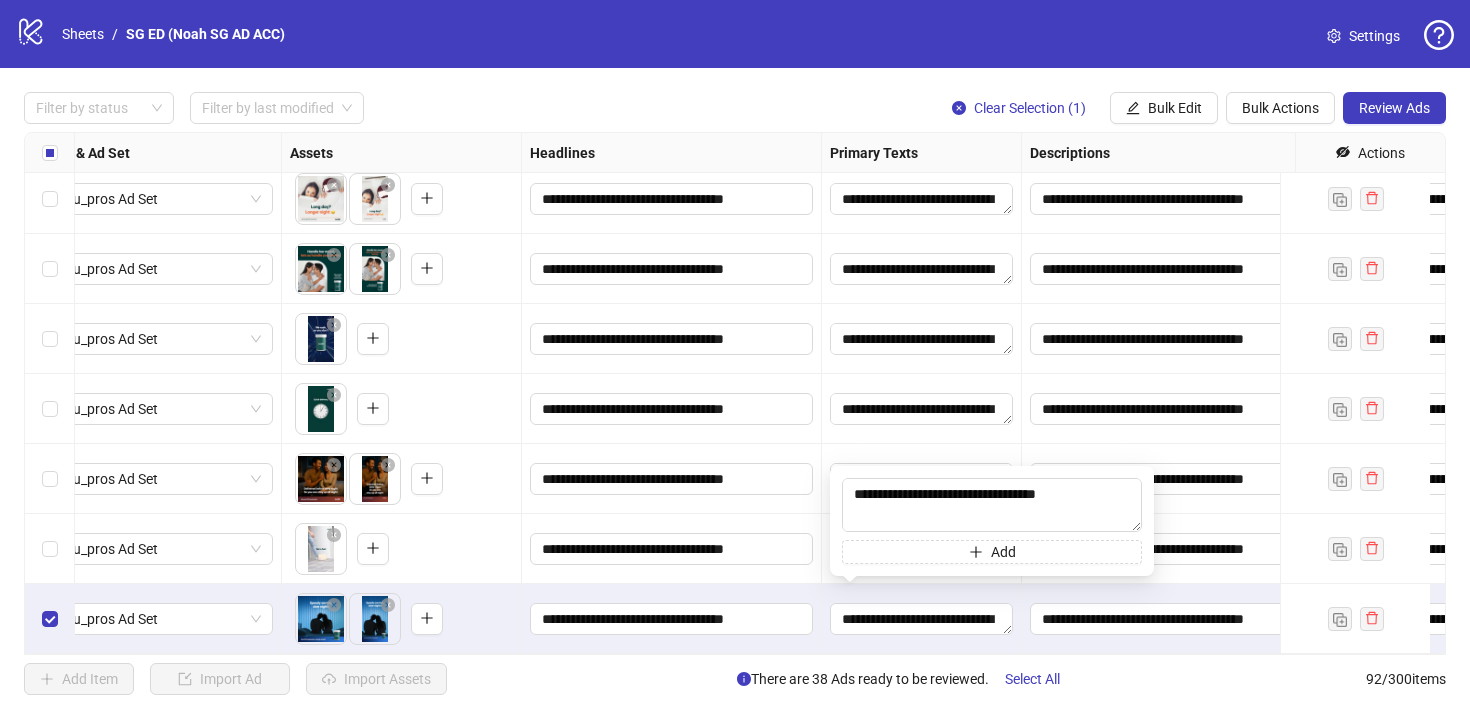 drag, startPoint x: 1068, startPoint y: 499, endPoint x: 822, endPoint y: 501, distance: 246.00813 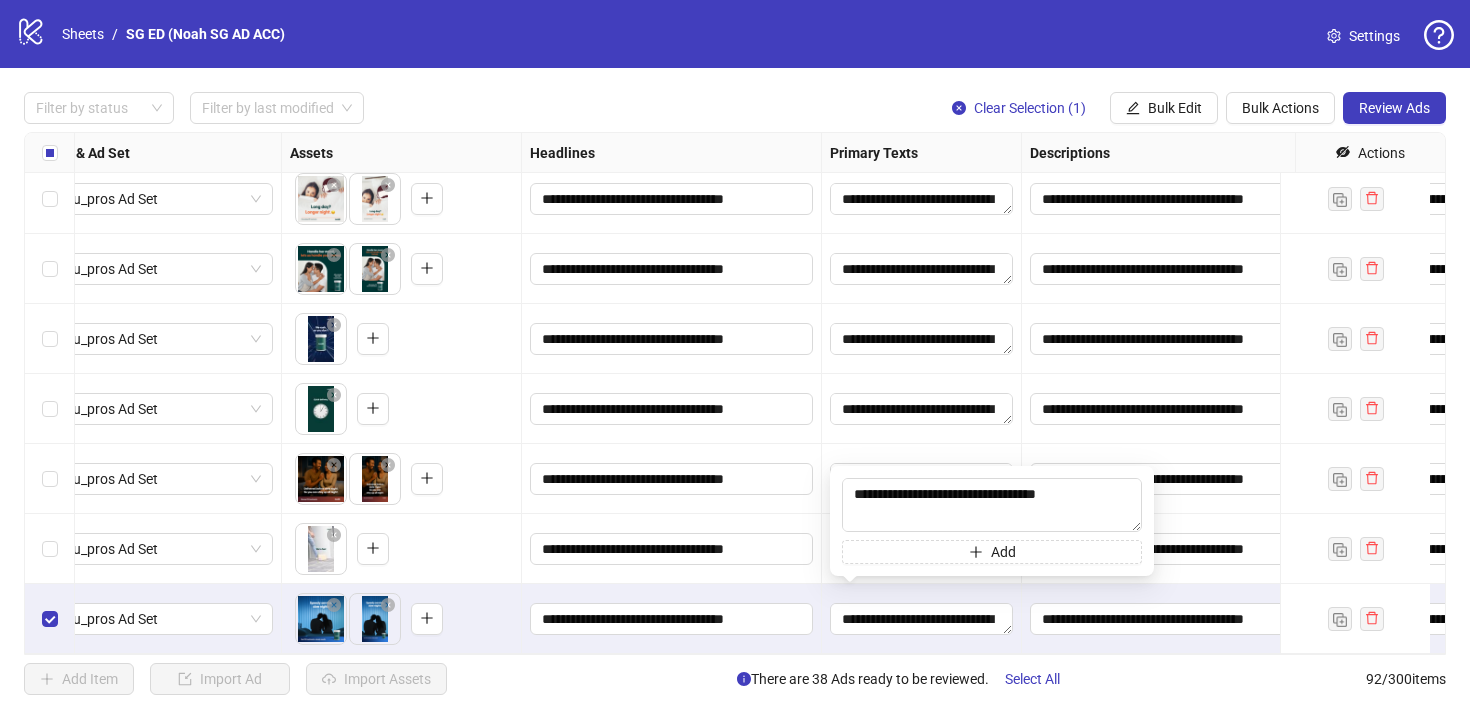 type on "**********" 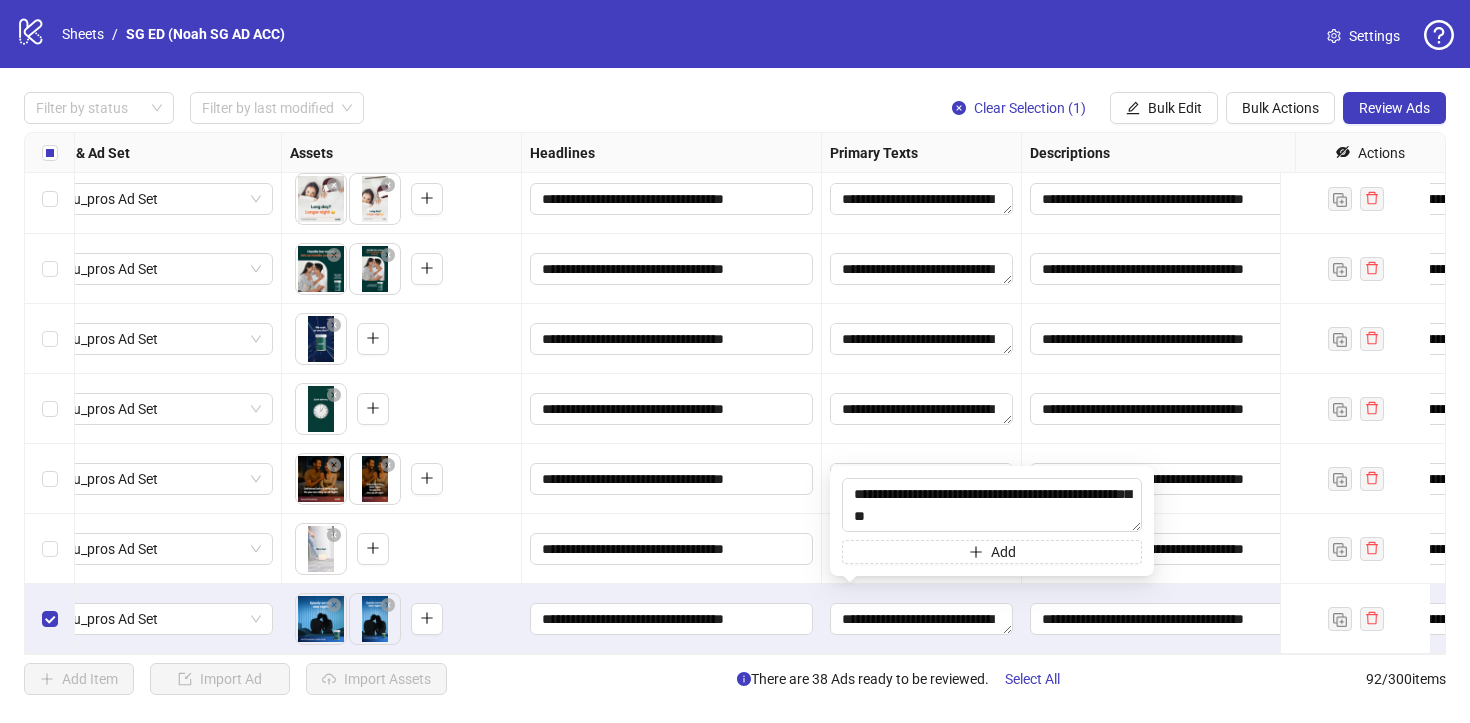 scroll, scrollTop: 147, scrollLeft: 0, axis: vertical 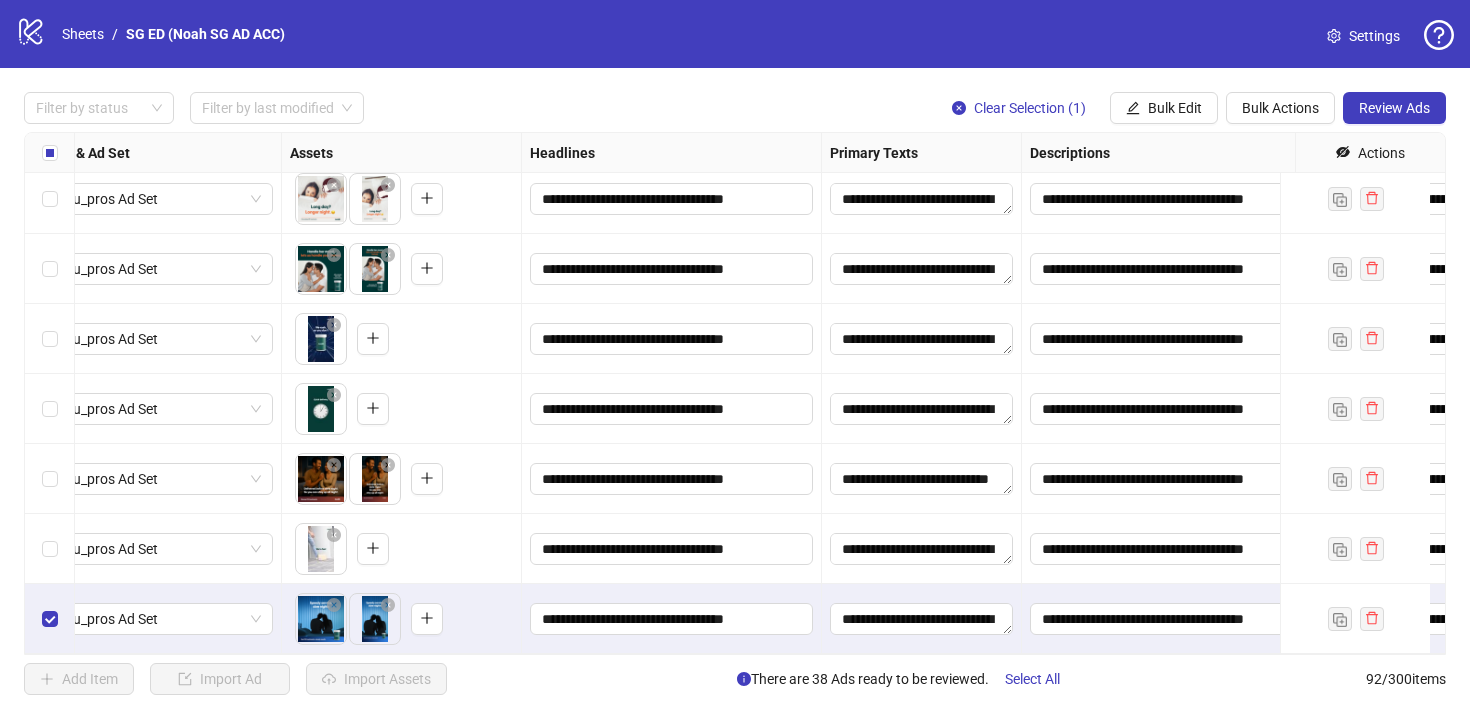 click on "**********" at bounding box center (735, 393) 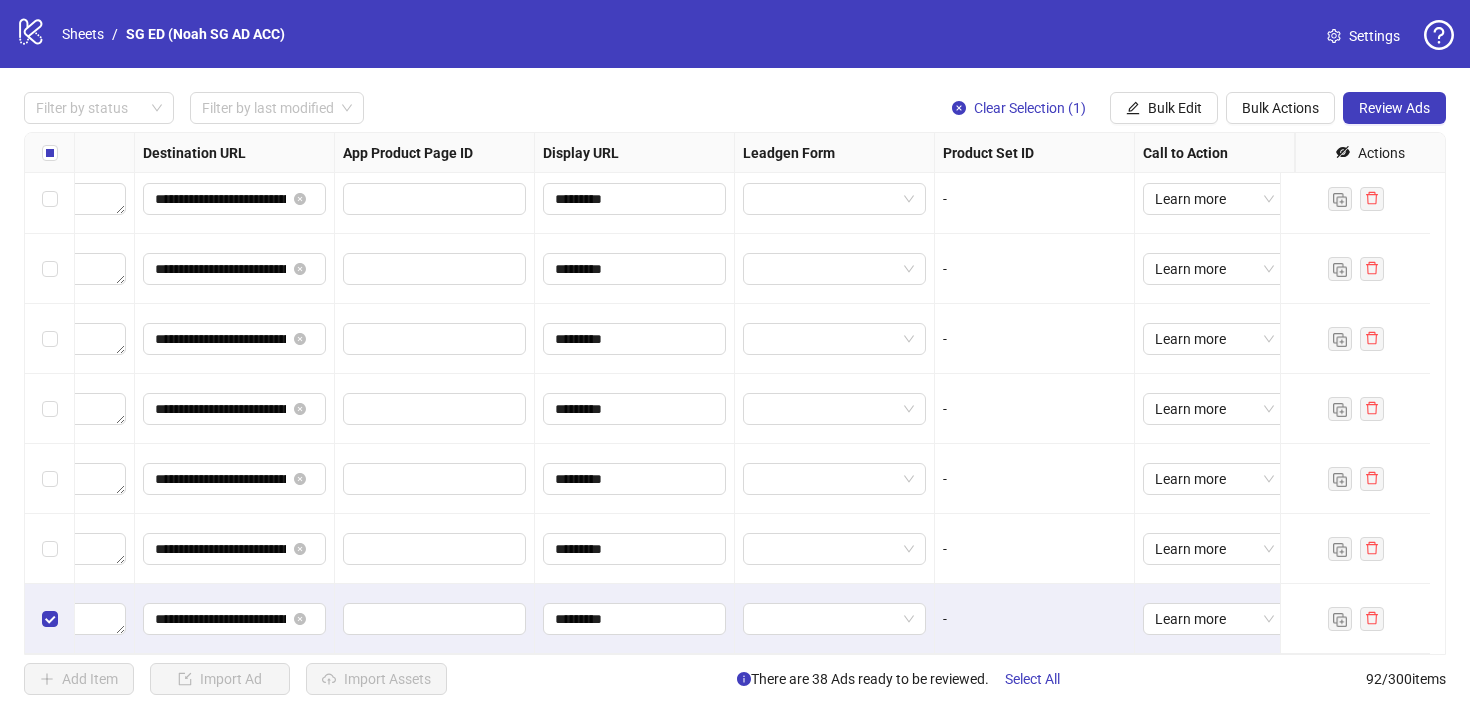 scroll, scrollTop: 5974, scrollLeft: 1865, axis: both 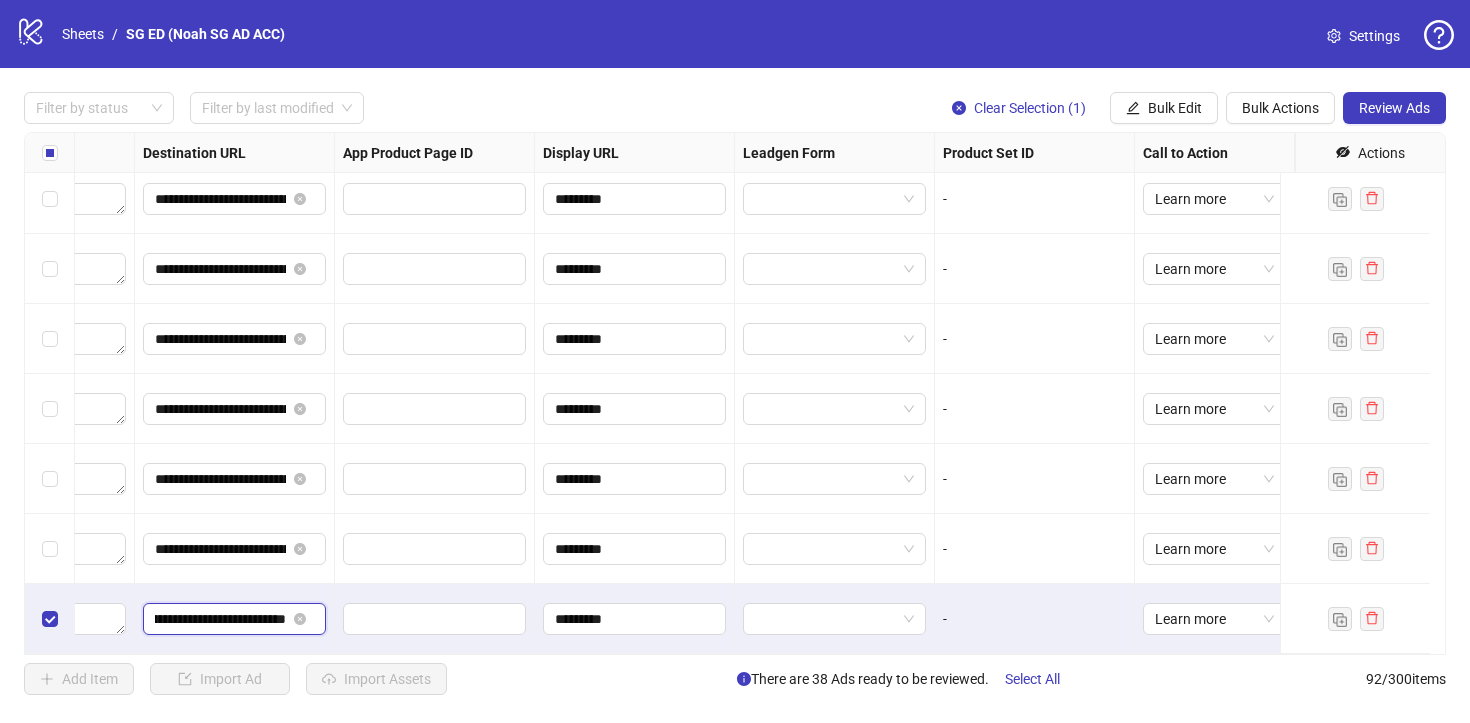 drag, startPoint x: 202, startPoint y: 609, endPoint x: 285, endPoint y: 625, distance: 84.5281 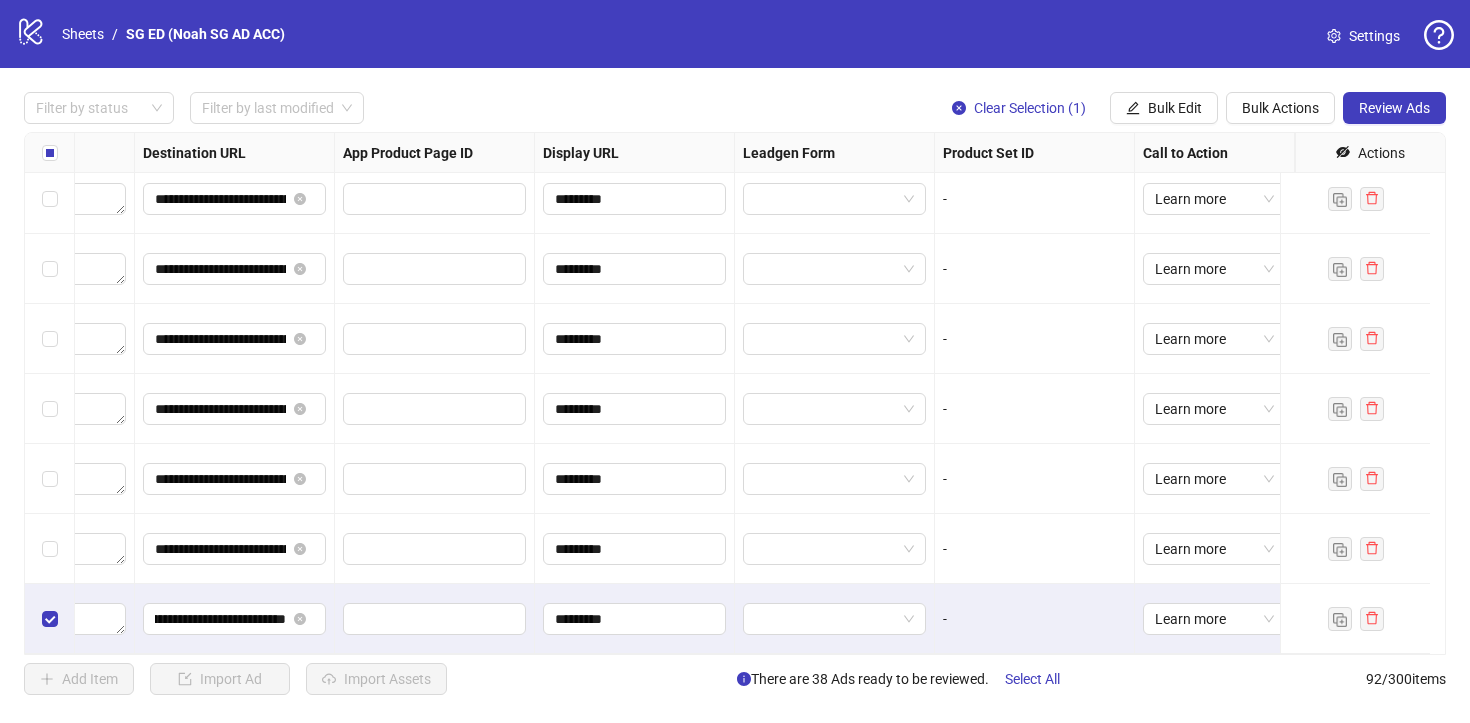 click at bounding box center (435, 619) 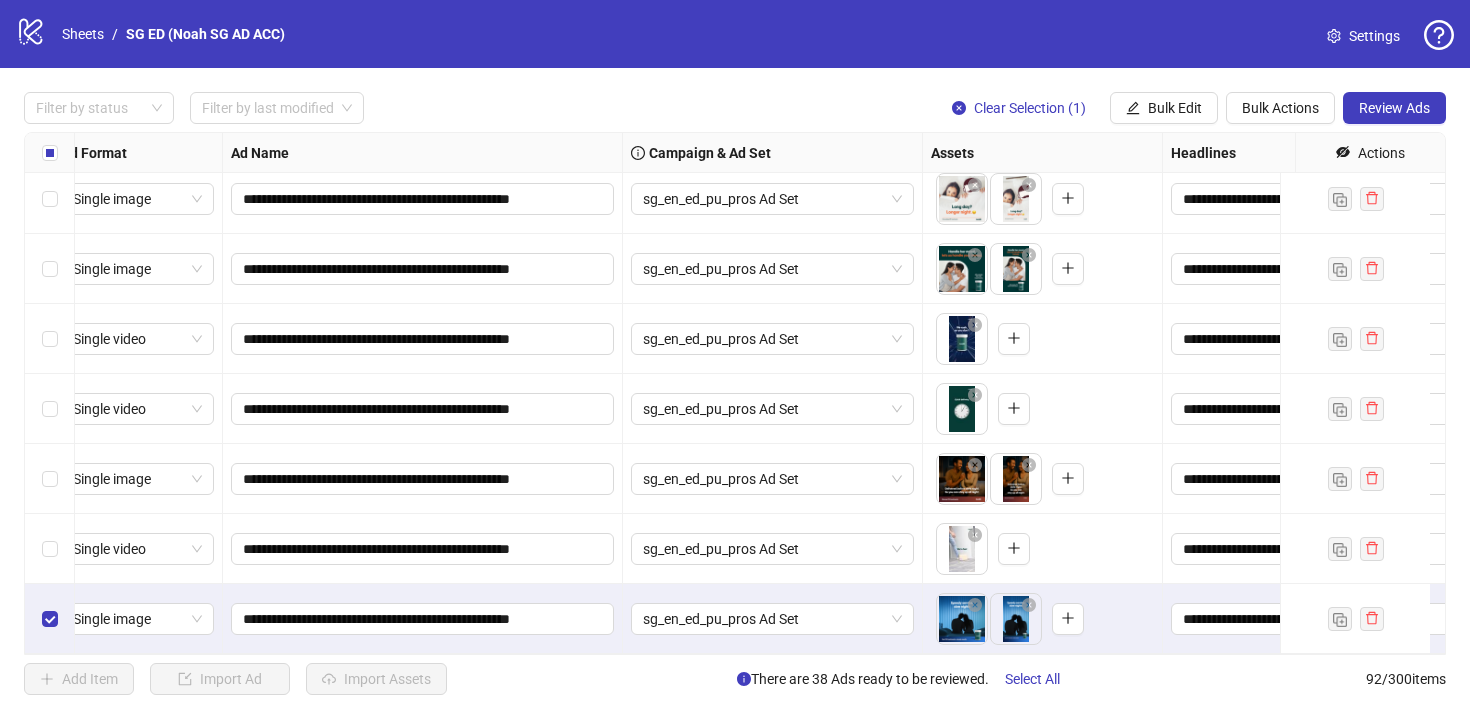 scroll, scrollTop: 5974, scrollLeft: 0, axis: vertical 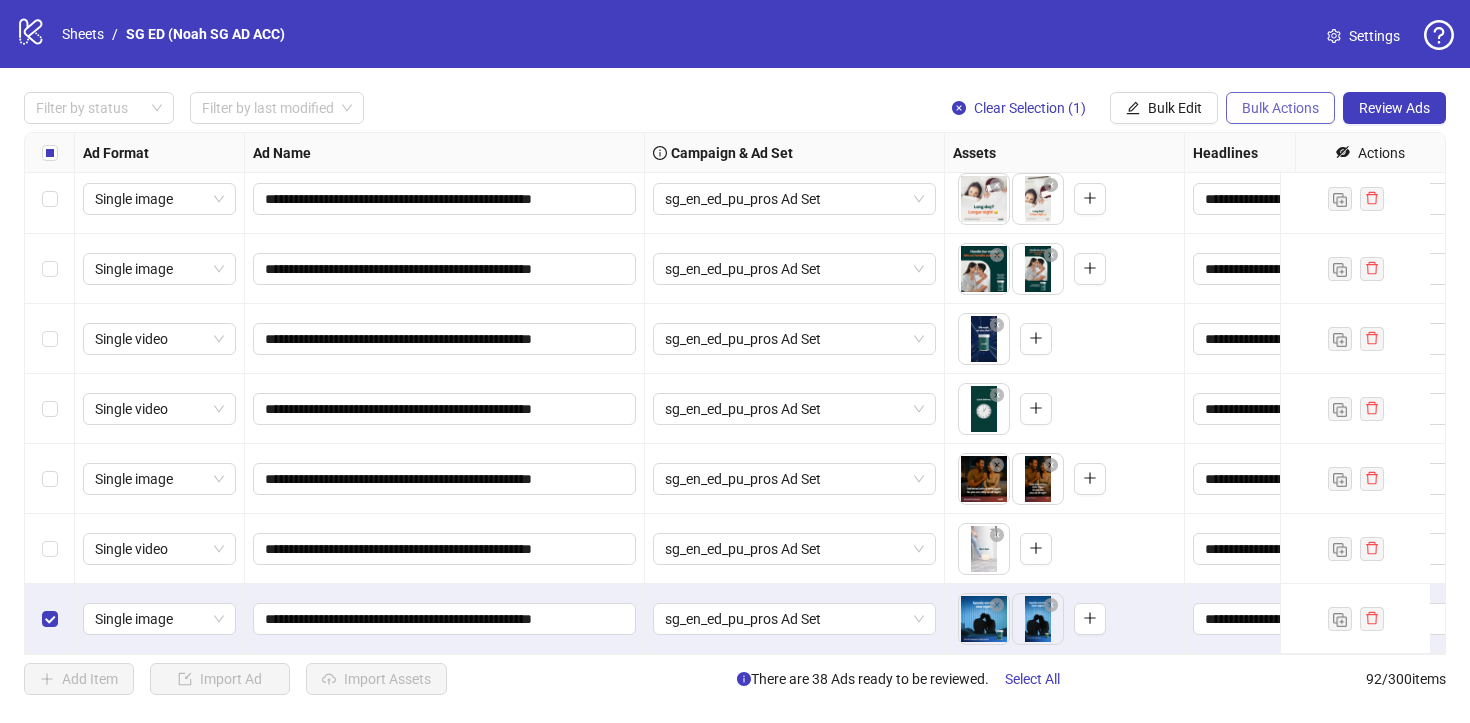 click on "Bulk Actions" at bounding box center (1280, 108) 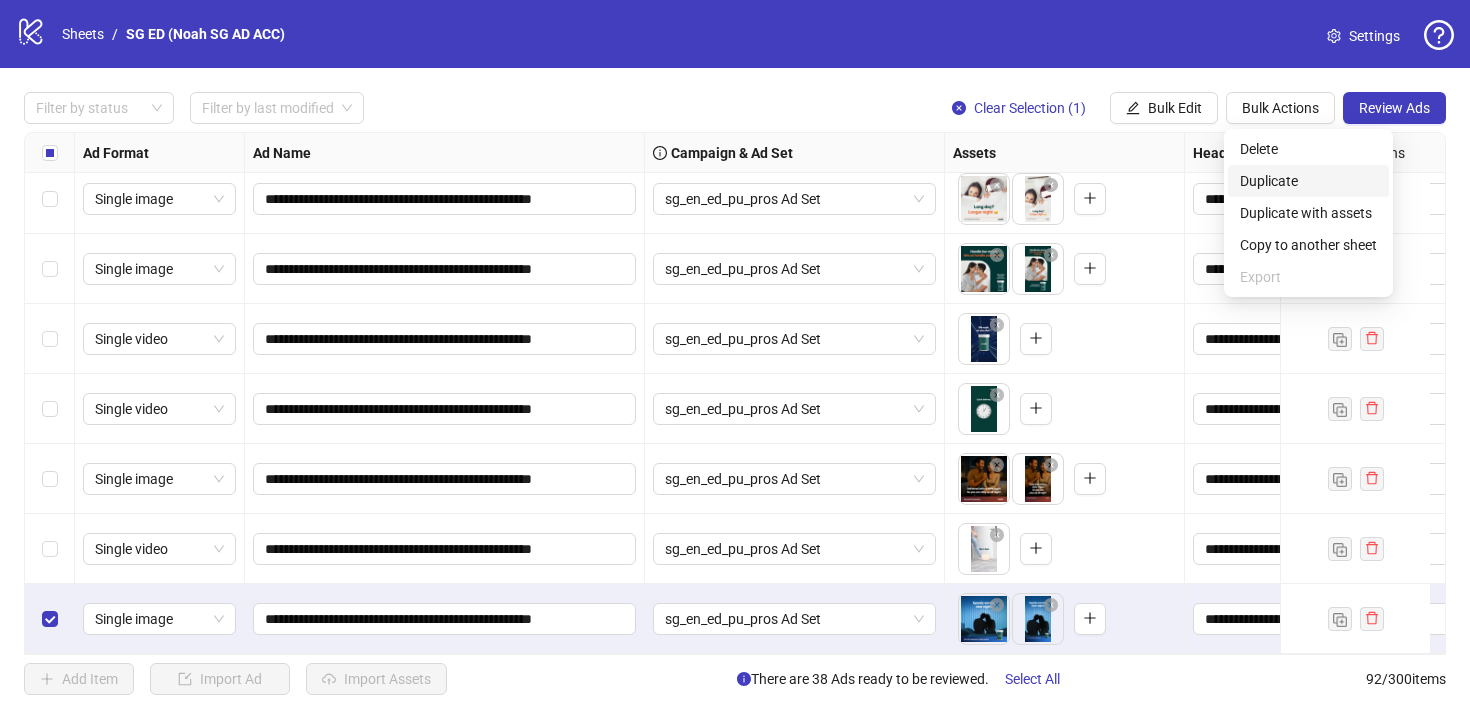click on "Duplicate" at bounding box center [1308, 181] 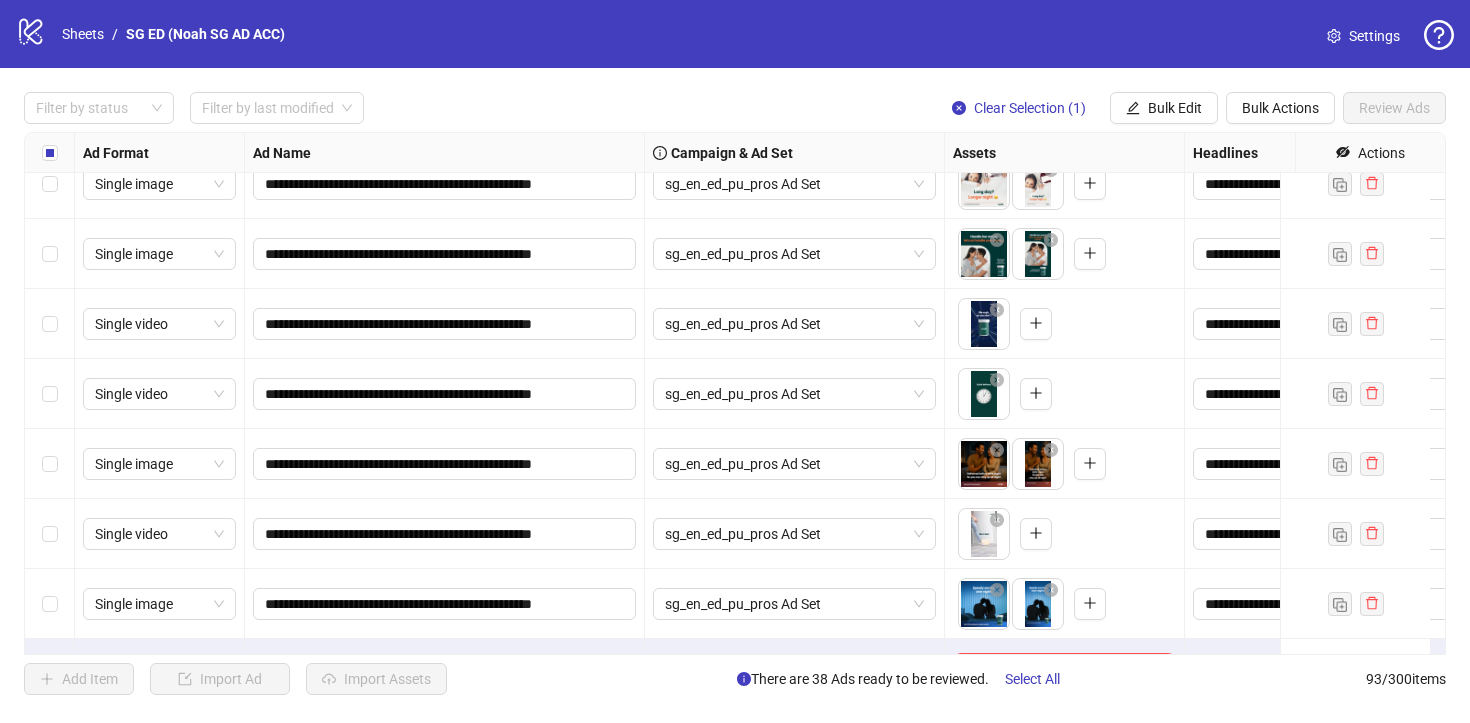 scroll, scrollTop: 6044, scrollLeft: 0, axis: vertical 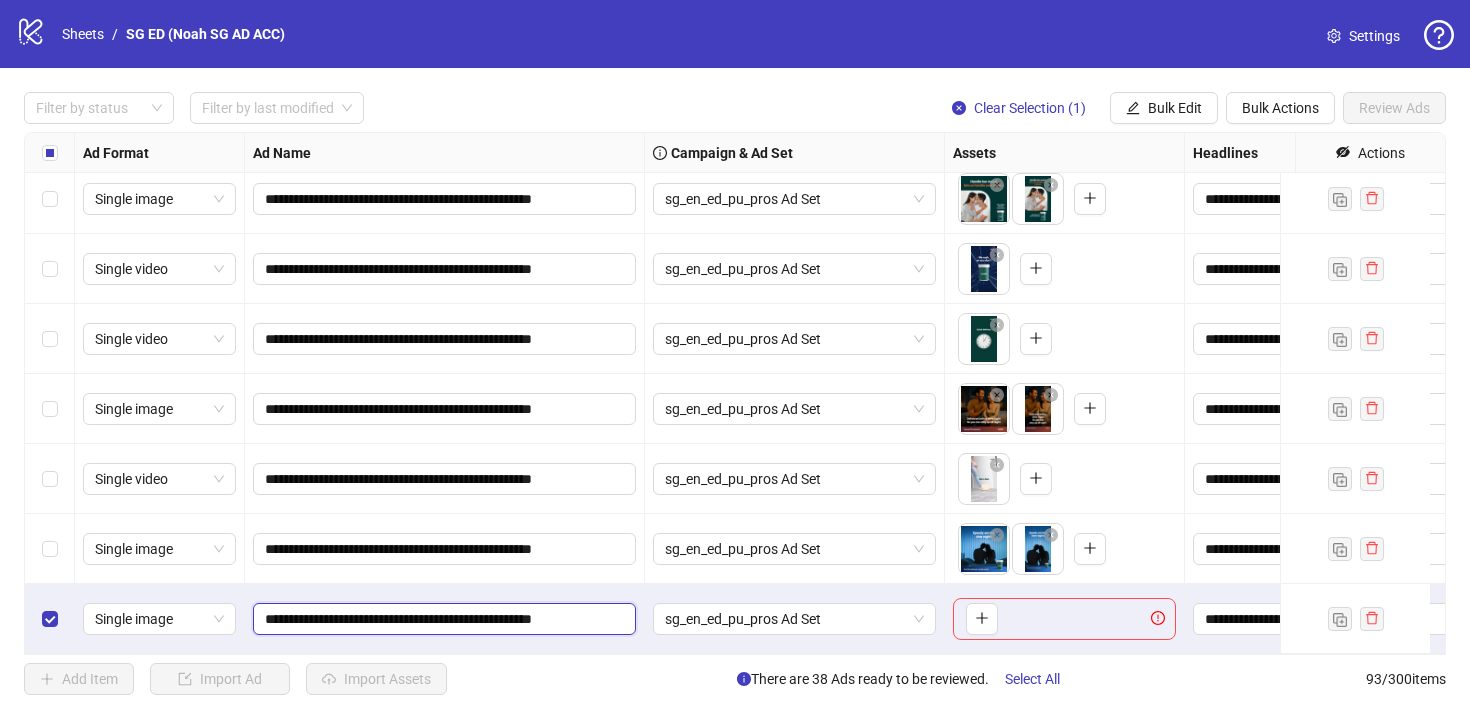click on "**********" at bounding box center (442, 619) 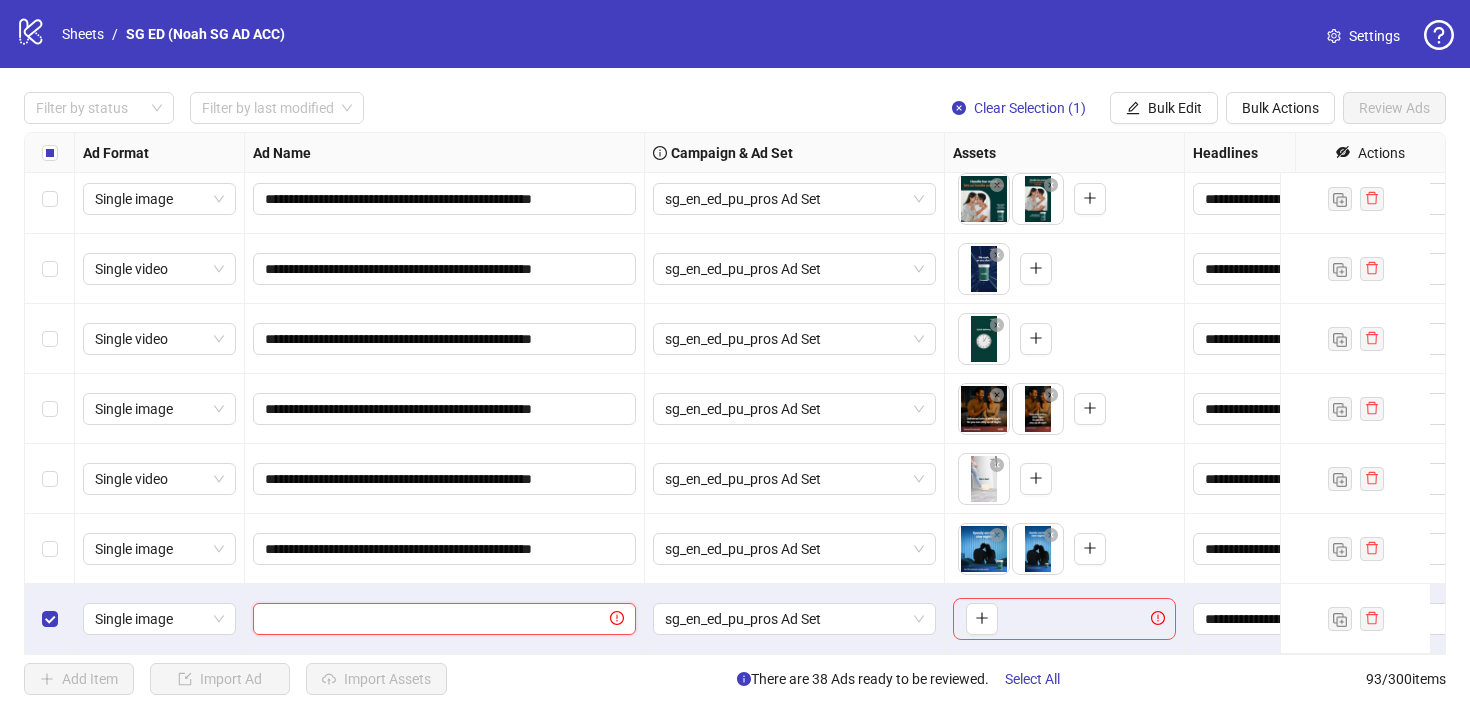 paste on "**********" 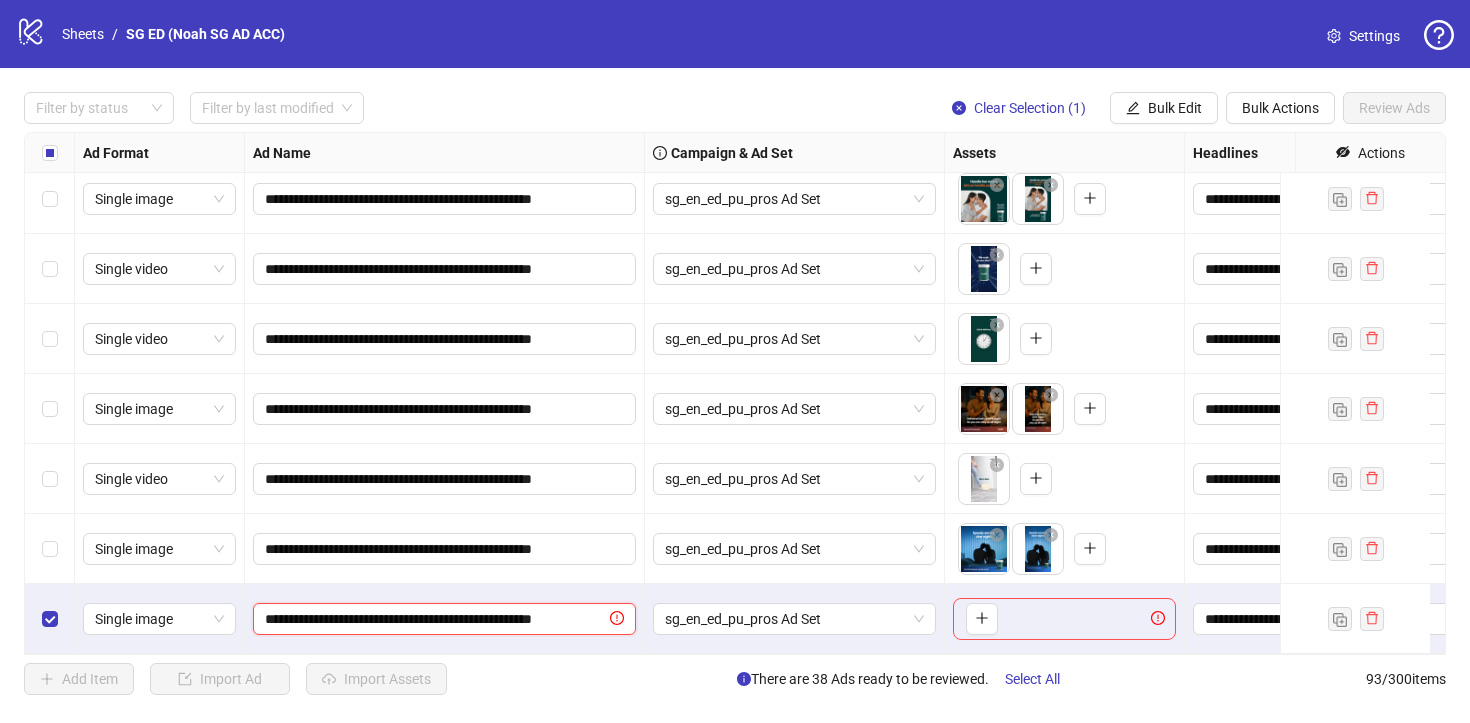 scroll, scrollTop: 0, scrollLeft: 8, axis: horizontal 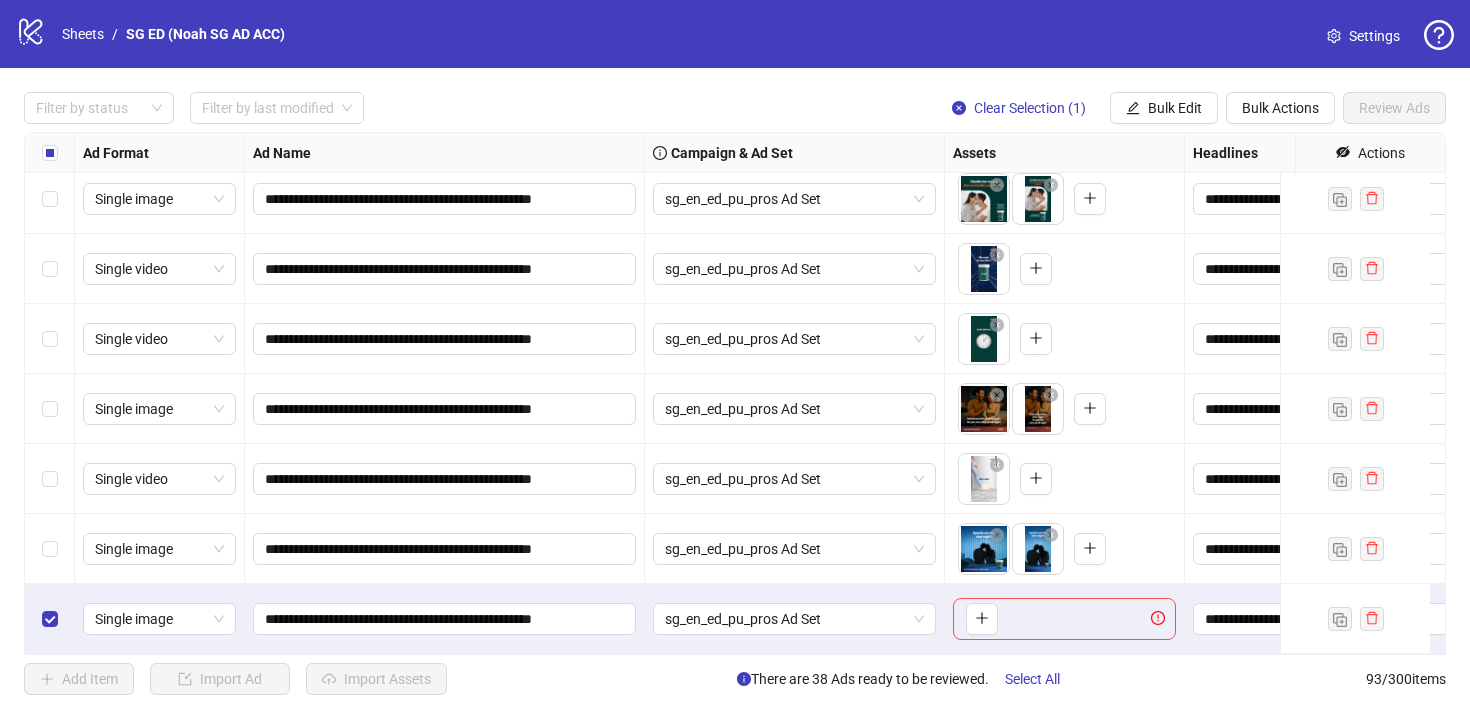 click on "**********" at bounding box center (445, 619) 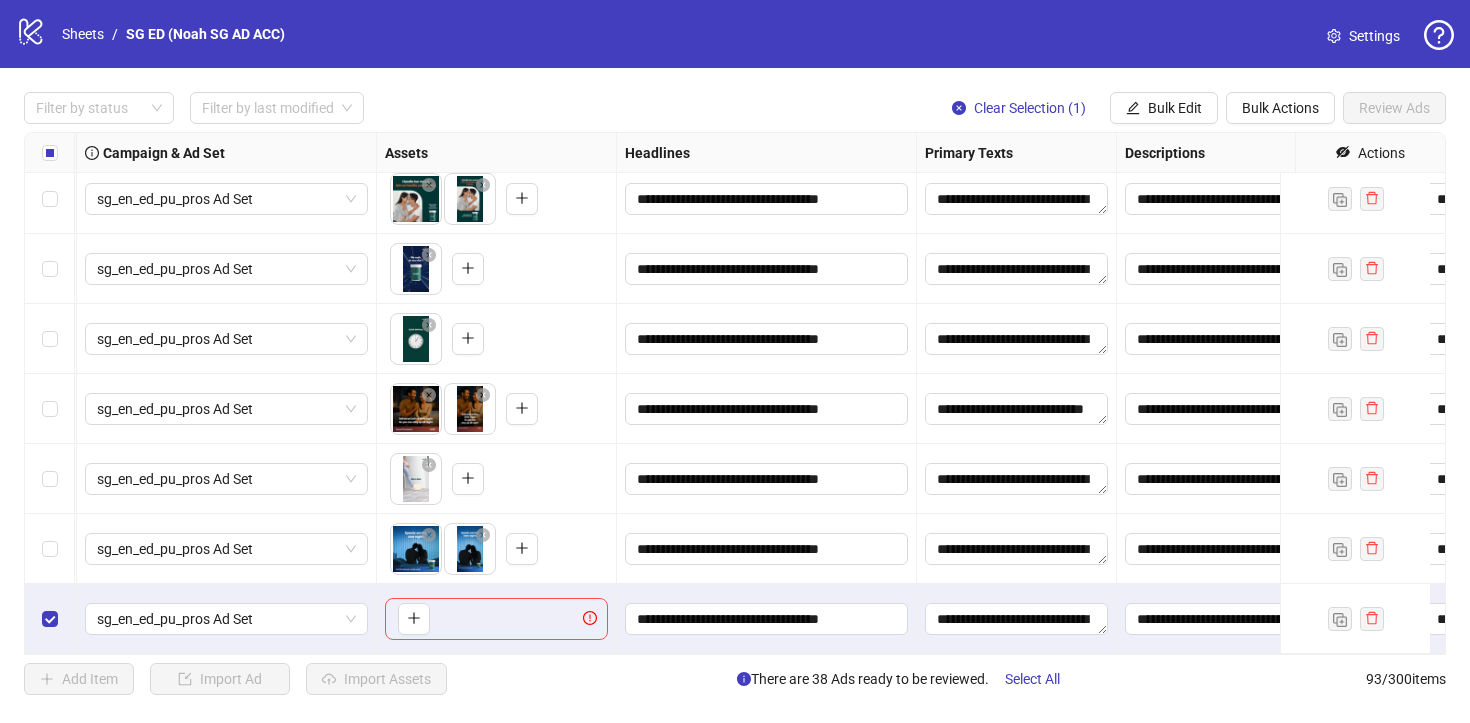 scroll, scrollTop: 6044, scrollLeft: 583, axis: both 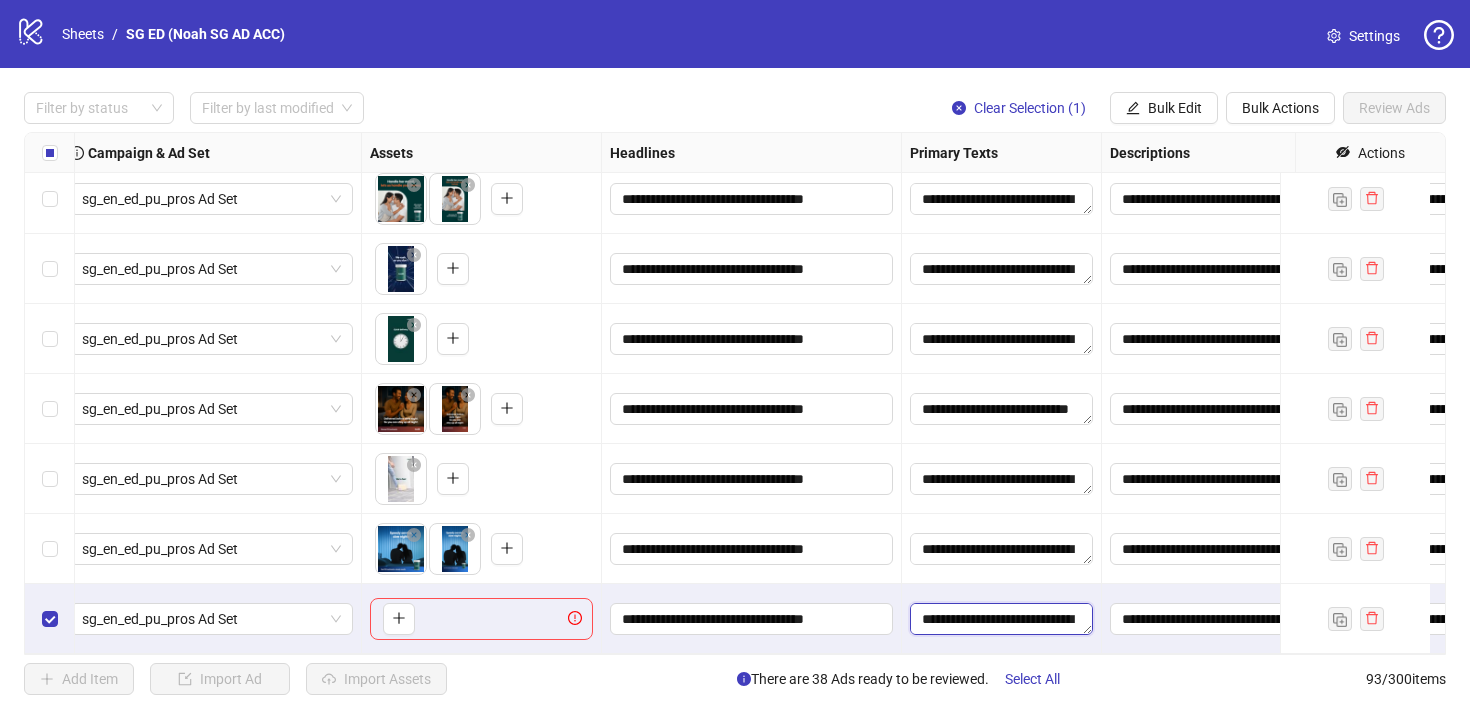 click on "**********" at bounding box center (1001, 619) 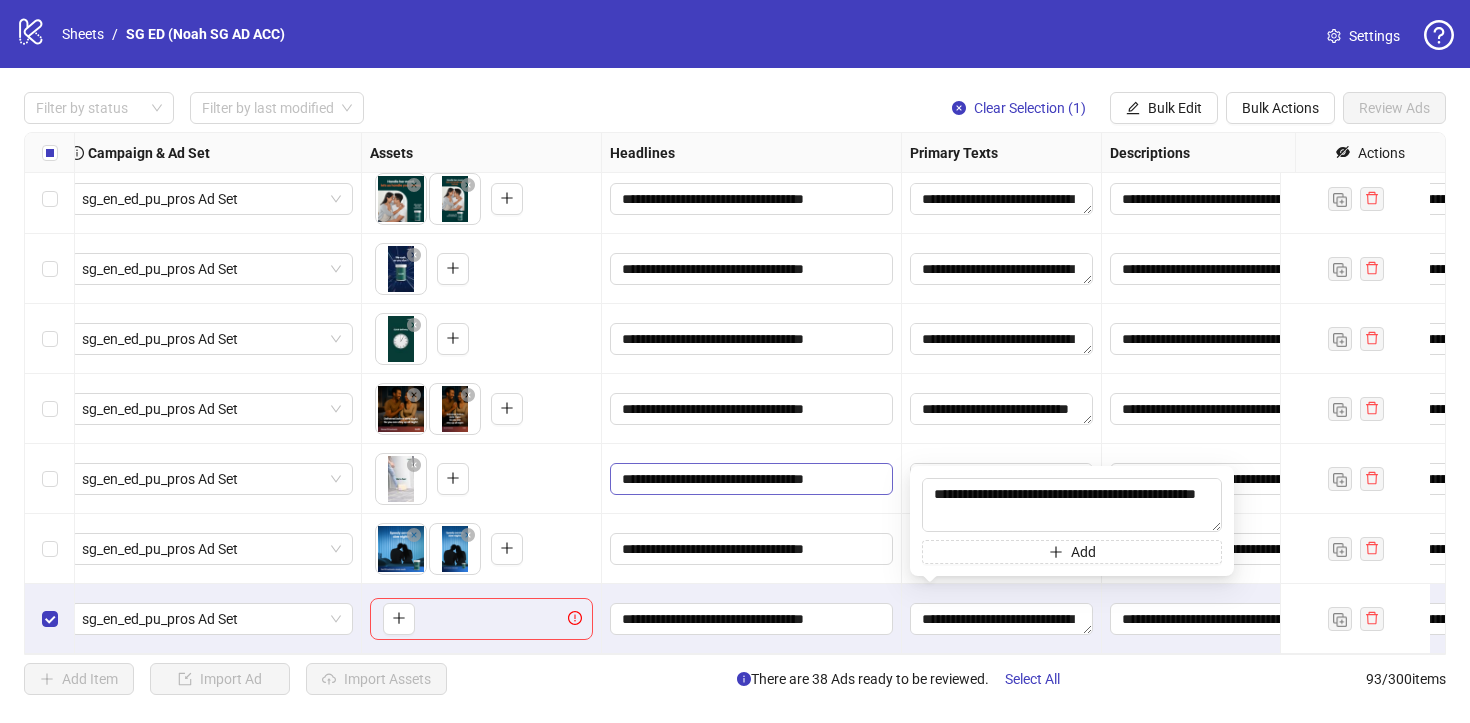 drag, startPoint x: 1036, startPoint y: 521, endPoint x: 837, endPoint y: 477, distance: 203.80627 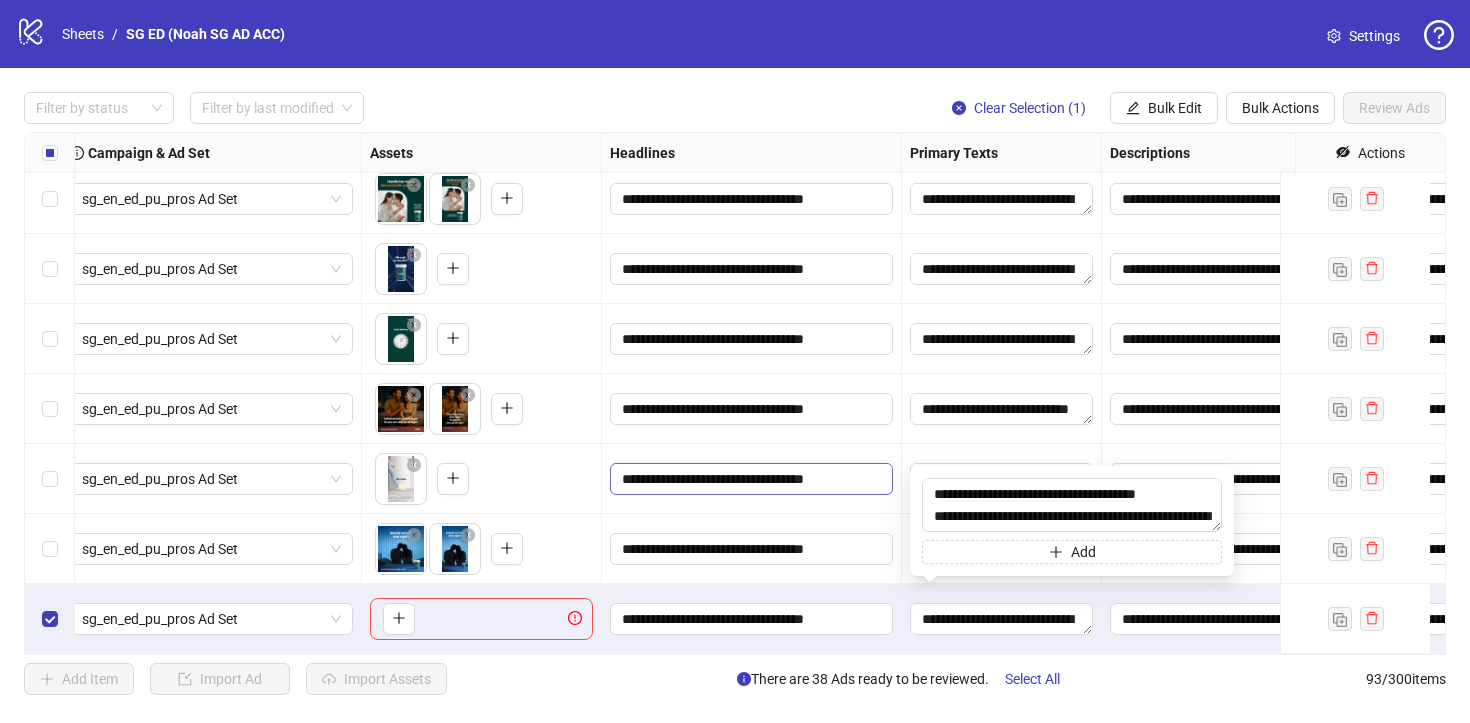 type on "**********" 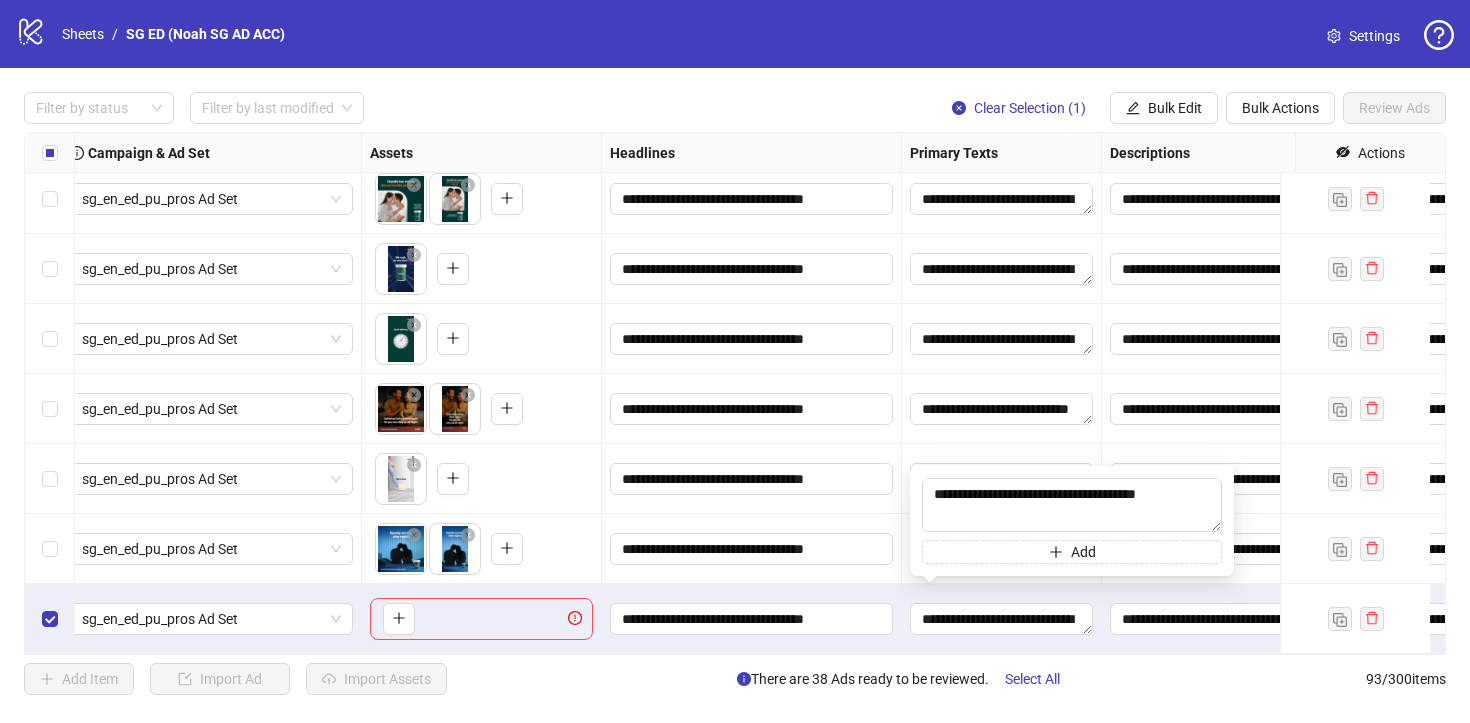 click on "**********" at bounding box center [752, 549] 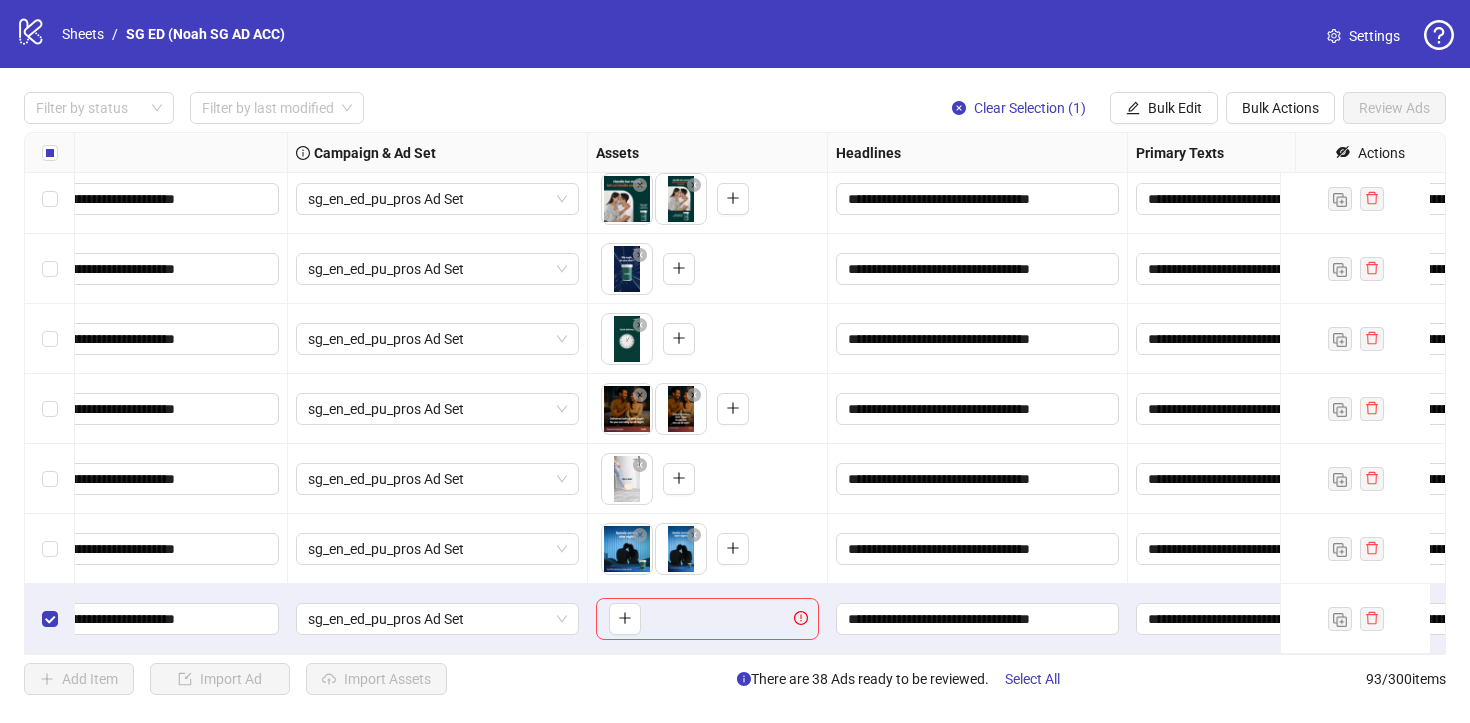 scroll, scrollTop: 6044, scrollLeft: 0, axis: vertical 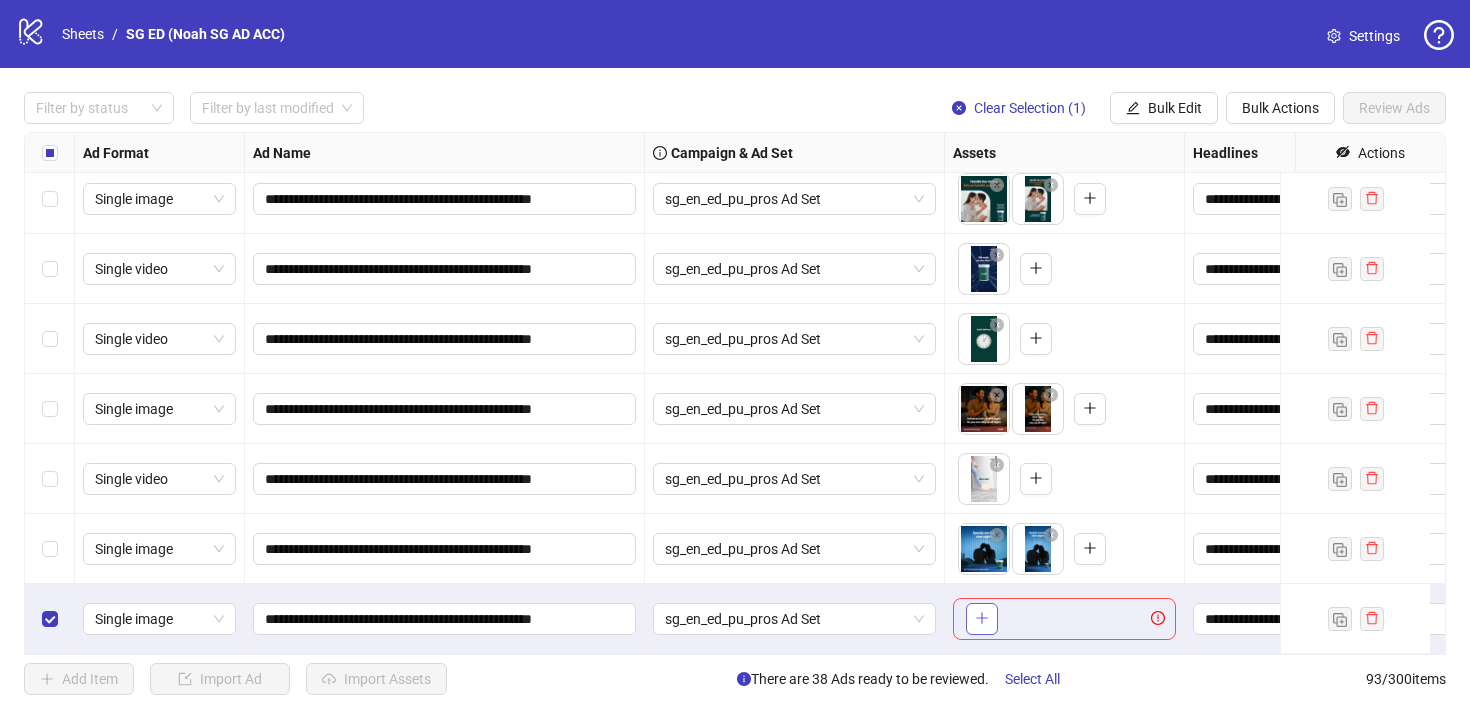 click at bounding box center (982, 619) 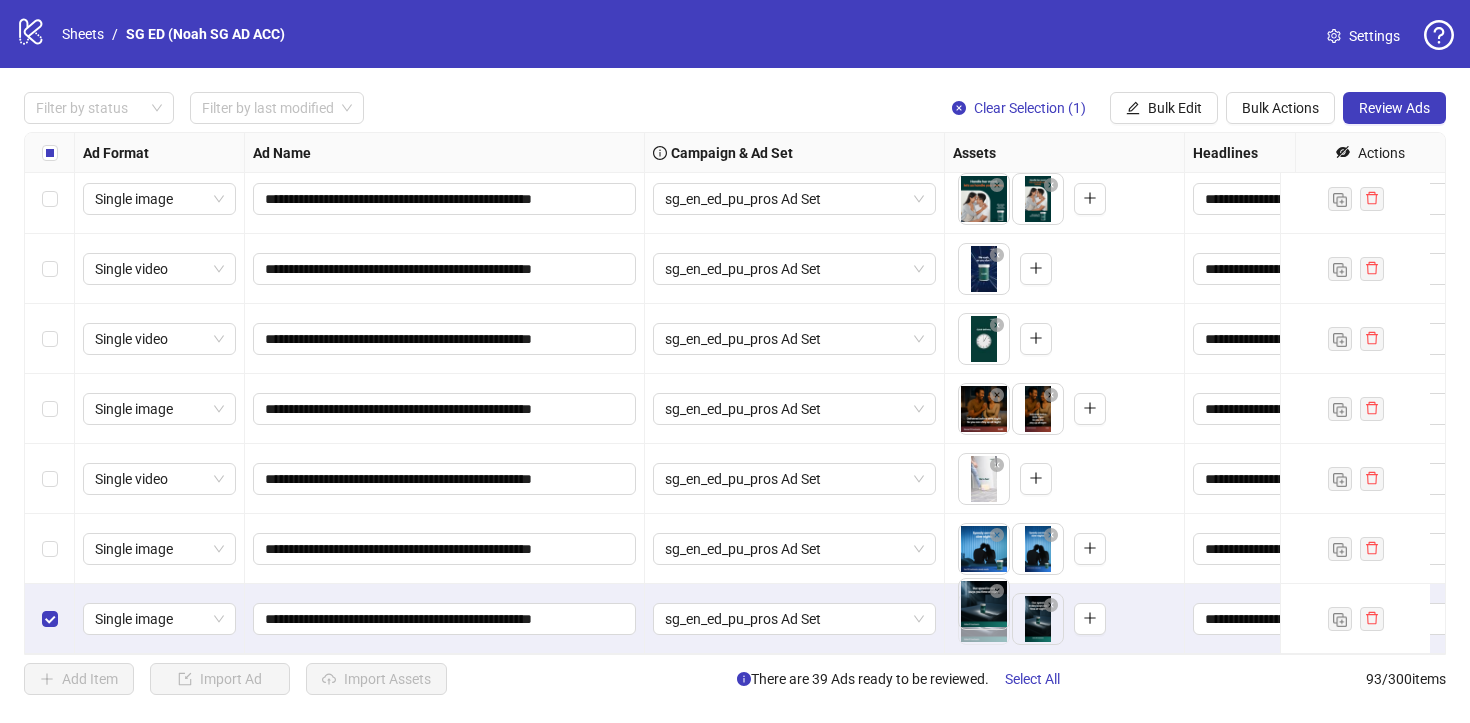 drag, startPoint x: 1028, startPoint y: 621, endPoint x: 1000, endPoint y: 625, distance: 28.284271 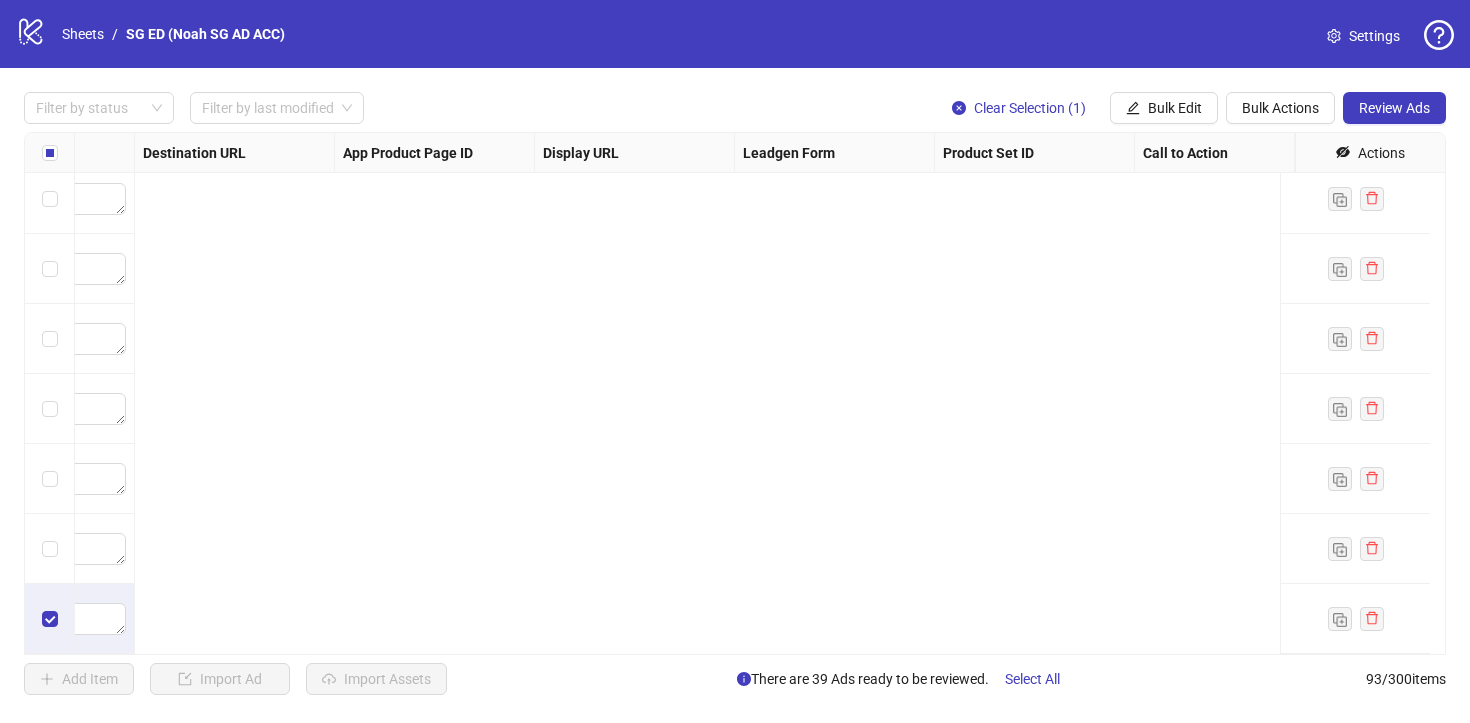 scroll, scrollTop: 6044, scrollLeft: 0, axis: vertical 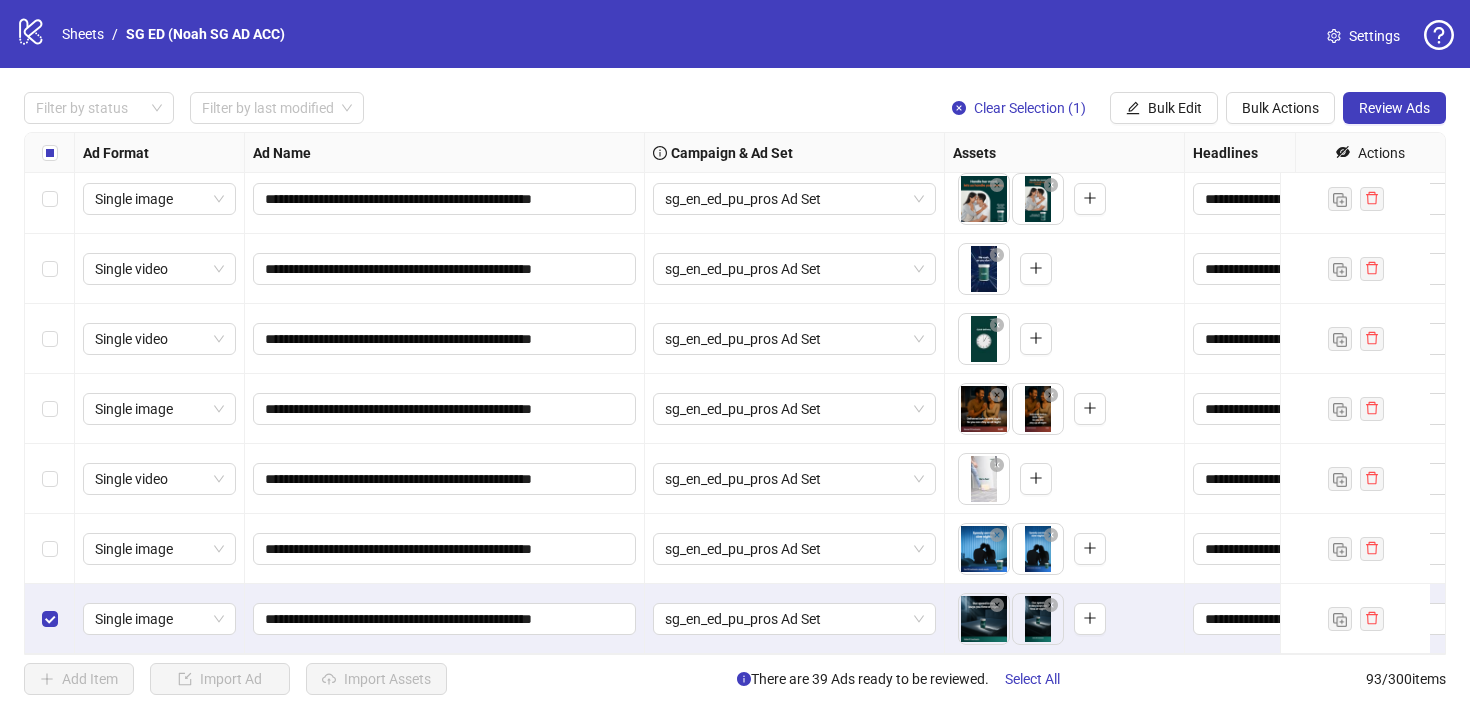 click at bounding box center [50, 549] 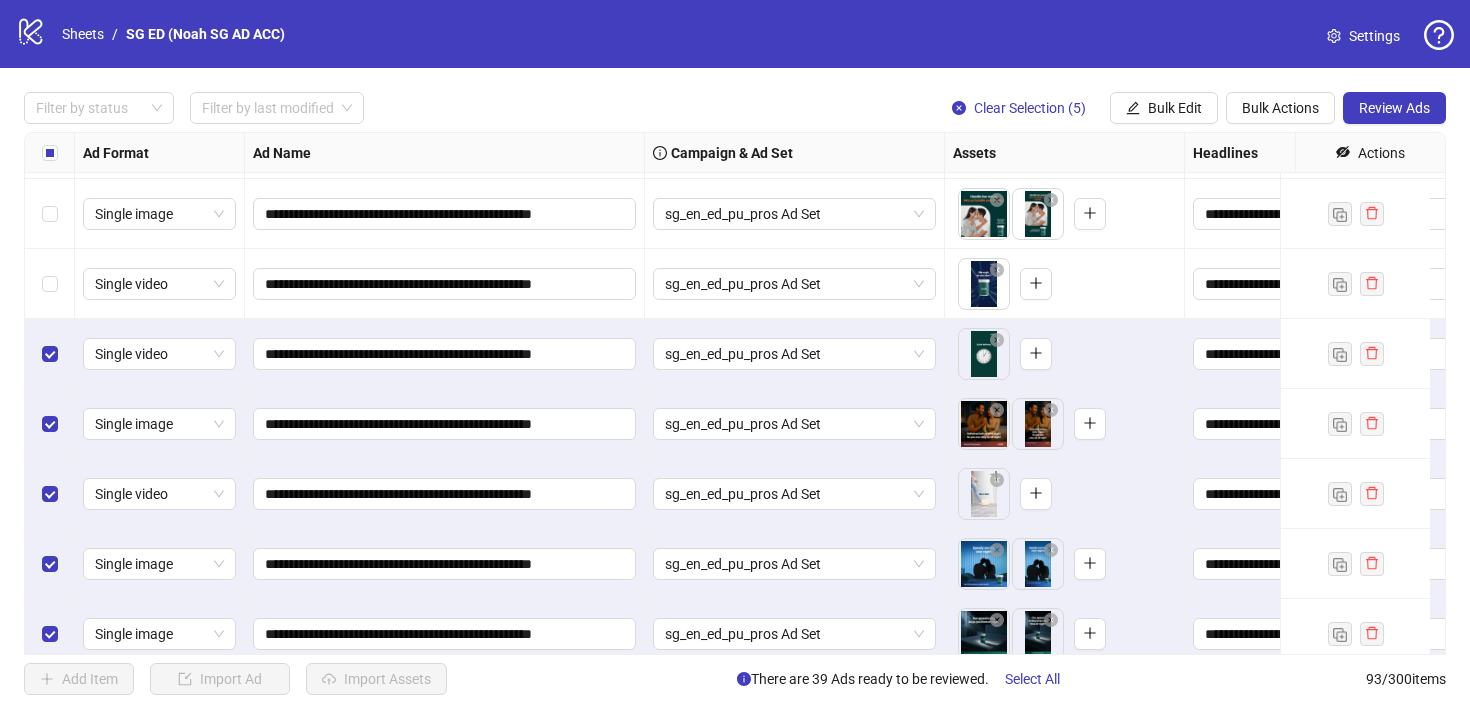 scroll, scrollTop: 6011, scrollLeft: 0, axis: vertical 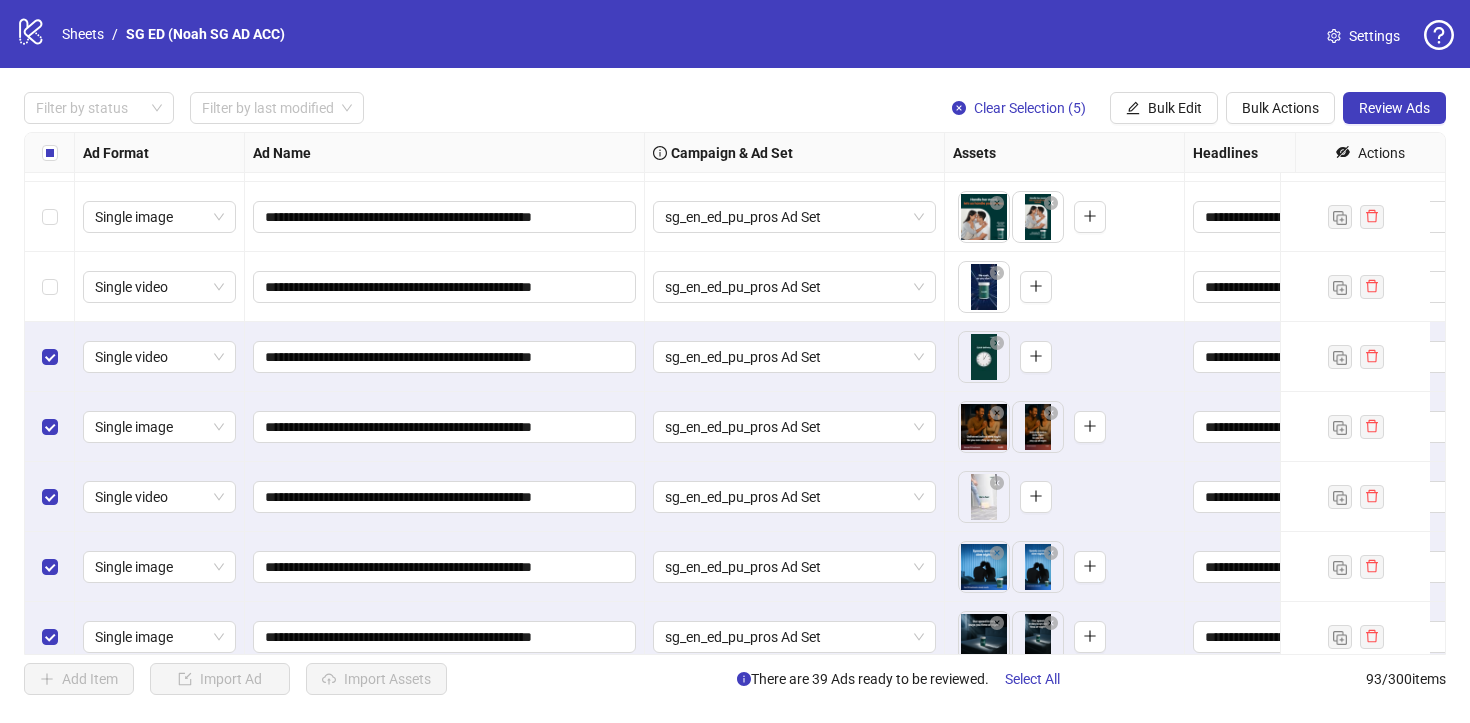 click at bounding box center [50, 287] 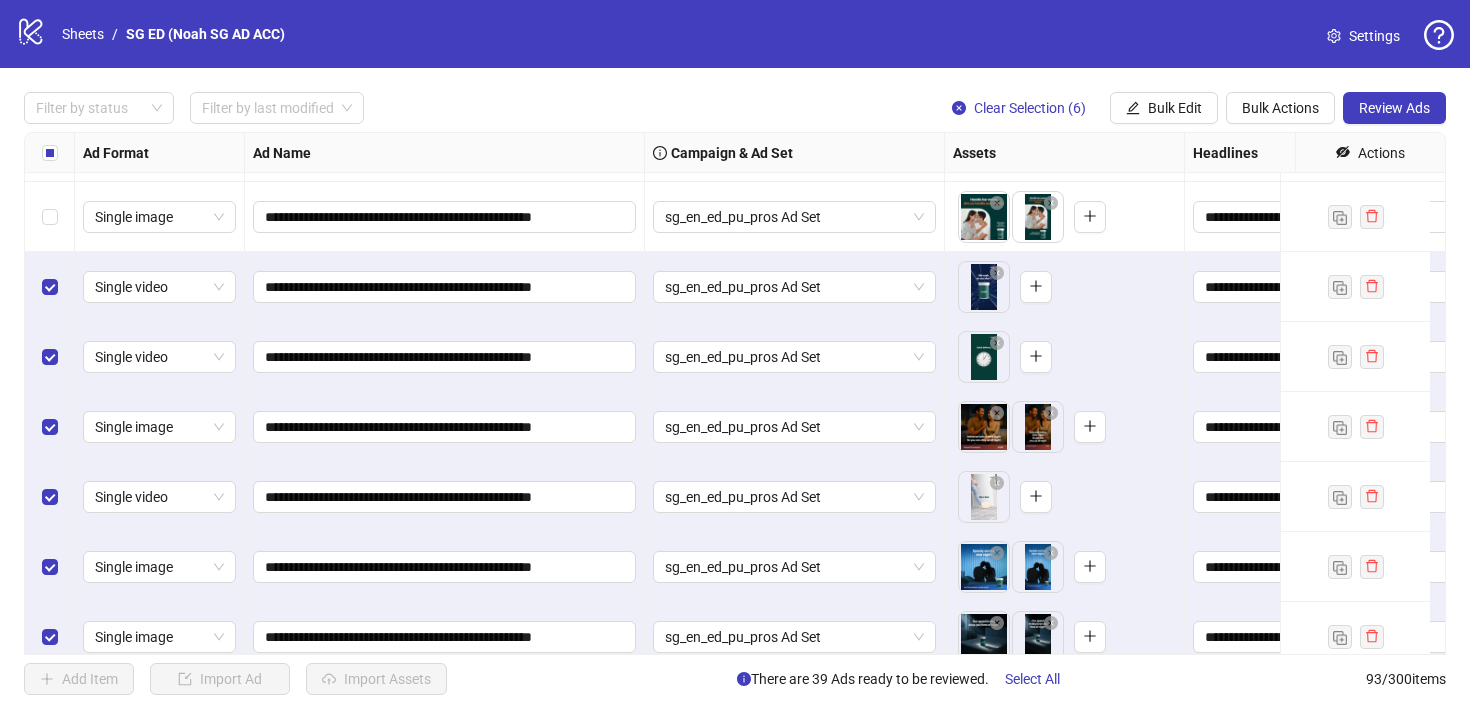 click at bounding box center (50, 217) 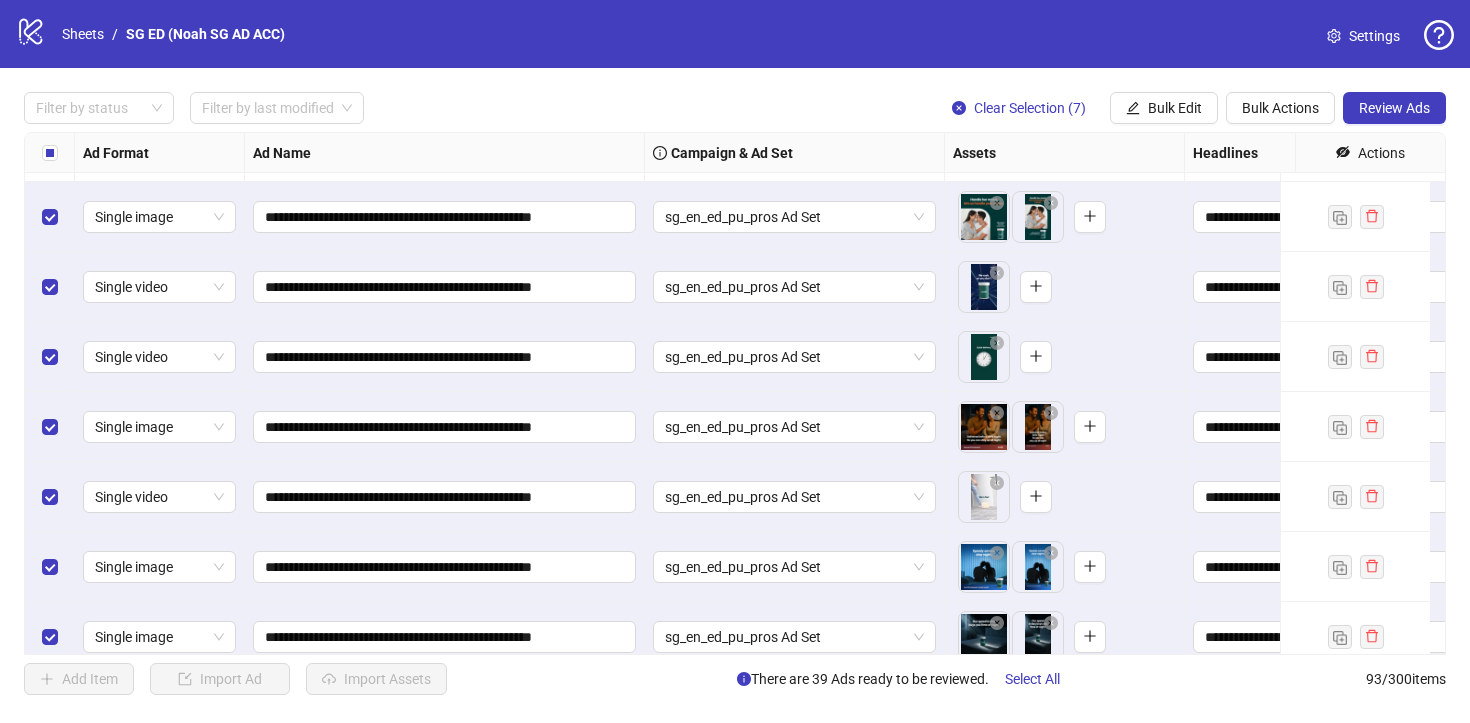 scroll, scrollTop: 5910, scrollLeft: 0, axis: vertical 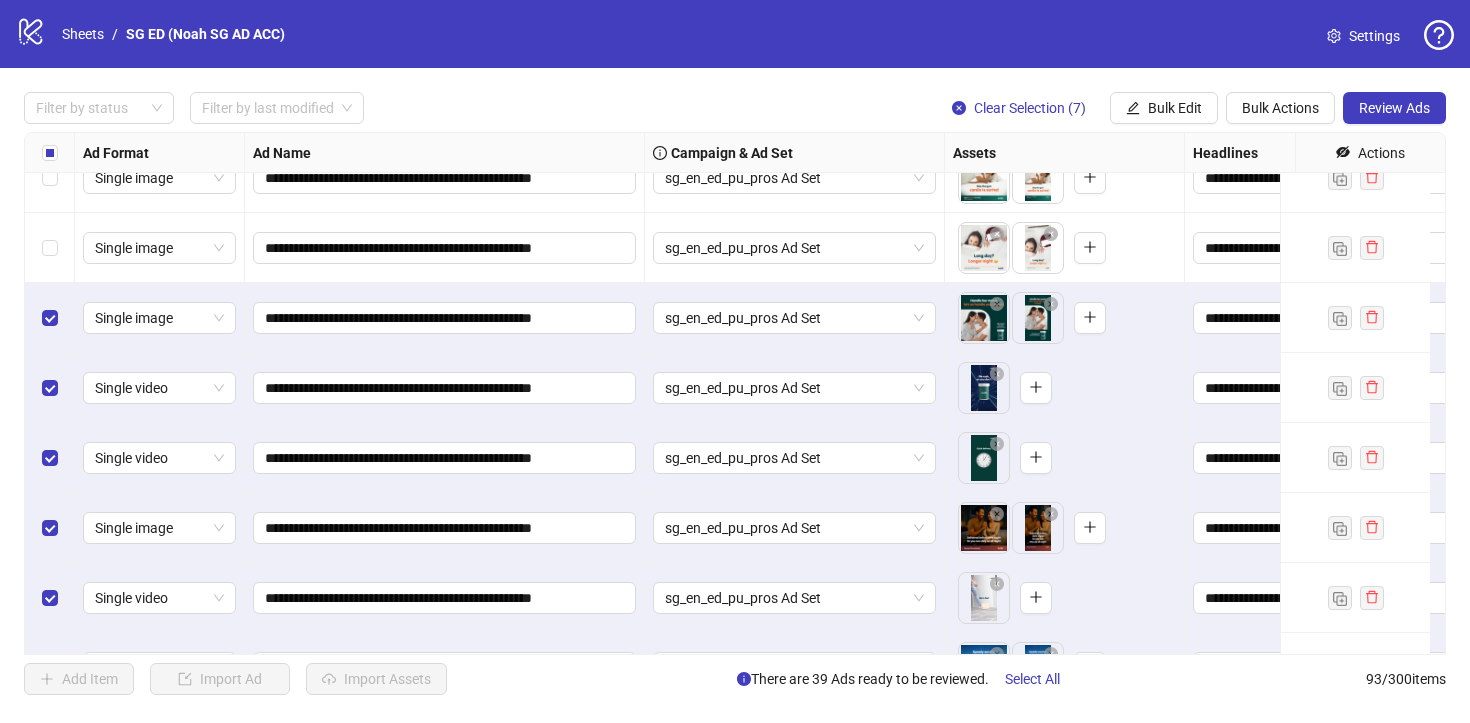 click at bounding box center (50, 248) 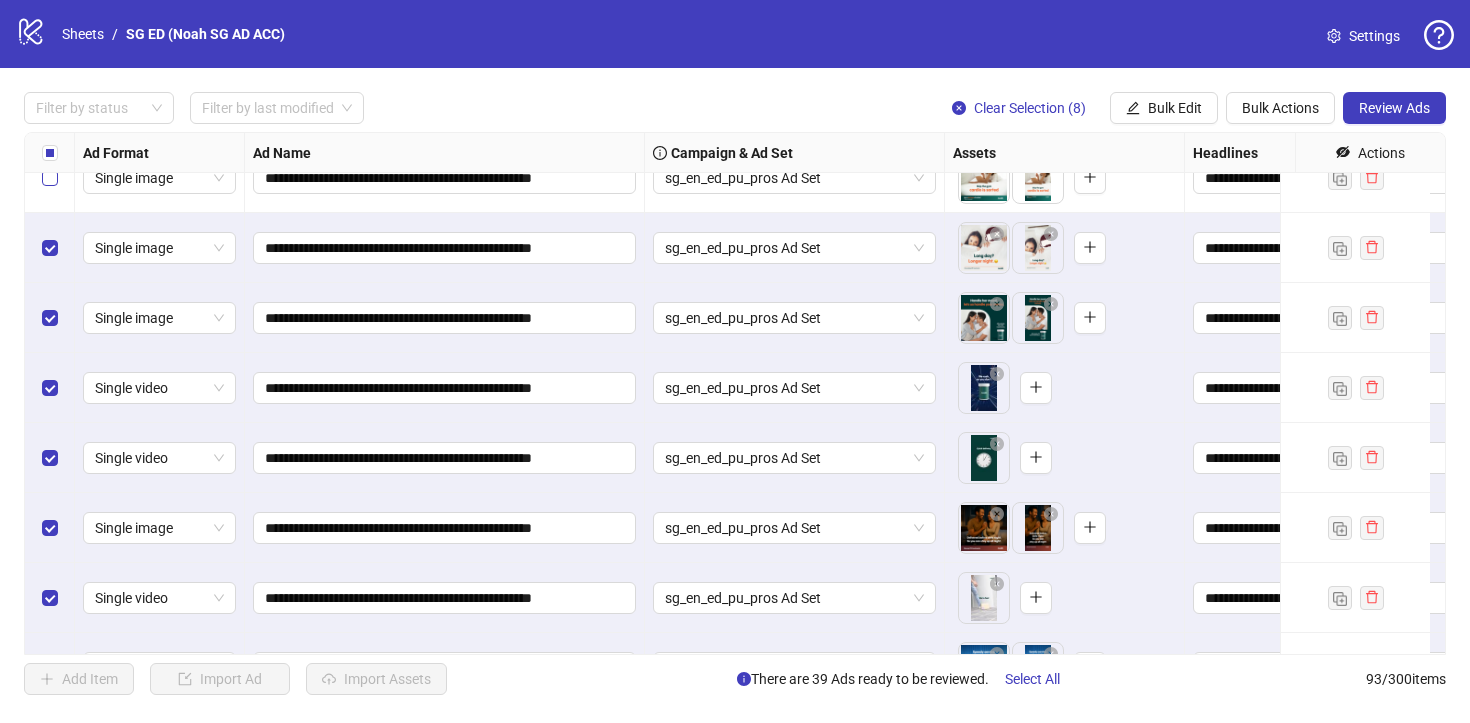 click at bounding box center [50, 178] 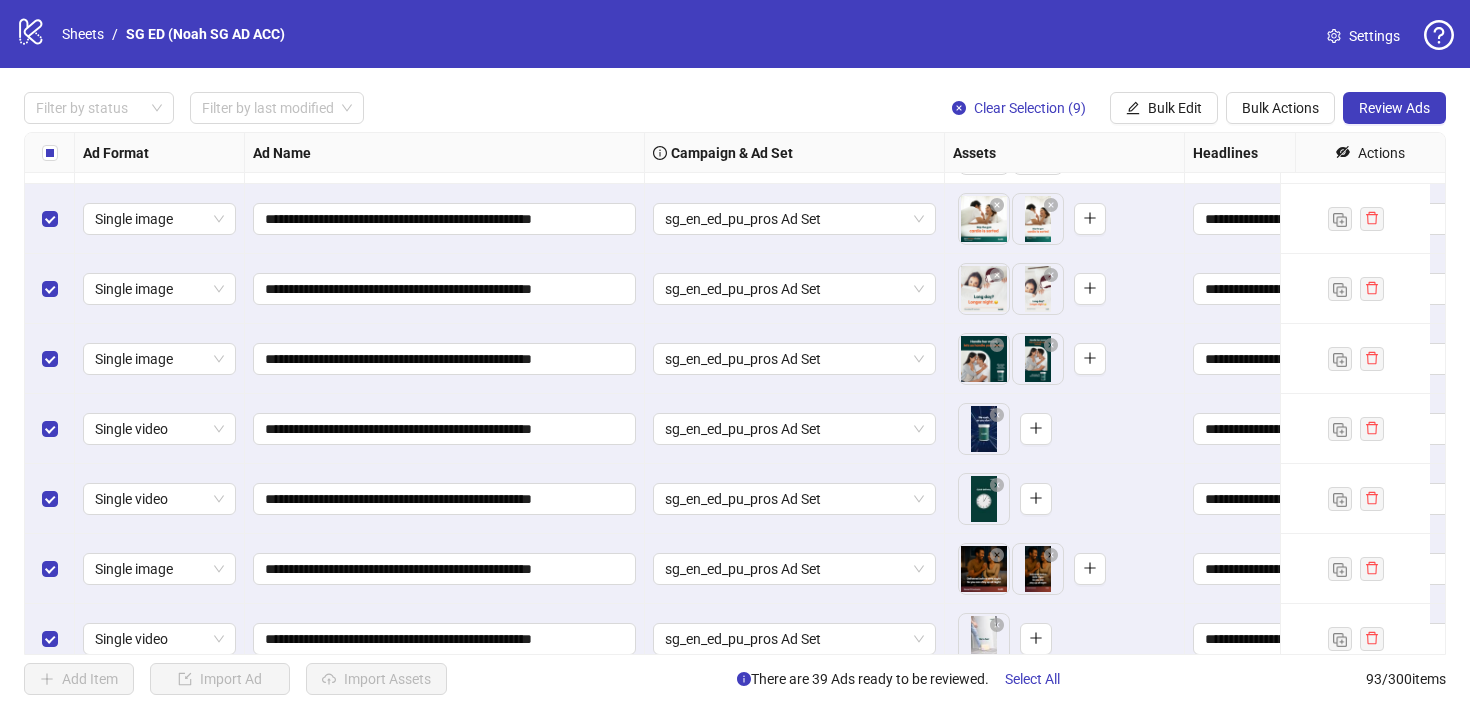 scroll, scrollTop: 5727, scrollLeft: 0, axis: vertical 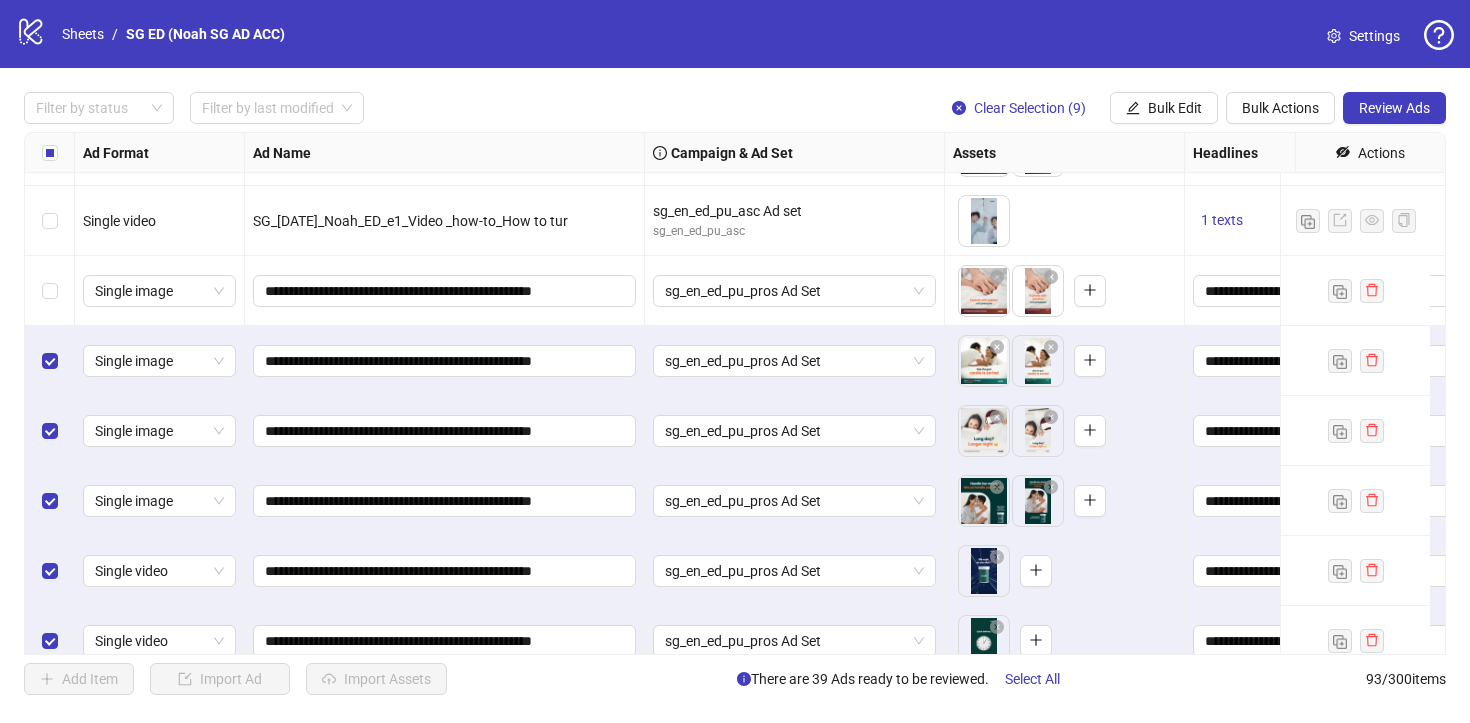 click at bounding box center [50, 291] 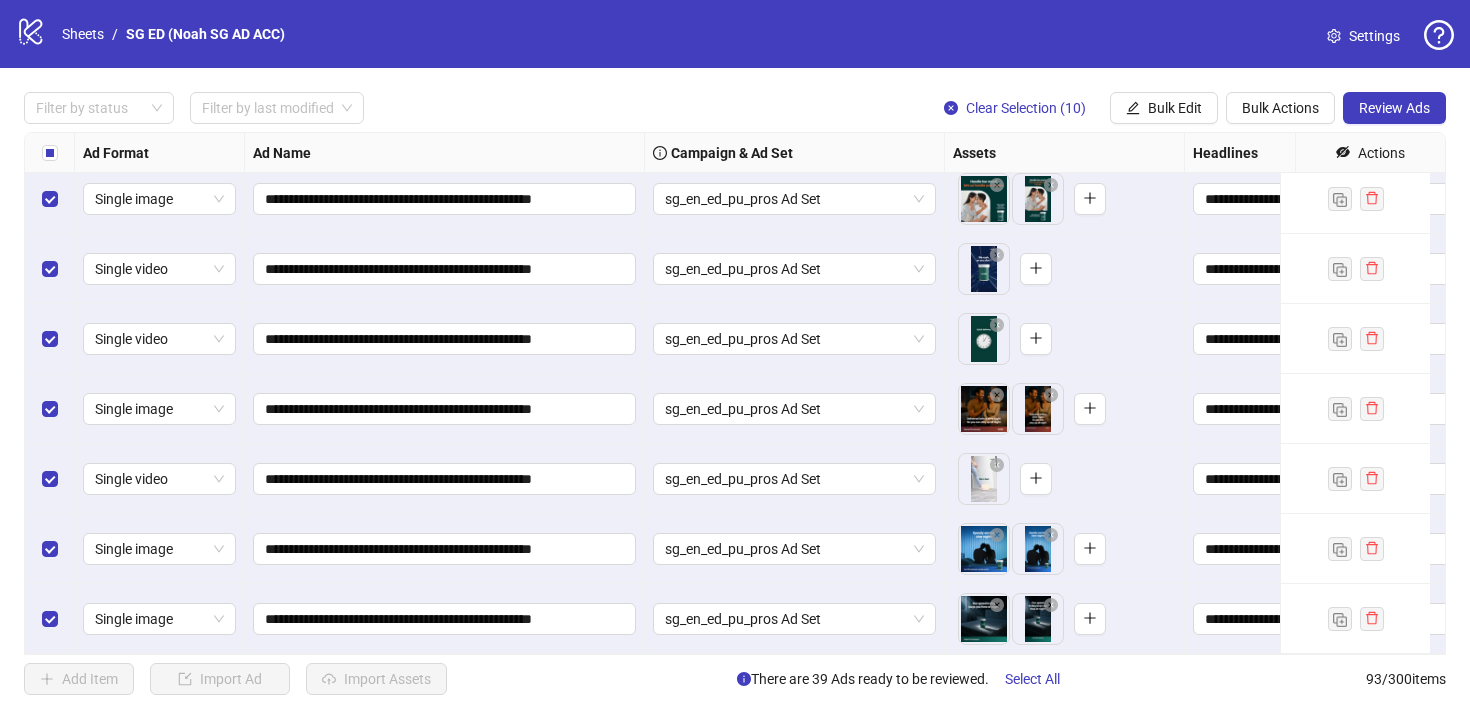 scroll, scrollTop: 6044, scrollLeft: 0, axis: vertical 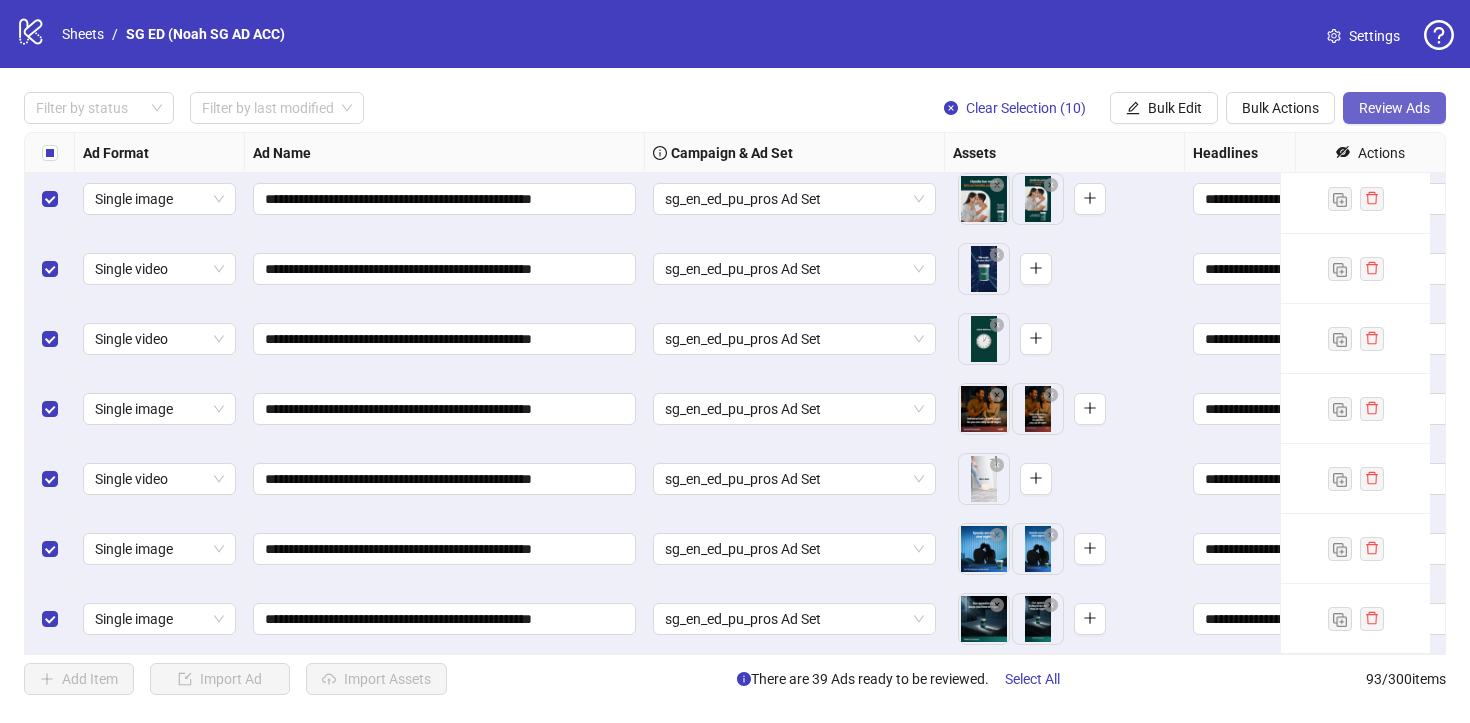click on "Review Ads" at bounding box center (1394, 108) 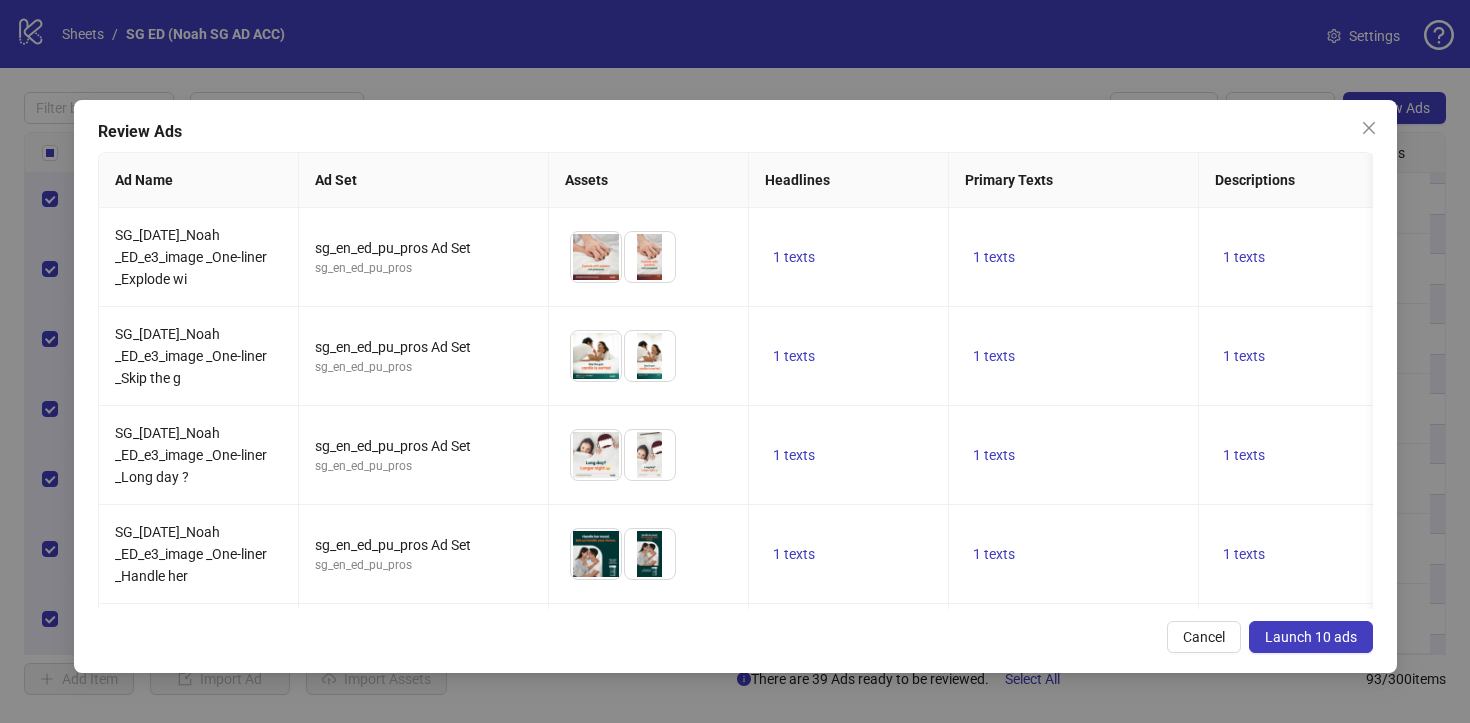 scroll, scrollTop: 0, scrollLeft: 231, axis: horizontal 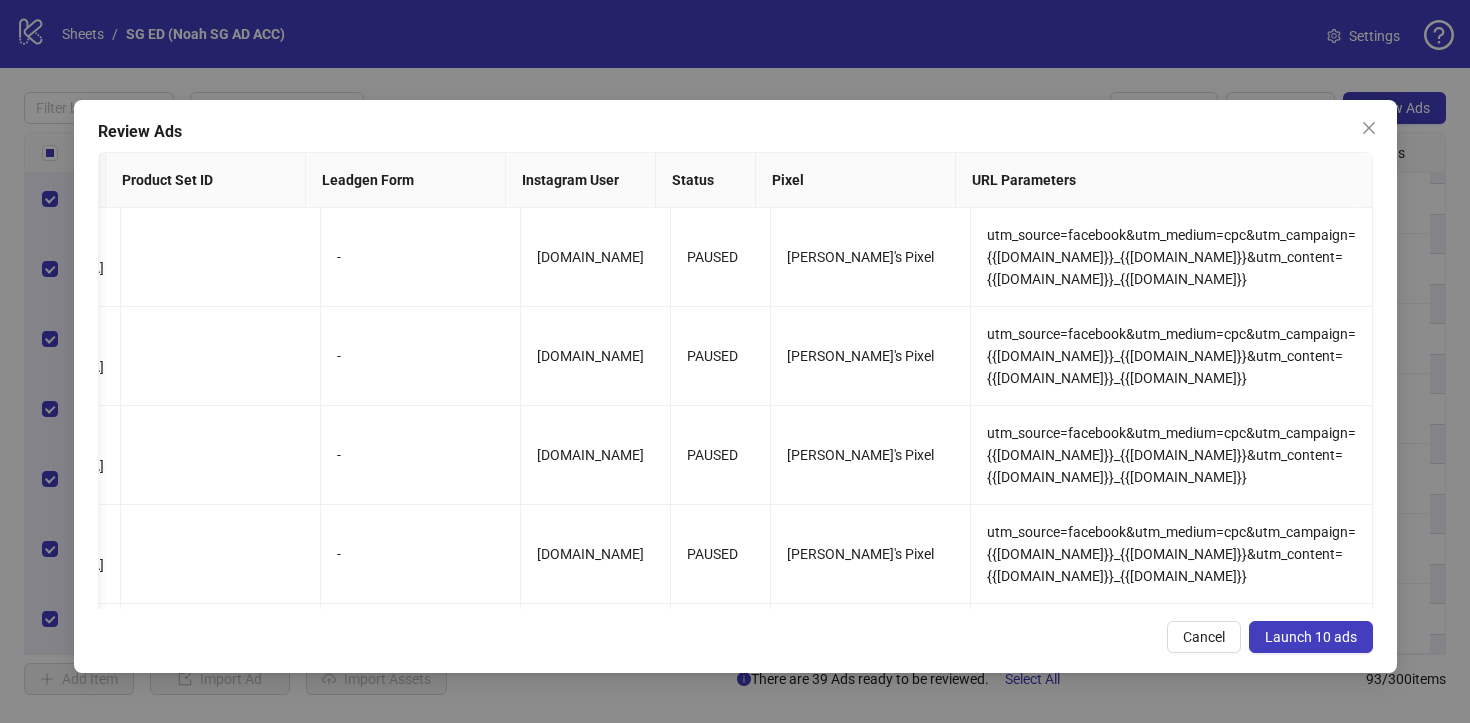 click on "Launch 10 ads" at bounding box center (1311, 637) 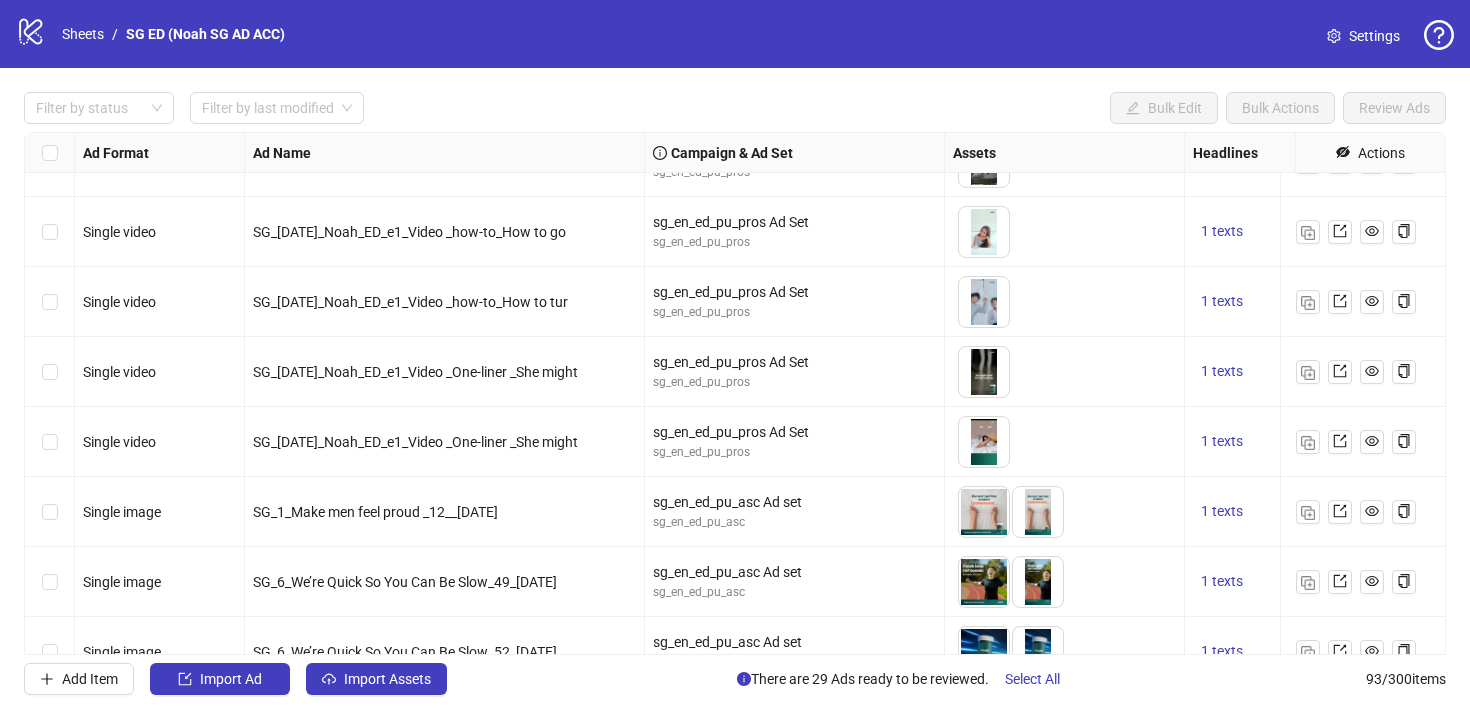 scroll, scrollTop: 4504, scrollLeft: 0, axis: vertical 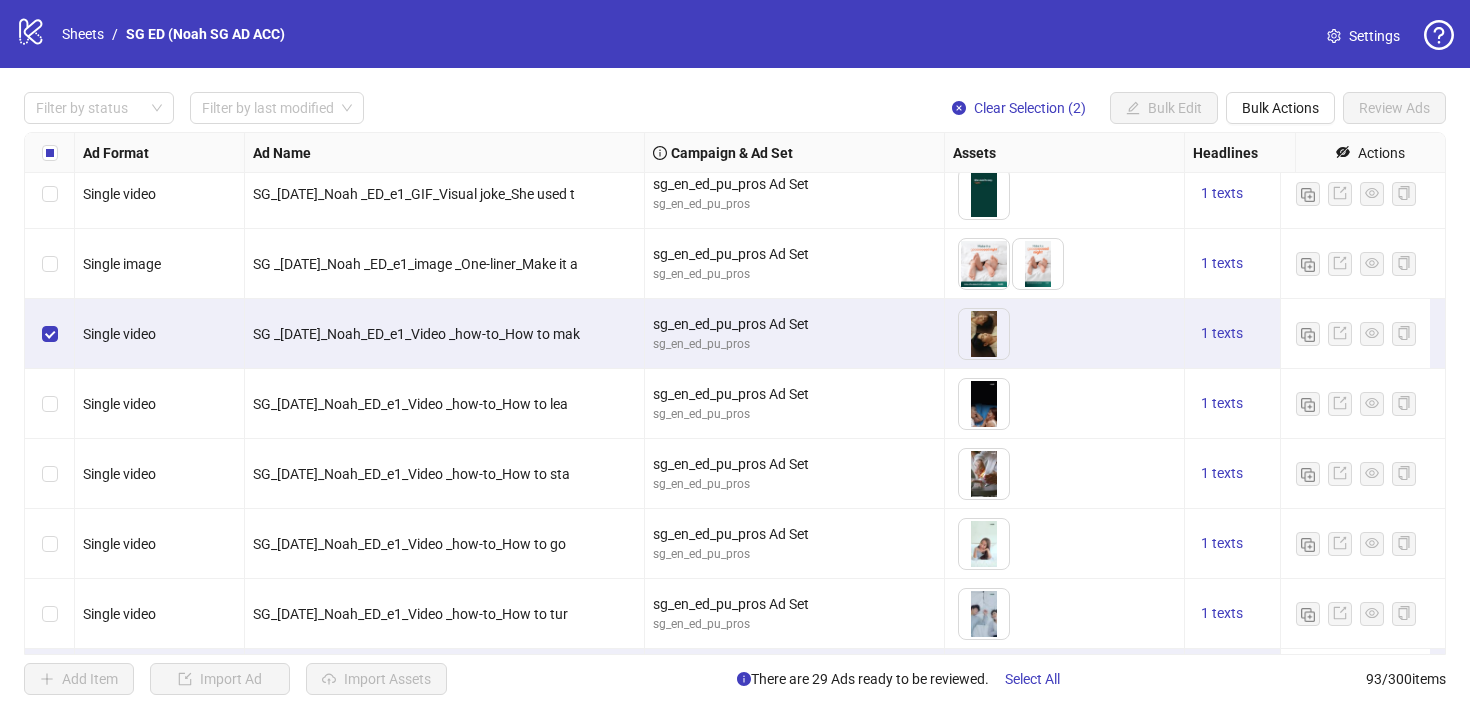 click at bounding box center (50, 544) 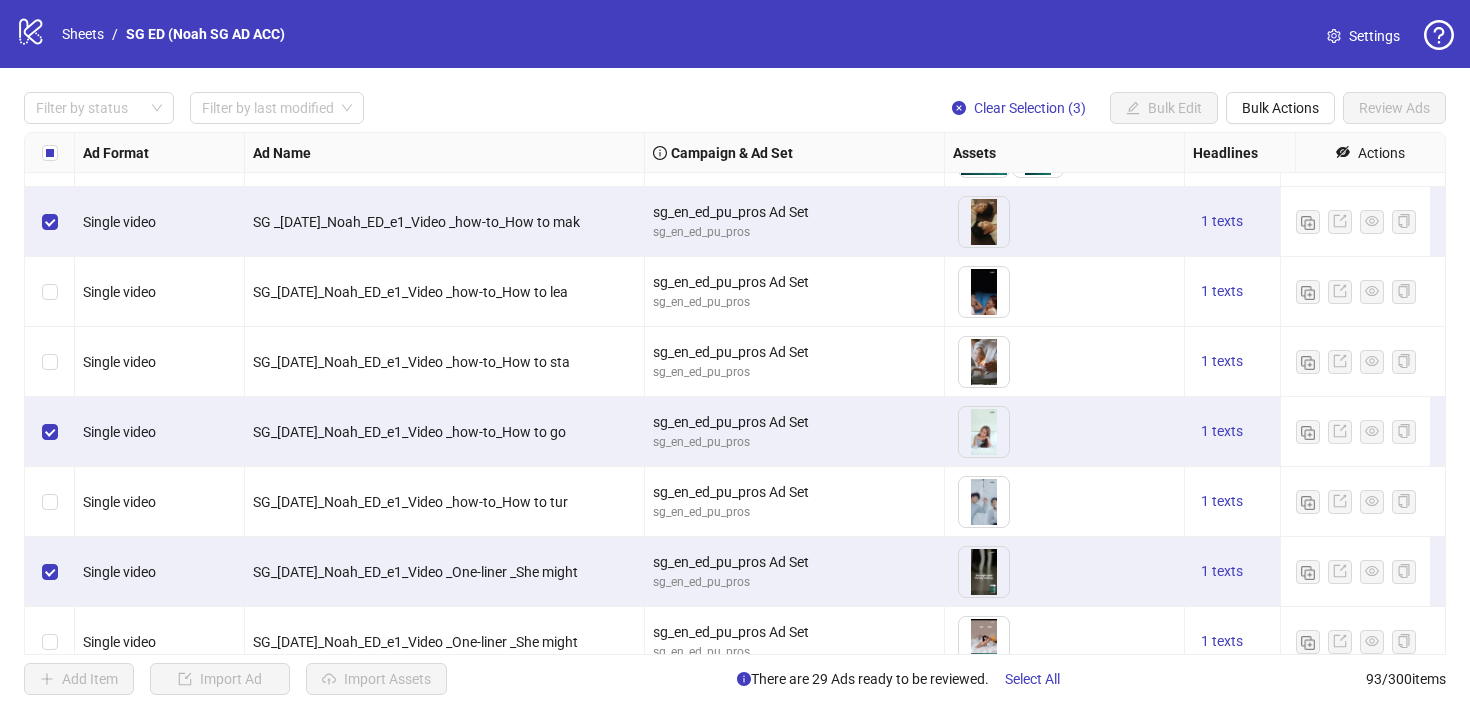 scroll, scrollTop: 4318, scrollLeft: 0, axis: vertical 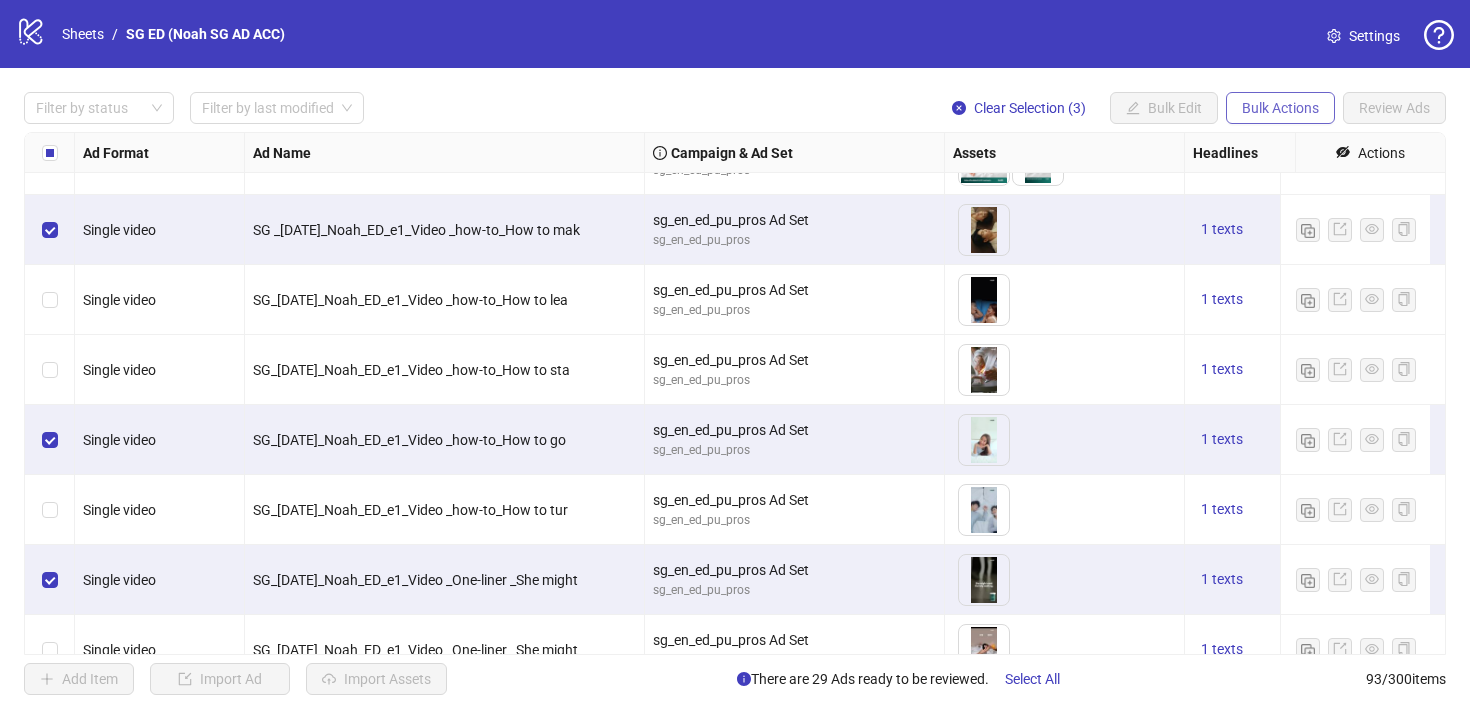 click on "Bulk Actions" at bounding box center (1280, 108) 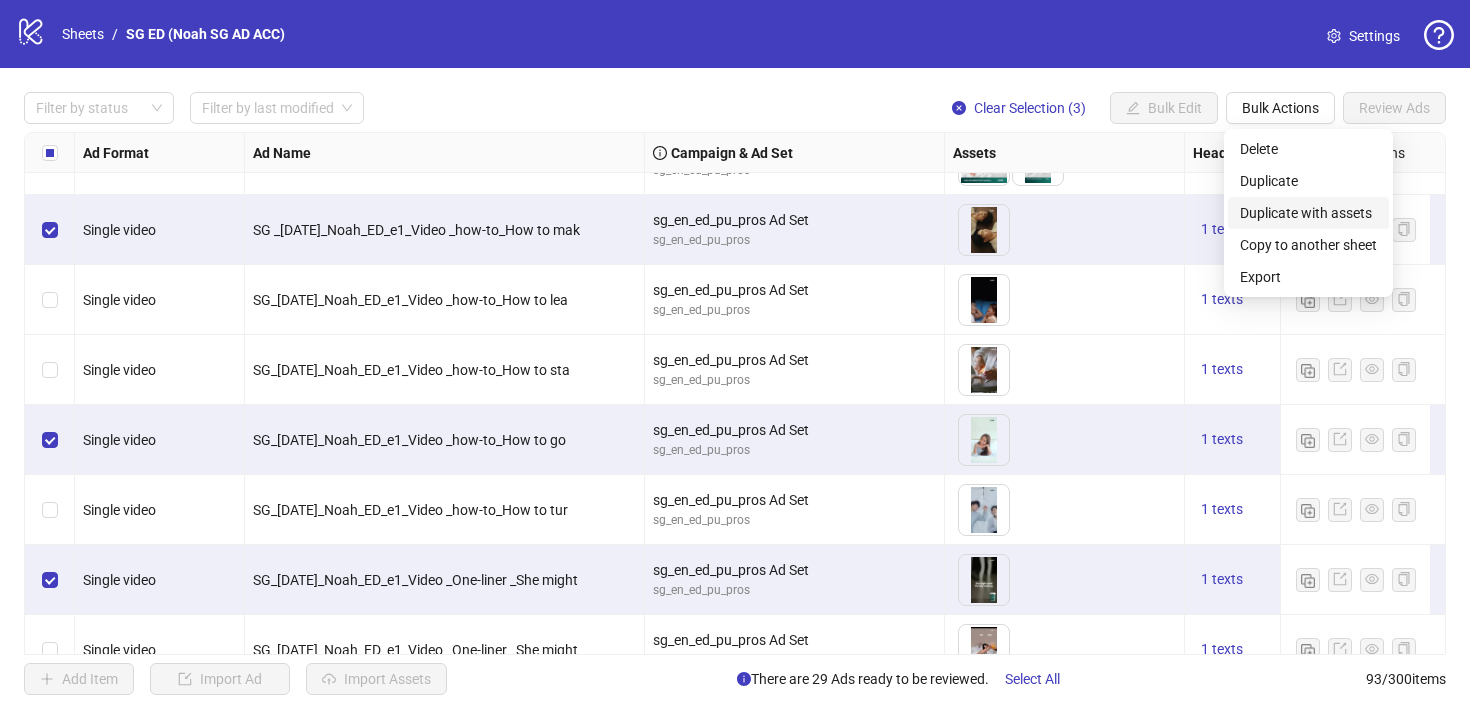 click on "Duplicate with assets" at bounding box center (1308, 213) 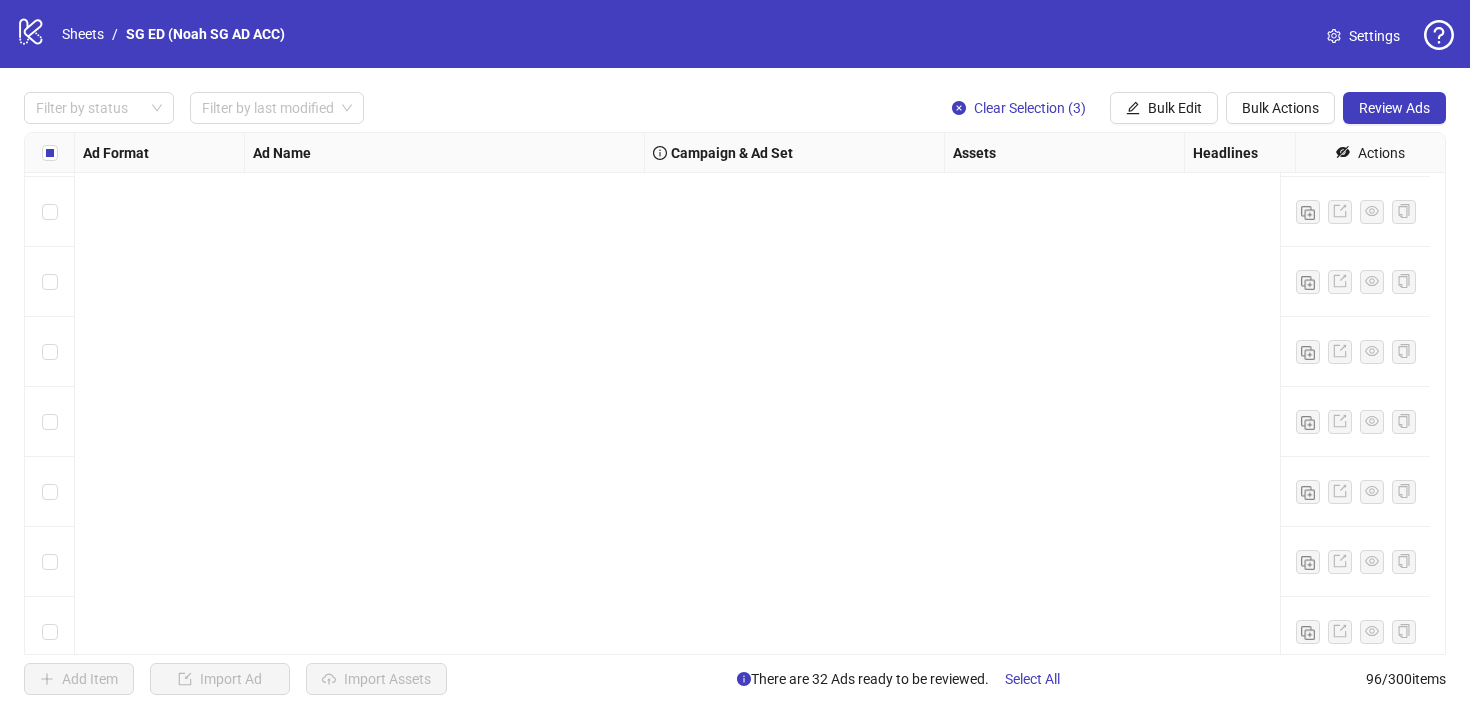 scroll, scrollTop: 6254, scrollLeft: 0, axis: vertical 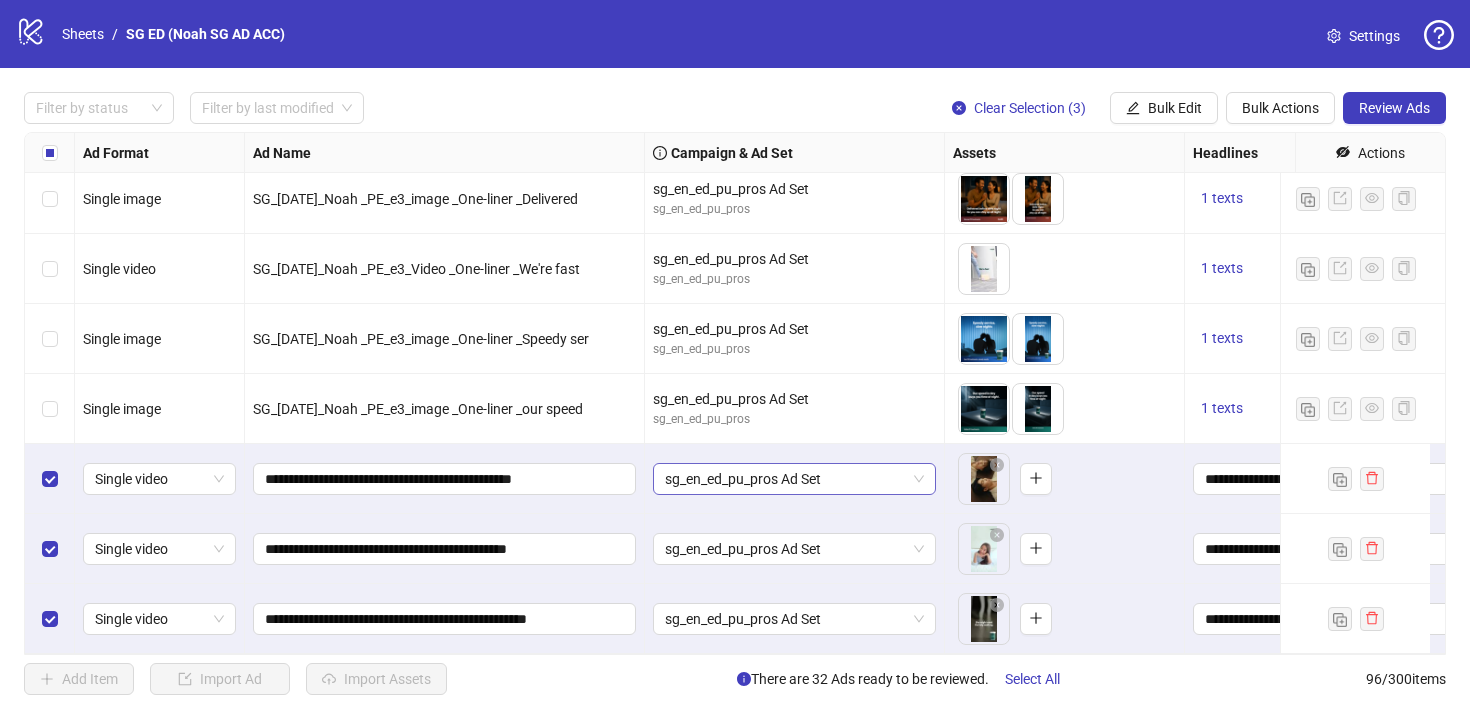click on "sg_en_ed_pu_pros Ad Set" at bounding box center [794, 479] 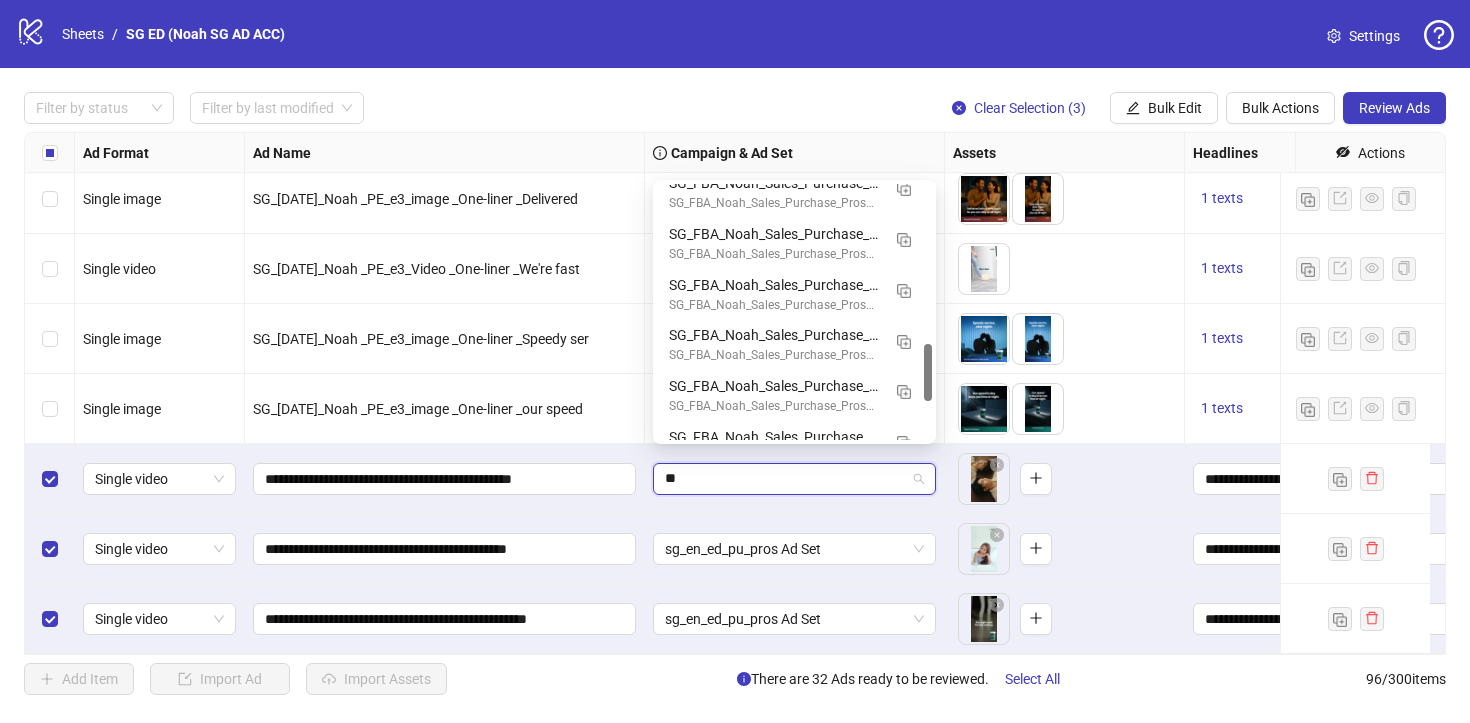 scroll, scrollTop: 261, scrollLeft: 0, axis: vertical 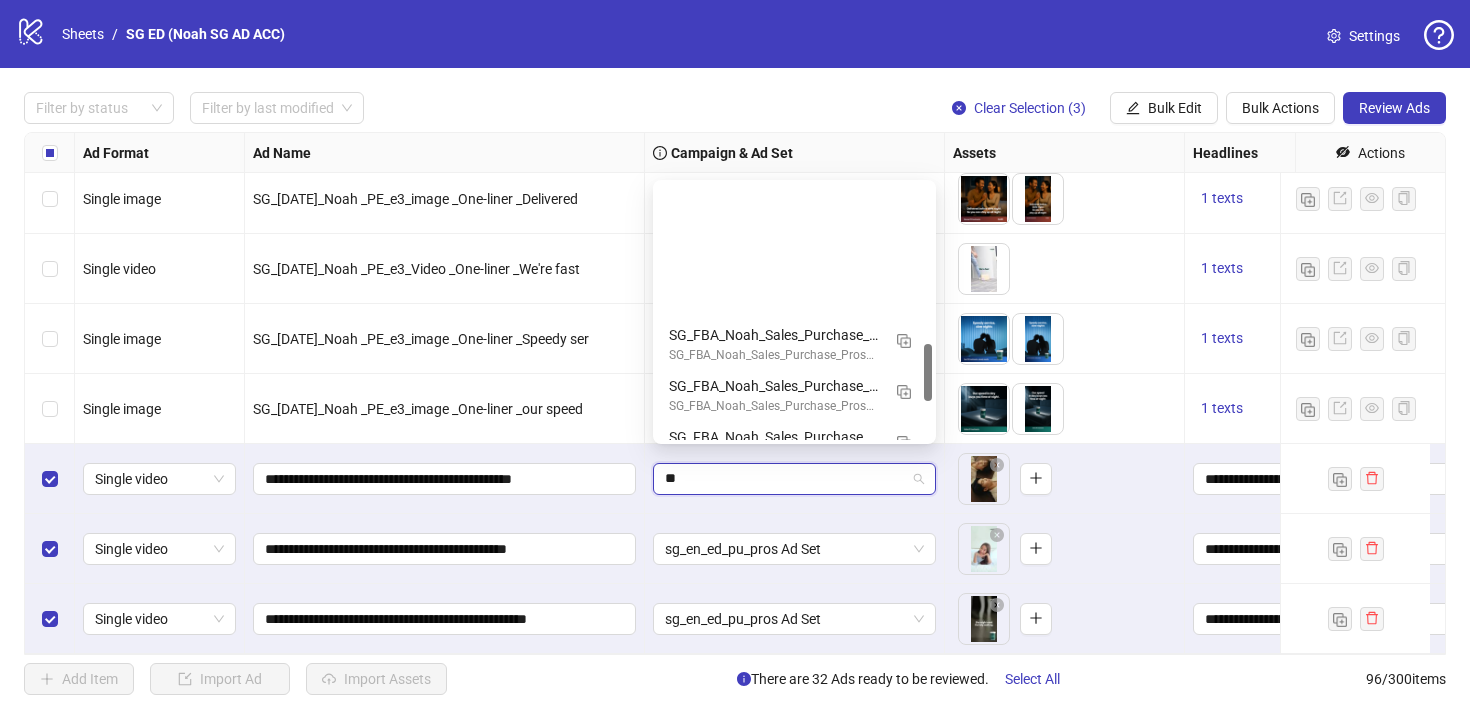 type on "***" 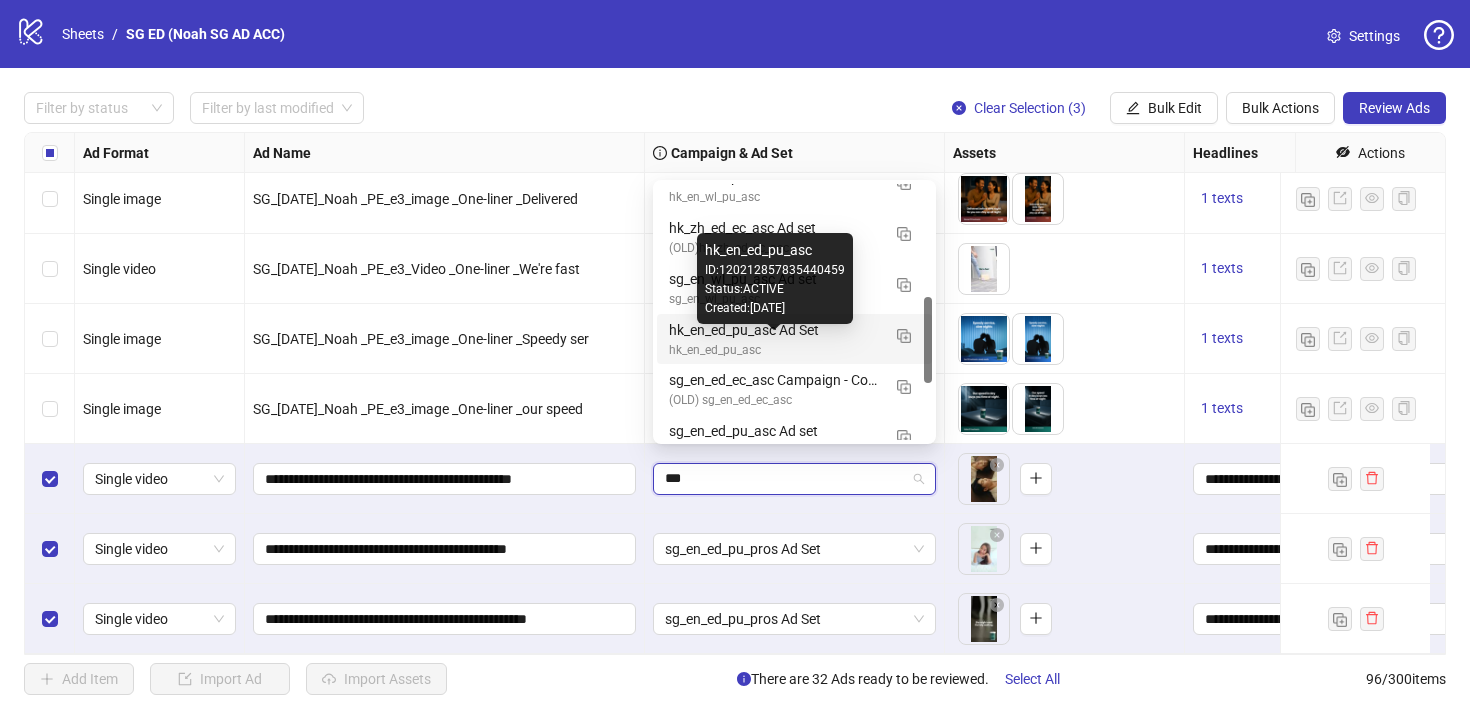 scroll, scrollTop: 362, scrollLeft: 0, axis: vertical 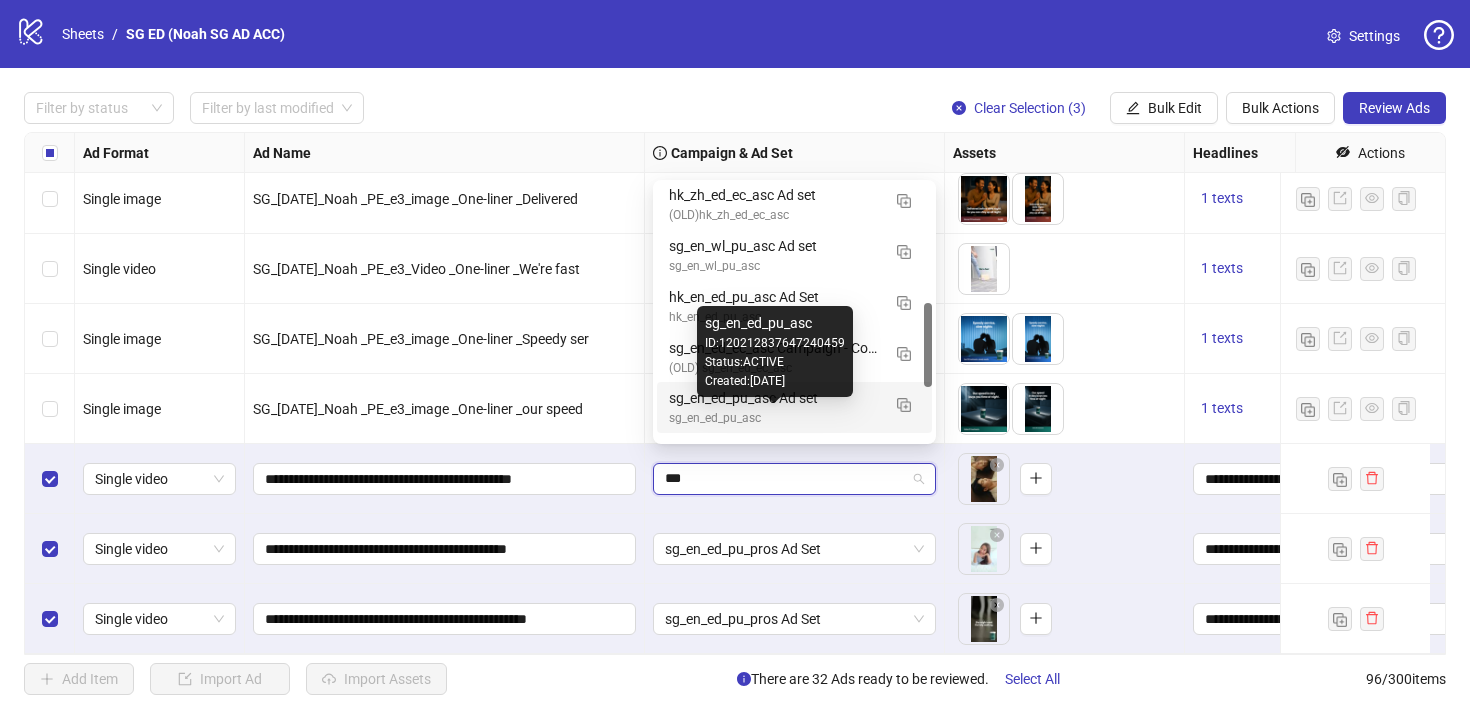 click on "sg_en_ed_pu_asc" at bounding box center (774, 418) 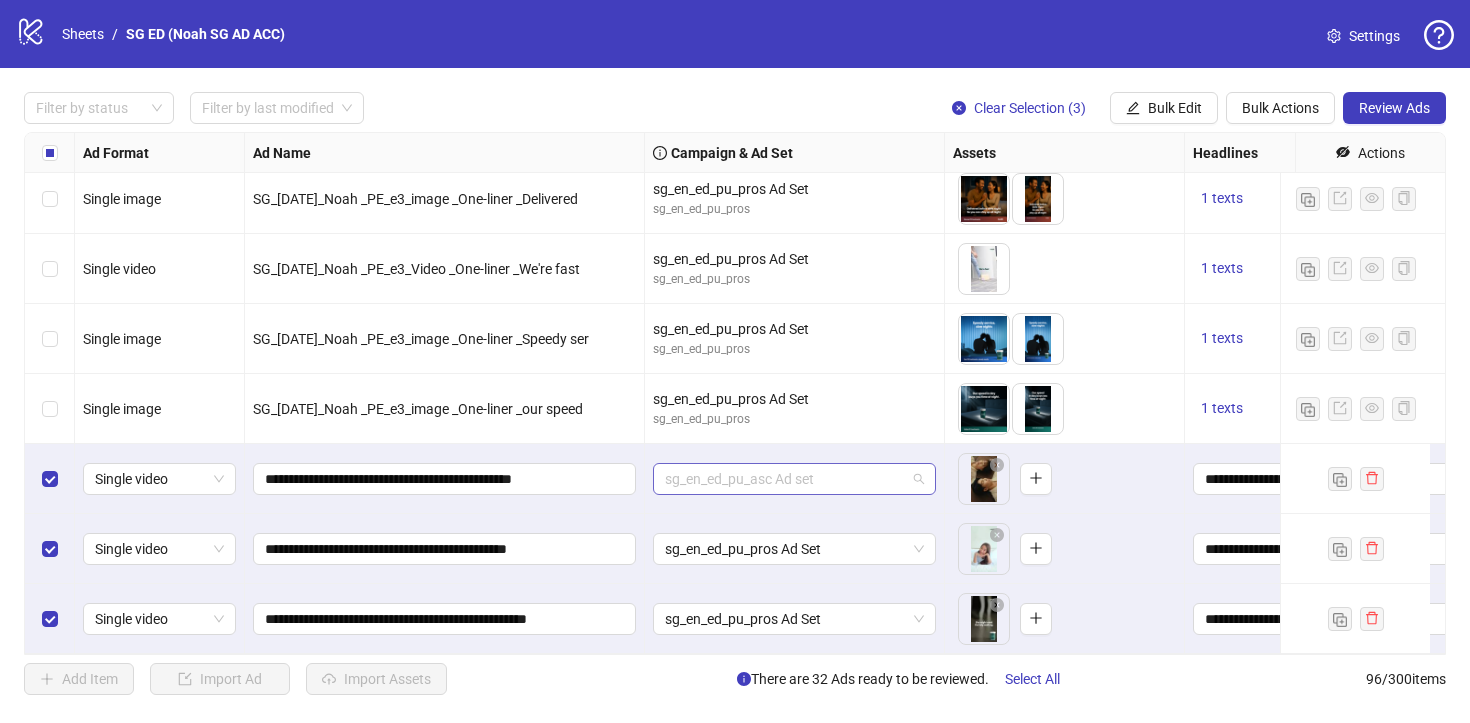 click on "sg_en_ed_pu_asc Ad set" at bounding box center (794, 479) 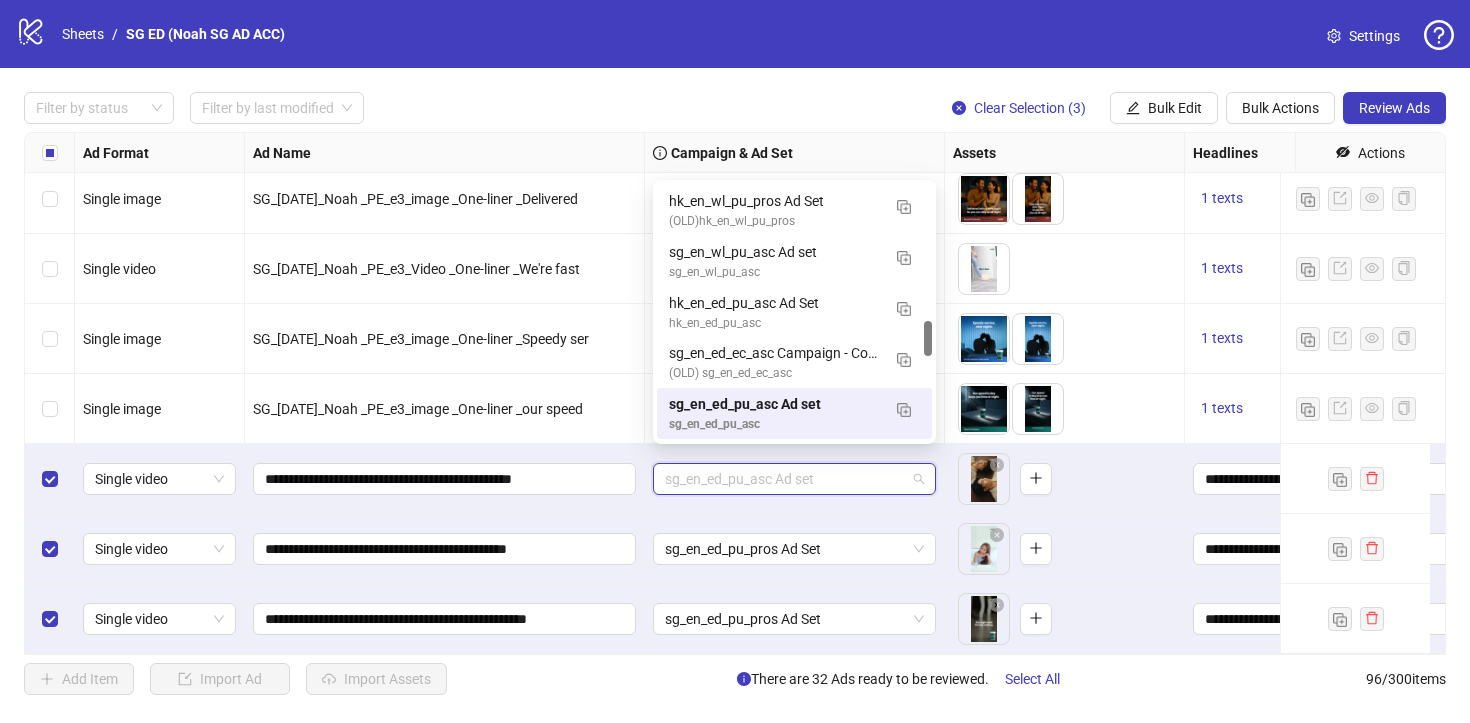 click on "sg_en_ed_pu_pros Ad Set" at bounding box center [795, 549] 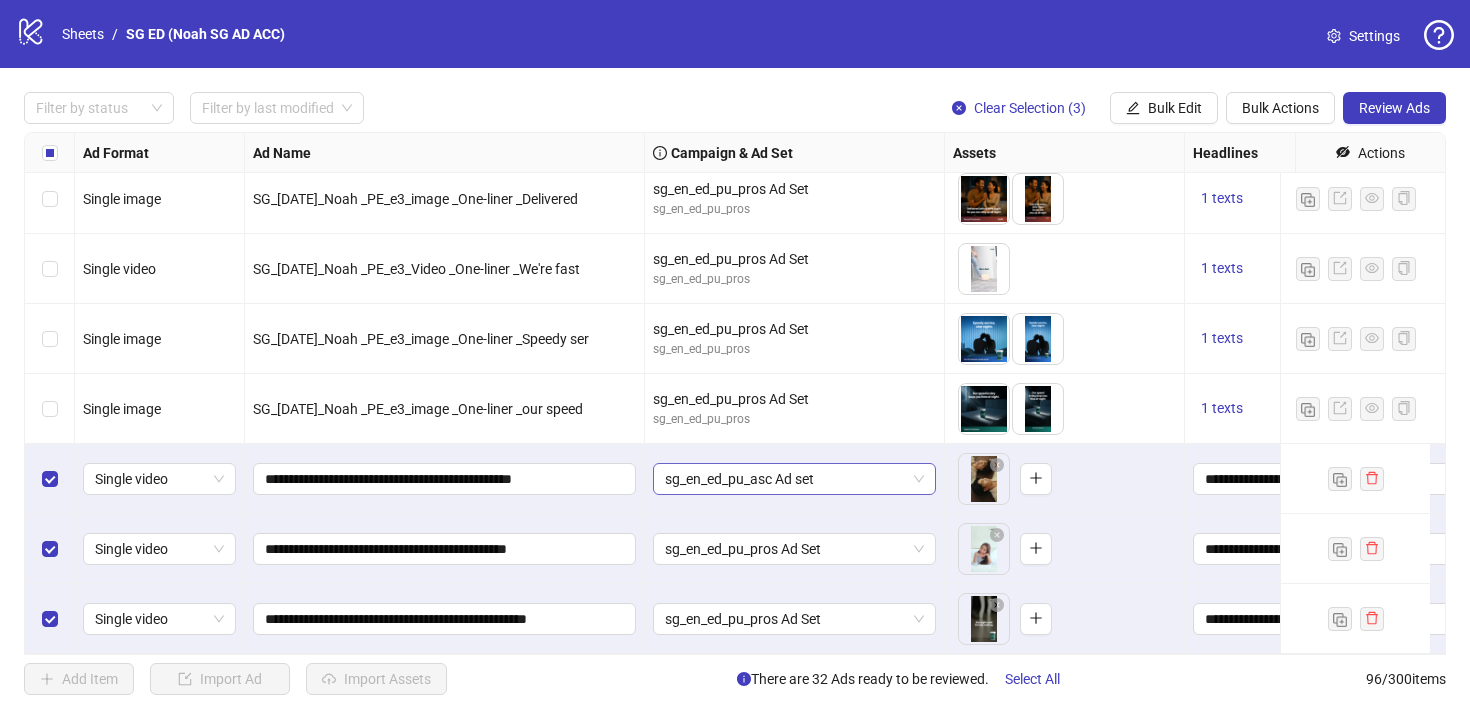 click on "sg_en_ed_pu_asc Ad set" at bounding box center [794, 479] 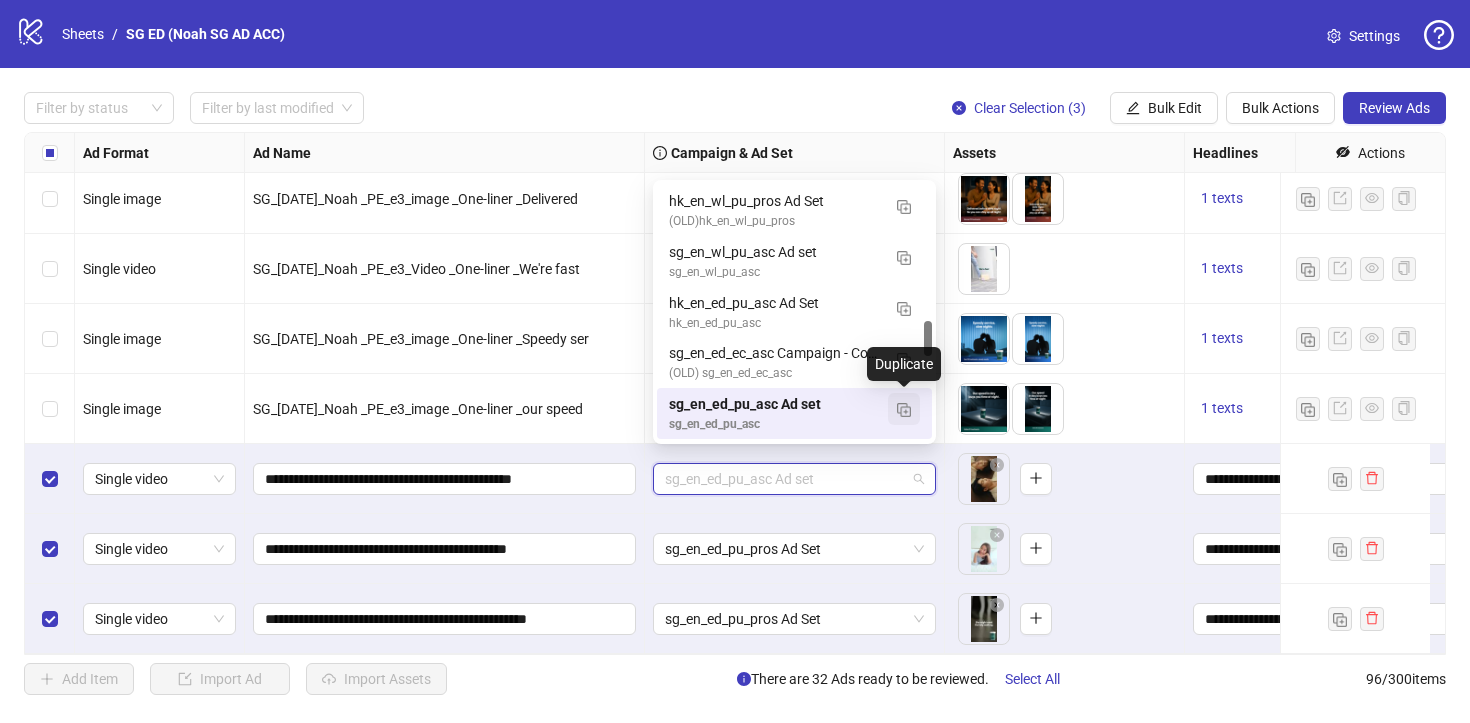 click at bounding box center [904, 410] 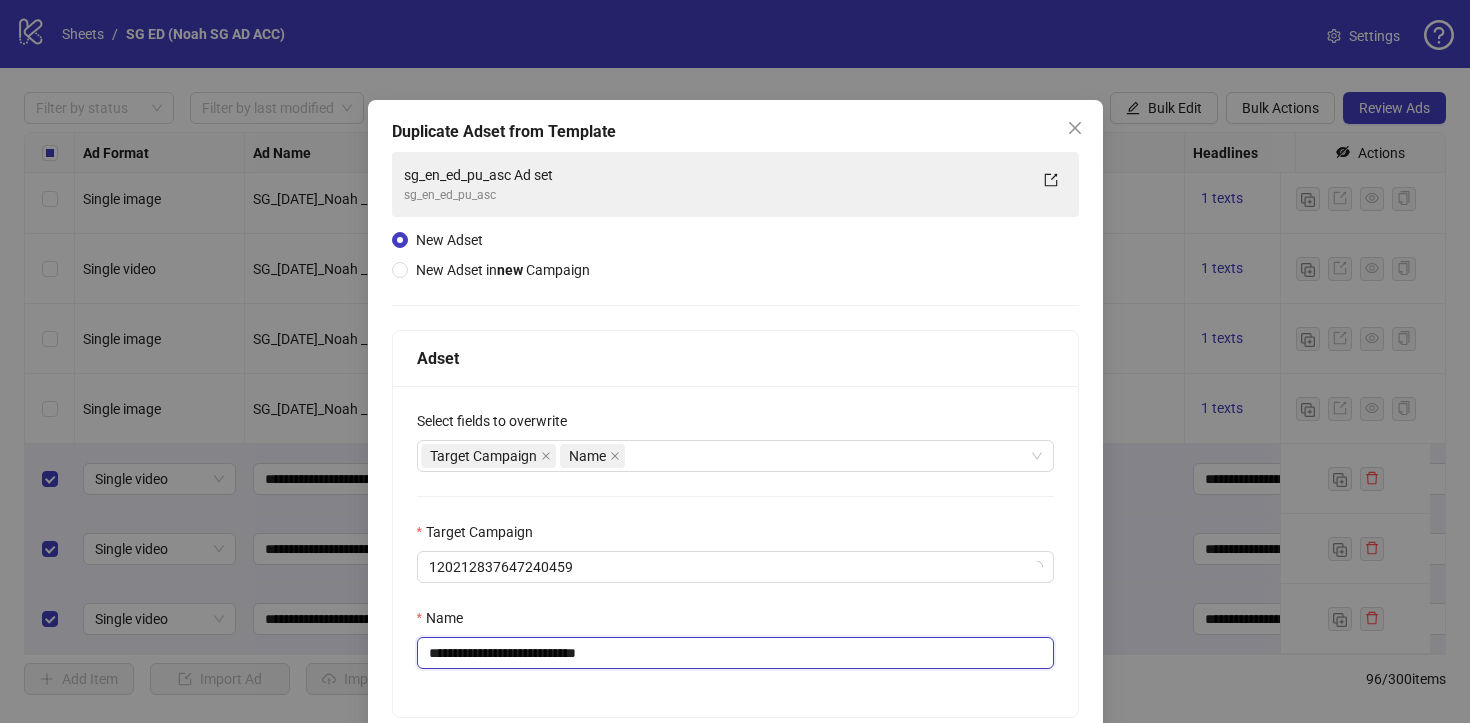 click on "**********" at bounding box center [735, 653] 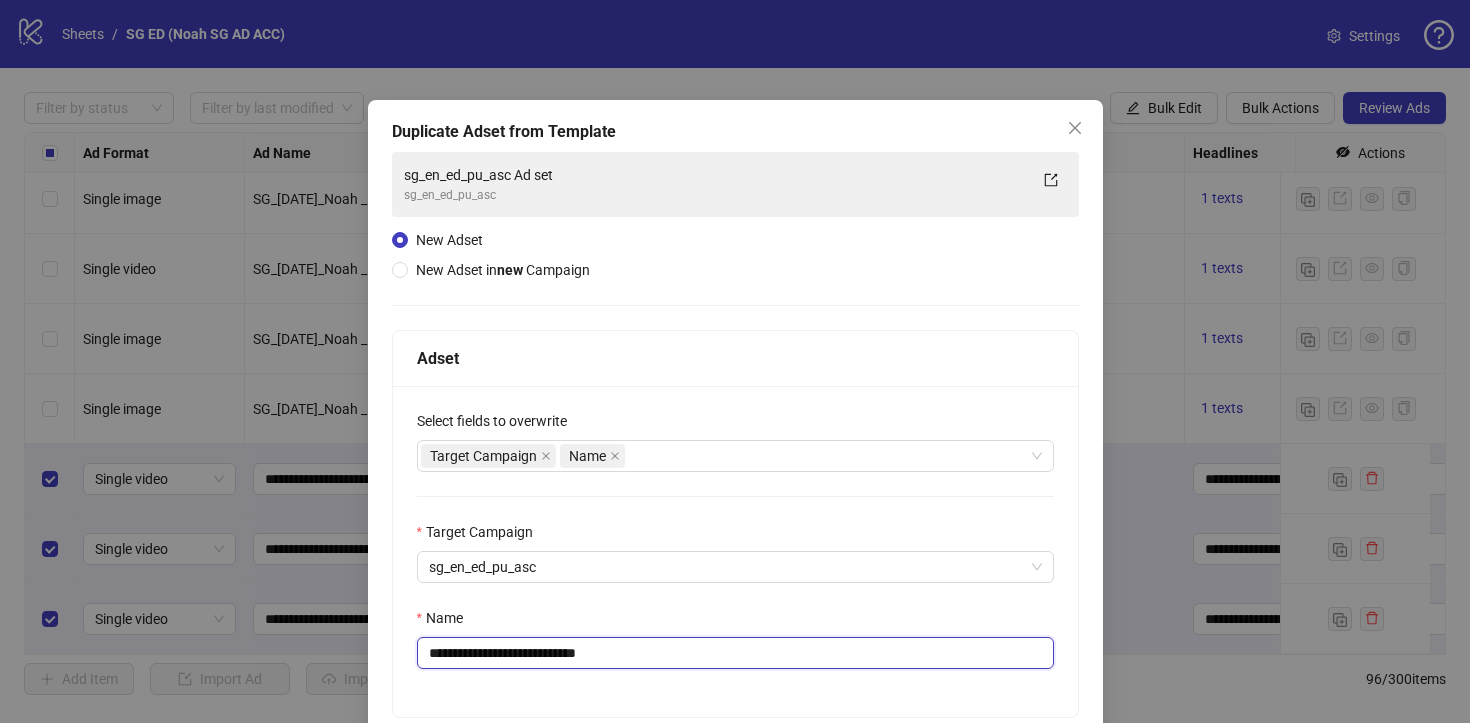 drag, startPoint x: 580, startPoint y: 654, endPoint x: 406, endPoint y: 644, distance: 174.28712 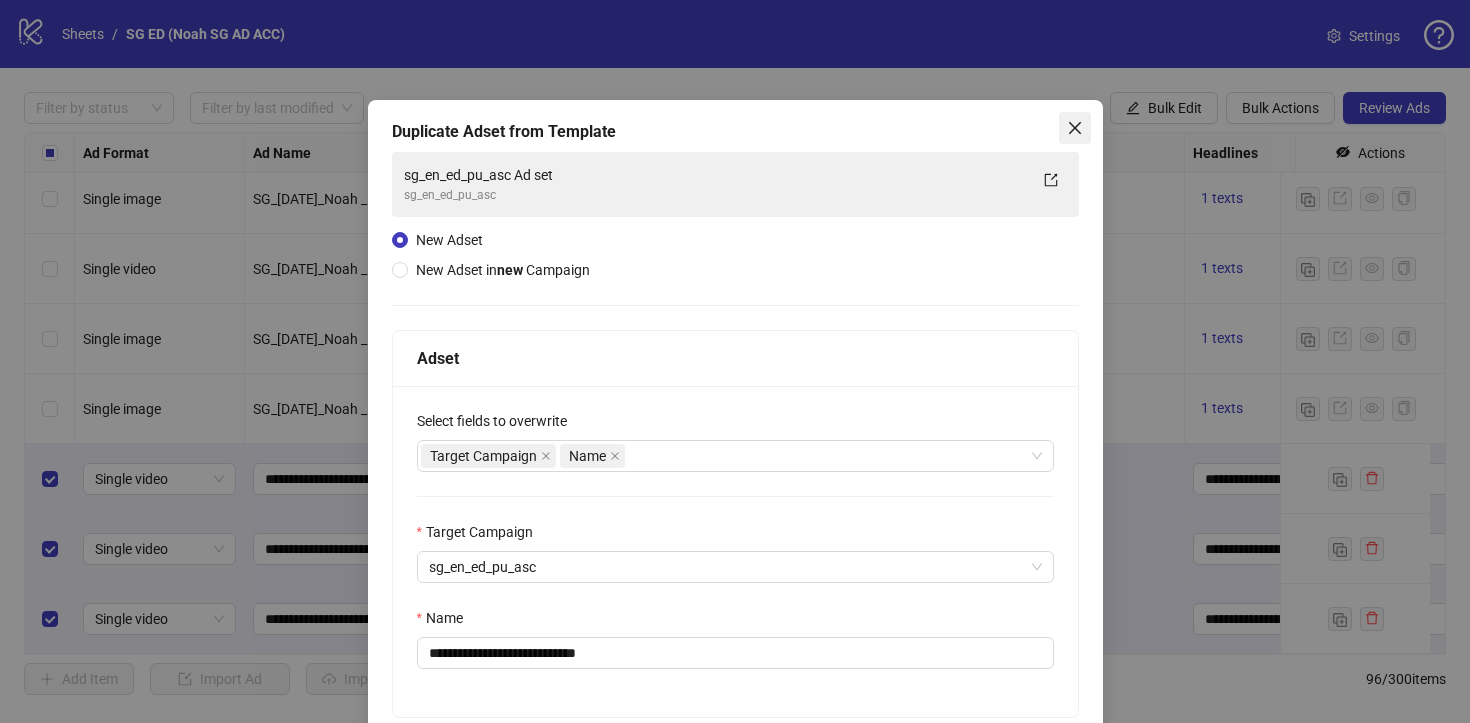 click at bounding box center [1075, 128] 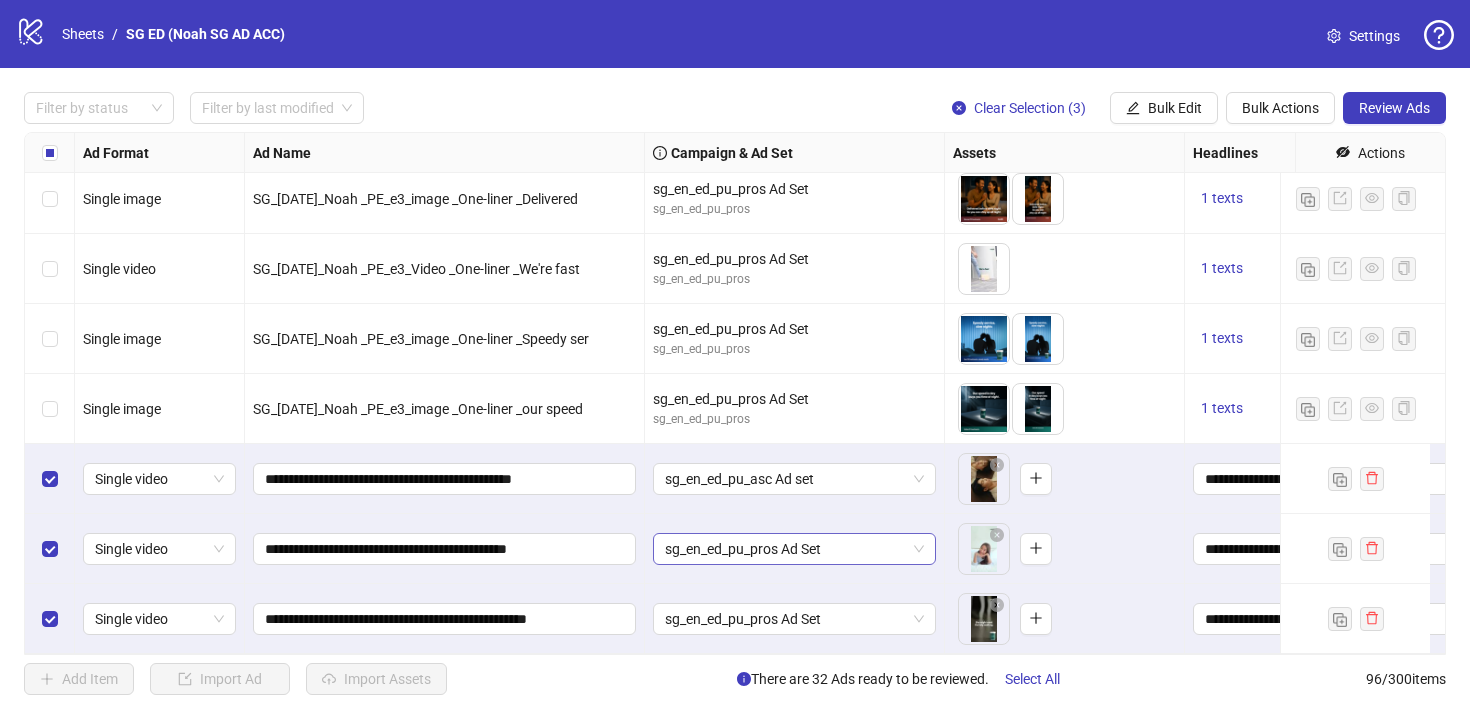 click on "sg_en_ed_pu_pros Ad Set" at bounding box center (794, 549) 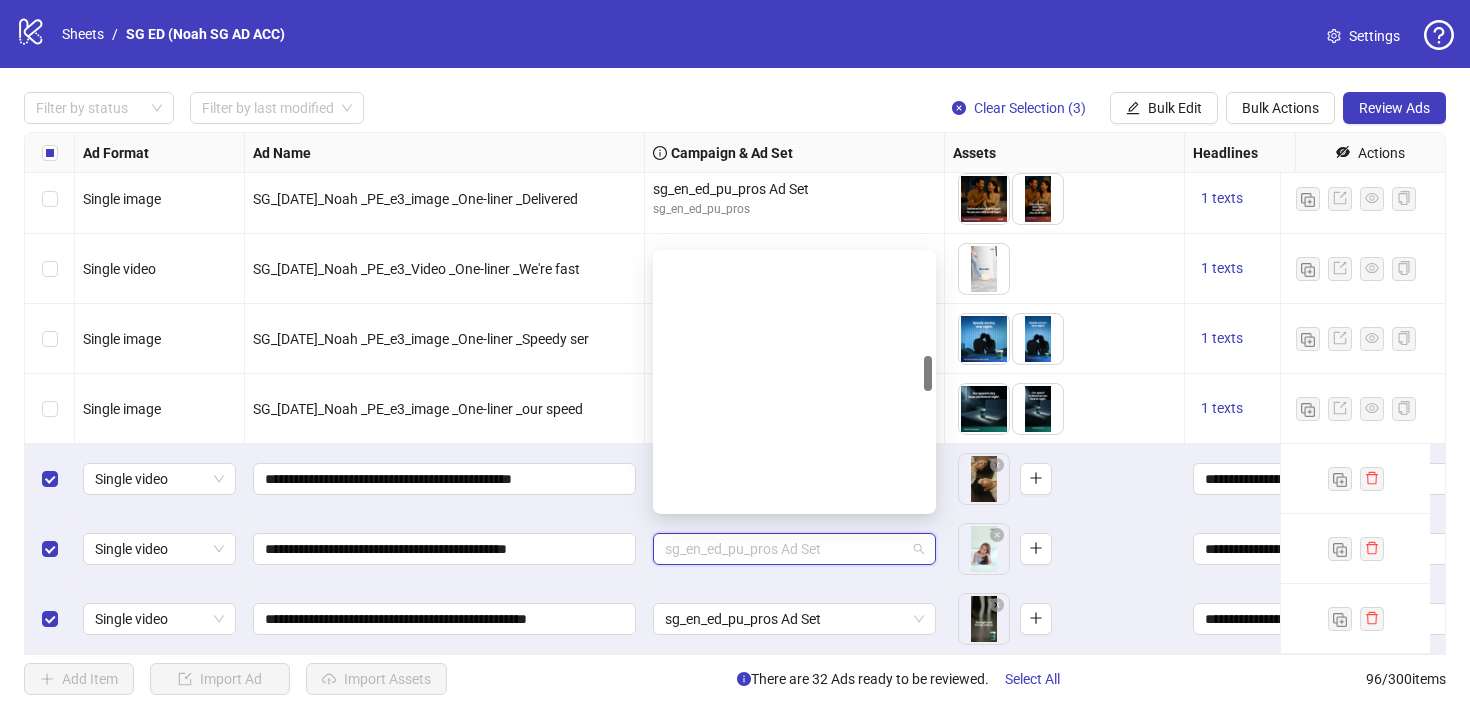 scroll, scrollTop: 745, scrollLeft: 0, axis: vertical 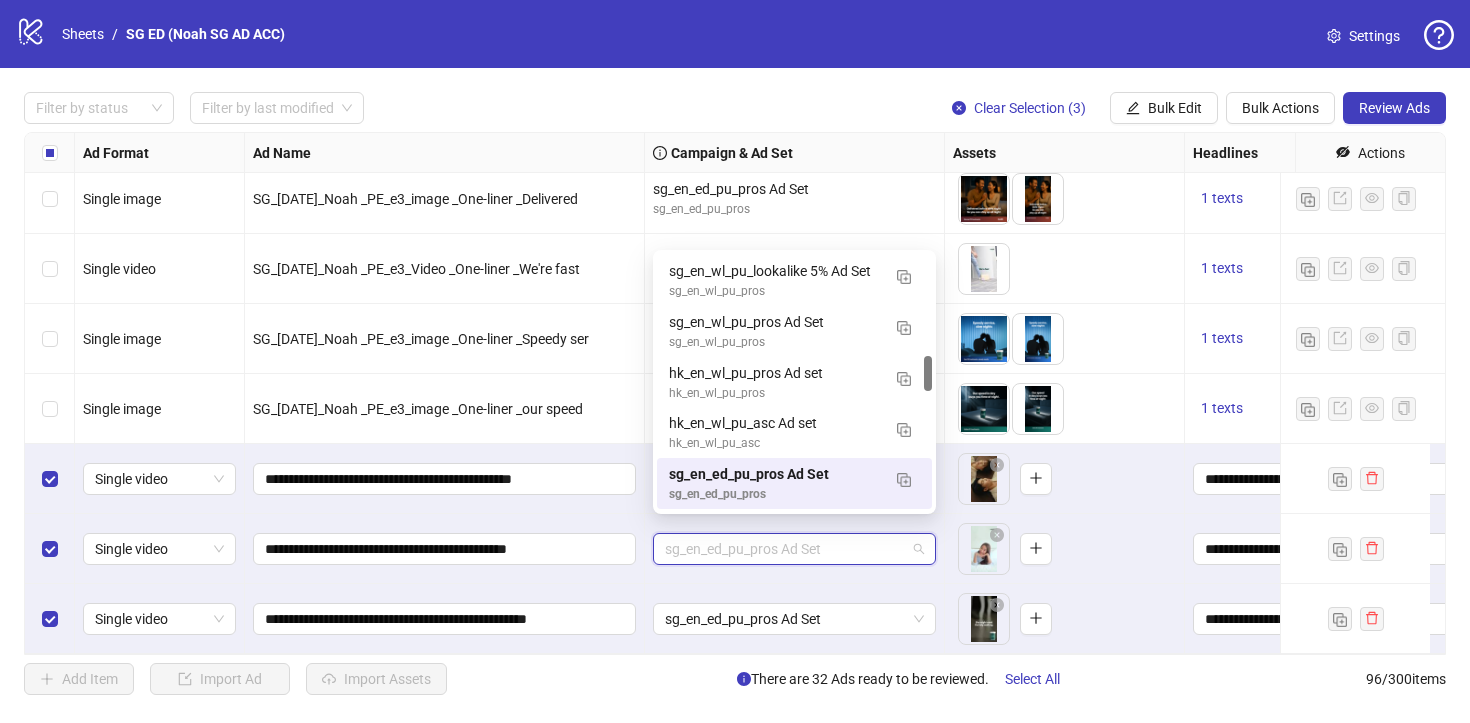 paste on "**********" 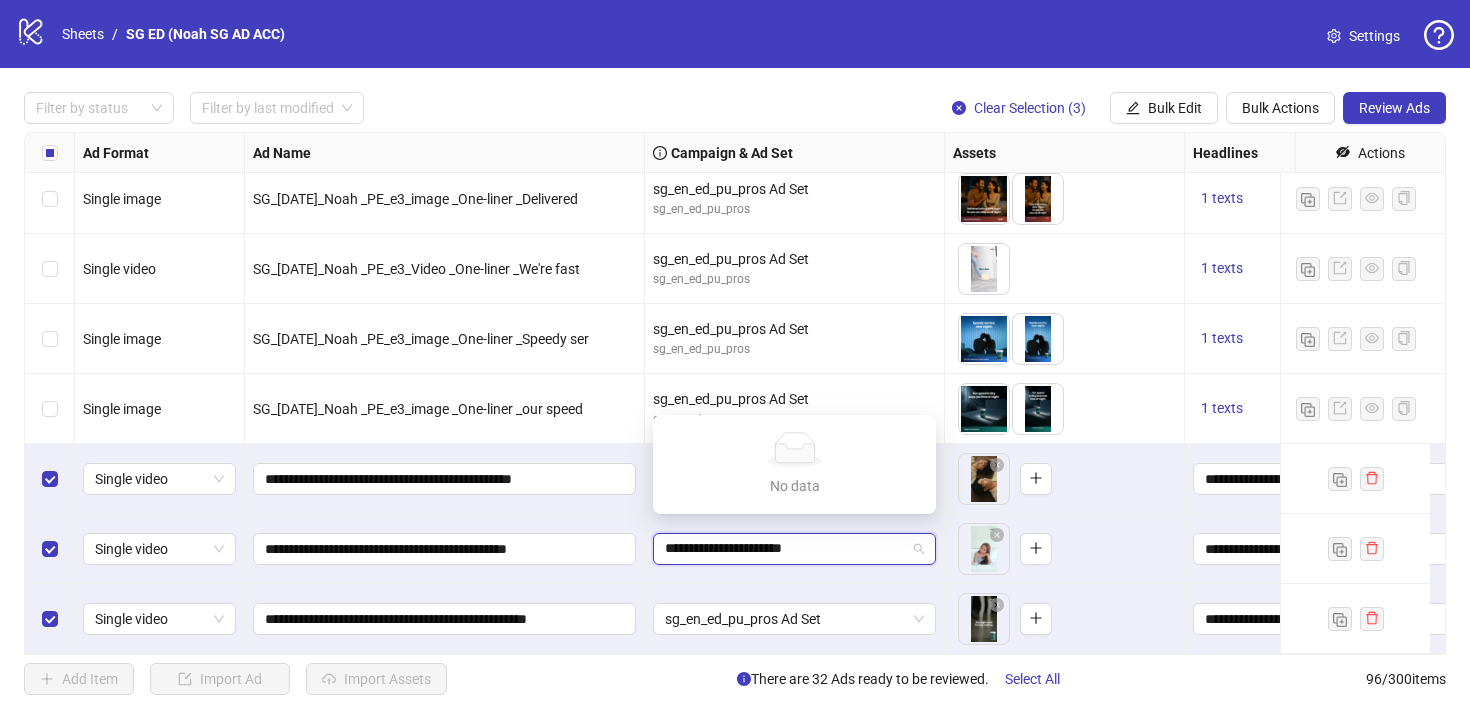 type on "**********" 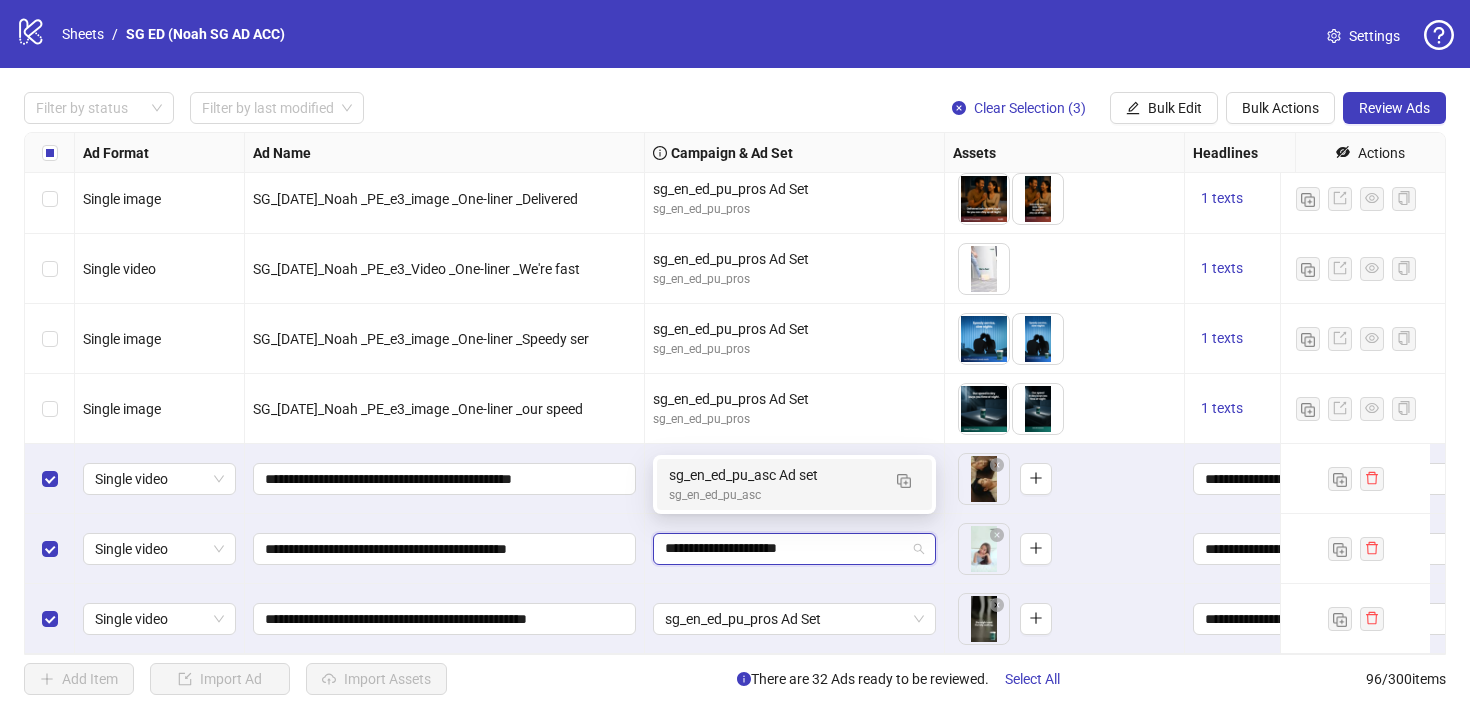 click on "sg_en_ed_pu_asc" at bounding box center [774, 495] 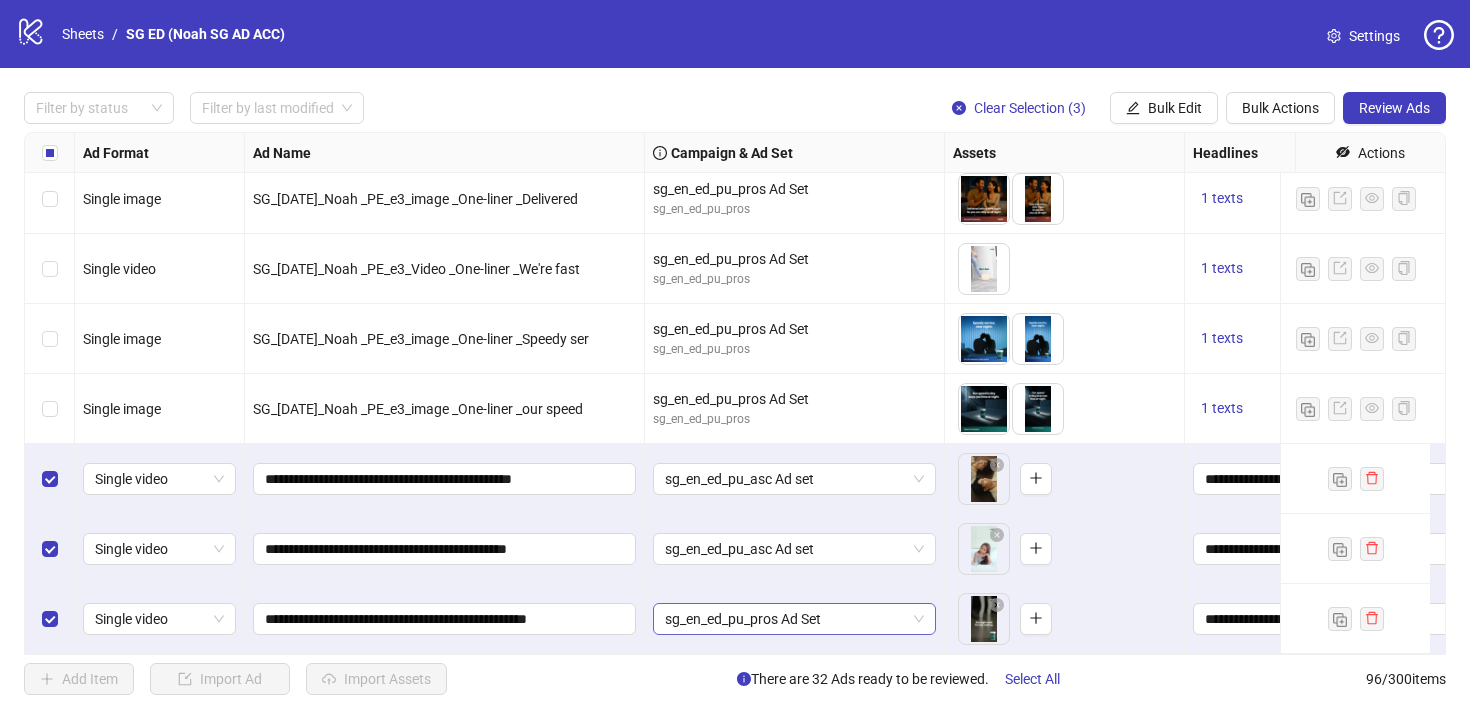 click on "sg_en_ed_pu_pros Ad Set" at bounding box center (794, 619) 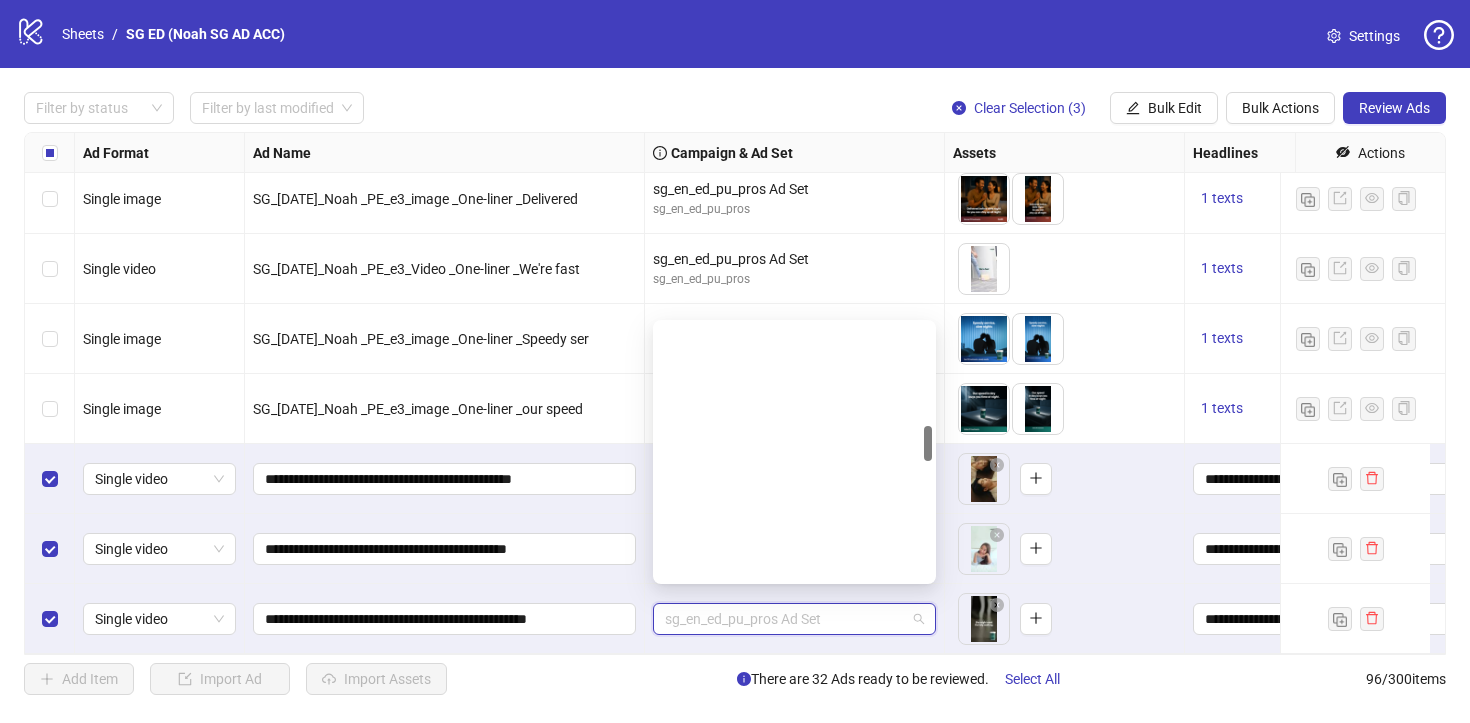 scroll, scrollTop: 745, scrollLeft: 0, axis: vertical 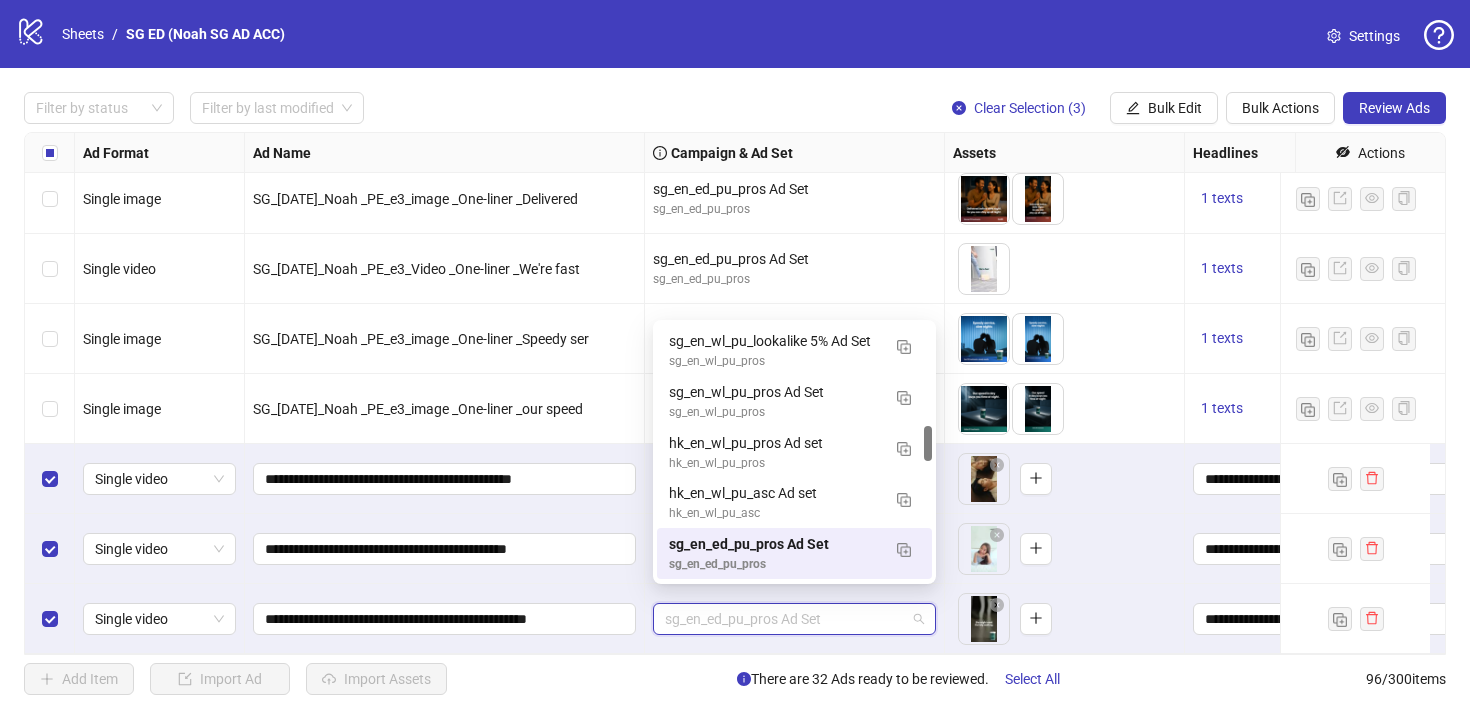 paste on "**********" 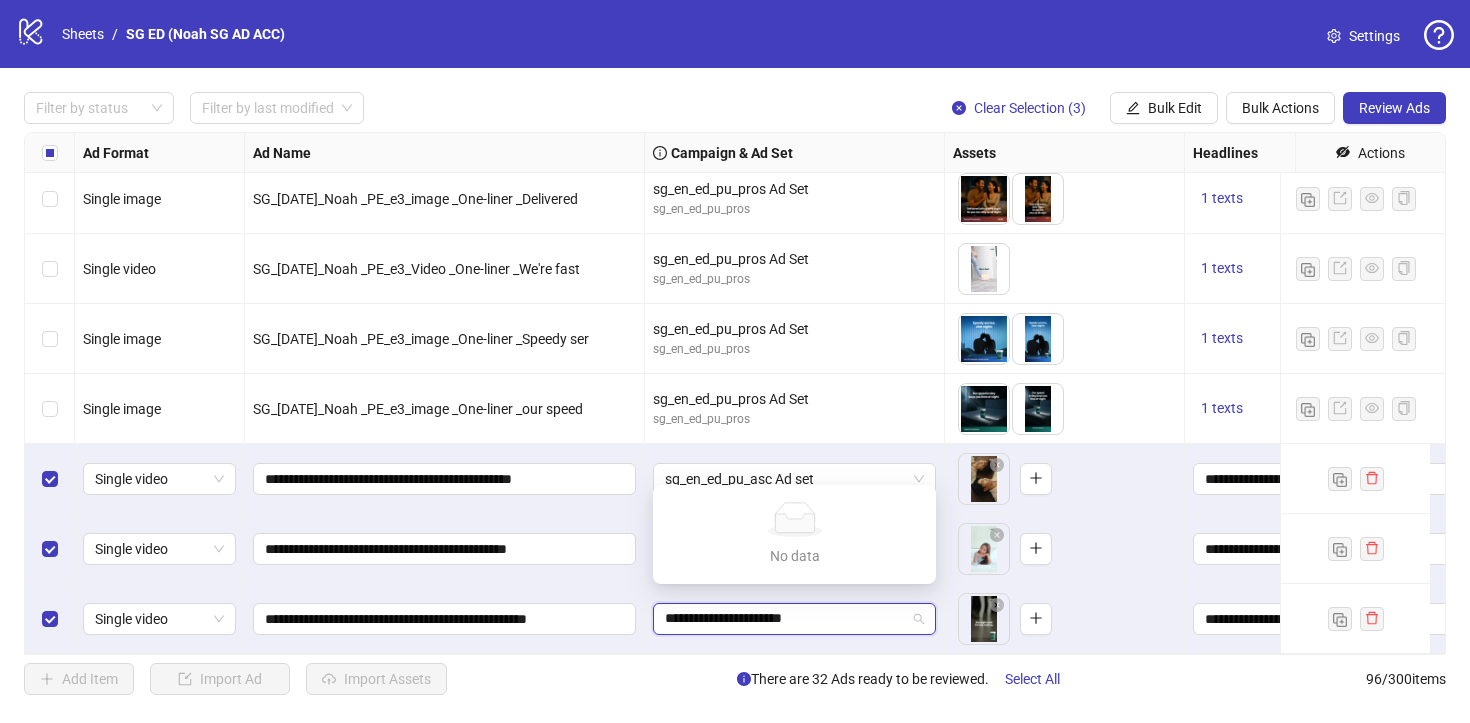 type on "**********" 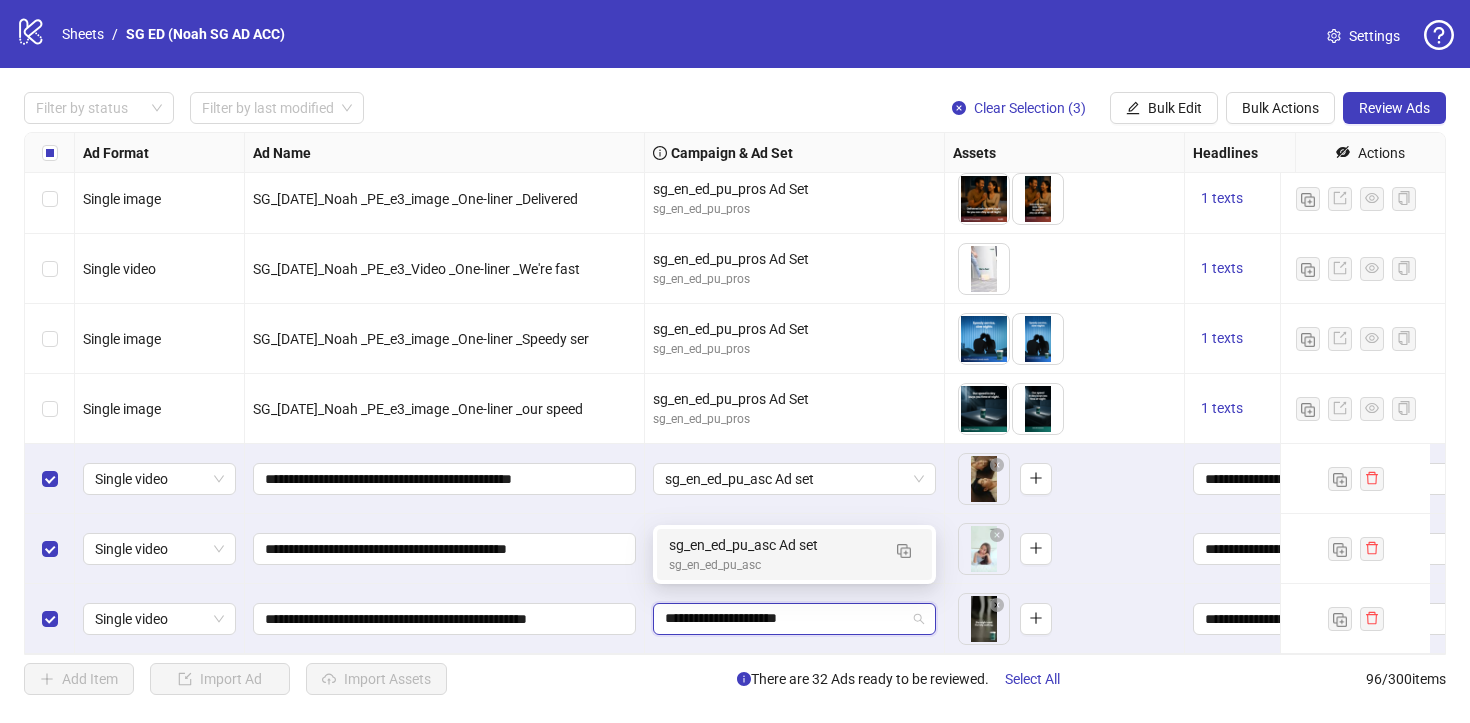 click on "sg_en_ed_pu_asc" at bounding box center [774, 565] 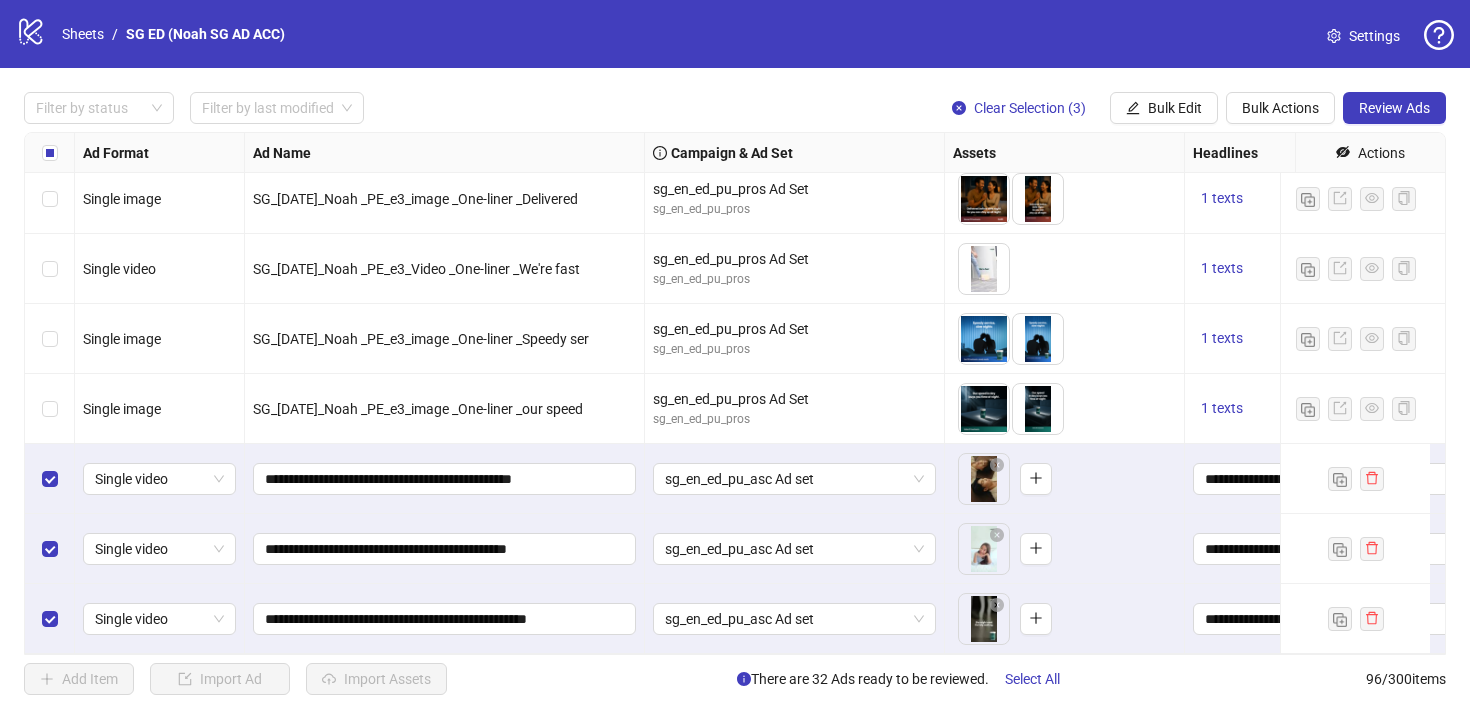 scroll, scrollTop: 6254, scrollLeft: 2, axis: both 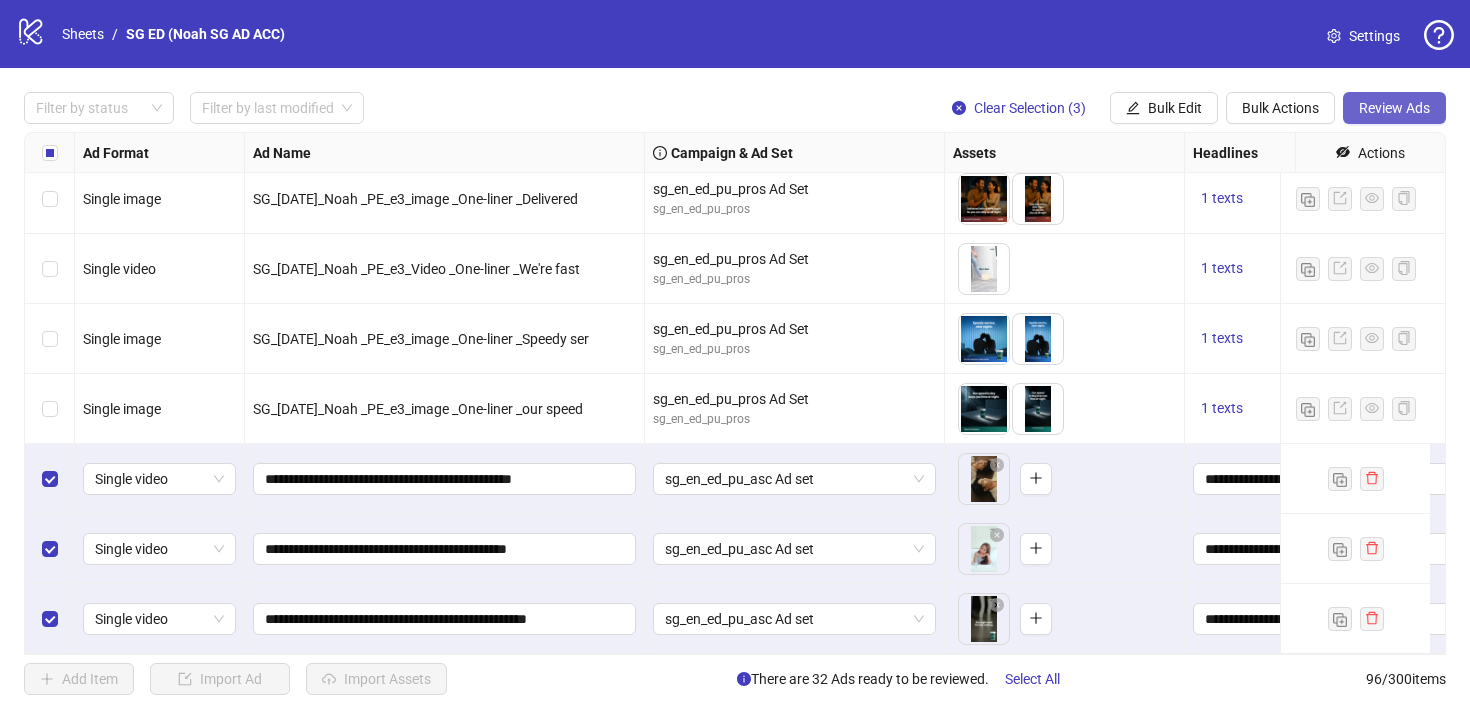 click on "Review Ads" at bounding box center (1394, 108) 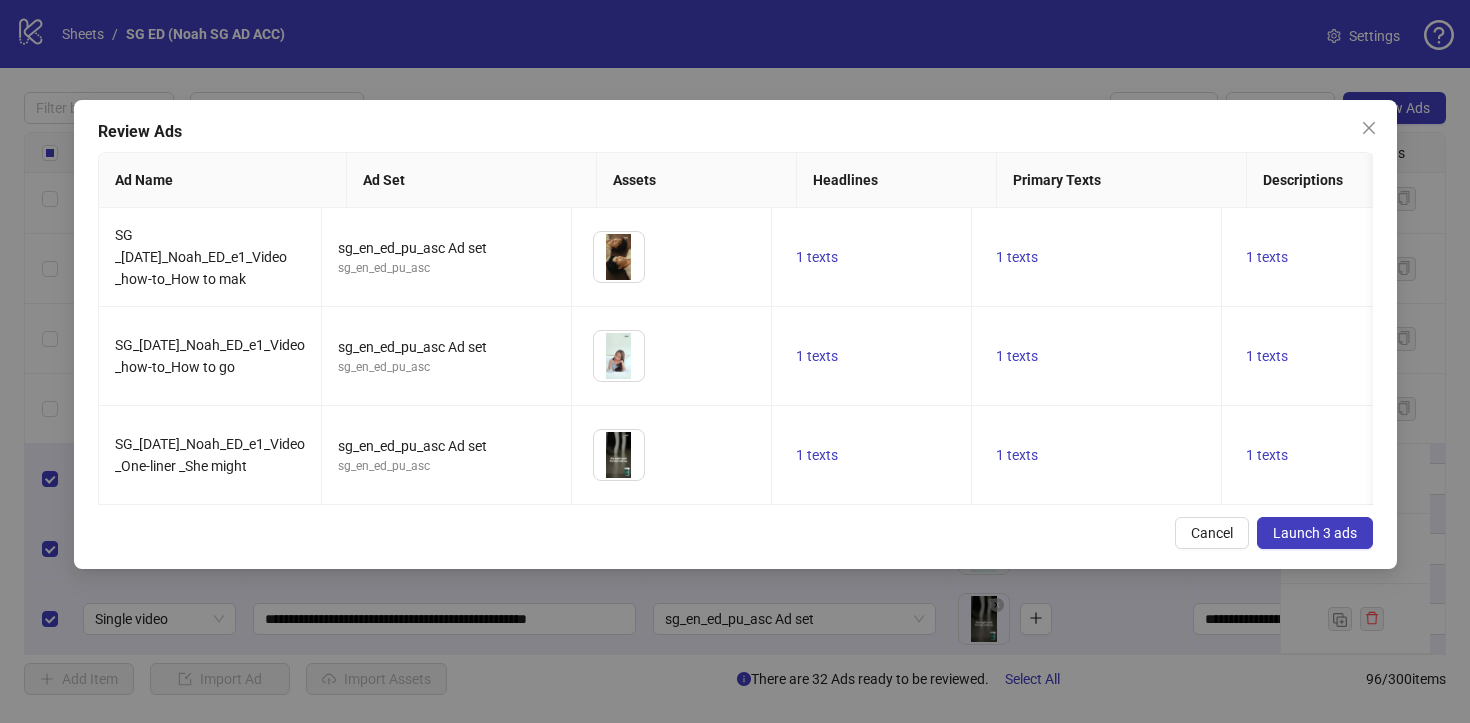 scroll, scrollTop: 0, scrollLeft: 26, axis: horizontal 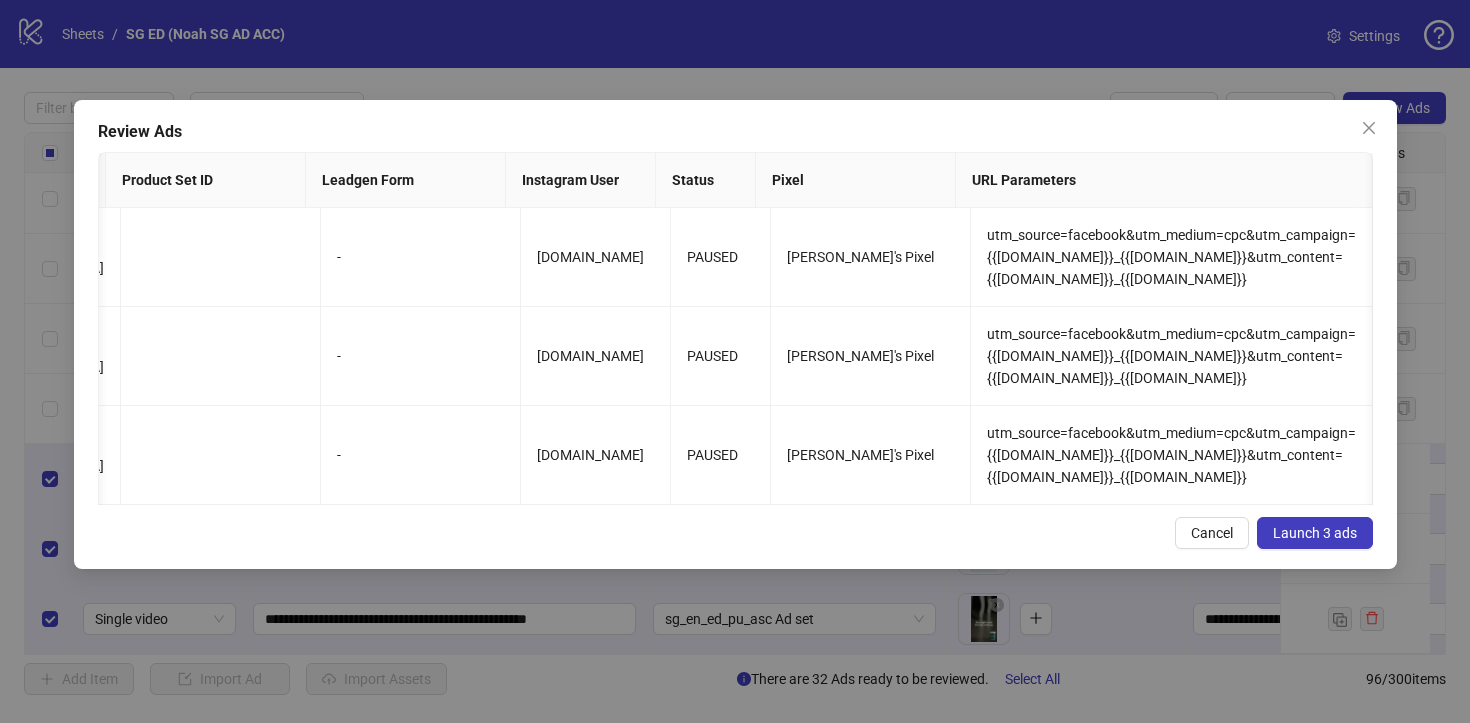 click on "Launch 3 ads" at bounding box center (1315, 533) 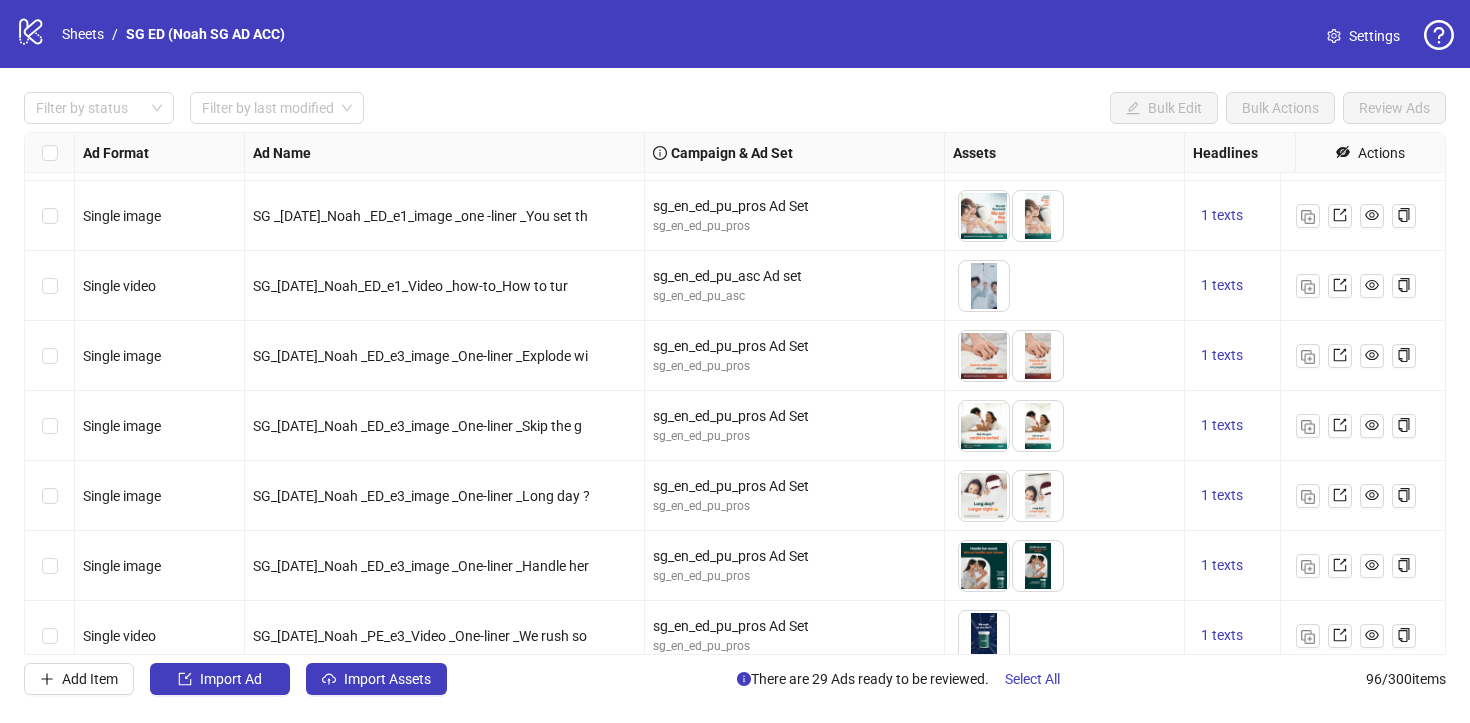 scroll, scrollTop: 5653, scrollLeft: 0, axis: vertical 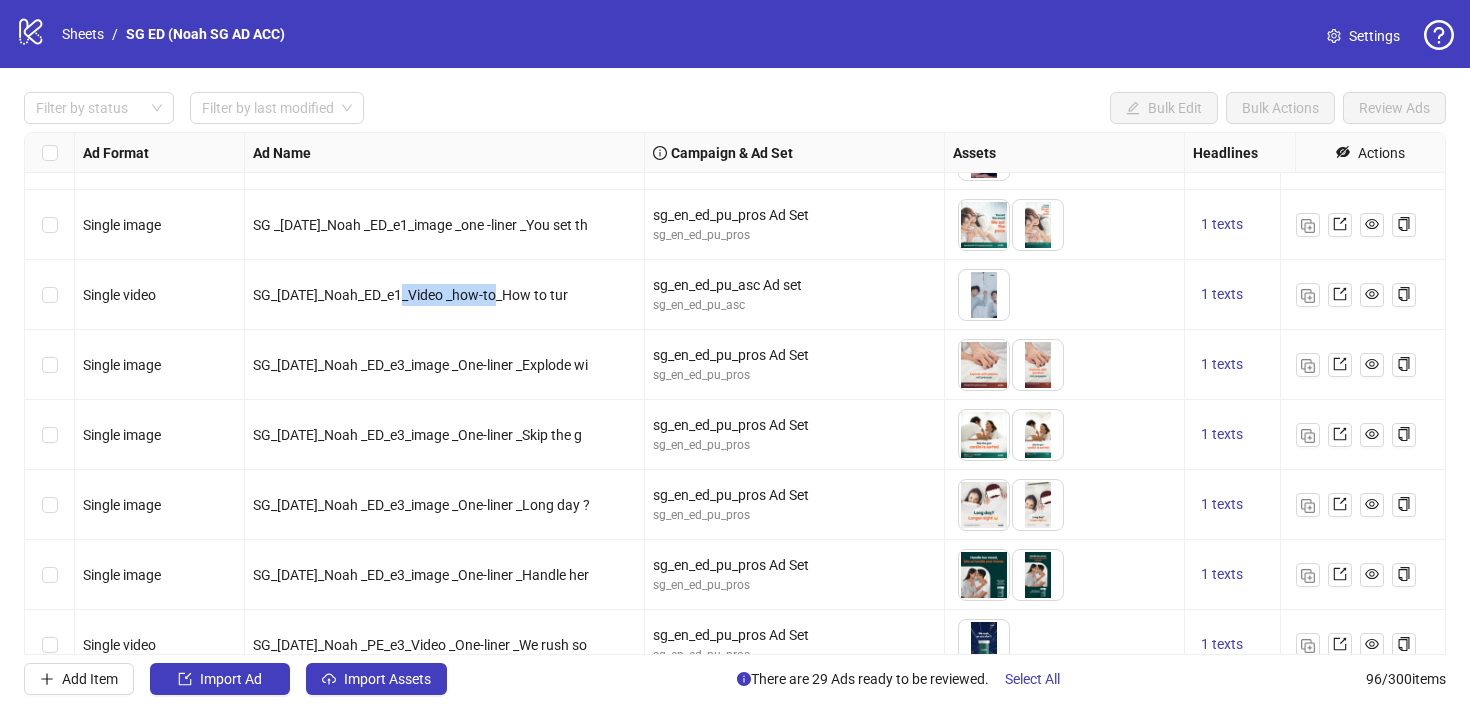 drag, startPoint x: 405, startPoint y: 294, endPoint x: 583, endPoint y: 292, distance: 178.01123 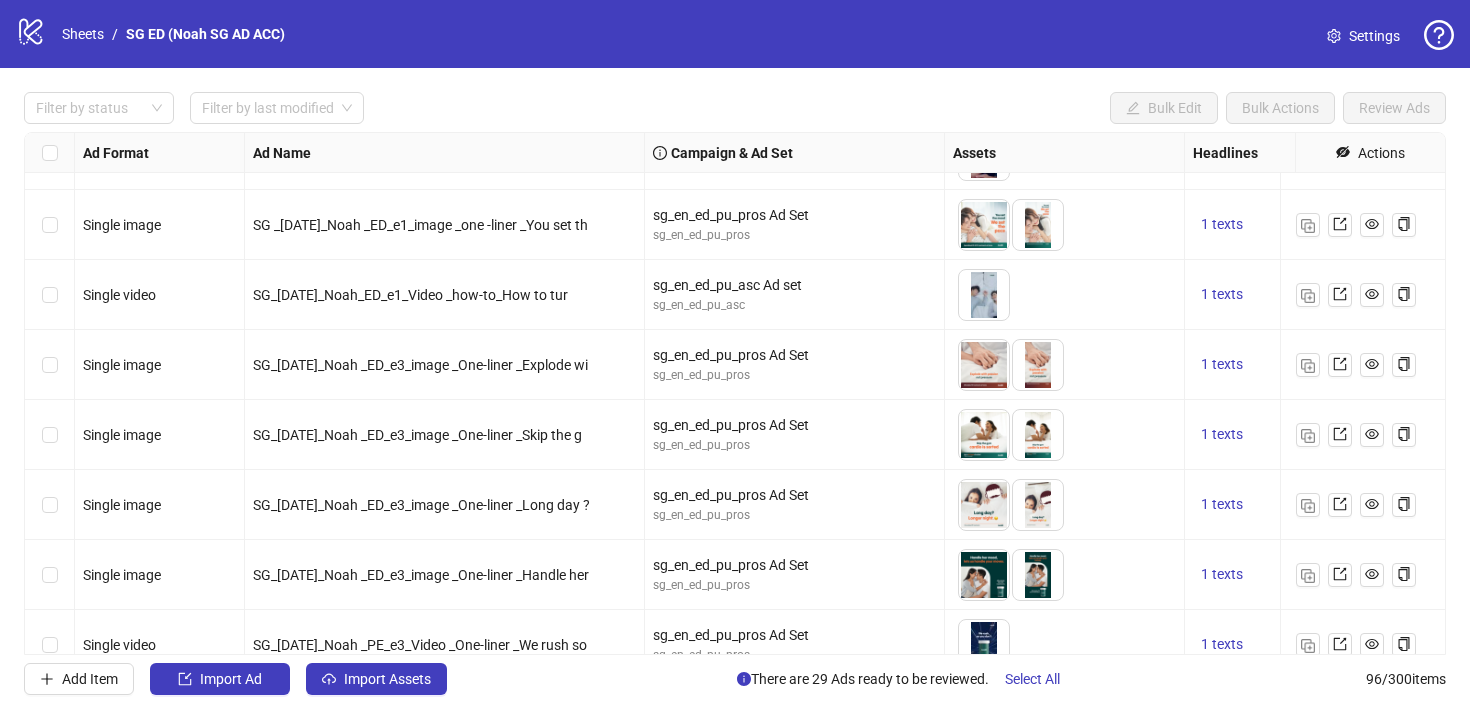 click on "SG_[DATE]_Noah_ED_e1_Video _how-to_How to tur" at bounding box center [410, 295] 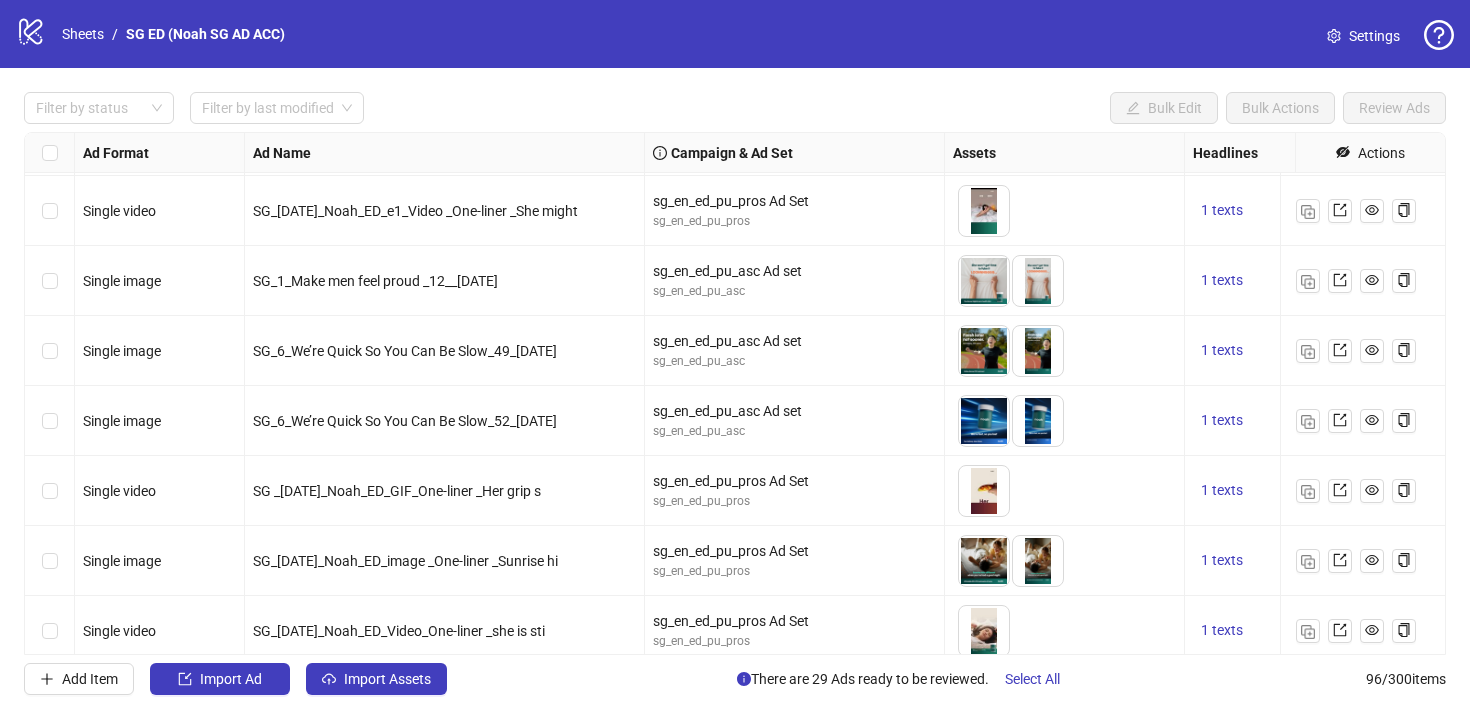 scroll, scrollTop: 4758, scrollLeft: 0, axis: vertical 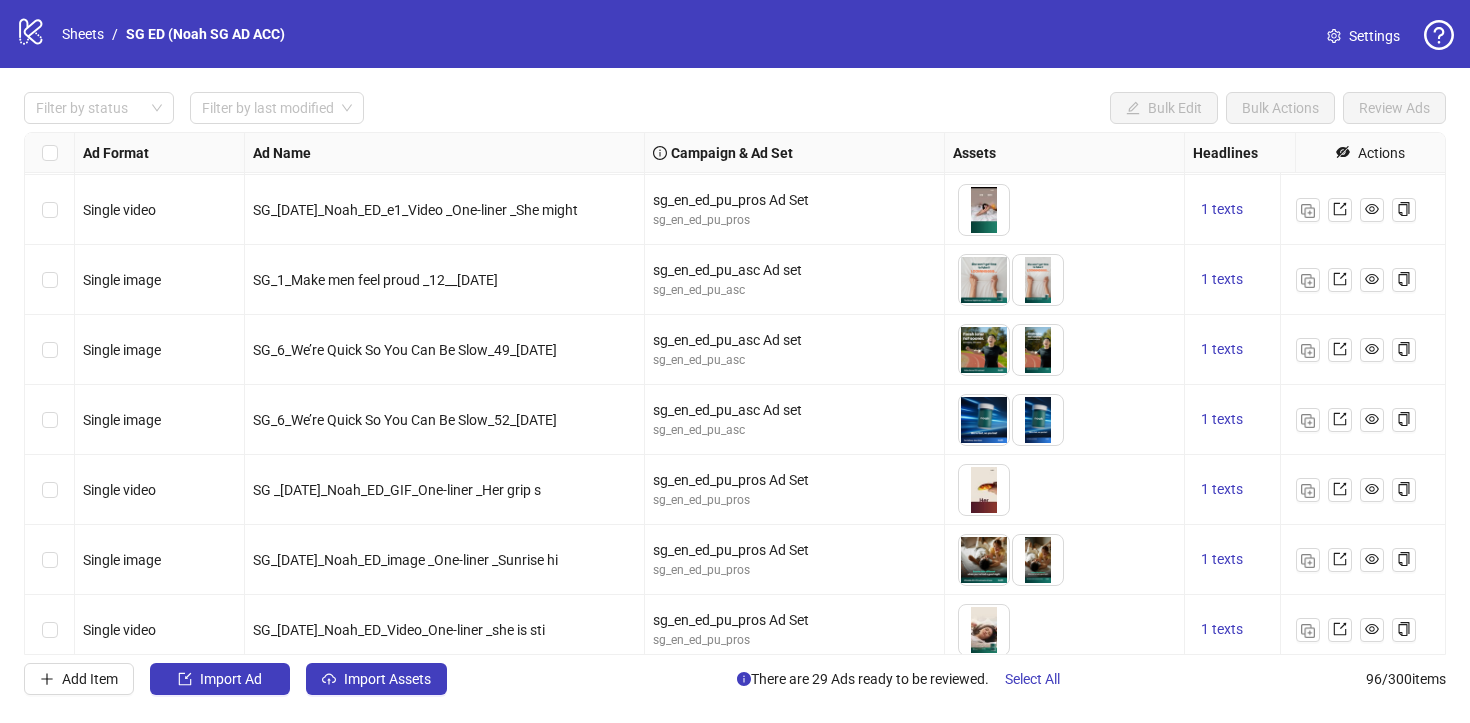 drag, startPoint x: 413, startPoint y: 498, endPoint x: 579, endPoint y: 492, distance: 166.1084 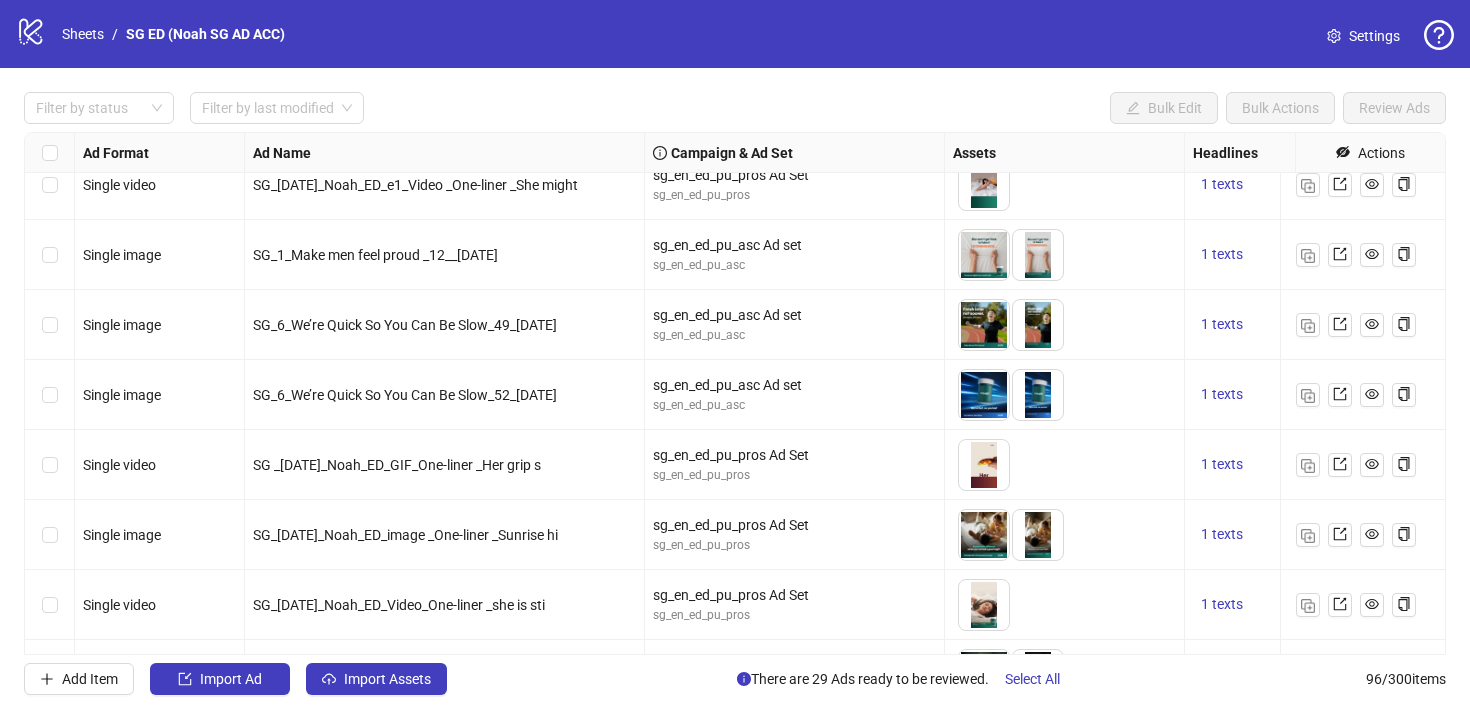 click at bounding box center (50, 465) 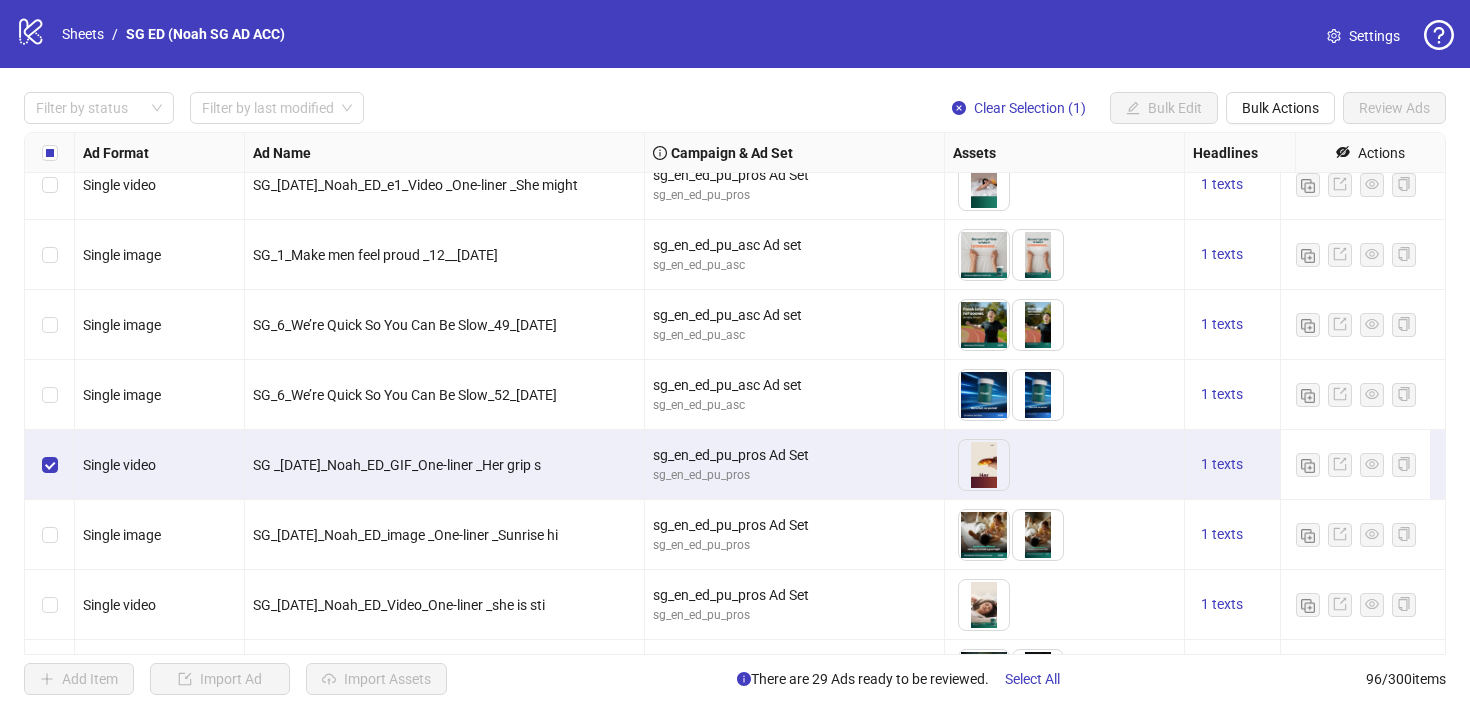 click at bounding box center (50, 535) 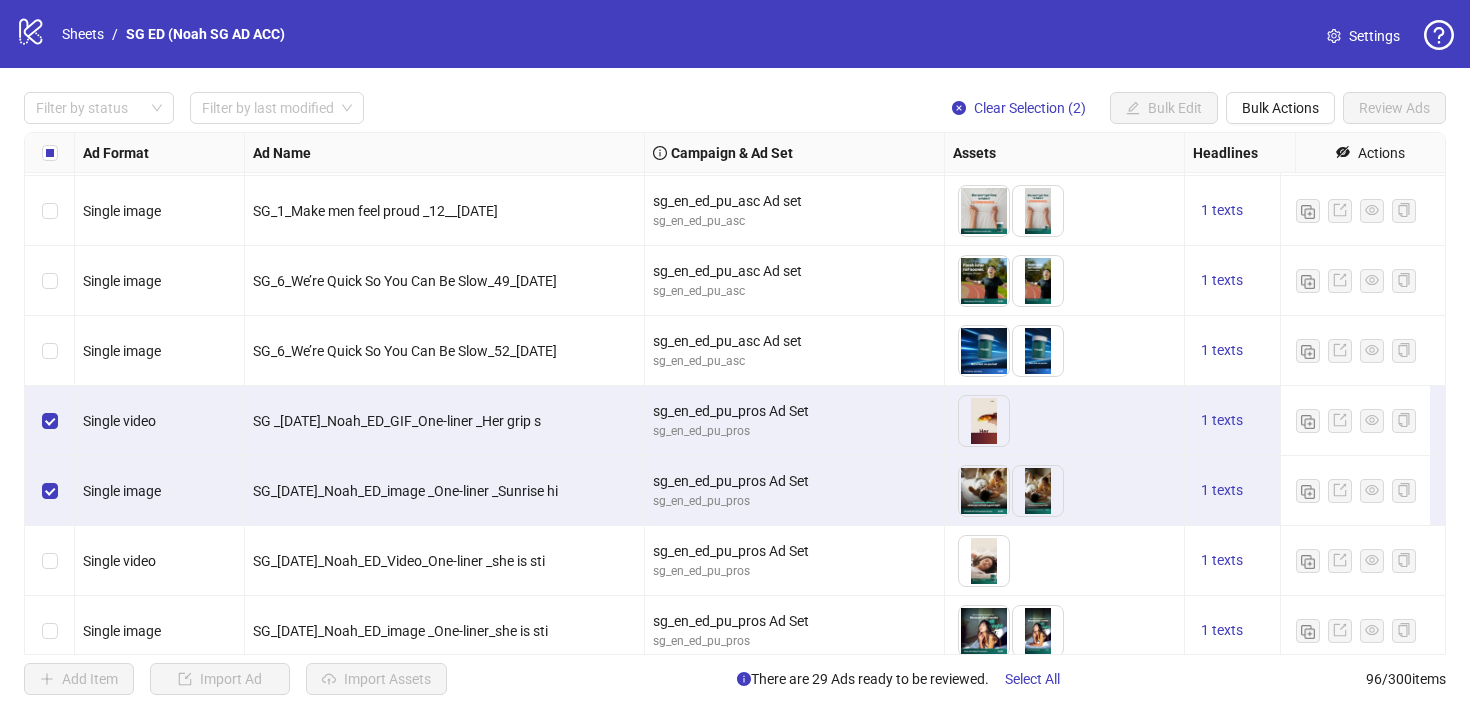 scroll, scrollTop: 4858, scrollLeft: 0, axis: vertical 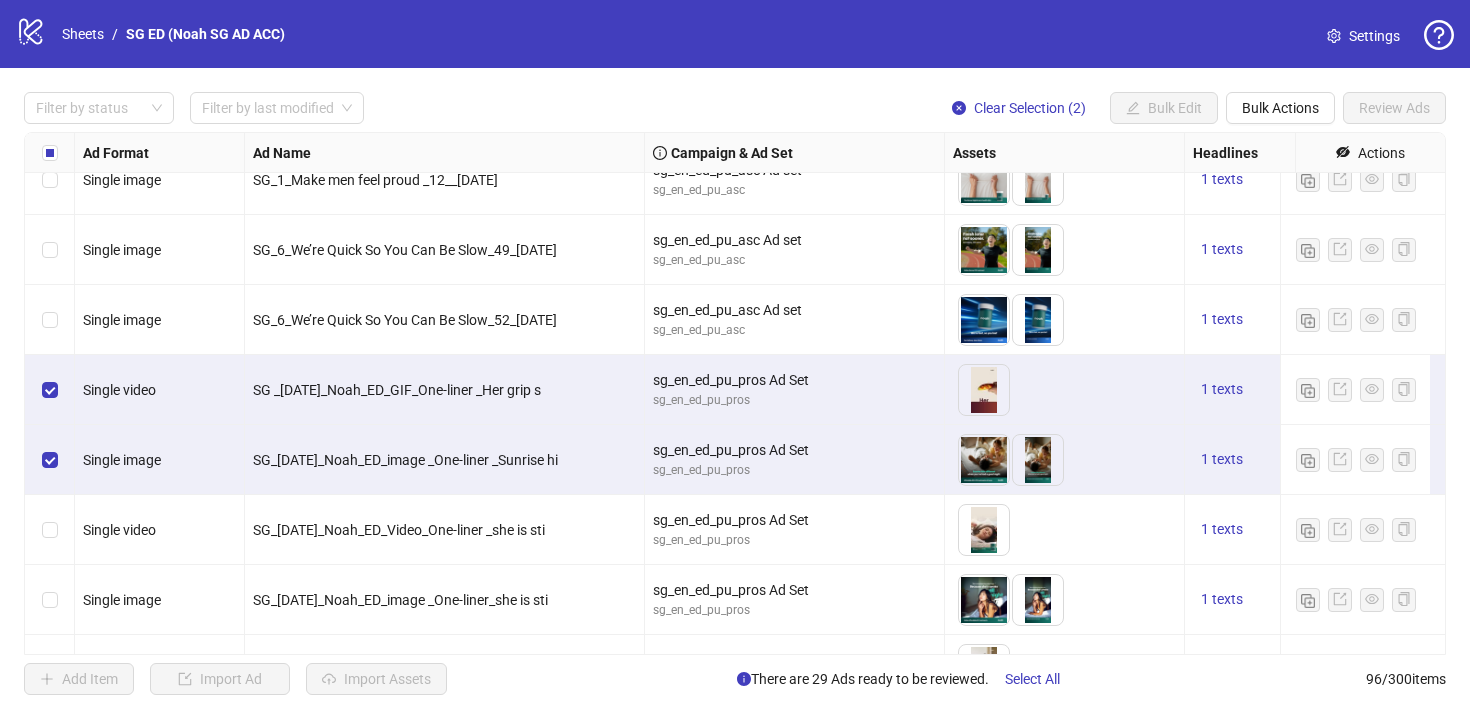 click at bounding box center (50, 530) 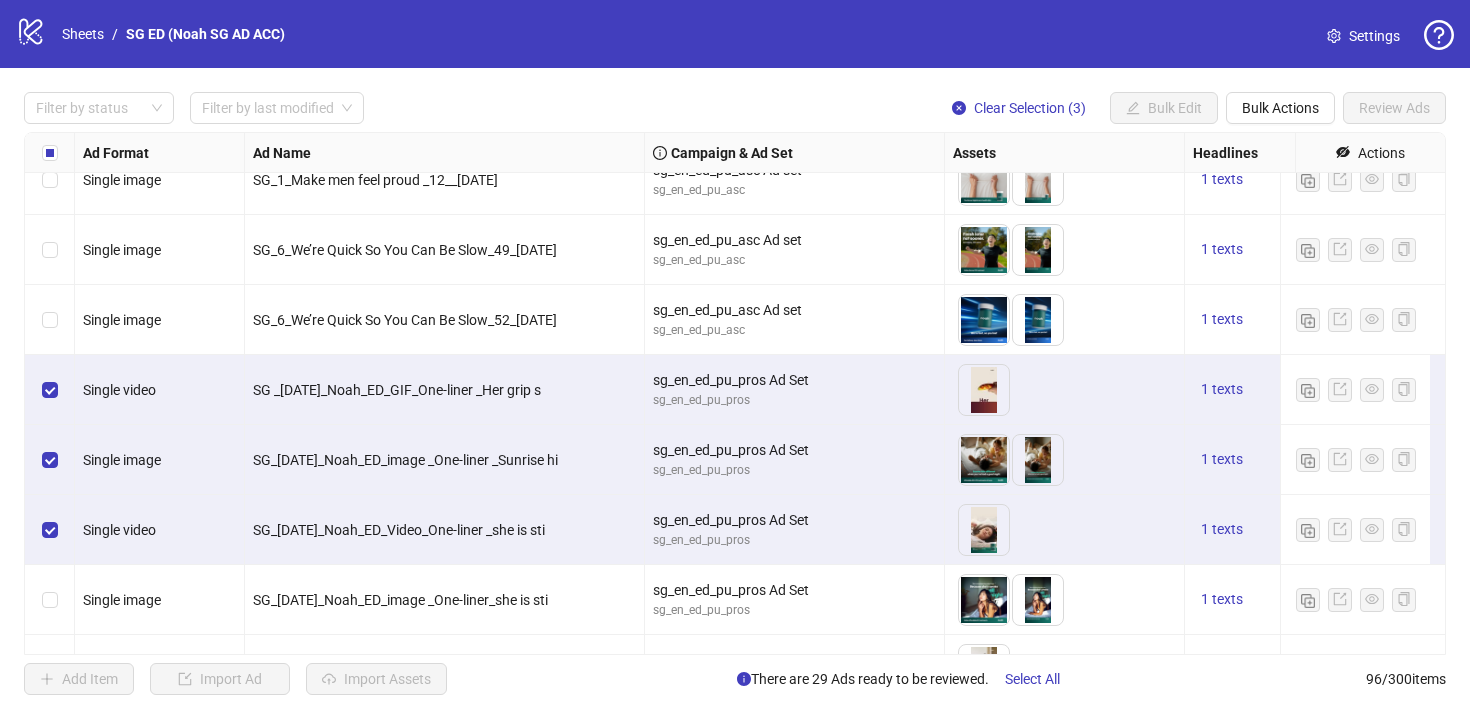 click at bounding box center (50, 600) 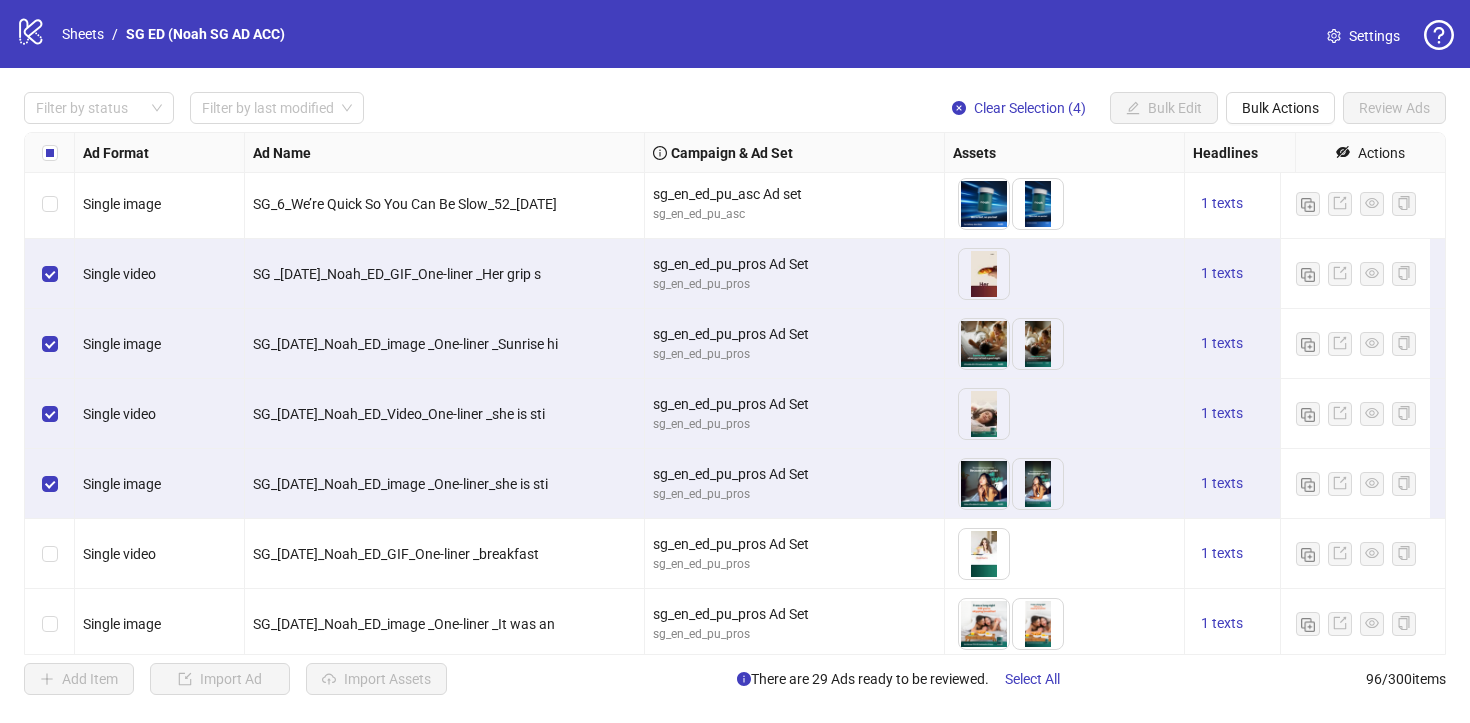 scroll, scrollTop: 4978, scrollLeft: 0, axis: vertical 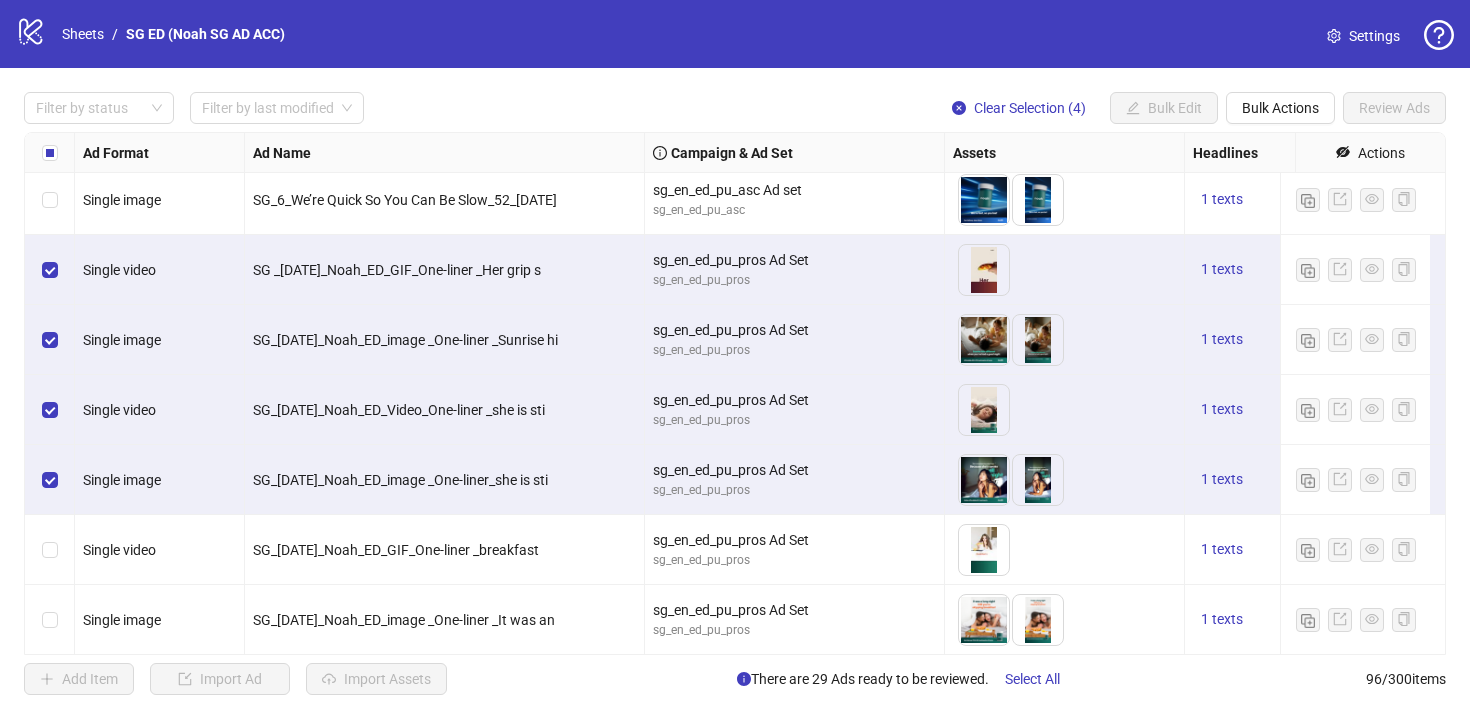 click at bounding box center [50, 550] 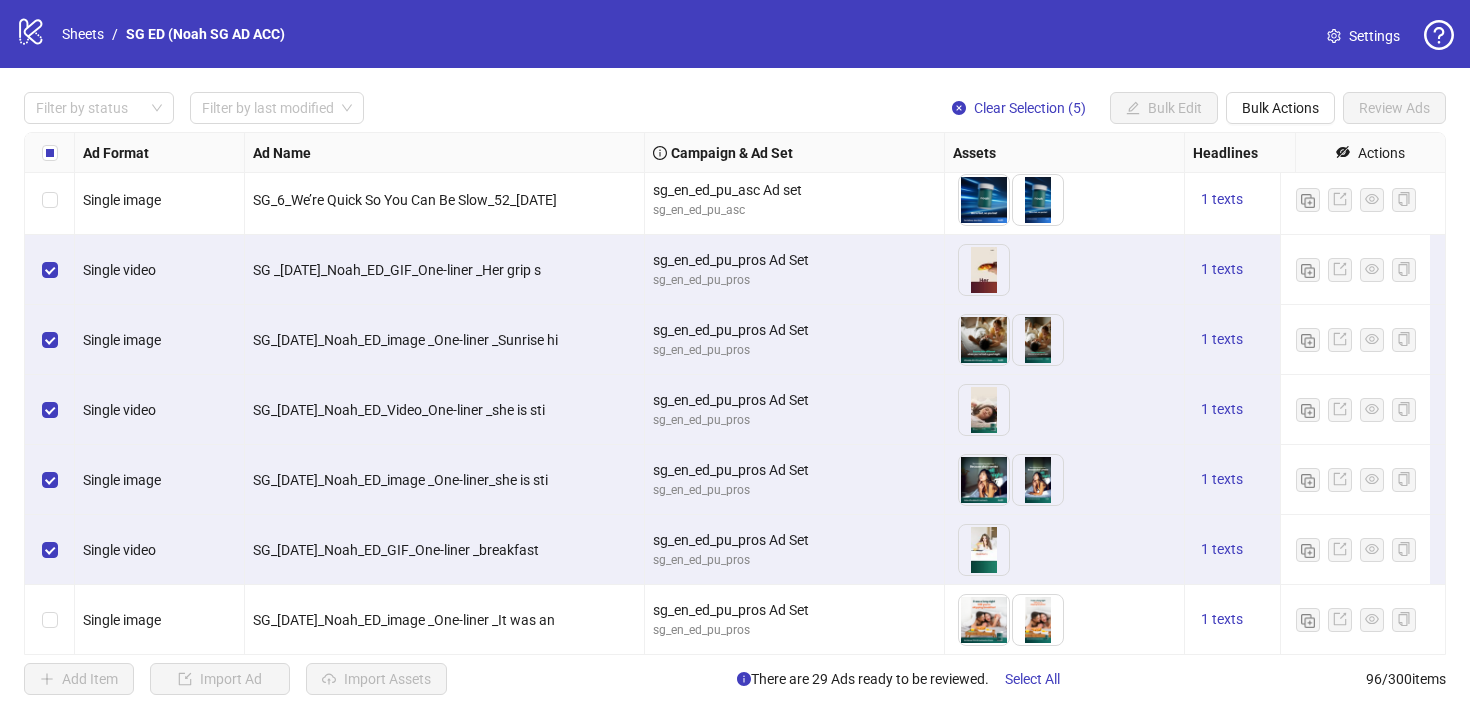 click at bounding box center [50, 620] 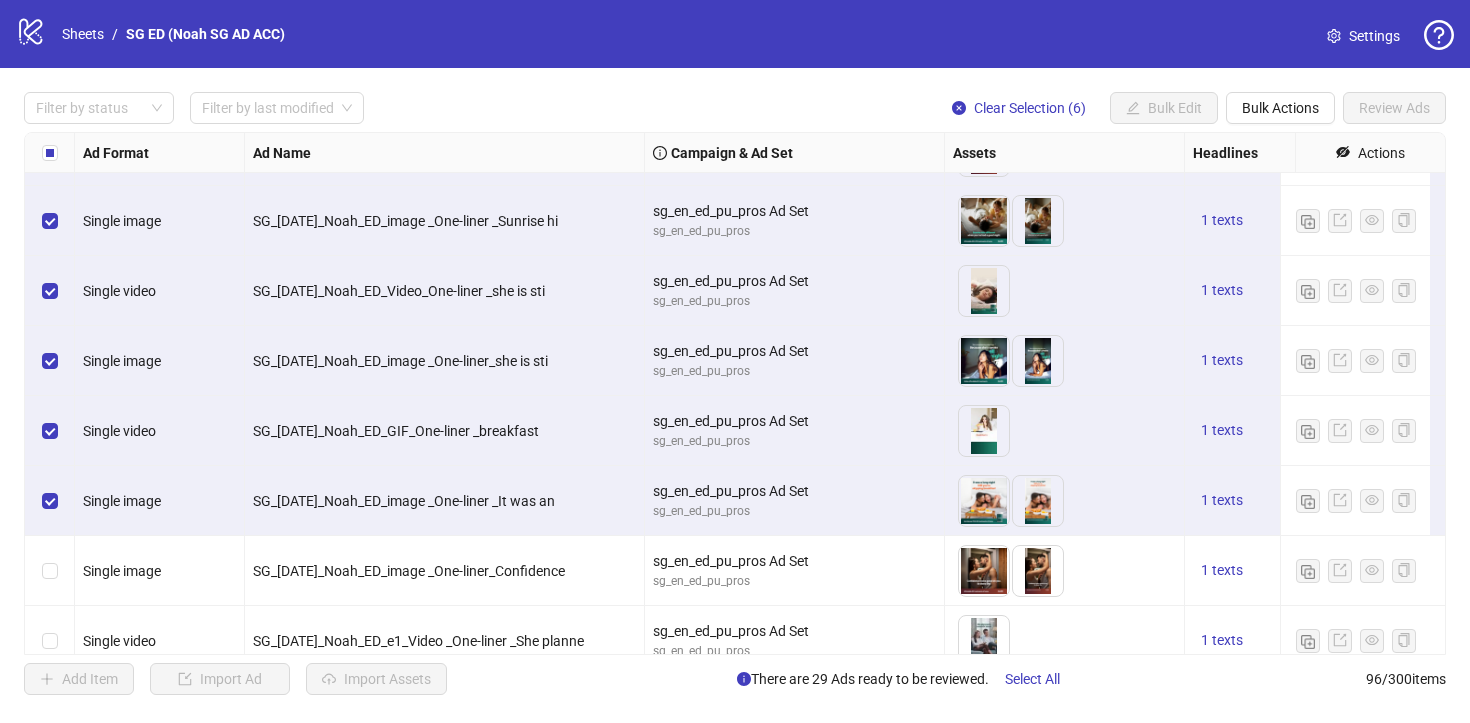 scroll 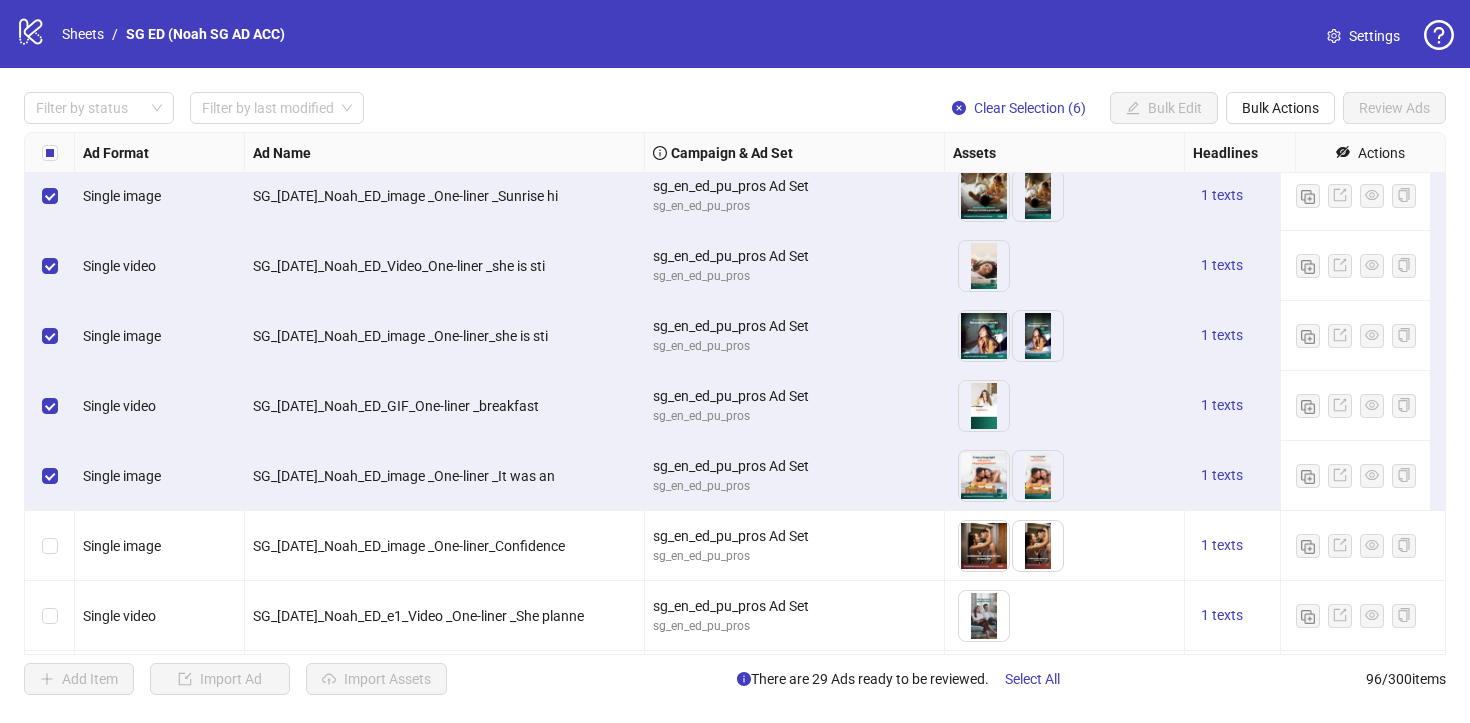 click at bounding box center (50, 546) 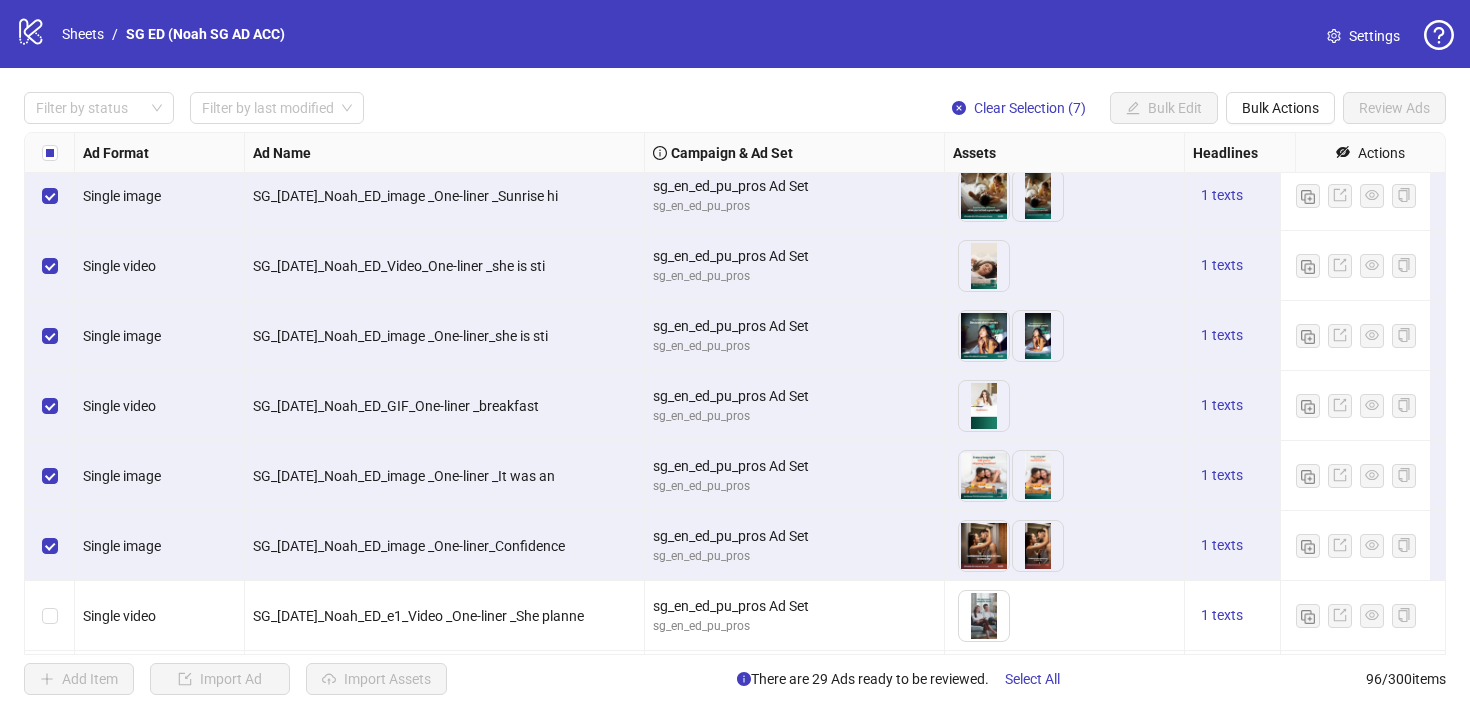 click at bounding box center (50, 616) 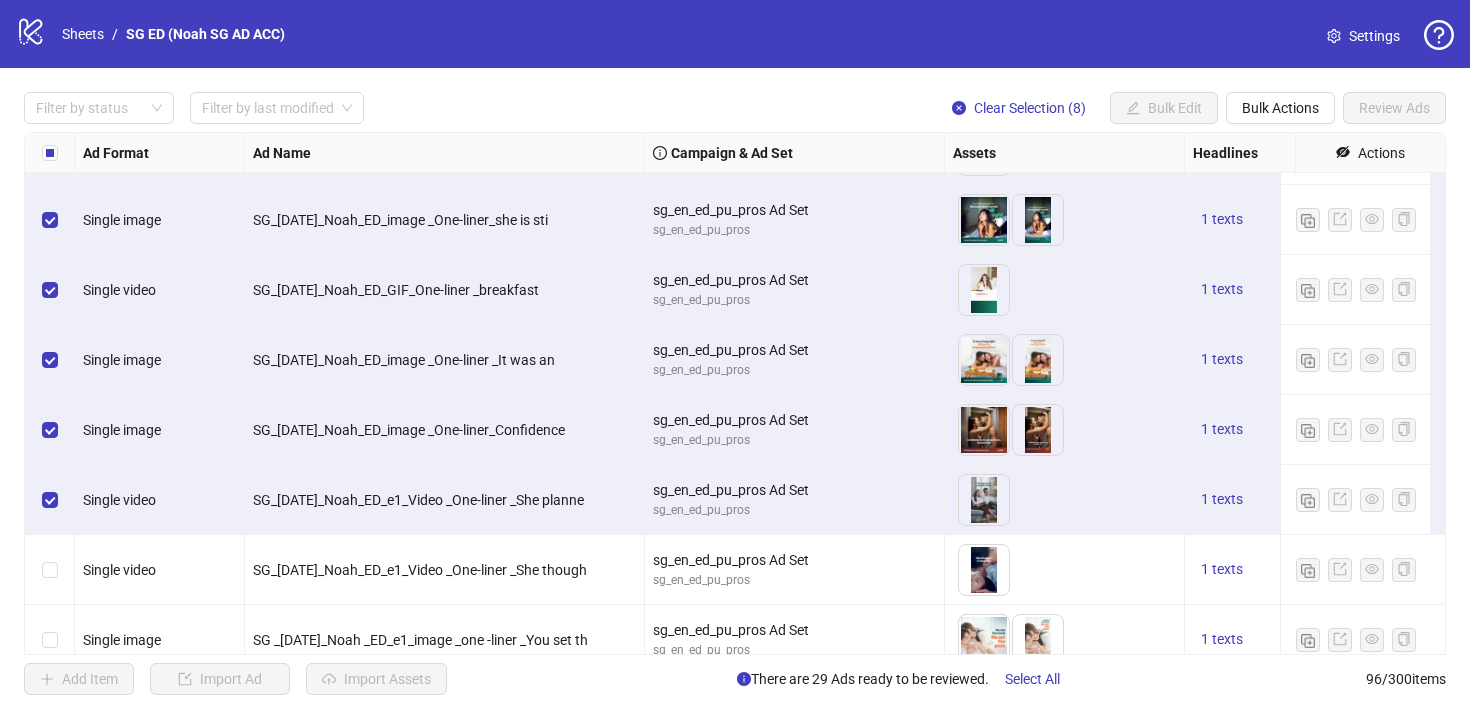 click at bounding box center (50, 570) 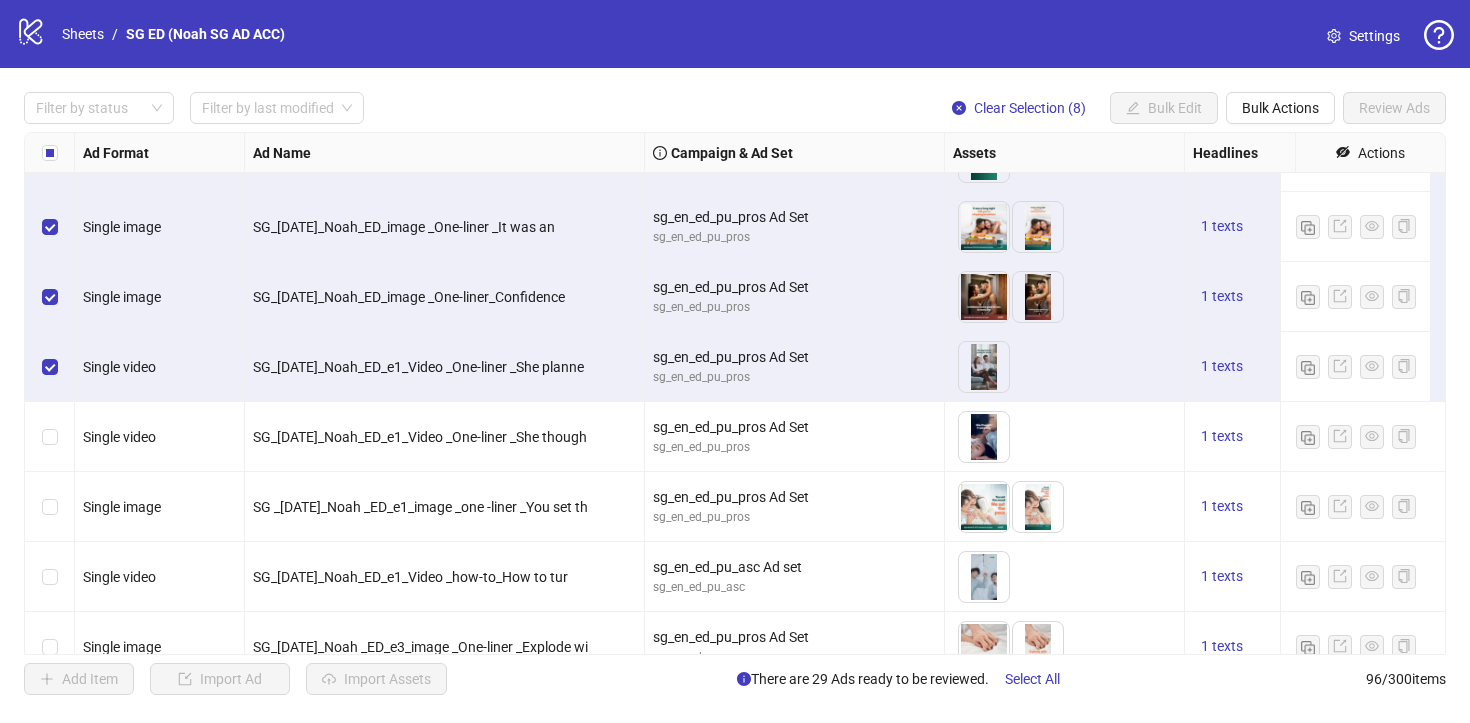 click at bounding box center (50, 367) 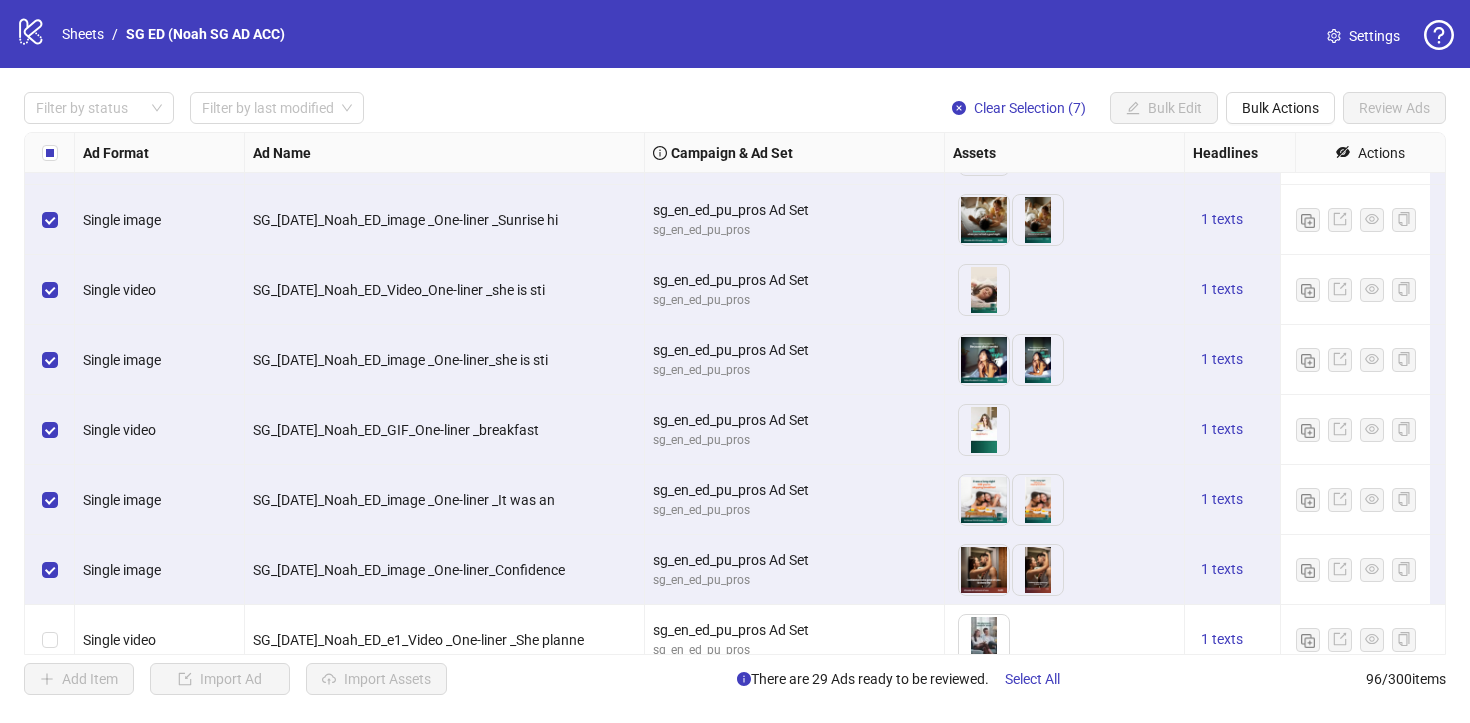 scroll, scrollTop: 5111, scrollLeft: 0, axis: vertical 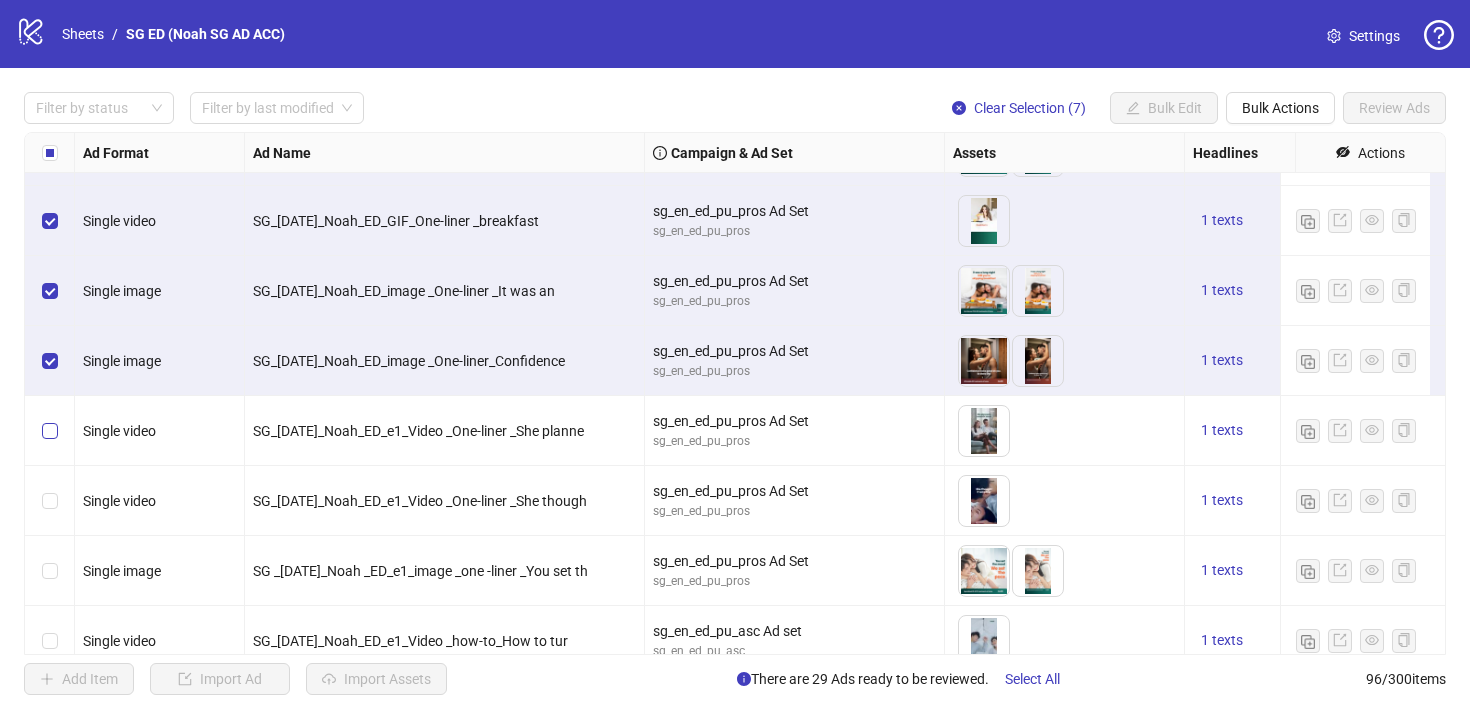 click at bounding box center [50, 431] 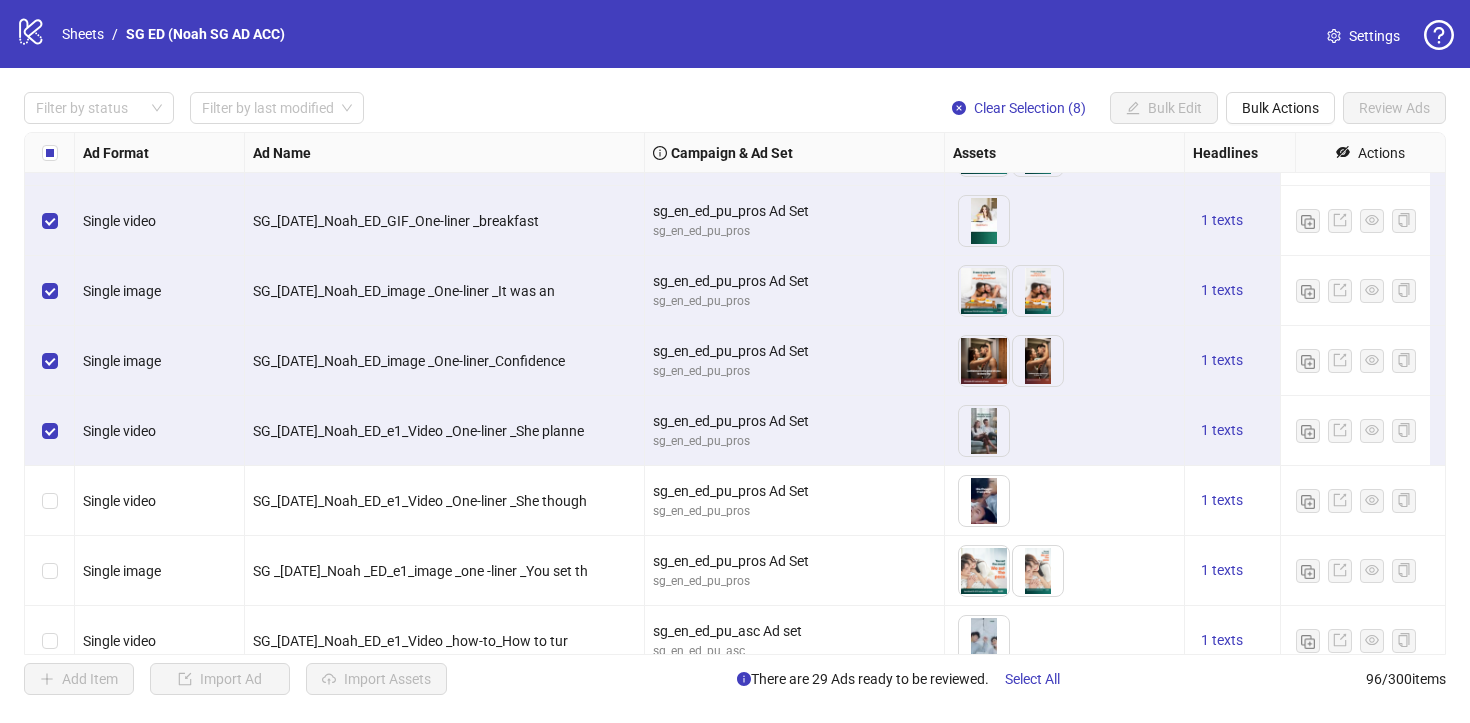 click at bounding box center [50, 501] 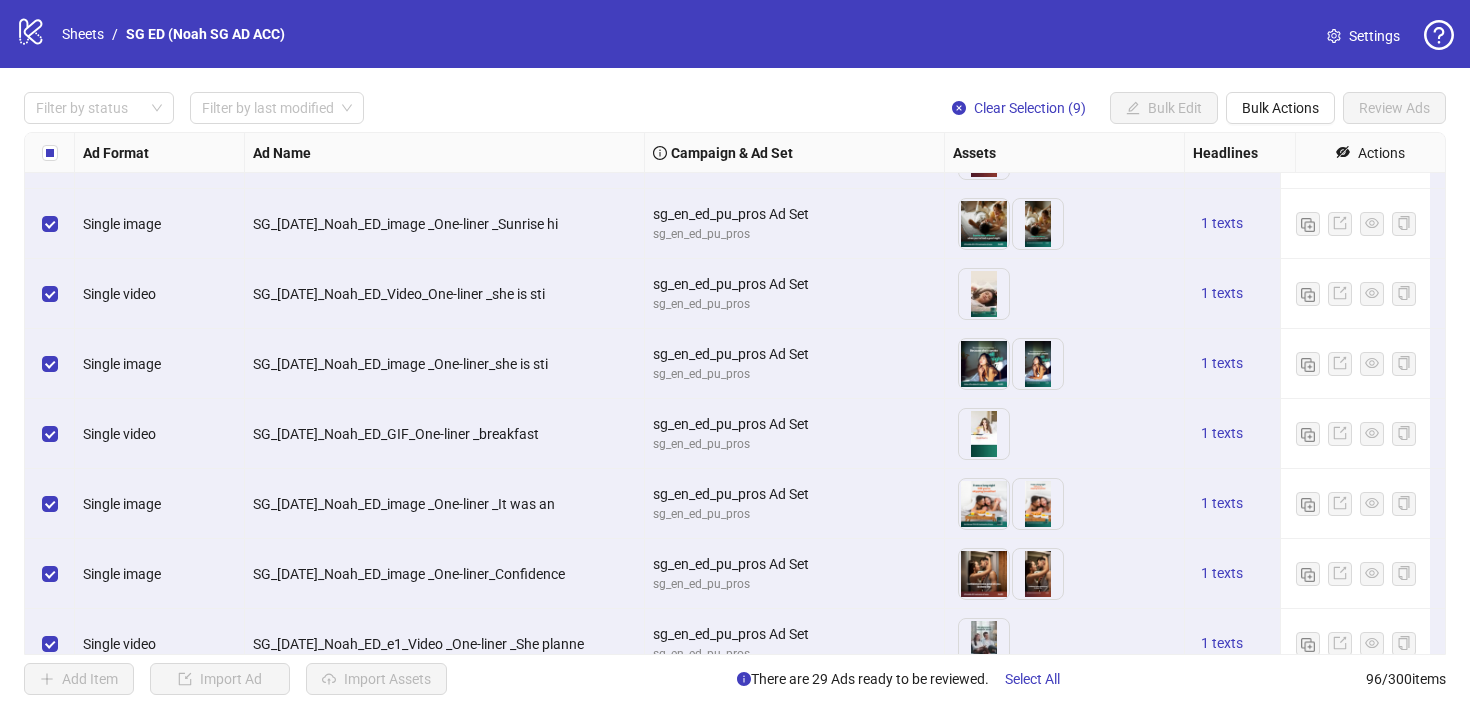 scroll, scrollTop: 4979, scrollLeft: 0, axis: vertical 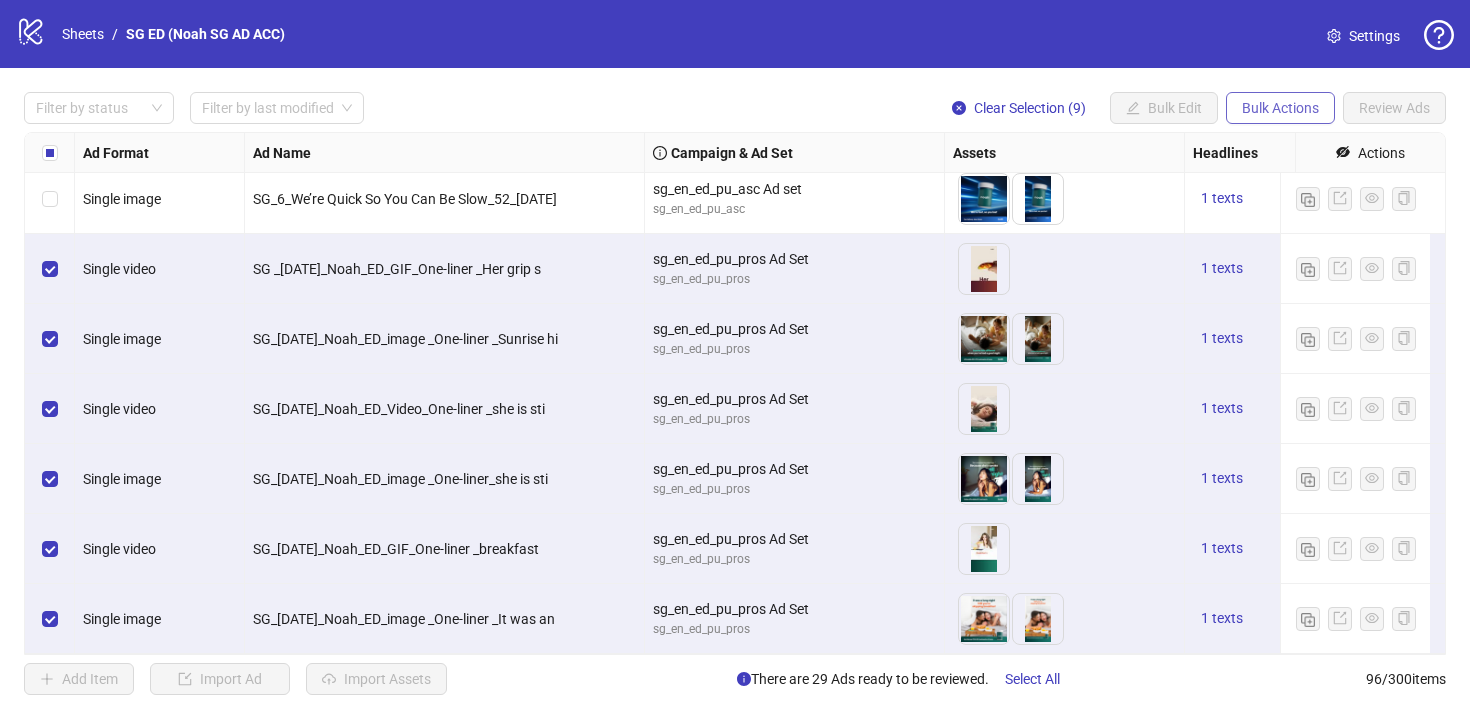 click on "Bulk Actions" at bounding box center [1280, 108] 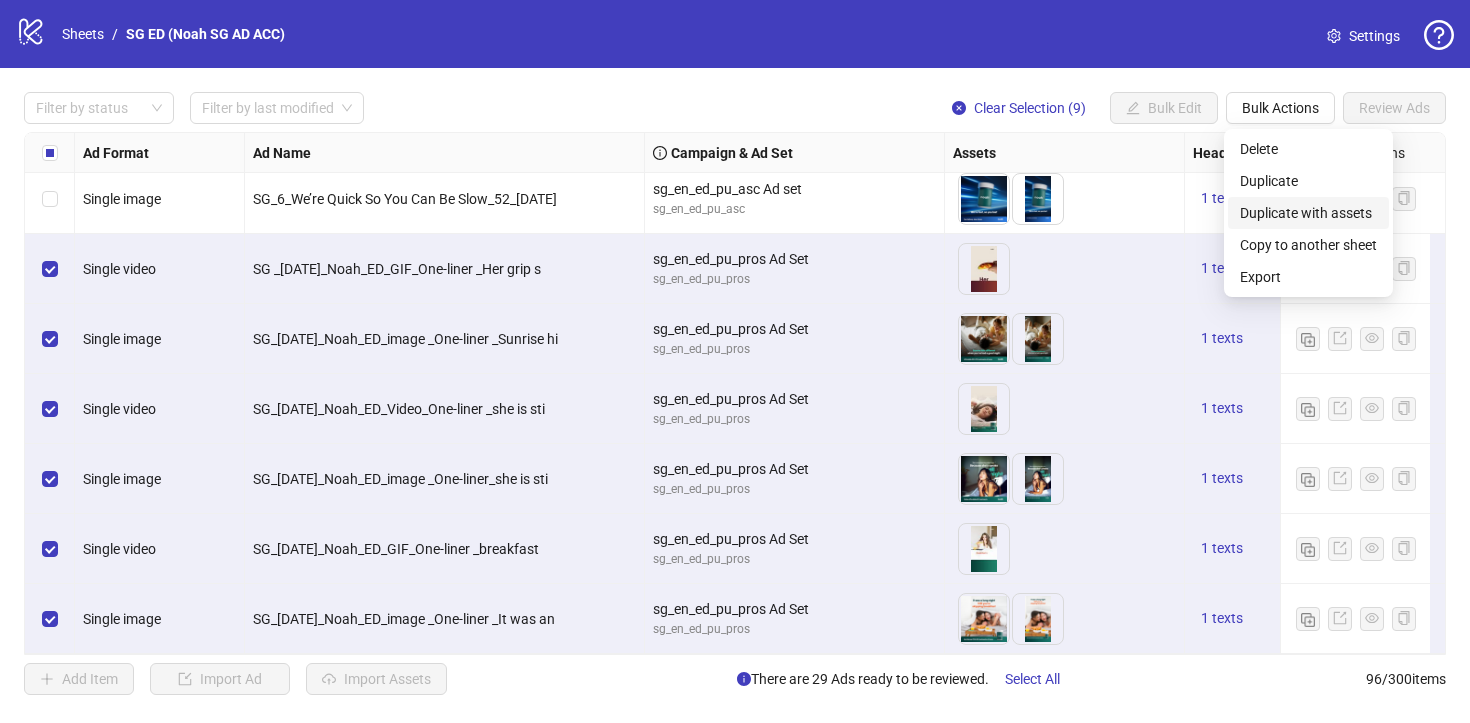 click on "Duplicate with assets" at bounding box center [1308, 213] 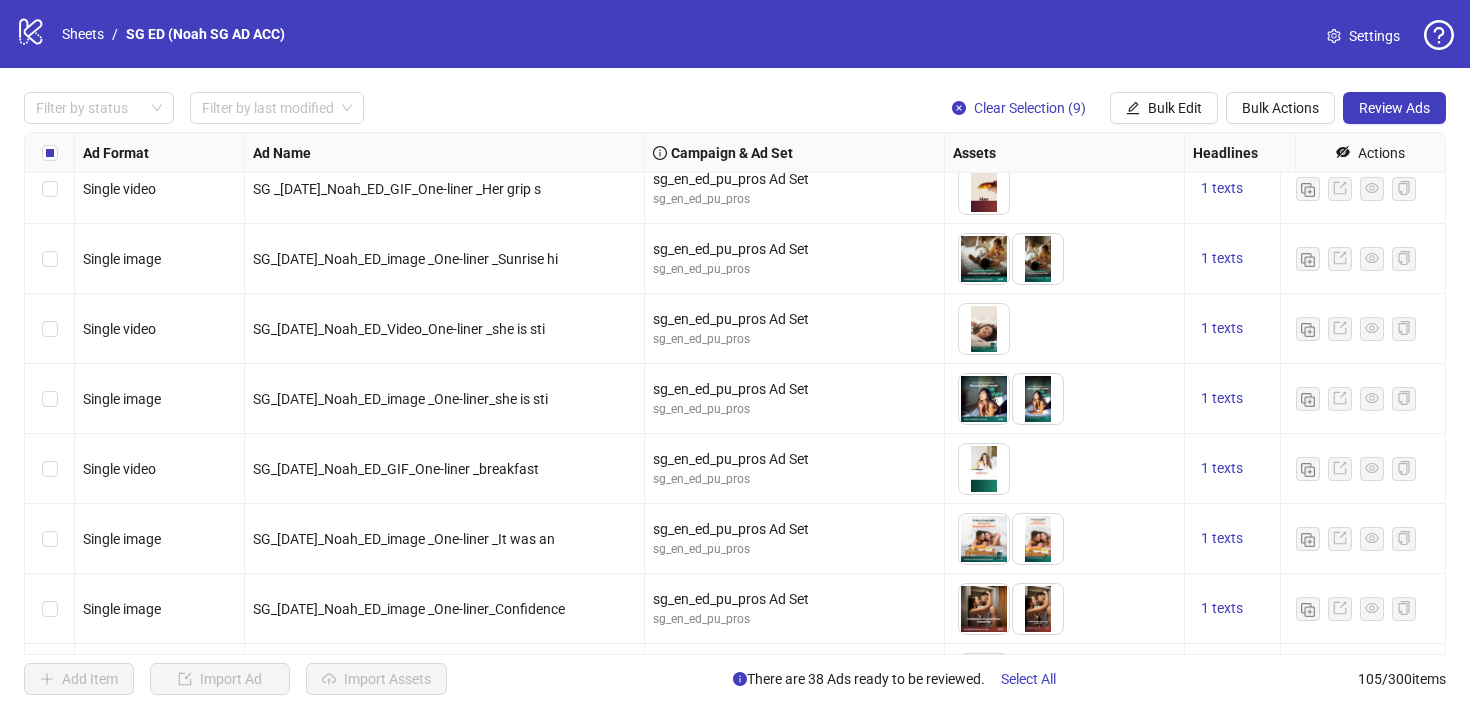 scroll, scrollTop: 5022, scrollLeft: 0, axis: vertical 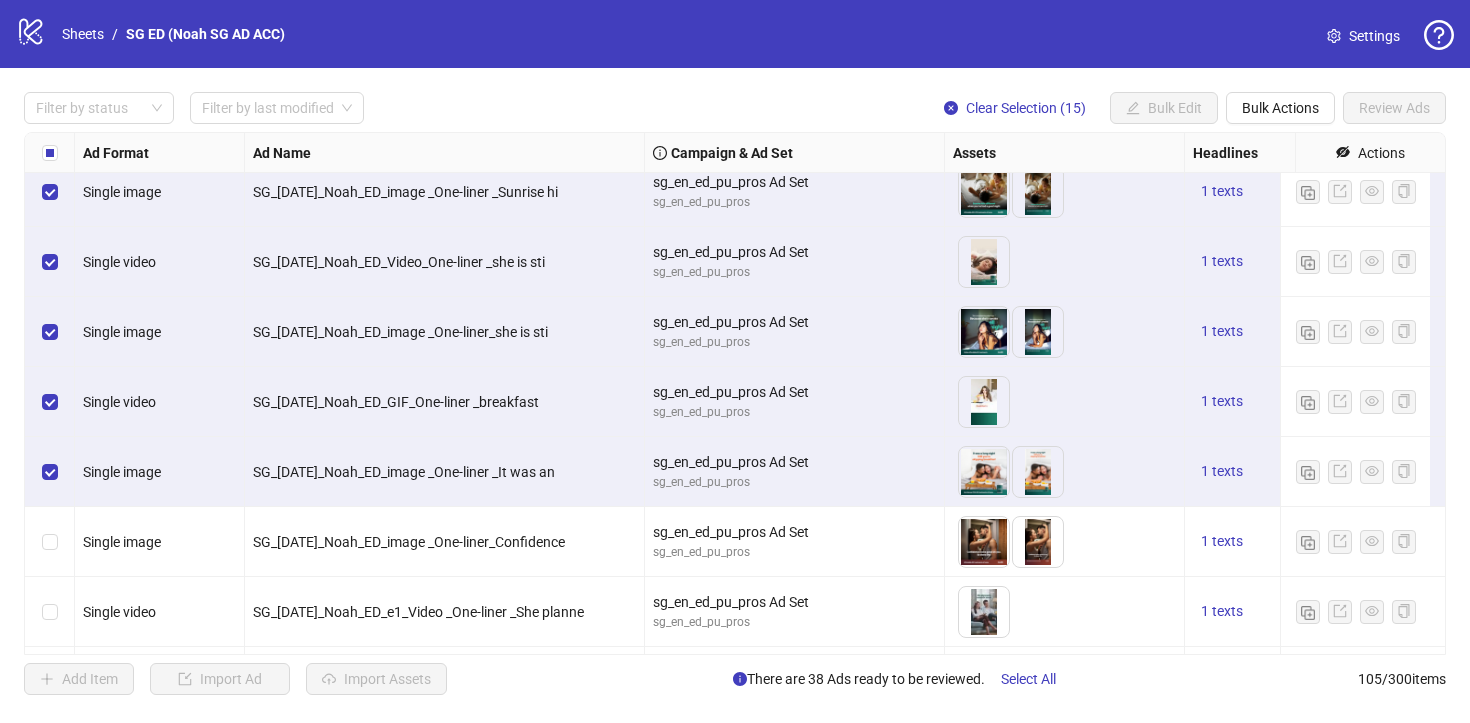click at bounding box center [50, 542] 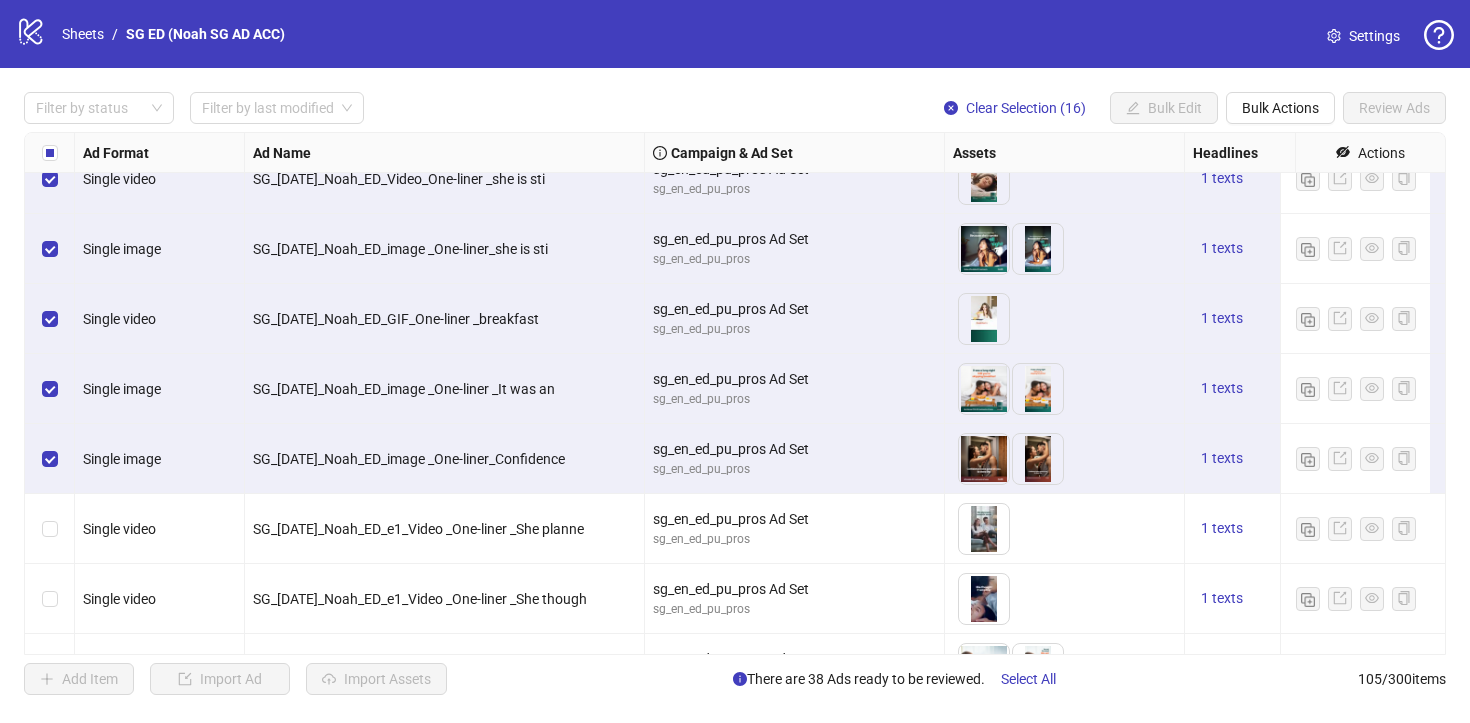 scroll, scrollTop: 5242, scrollLeft: 0, axis: vertical 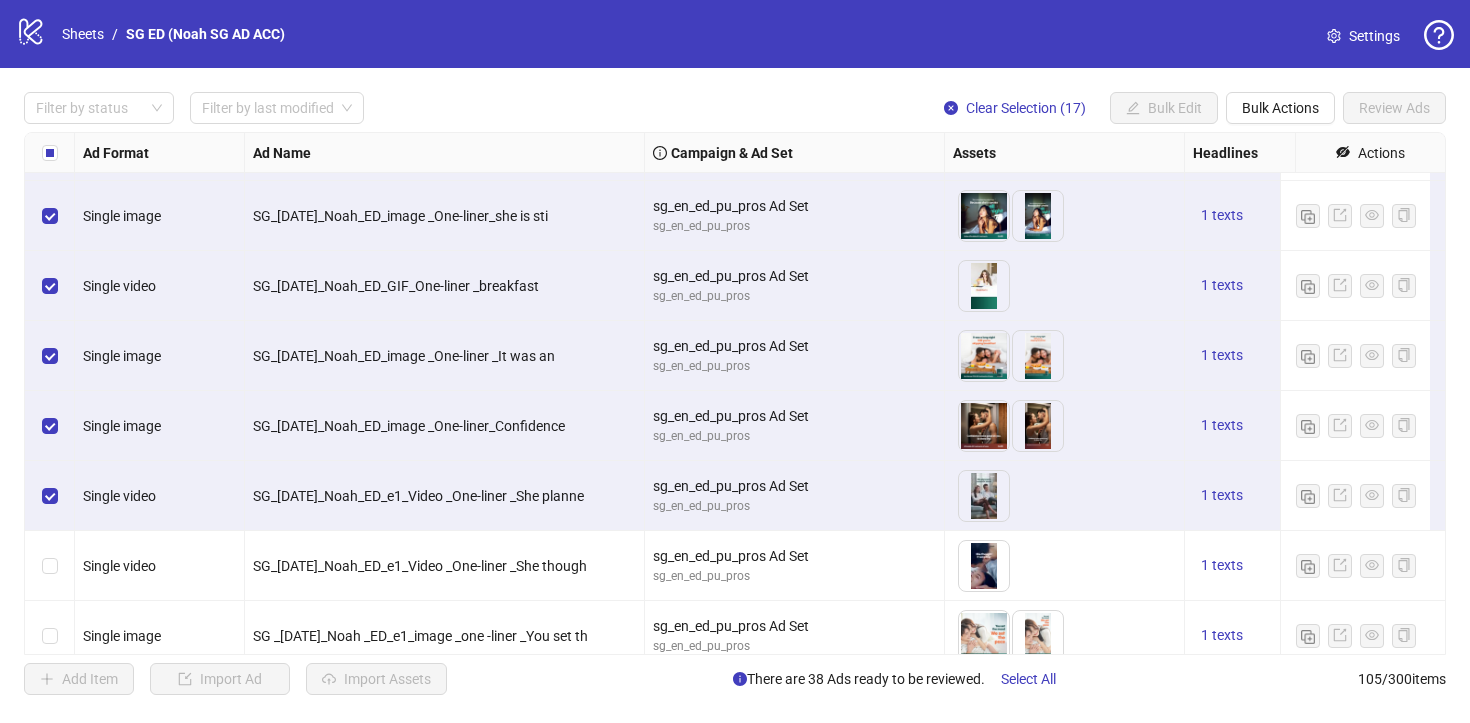 click at bounding box center (50, 566) 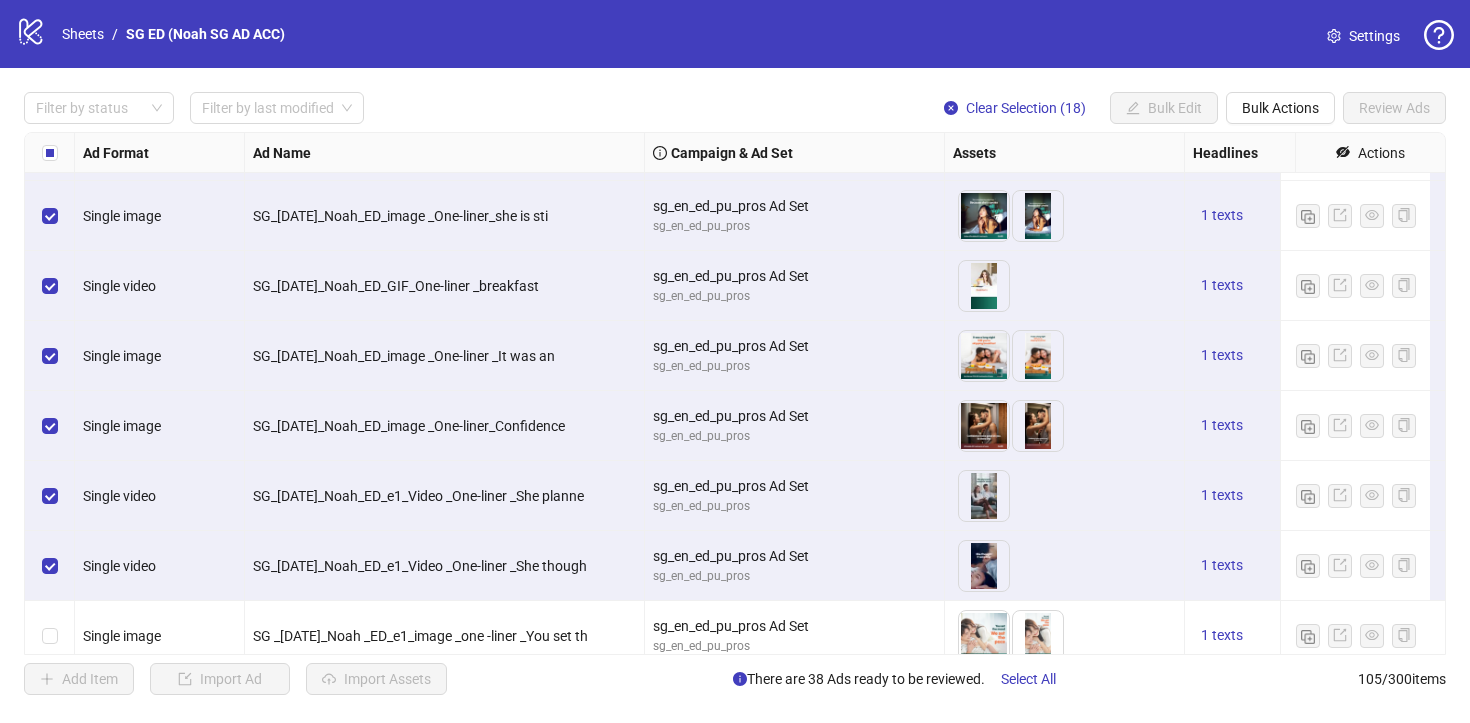 scroll, scrollTop: 5267, scrollLeft: 0, axis: vertical 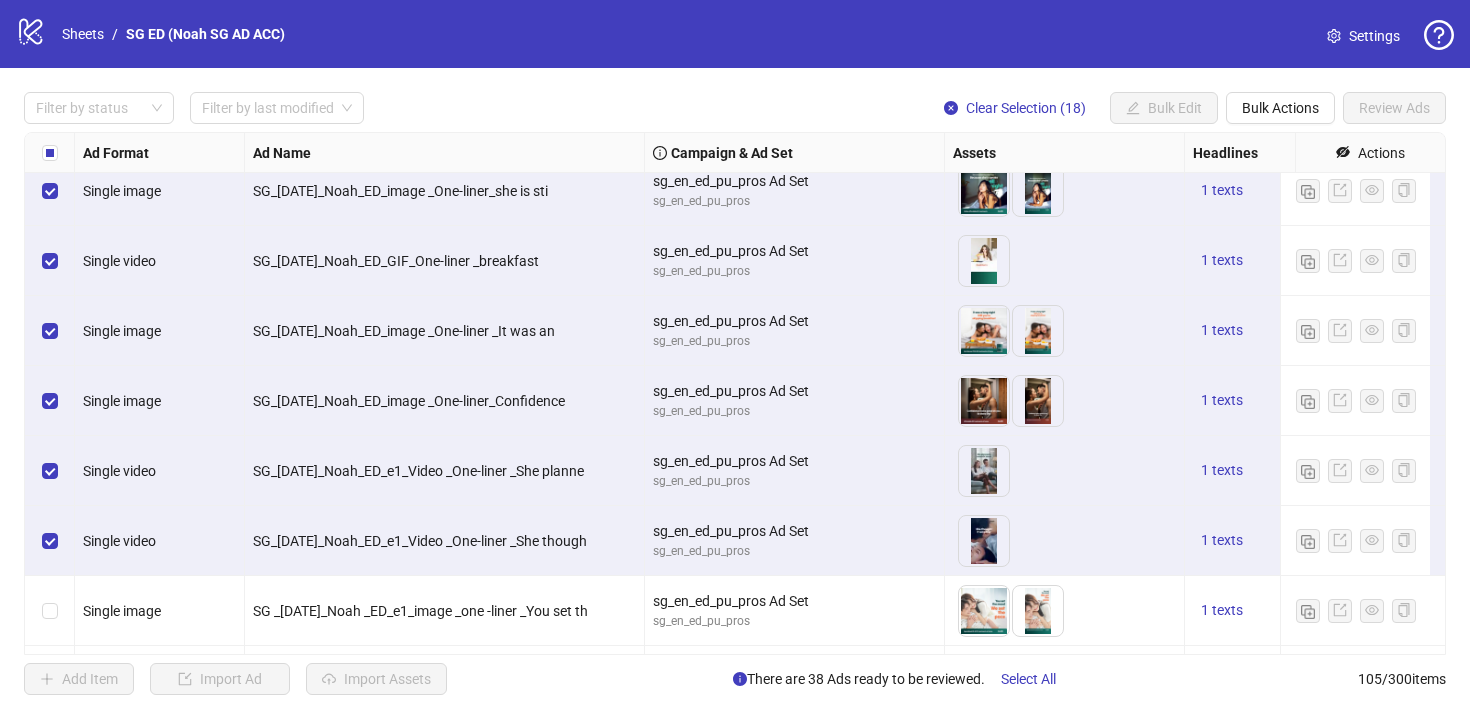 click at bounding box center (50, 611) 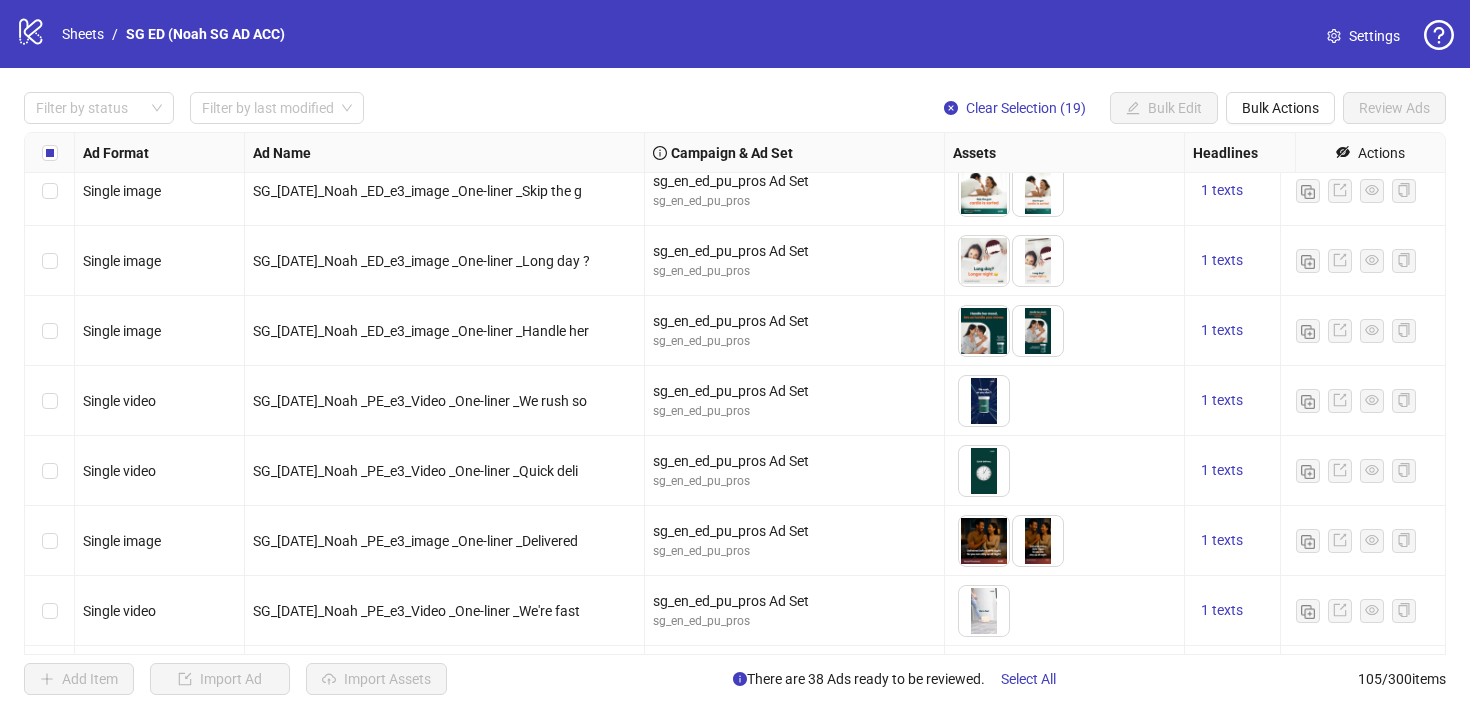 scroll, scrollTop: 5715, scrollLeft: 0, axis: vertical 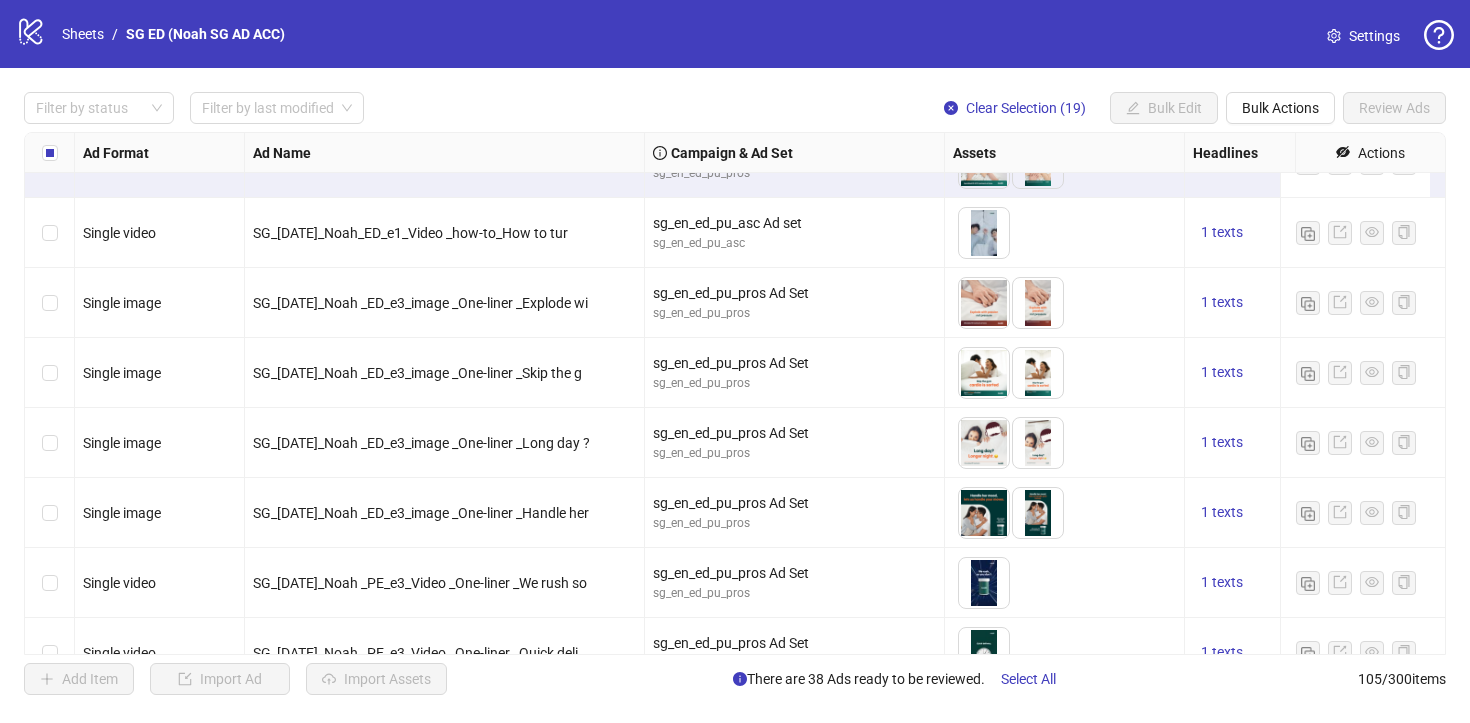 click at bounding box center (50, 153) 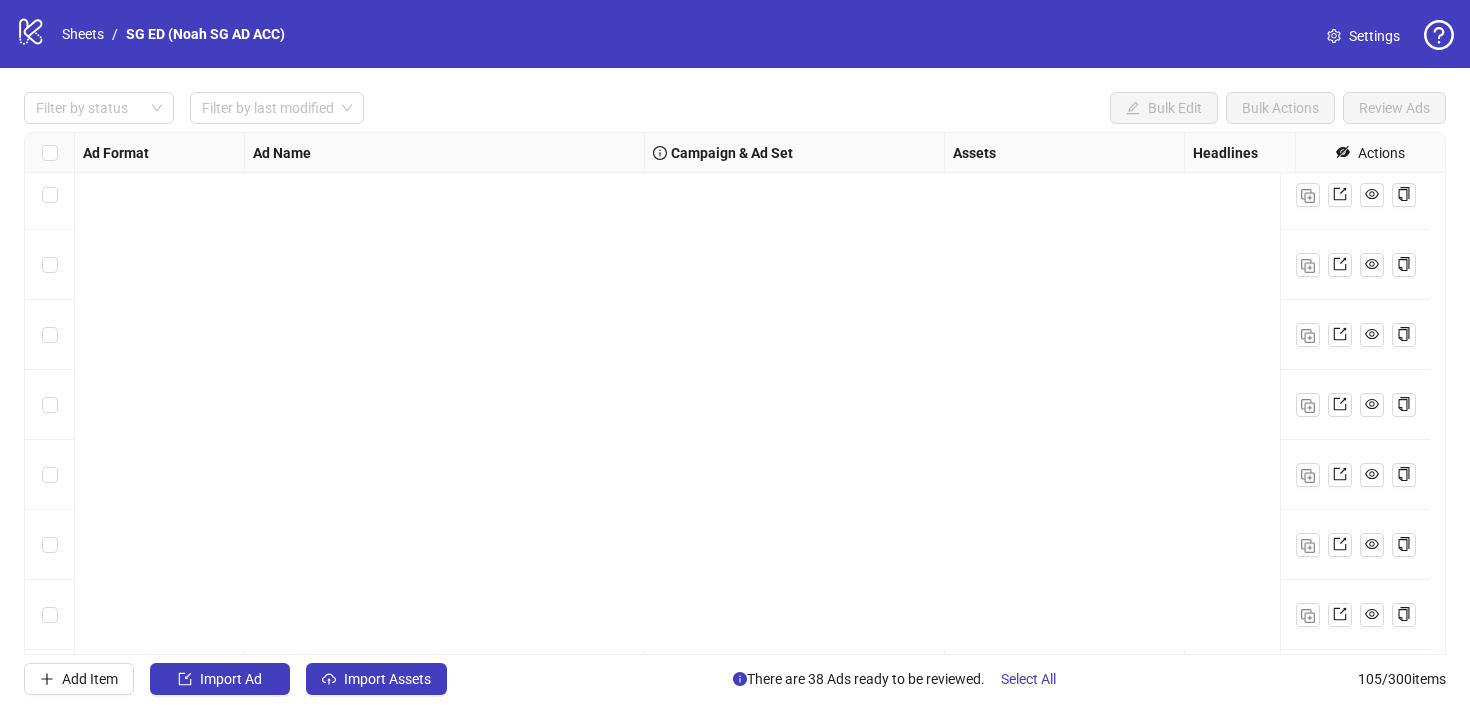scroll, scrollTop: 5521, scrollLeft: 0, axis: vertical 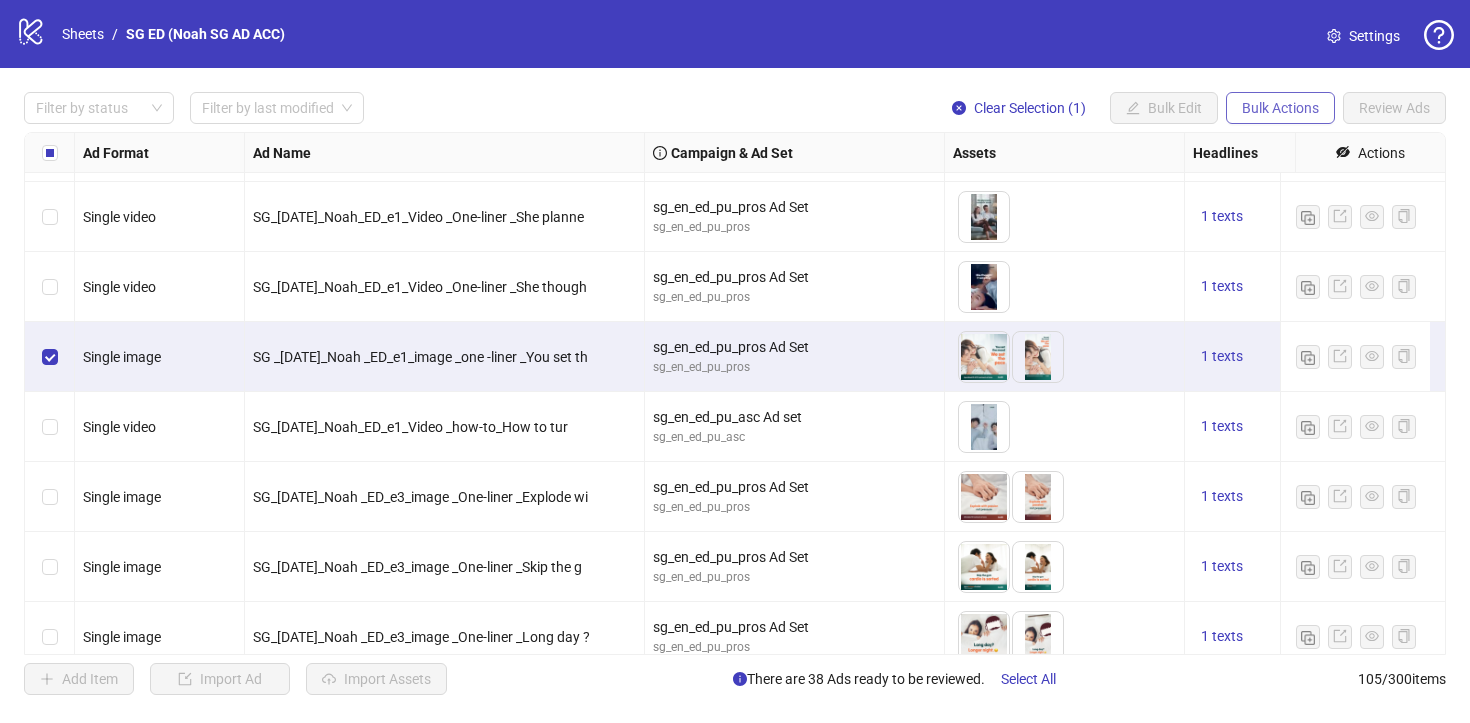 click on "Bulk Actions" at bounding box center [1280, 108] 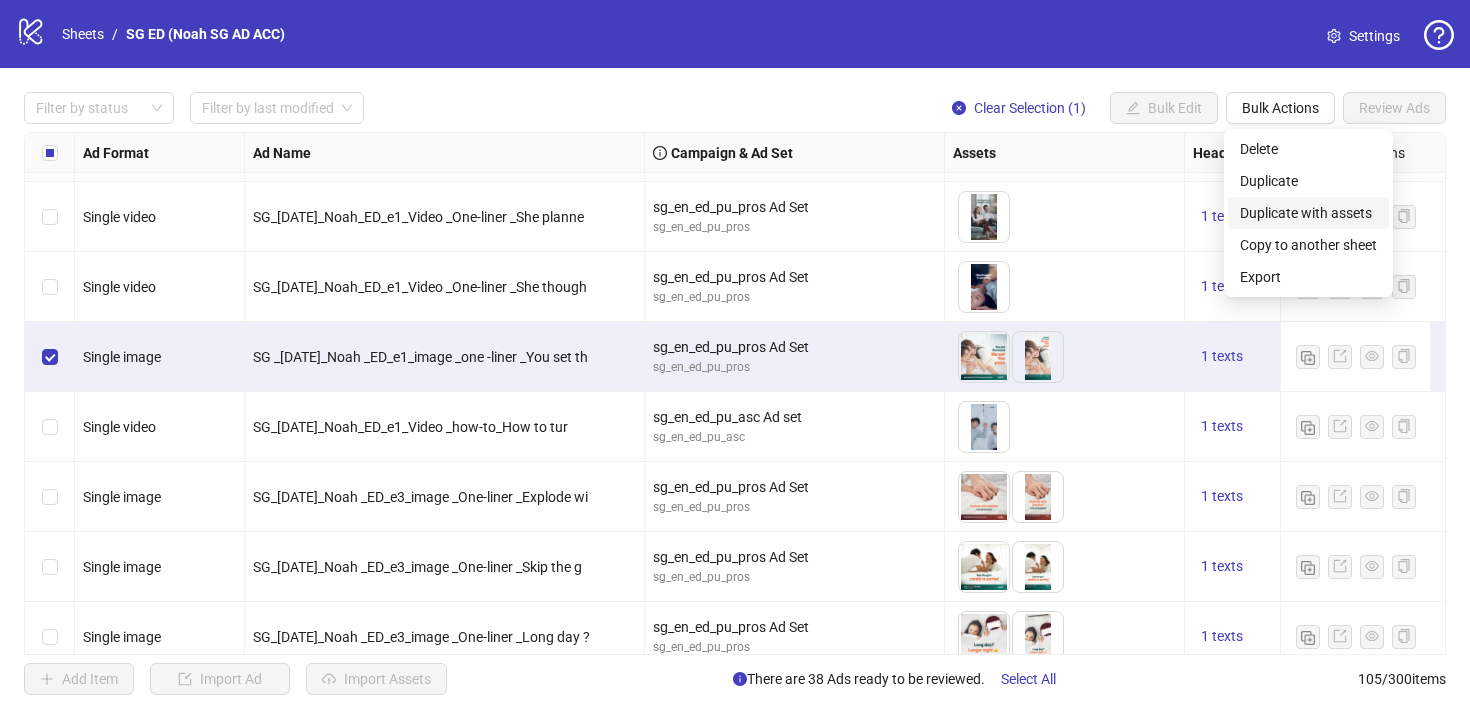 click on "Duplicate with assets" at bounding box center [1308, 213] 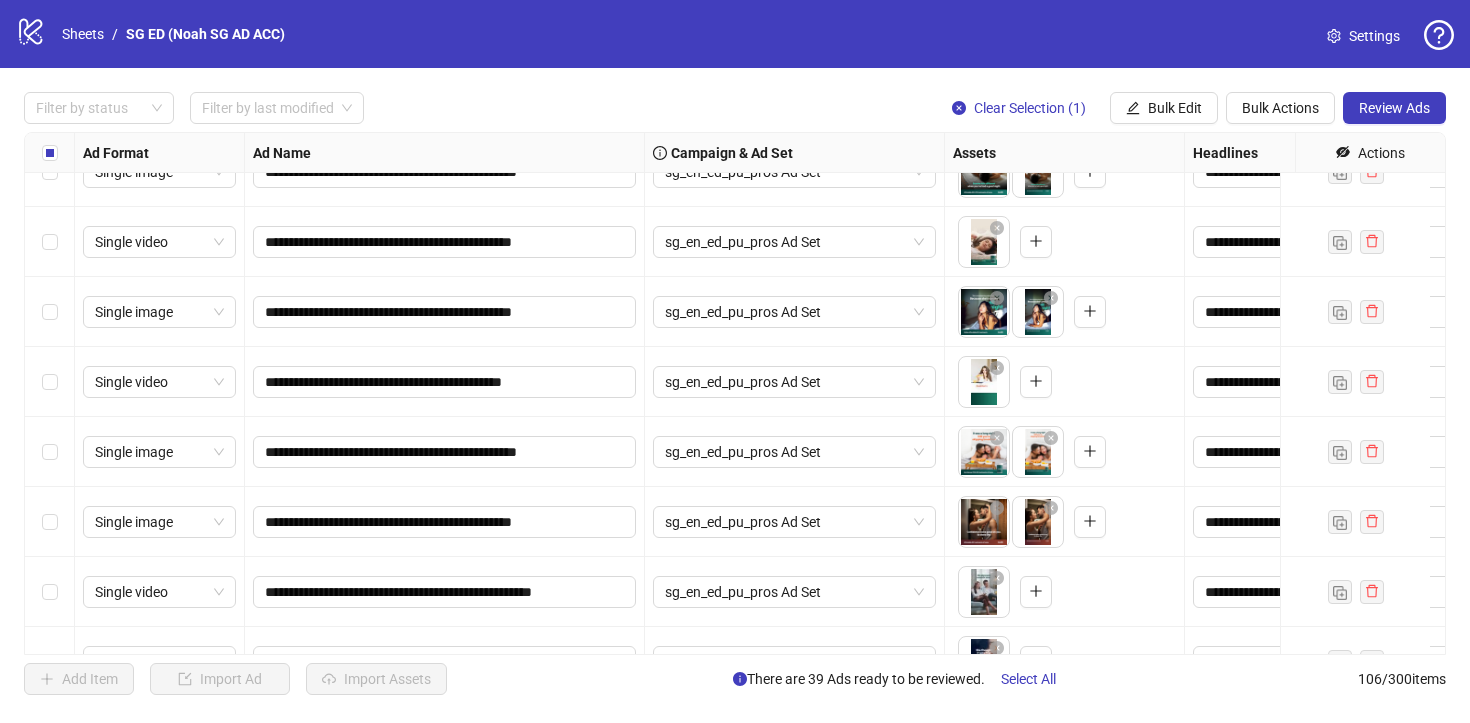scroll, scrollTop: 6954, scrollLeft: 0, axis: vertical 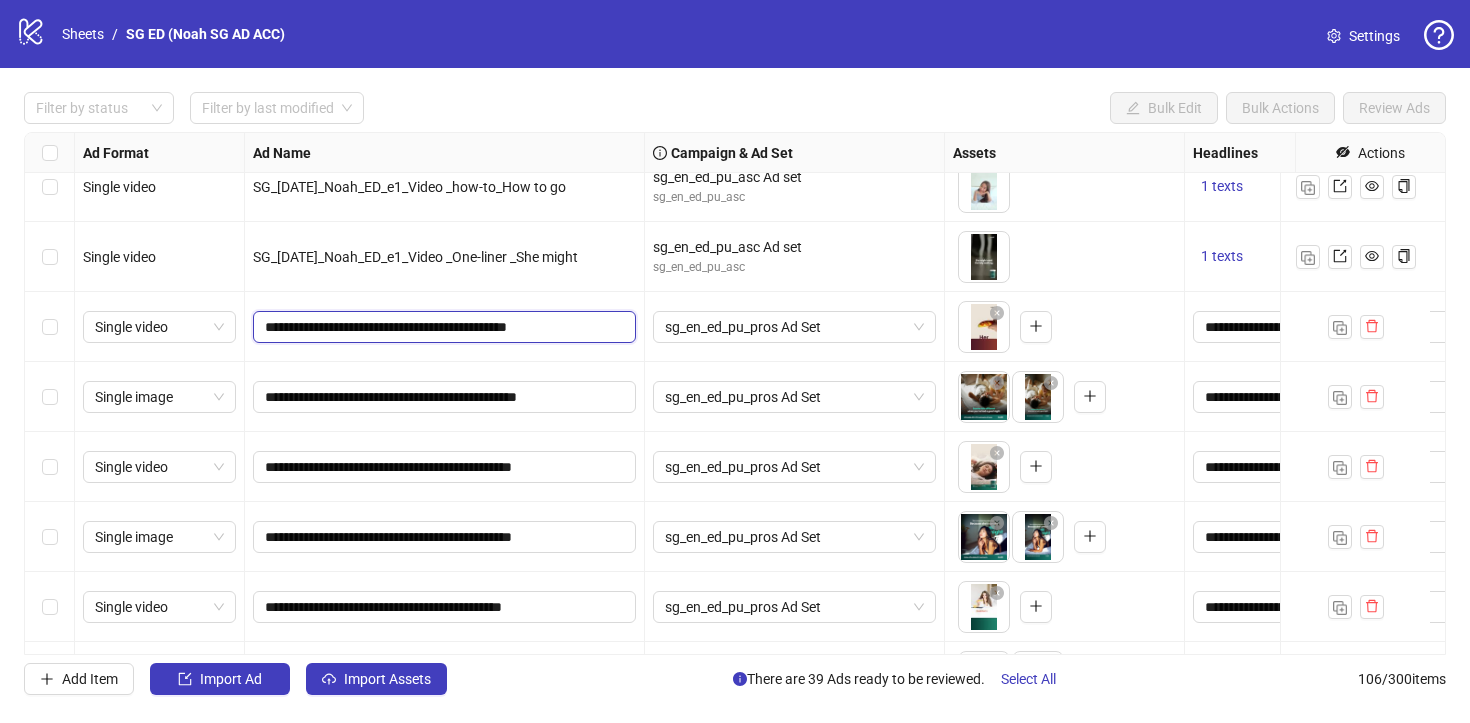 click on "**********" at bounding box center (442, 327) 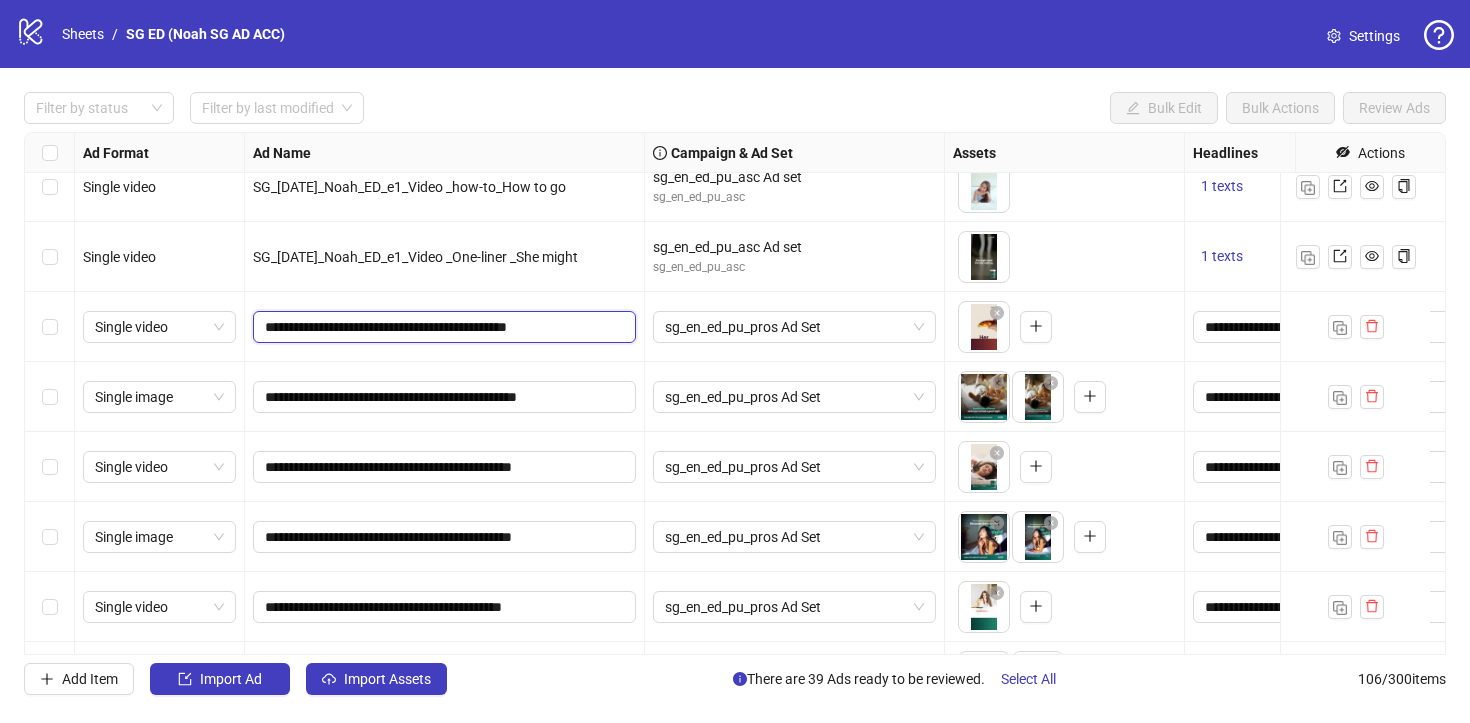 paste on "***" 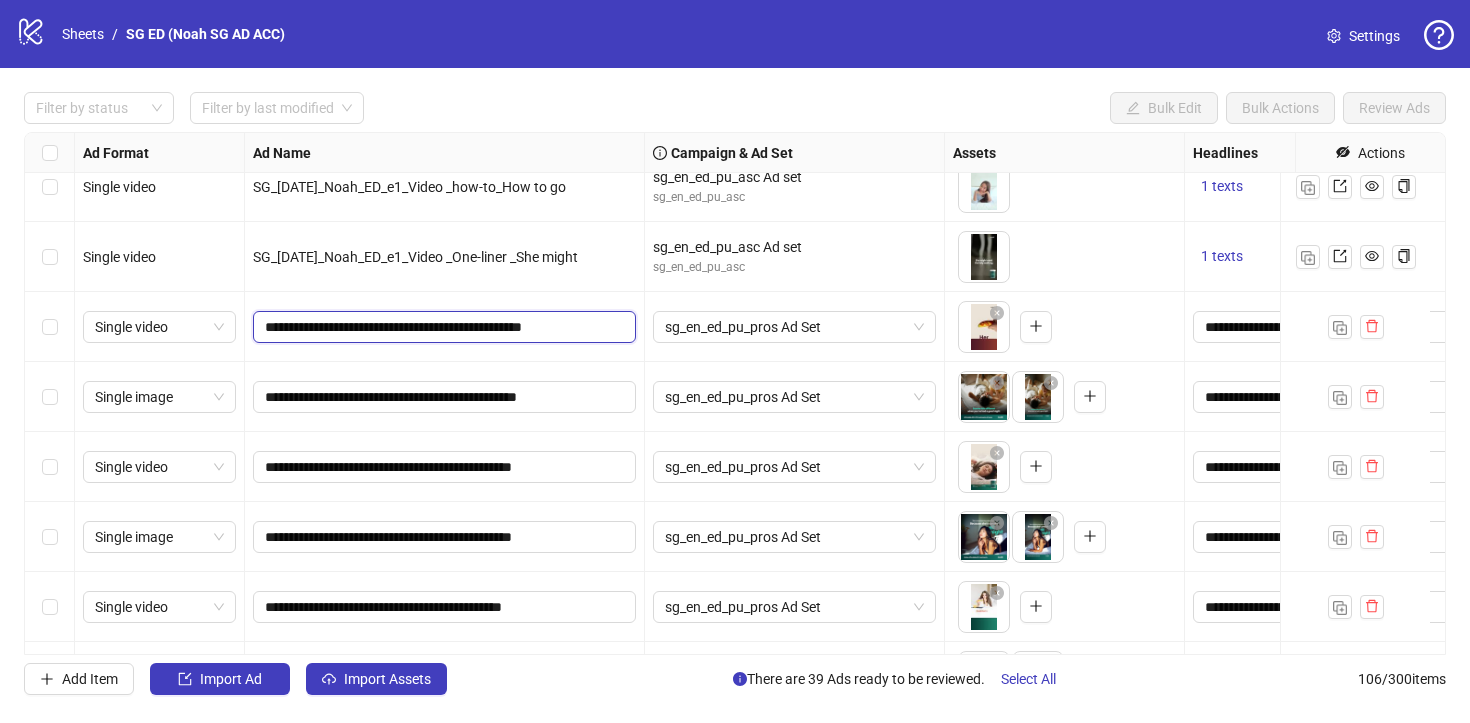 scroll, scrollTop: 6629, scrollLeft: 0, axis: vertical 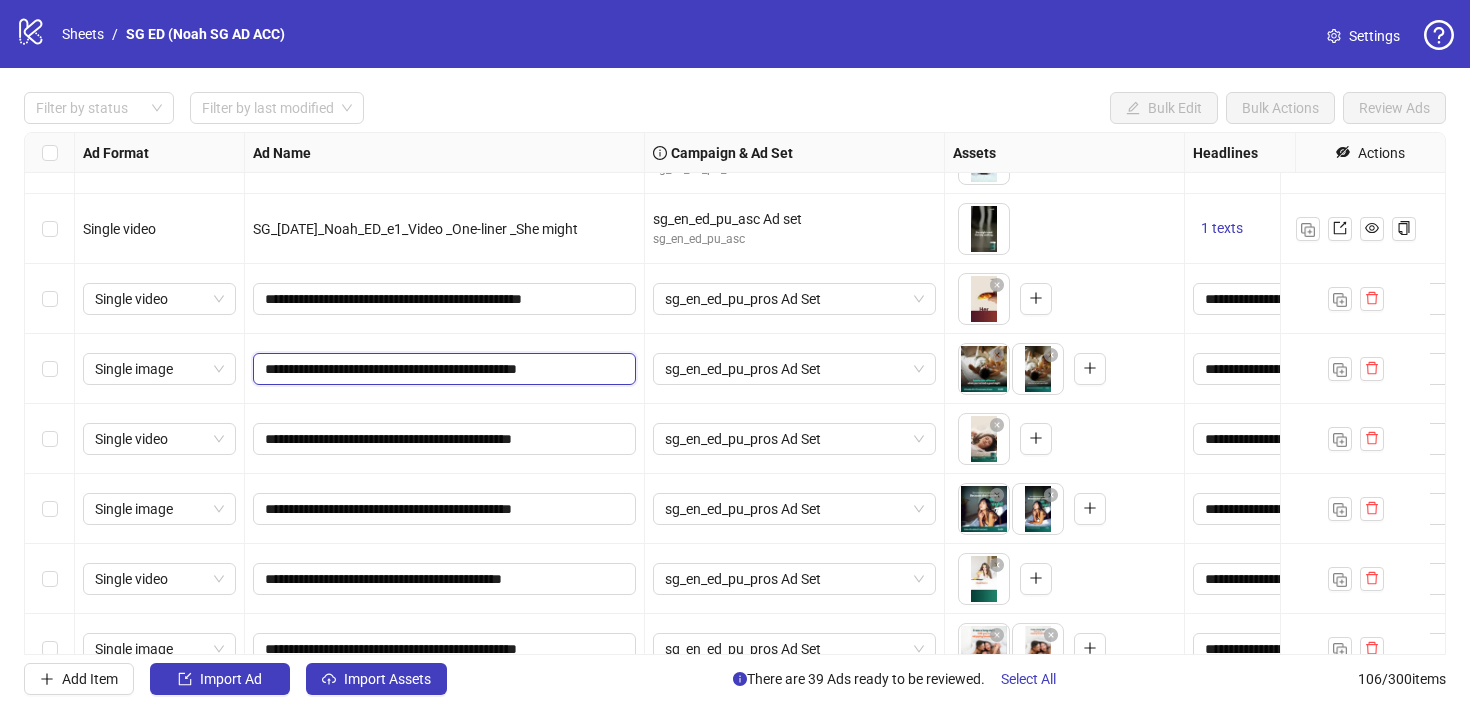 click on "**********" at bounding box center [442, 369] 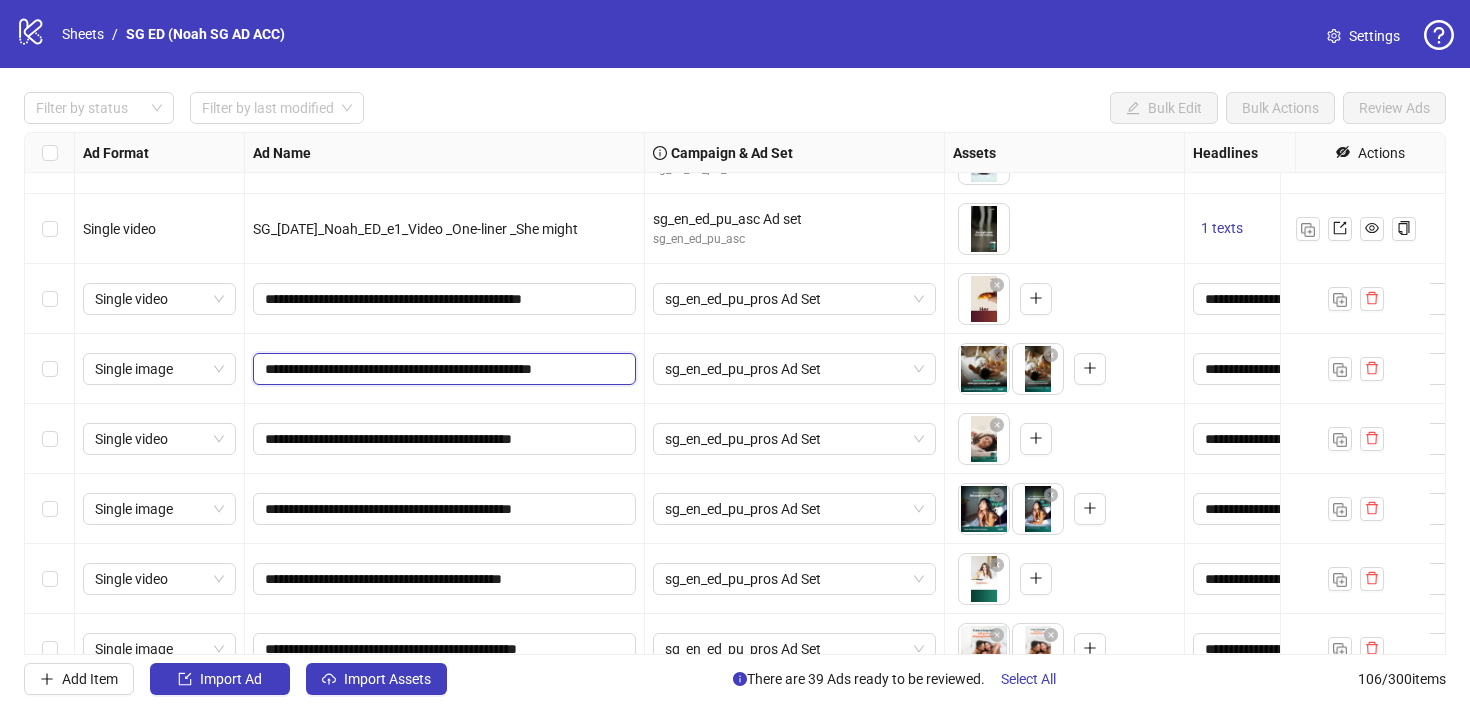 scroll, scrollTop: 0, scrollLeft: 7, axis: horizontal 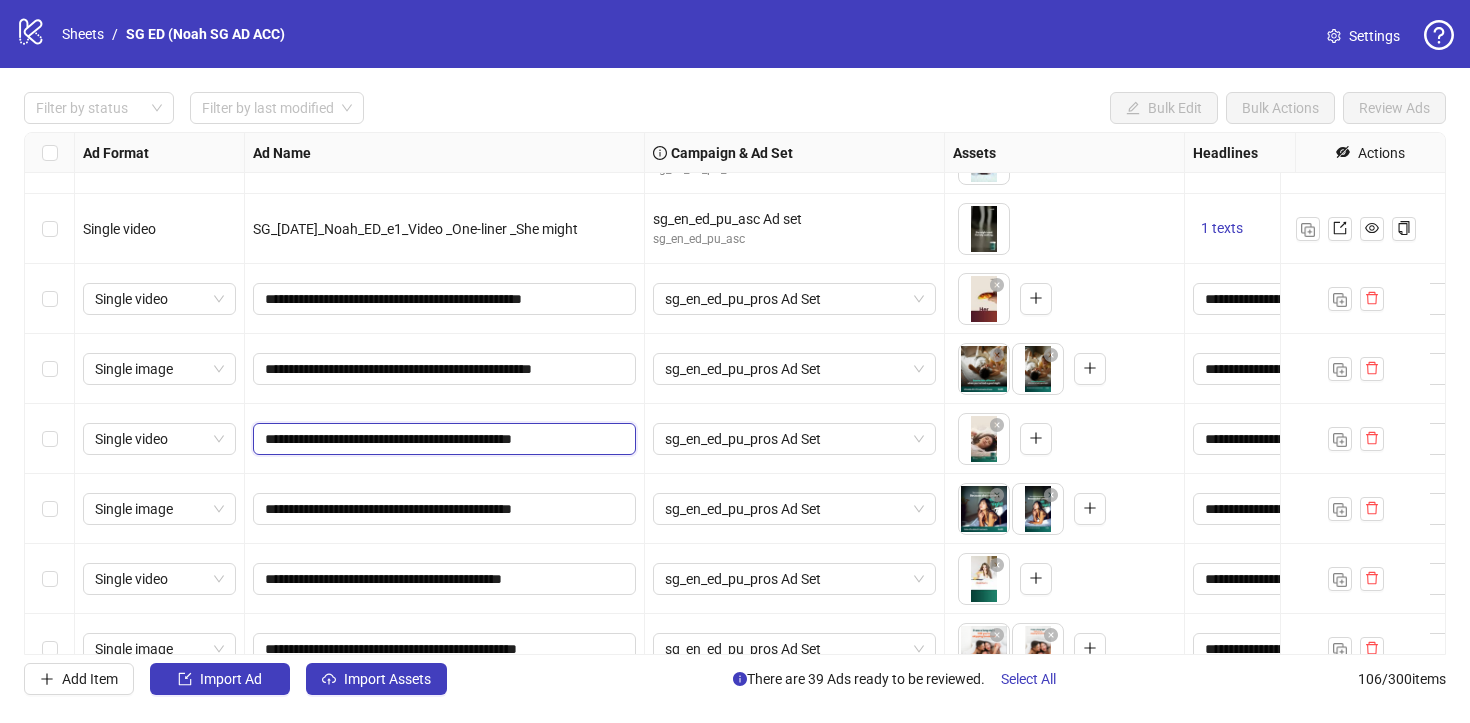 click on "**********" at bounding box center (442, 439) 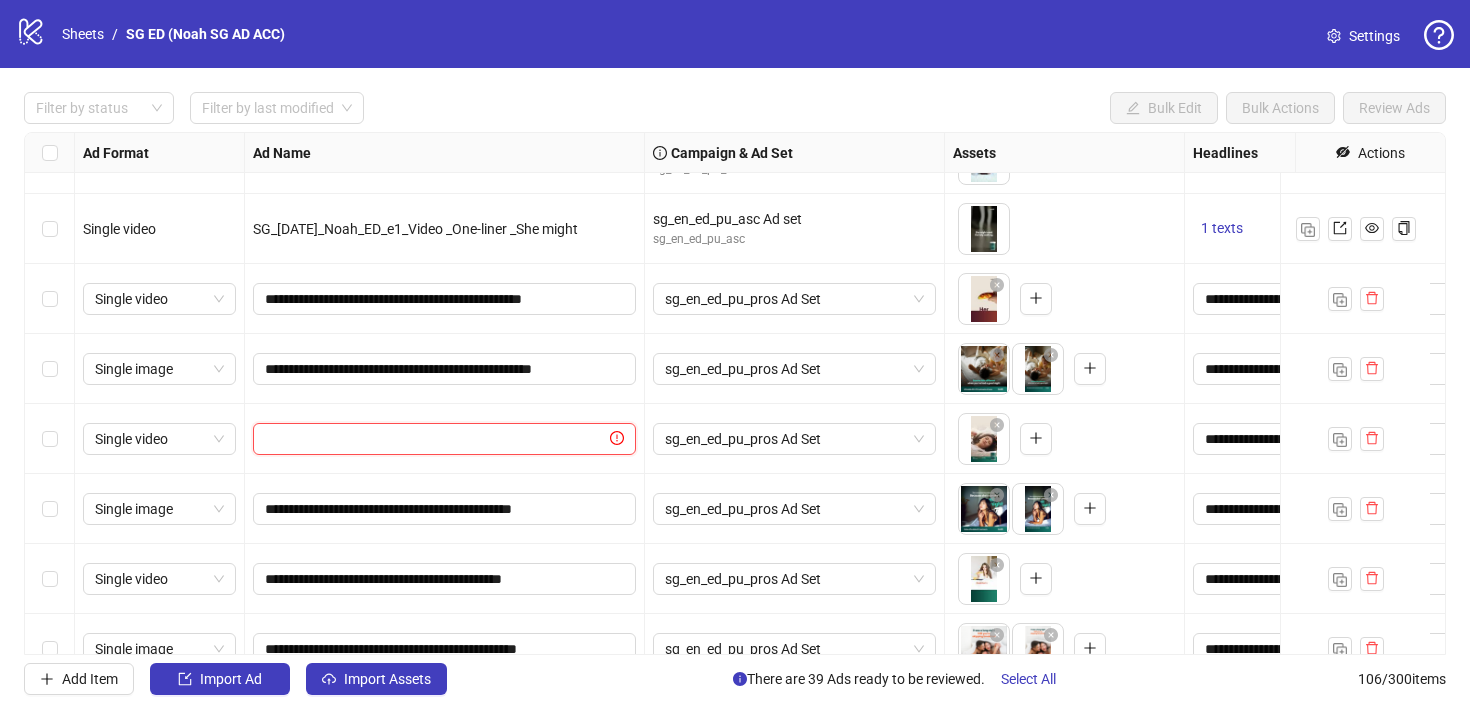 paste on "**********" 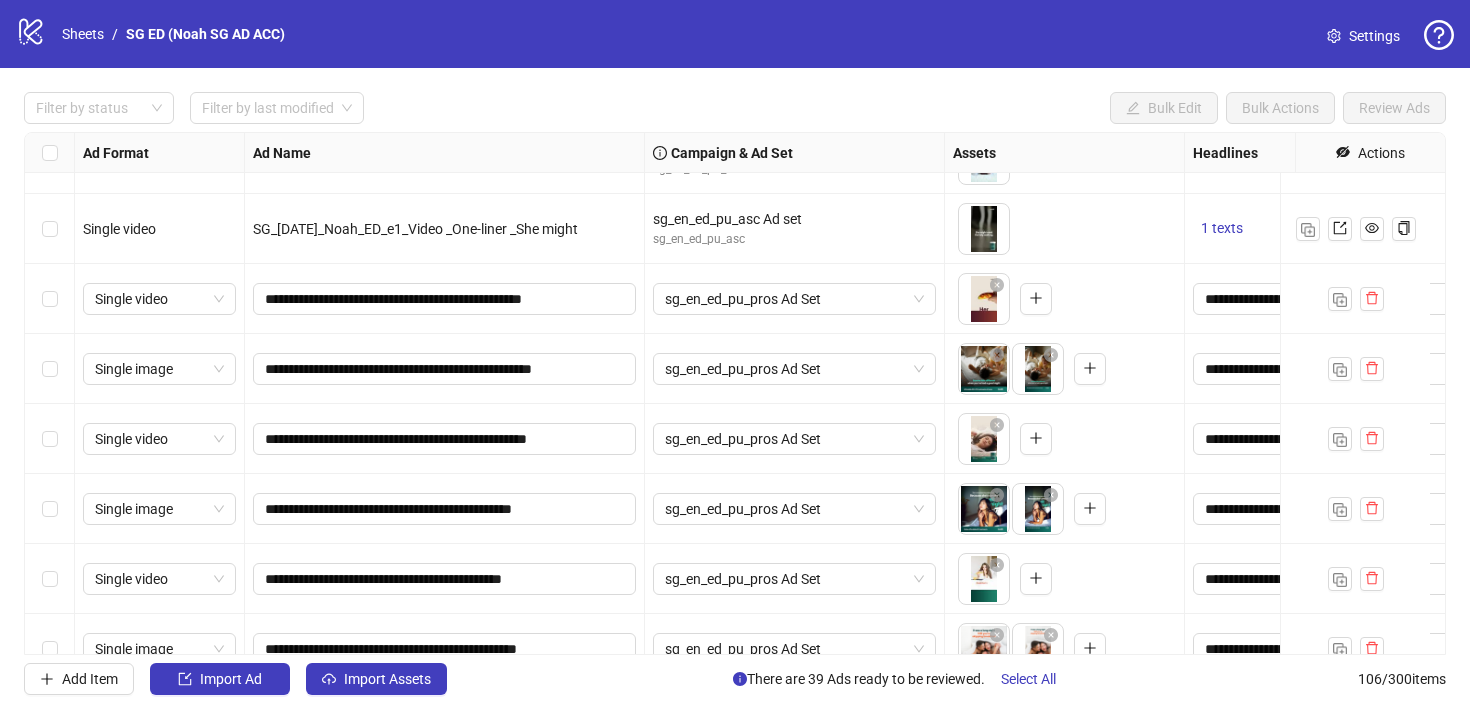 click on "**********" at bounding box center (445, 509) 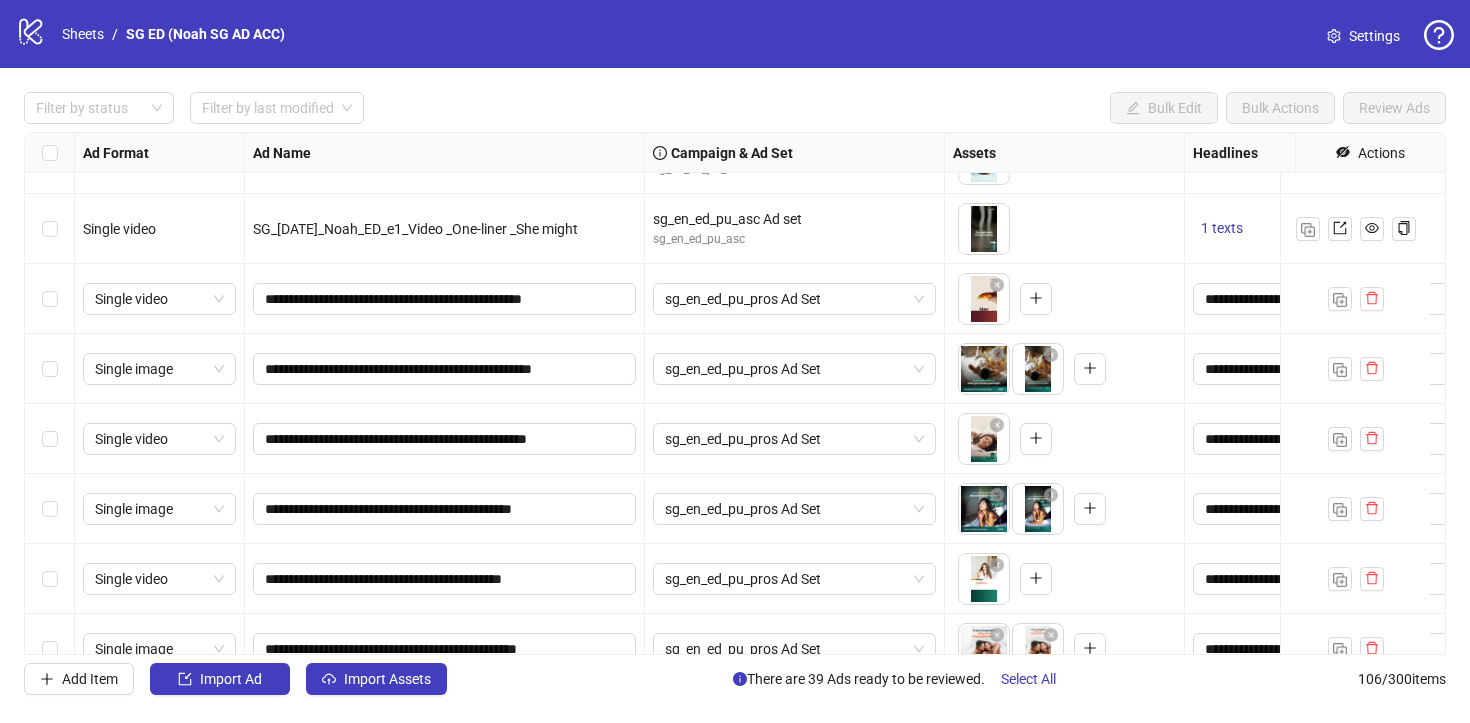 scroll, scrollTop: 6687, scrollLeft: 0, axis: vertical 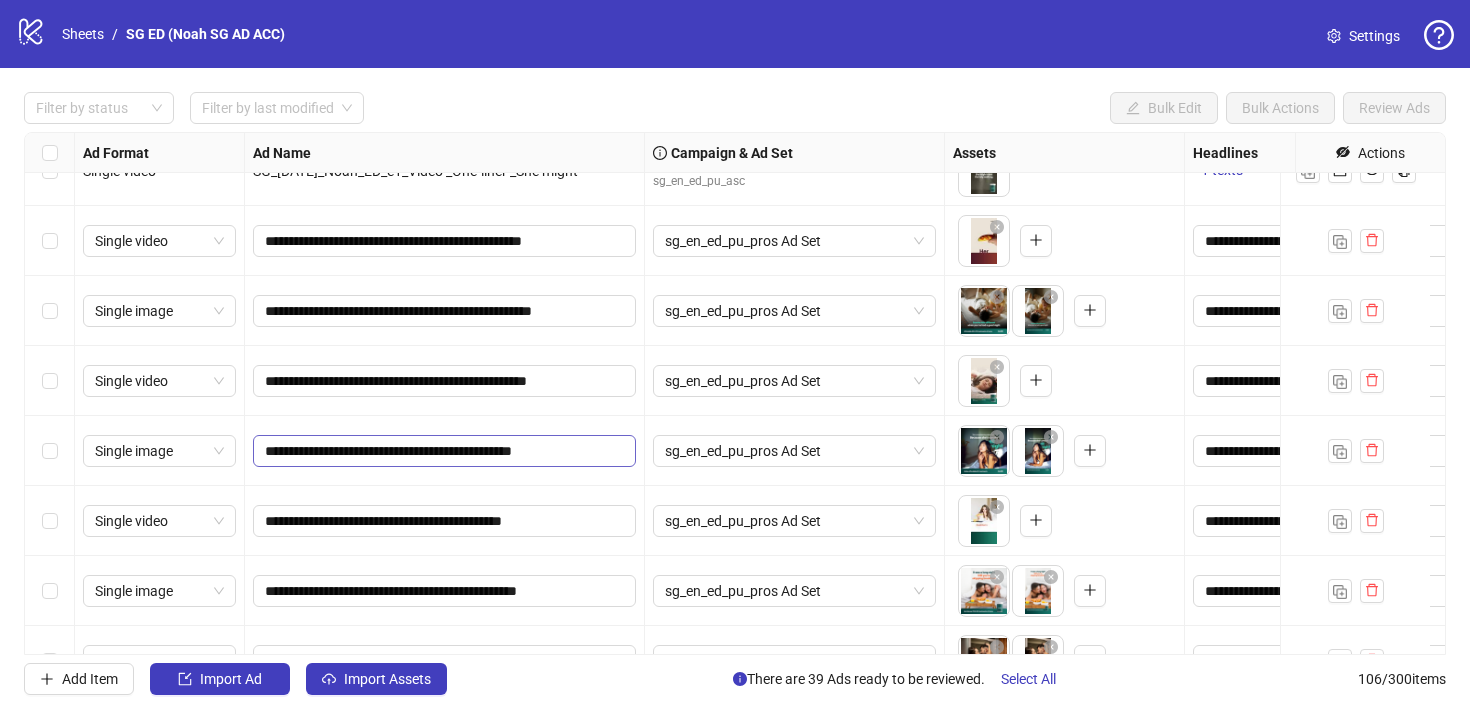 click on "**********" at bounding box center (444, 451) 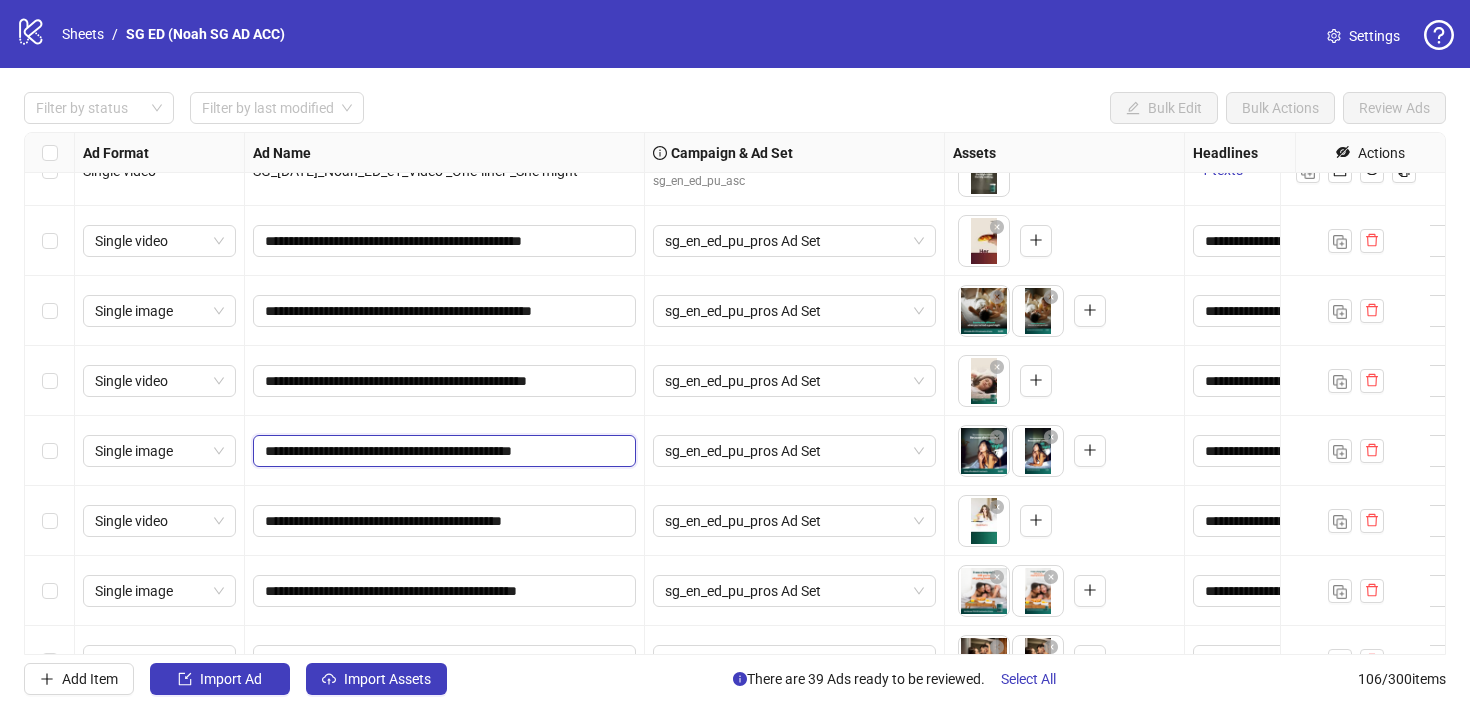 click on "**********" at bounding box center (442, 451) 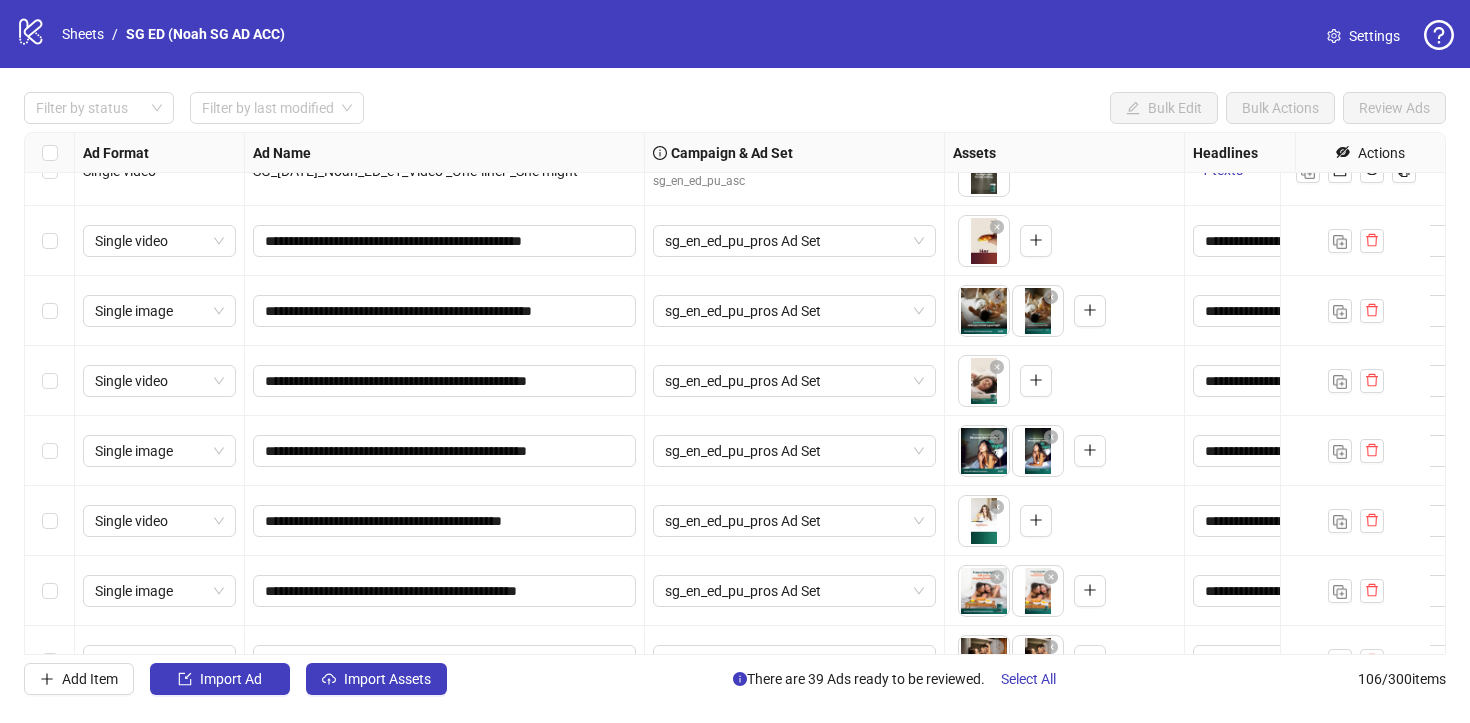 click on "**********" at bounding box center [445, 451] 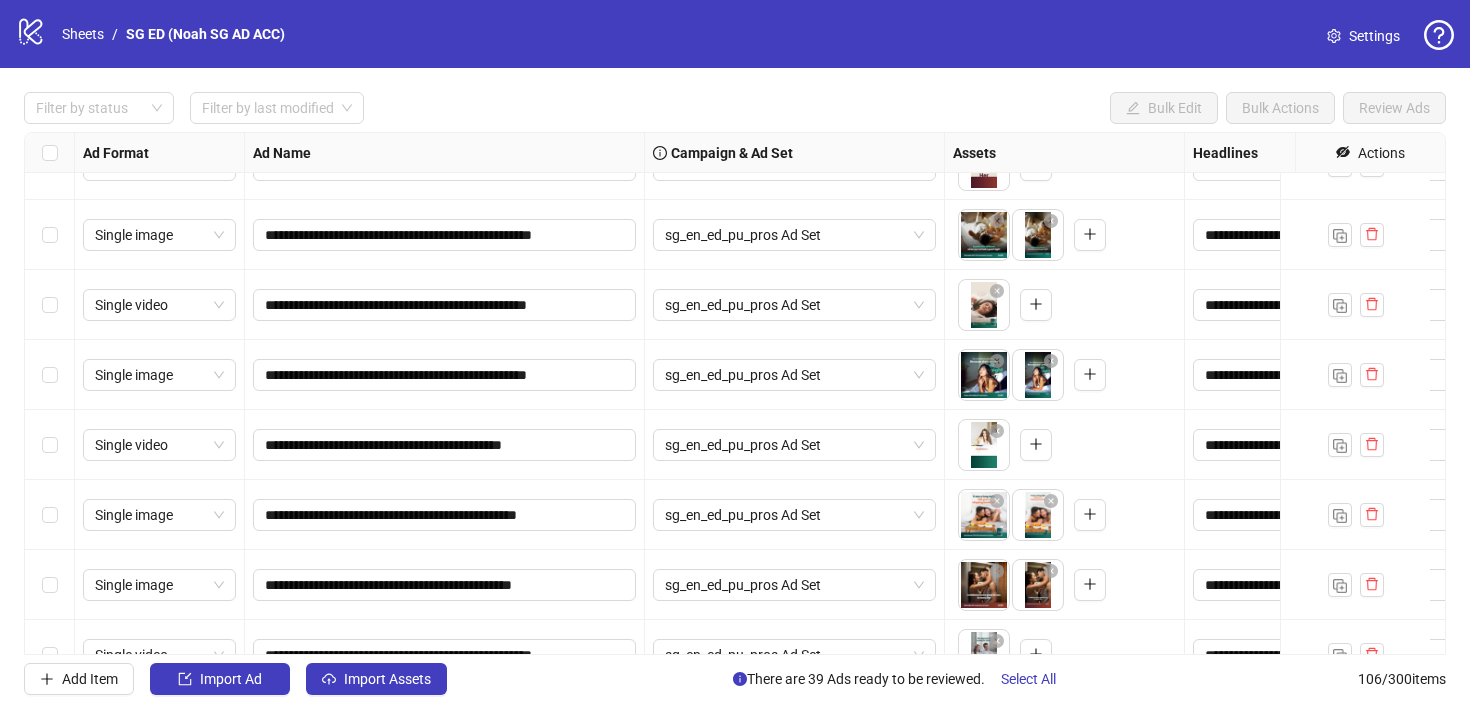 scroll, scrollTop: 6789, scrollLeft: 0, axis: vertical 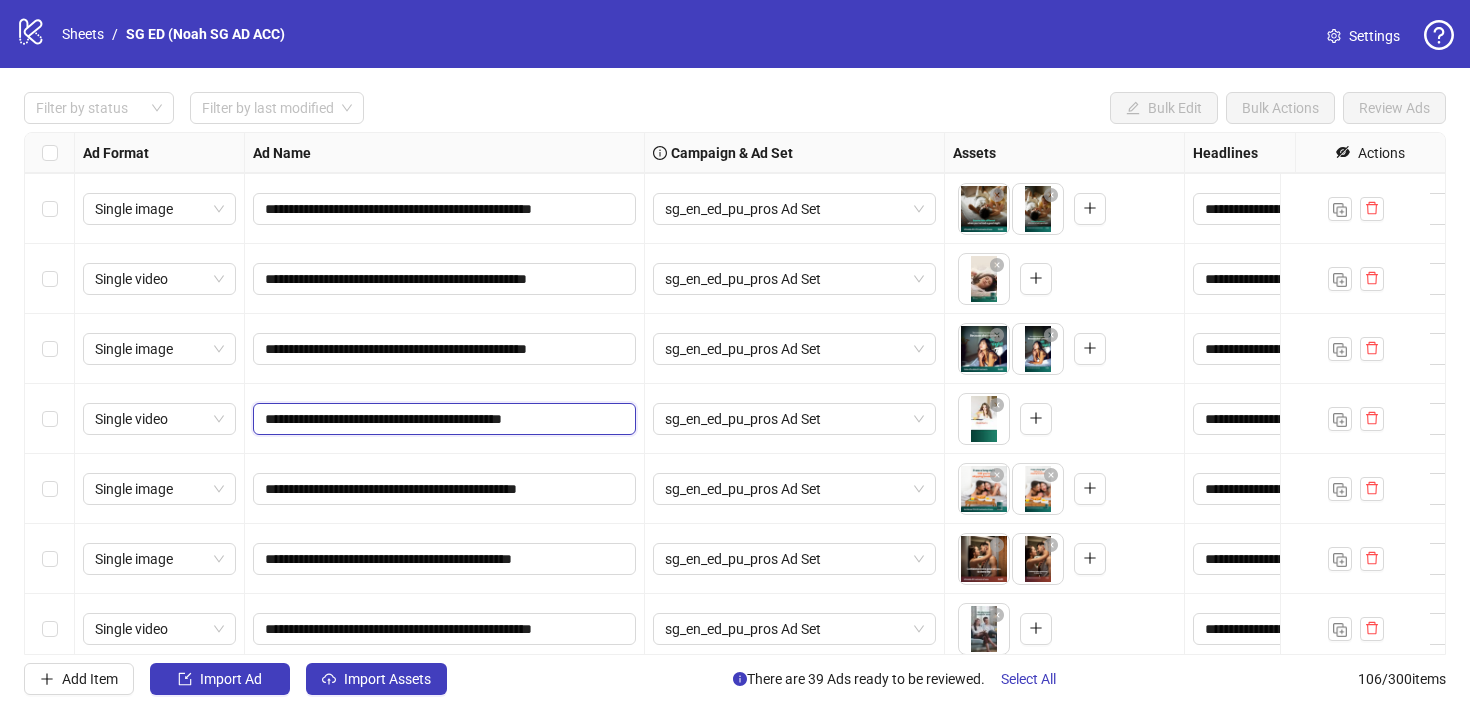 click on "**********" at bounding box center [442, 419] 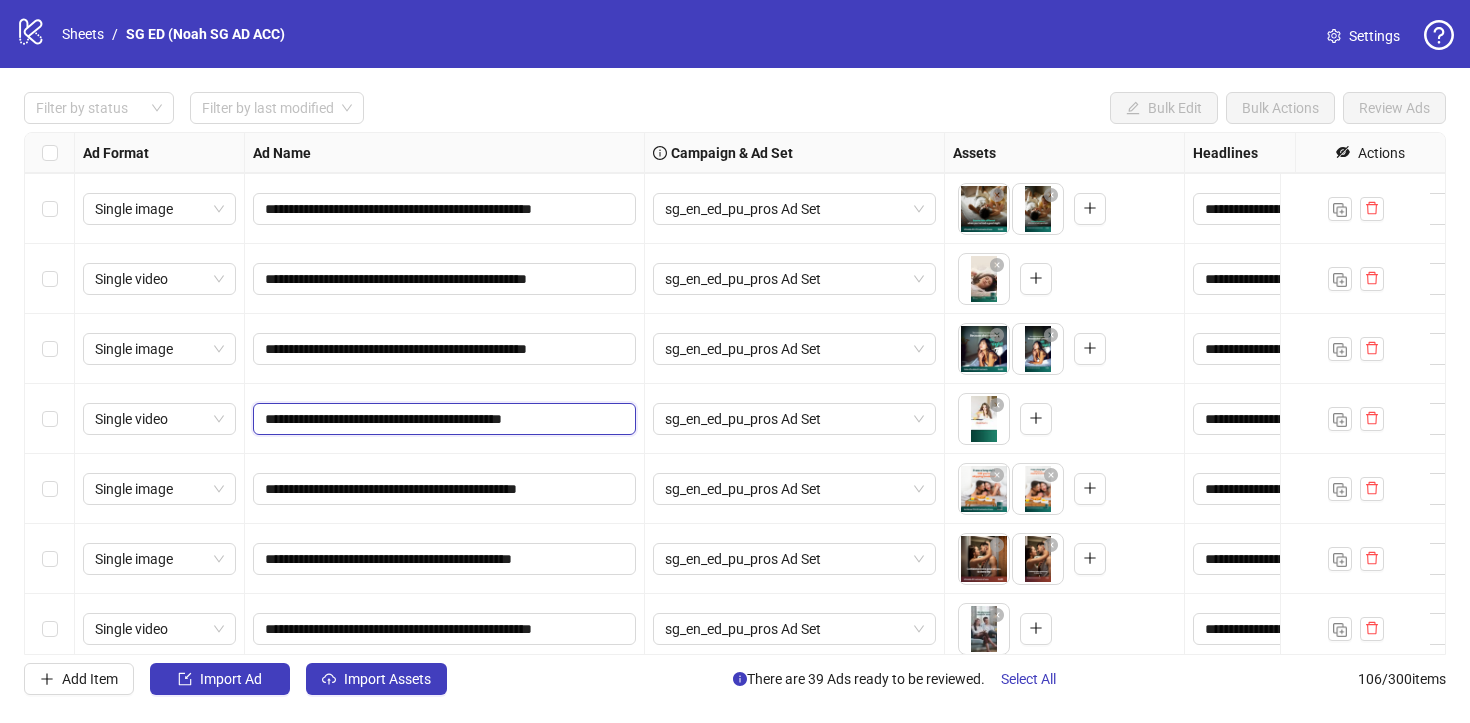 click on "**********" at bounding box center (442, 419) 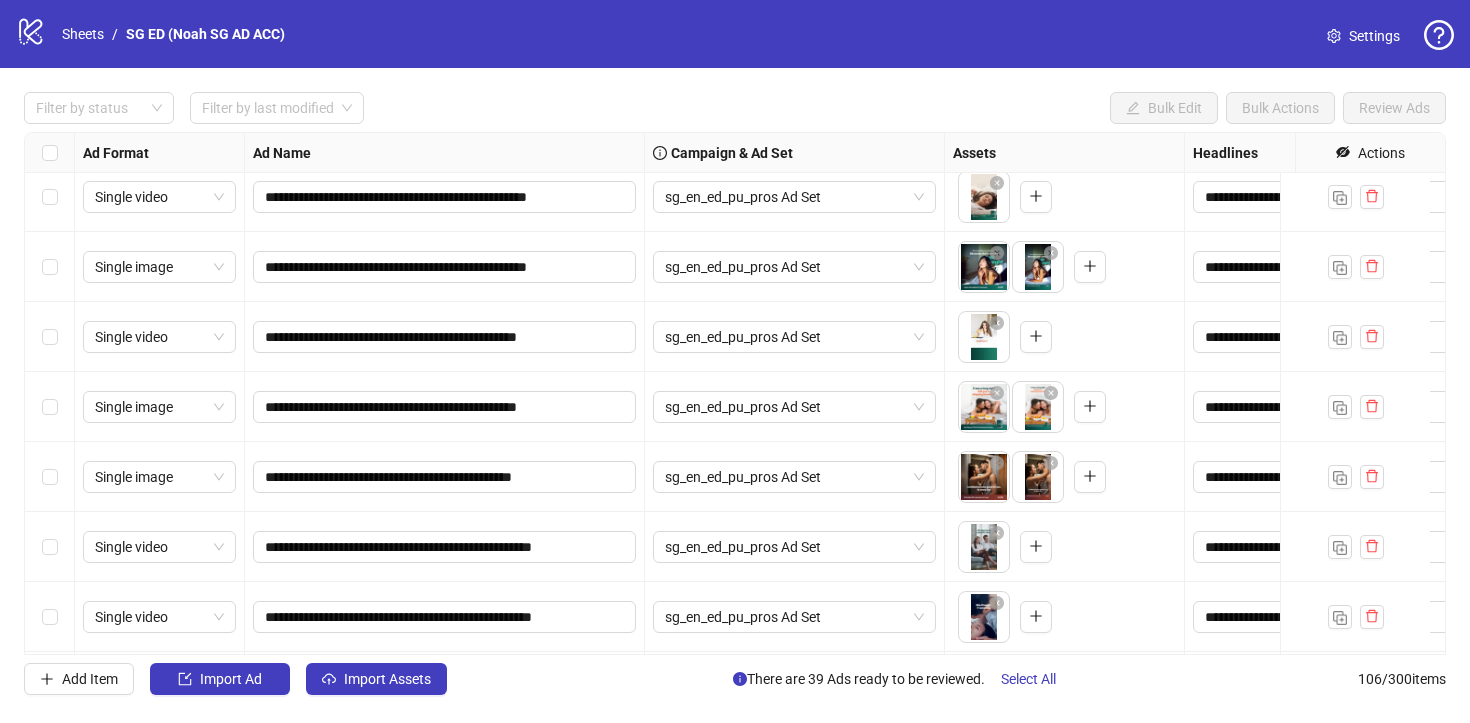 scroll, scrollTop: 6886, scrollLeft: 0, axis: vertical 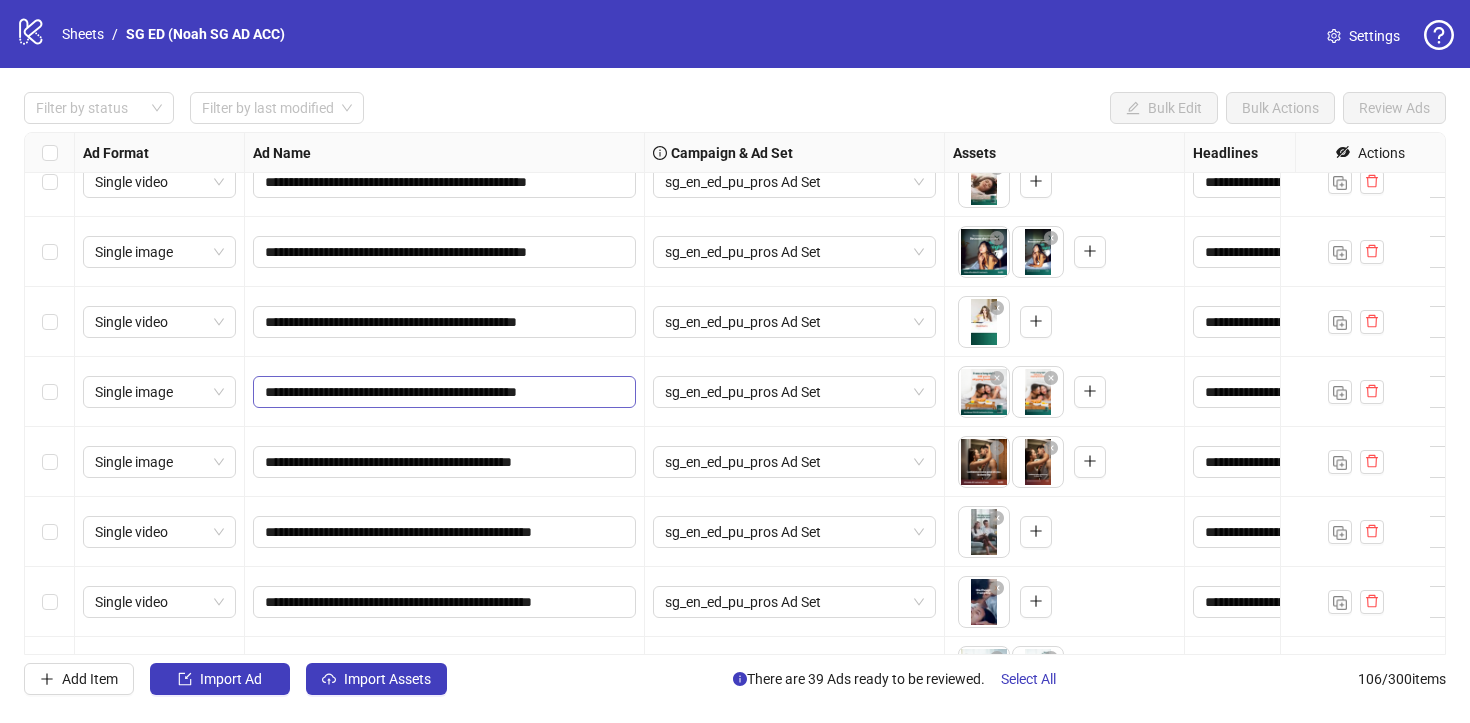 click on "**********" at bounding box center (444, 392) 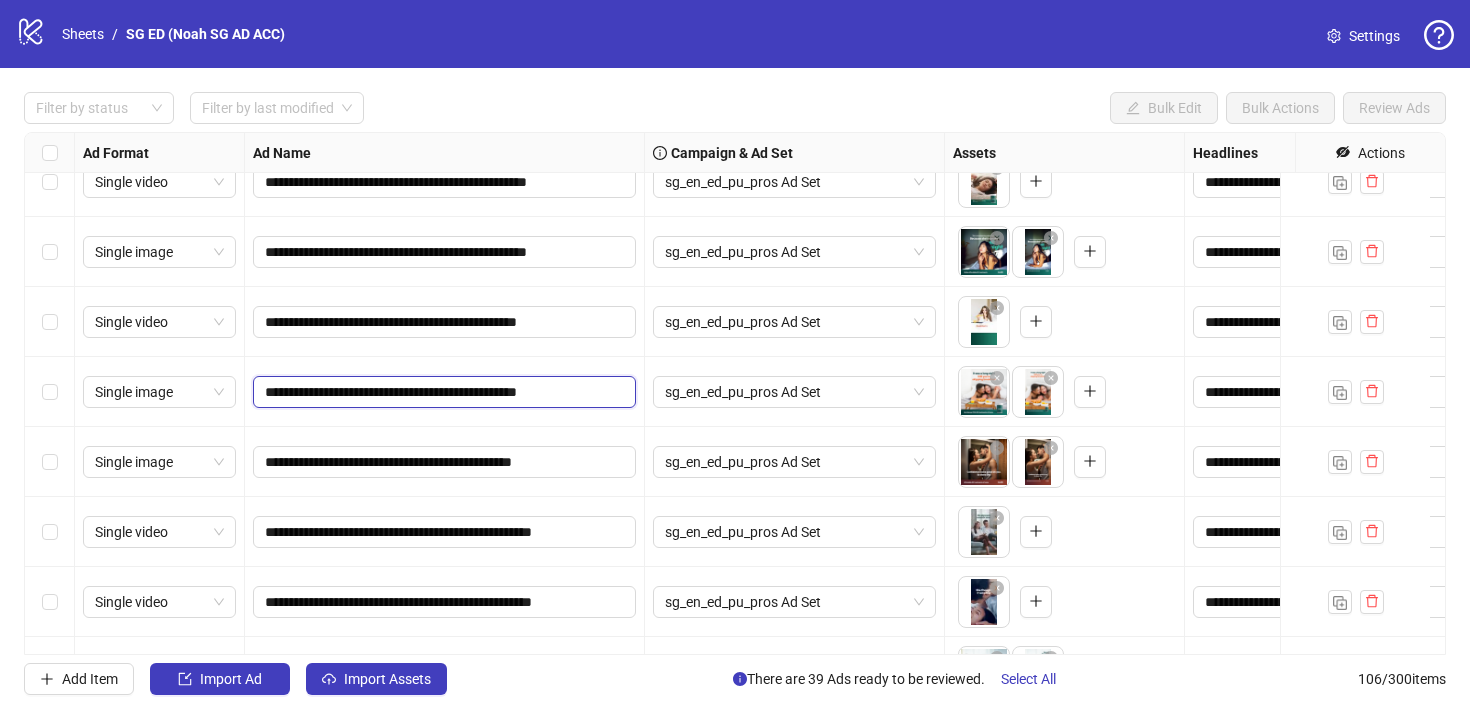 click on "**********" at bounding box center (442, 392) 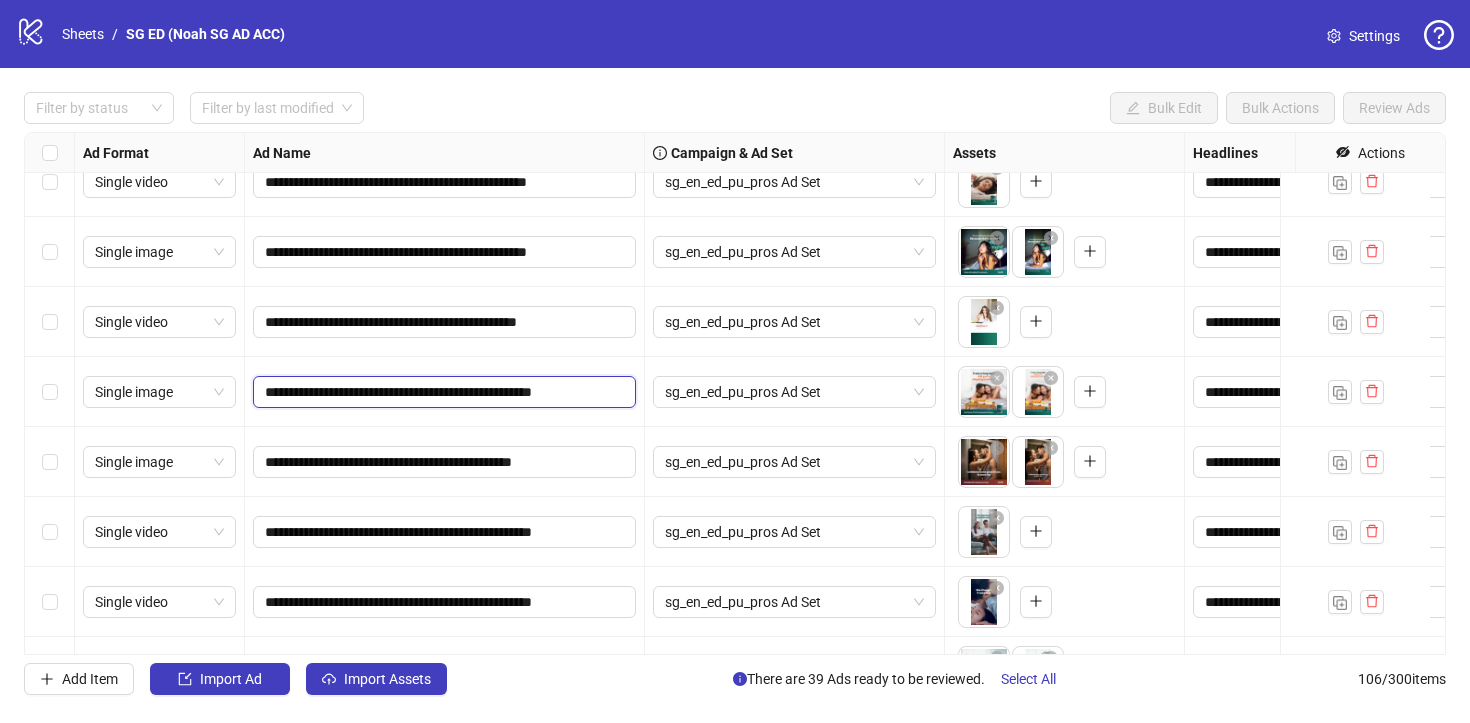 scroll, scrollTop: 0, scrollLeft: 5, axis: horizontal 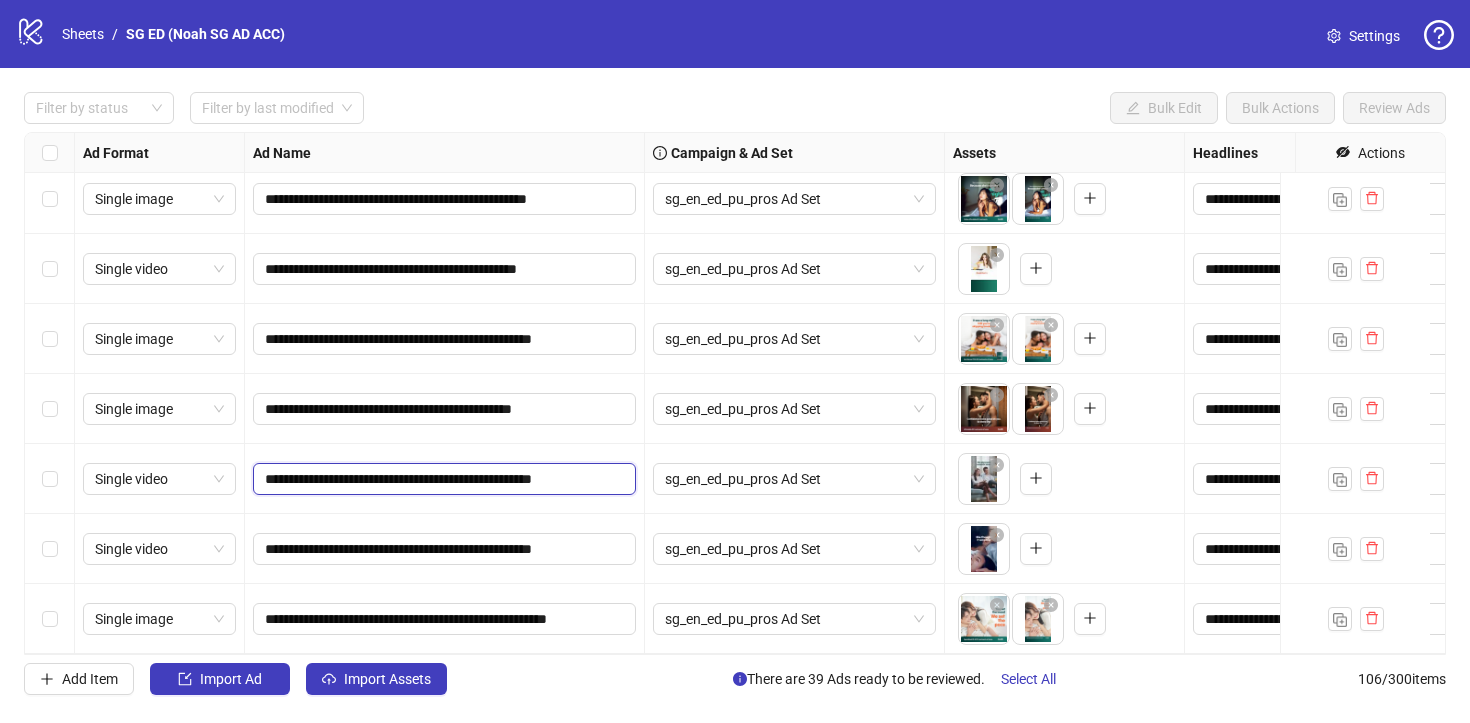 click on "**********" at bounding box center [442, 479] 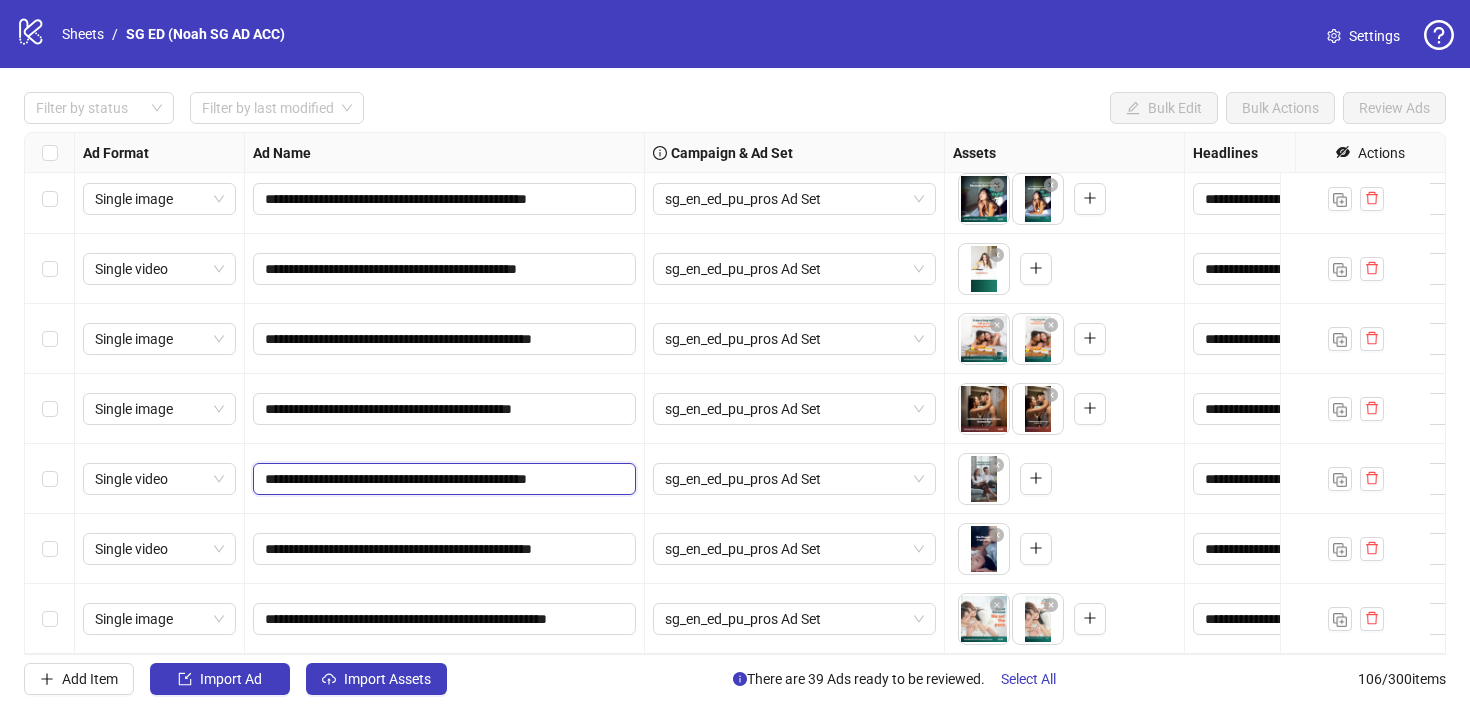 scroll, scrollTop: 0, scrollLeft: 13, axis: horizontal 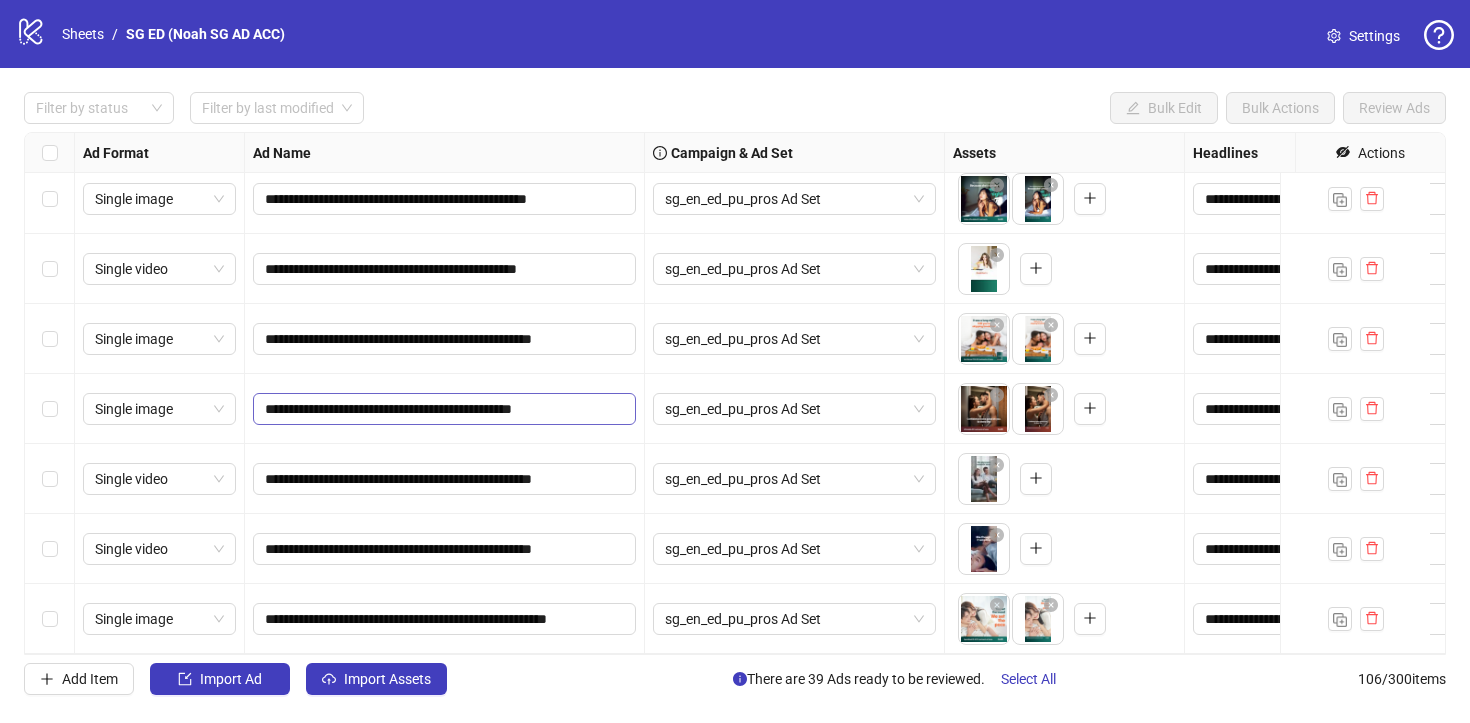 click on "**********" at bounding box center [444, 409] 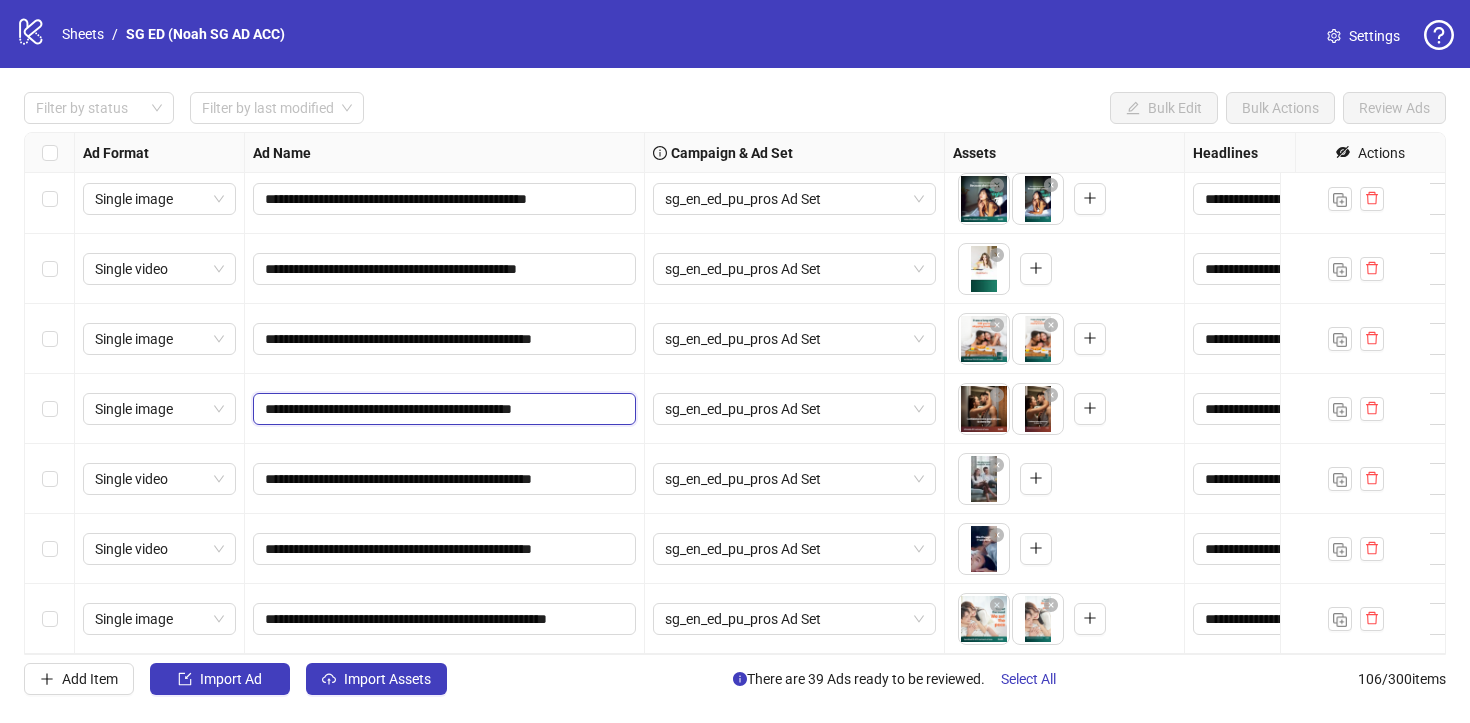 scroll, scrollTop: 0, scrollLeft: 0, axis: both 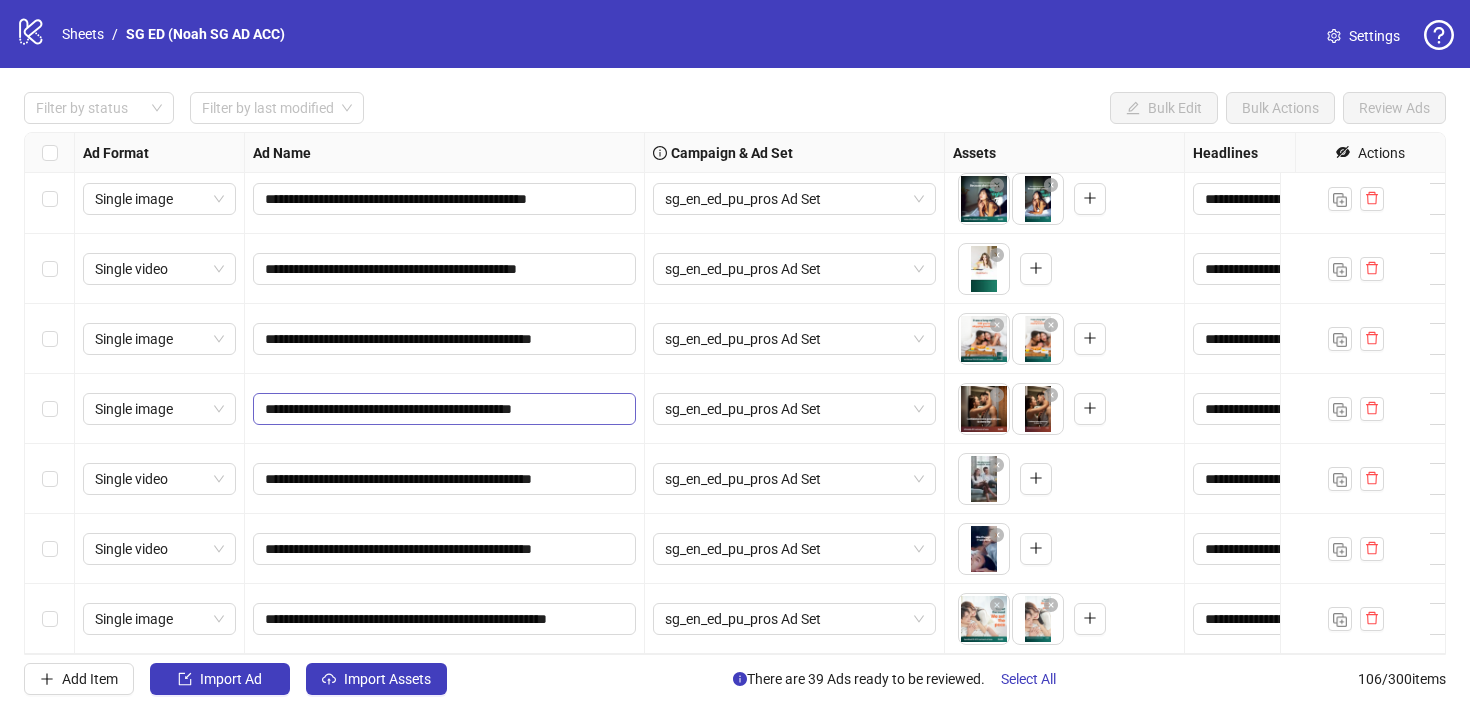 click on "**********" at bounding box center [444, 409] 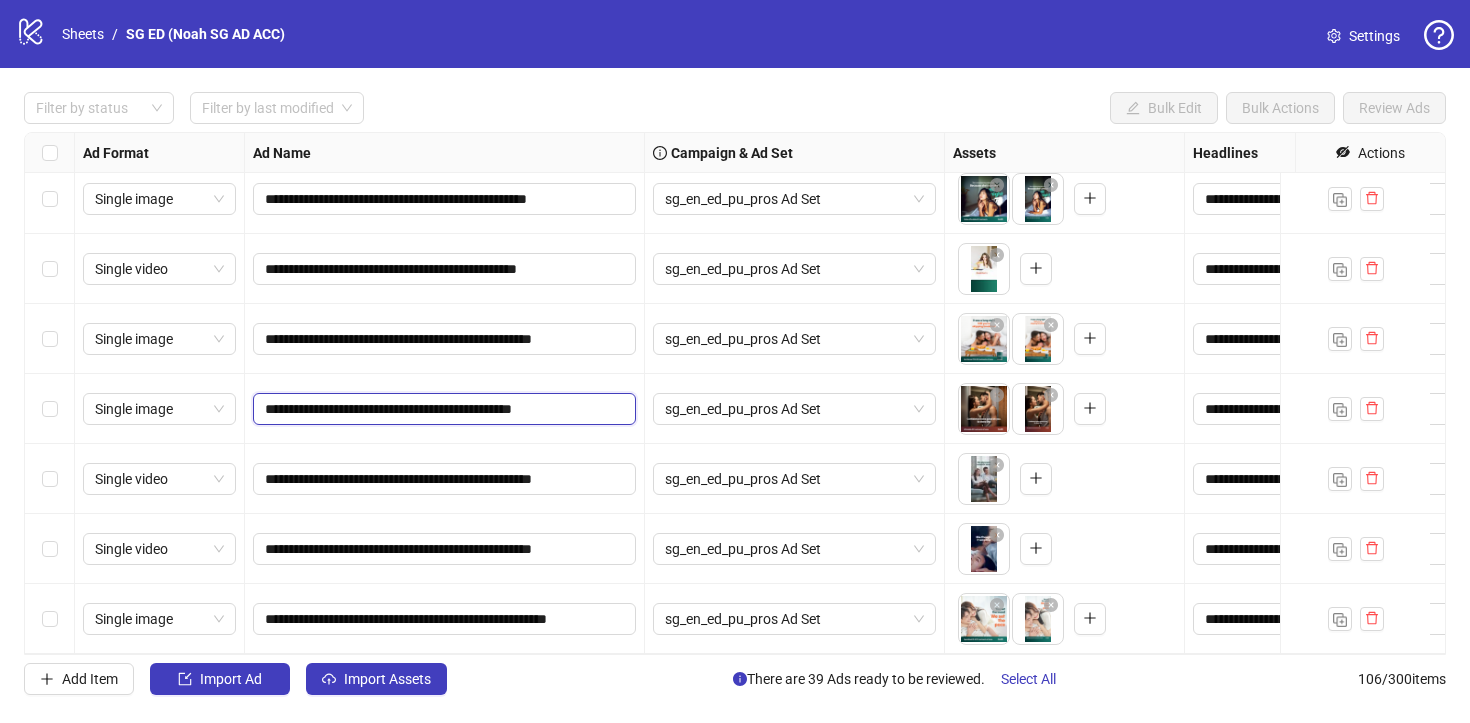 click on "**********" at bounding box center (442, 409) 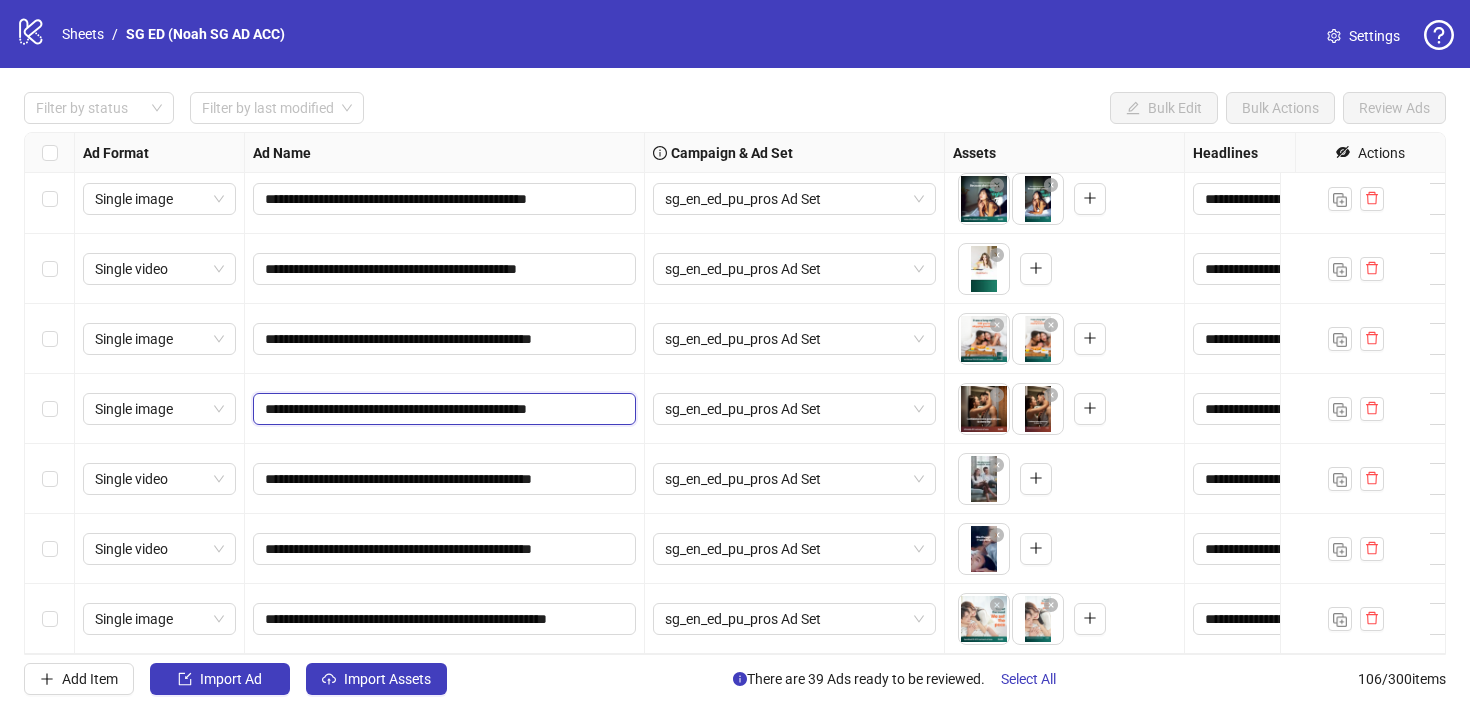type on "**********" 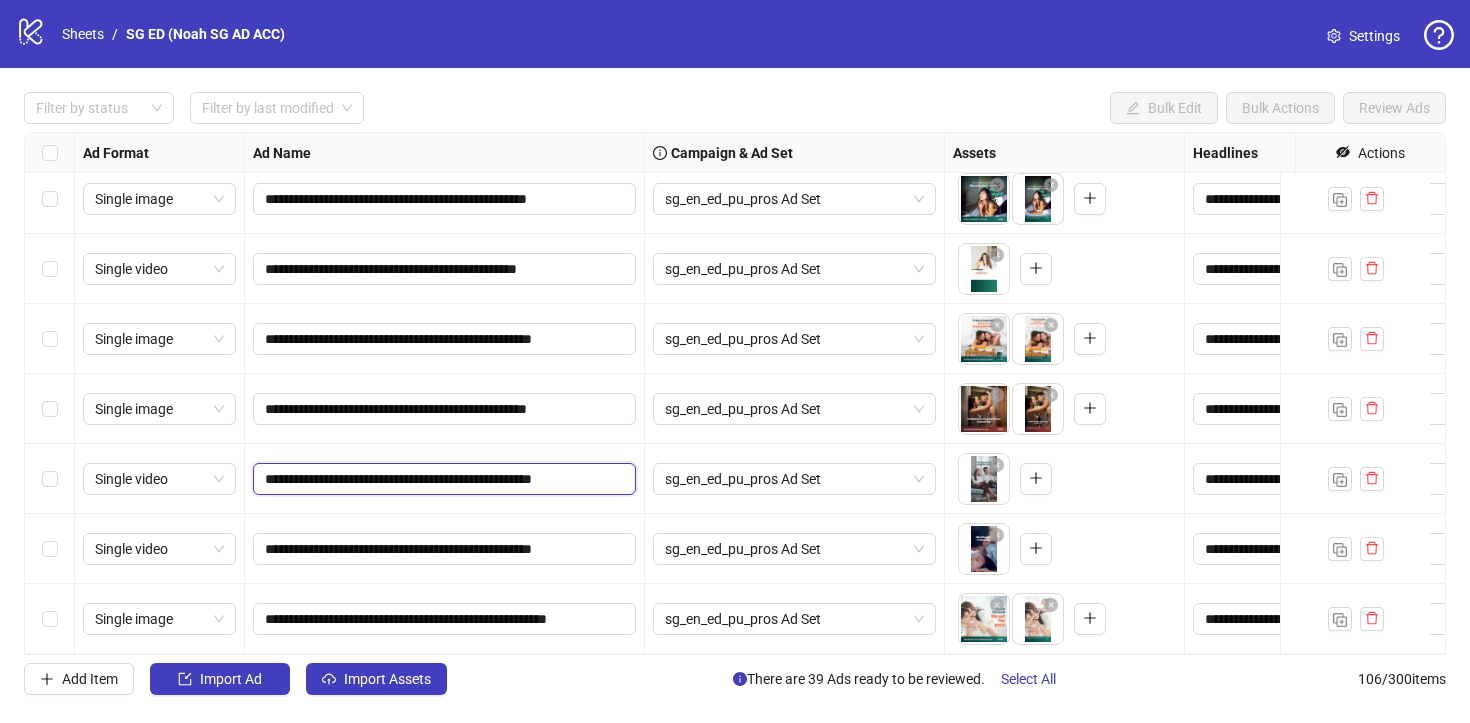 click on "**********" at bounding box center (442, 479) 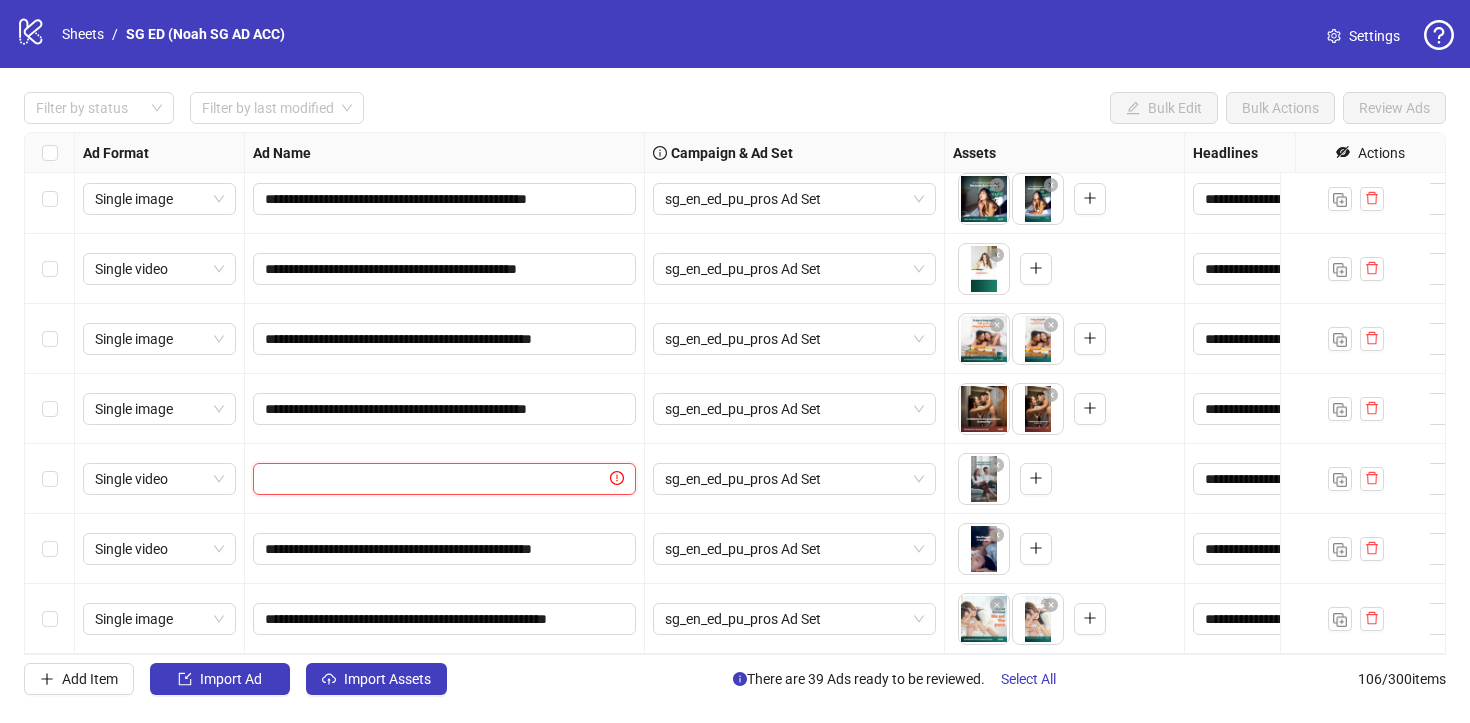 paste on "**********" 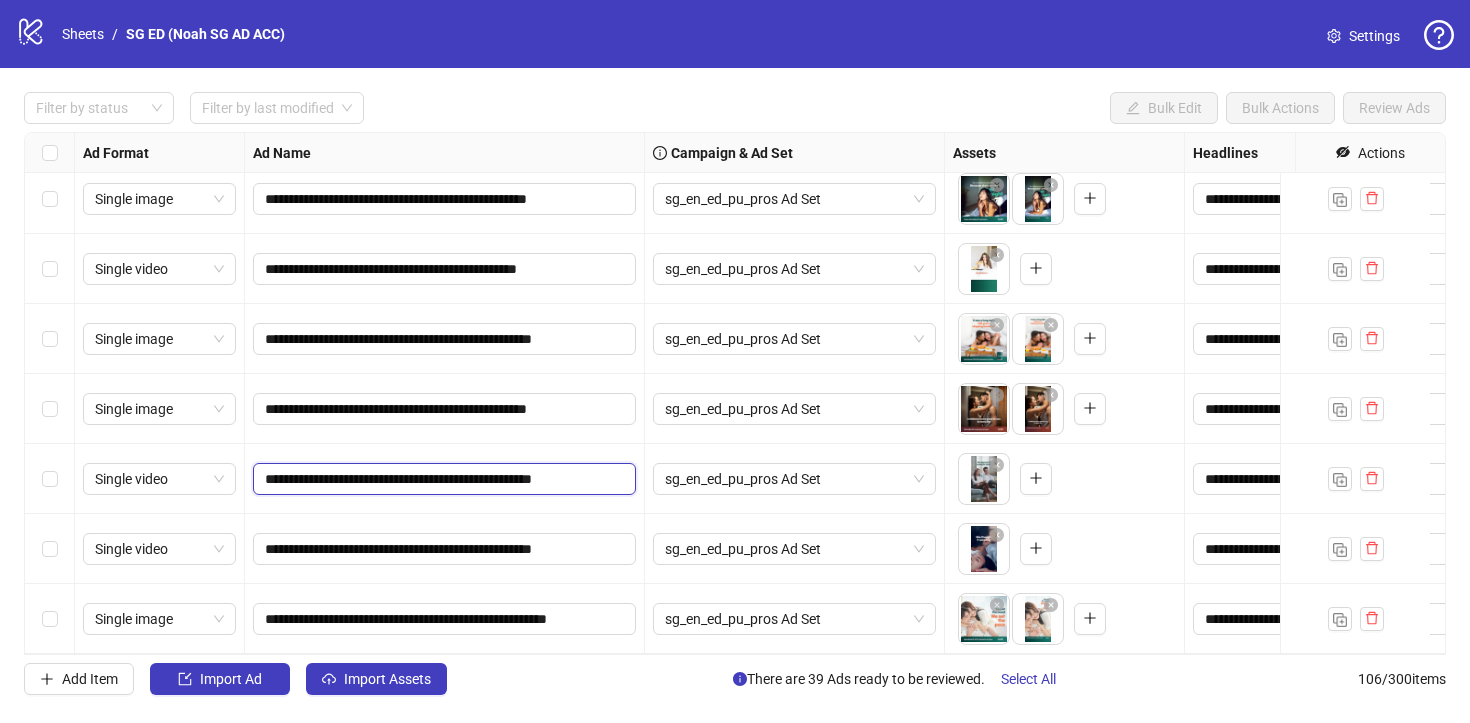 scroll, scrollTop: 0, scrollLeft: 12, axis: horizontal 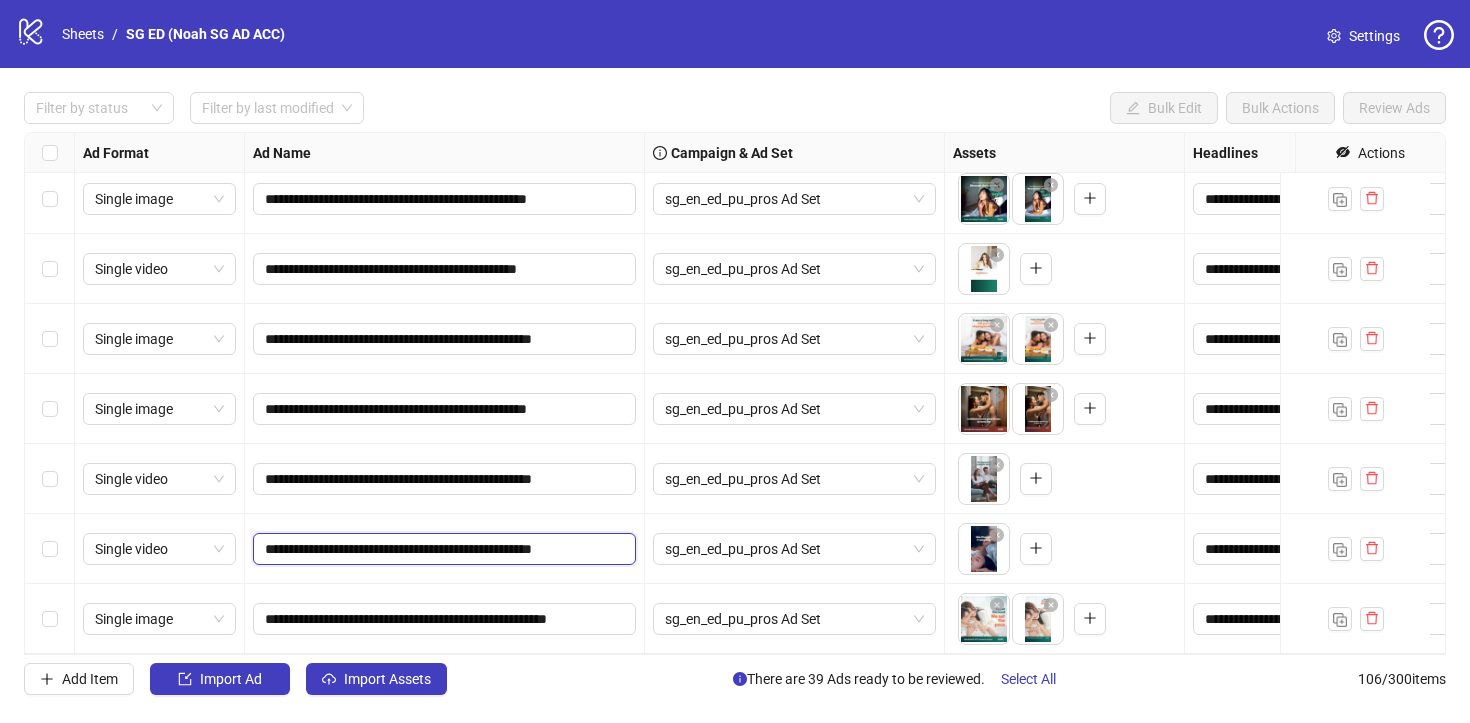 click on "**********" at bounding box center [442, 549] 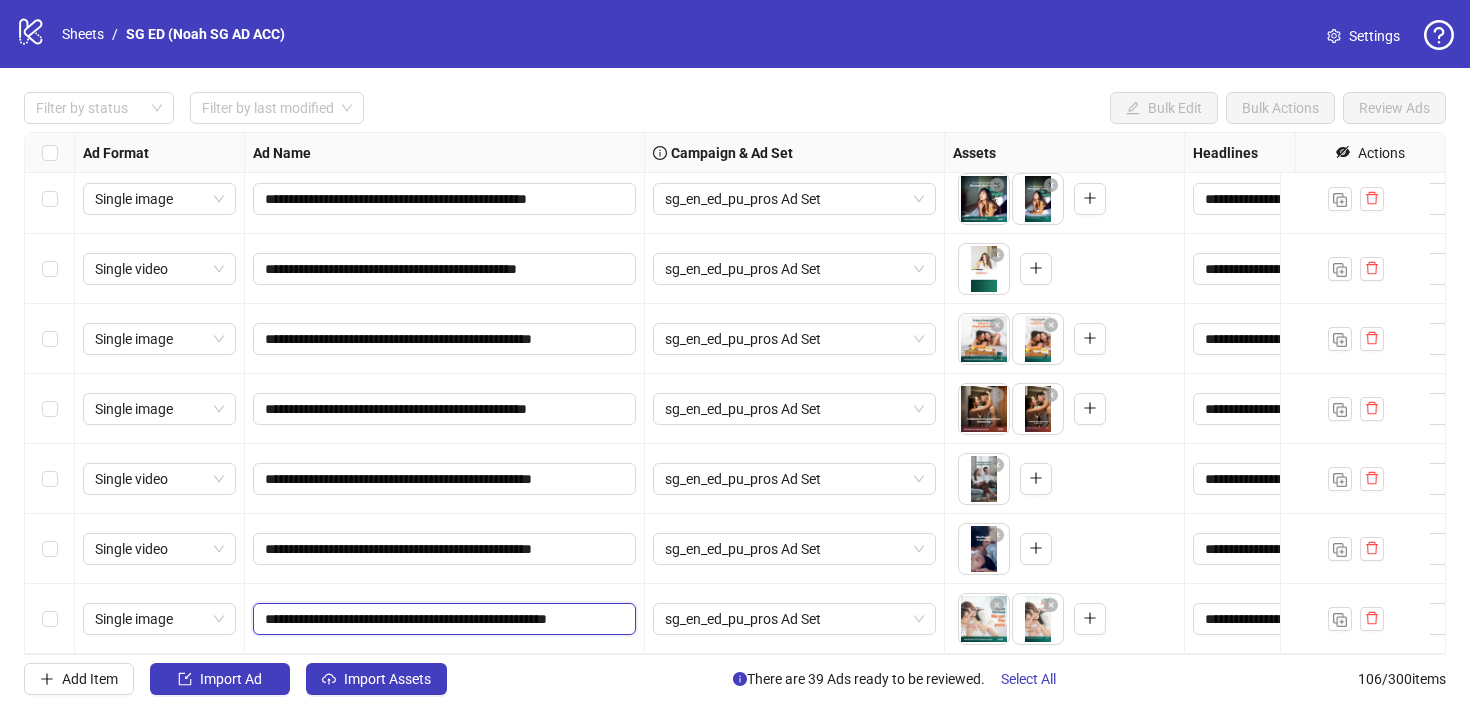 click on "**********" at bounding box center (442, 619) 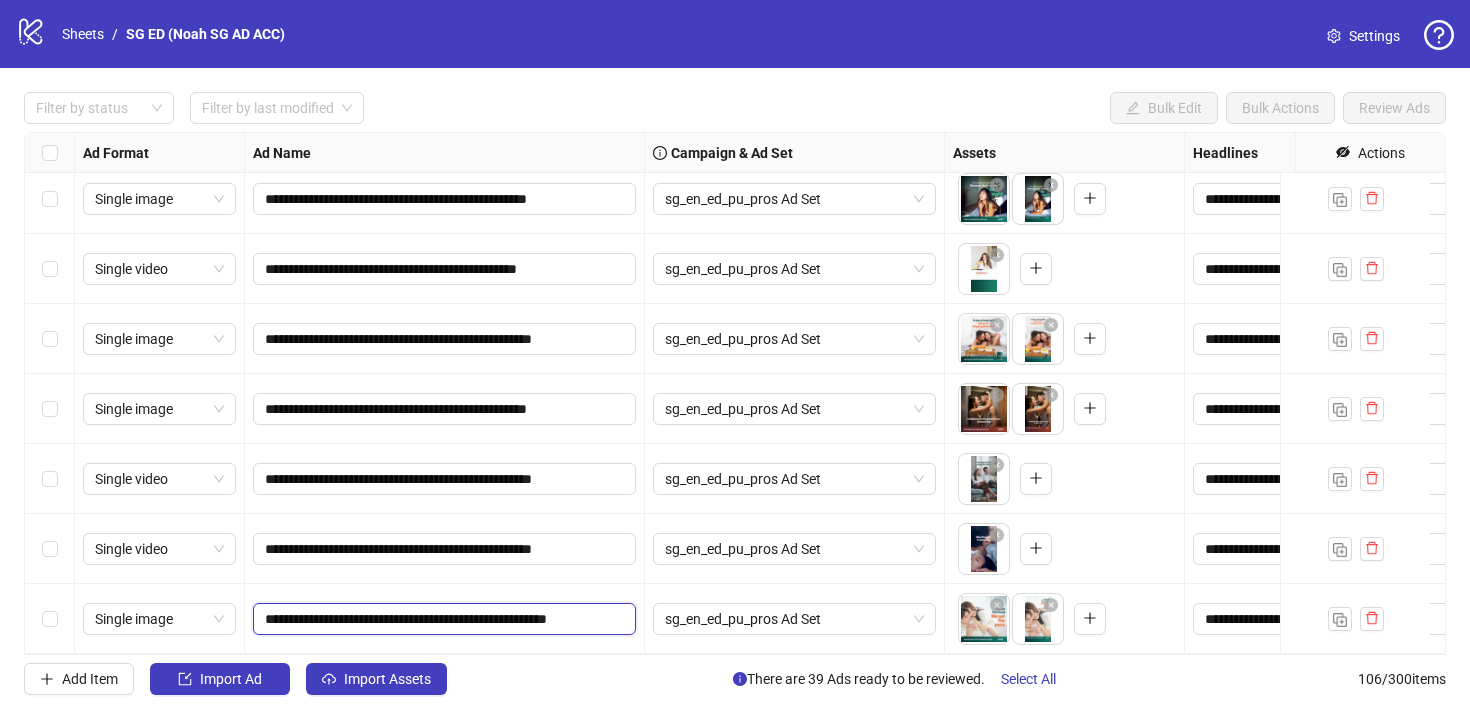 click on "**********" at bounding box center [442, 619] 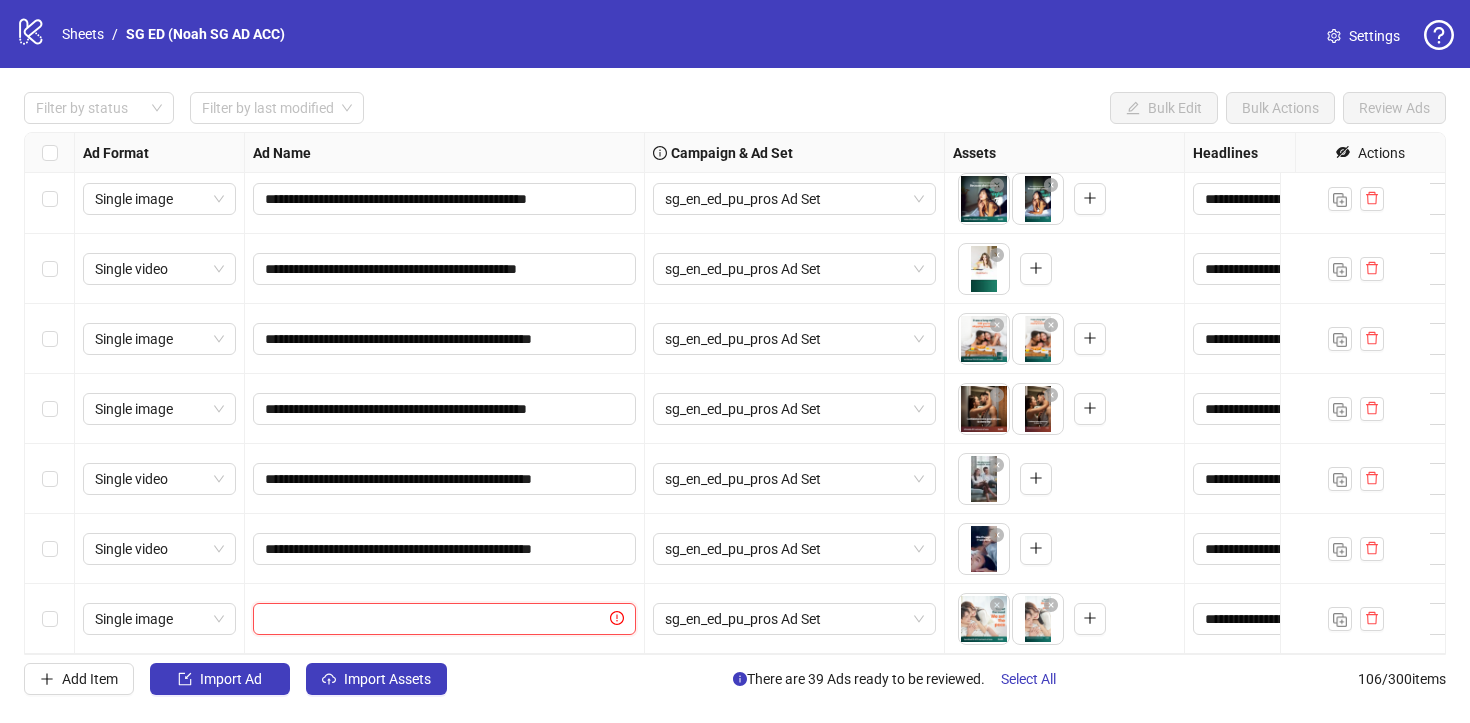 paste on "**********" 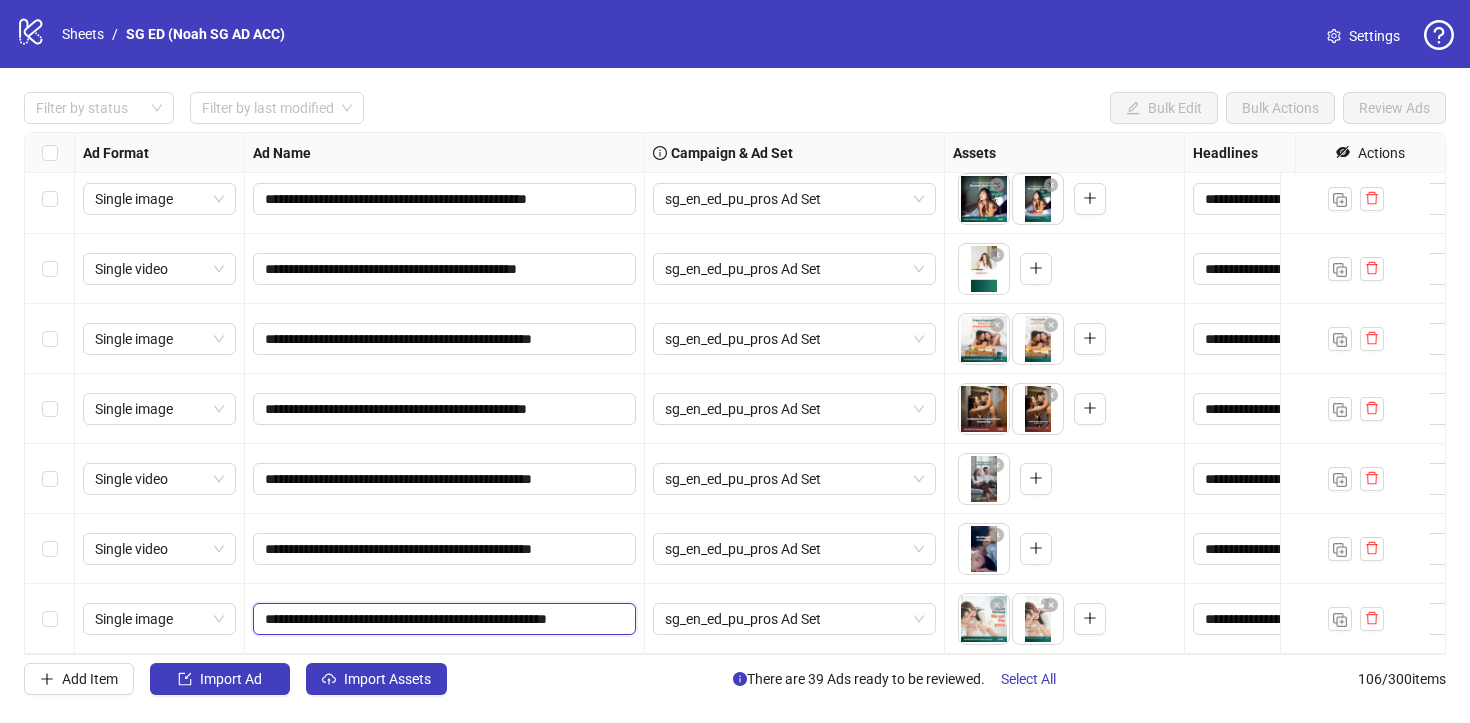 scroll, scrollTop: 0, scrollLeft: 17, axis: horizontal 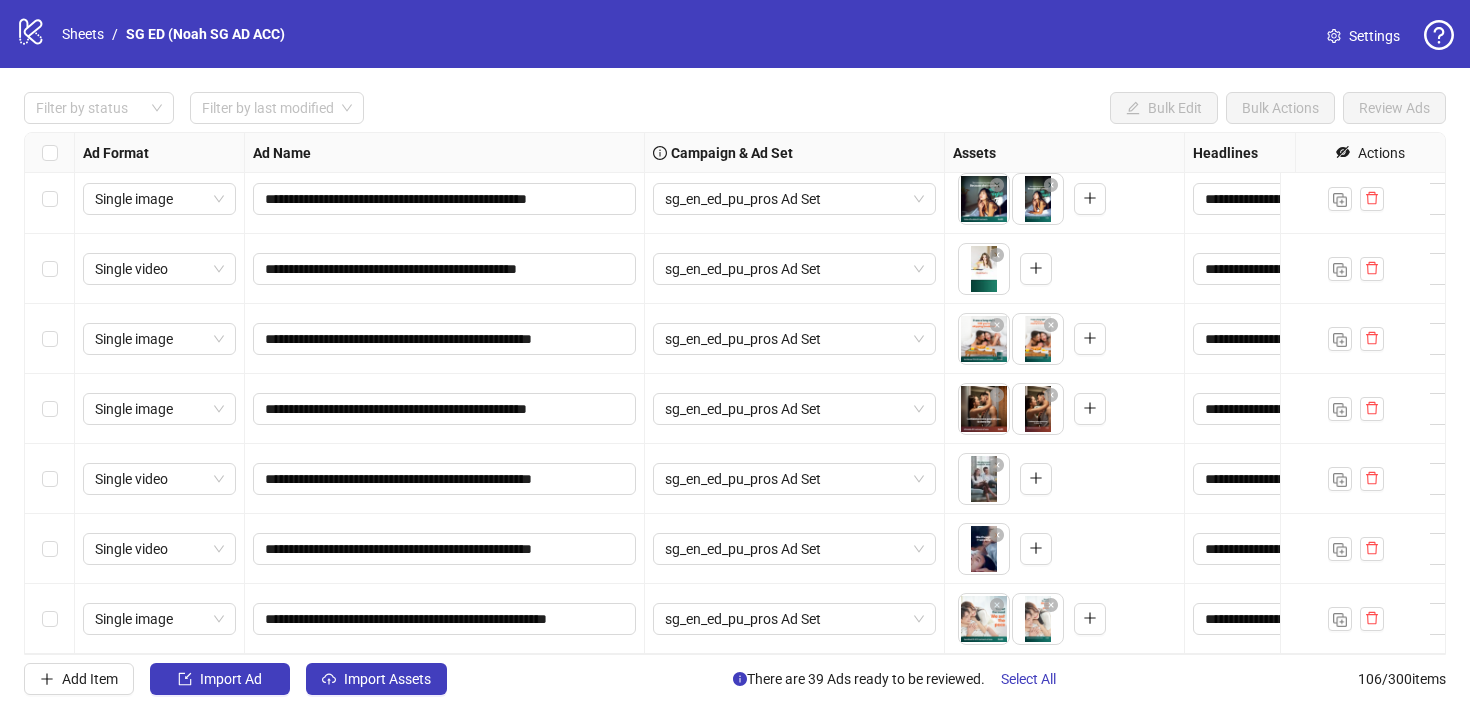 click on "**********" at bounding box center (445, 619) 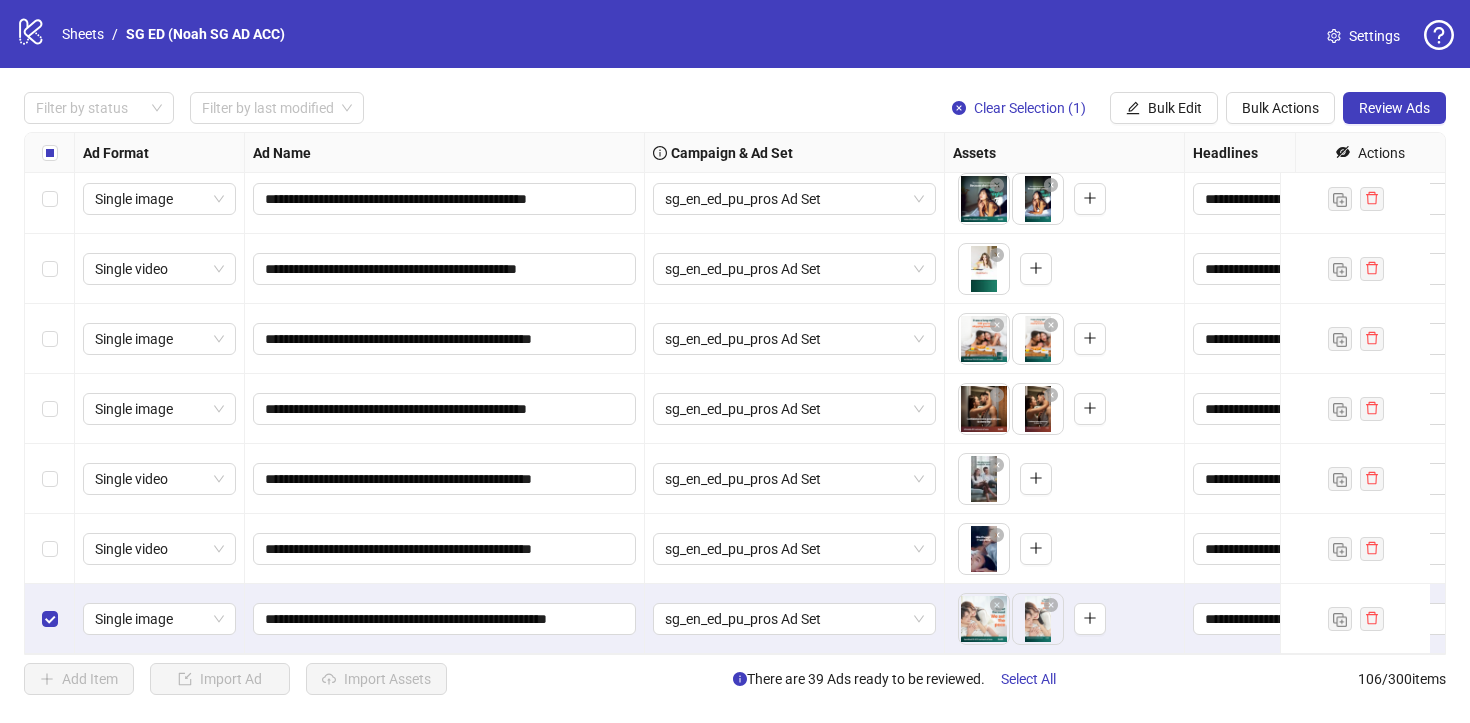 click at bounding box center [50, 549] 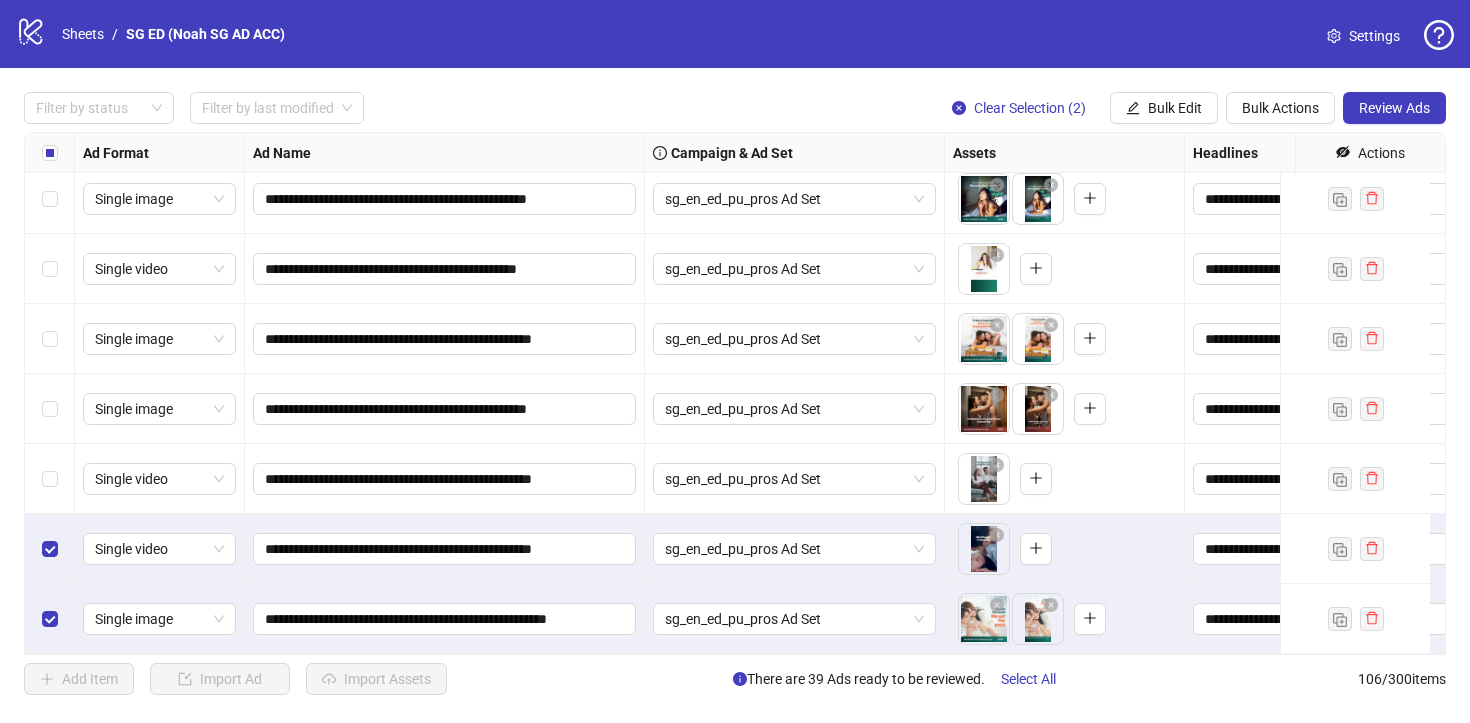 click at bounding box center (50, 479) 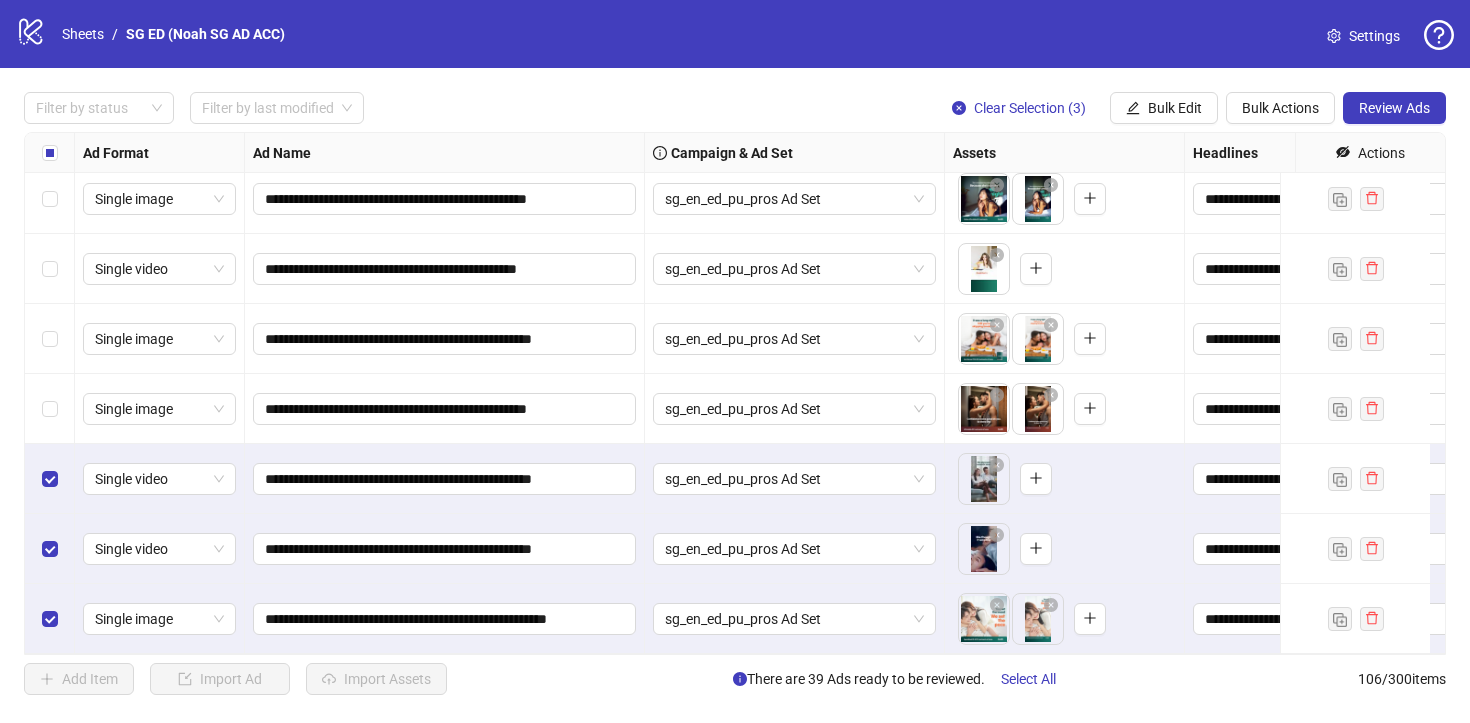 click at bounding box center (50, 409) 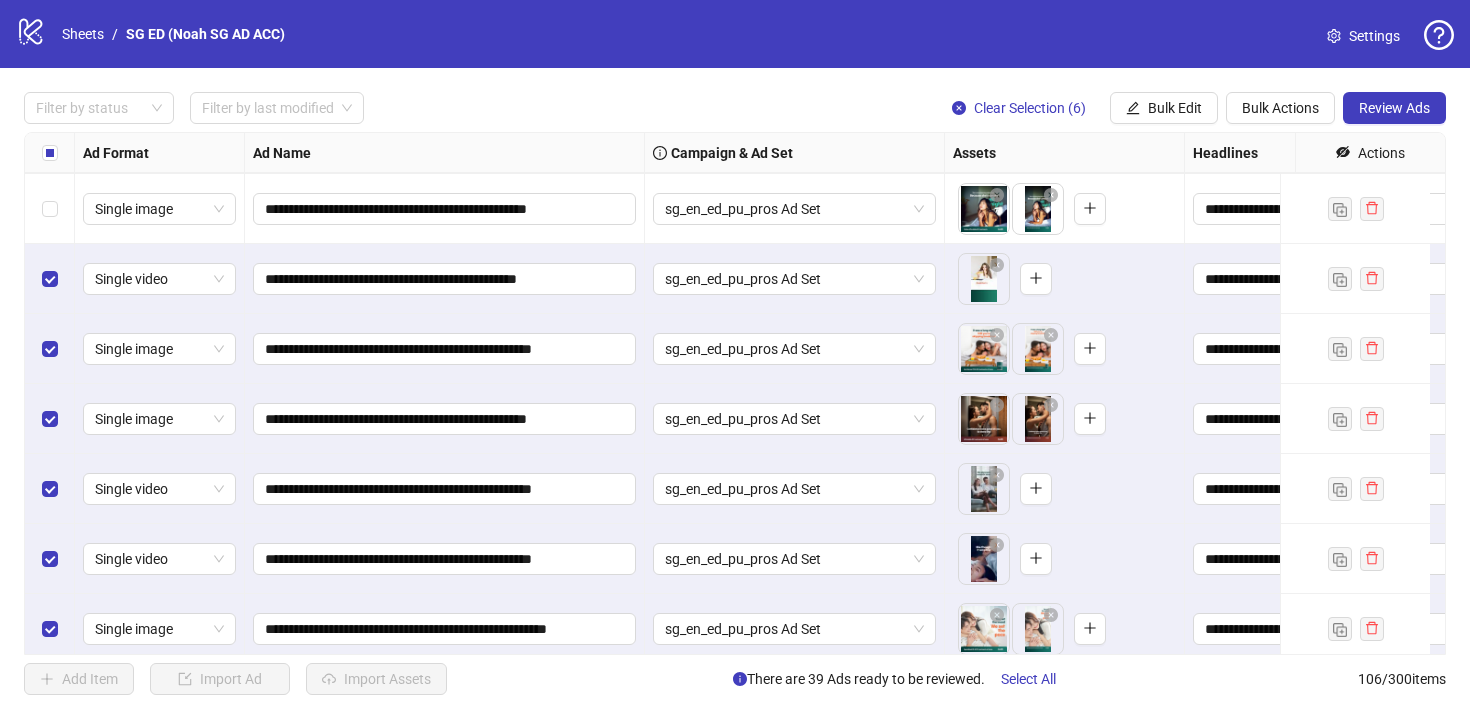 scroll, scrollTop: 6928, scrollLeft: 0, axis: vertical 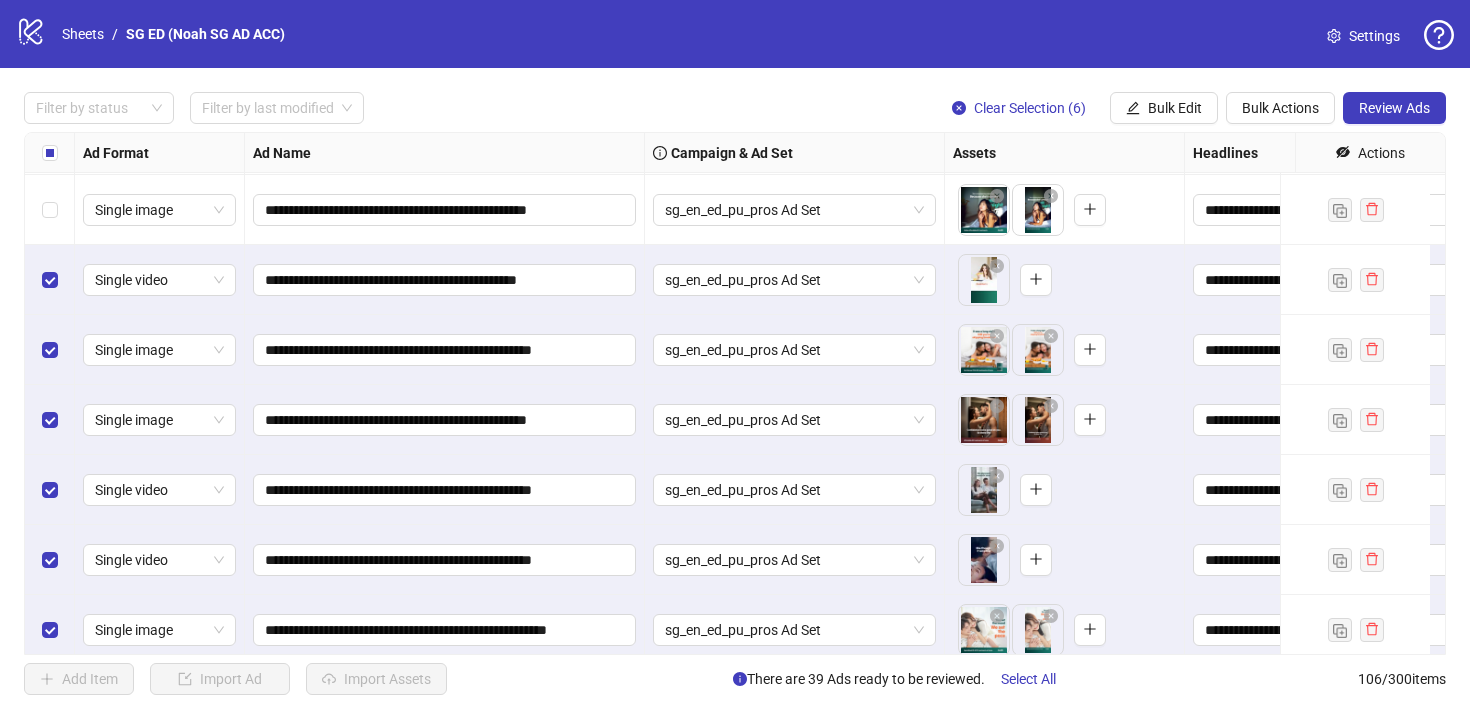 click at bounding box center (50, 210) 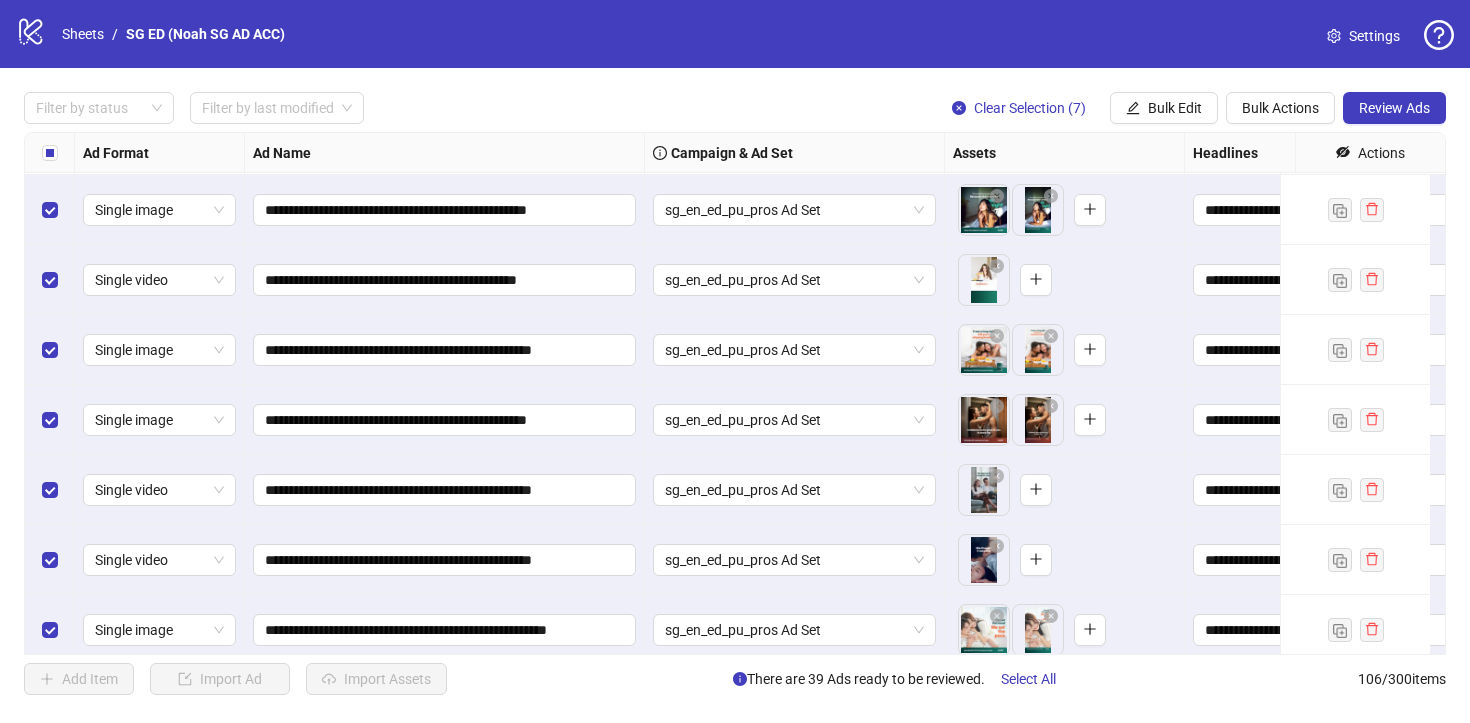 scroll, scrollTop: 6783, scrollLeft: 0, axis: vertical 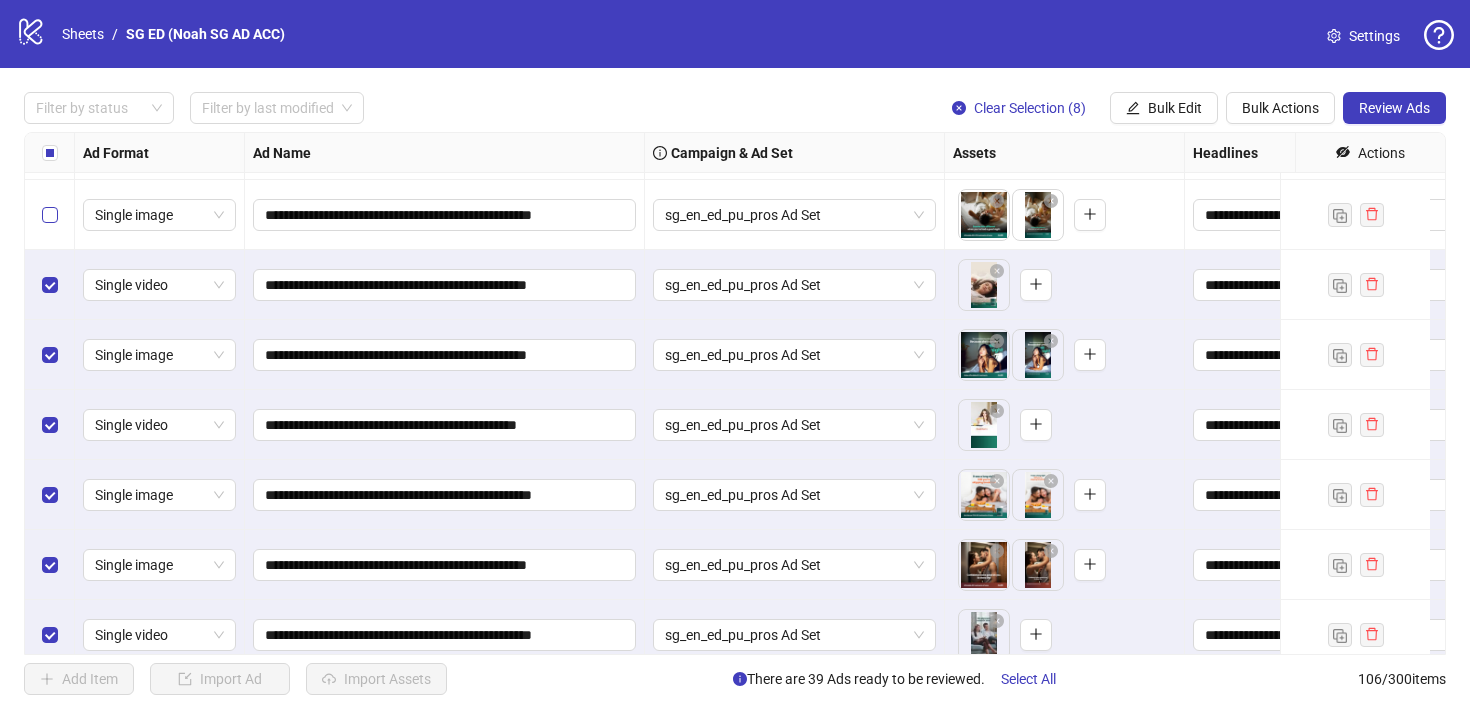 click at bounding box center [50, 215] 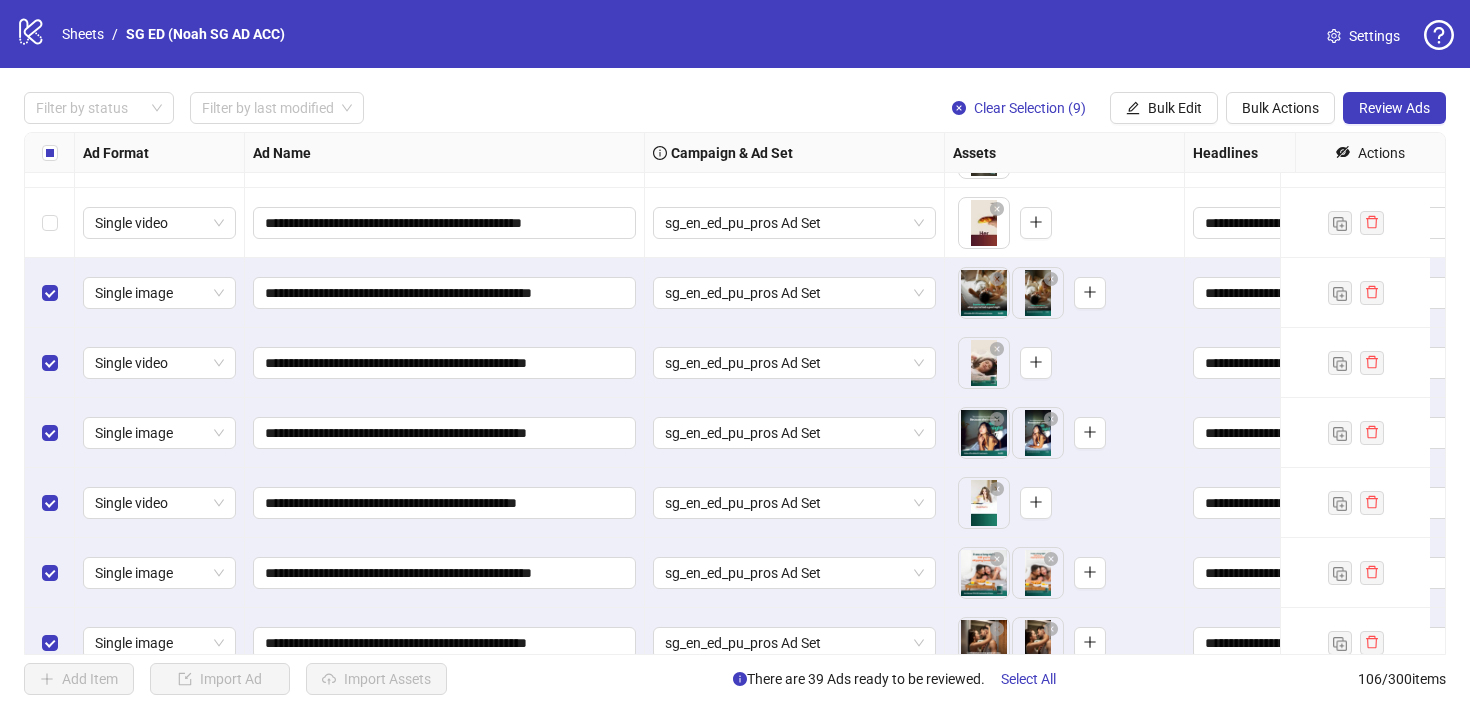 scroll, scrollTop: 6702, scrollLeft: 0, axis: vertical 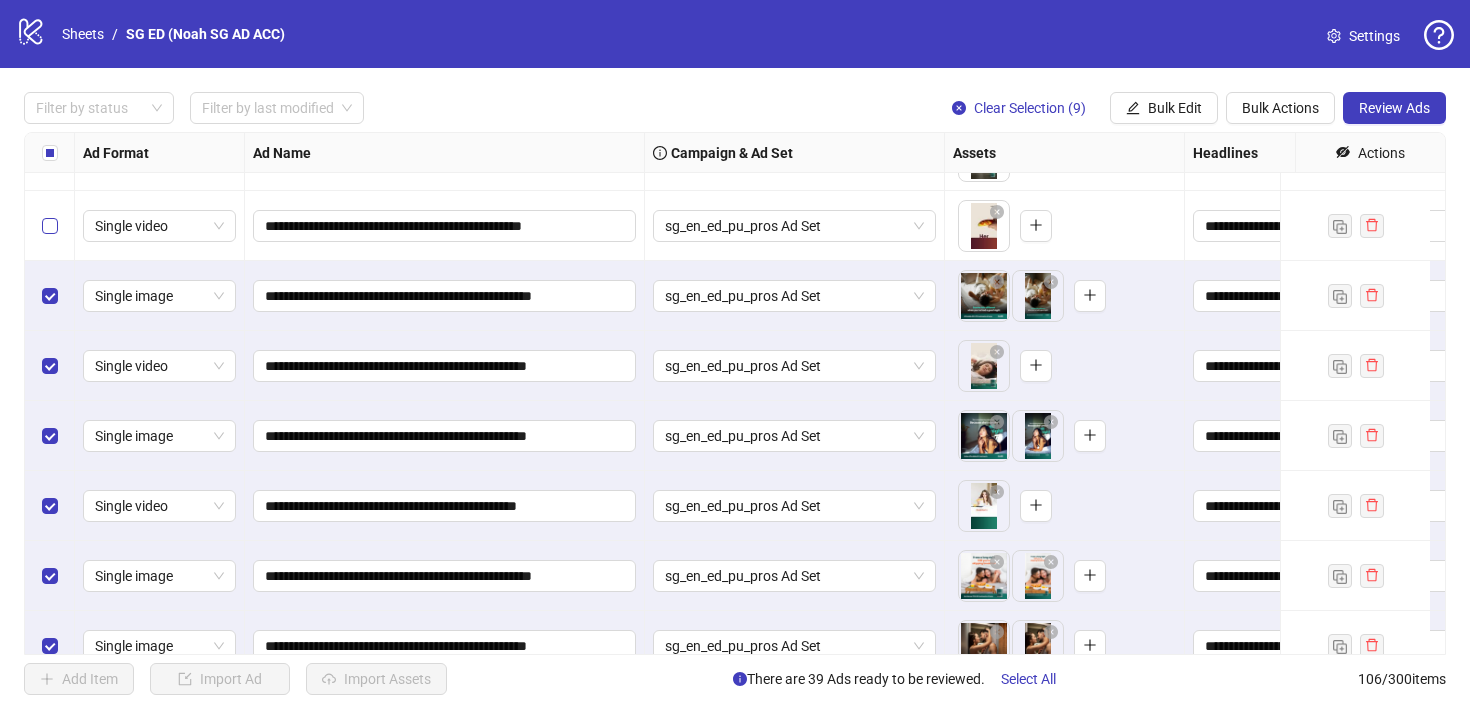 click at bounding box center [50, 226] 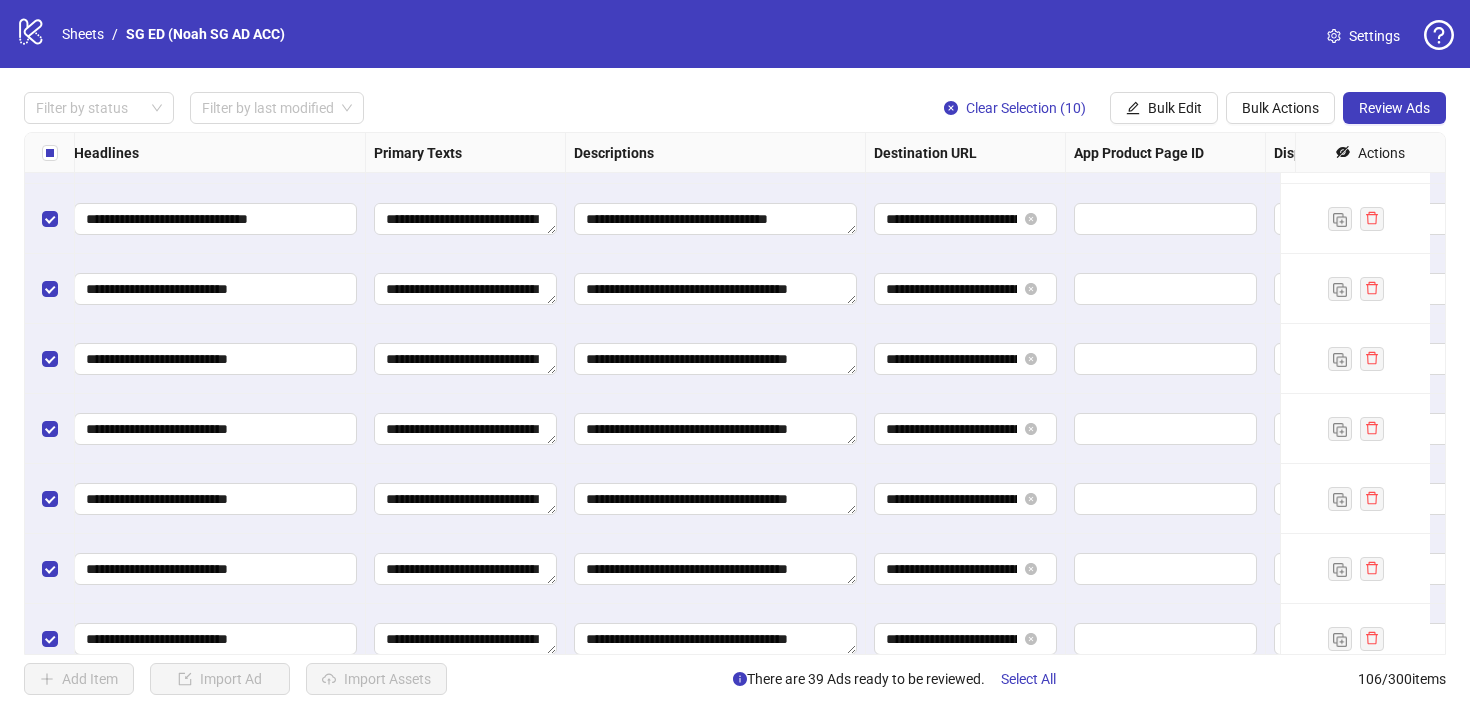 scroll, scrollTop: 6919, scrollLeft: 1360, axis: both 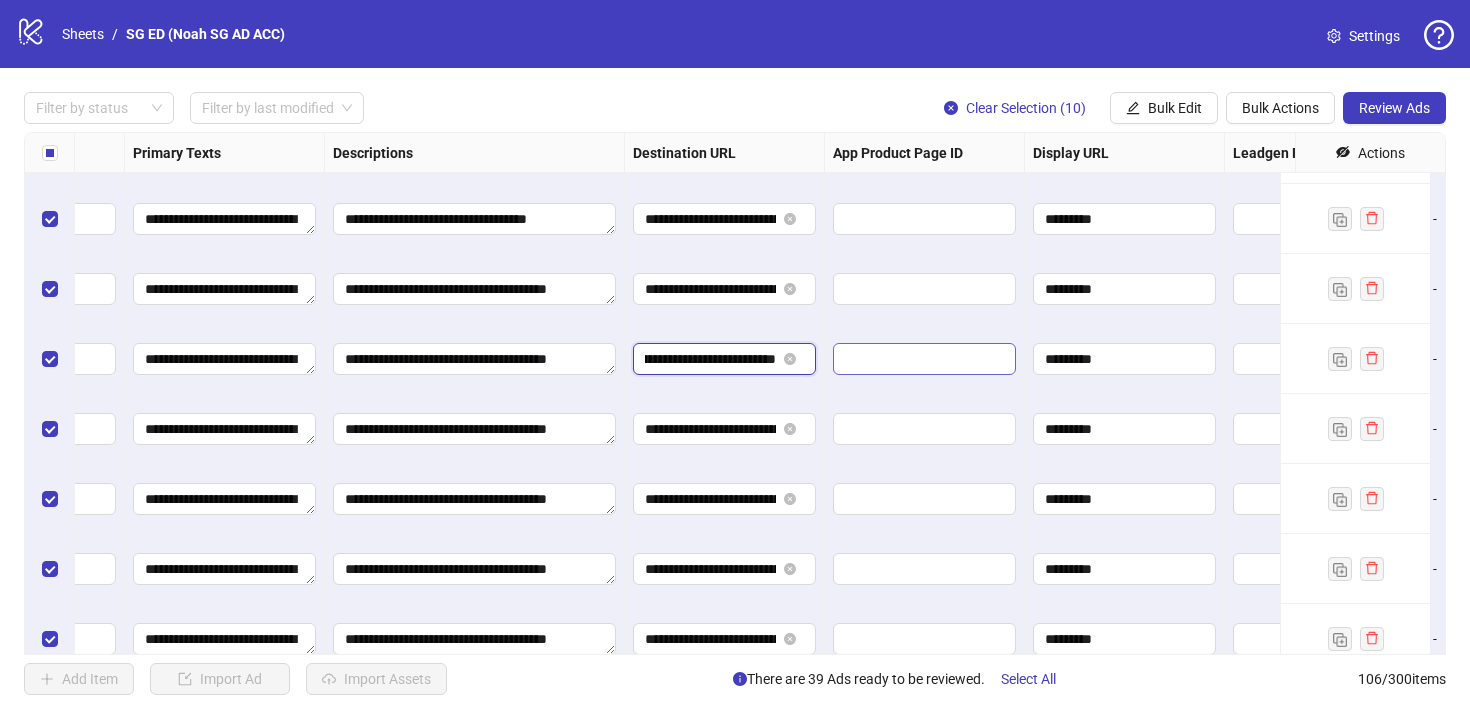 drag, startPoint x: 740, startPoint y: 362, endPoint x: 850, endPoint y: 369, distance: 110.2225 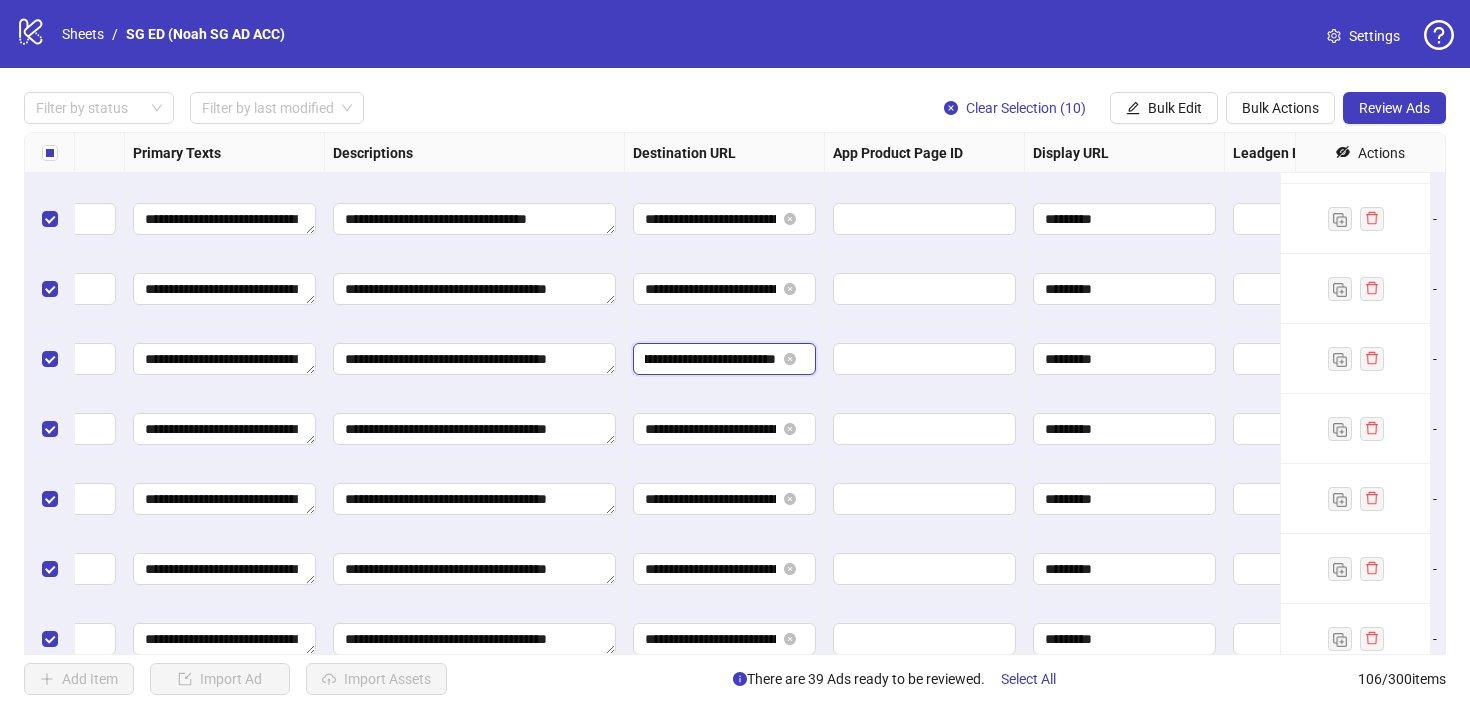 scroll, scrollTop: 6919, scrollLeft: 1865, axis: both 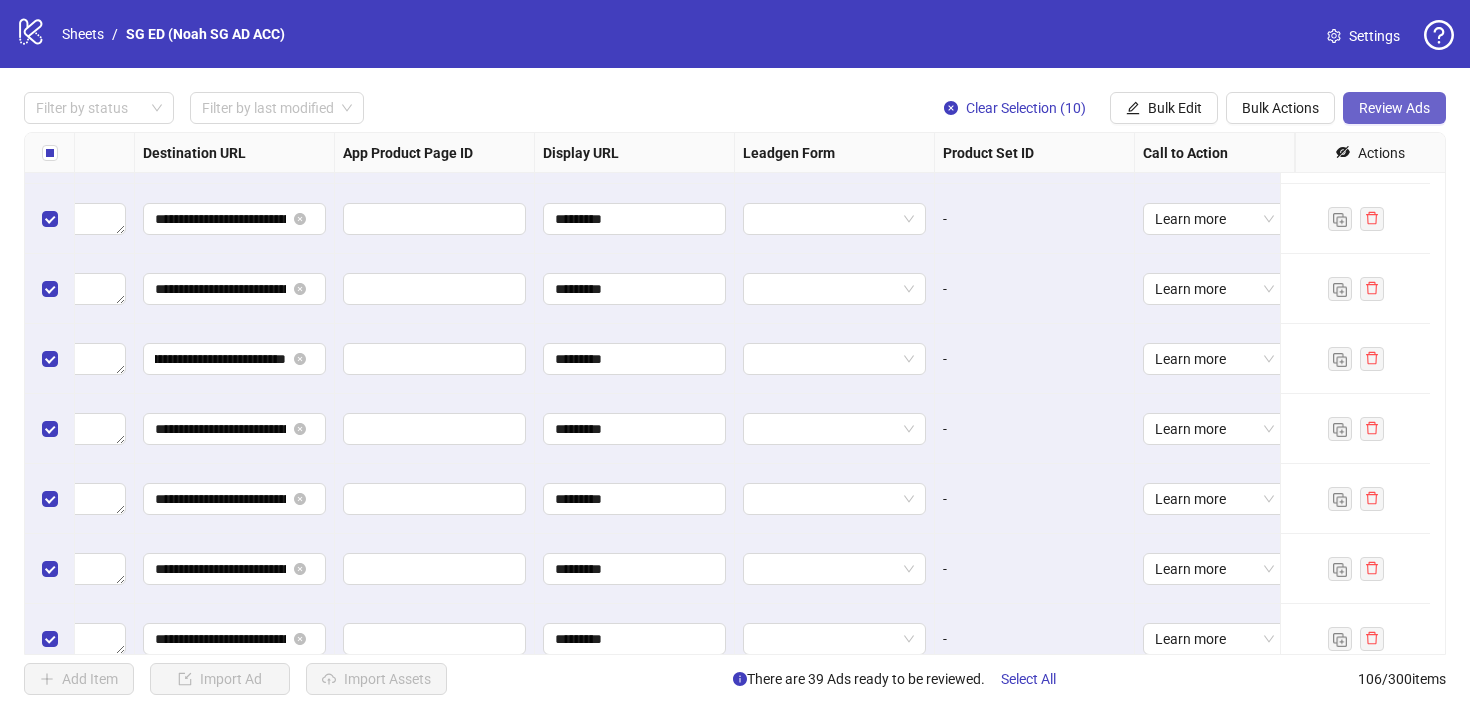 click on "Review Ads" at bounding box center (1394, 108) 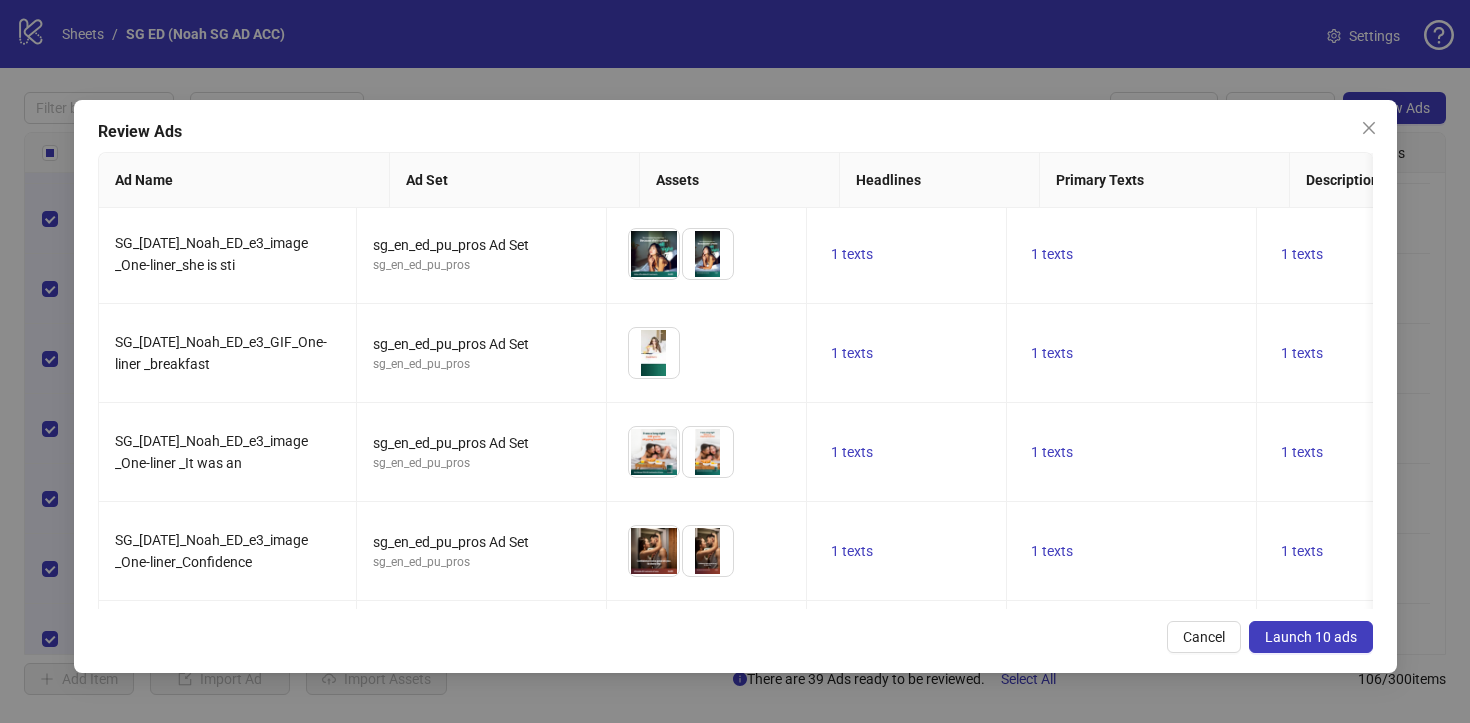 scroll, scrollTop: 0, scrollLeft: 0, axis: both 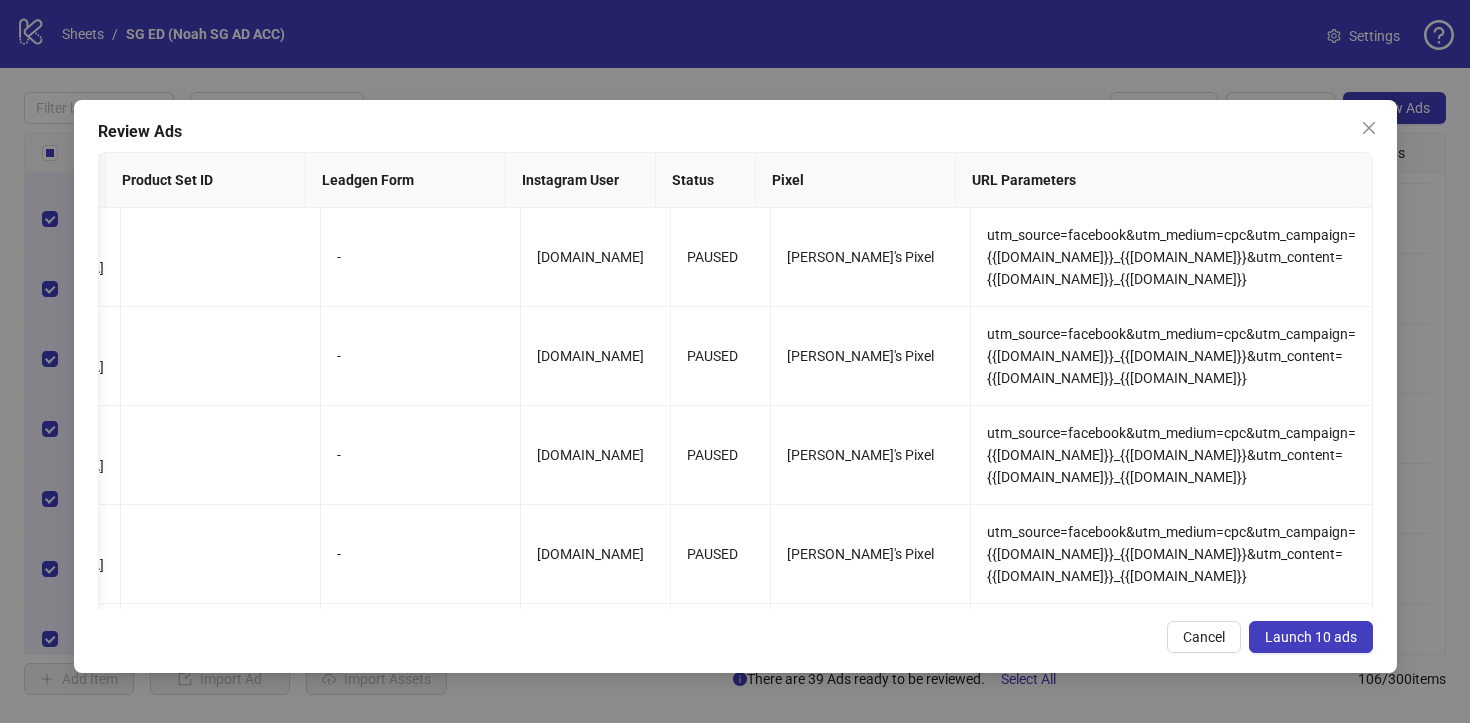 click on "Launch 10 ads" at bounding box center (1311, 637) 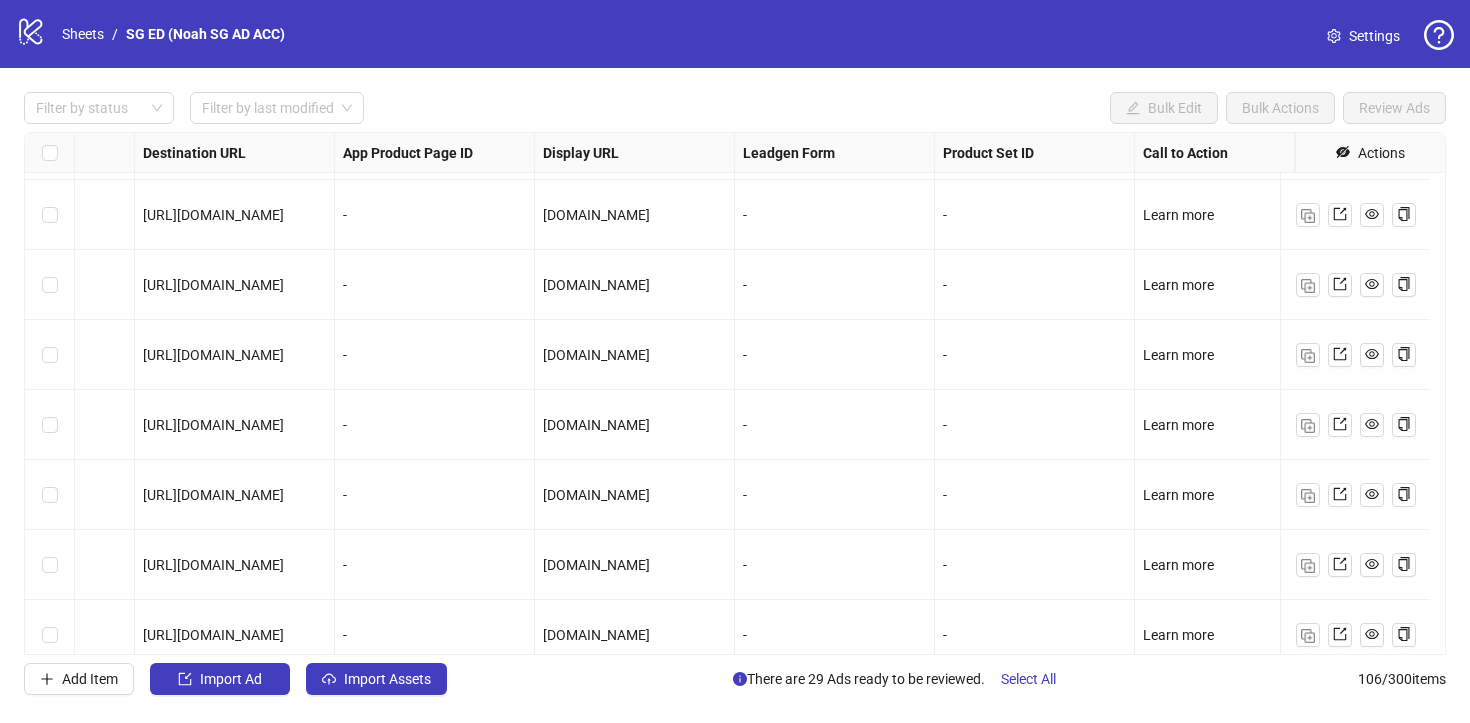 scroll, scrollTop: 6954, scrollLeft: 1865, axis: both 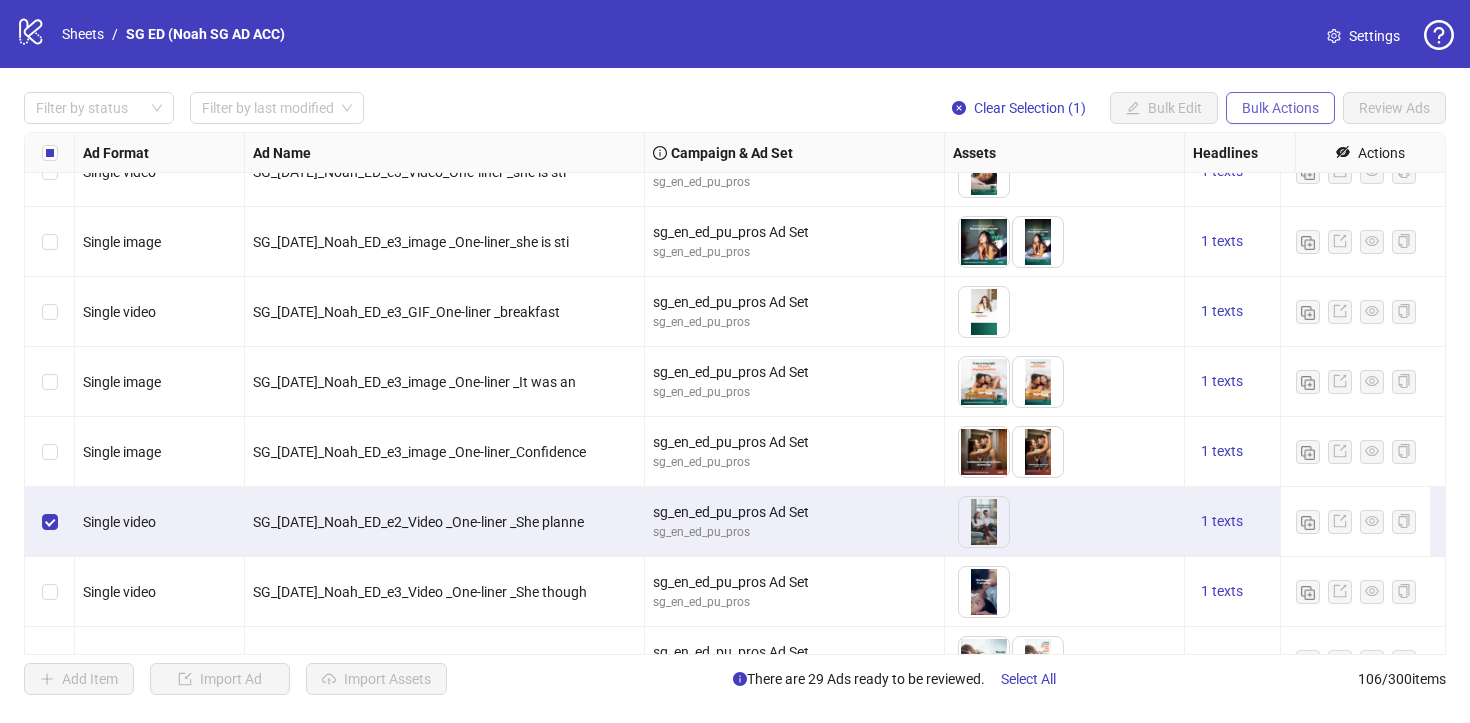 click on "Bulk Actions" at bounding box center (1280, 108) 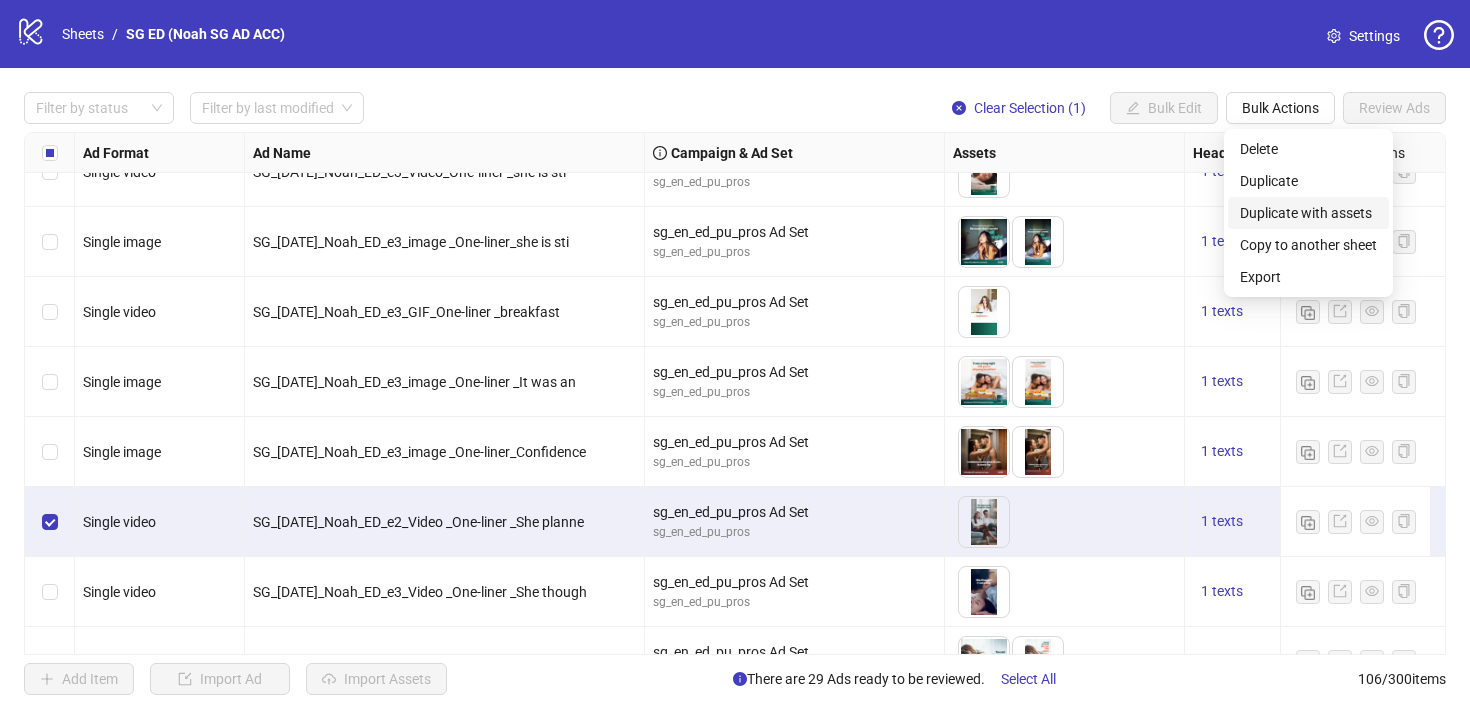 click on "Duplicate with assets" at bounding box center (1308, 213) 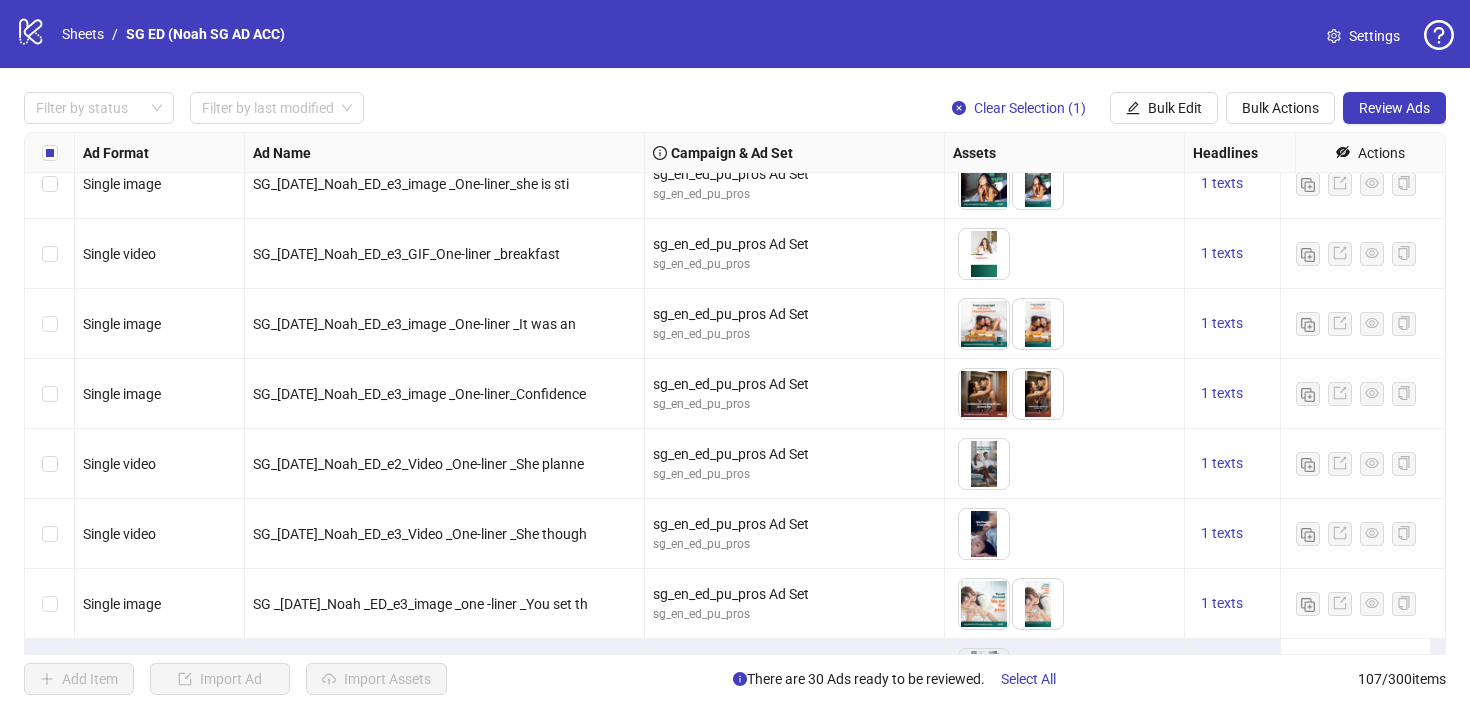 scroll, scrollTop: 7024, scrollLeft: 0, axis: vertical 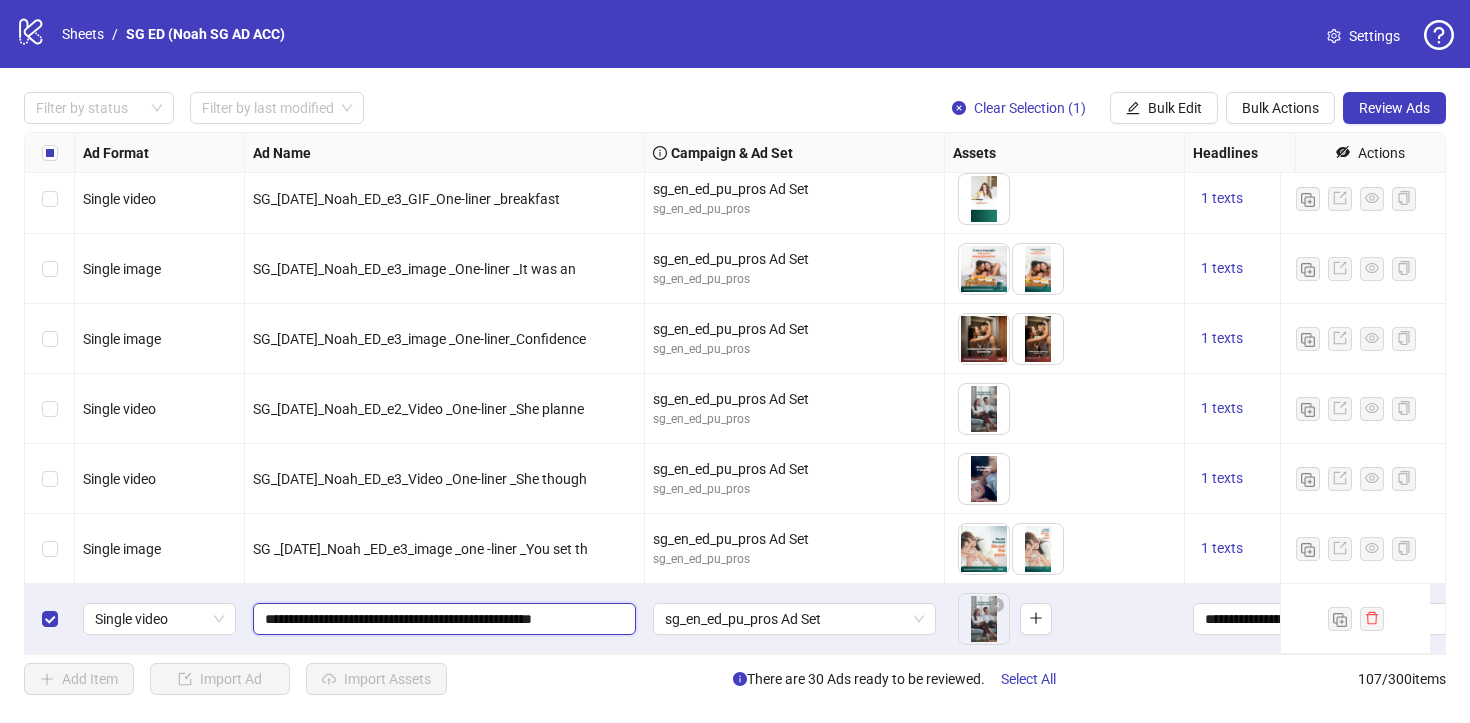 click on "**********" at bounding box center [442, 619] 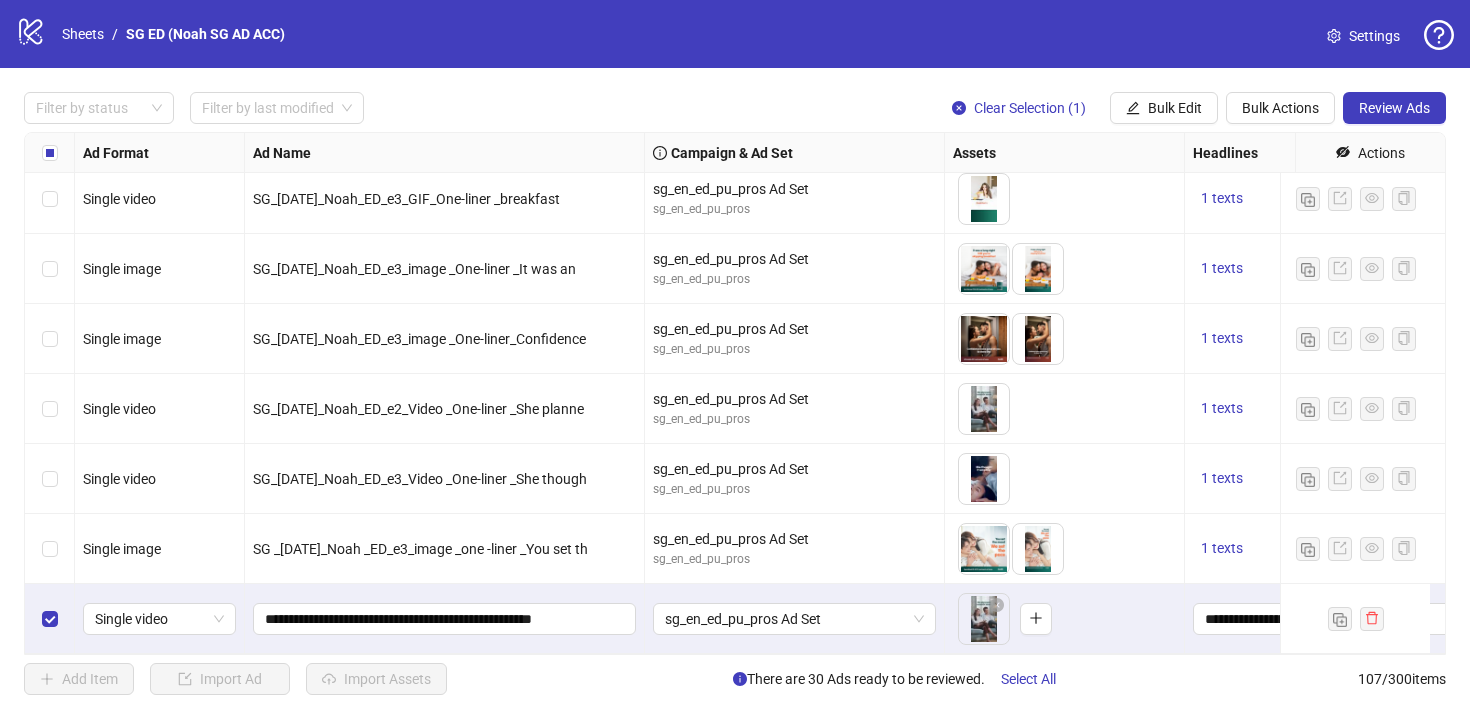 click on "SG _[DATE]_Noah _ED_e3_image _one -liner _You set th" at bounding box center [445, 549] 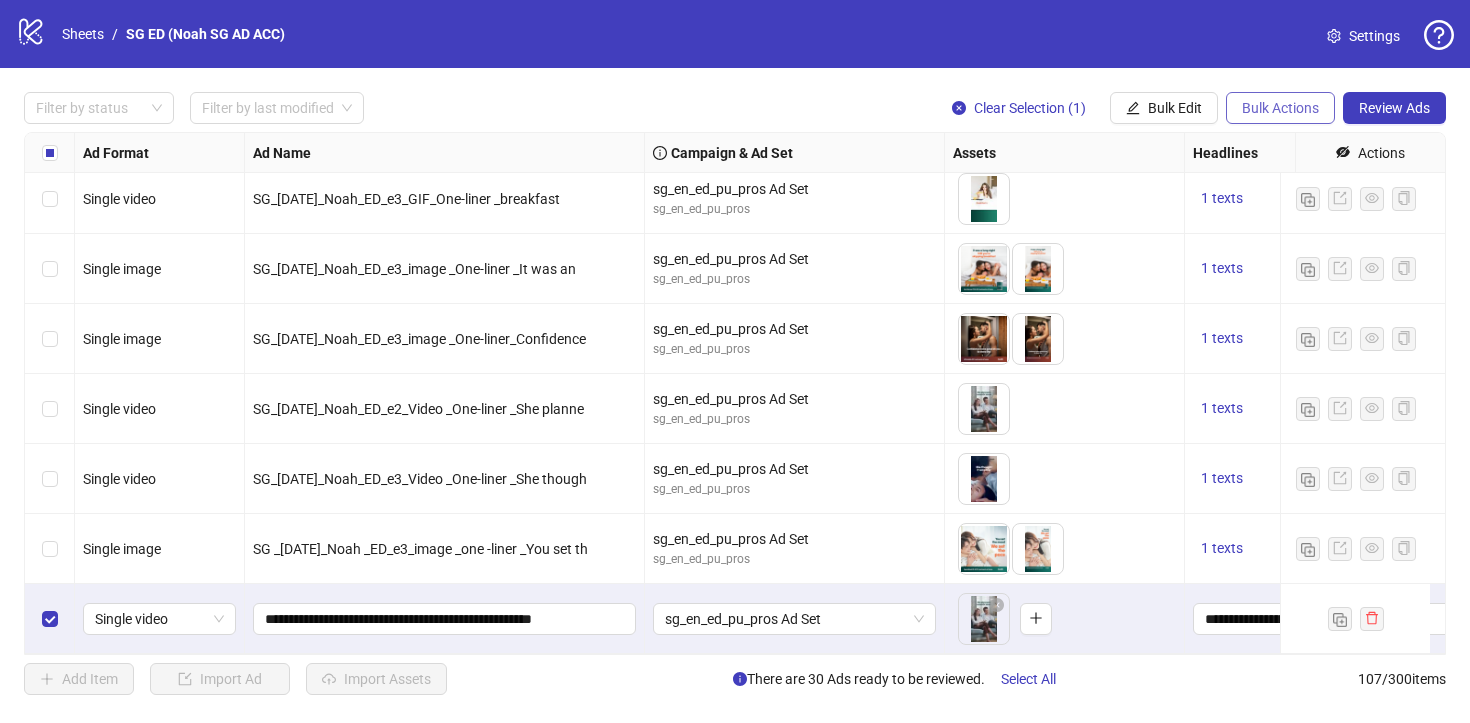 click on "Bulk Actions" at bounding box center (1280, 108) 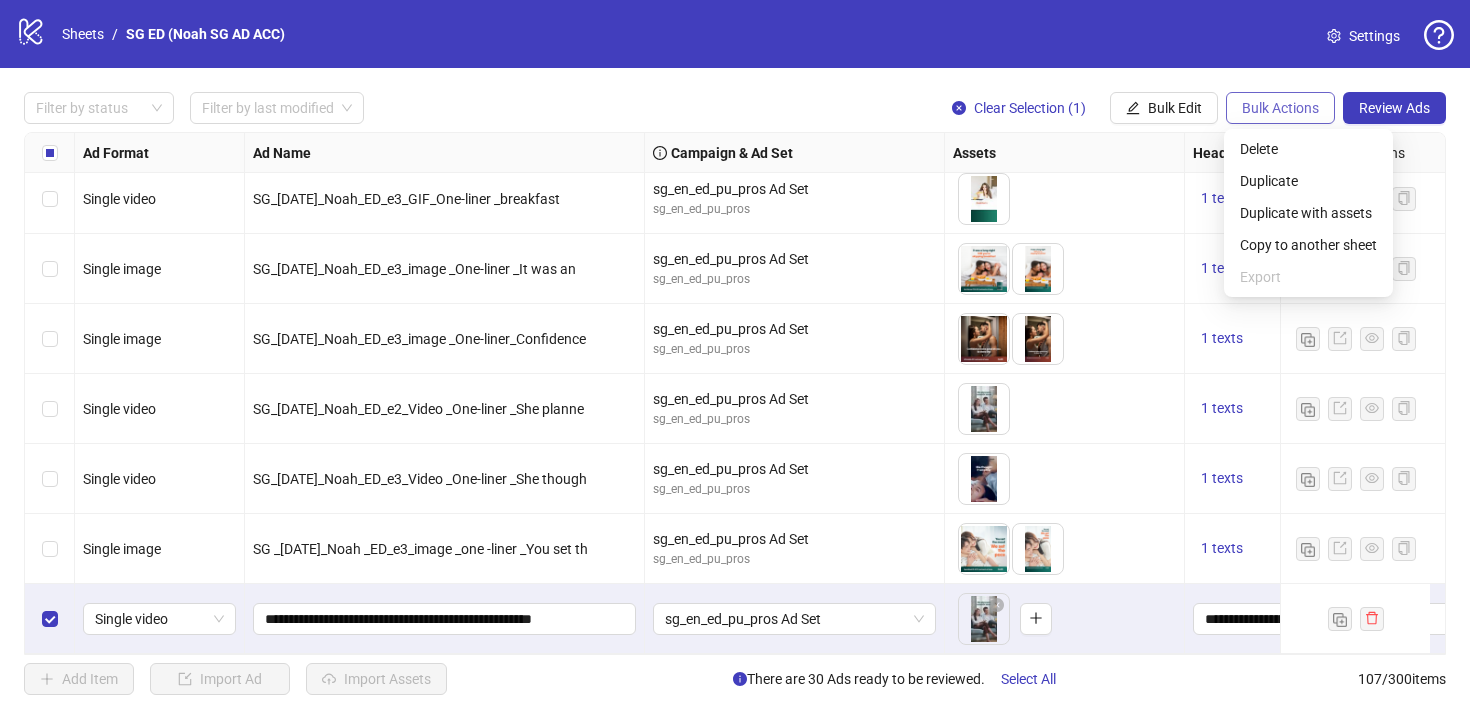 click on "Bulk Actions" at bounding box center (1280, 108) 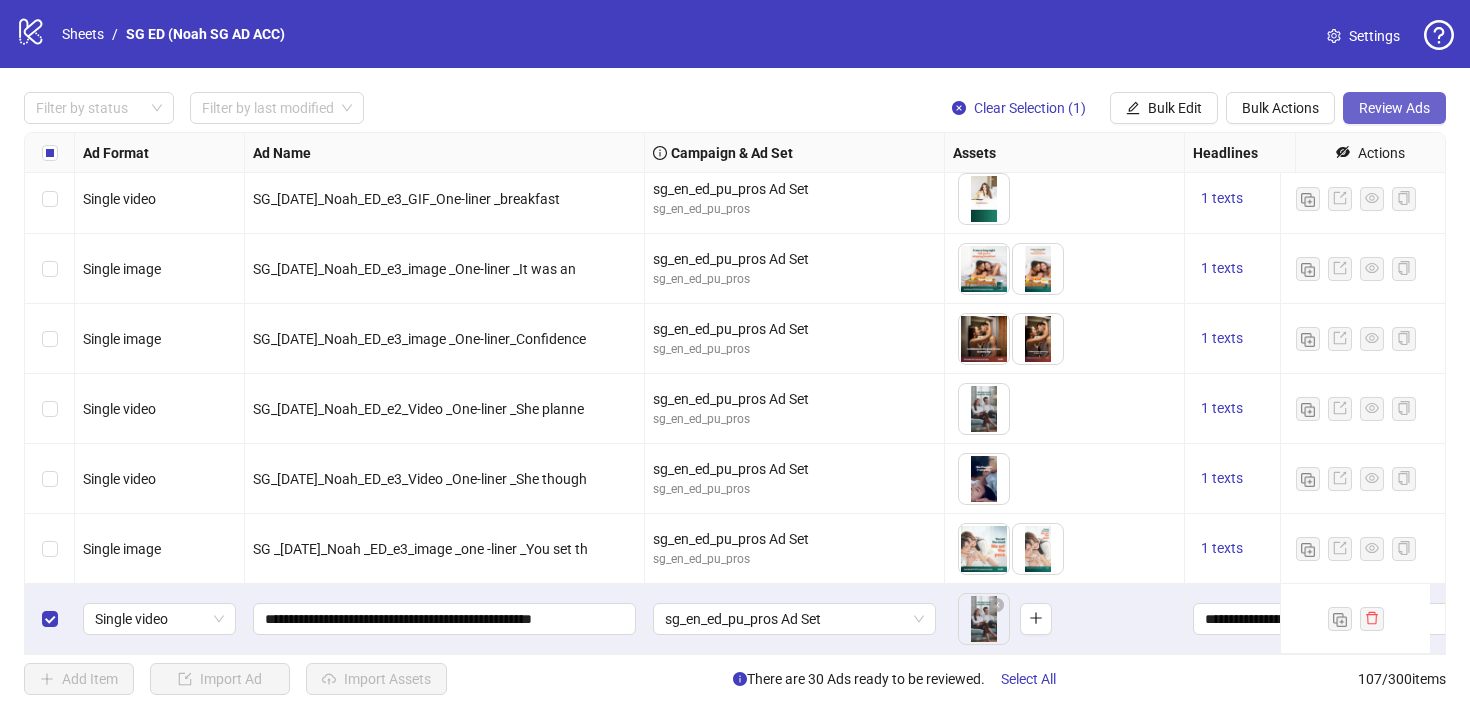 click on "Review Ads" at bounding box center [1394, 108] 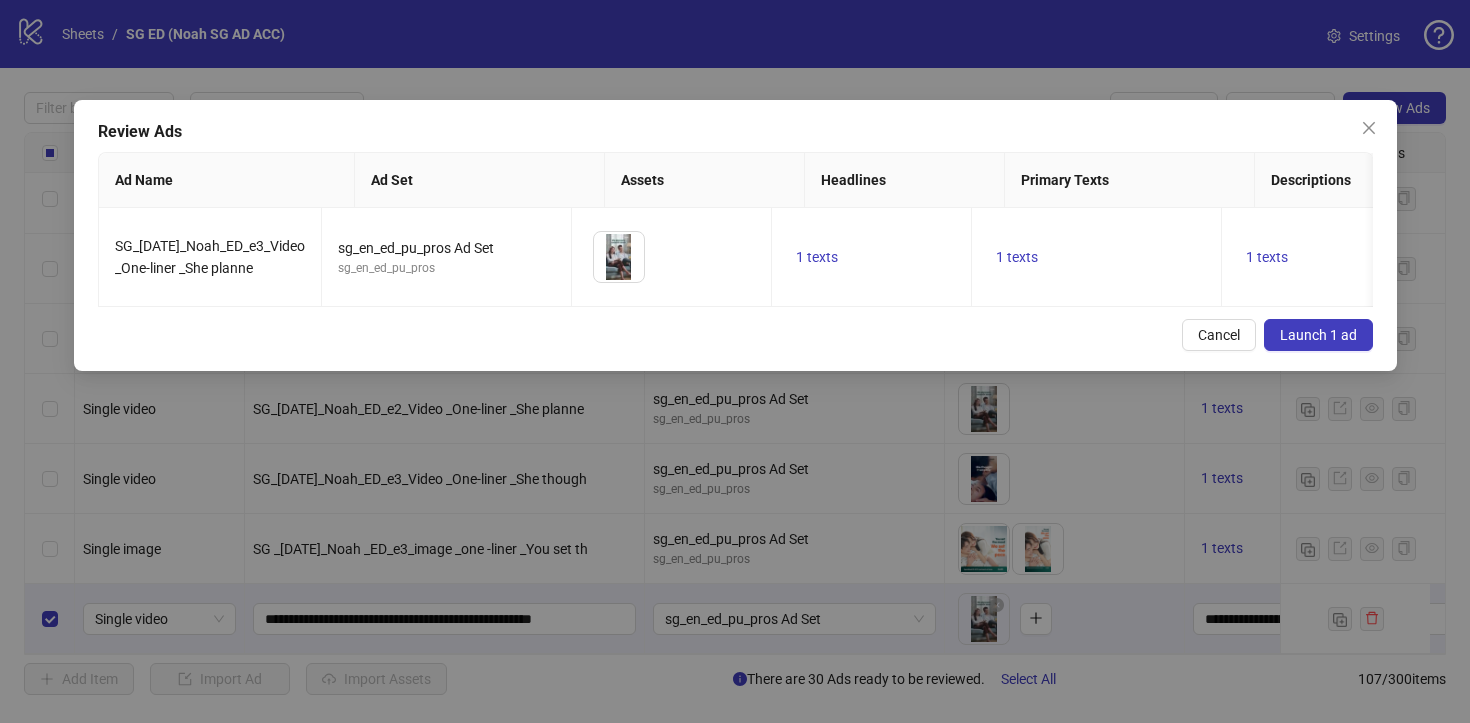 click on "Launch 1 ad" at bounding box center [1318, 335] 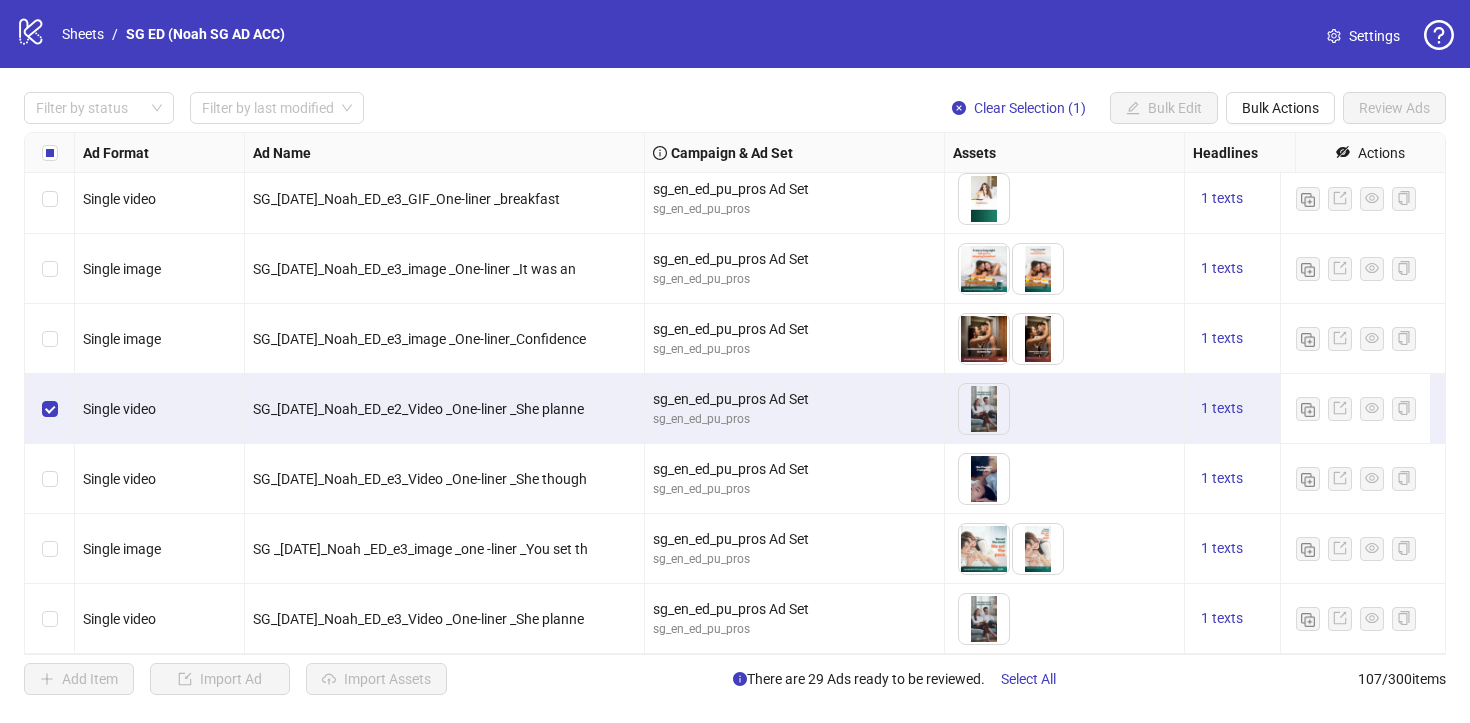 click at bounding box center [50, 409] 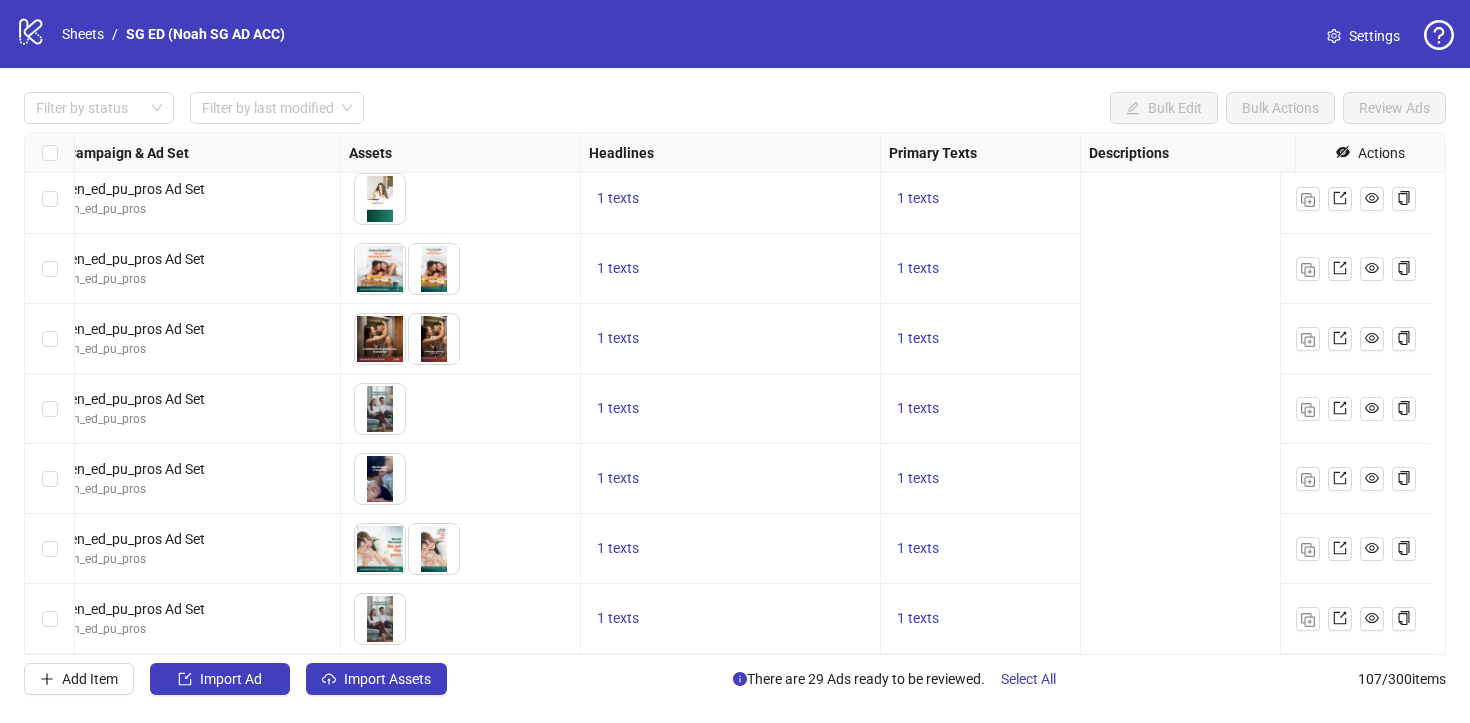 scroll, scrollTop: 7024, scrollLeft: 0, axis: vertical 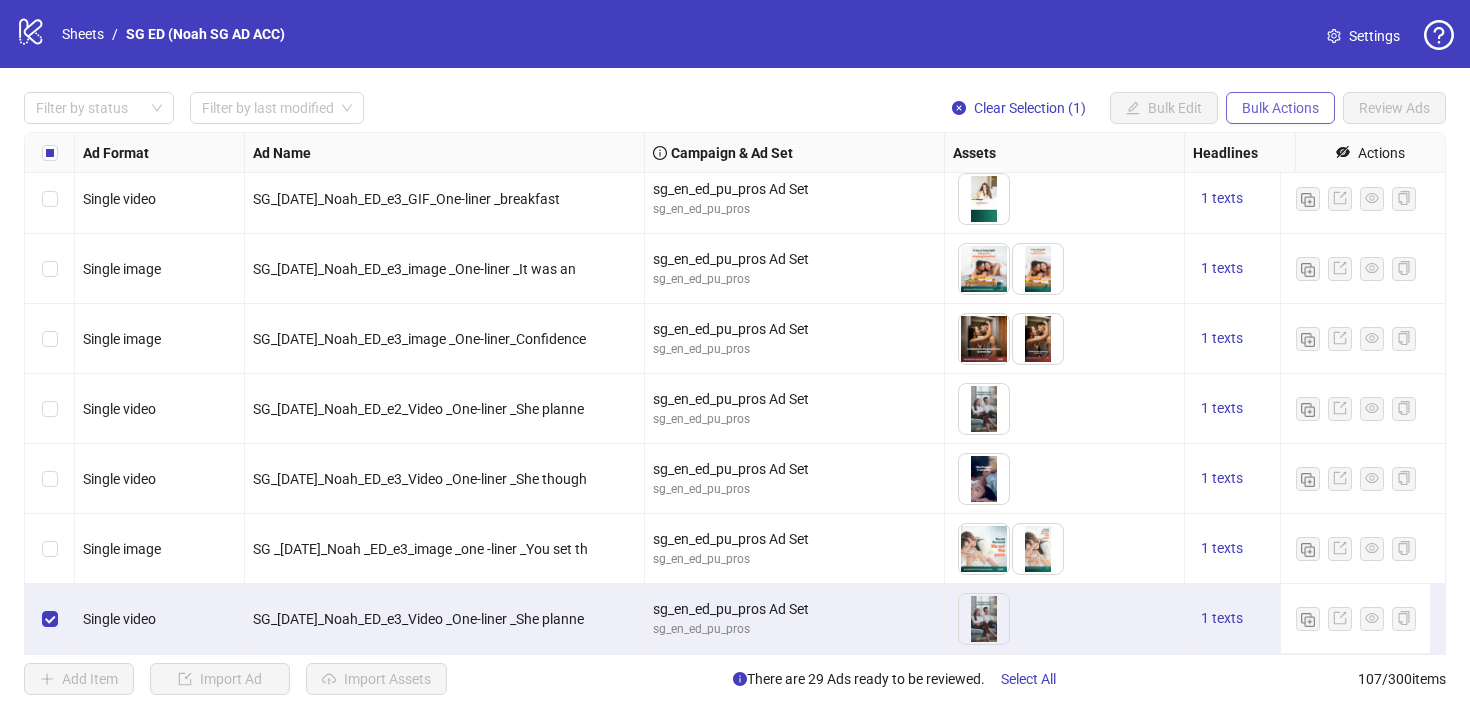 click on "Bulk Actions" at bounding box center [1280, 108] 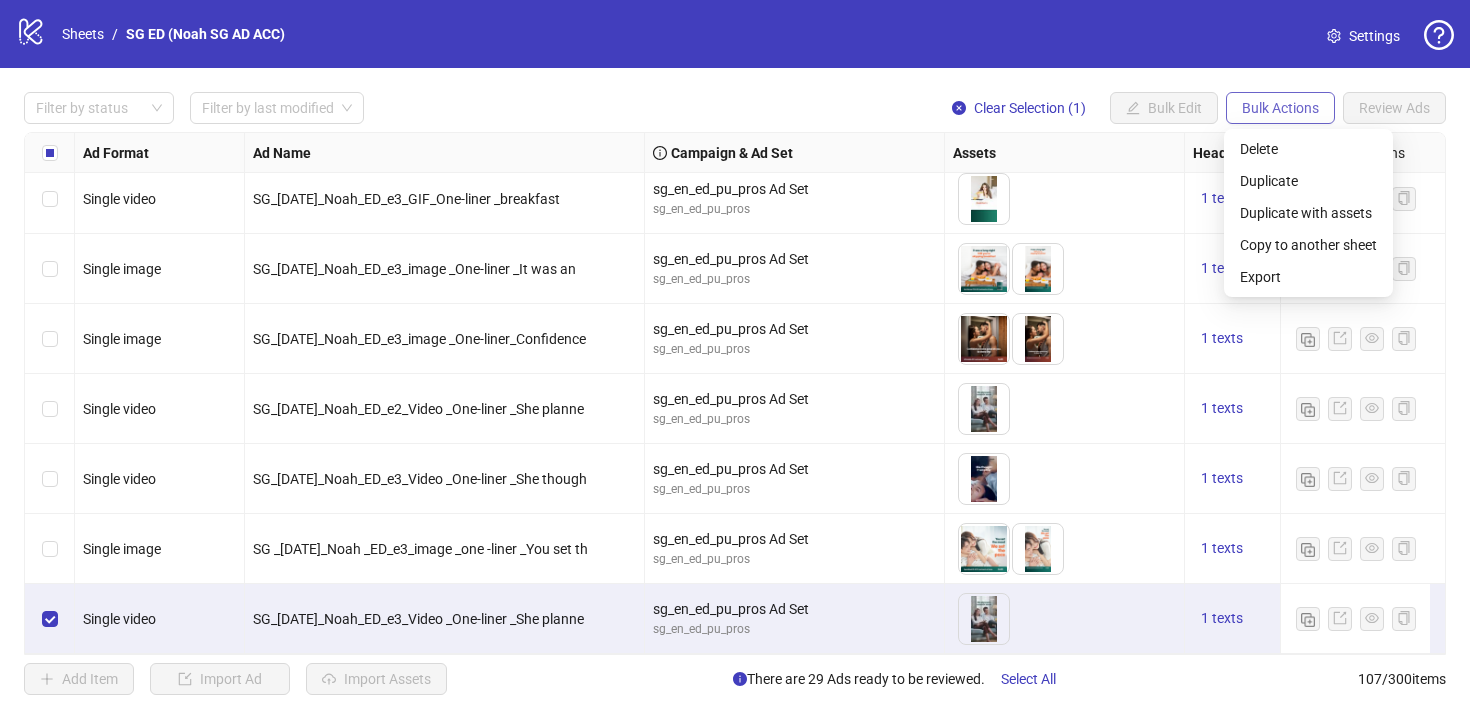 click on "Bulk Actions" at bounding box center [1280, 108] 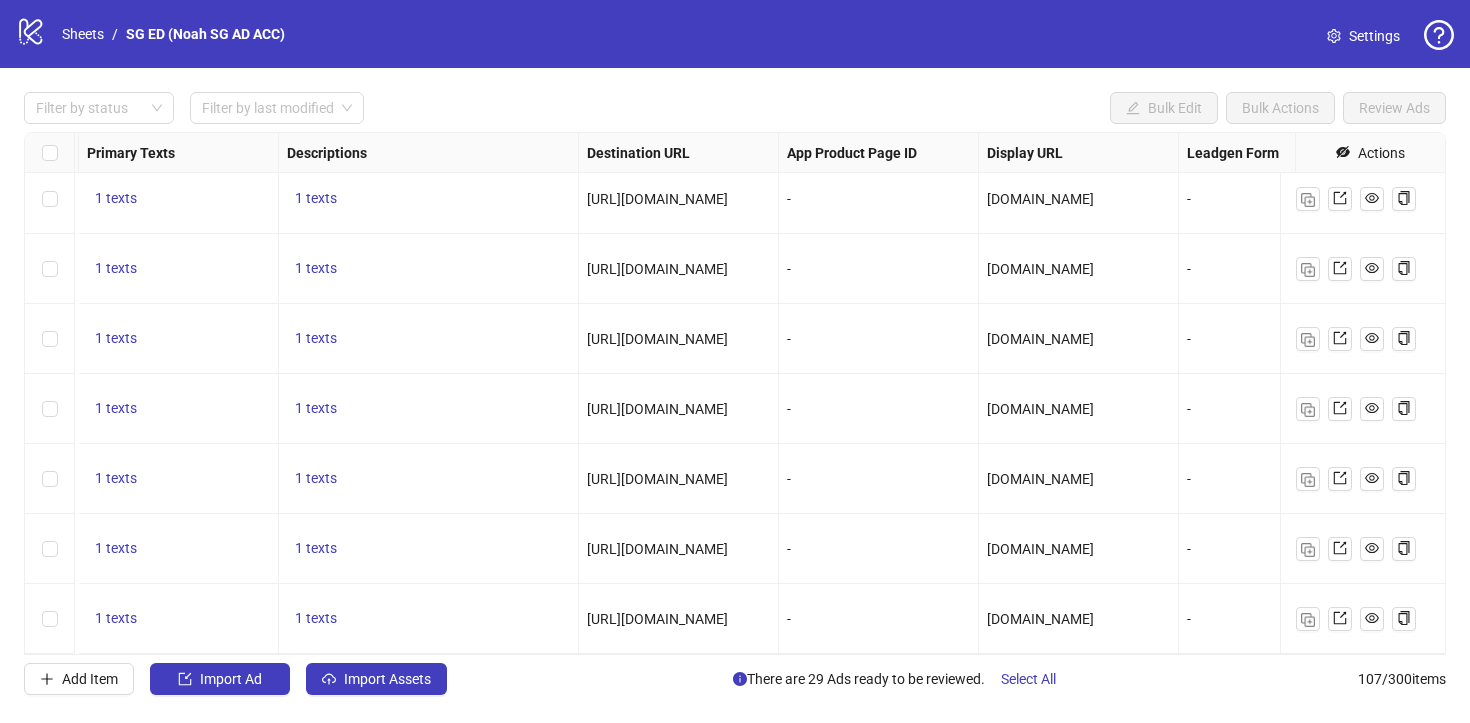 scroll, scrollTop: 7024, scrollLeft: 1865, axis: both 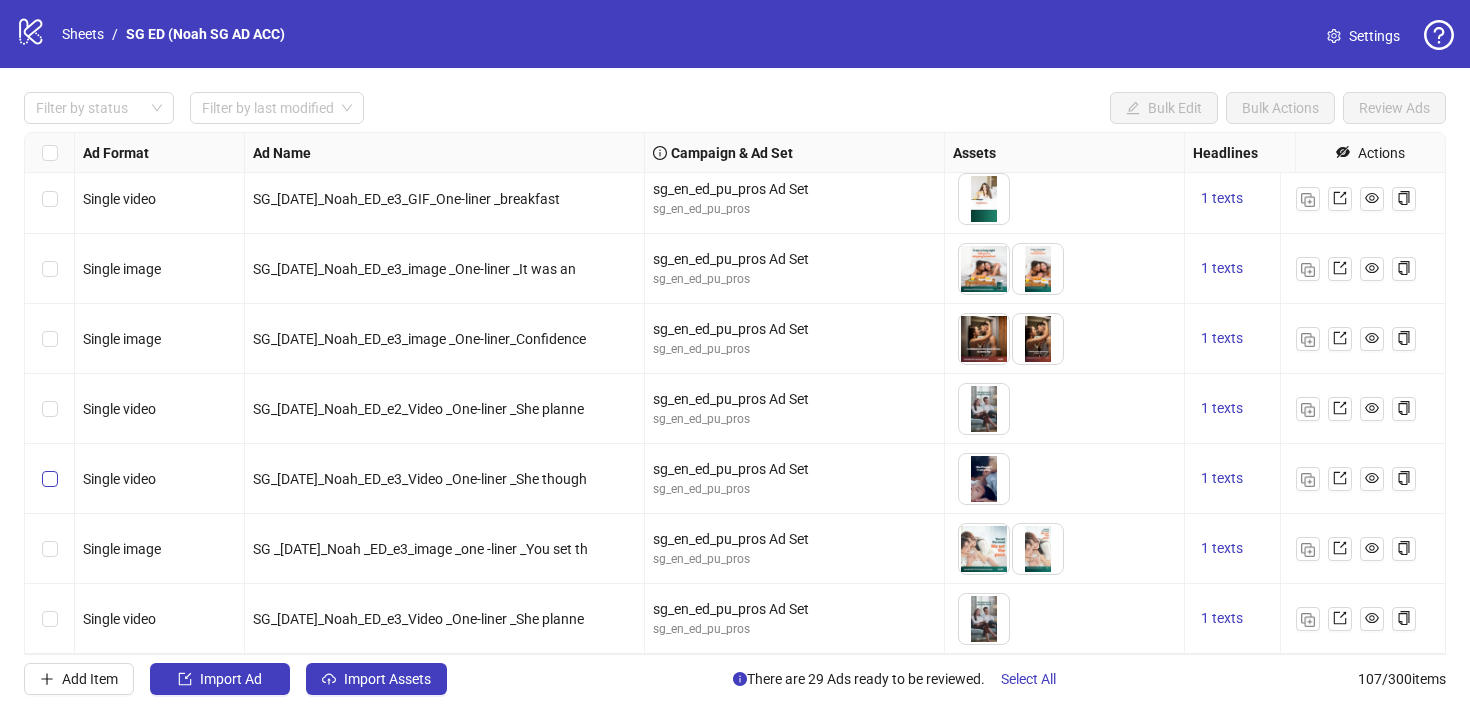 click at bounding box center [50, 479] 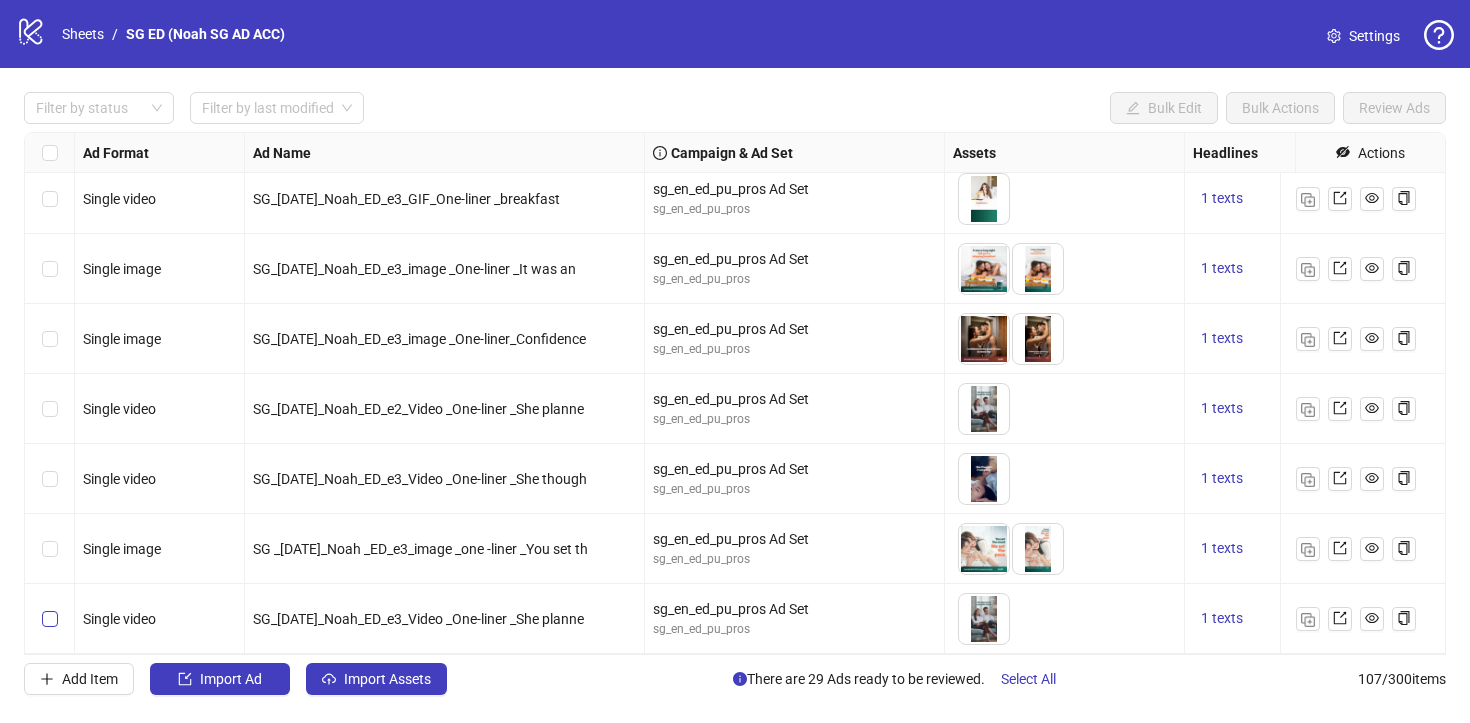 click at bounding box center (50, 619) 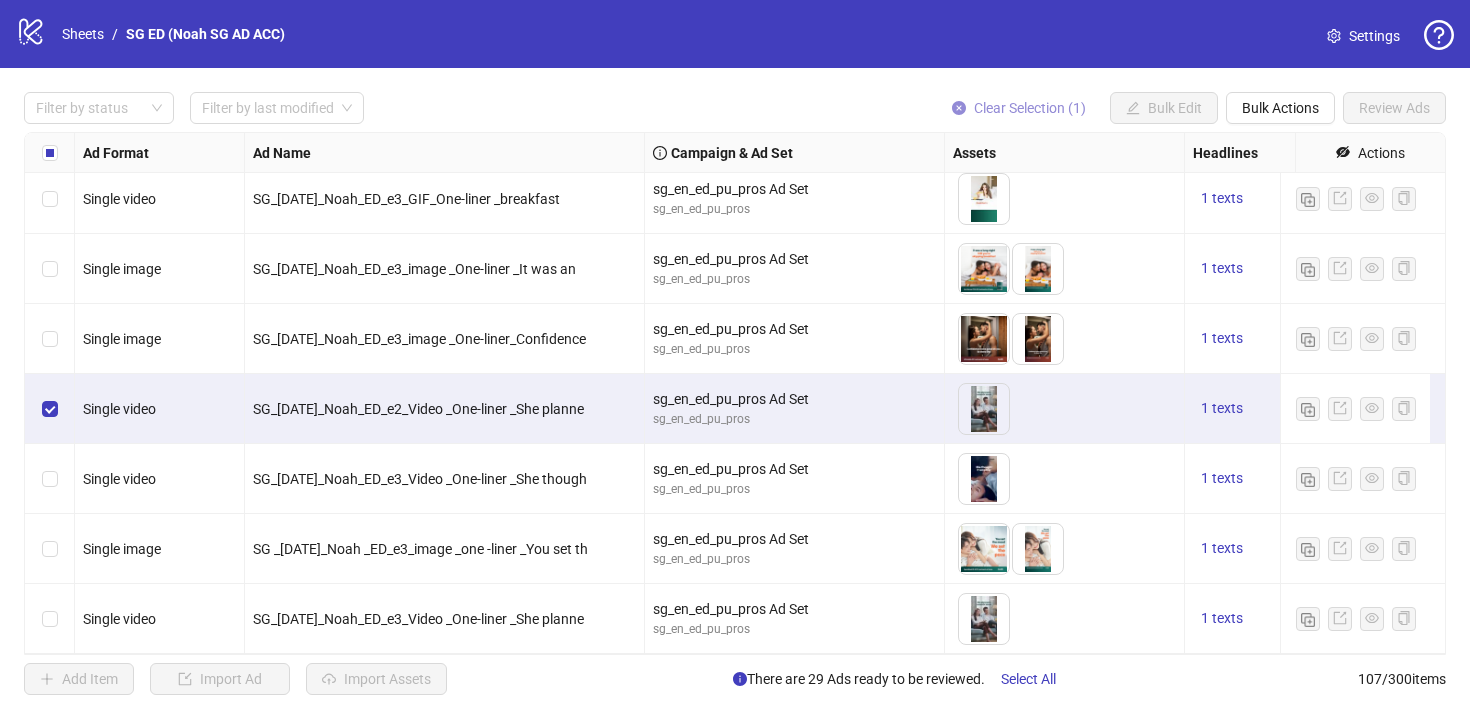 click on "Clear Selection (1)" at bounding box center [1030, 108] 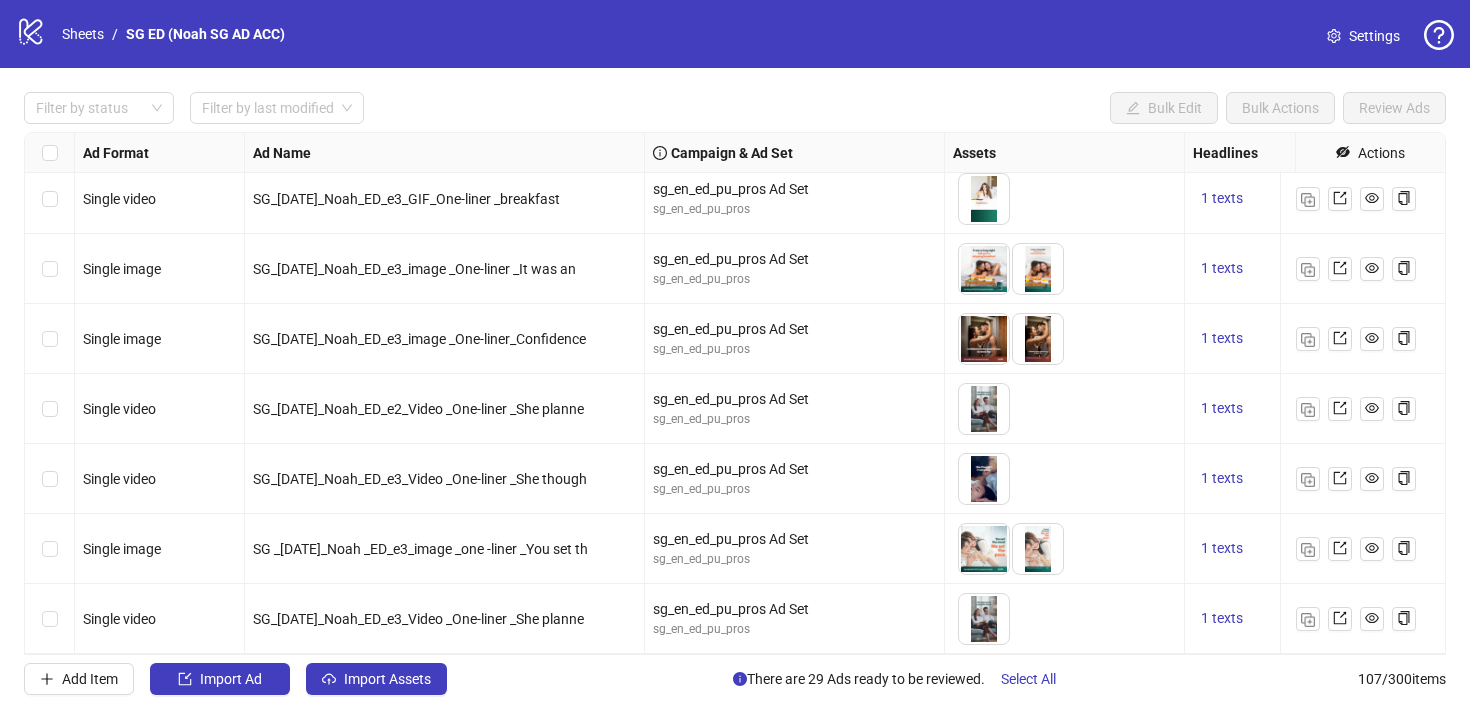click at bounding box center (50, 409) 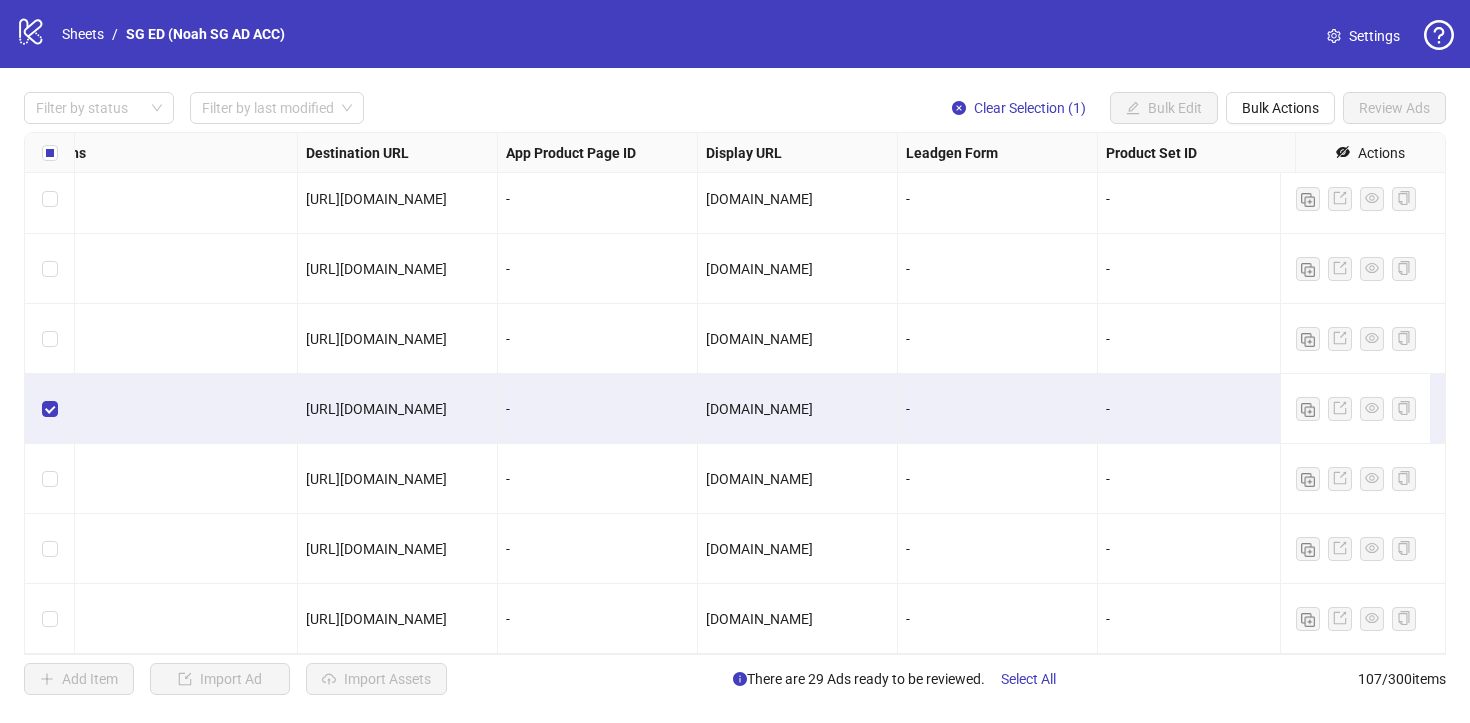 scroll, scrollTop: 7024, scrollLeft: 1865, axis: both 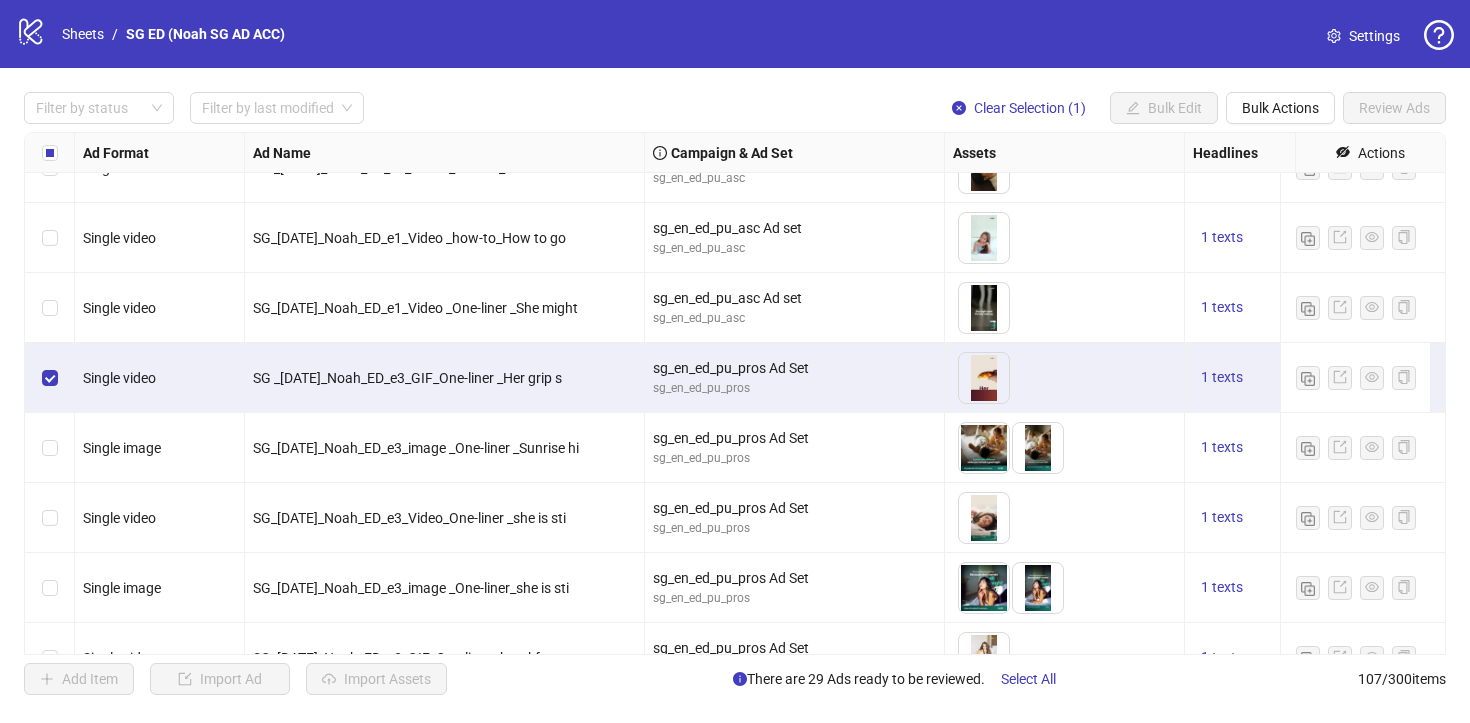 click at bounding box center (50, 378) 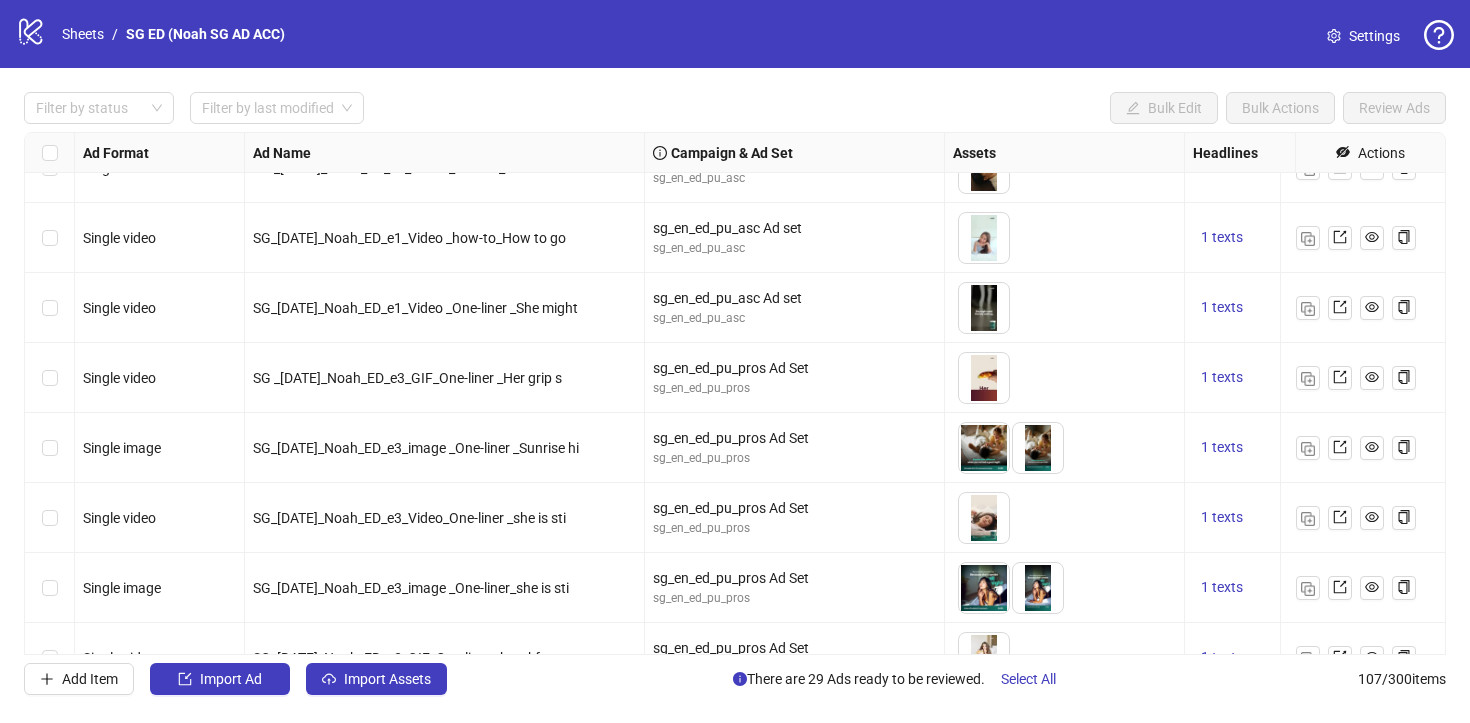 click at bounding box center (50, 378) 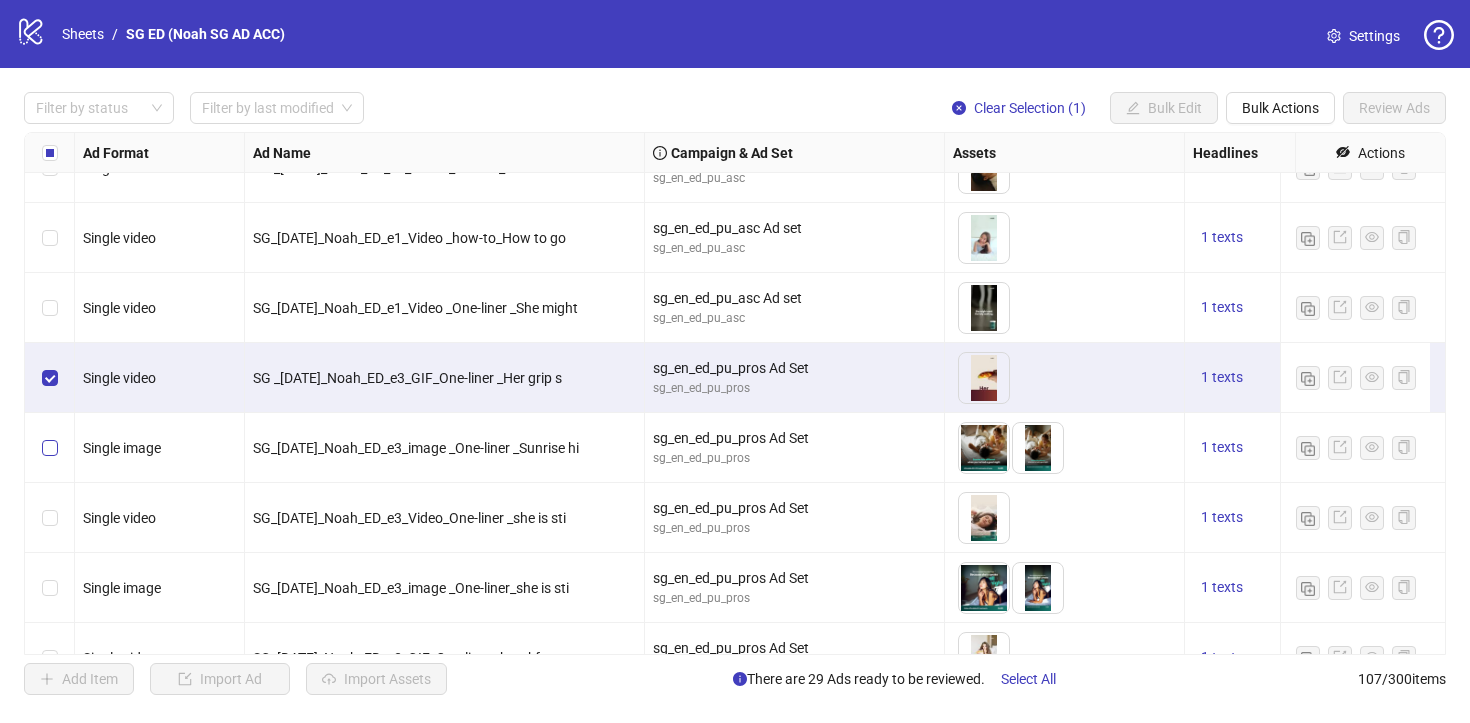 click at bounding box center [50, 448] 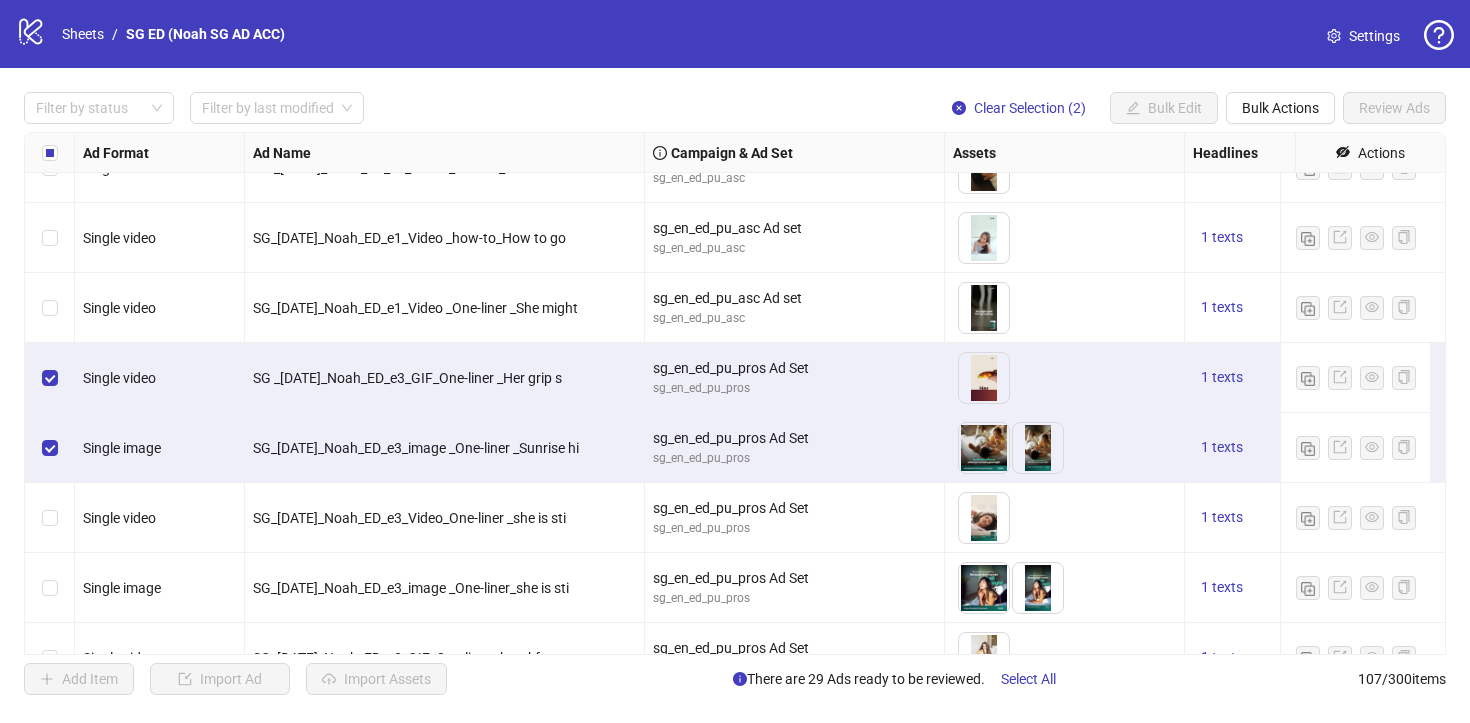 click at bounding box center [50, 518] 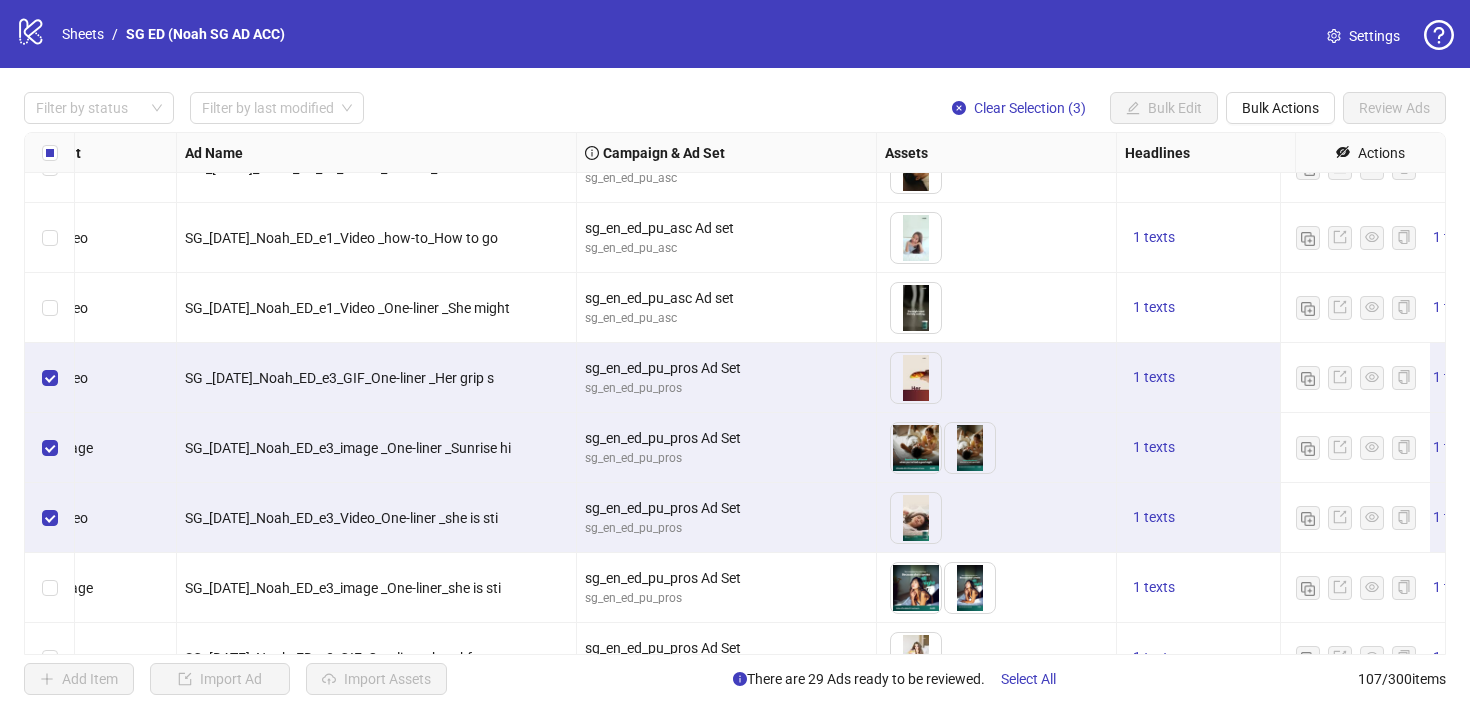 scroll, scrollTop: 6550, scrollLeft: 0, axis: vertical 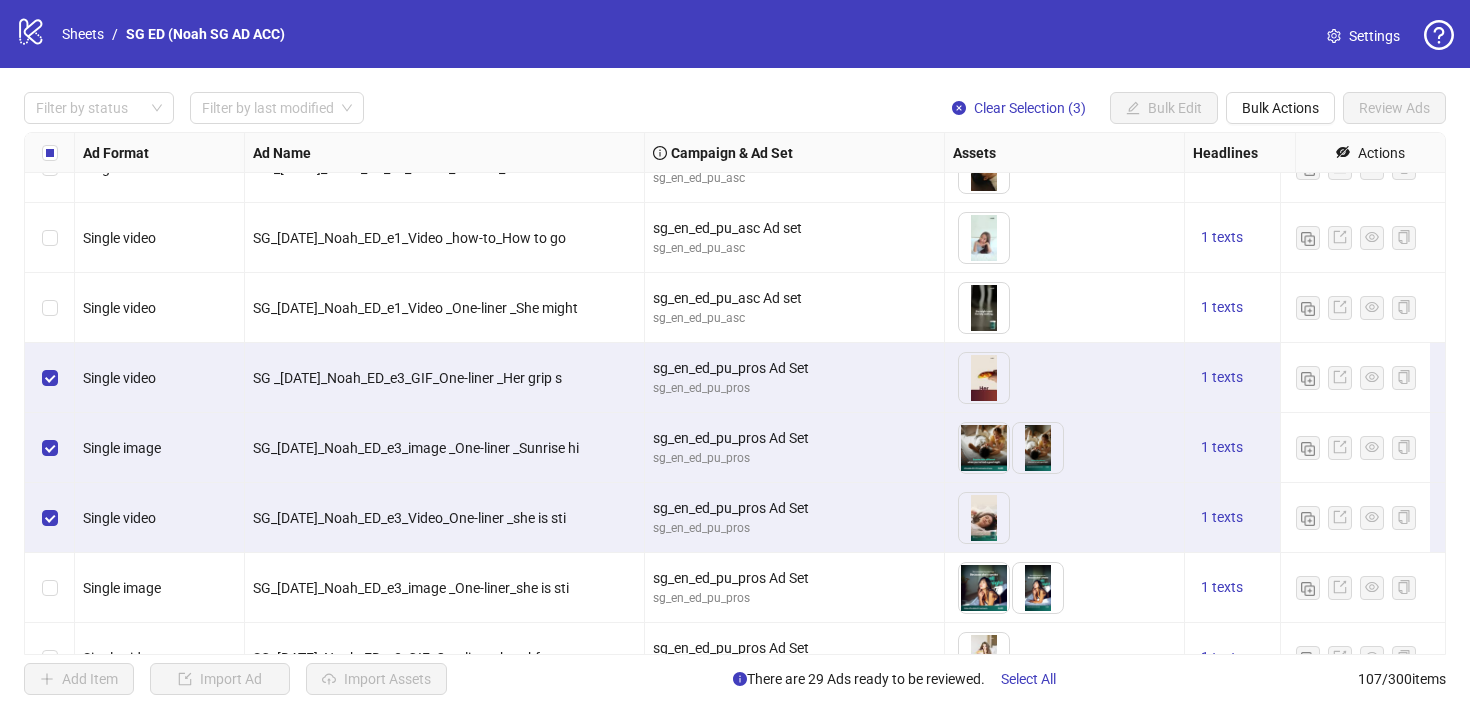 click at bounding box center [50, 378] 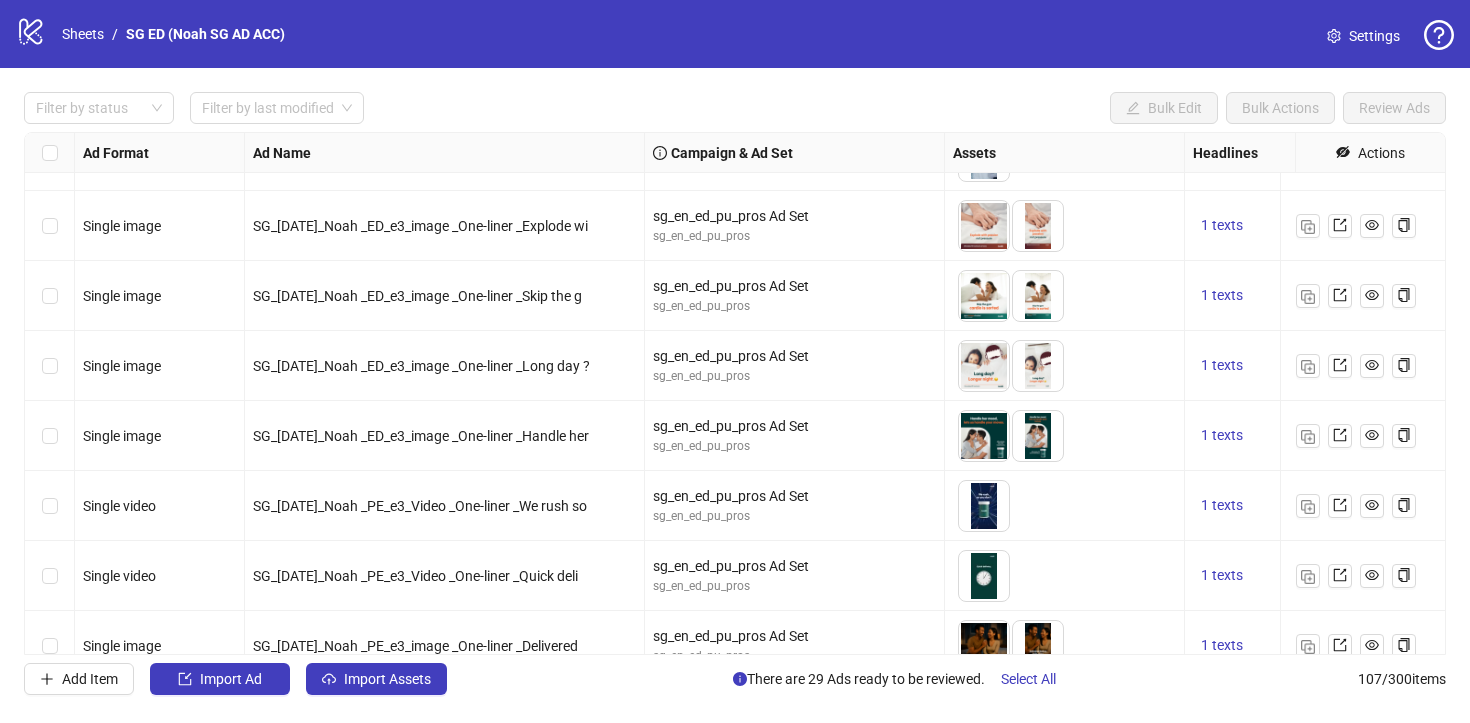 scroll, scrollTop: 5747, scrollLeft: 0, axis: vertical 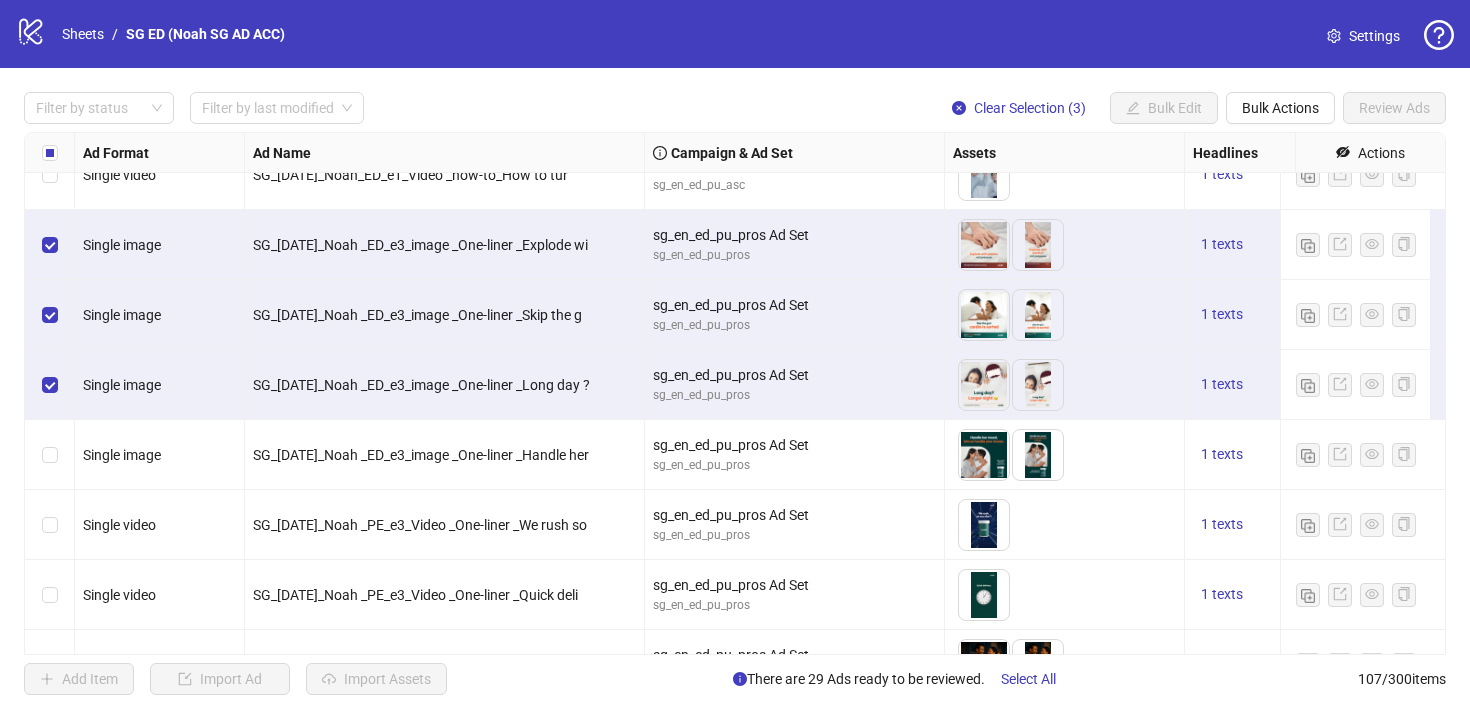 click at bounding box center [50, 455] 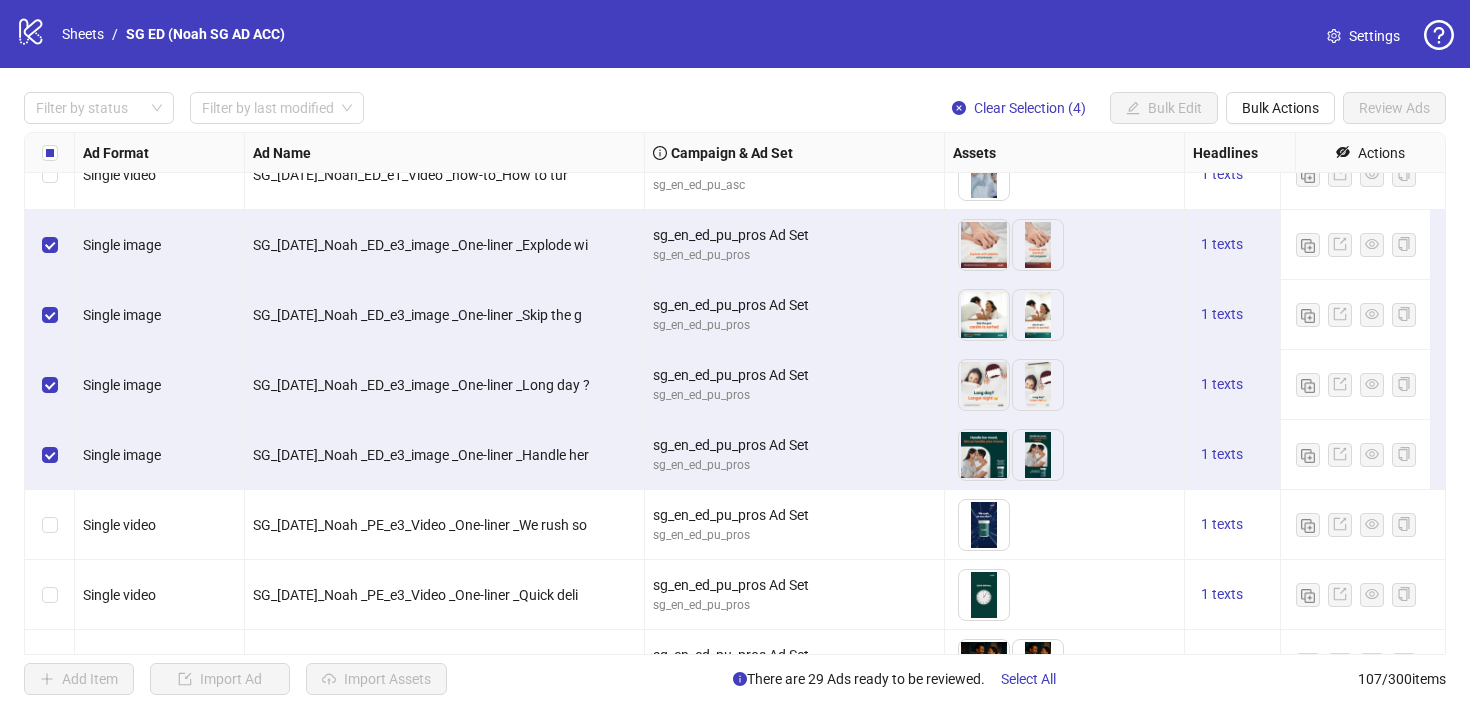 click at bounding box center (50, 525) 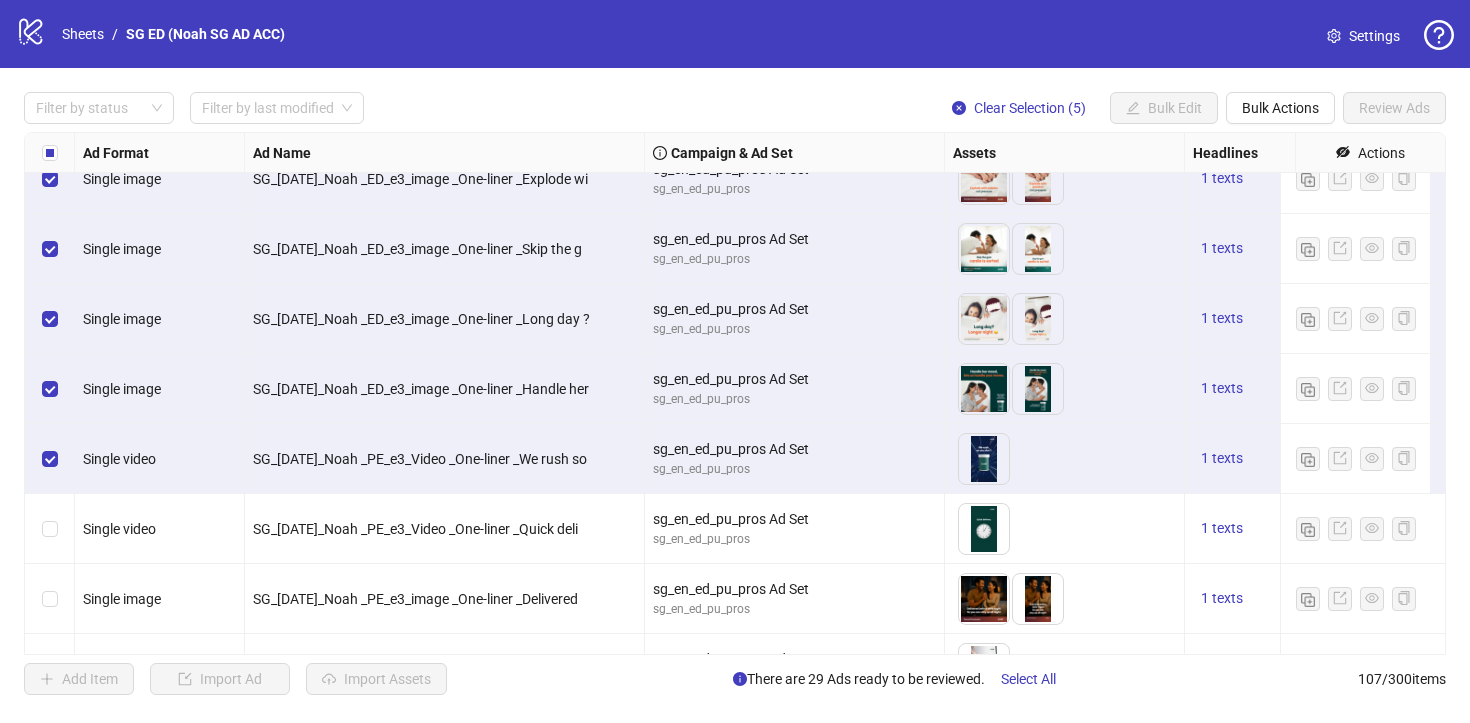 scroll, scrollTop: 5956, scrollLeft: 0, axis: vertical 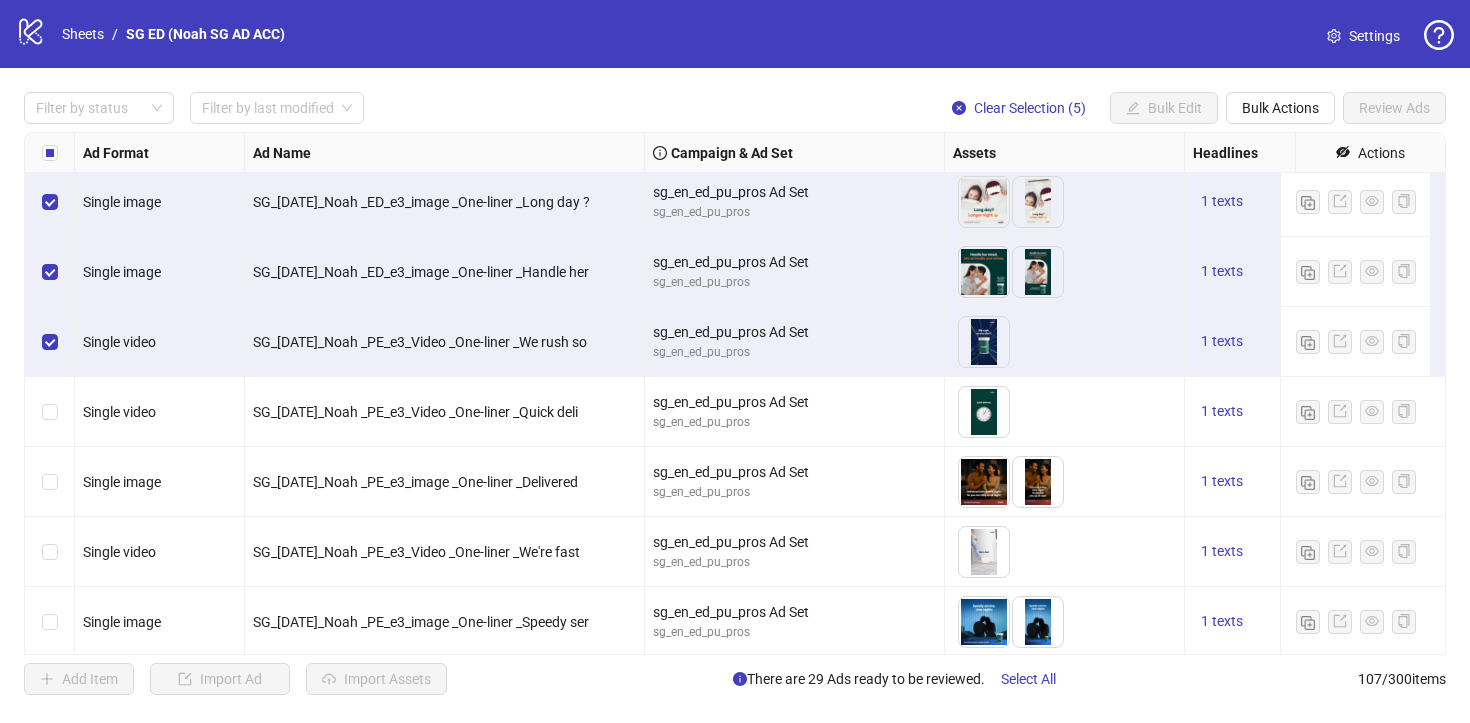 click at bounding box center (50, 412) 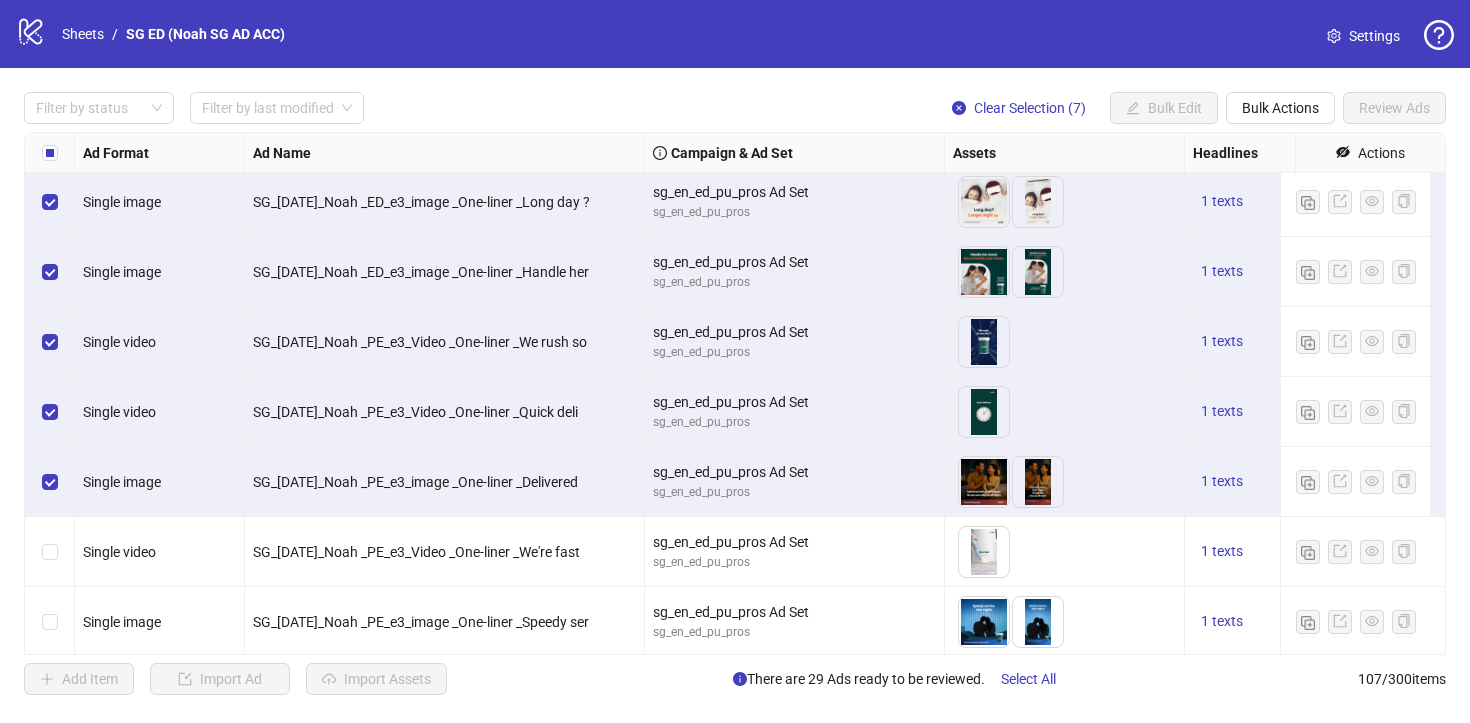 click at bounding box center (50, 552) 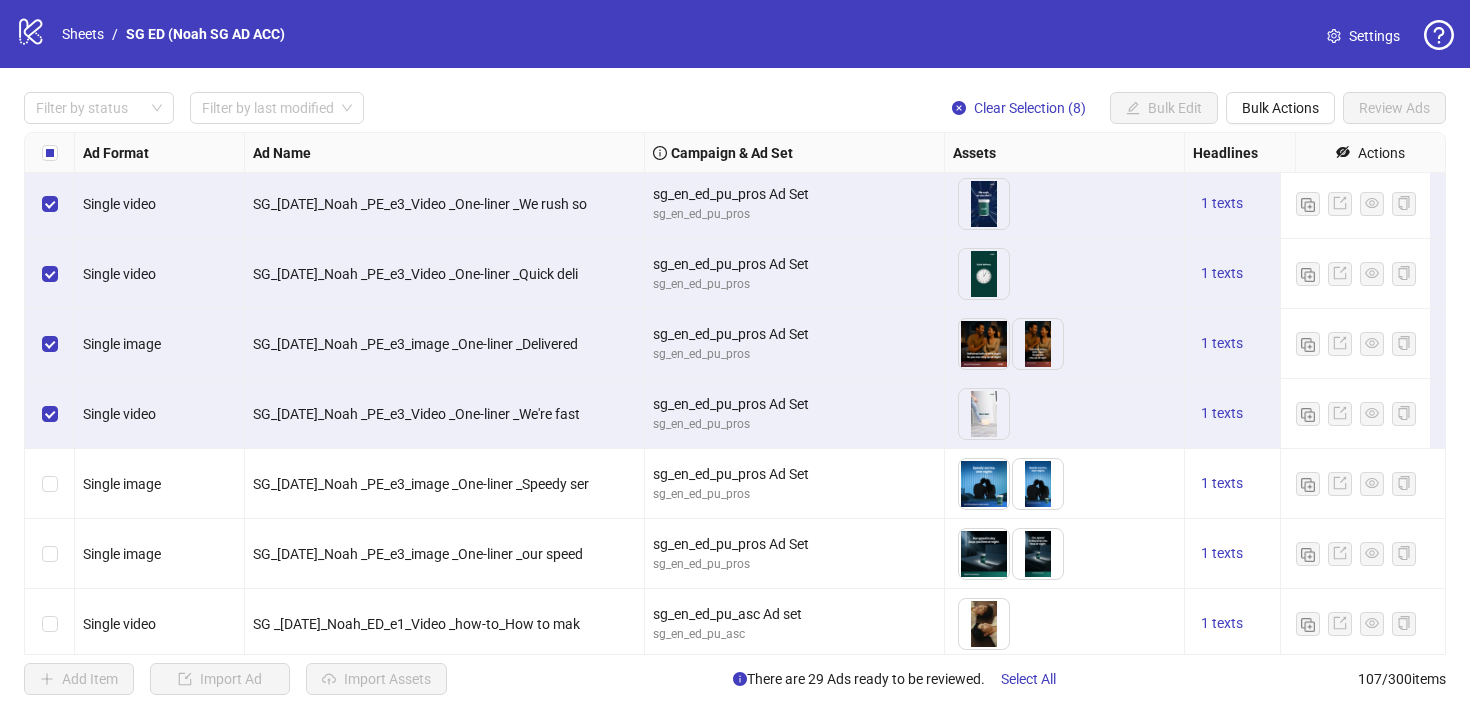scroll, scrollTop: 6123, scrollLeft: 0, axis: vertical 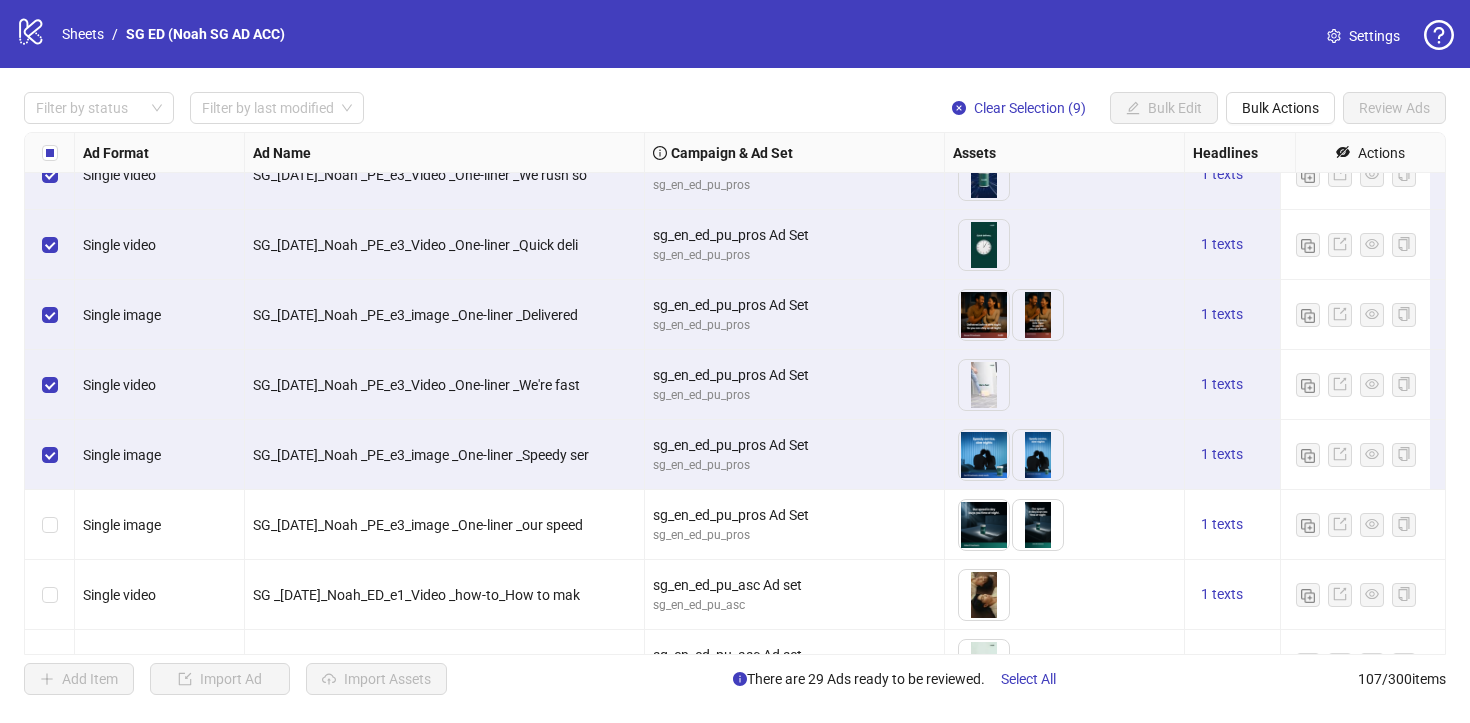 click at bounding box center [50, 525] 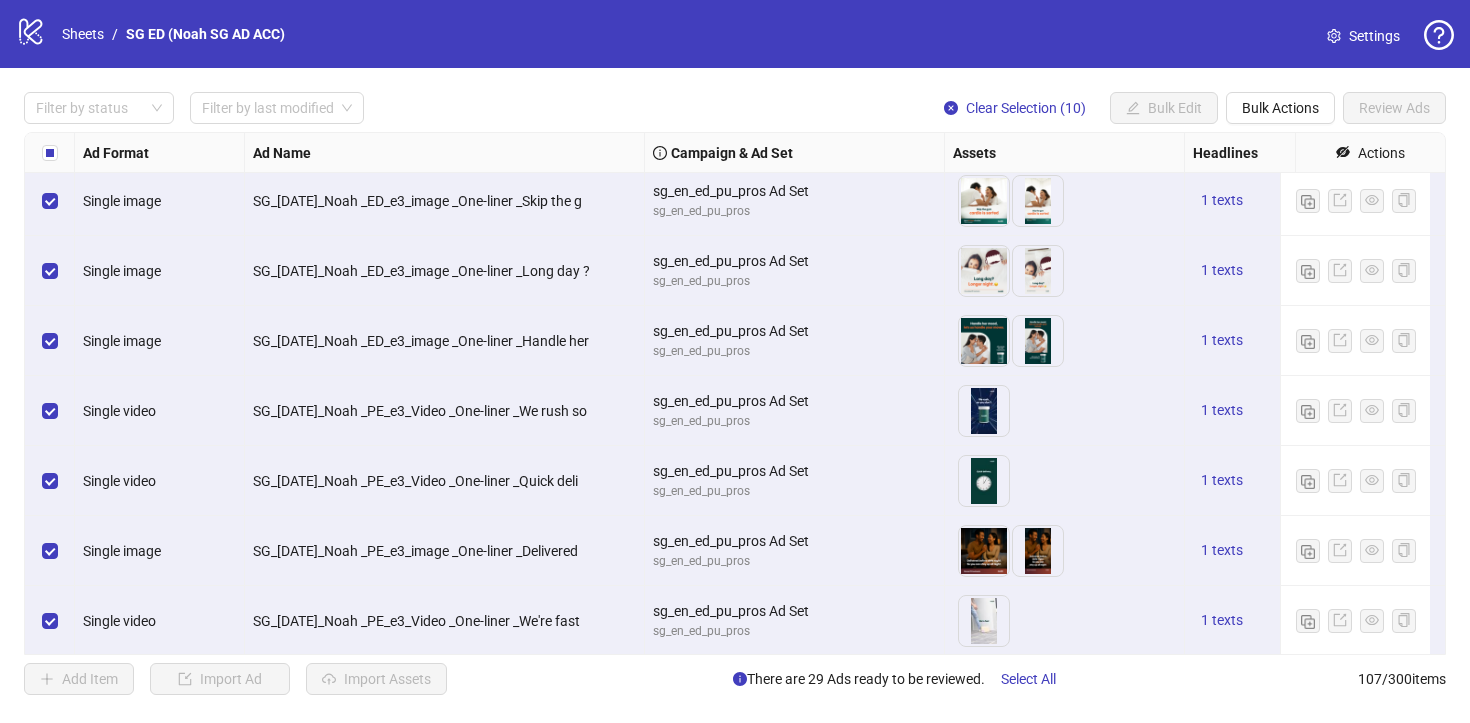 scroll, scrollTop: 5790, scrollLeft: 0, axis: vertical 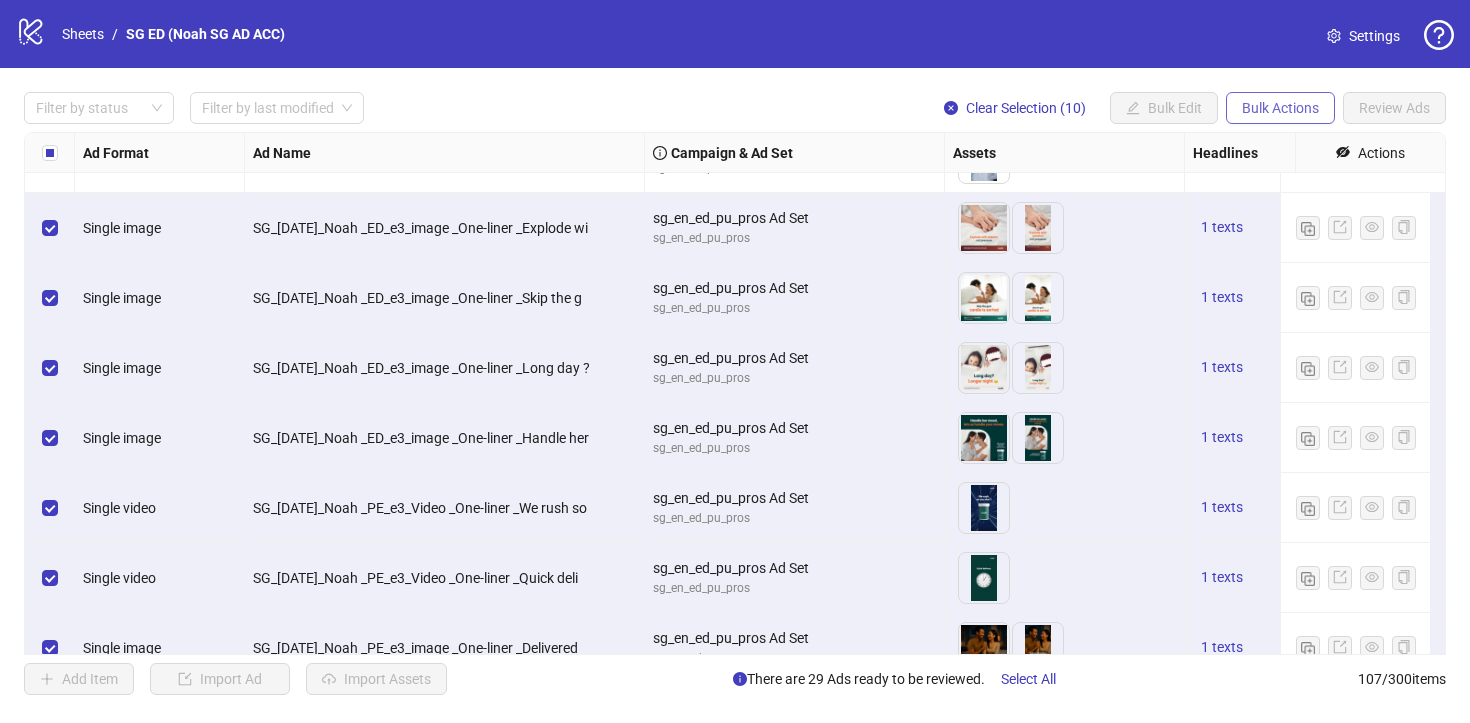 click on "Bulk Actions" at bounding box center [1280, 108] 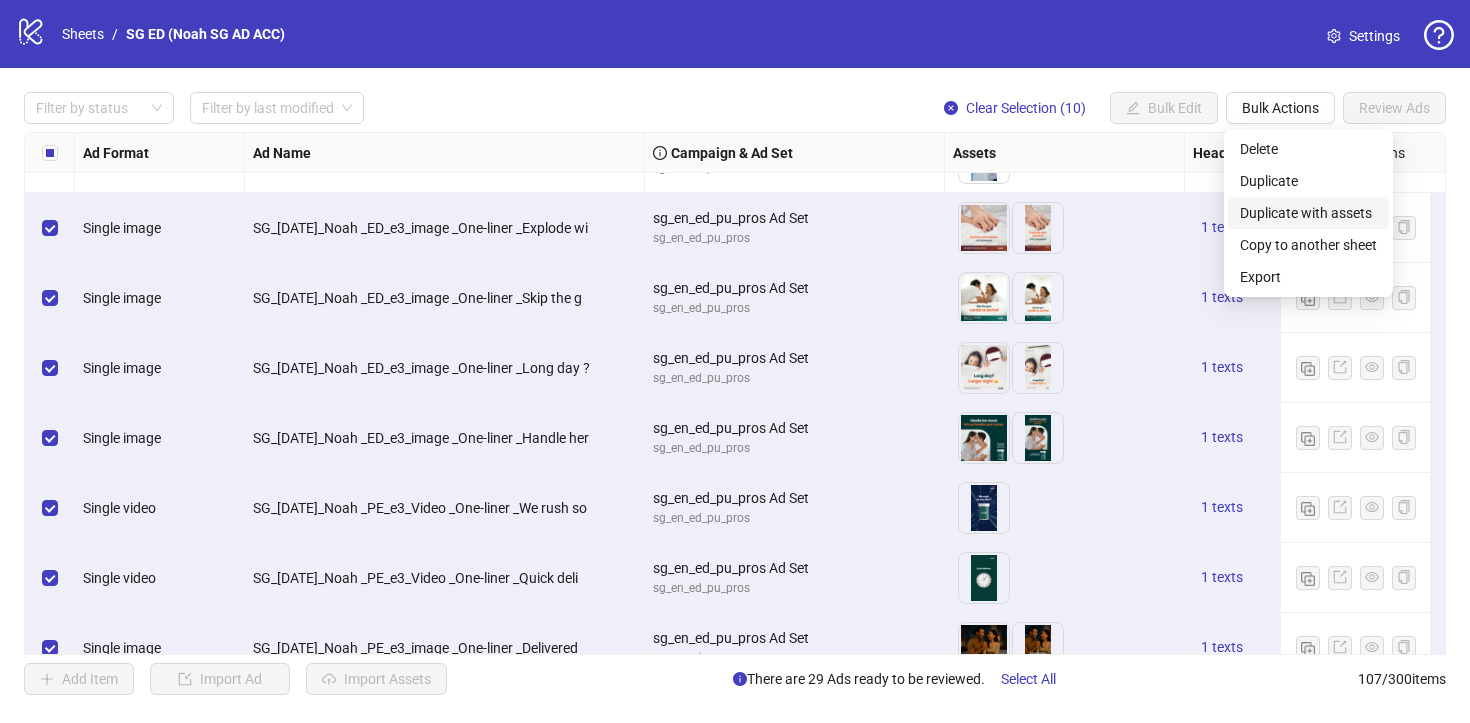 click on "Duplicate with assets" at bounding box center (1308, 213) 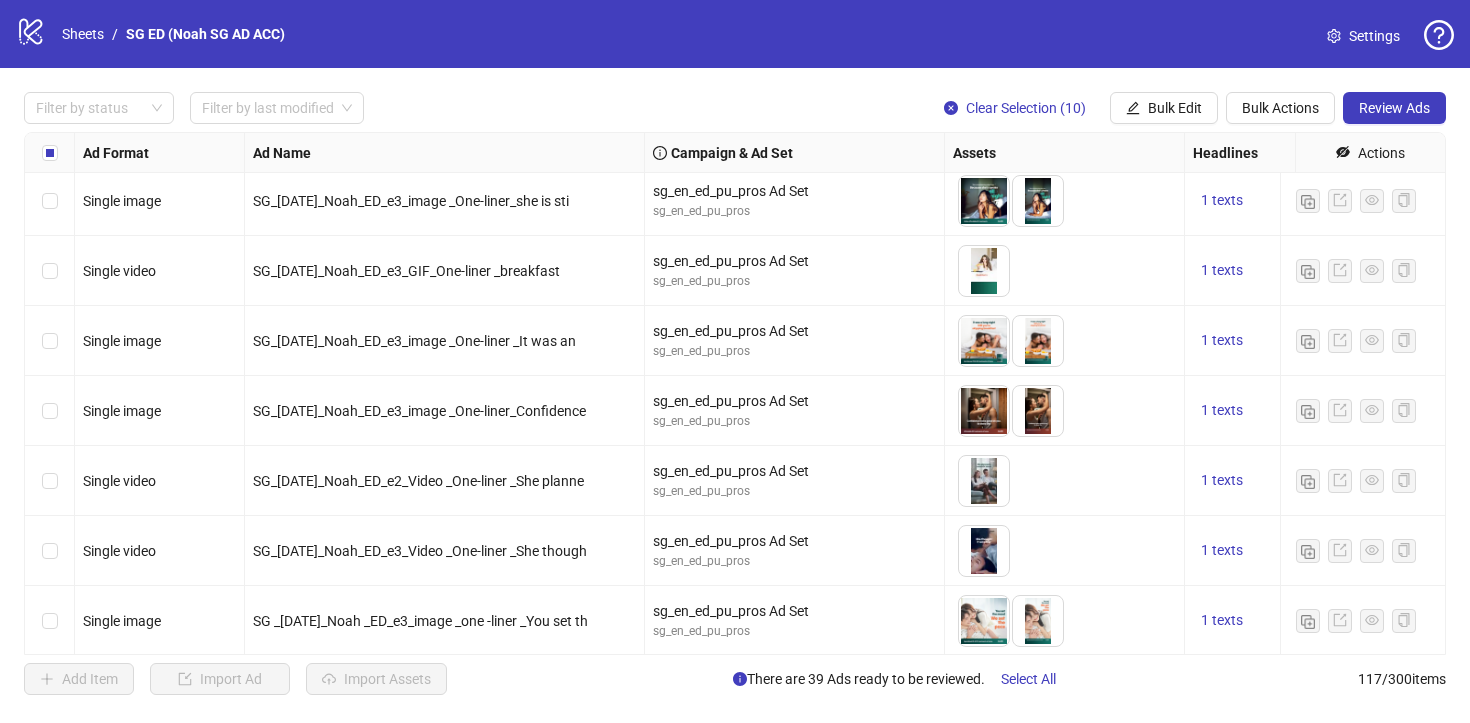 scroll, scrollTop: 6941, scrollLeft: 0, axis: vertical 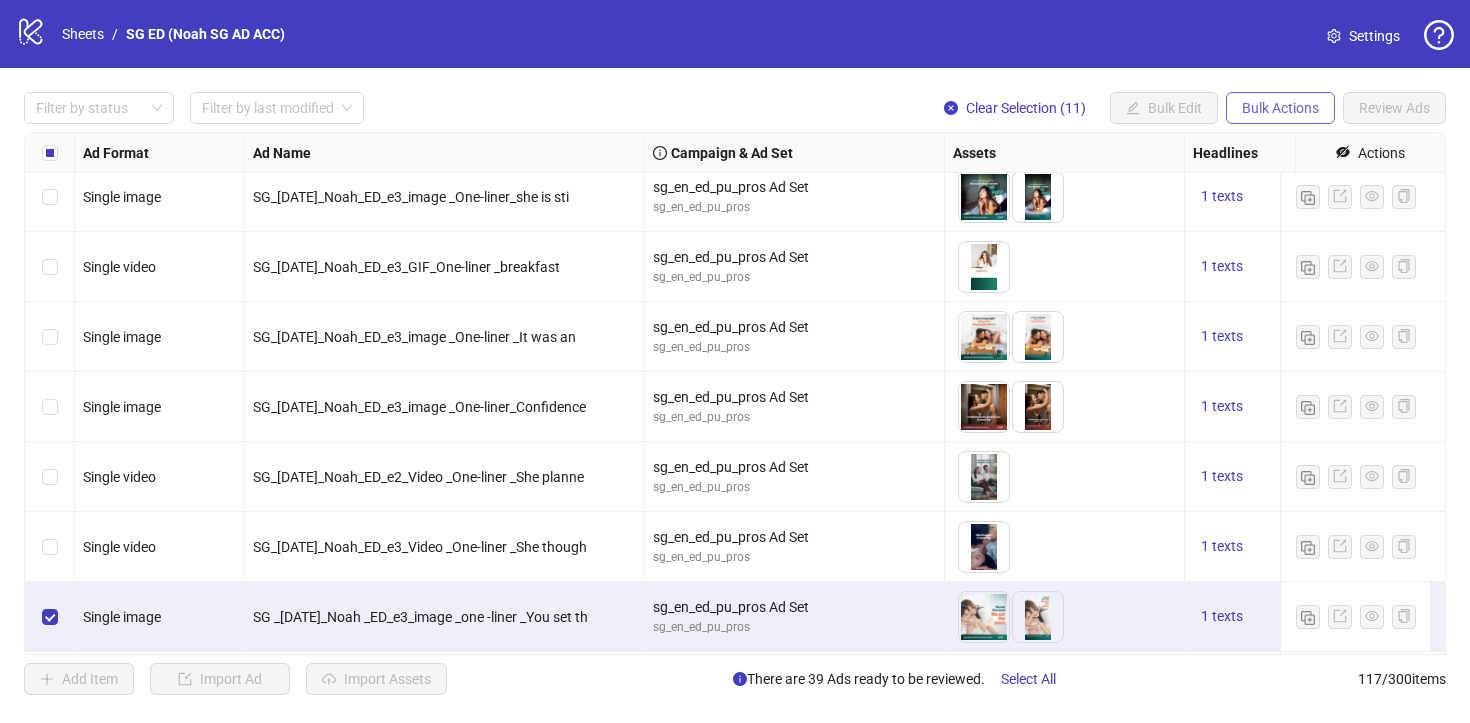 click on "Bulk Actions" at bounding box center [1280, 108] 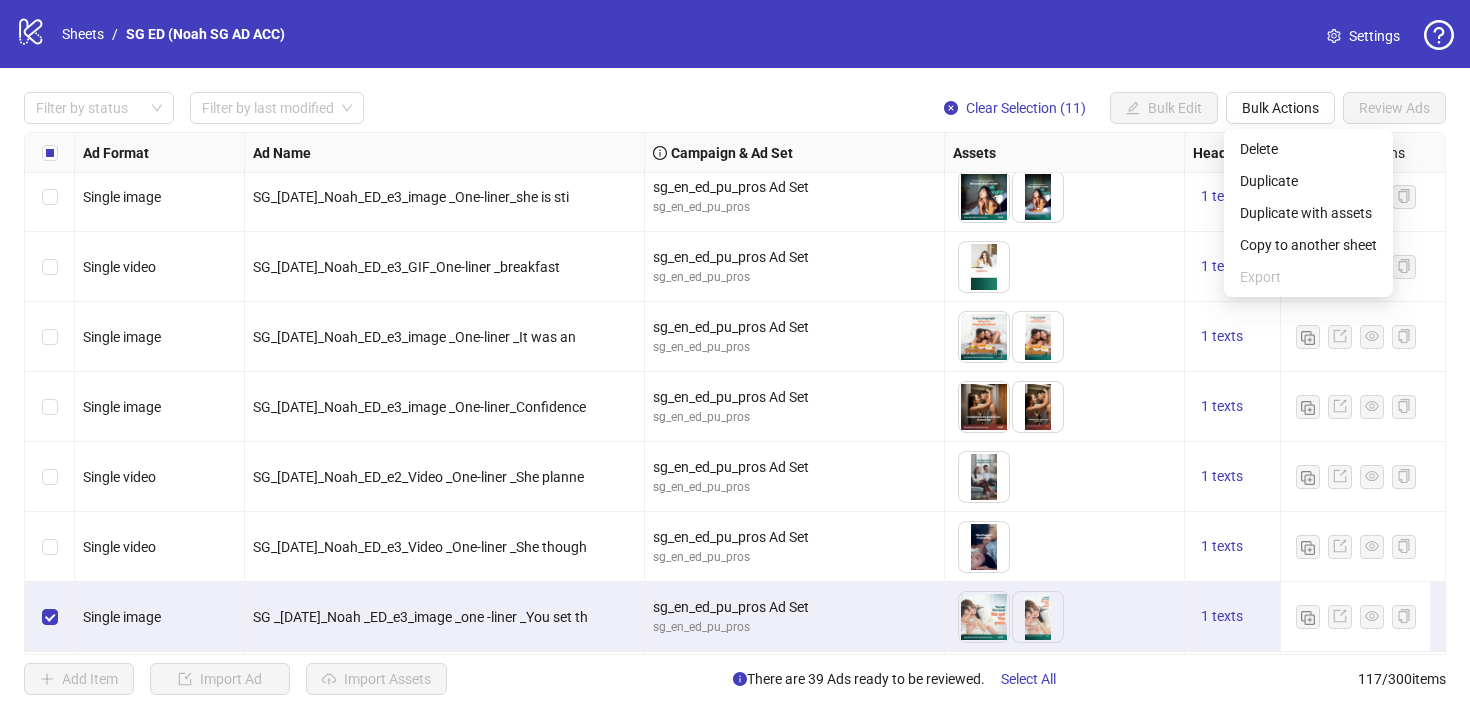 click on "SG_[DATE]_Noah_ED_e3_Video _One-liner _She though" at bounding box center (444, 547) 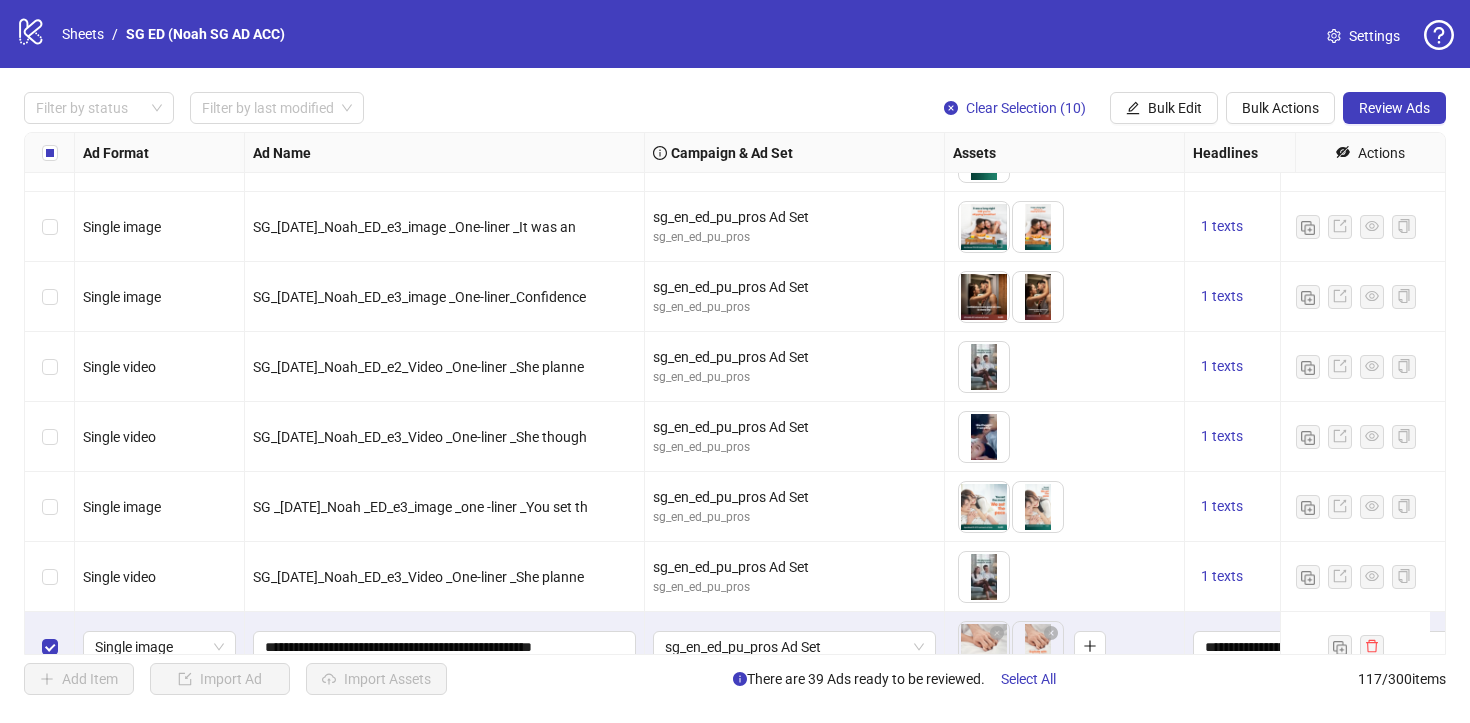scroll, scrollTop: 7053, scrollLeft: 0, axis: vertical 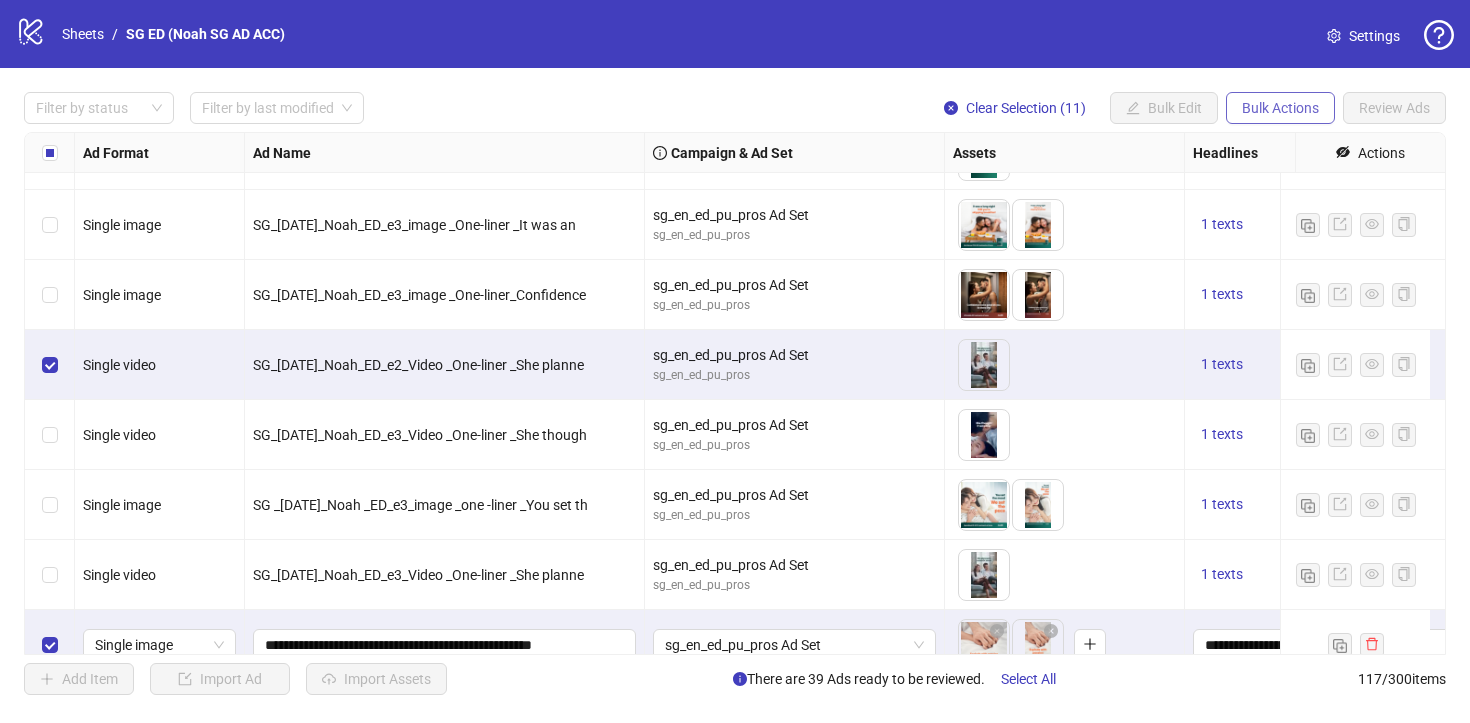 click on "Bulk Actions" at bounding box center (1280, 108) 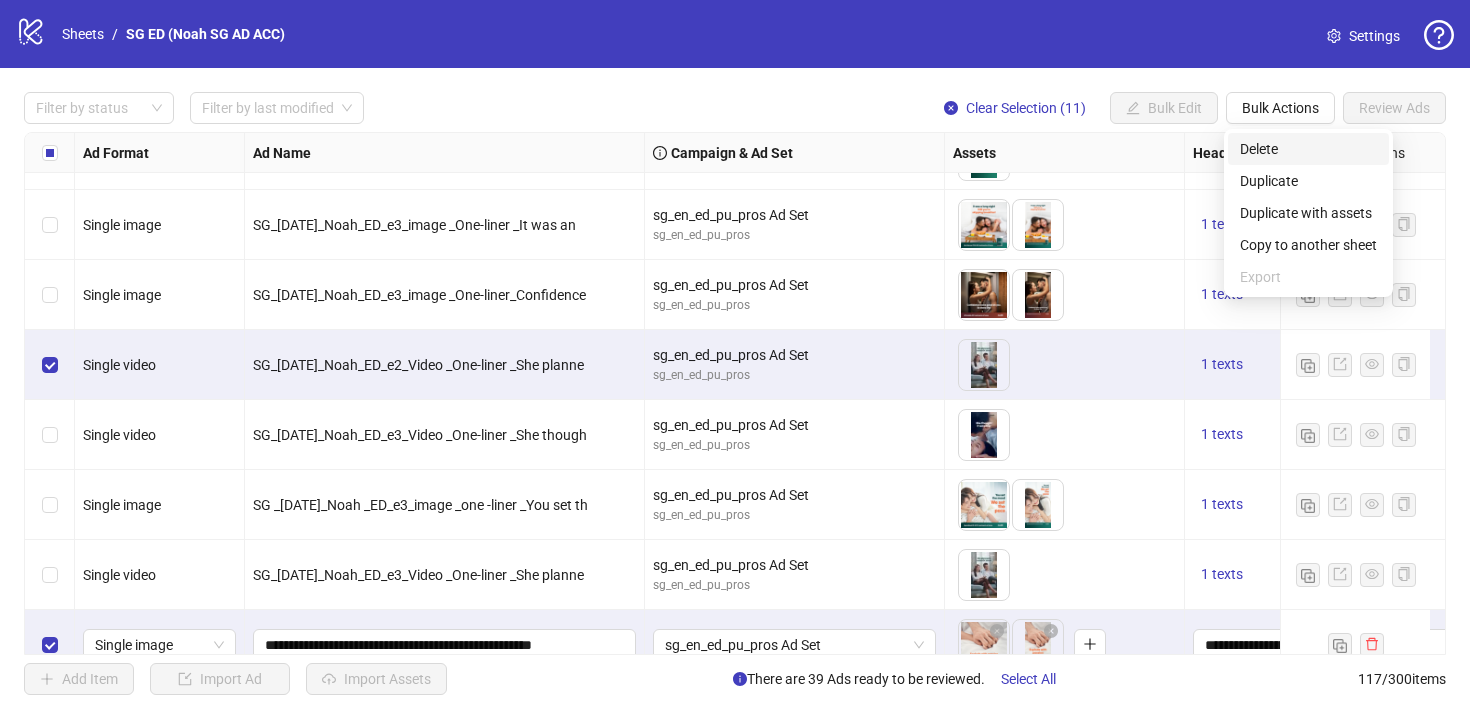 click on "Delete" at bounding box center (1308, 149) 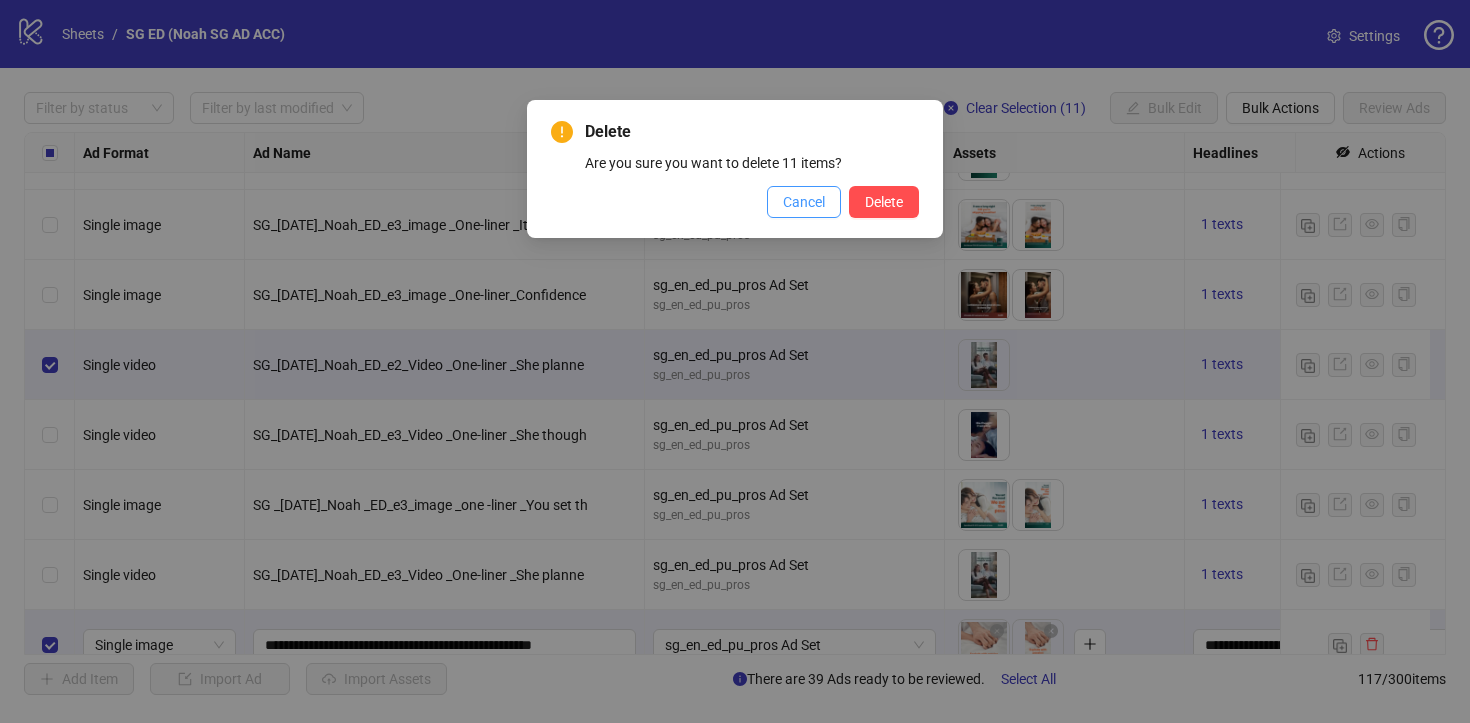click on "Cancel" at bounding box center [804, 202] 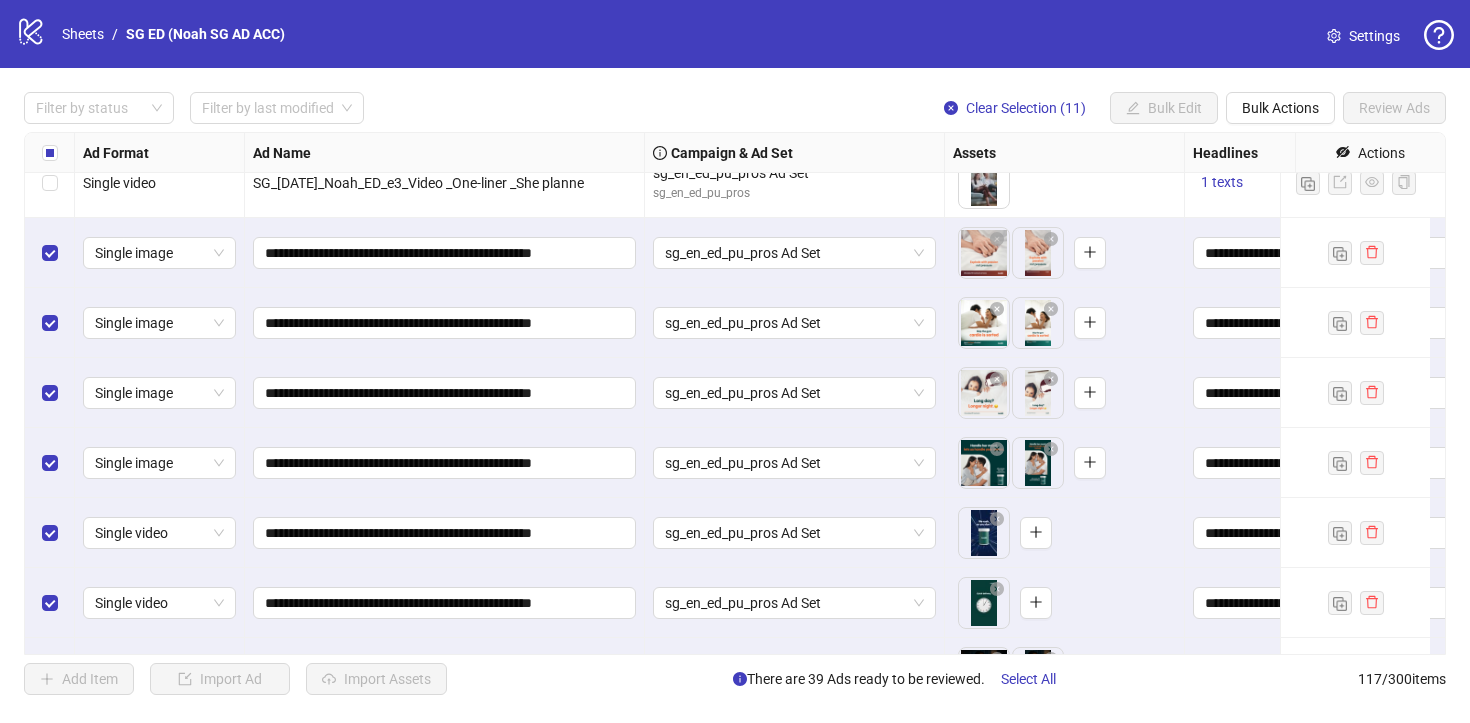 scroll, scrollTop: 7439, scrollLeft: 0, axis: vertical 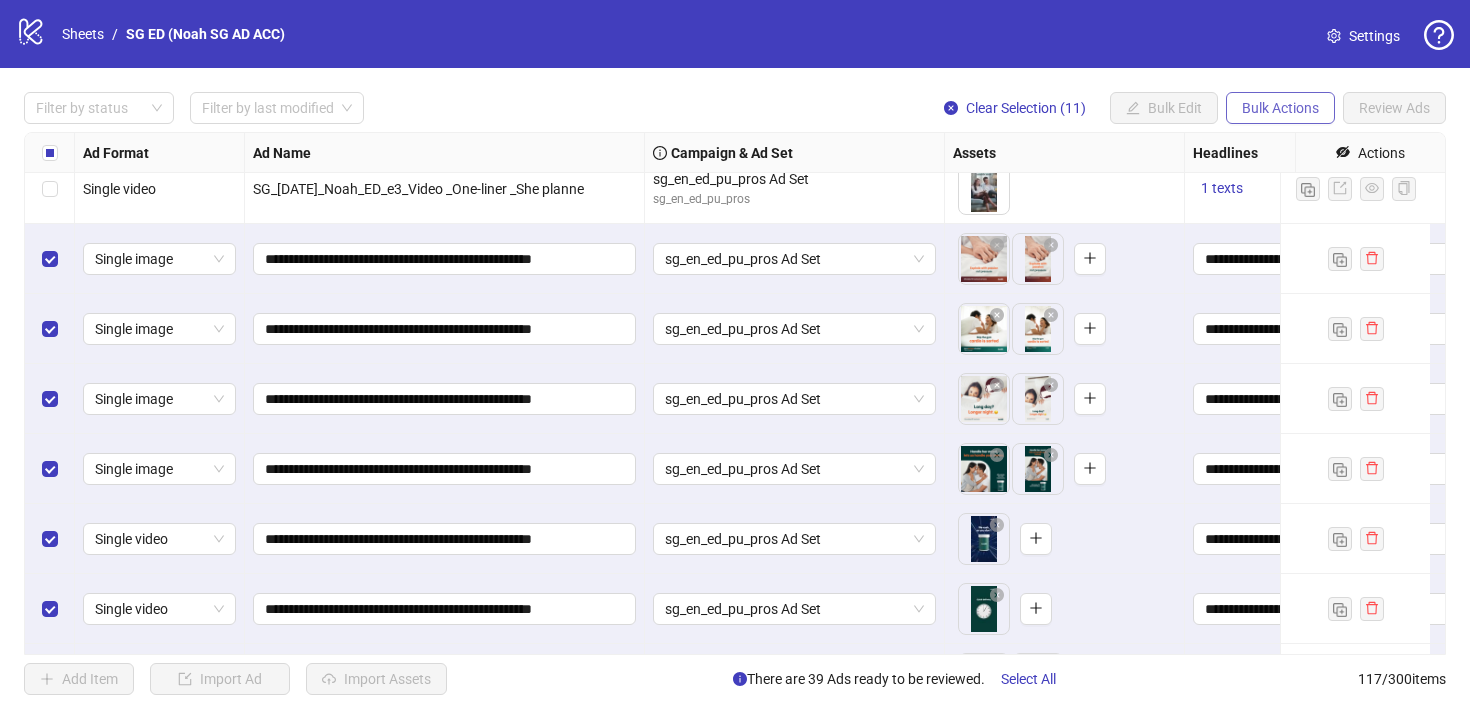 click on "Bulk Actions" at bounding box center [1280, 108] 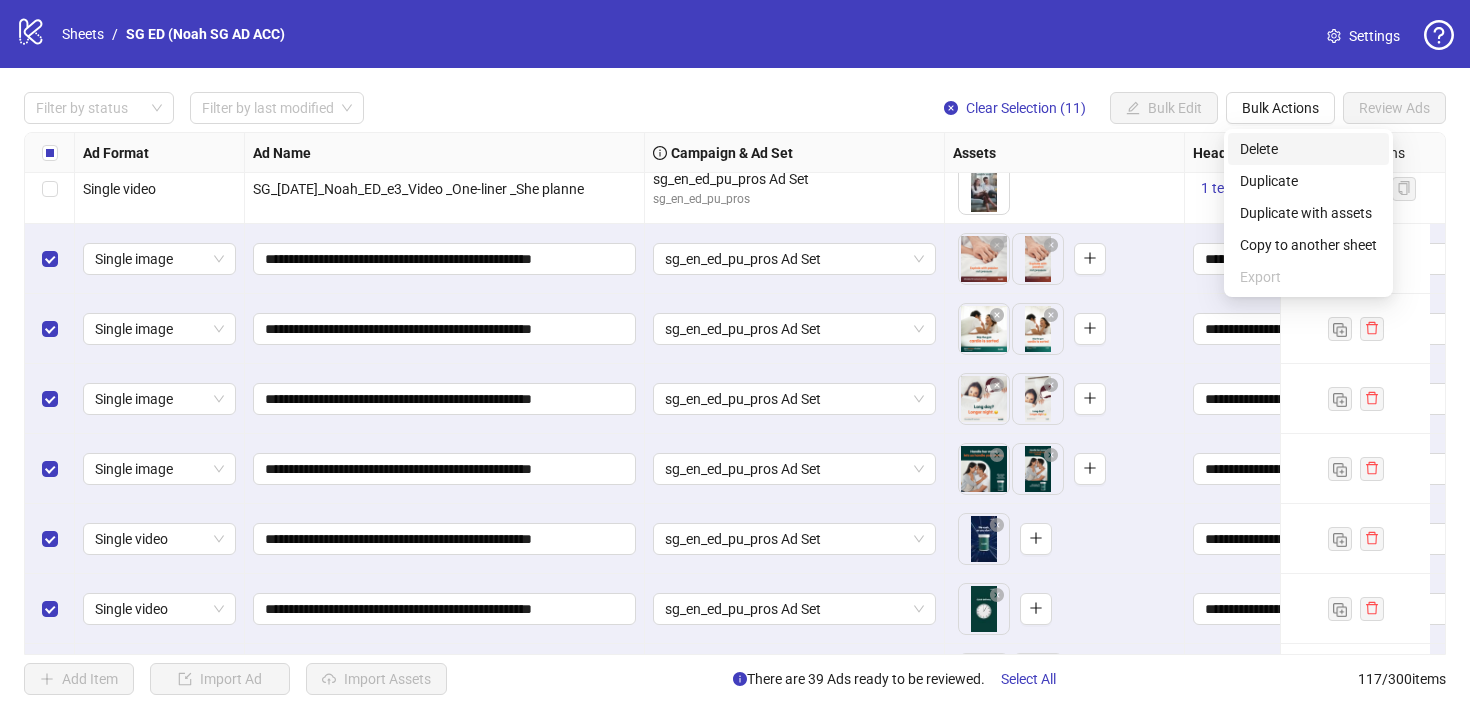 click on "Delete" at bounding box center [1308, 149] 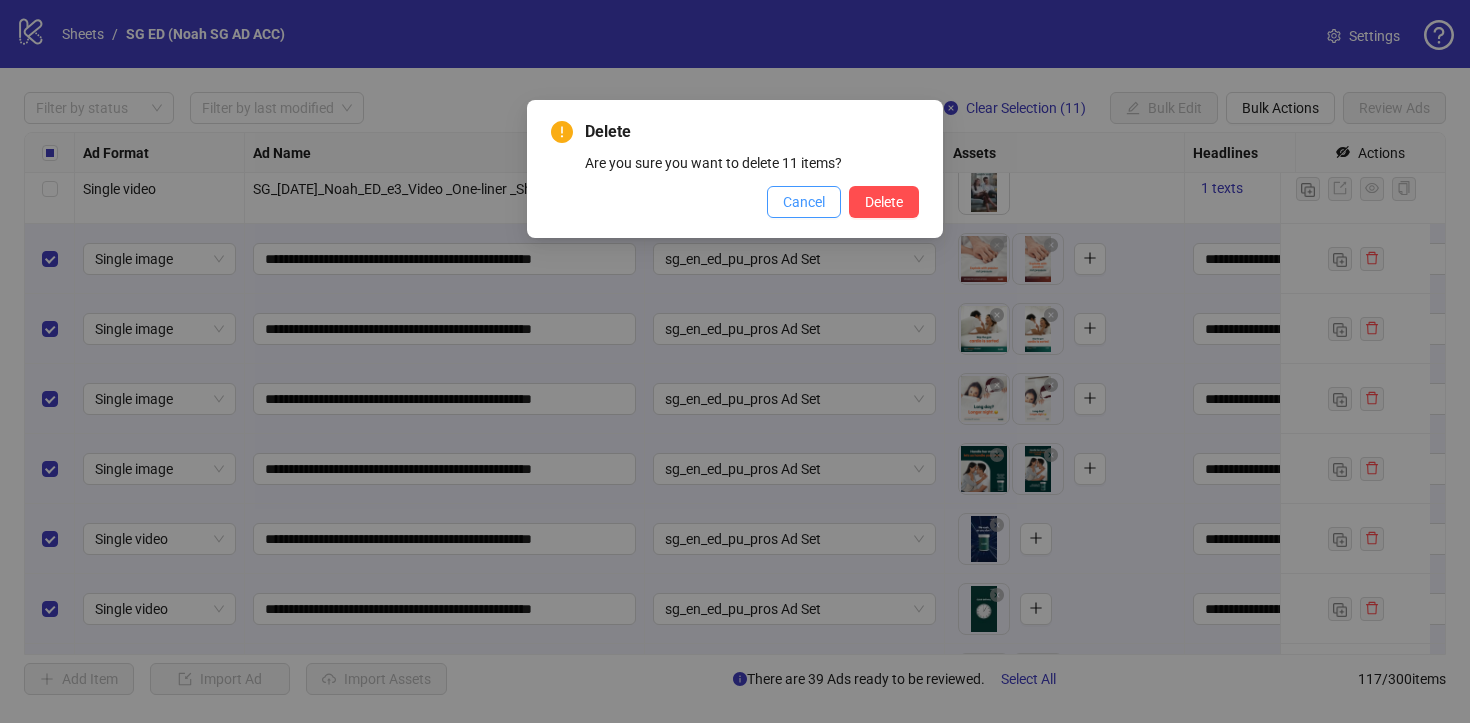 click on "Cancel" at bounding box center [804, 202] 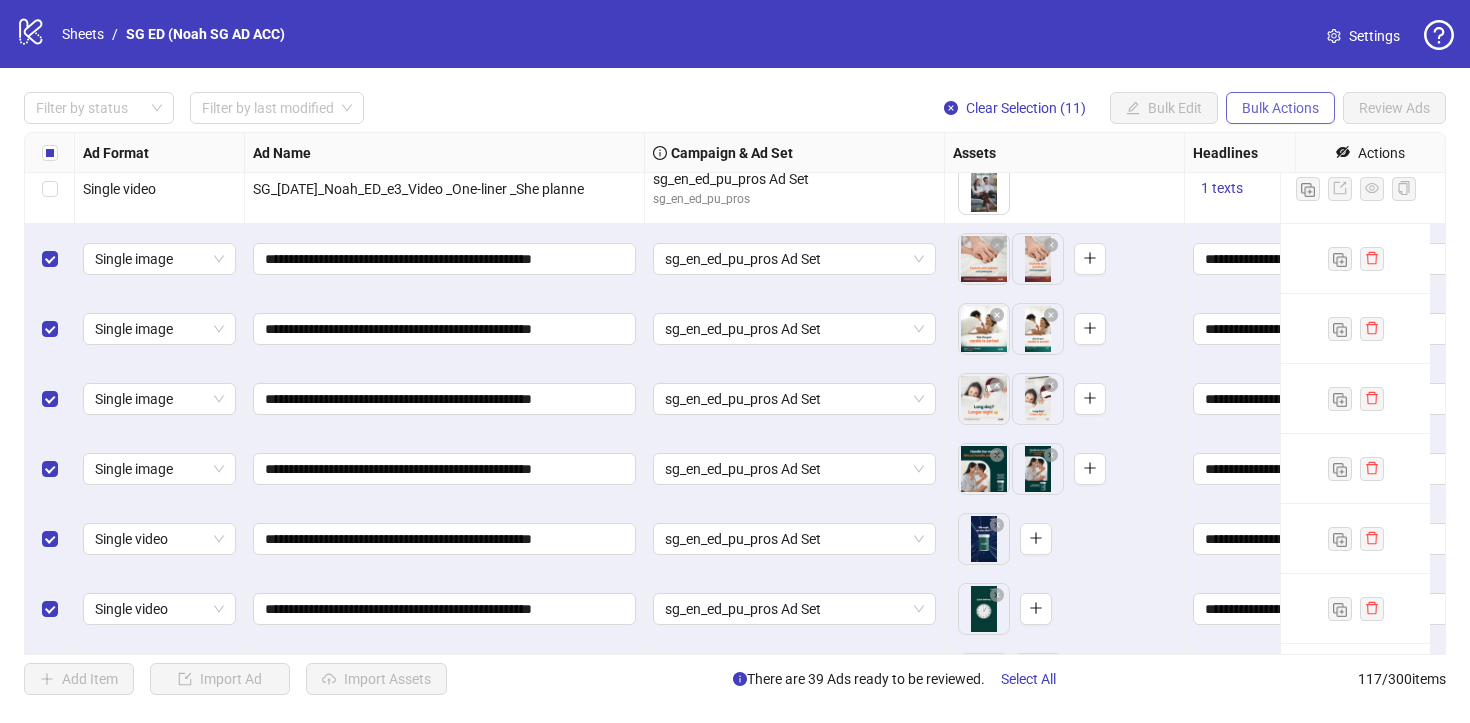 click on "Bulk Actions" at bounding box center [1280, 108] 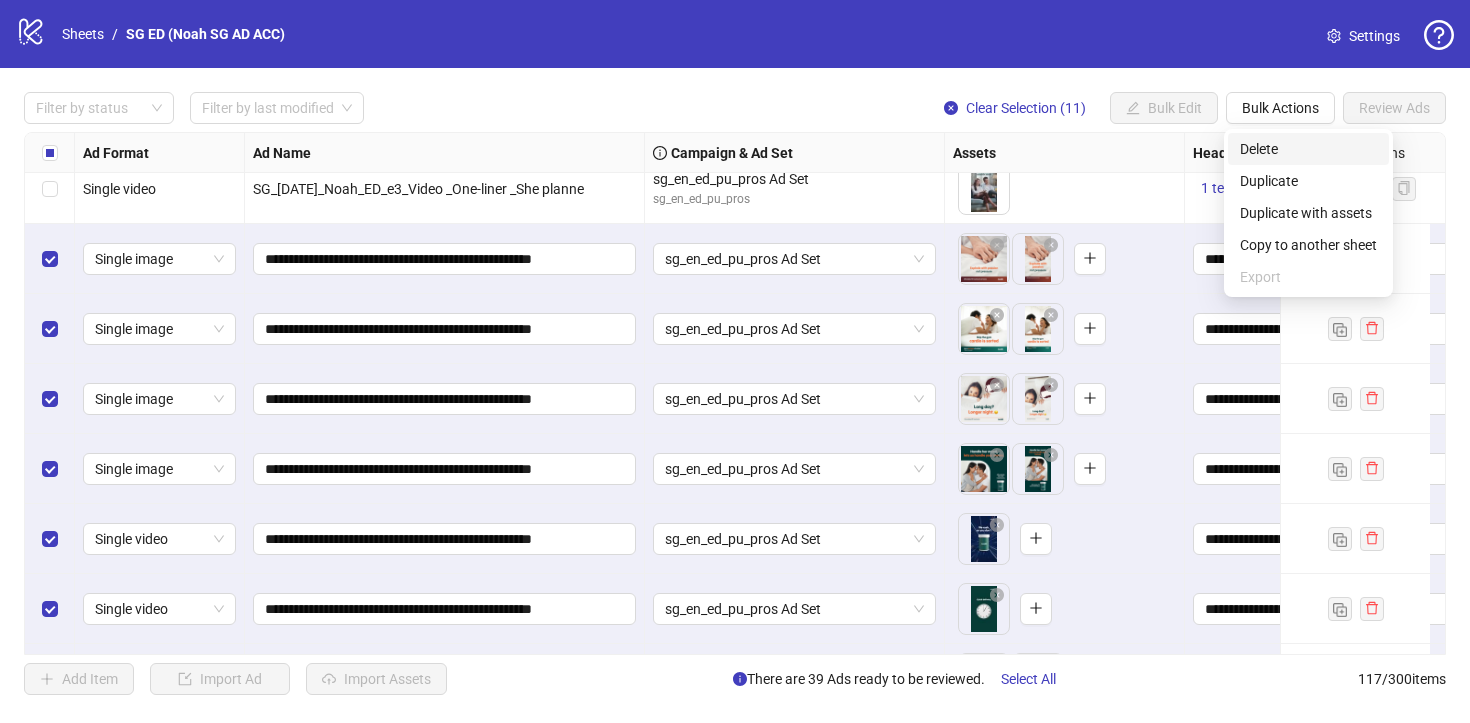 click on "Delete" at bounding box center (1308, 149) 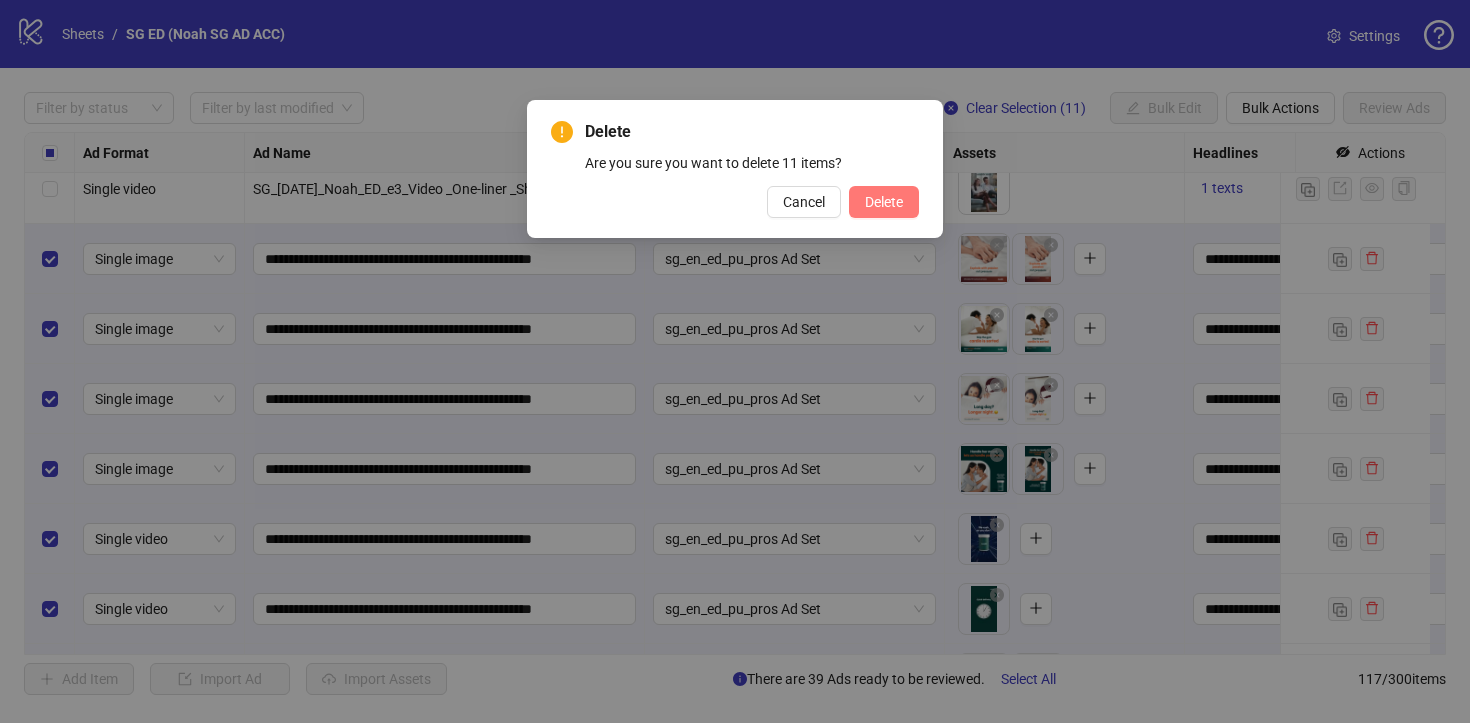 click on "Delete" at bounding box center [884, 202] 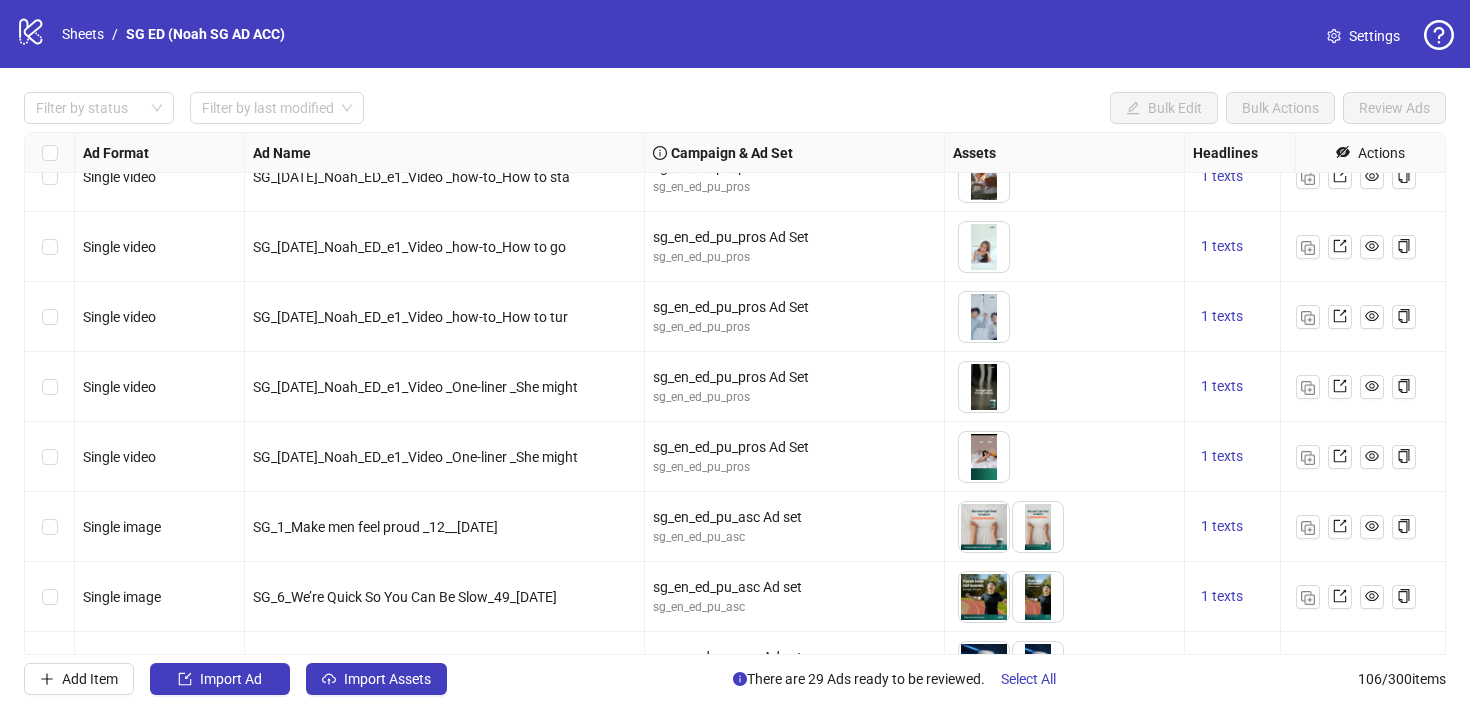 scroll, scrollTop: 4906, scrollLeft: 0, axis: vertical 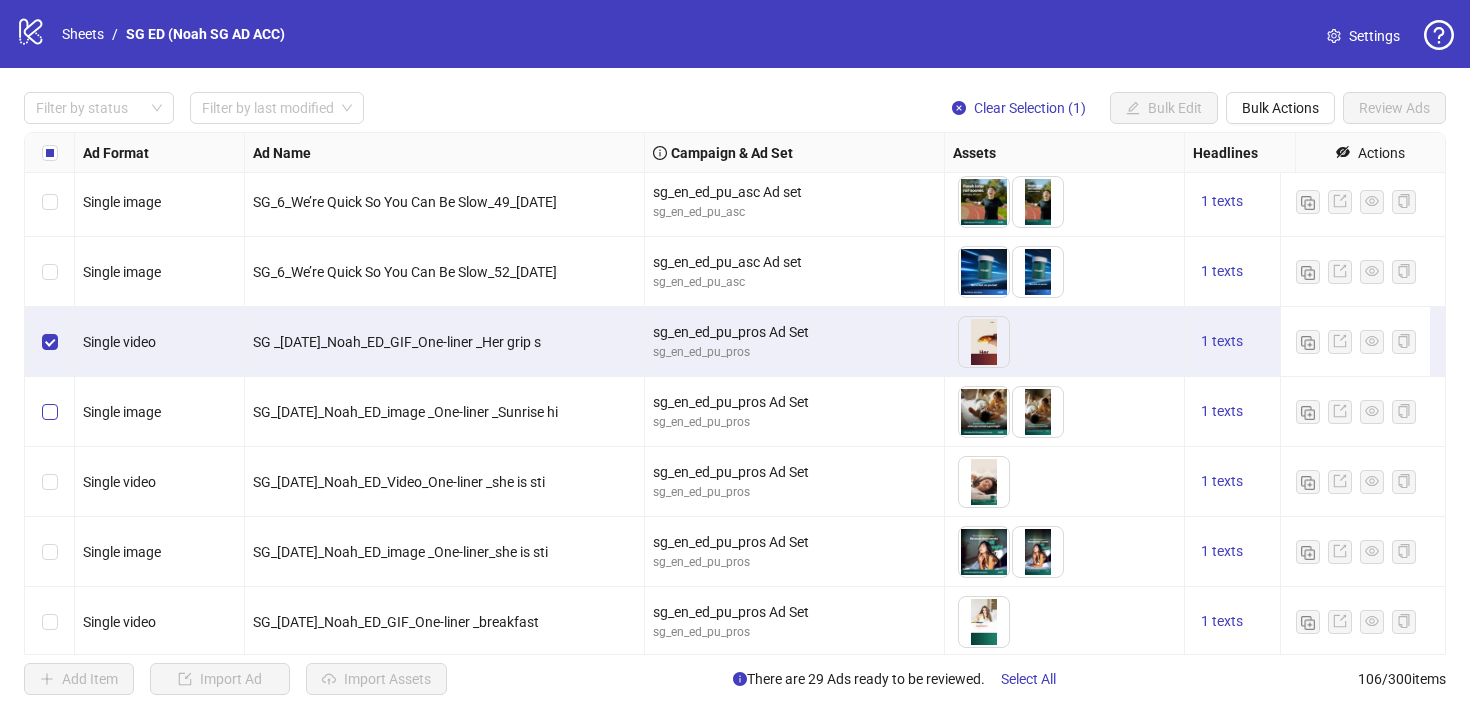 click at bounding box center [50, 412] 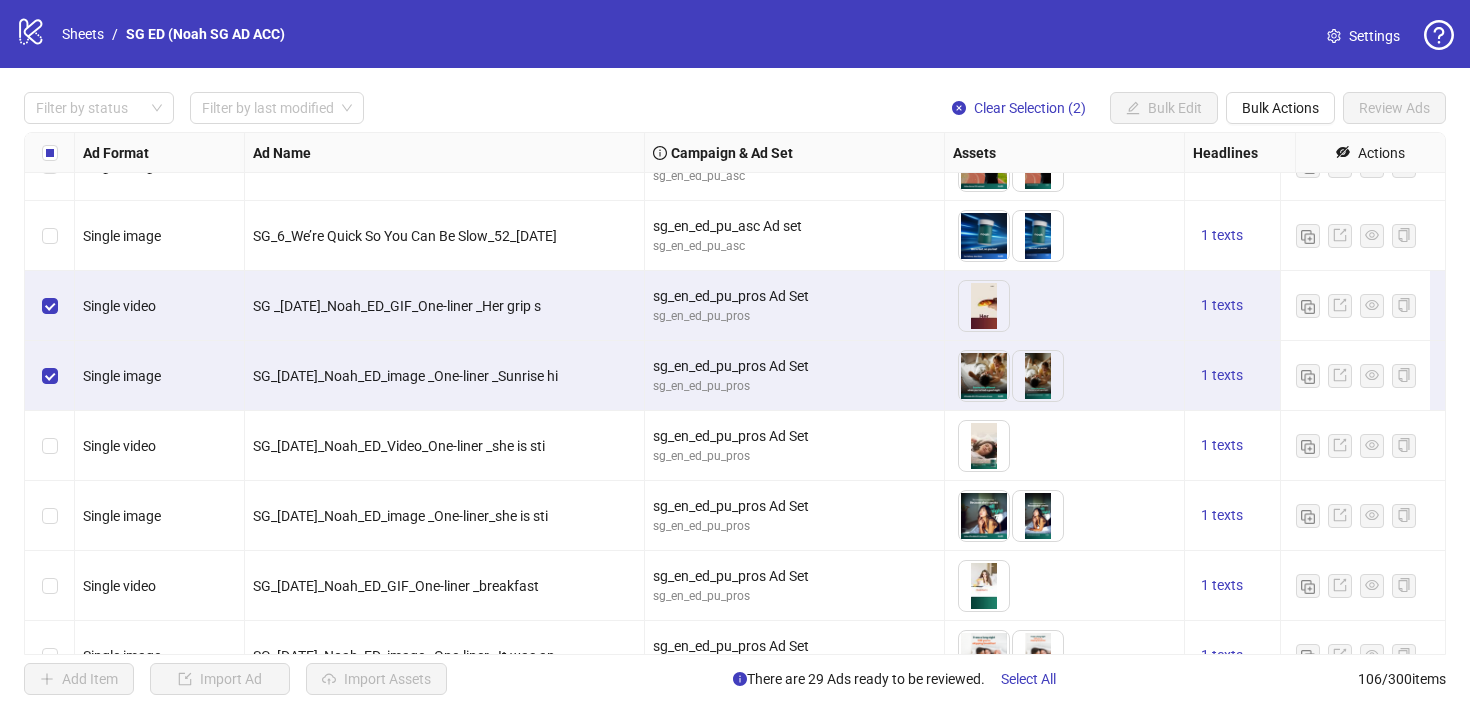 scroll, scrollTop: 4943, scrollLeft: 0, axis: vertical 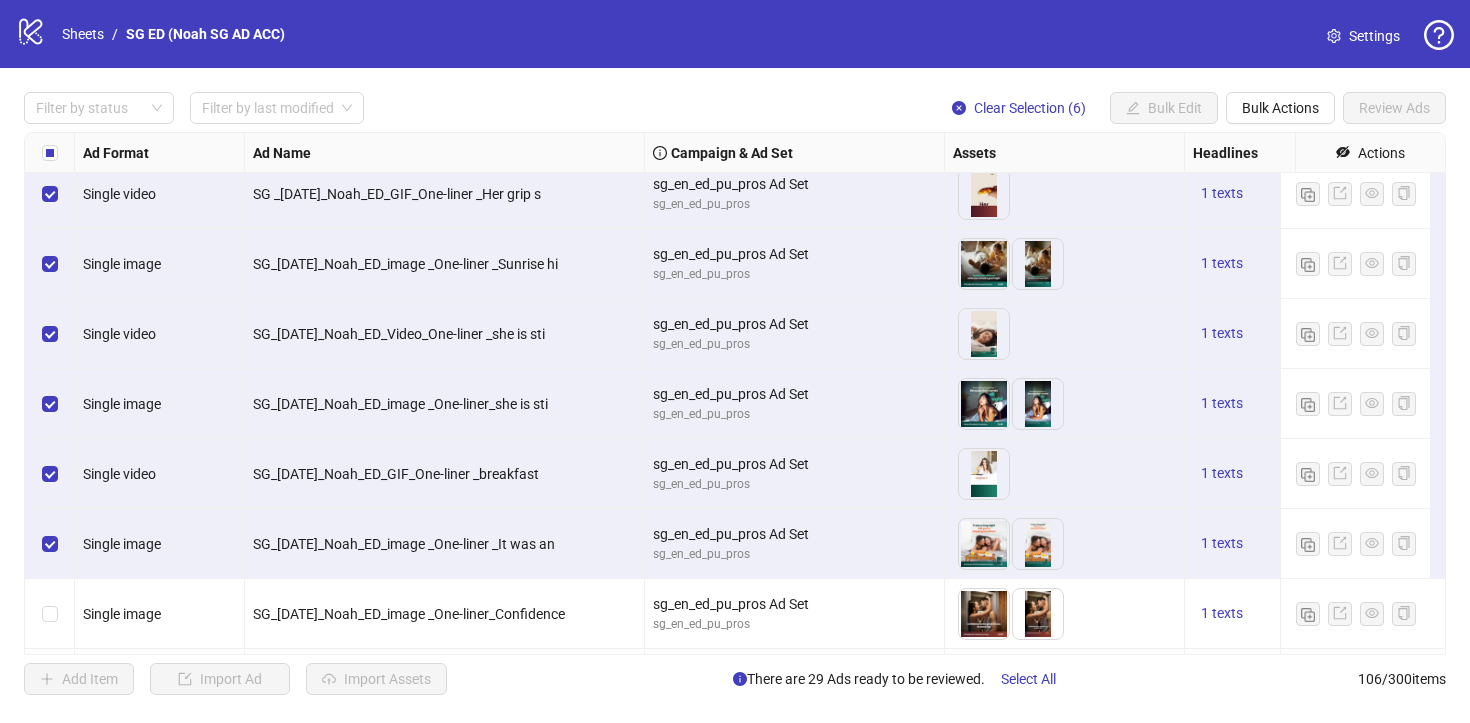 click at bounding box center (50, 614) 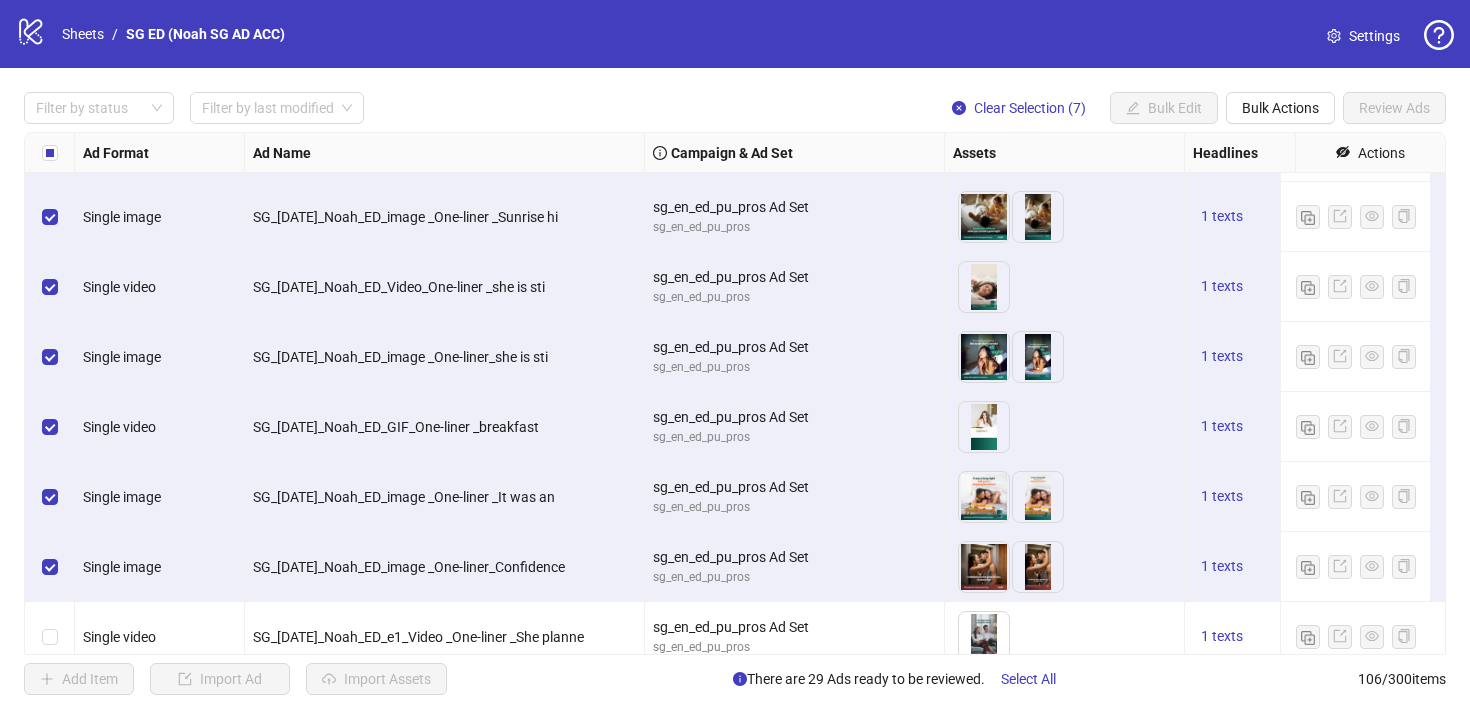 scroll, scrollTop: 5209, scrollLeft: 0, axis: vertical 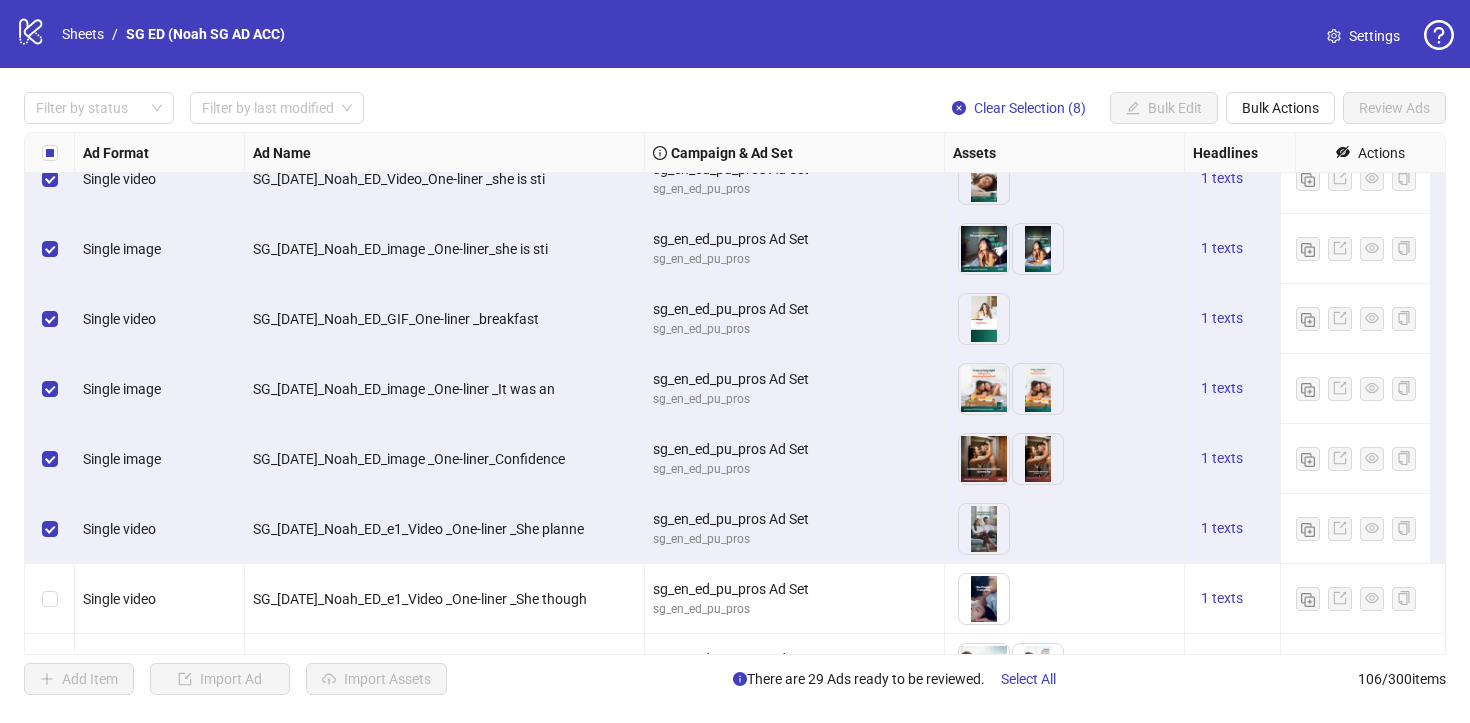 click at bounding box center [50, 599] 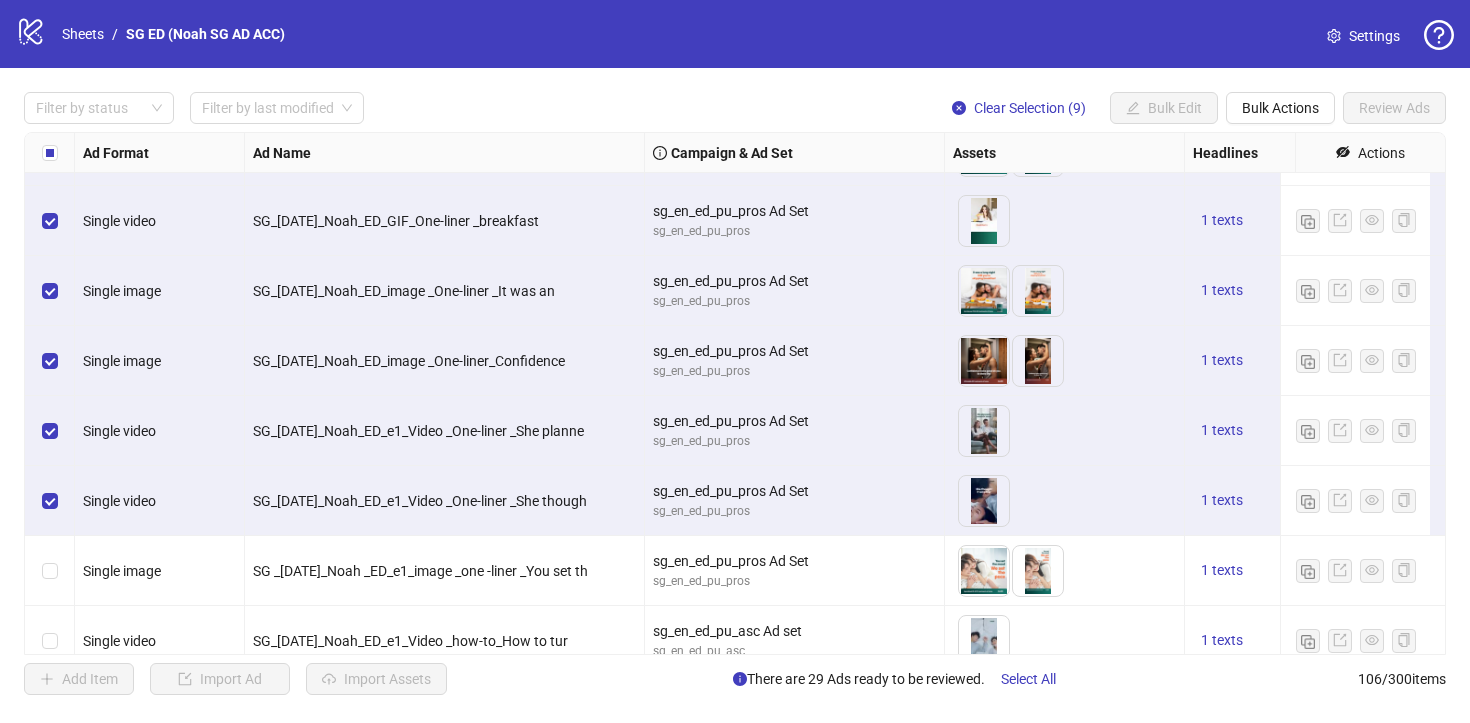 scroll, scrollTop: 5385, scrollLeft: 0, axis: vertical 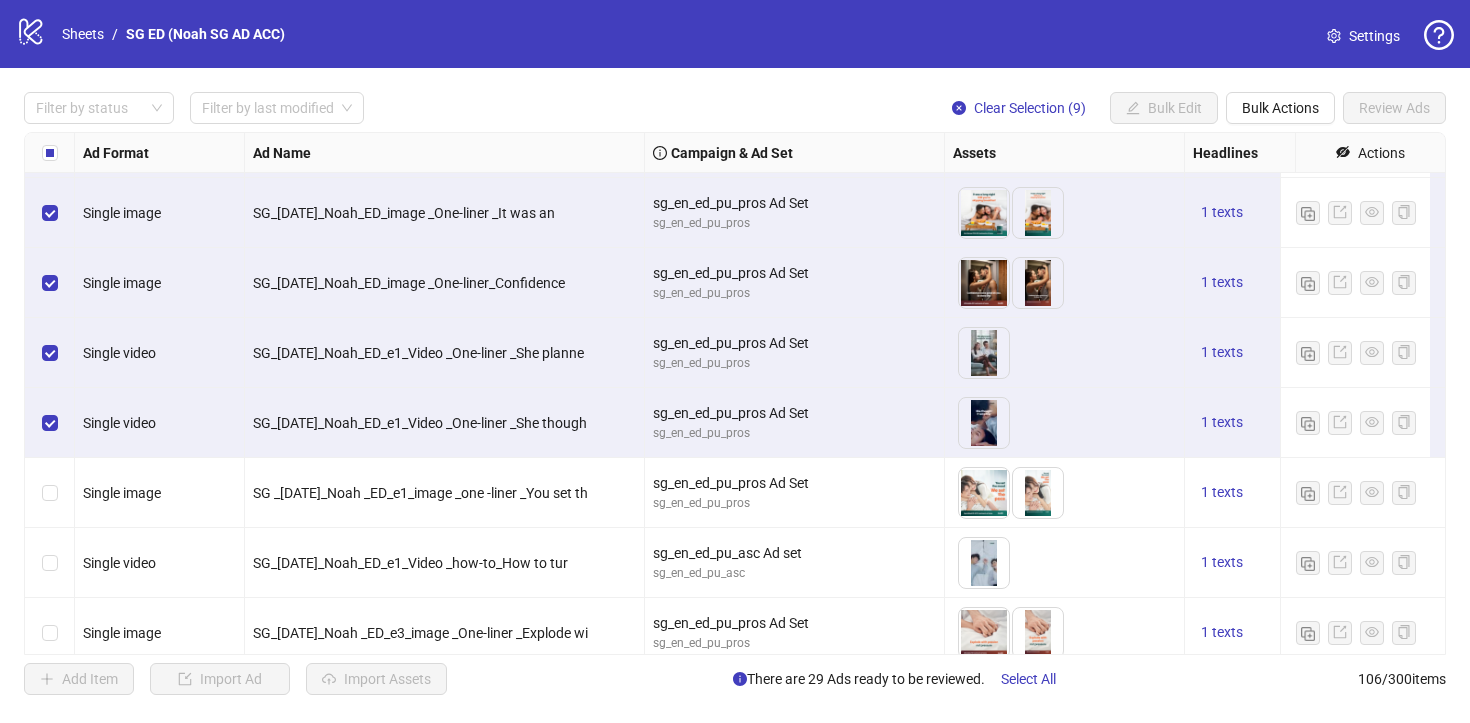 click at bounding box center [50, 493] 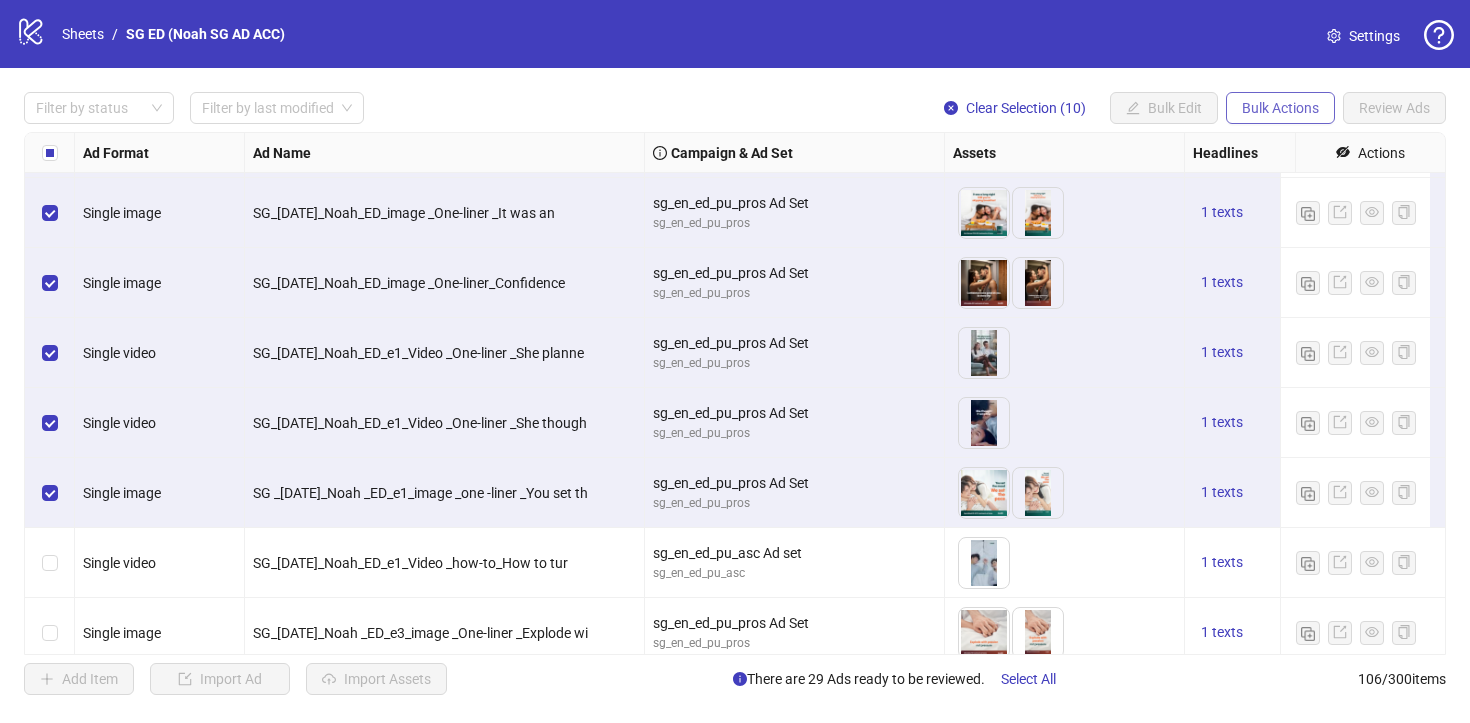 click on "Bulk Actions" at bounding box center [1280, 108] 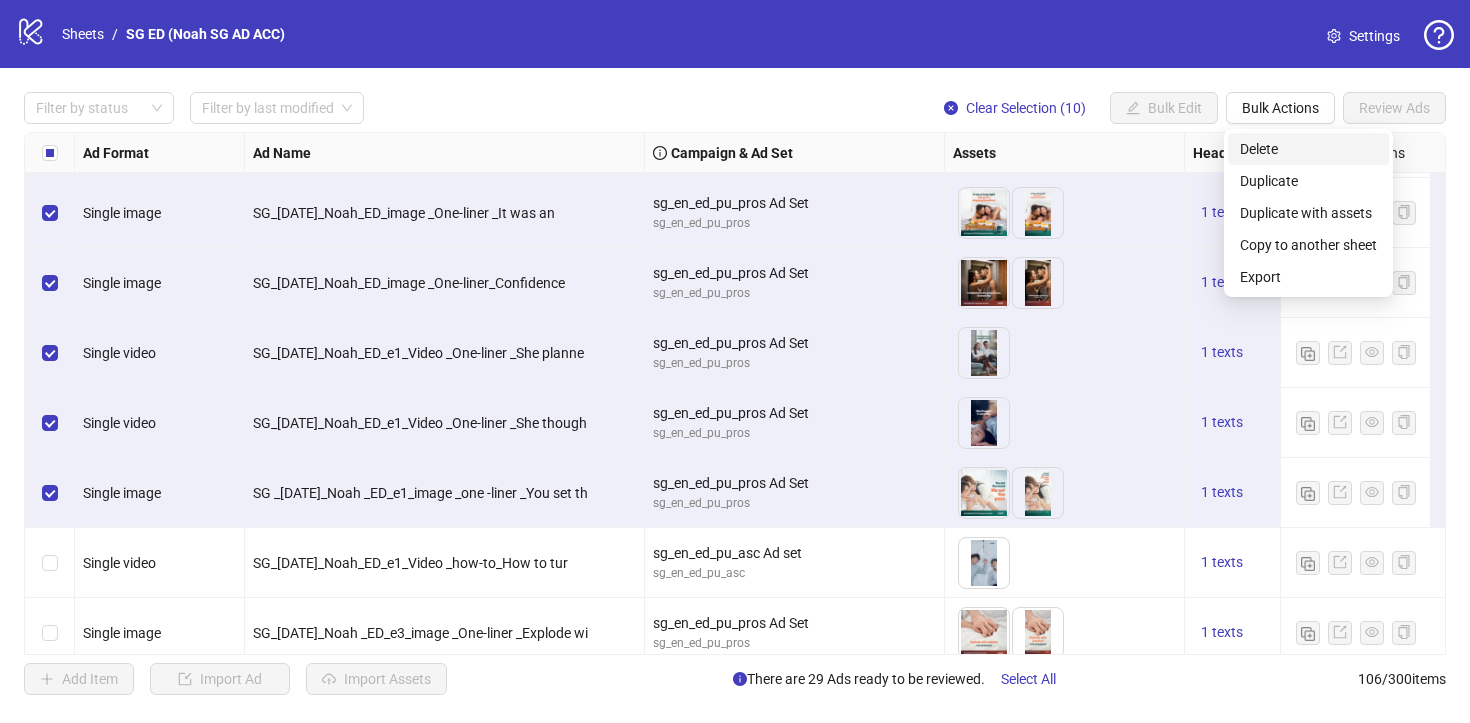 click on "Delete" at bounding box center [1308, 149] 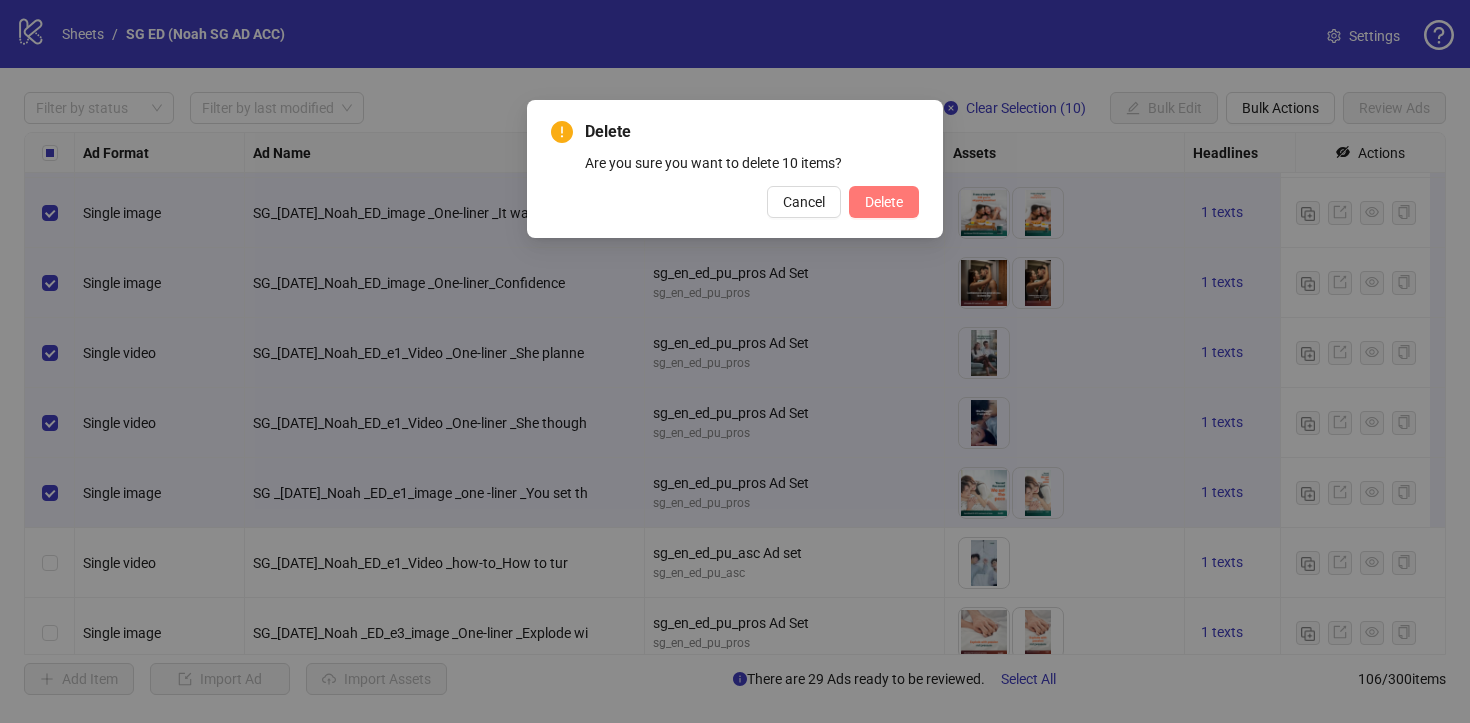 click on "Delete" at bounding box center (884, 202) 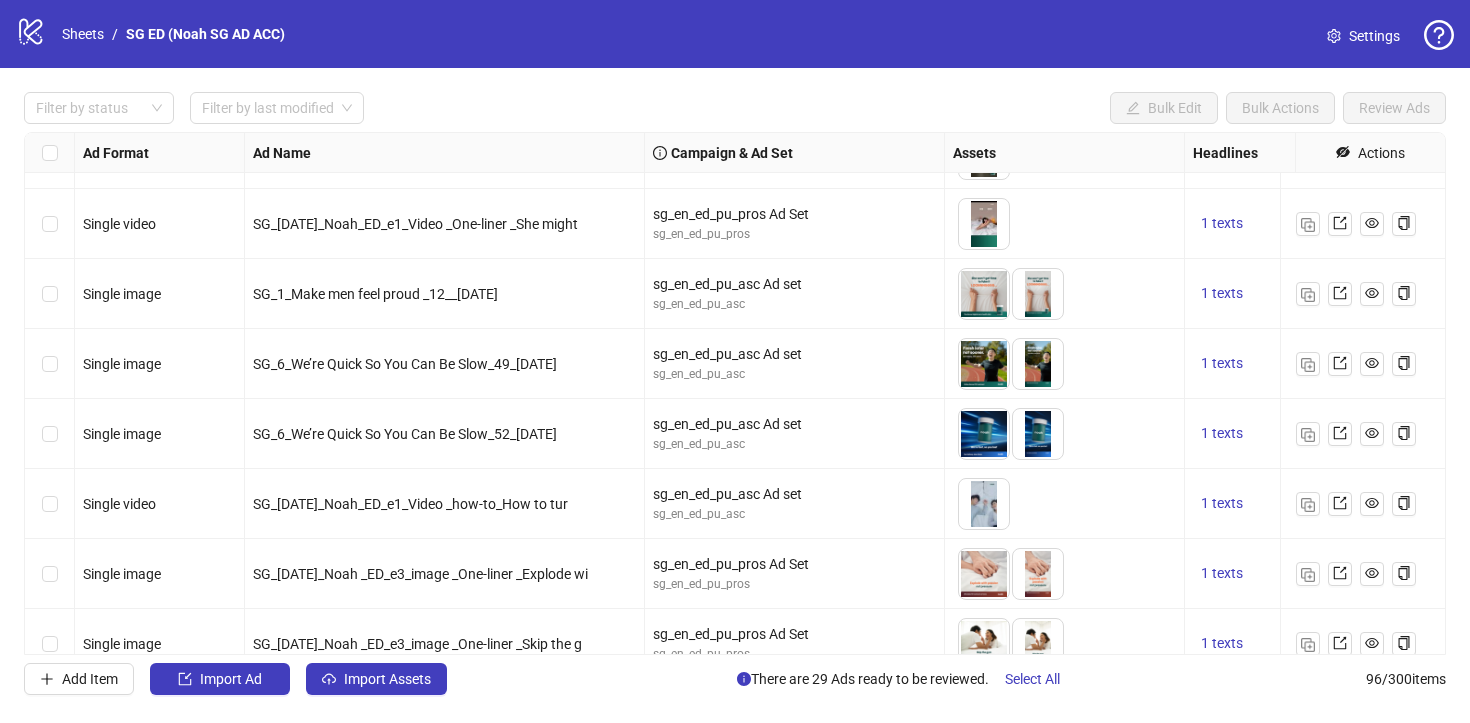 scroll, scrollTop: 4748, scrollLeft: 0, axis: vertical 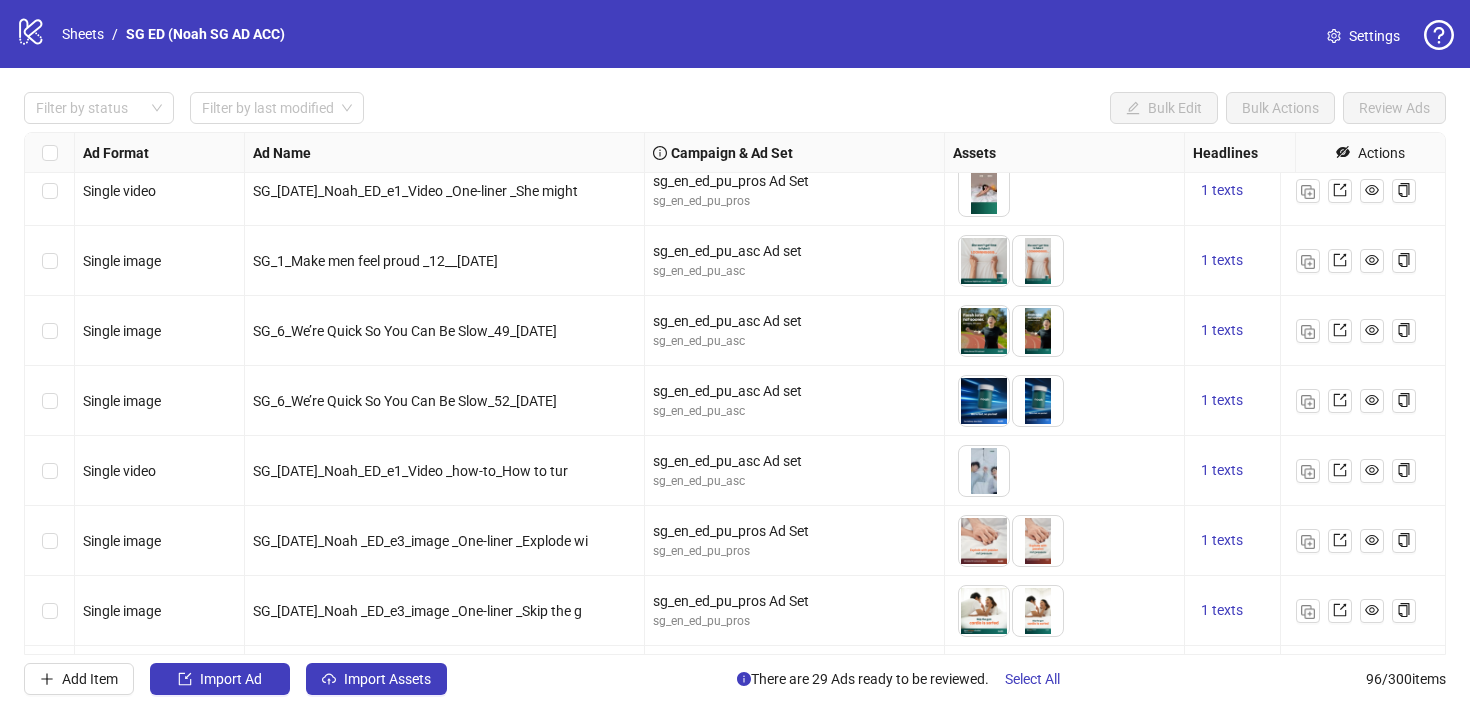 click at bounding box center [50, 541] 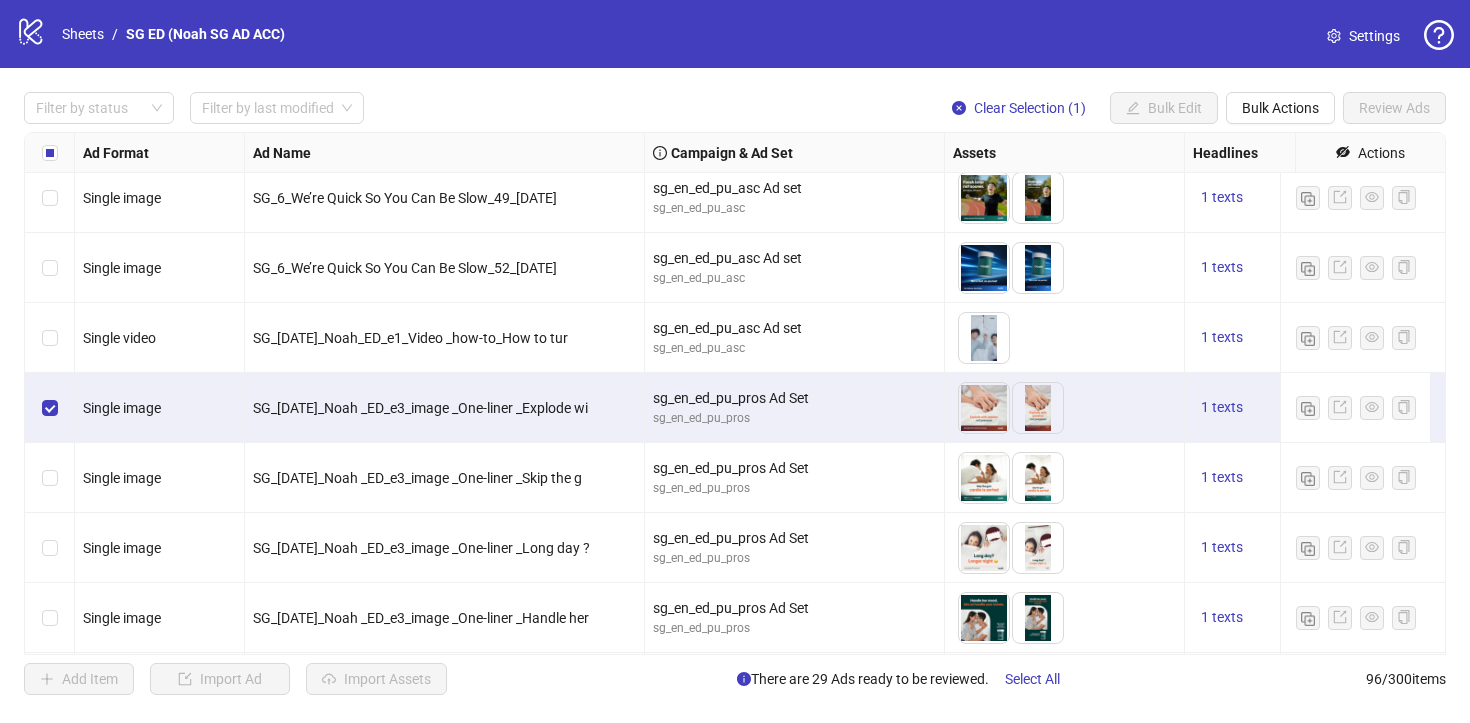 scroll, scrollTop: 4911, scrollLeft: 0, axis: vertical 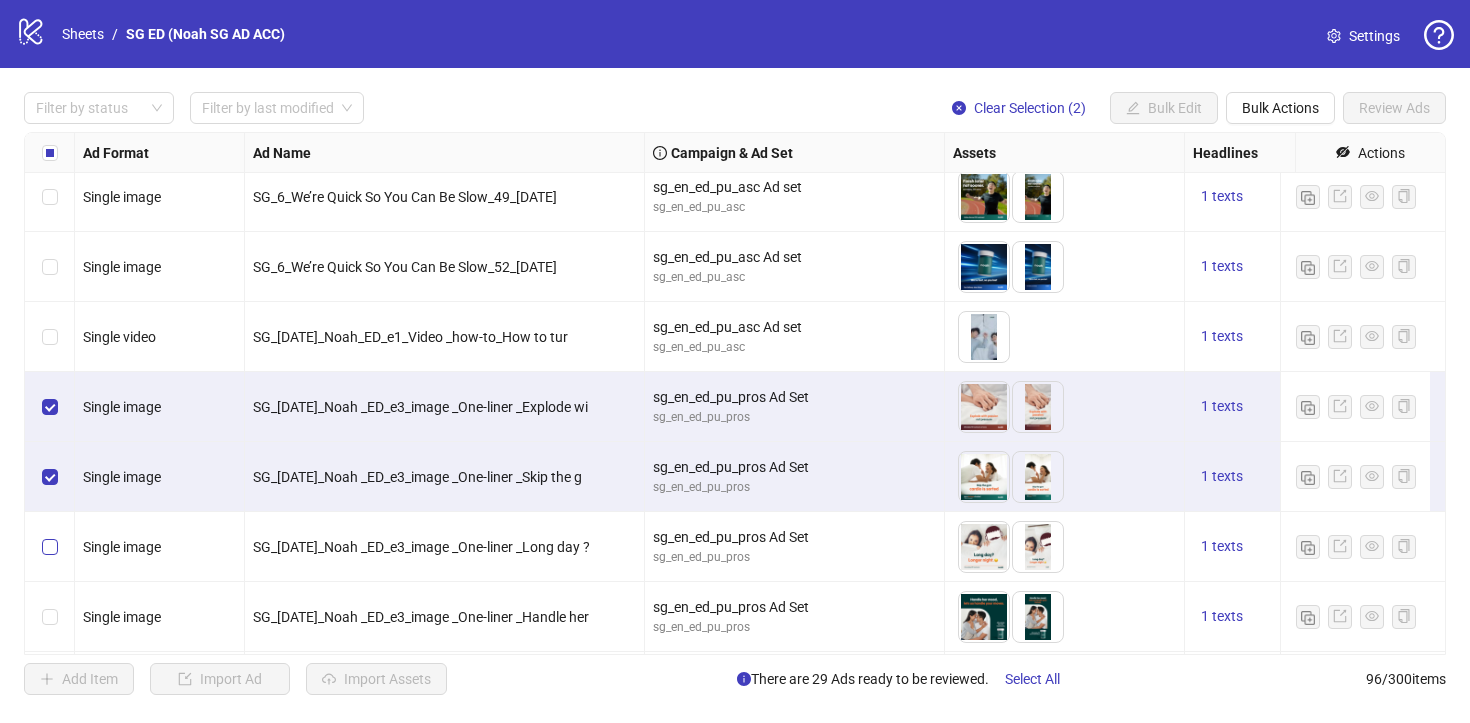 click at bounding box center (50, 547) 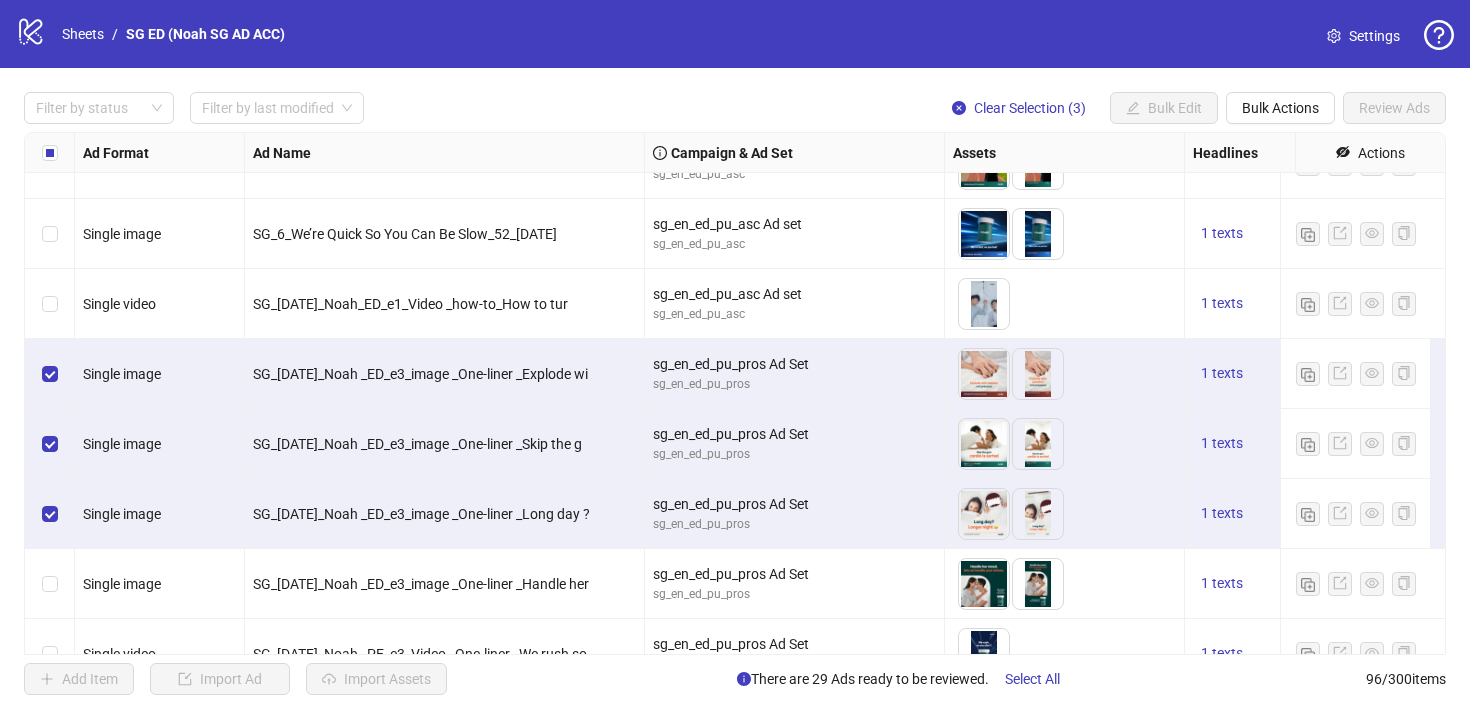 click at bounding box center (50, 584) 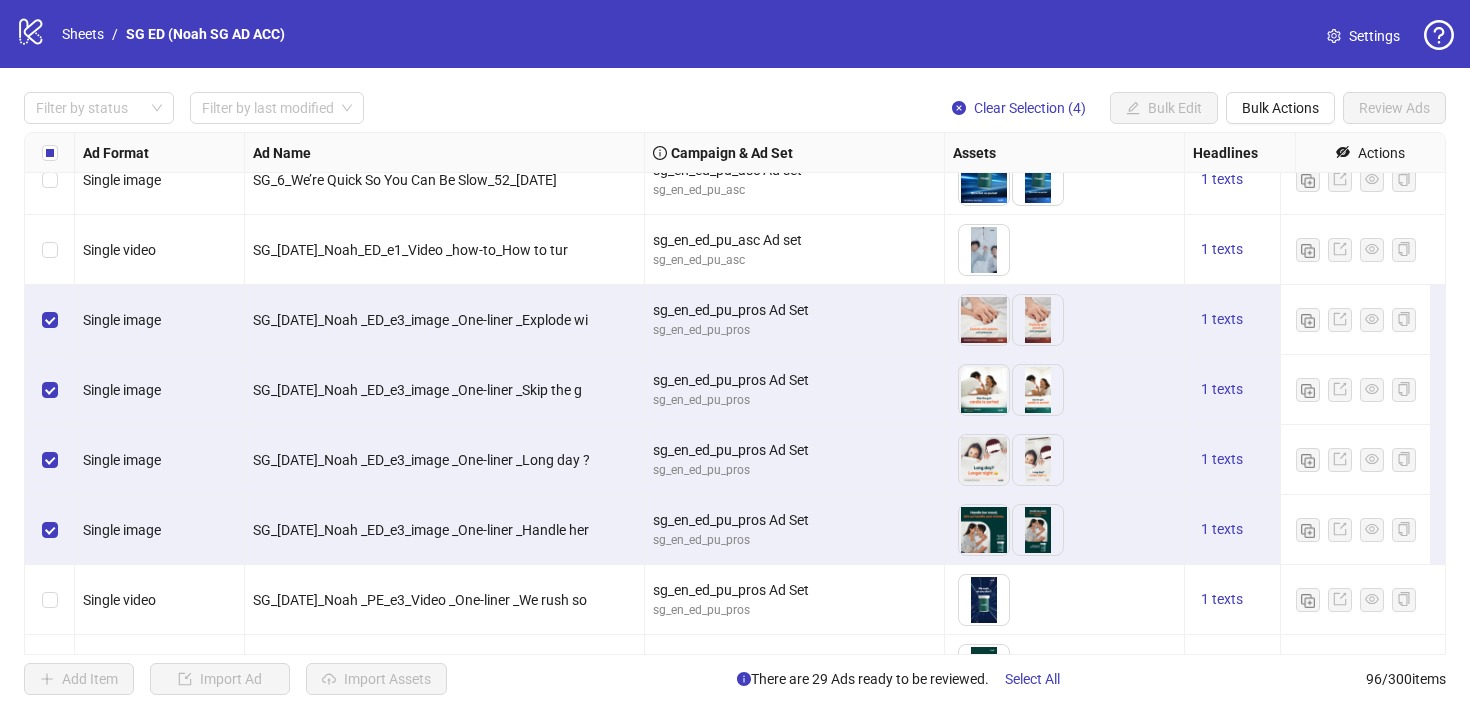 scroll, scrollTop: 5002, scrollLeft: 0, axis: vertical 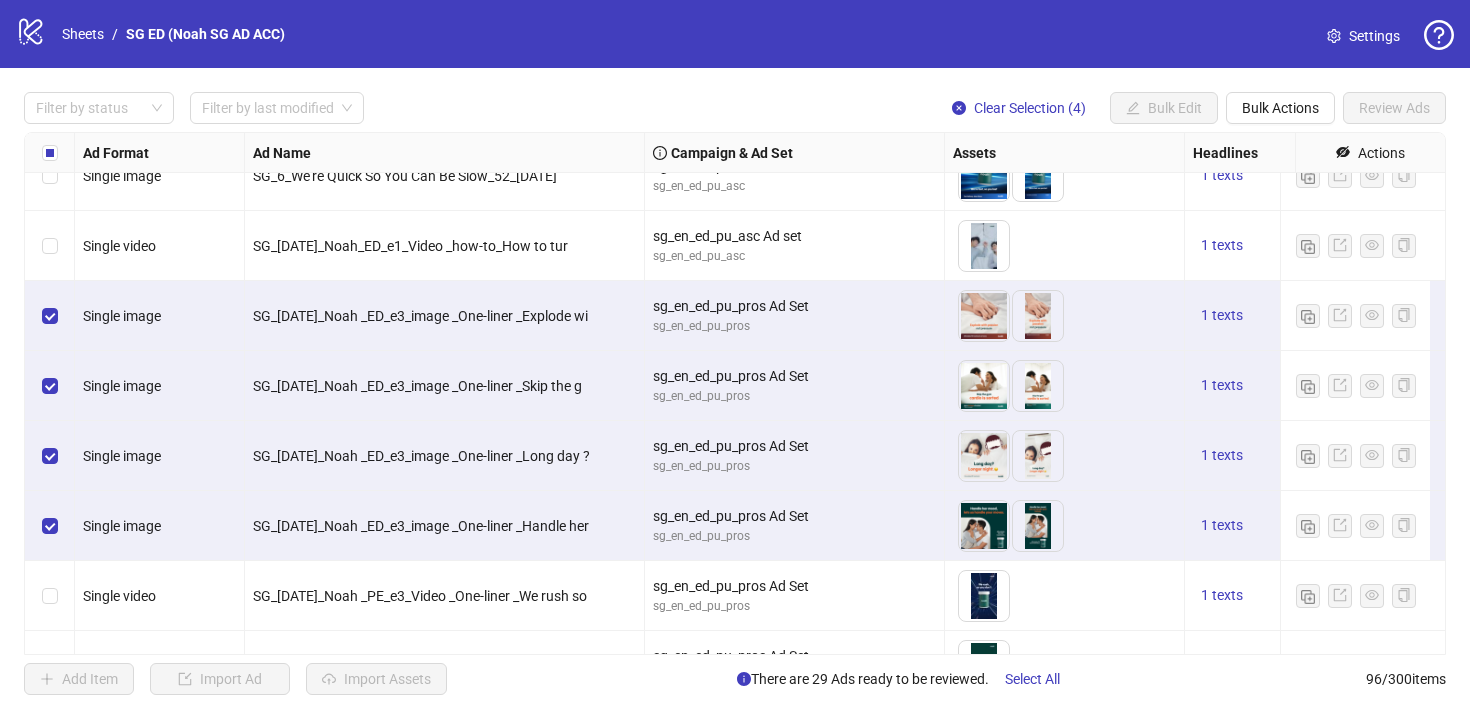 click at bounding box center (50, 596) 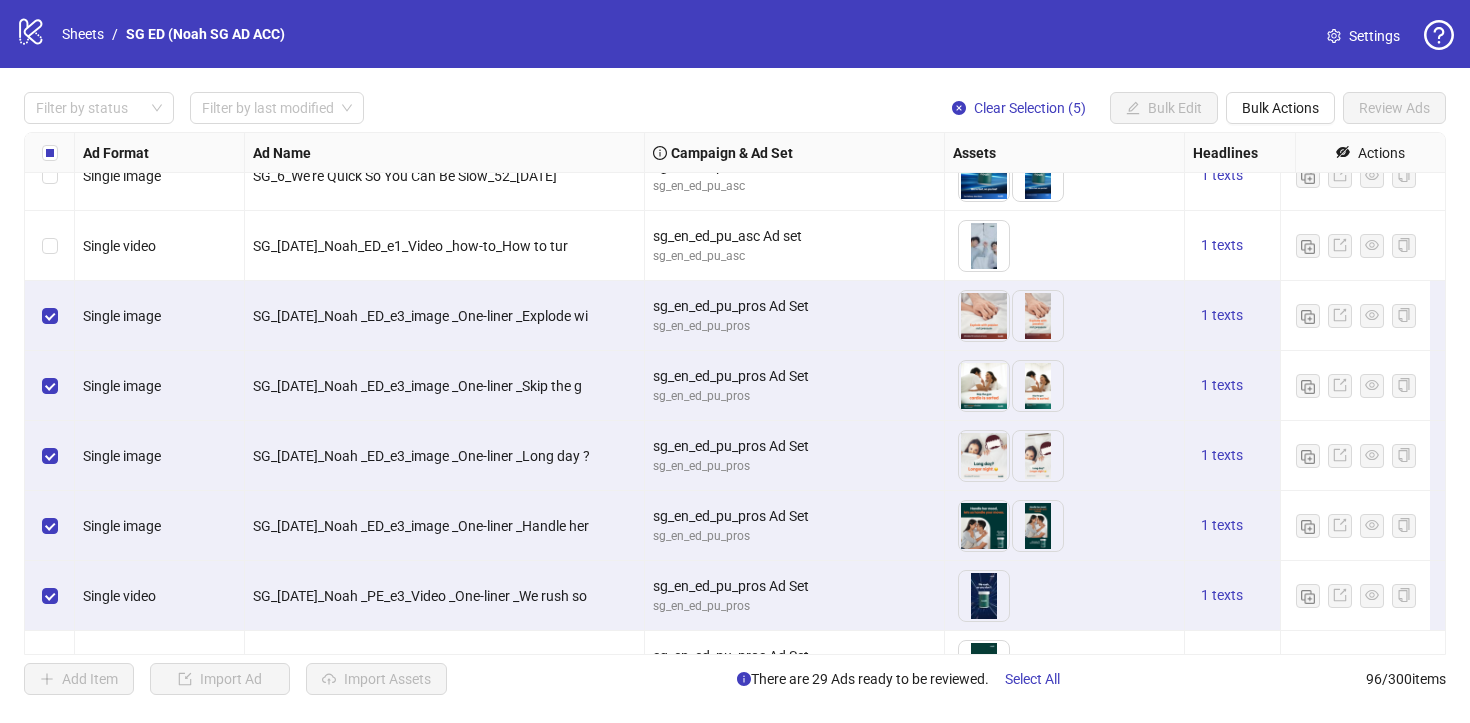 scroll, scrollTop: 5085, scrollLeft: 0, axis: vertical 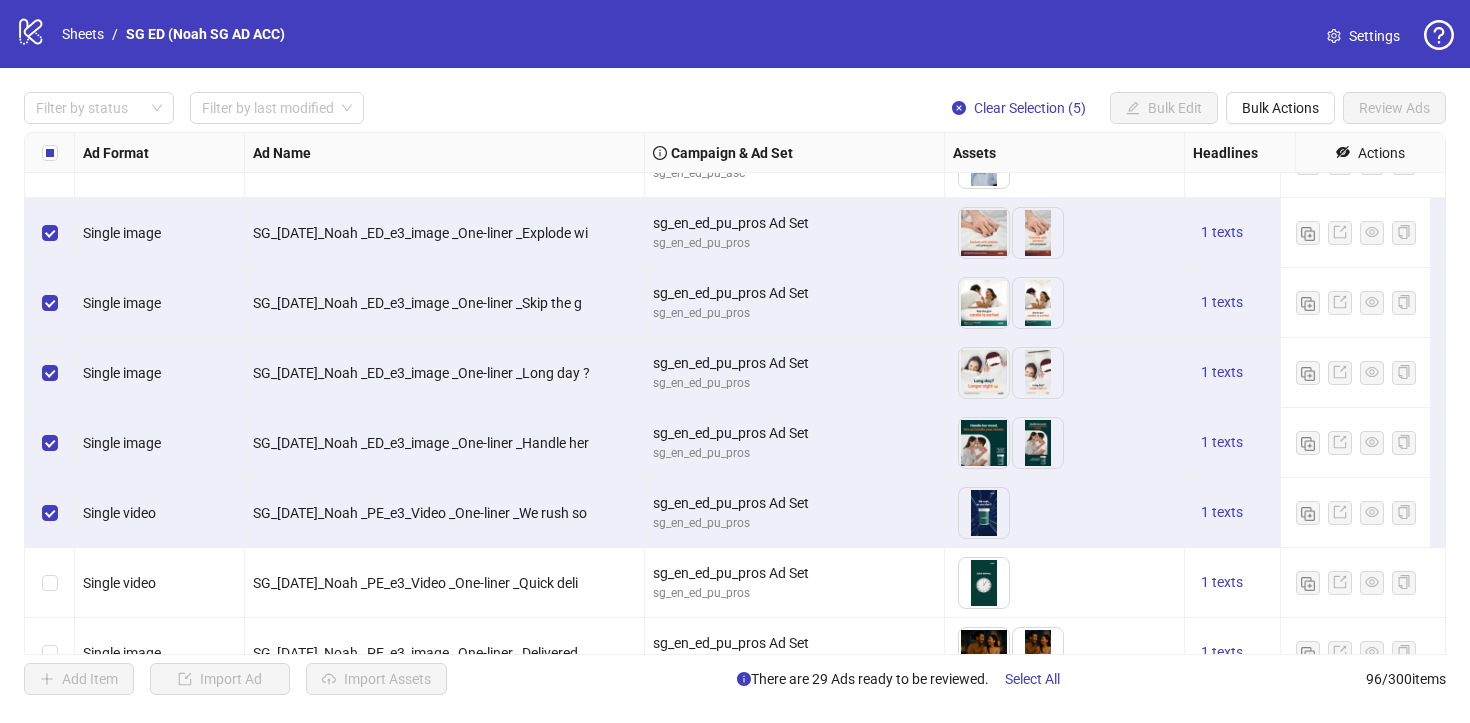 click at bounding box center (50, 583) 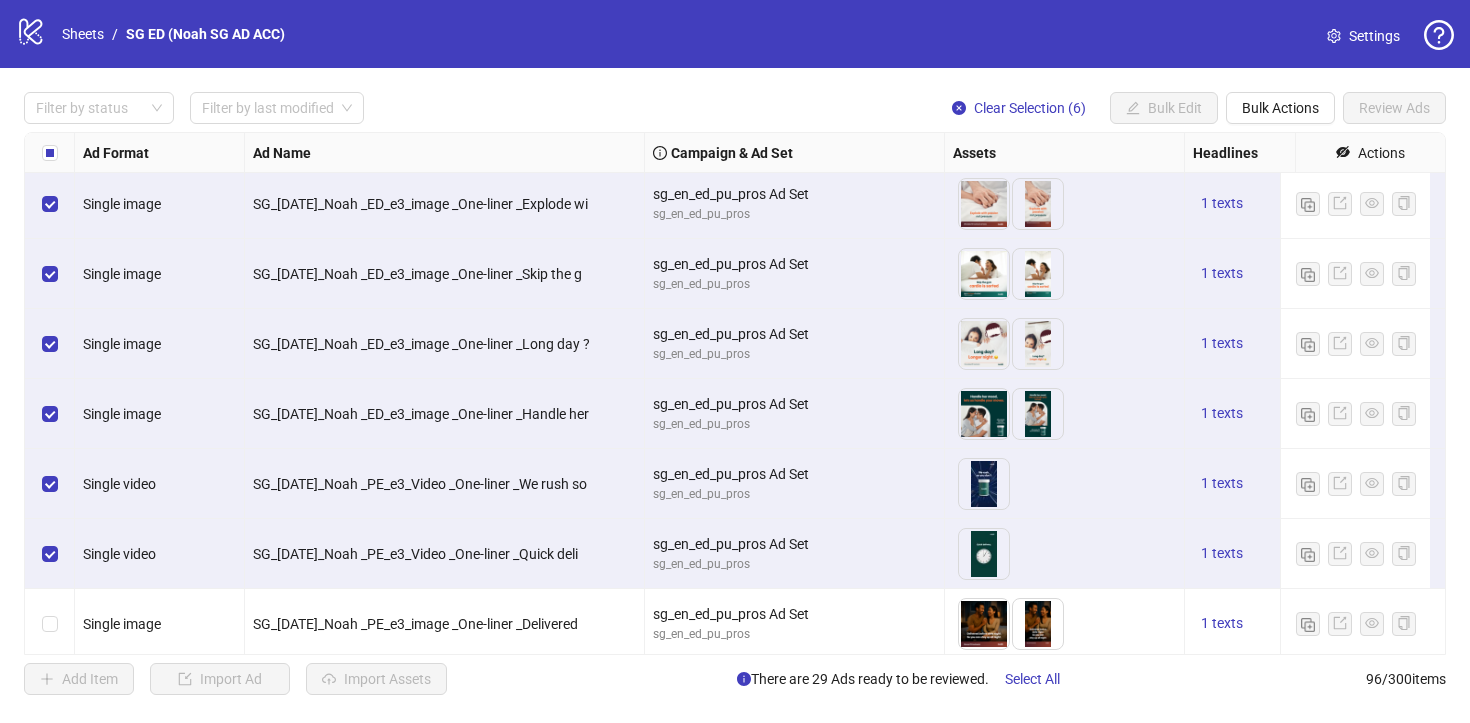 click at bounding box center (50, 624) 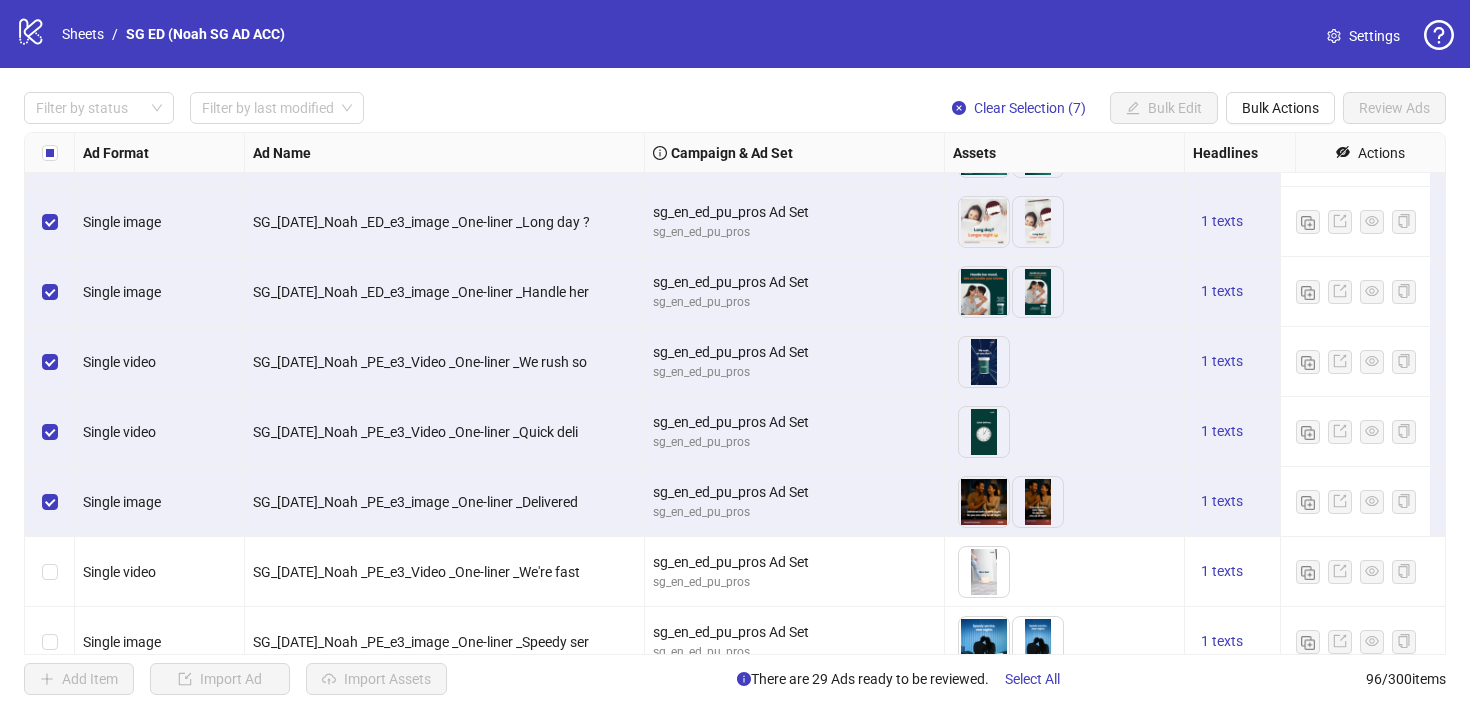 scroll, scrollTop: 5244, scrollLeft: 0, axis: vertical 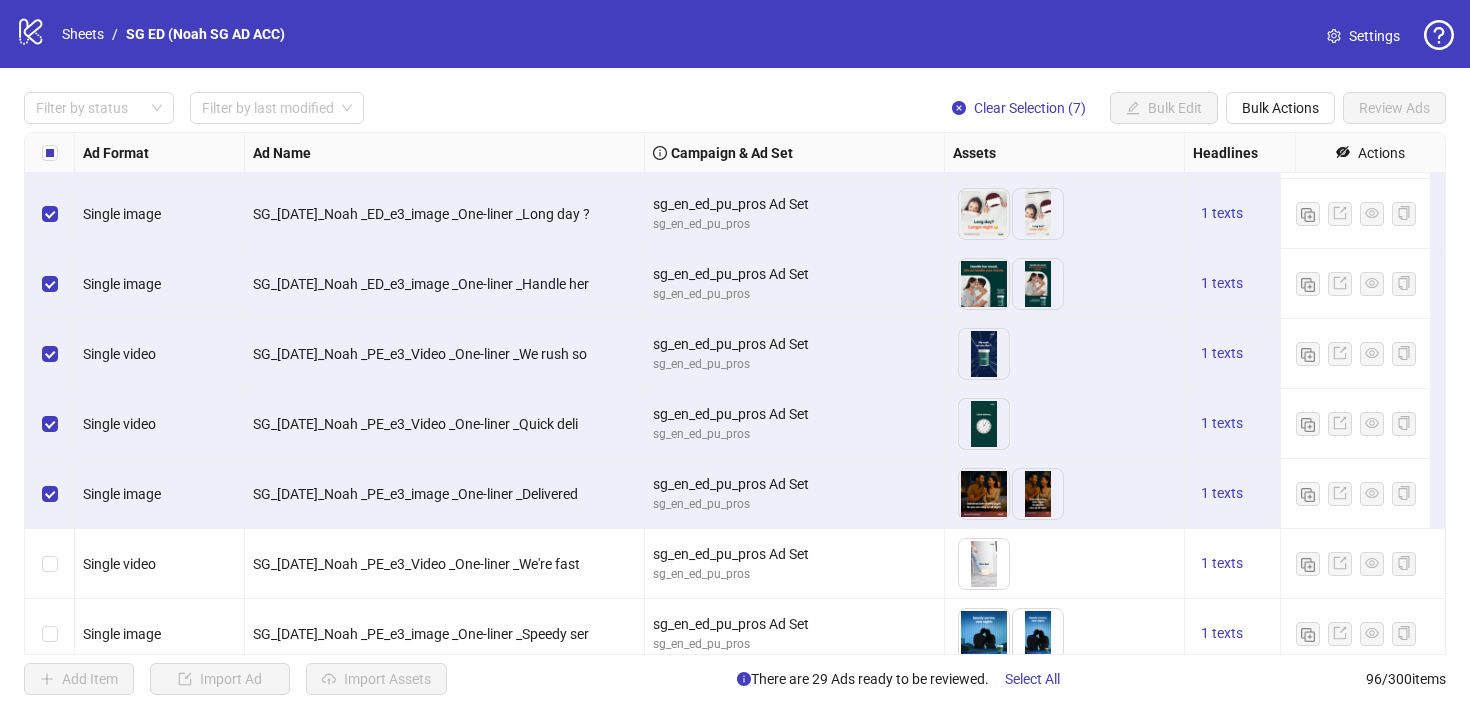click at bounding box center (50, 564) 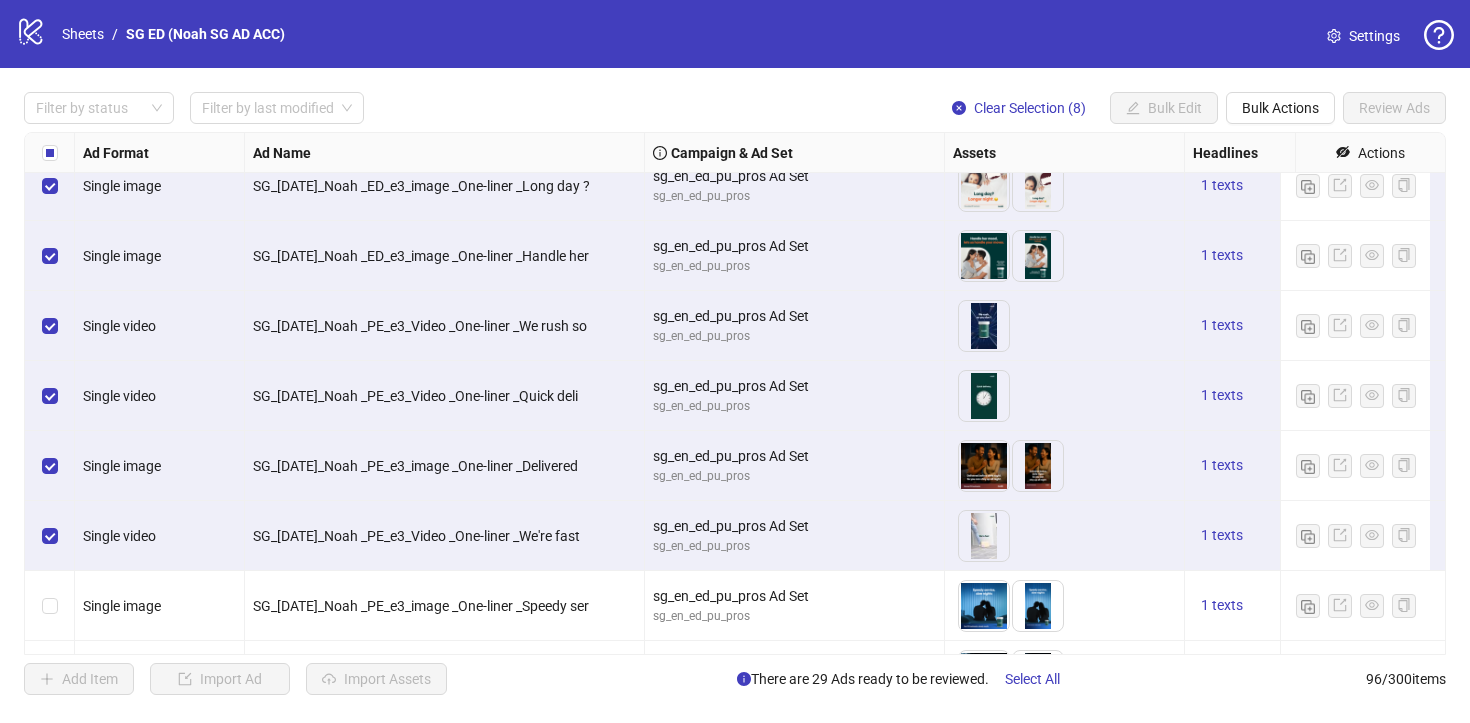 scroll, scrollTop: 5273, scrollLeft: 0, axis: vertical 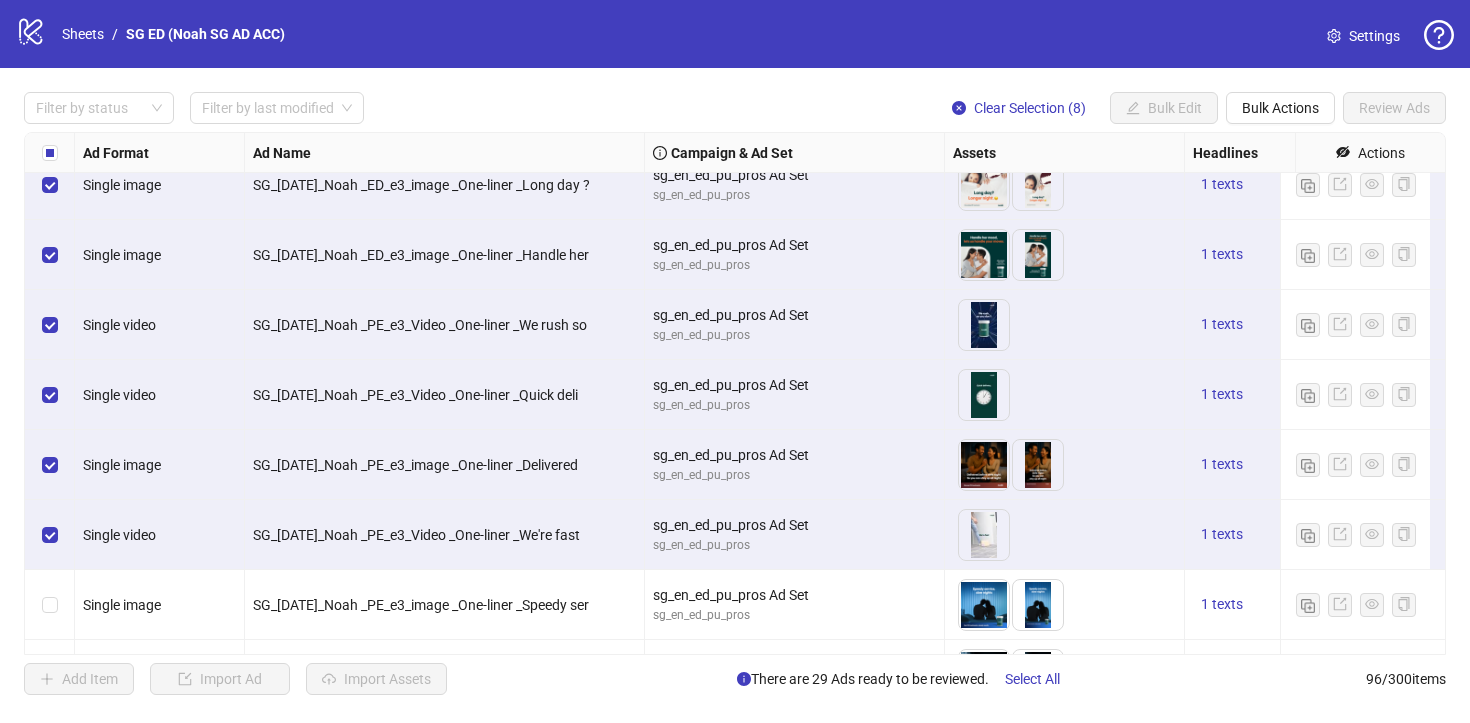 click at bounding box center (50, 605) 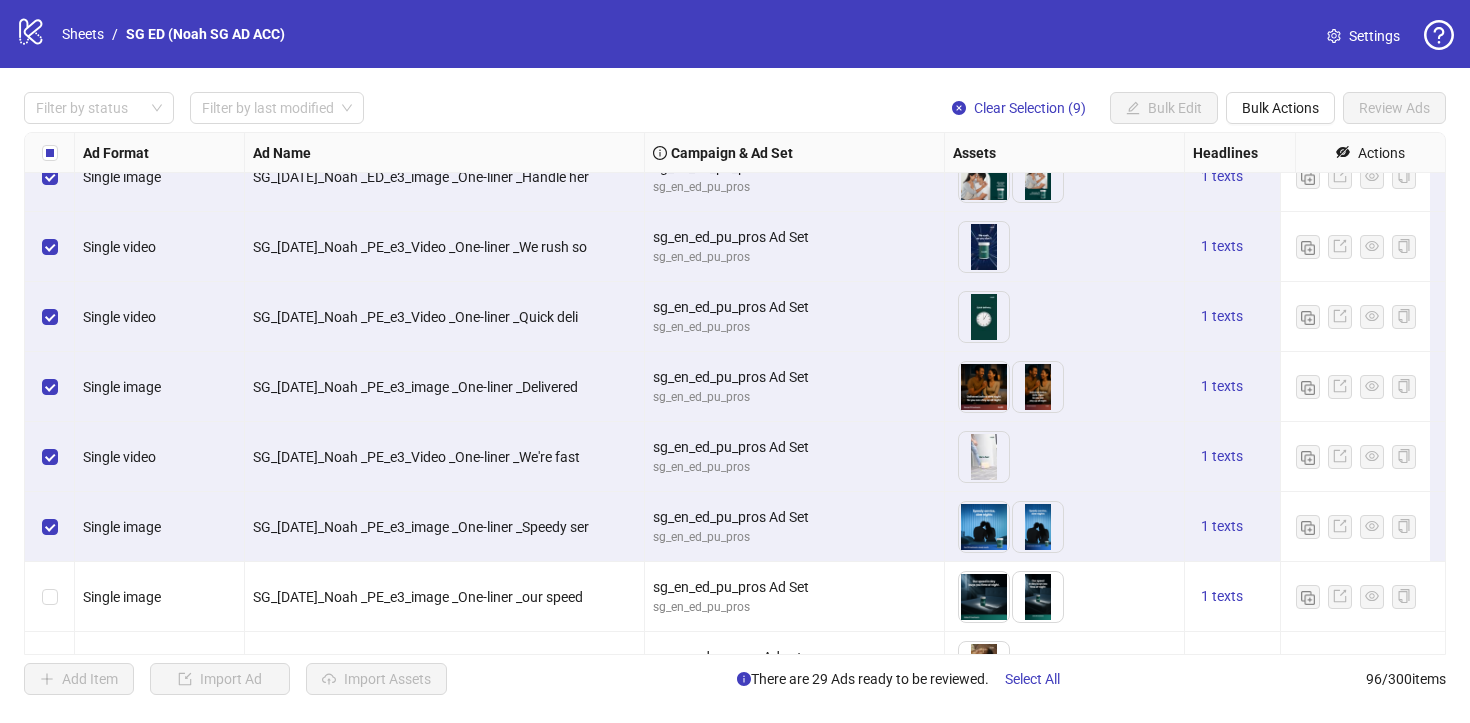 scroll, scrollTop: 5412, scrollLeft: 0, axis: vertical 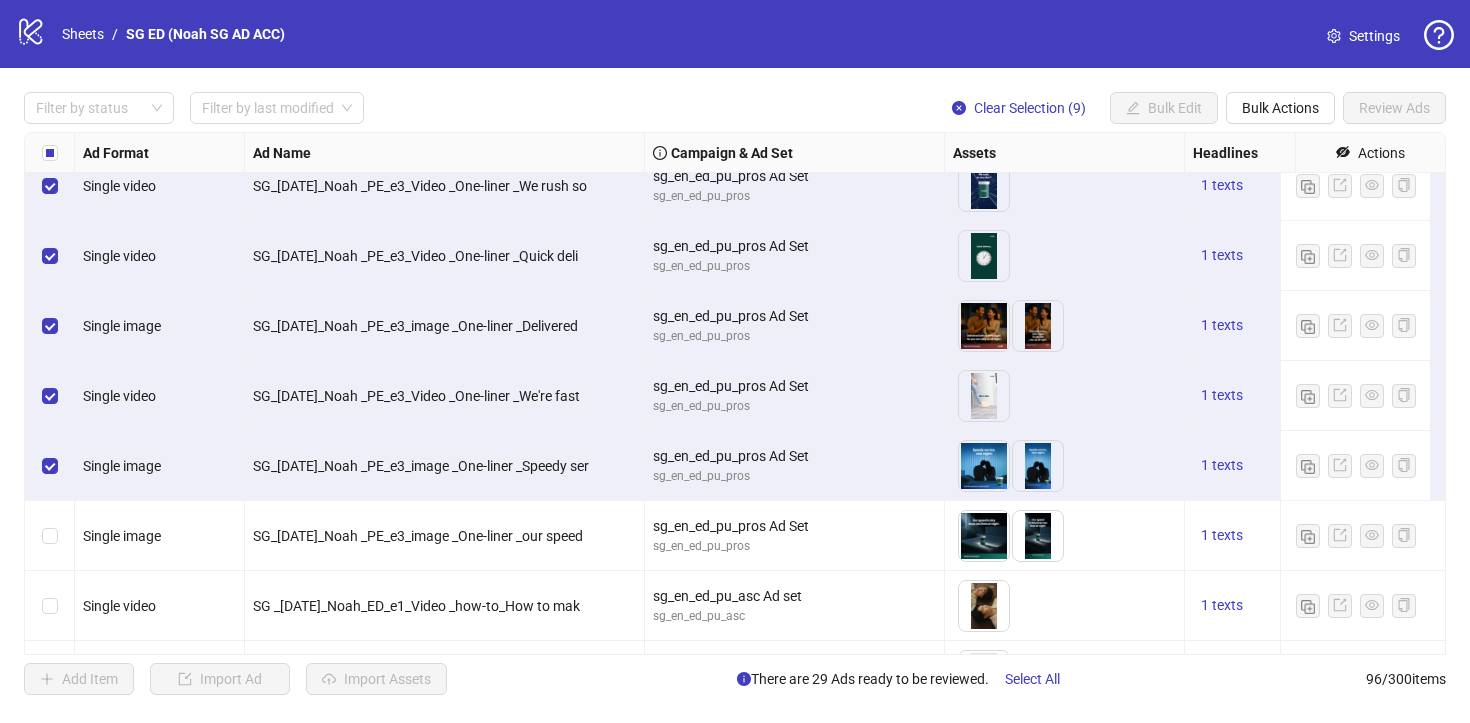 click at bounding box center (50, 536) 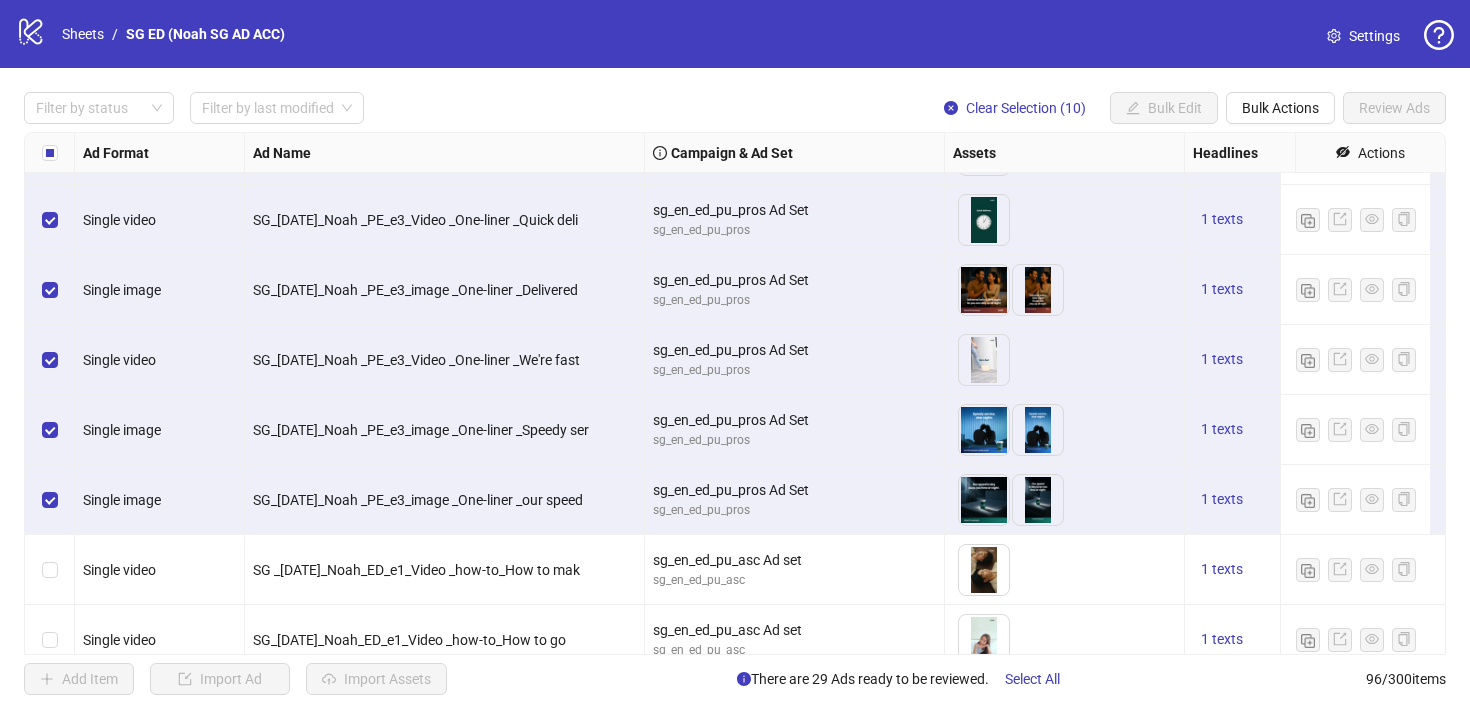 scroll, scrollTop: 5466, scrollLeft: 0, axis: vertical 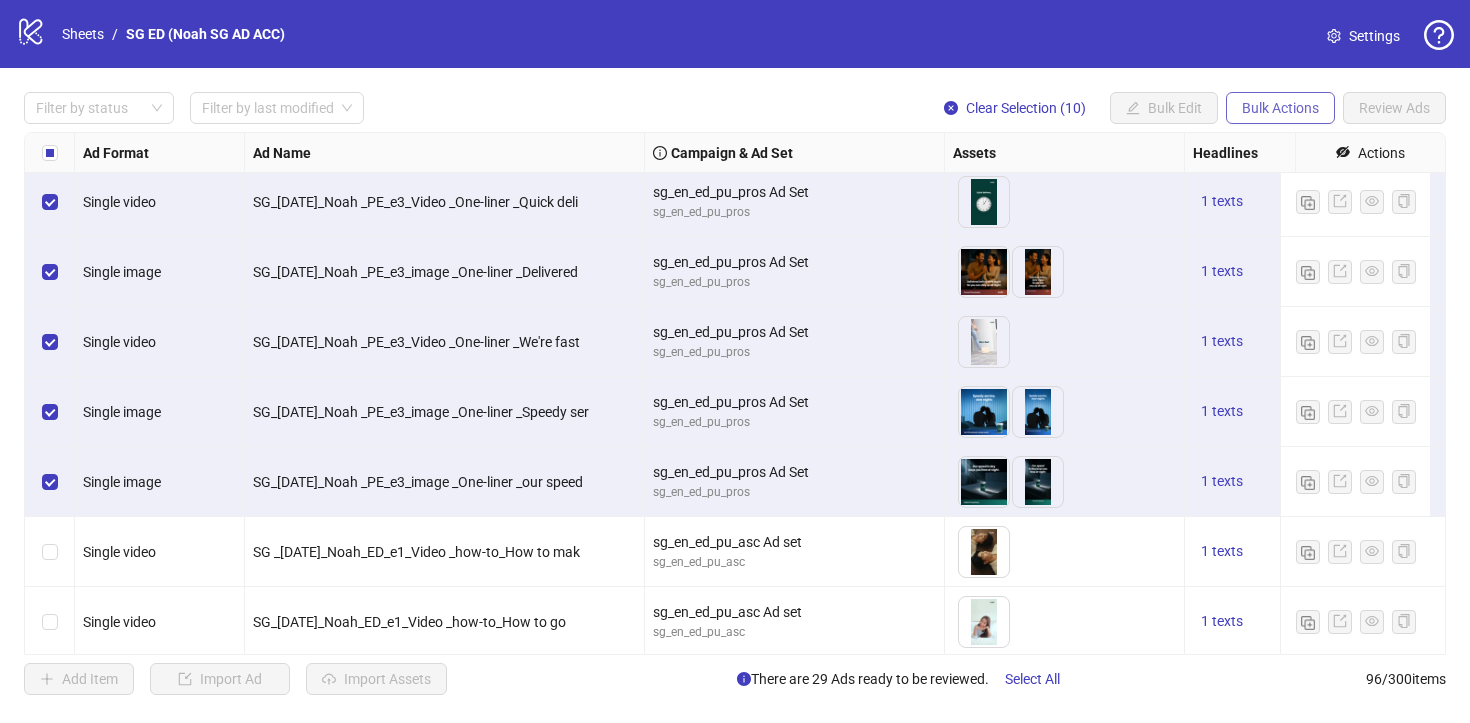 click on "Bulk Actions" at bounding box center [1280, 108] 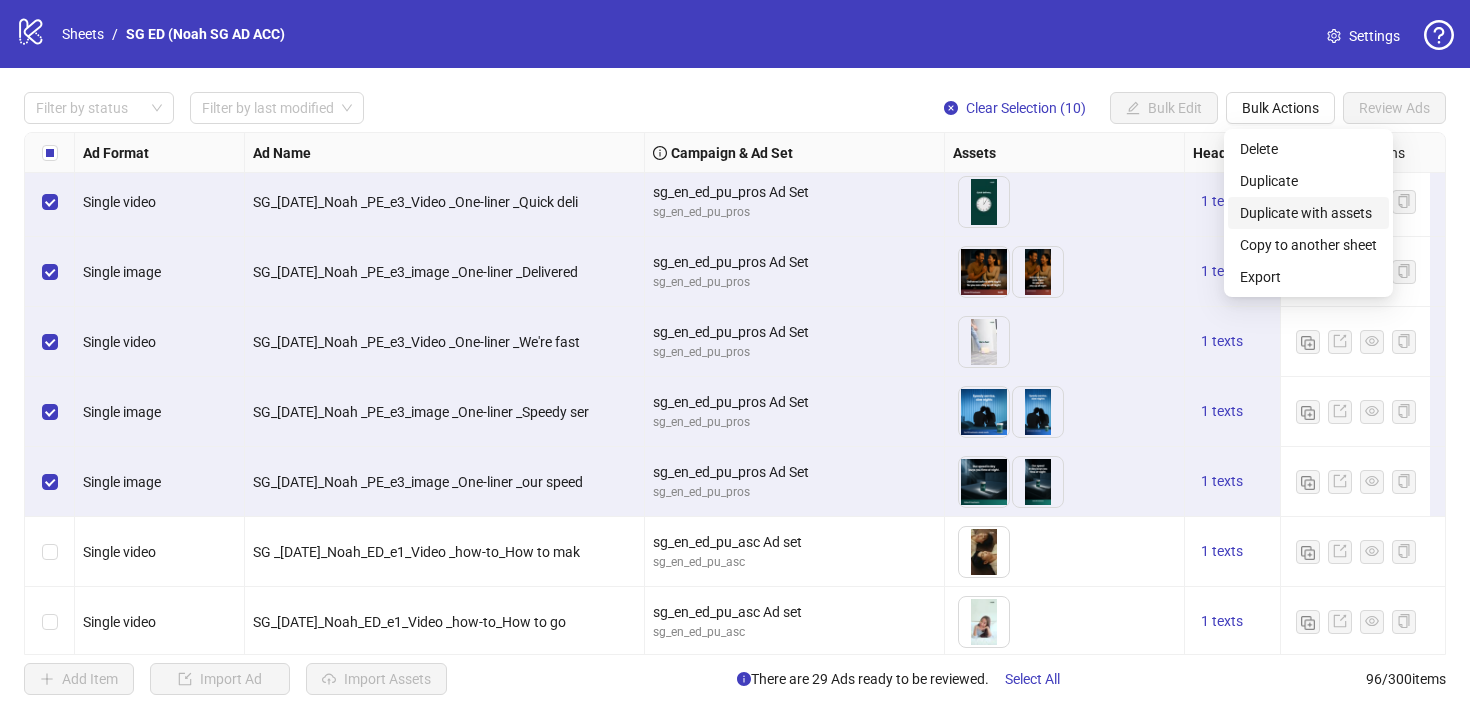 click on "Duplicate with assets" at bounding box center [1308, 213] 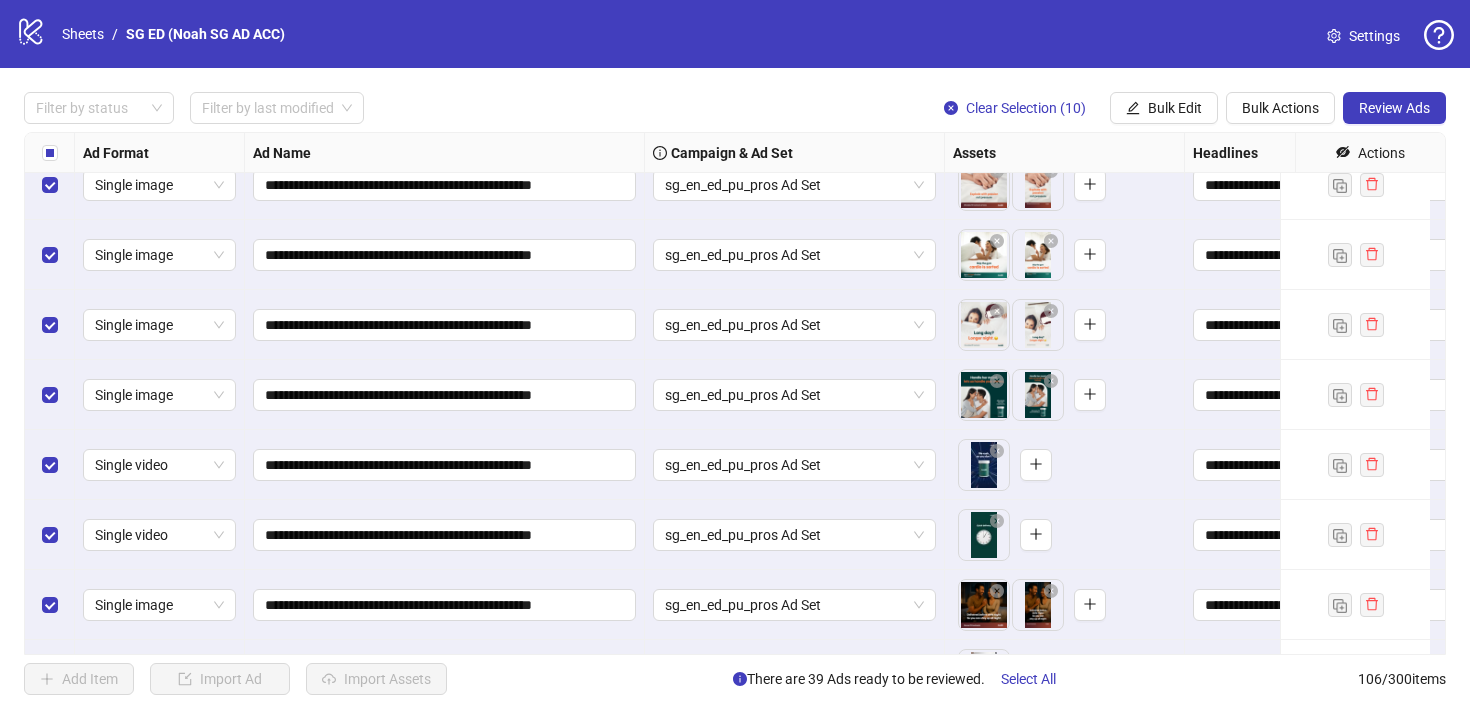 scroll, scrollTop: 6954, scrollLeft: 0, axis: vertical 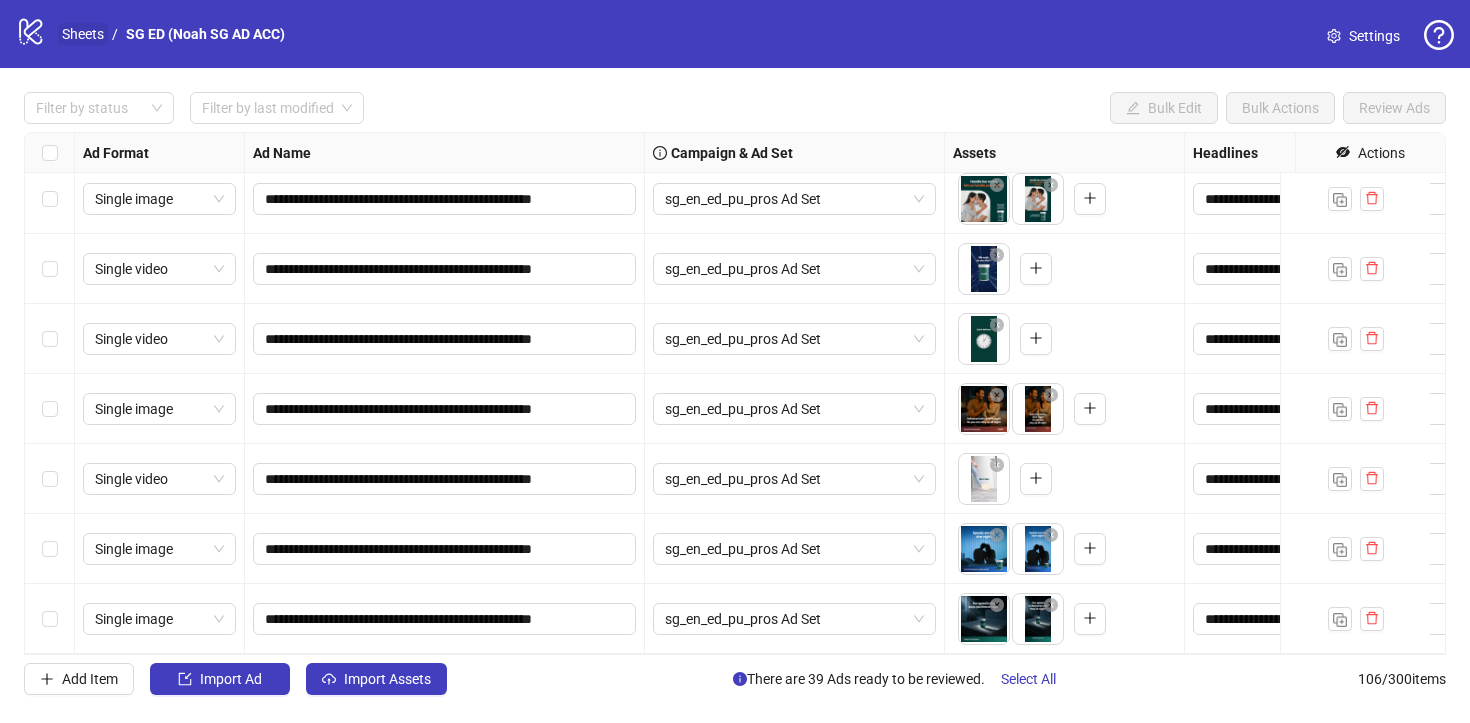 click on "Sheets" at bounding box center [83, 34] 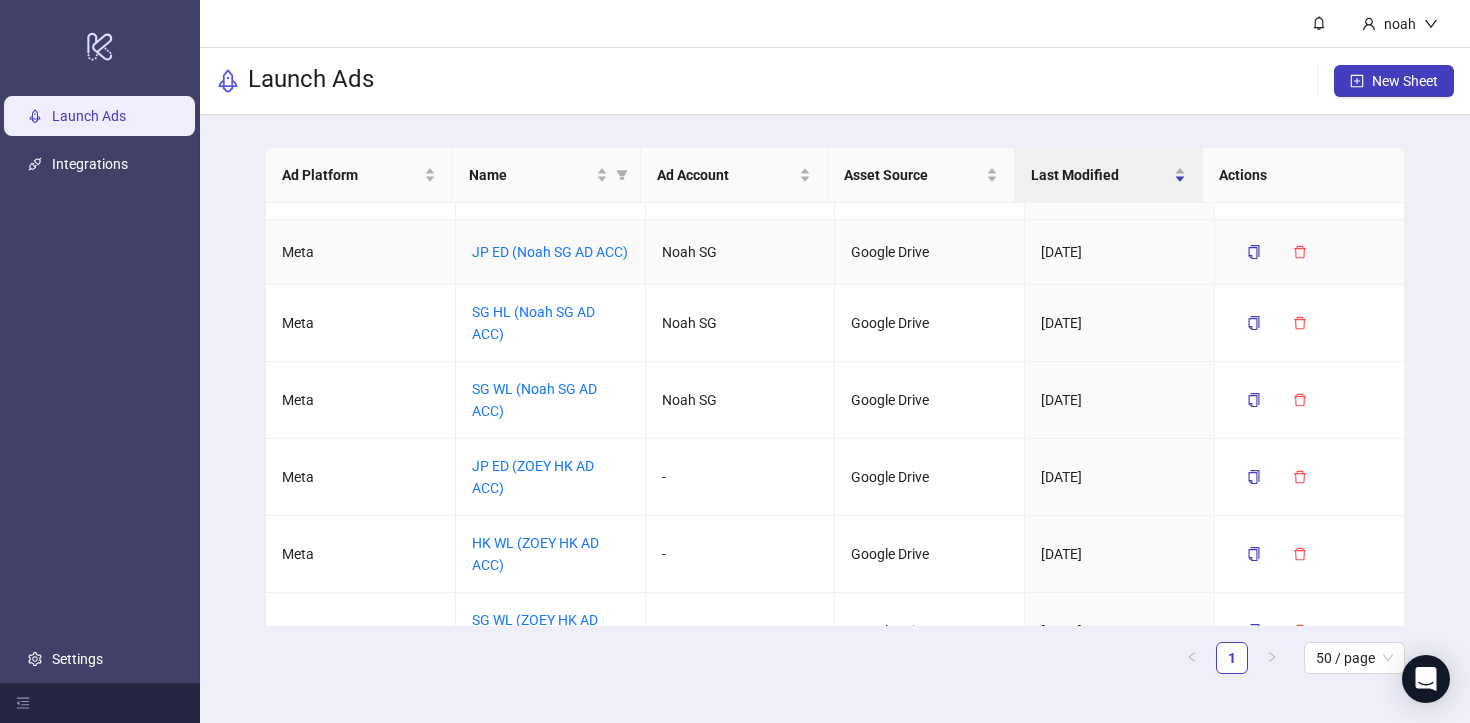 scroll, scrollTop: 381, scrollLeft: 0, axis: vertical 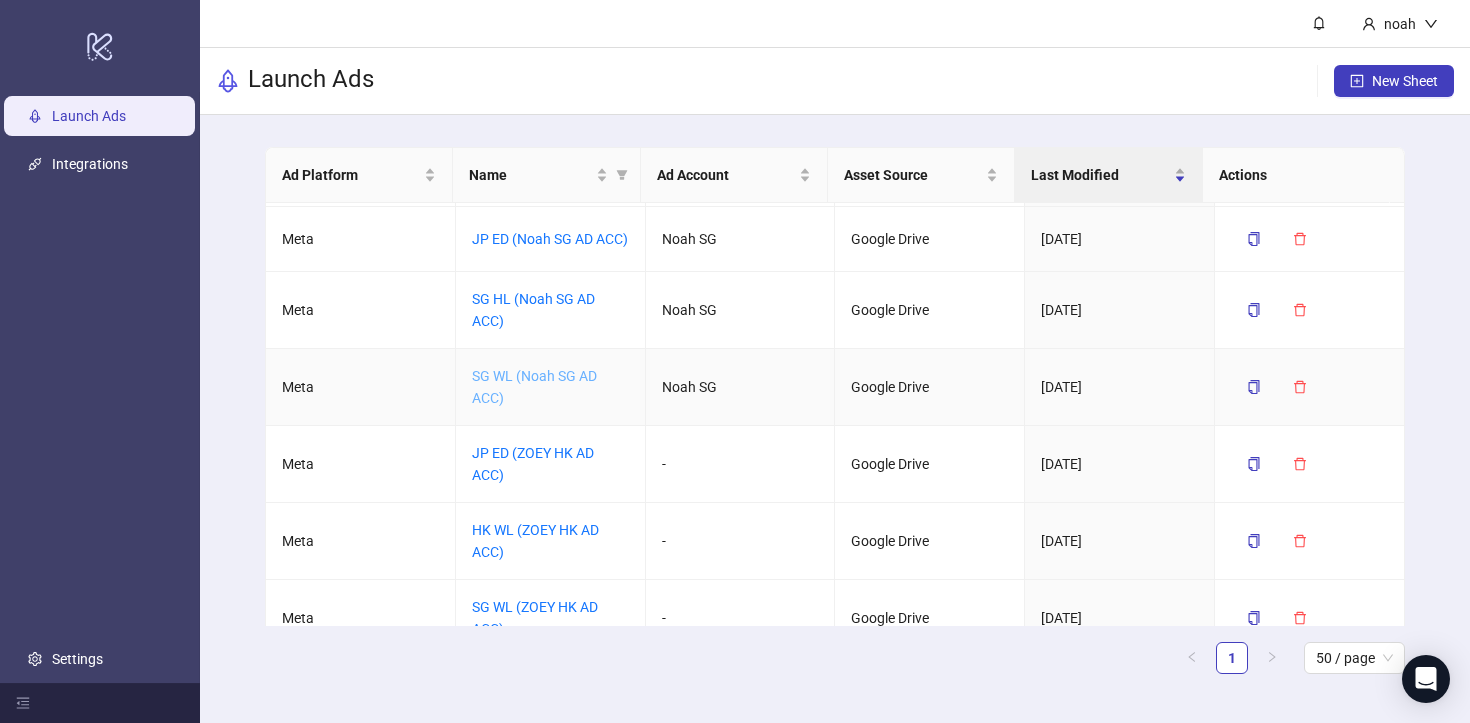 click on "SG WL (Noah SG AD ACC)" at bounding box center [534, 387] 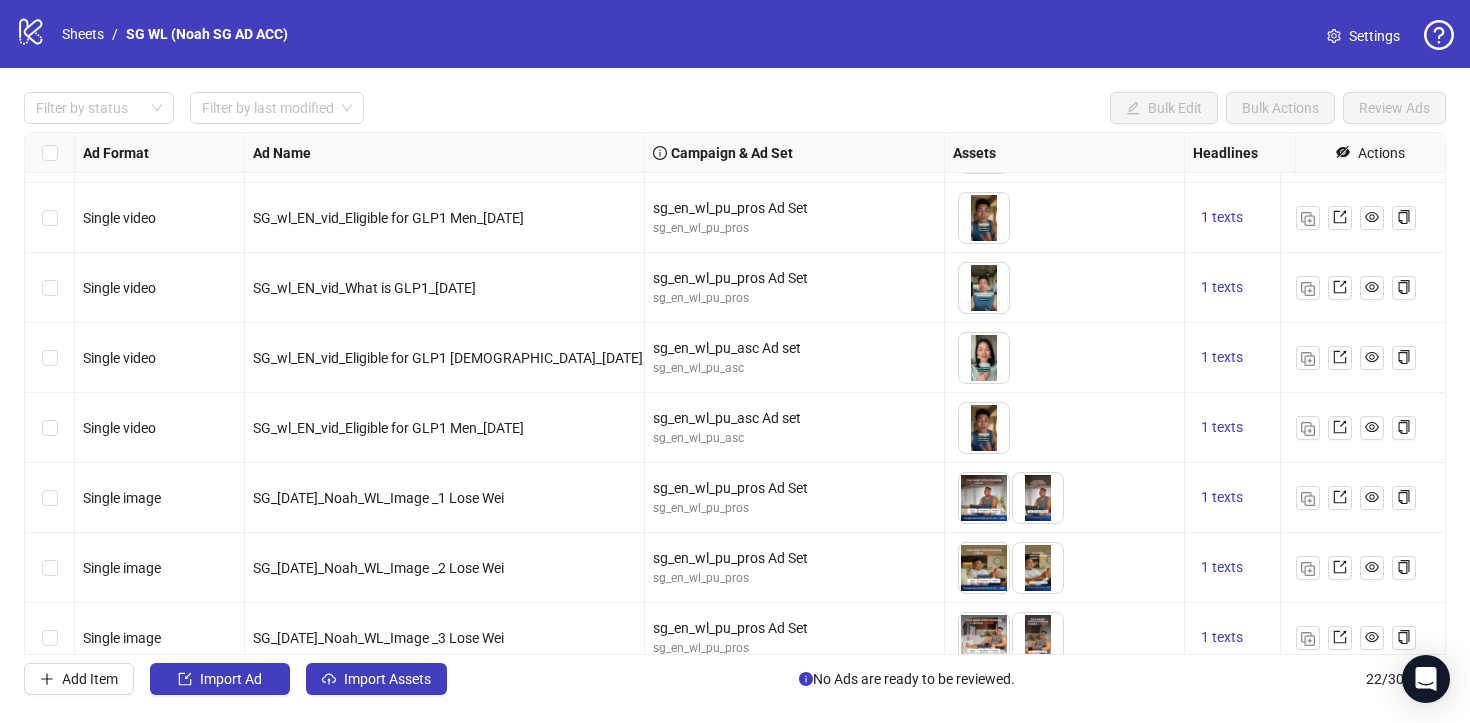 scroll, scrollTop: 1074, scrollLeft: 0, axis: vertical 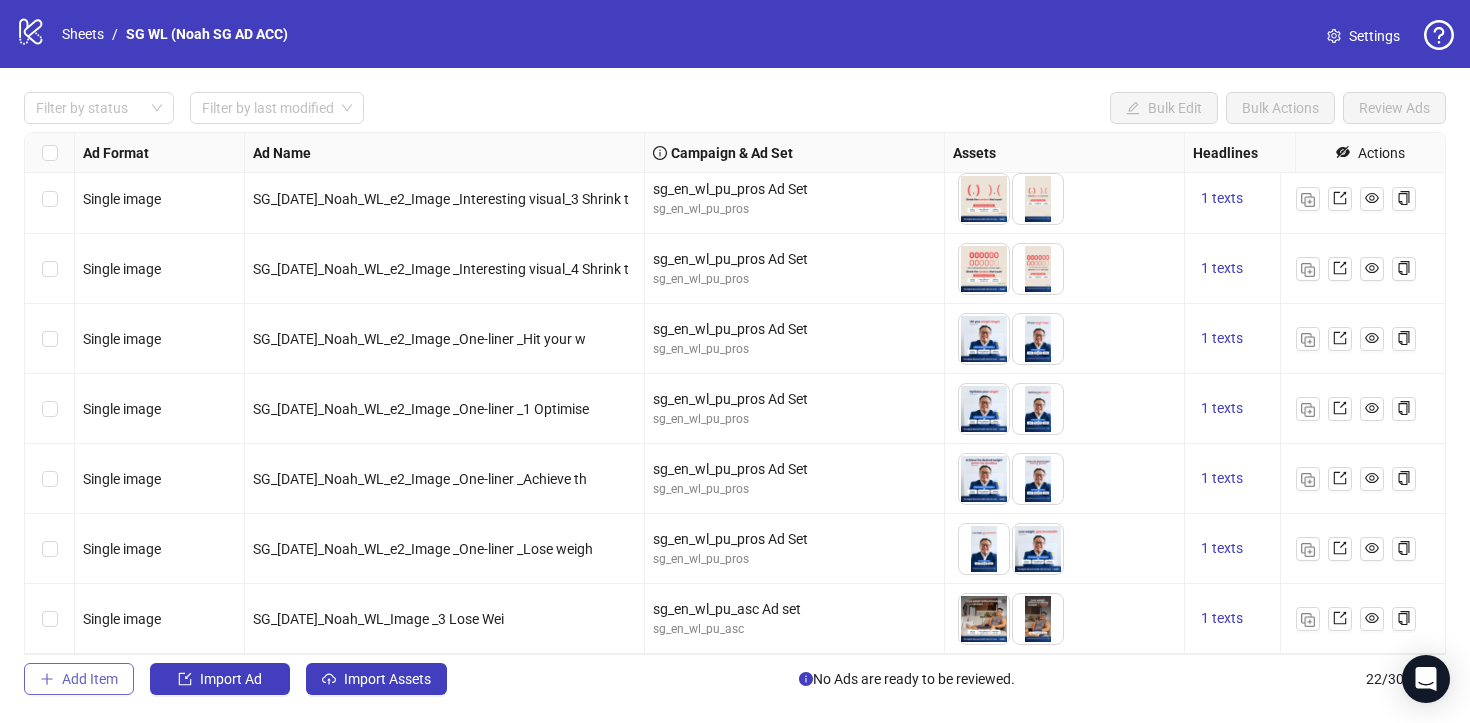 click on "Add Item" at bounding box center [90, 679] 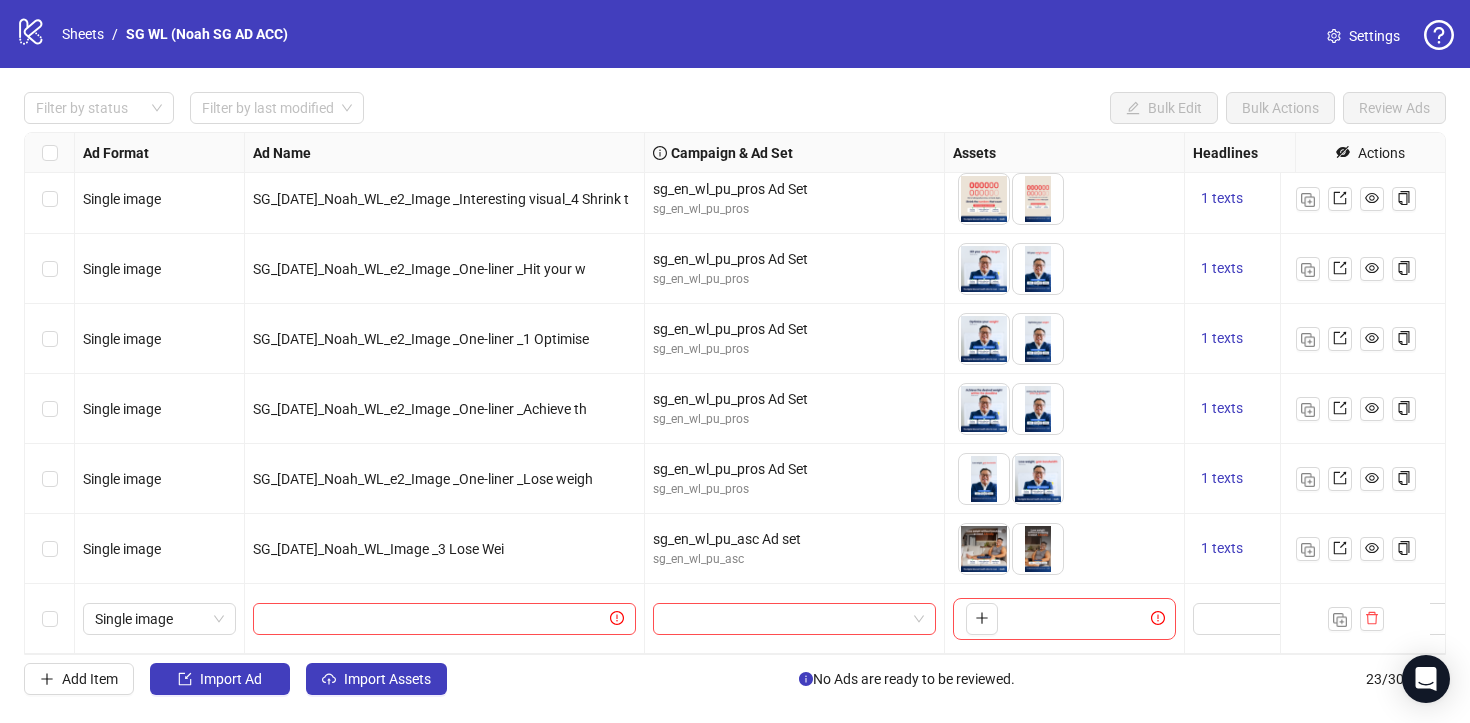 scroll, scrollTop: 1144, scrollLeft: 0, axis: vertical 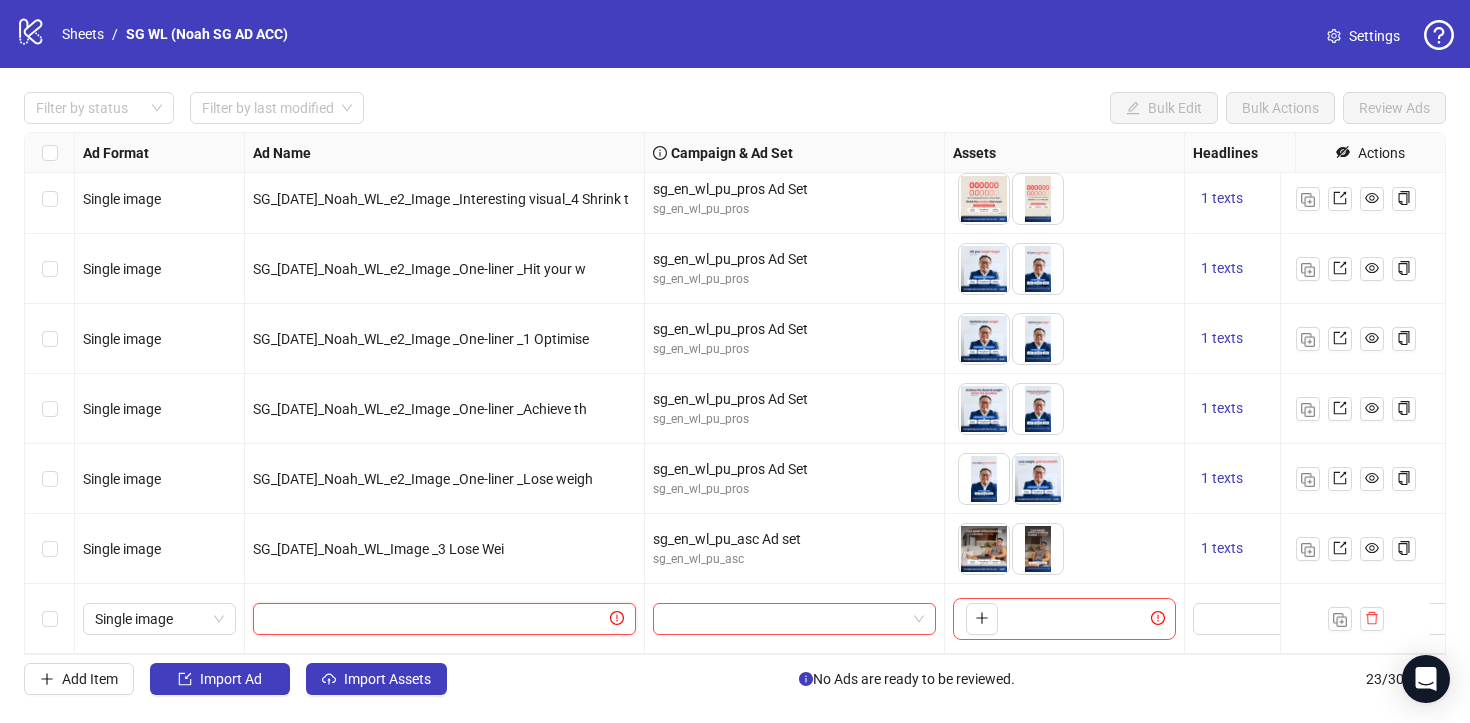 click at bounding box center [435, 619] 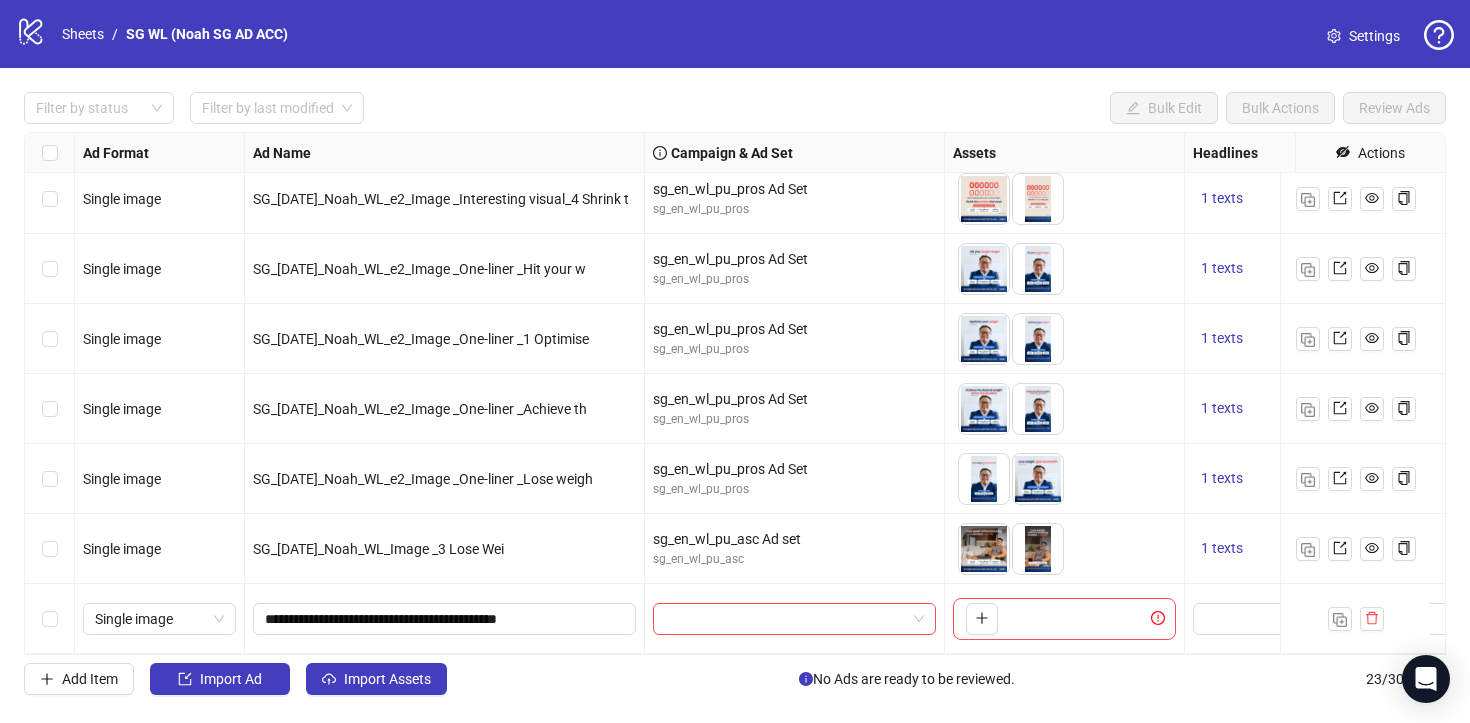 click on "**********" at bounding box center [445, 619] 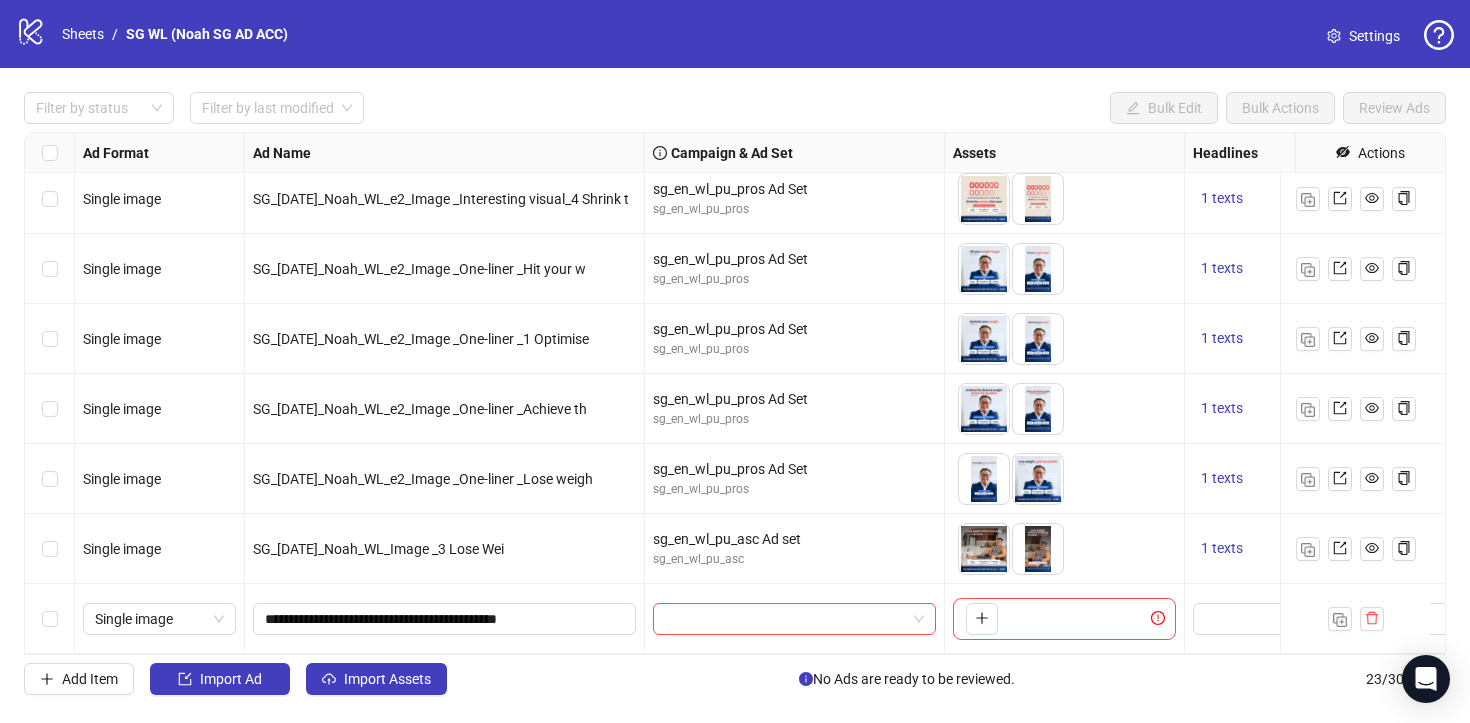 drag, startPoint x: 476, startPoint y: 638, endPoint x: 523, endPoint y: 639, distance: 47.010635 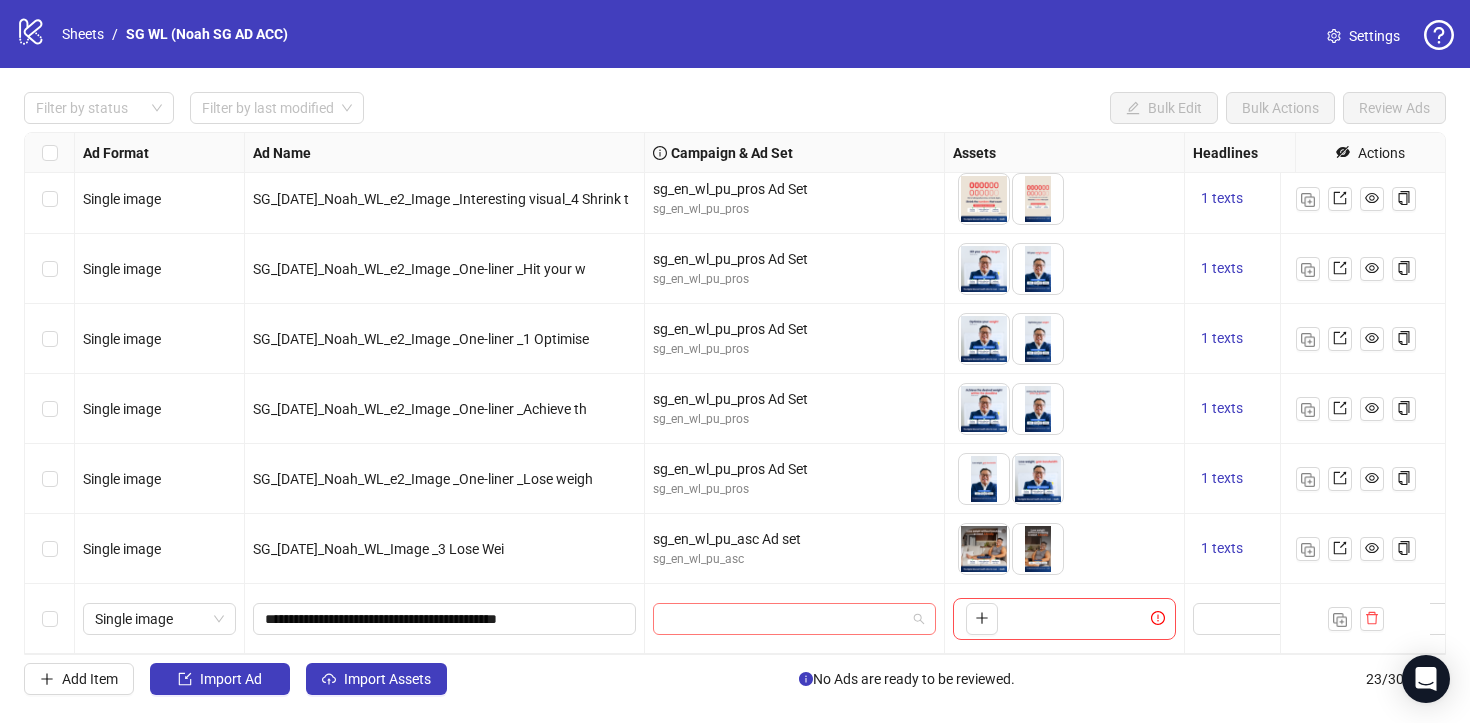 click at bounding box center (785, 619) 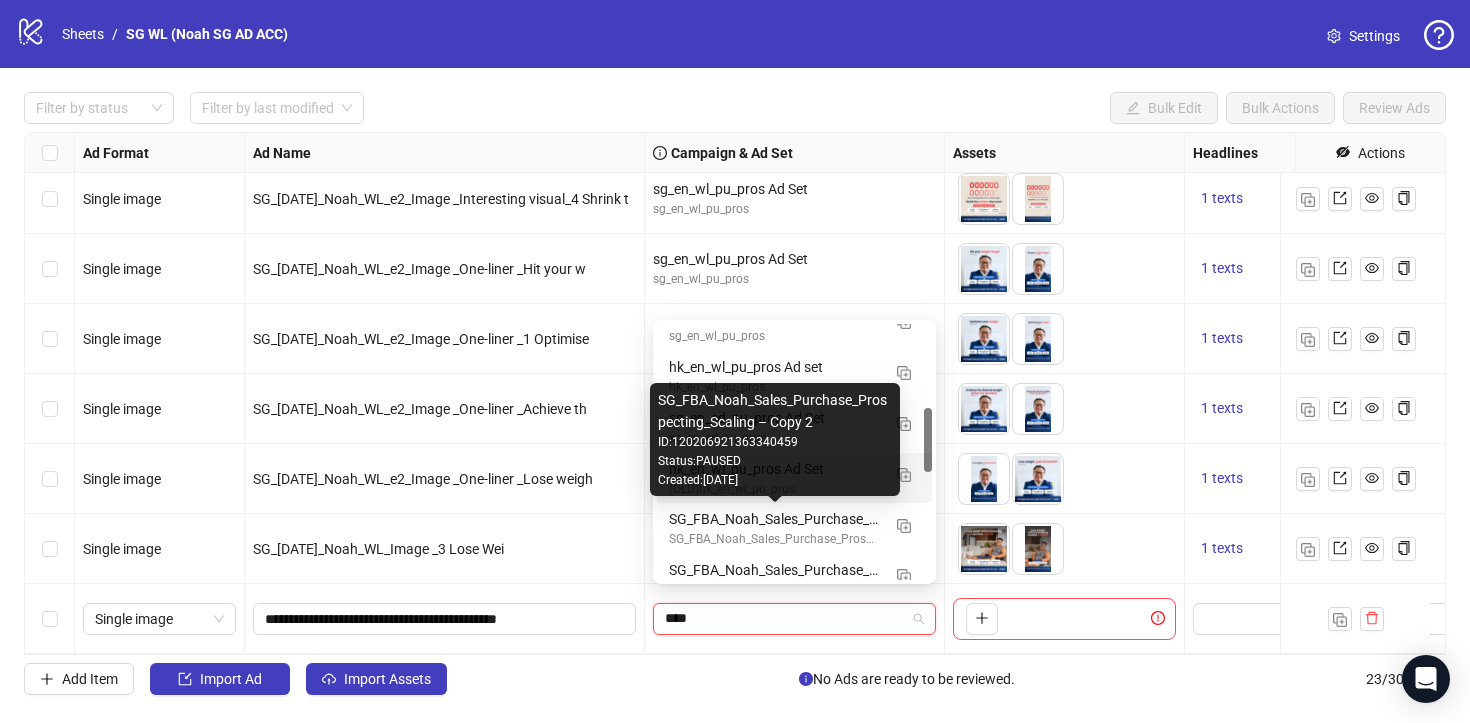 scroll, scrollTop: 0, scrollLeft: 0, axis: both 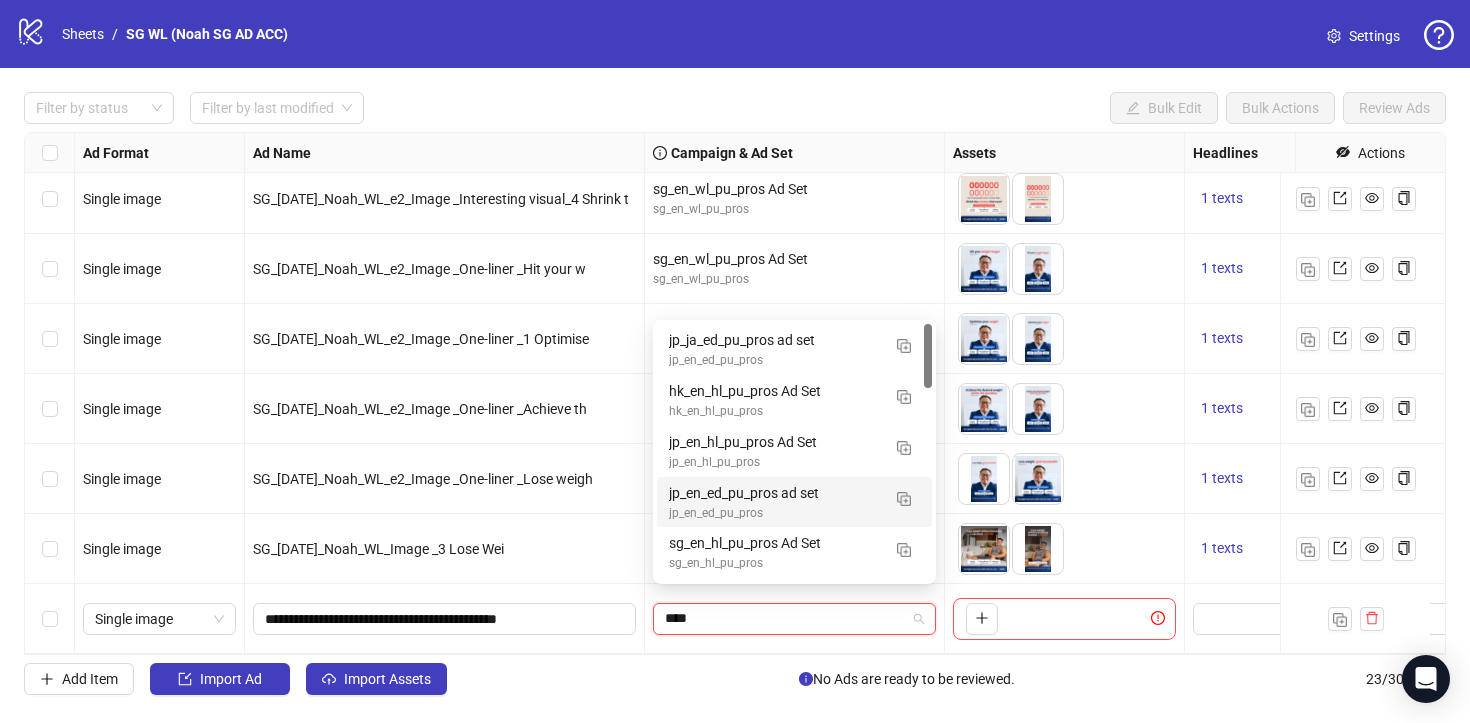 type on "****" 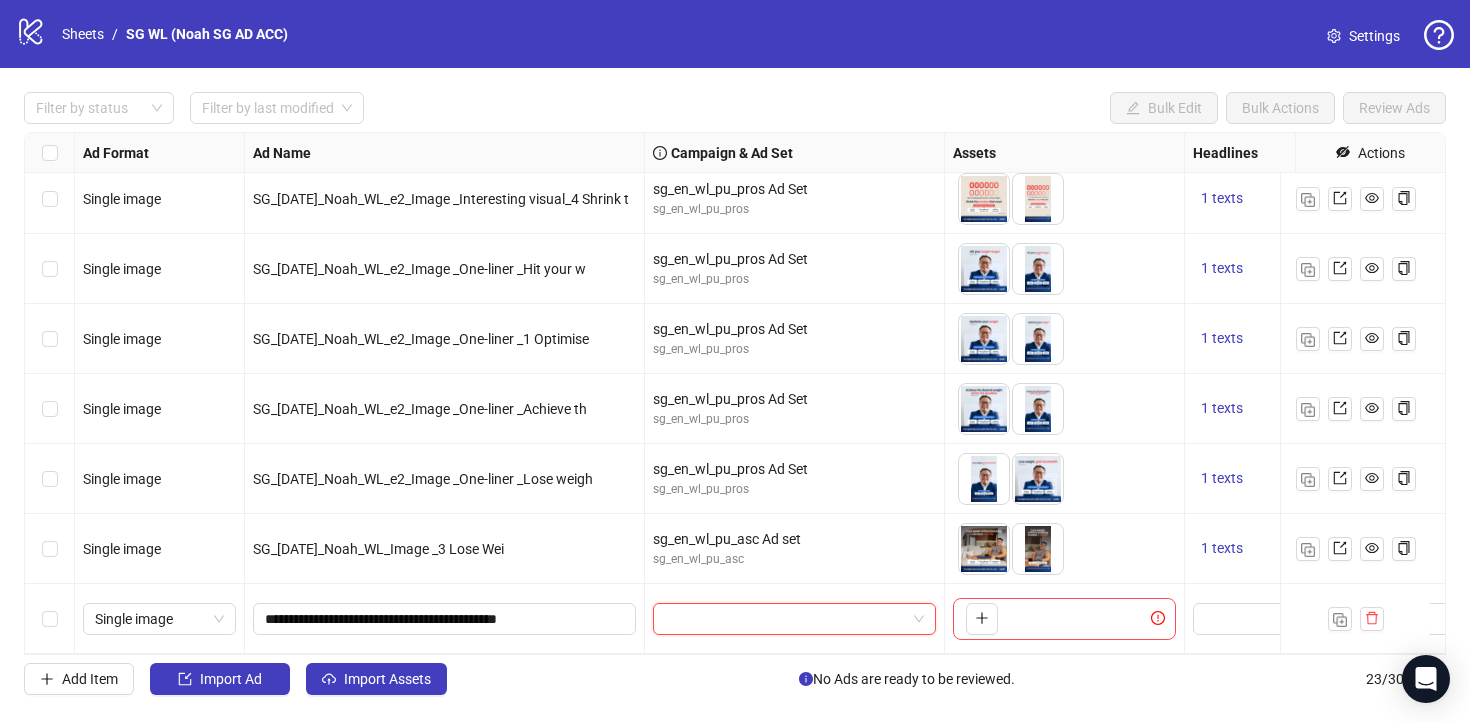 click at bounding box center [785, 619] 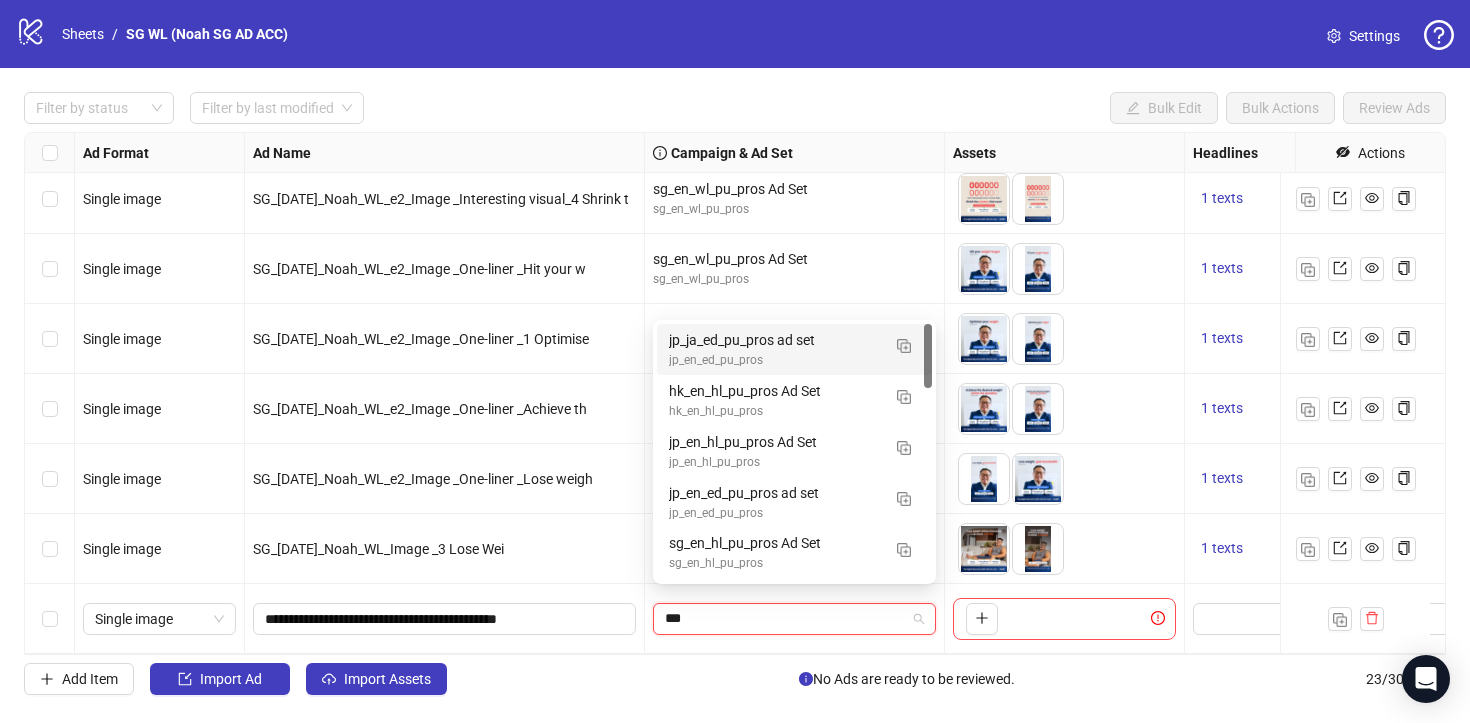 type on "****" 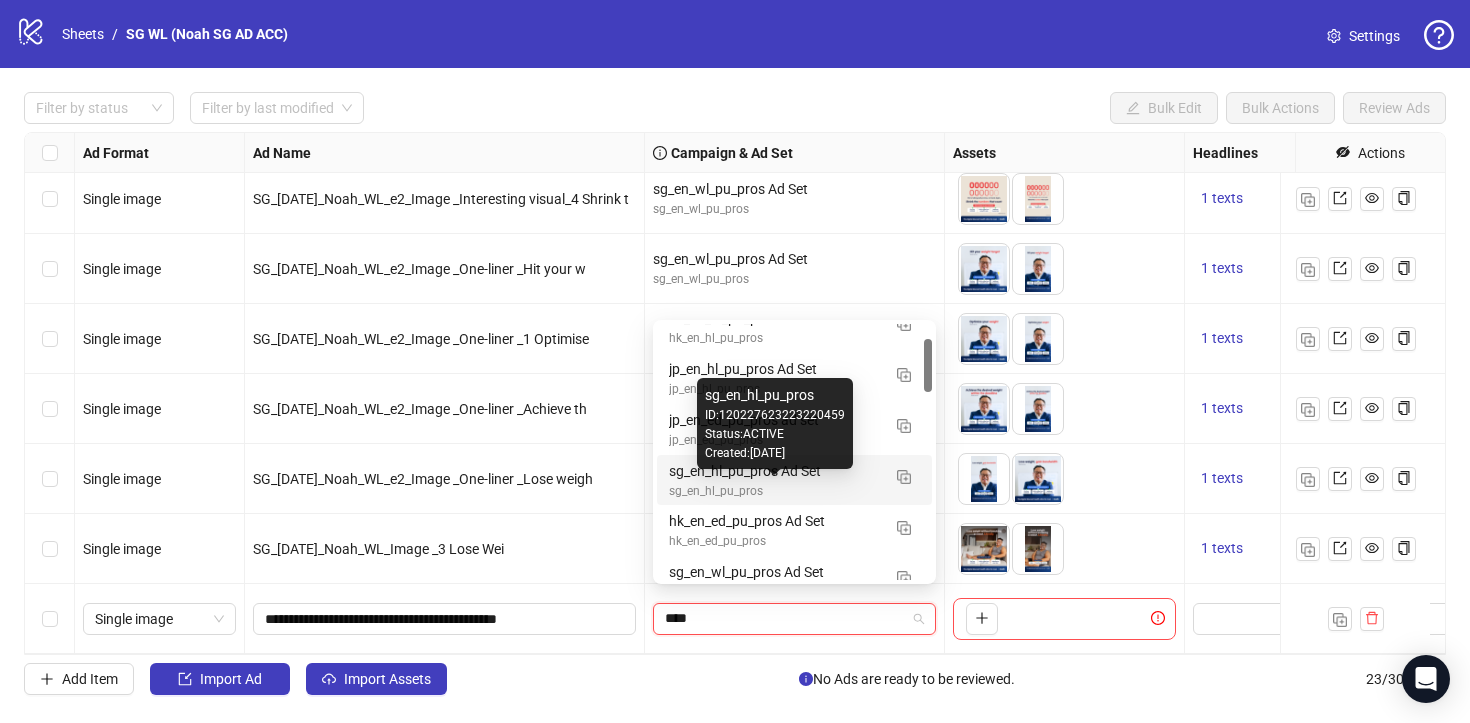 scroll, scrollTop: 110, scrollLeft: 0, axis: vertical 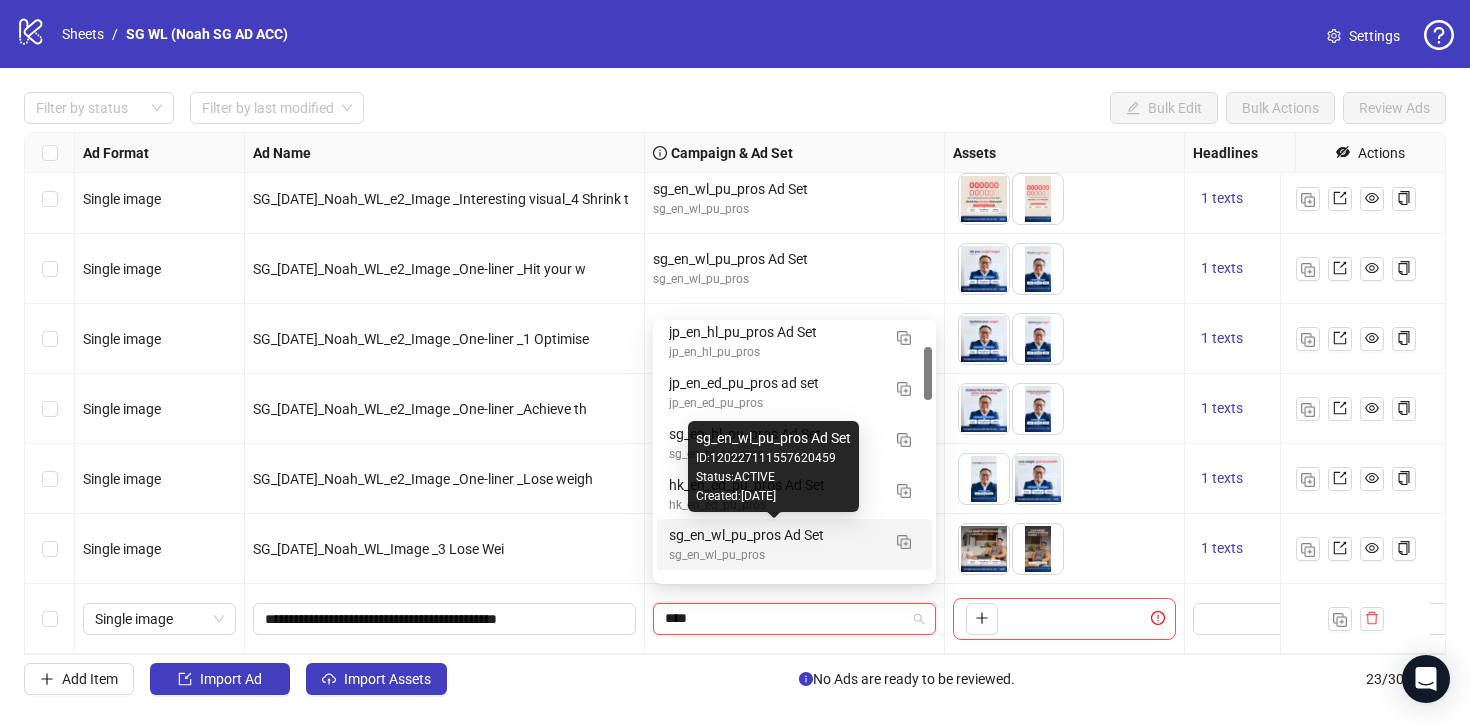 click on "sg_en_wl_pu_pros Ad Set" at bounding box center (774, 535) 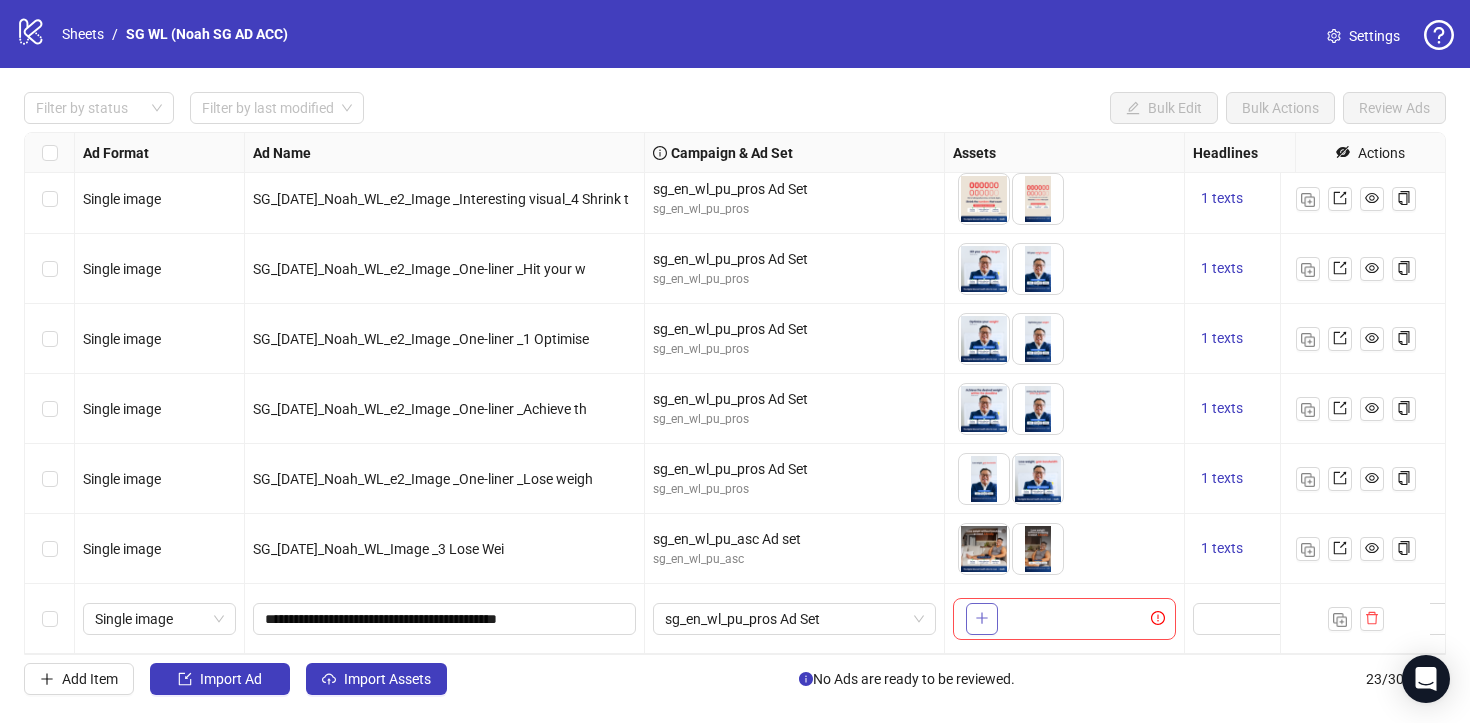 click 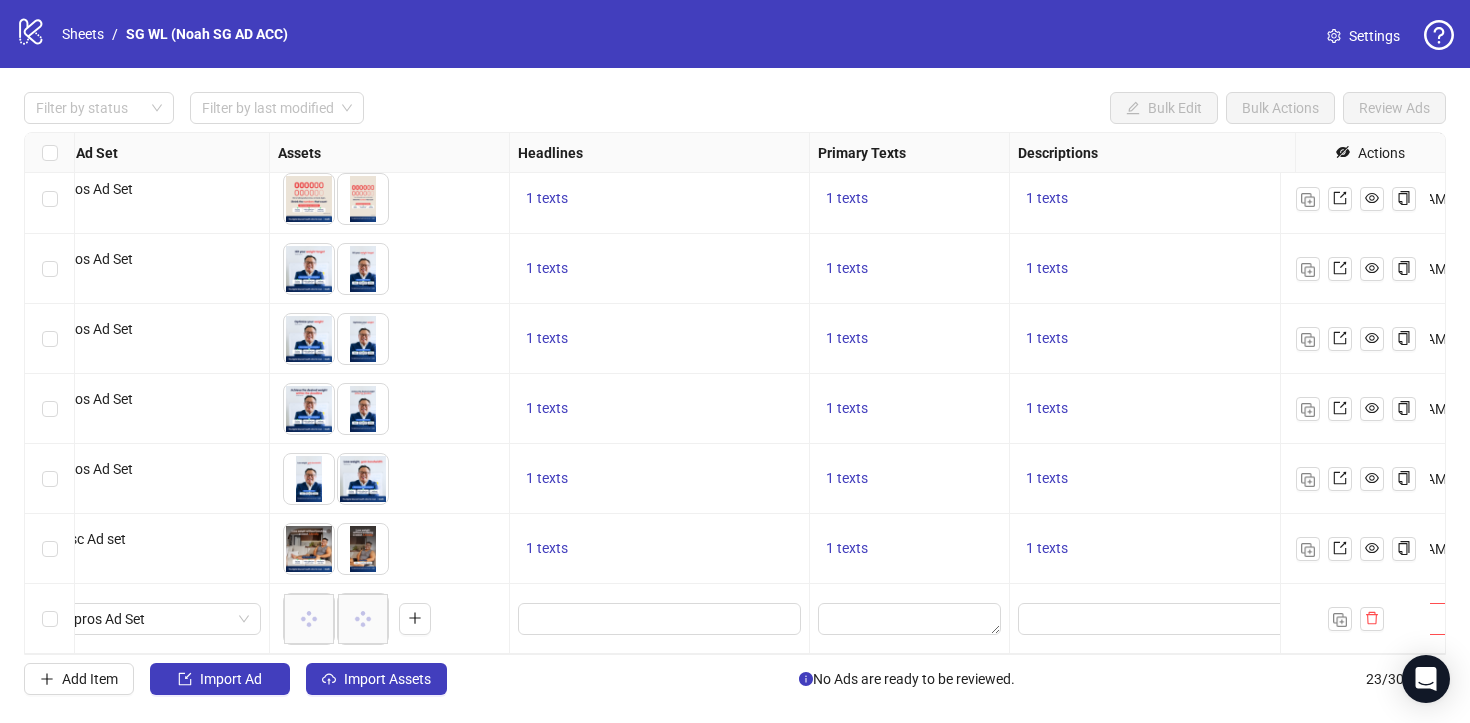 scroll, scrollTop: 1144, scrollLeft: 683, axis: both 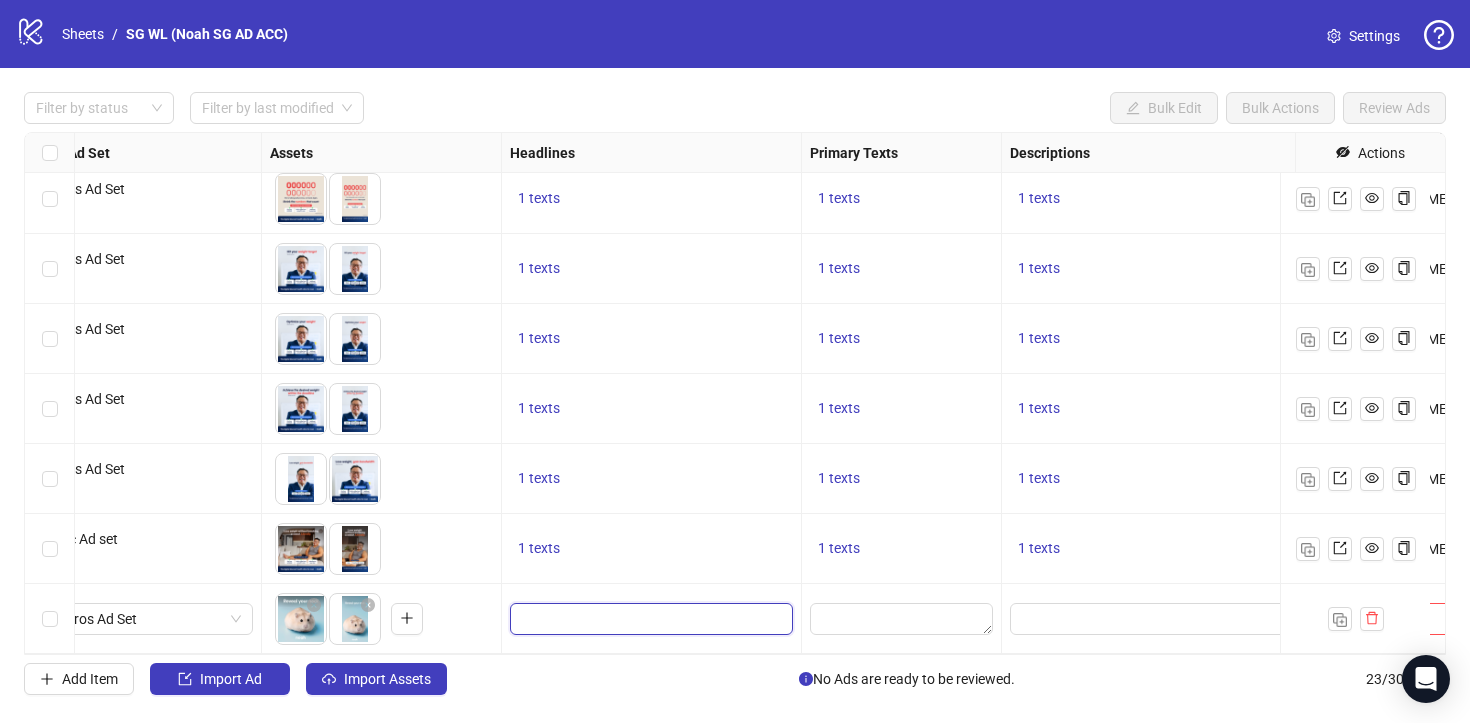 click at bounding box center (649, 619) 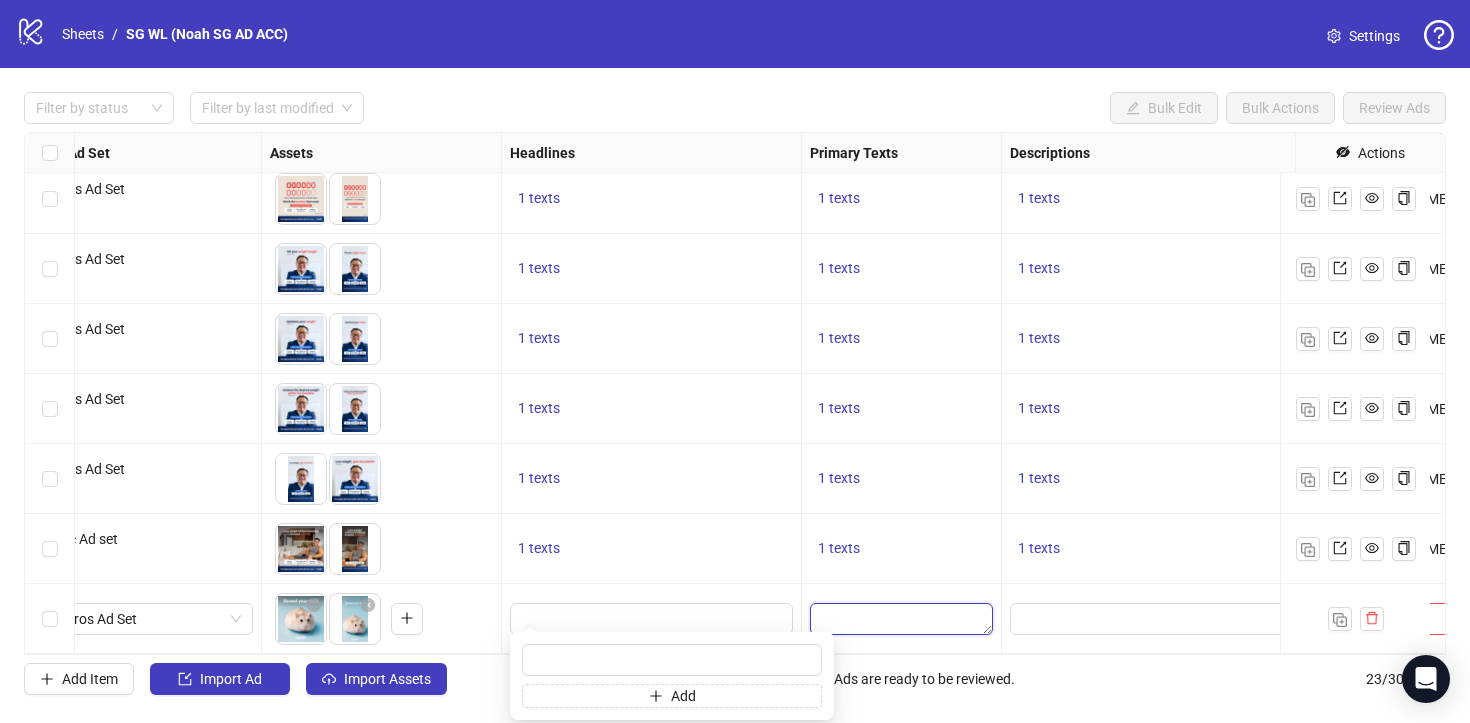 click at bounding box center [901, 619] 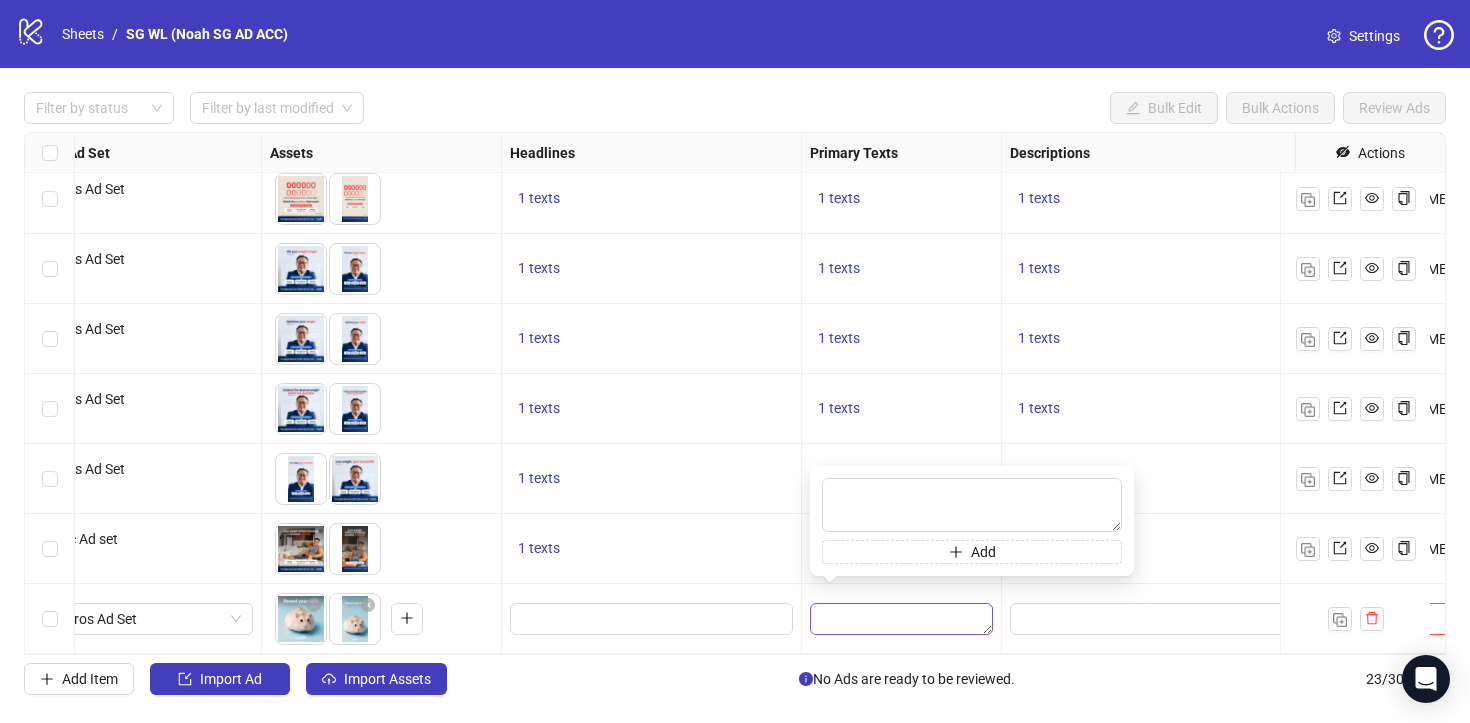 type on "**********" 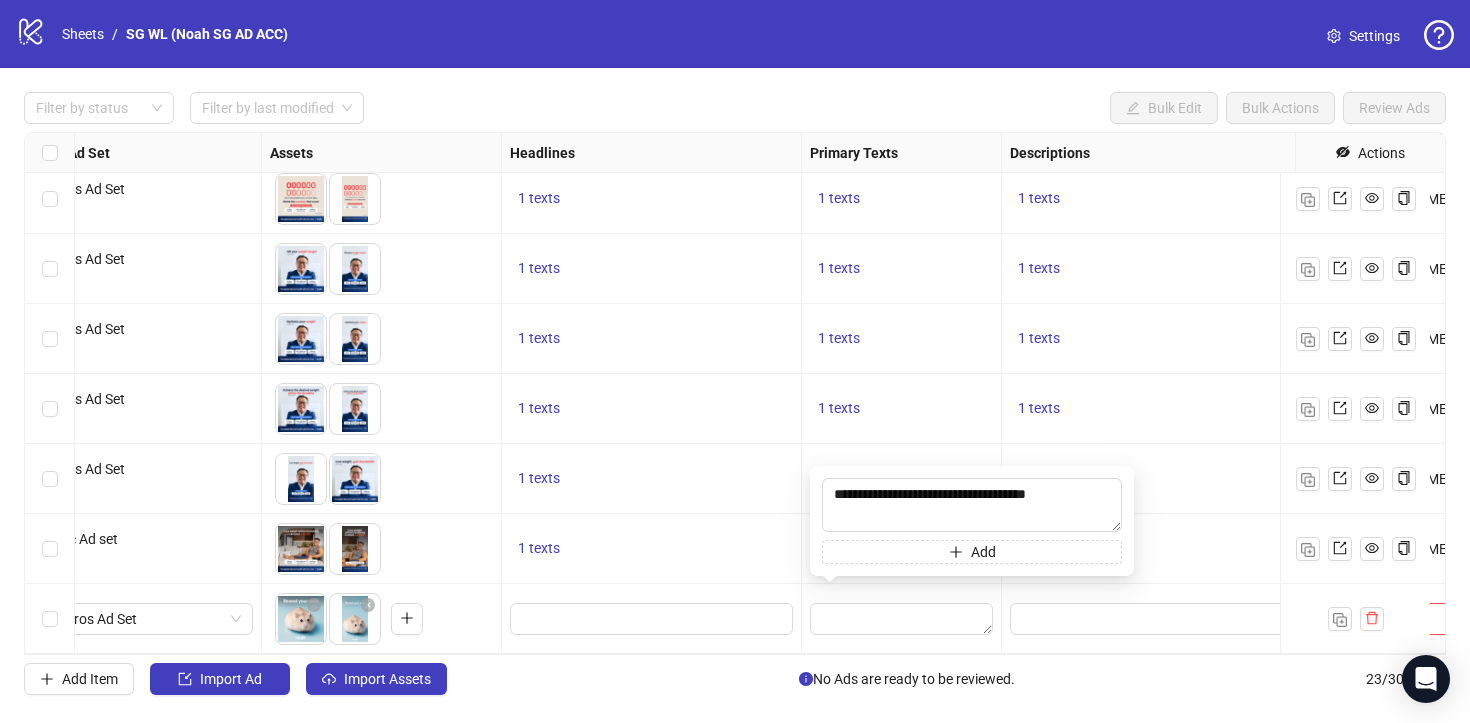 click on "1 texts" at bounding box center (652, 479) 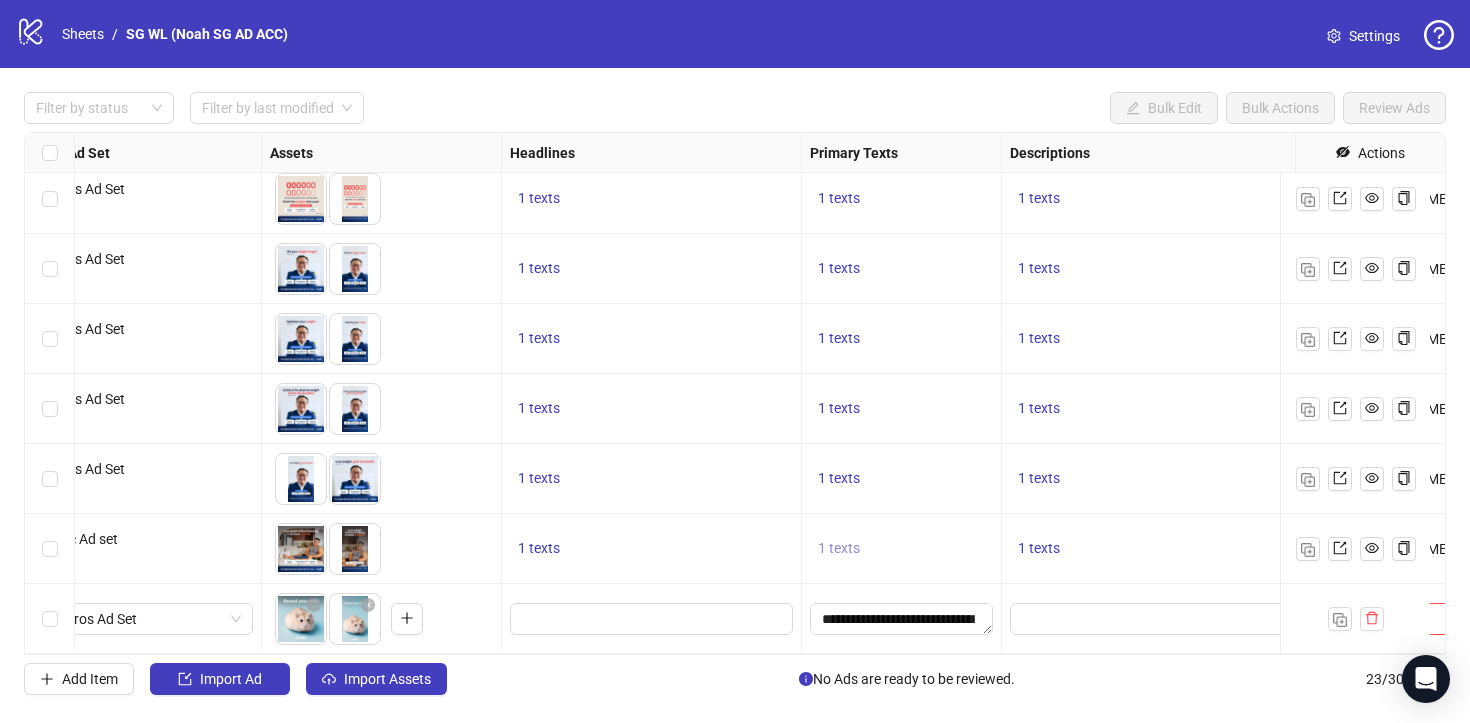 click on "1 texts" at bounding box center (839, 549) 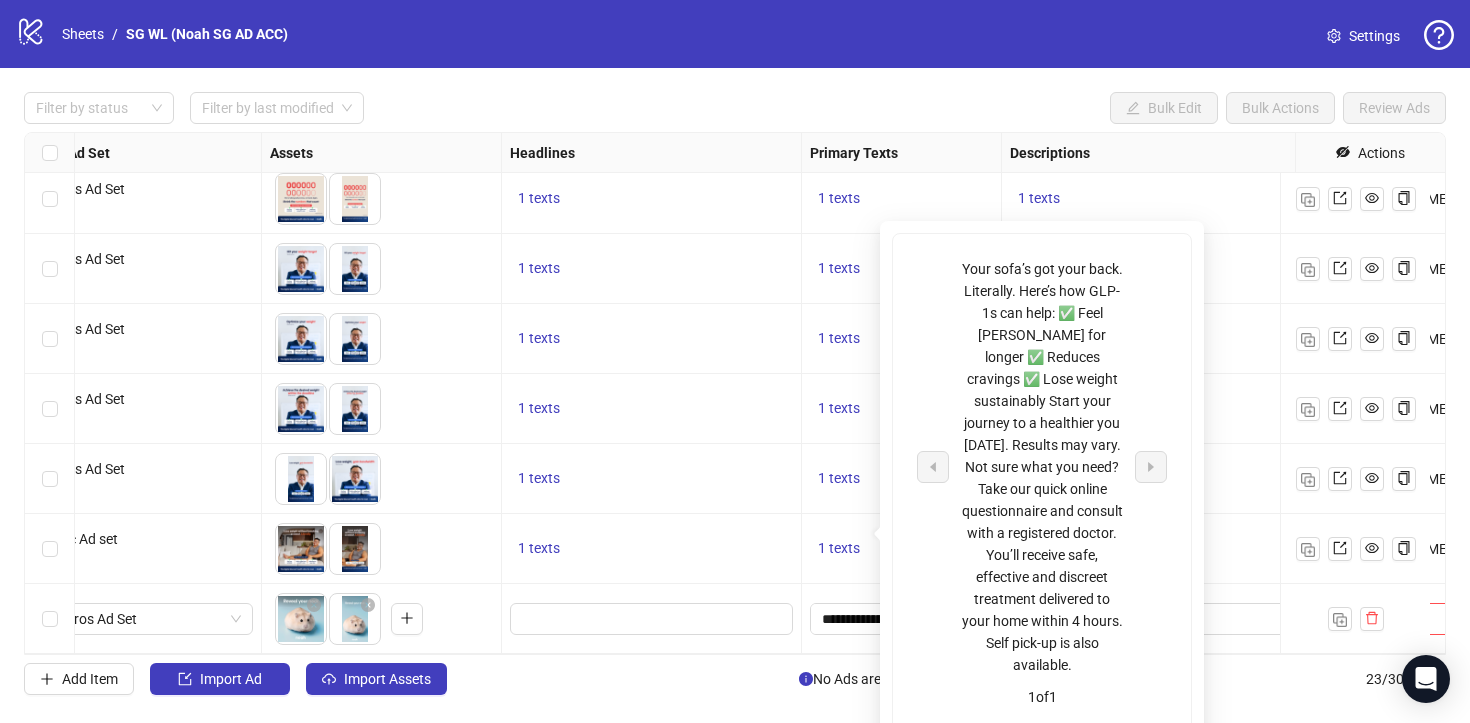 click on "1 texts" at bounding box center (652, 549) 